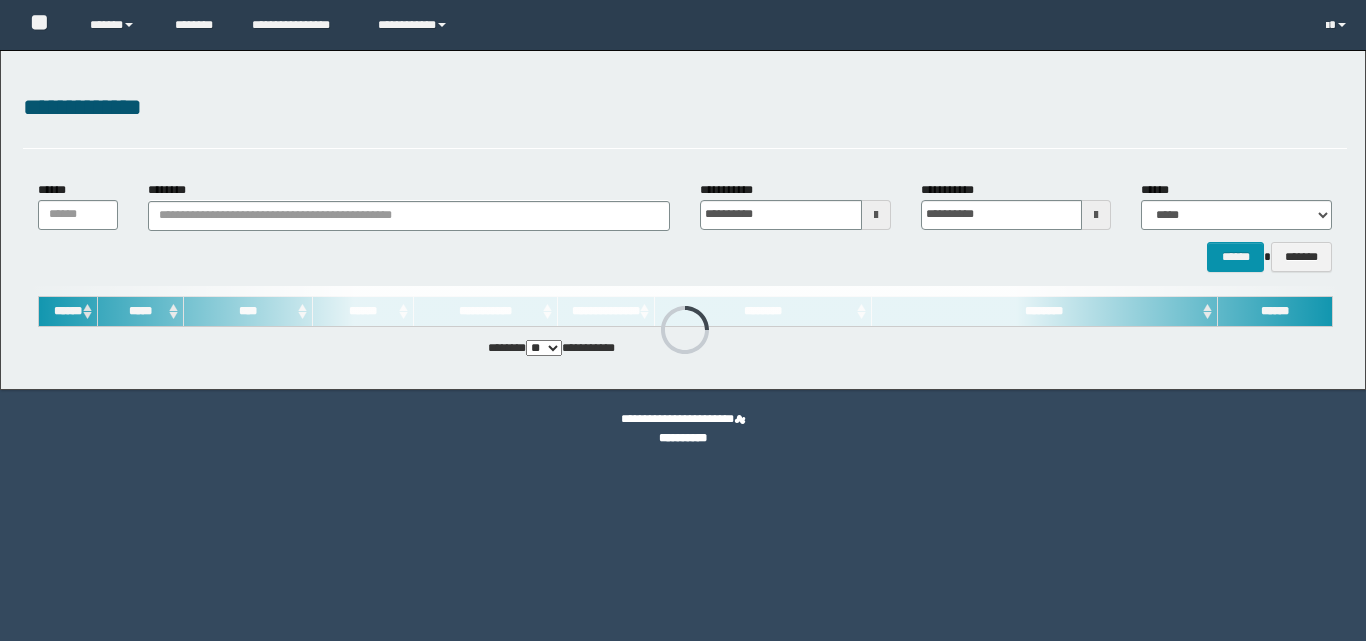 scroll, scrollTop: 0, scrollLeft: 0, axis: both 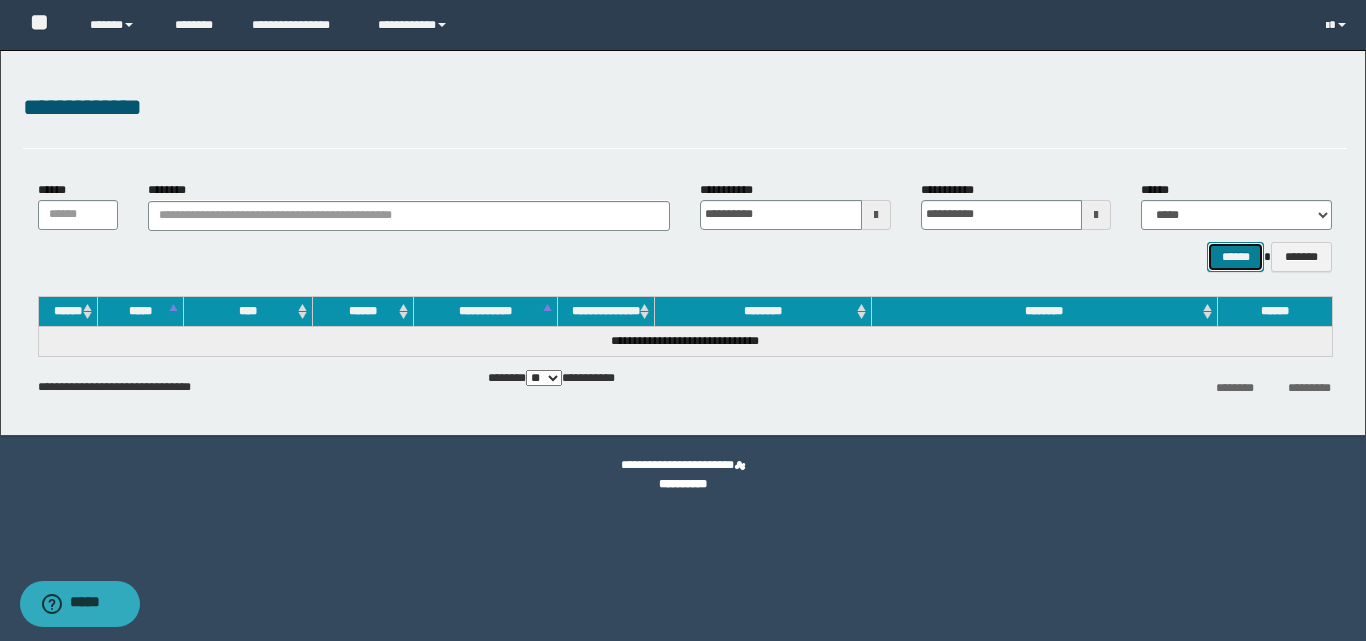 click on "******" at bounding box center [1235, 257] 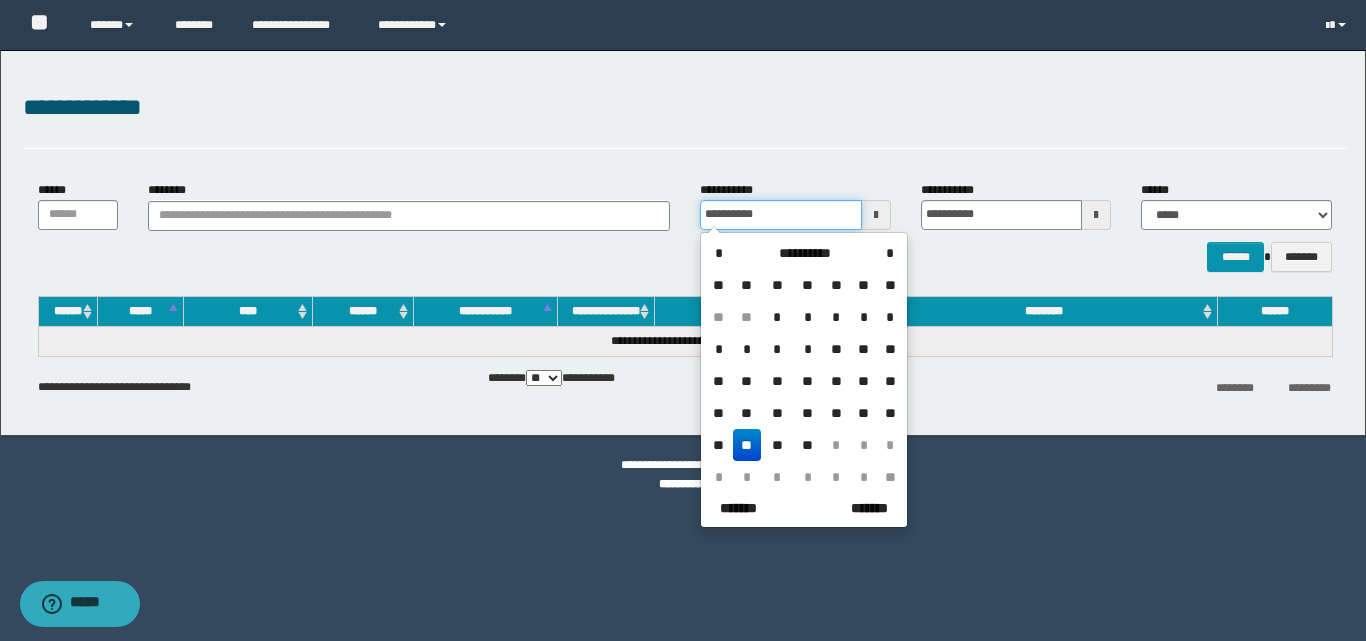 click on "**********" at bounding box center (781, 215) 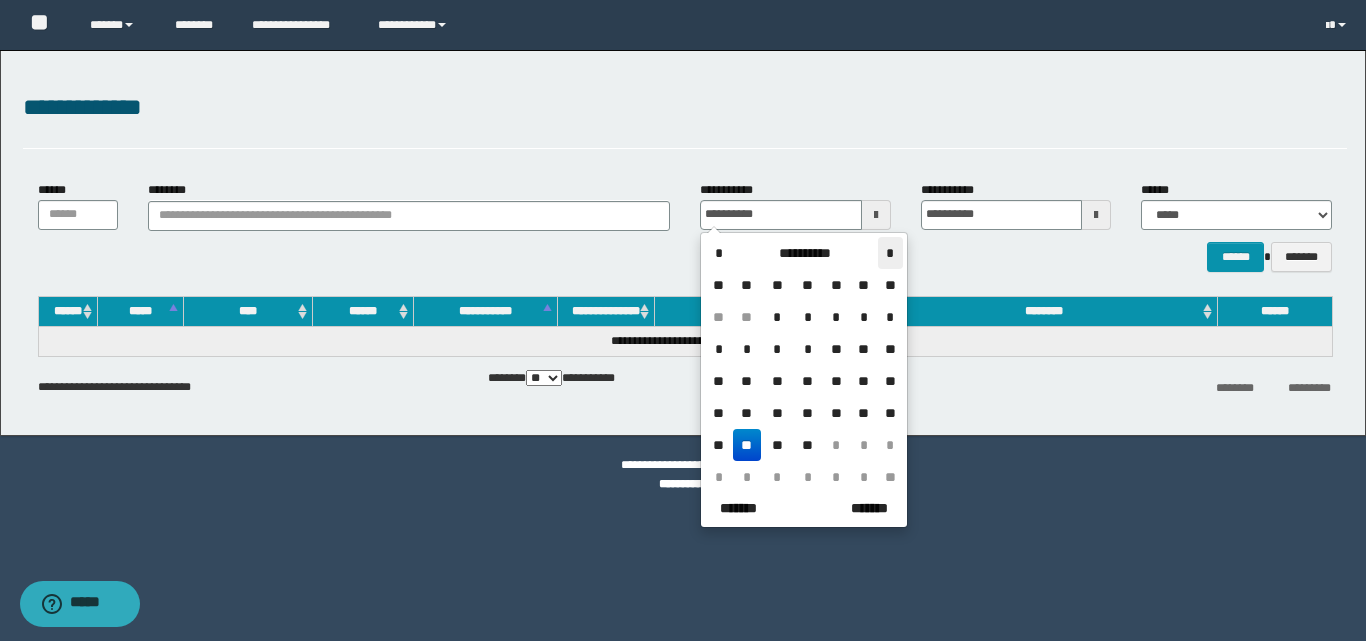 click on "*" at bounding box center [890, 253] 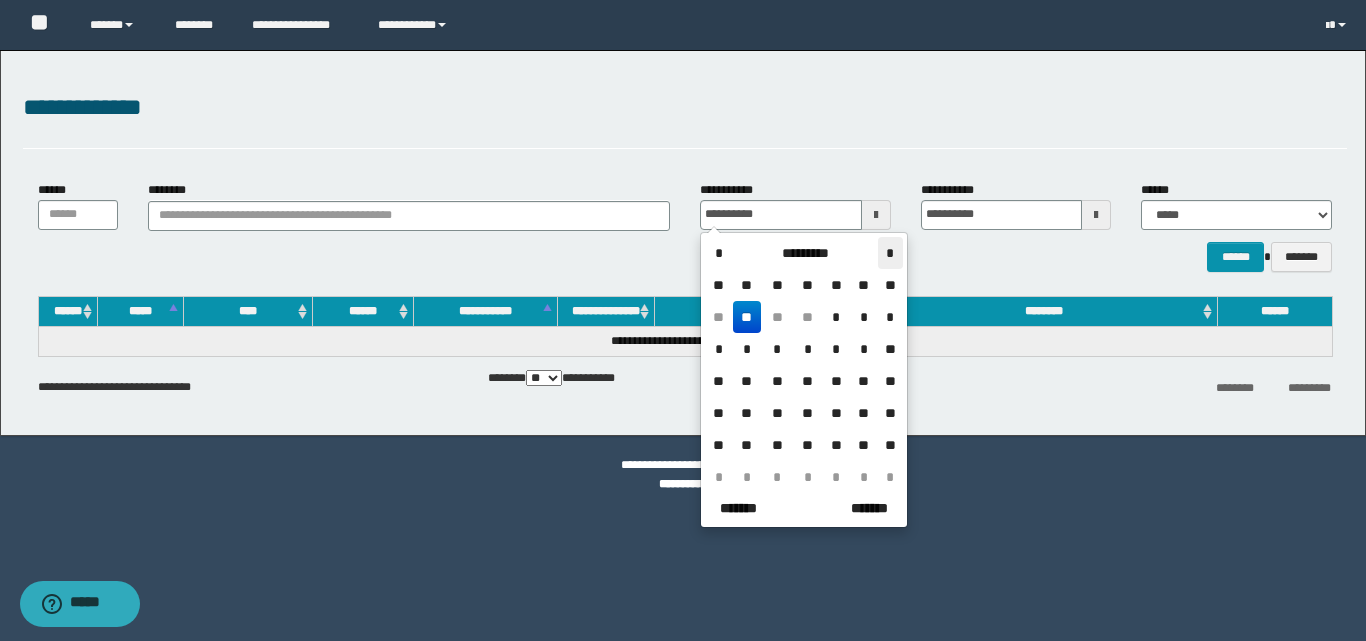 click on "*" at bounding box center [890, 253] 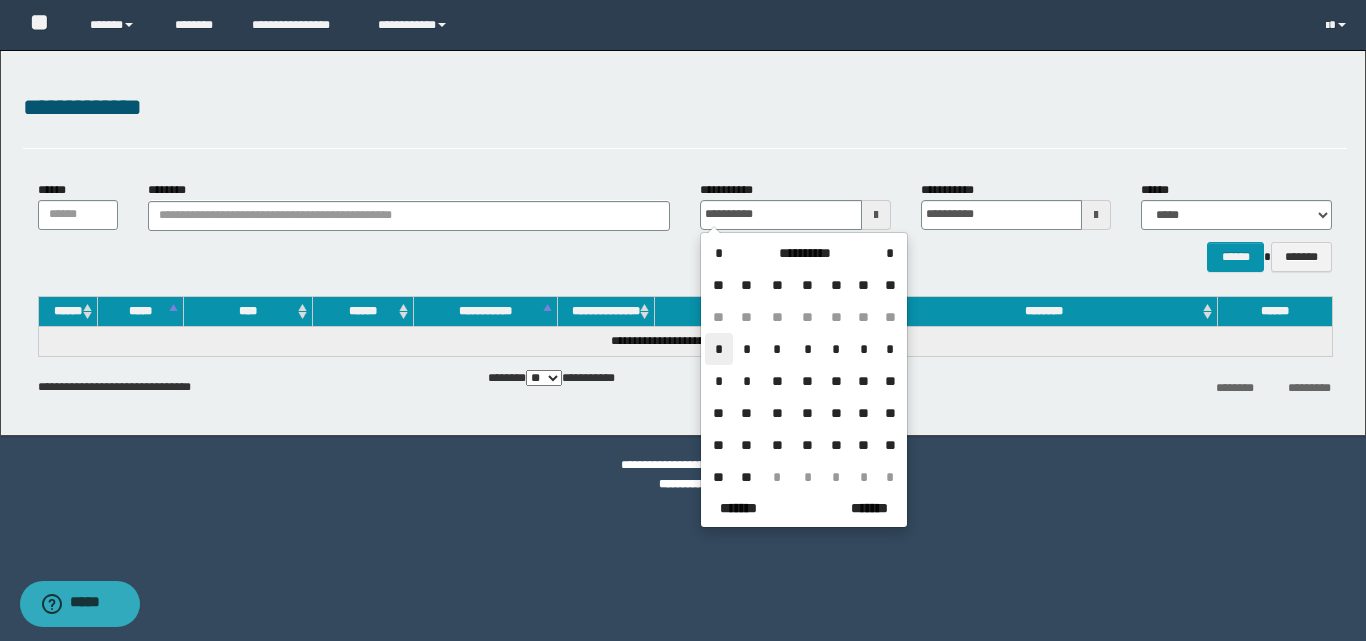 click on "*" at bounding box center (719, 349) 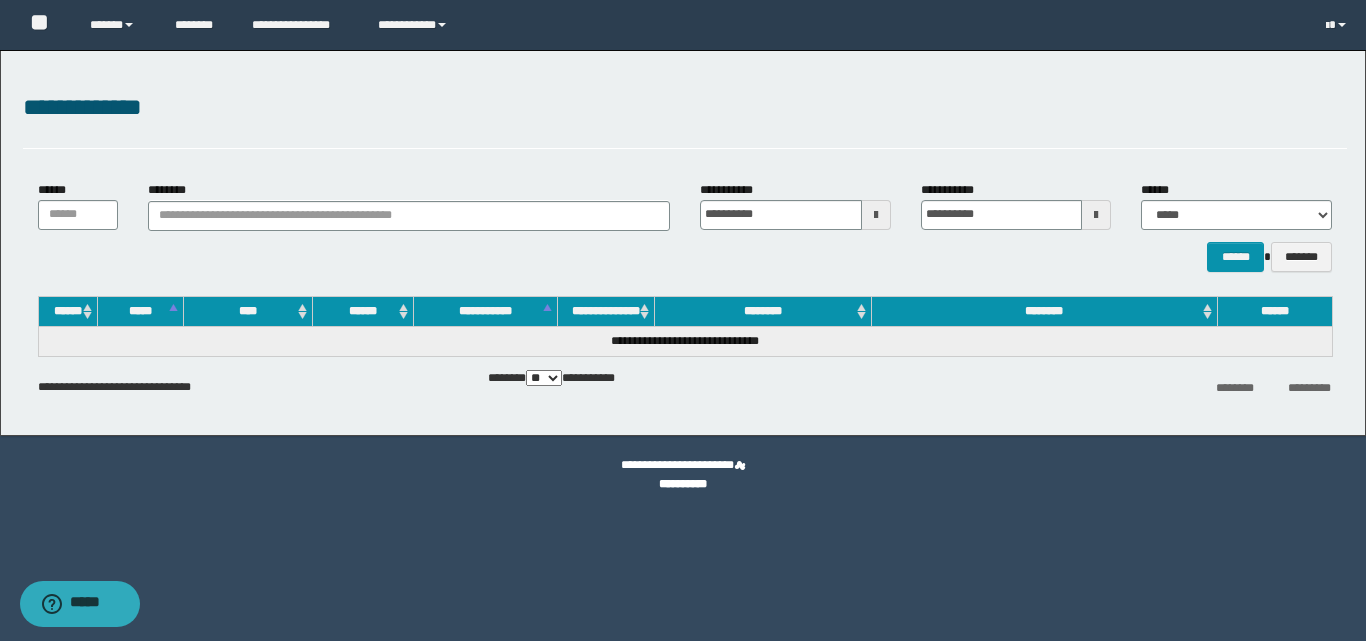 click at bounding box center [1096, 215] 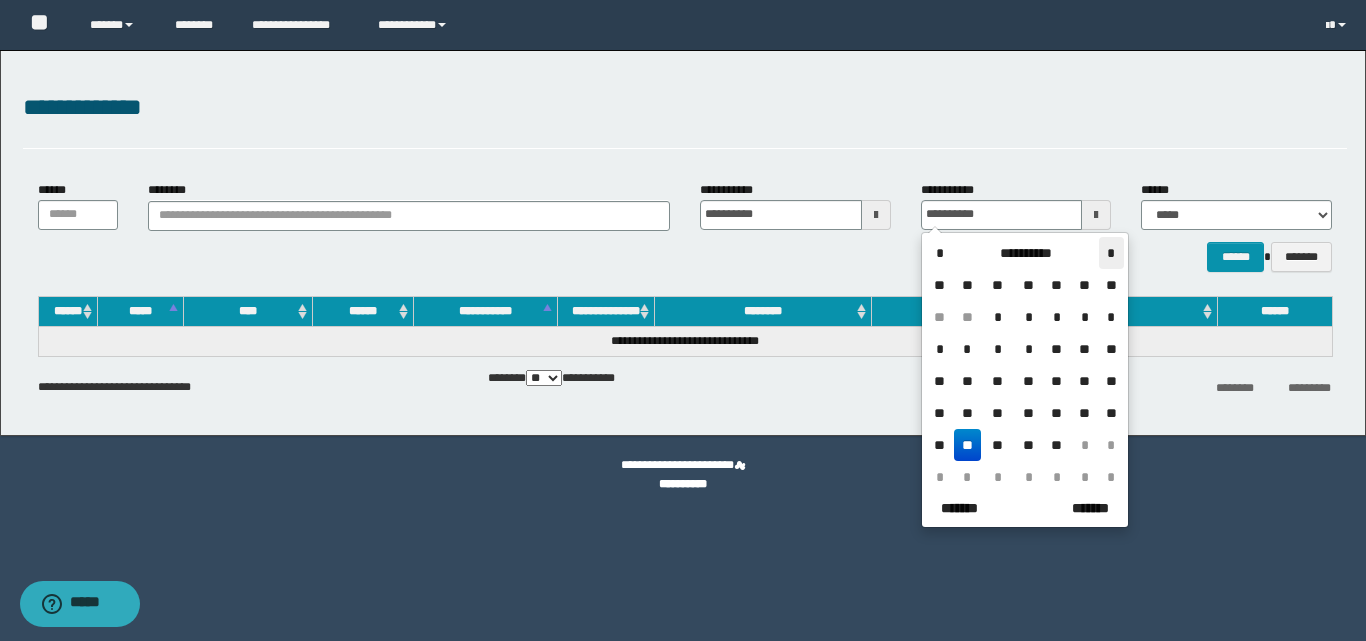 click on "*" at bounding box center [1111, 253] 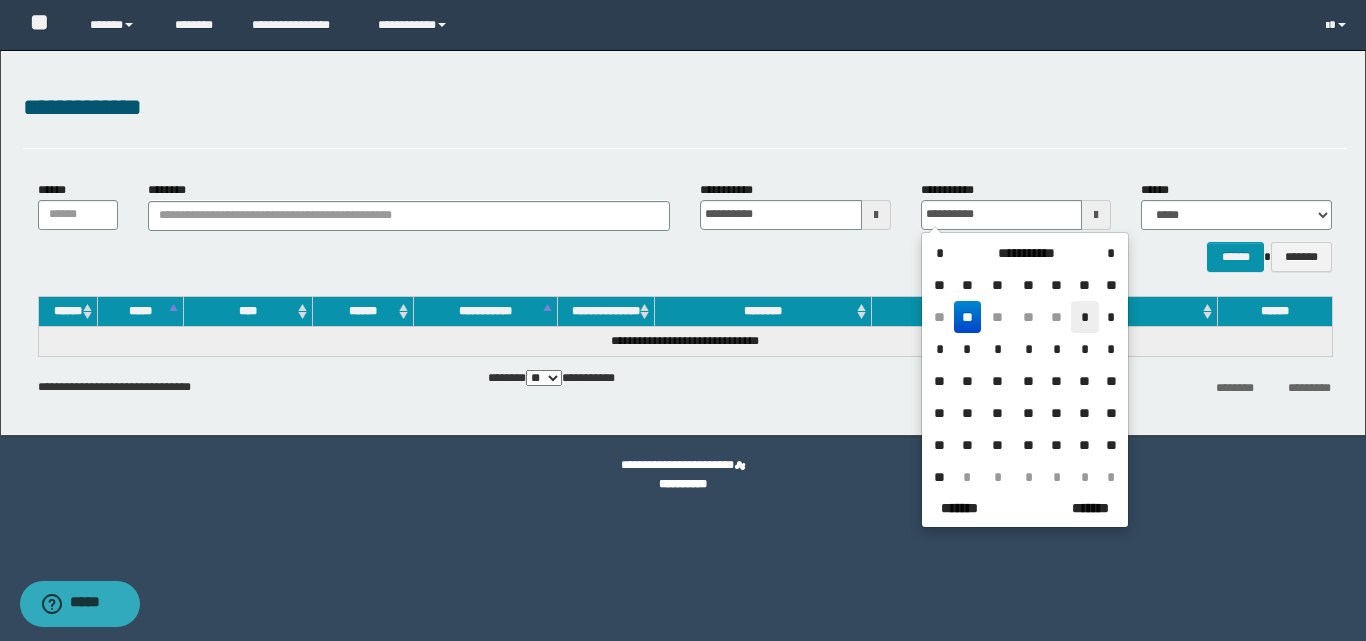 click on "*" at bounding box center (1085, 317) 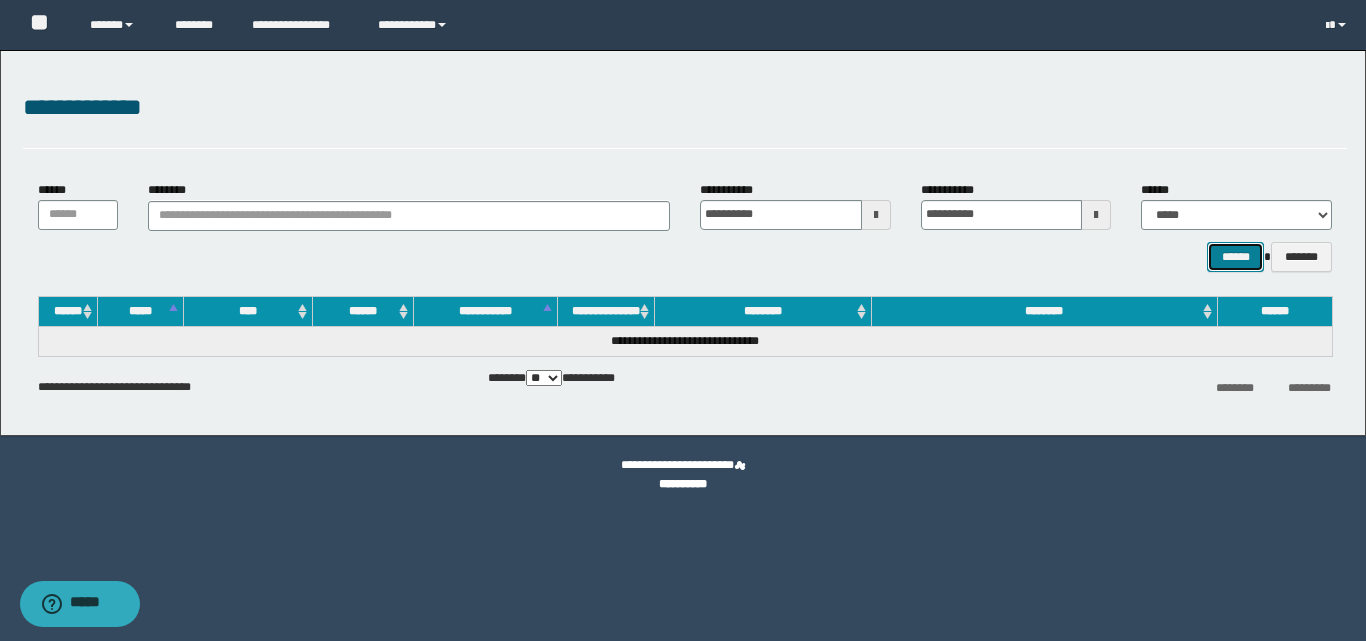 click on "******" at bounding box center [1235, 257] 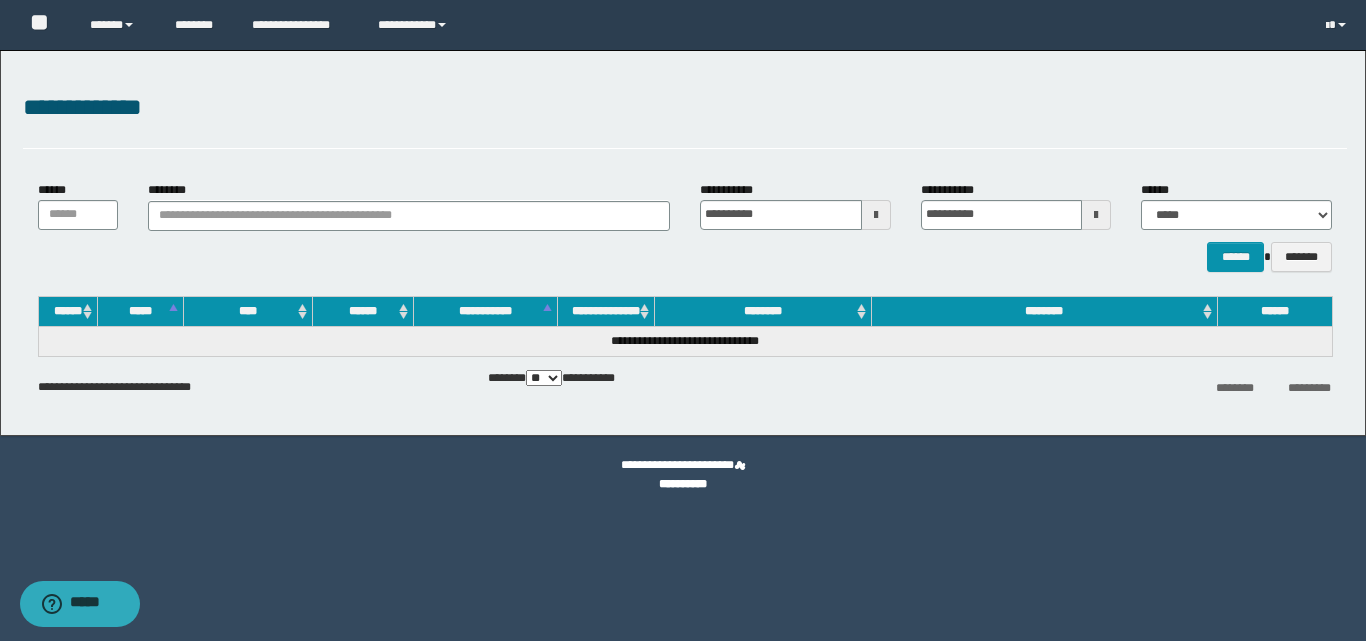 click at bounding box center (876, 215) 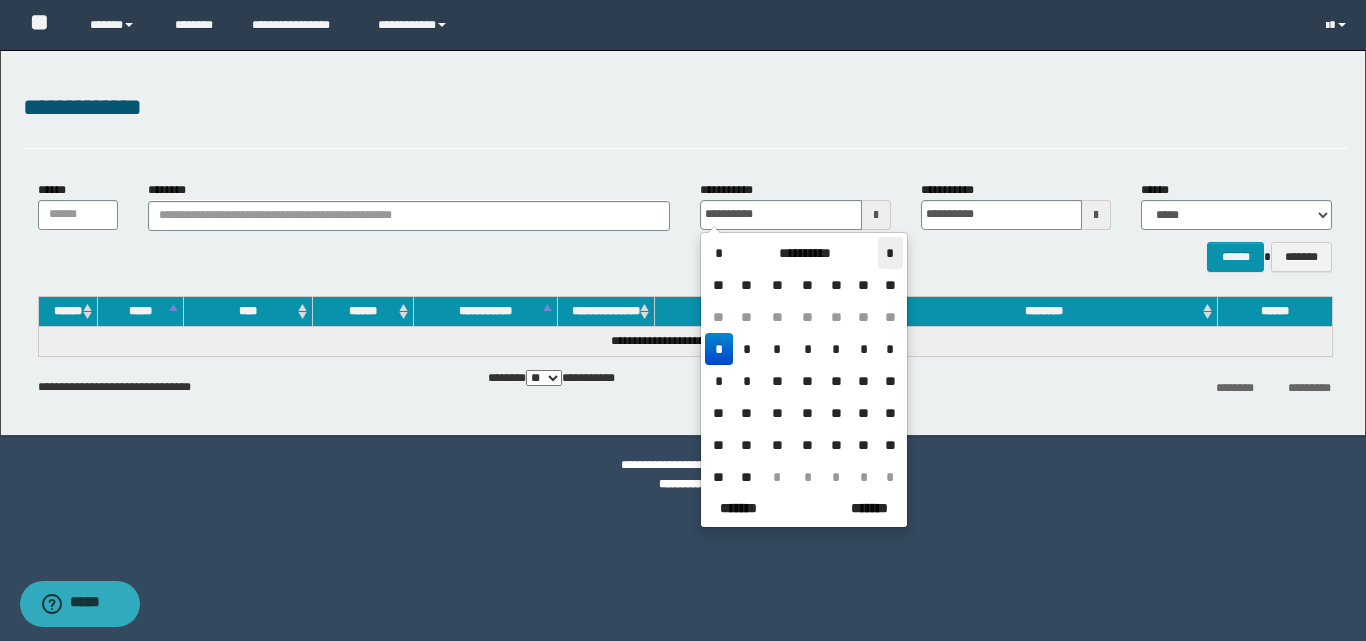 click on "*" at bounding box center [890, 253] 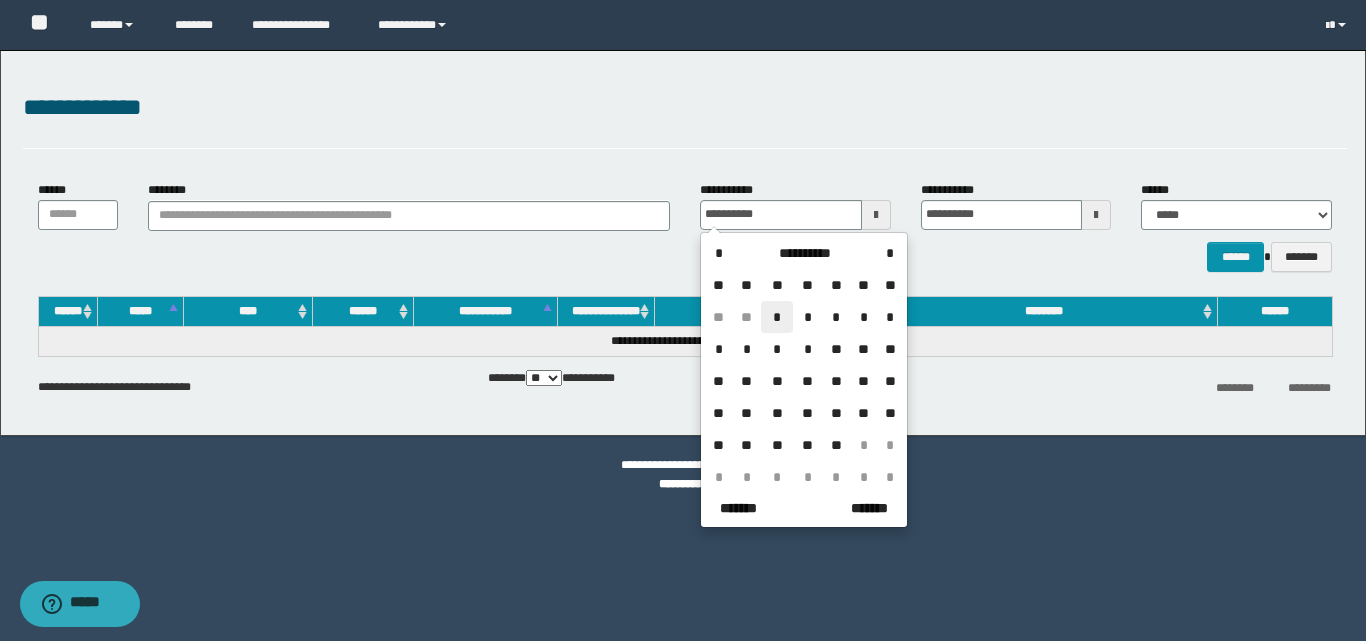 click on "*" at bounding box center (777, 317) 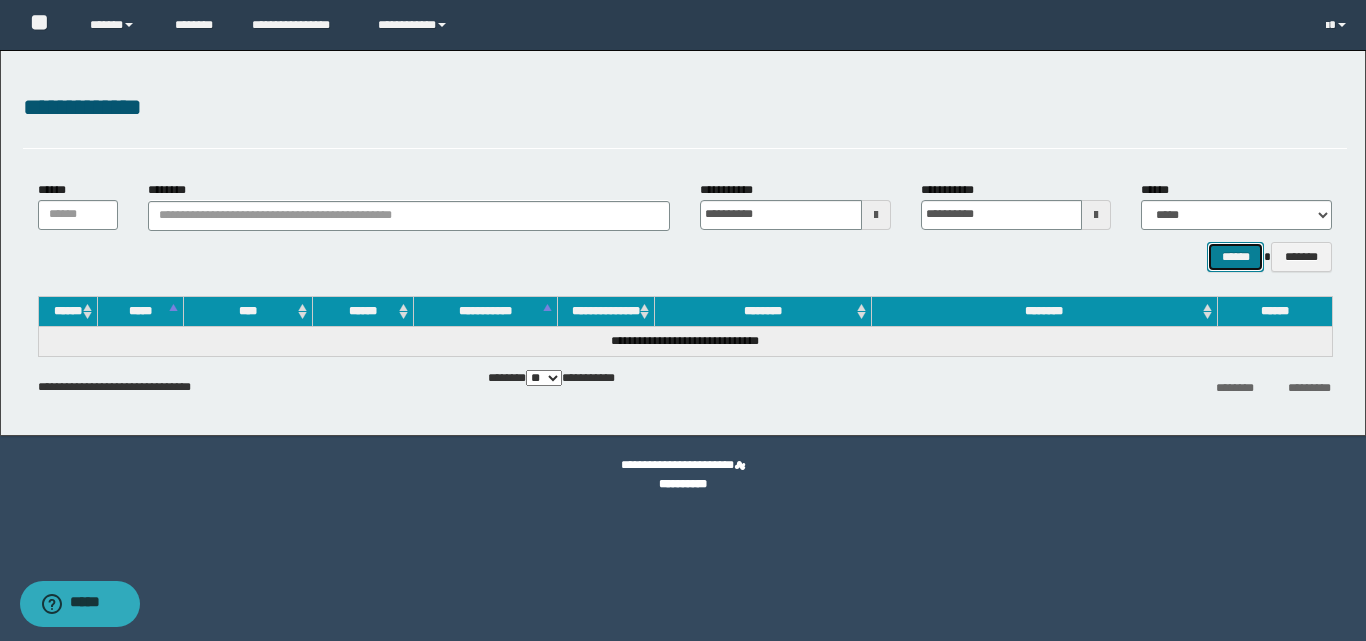 click on "******" at bounding box center [1235, 257] 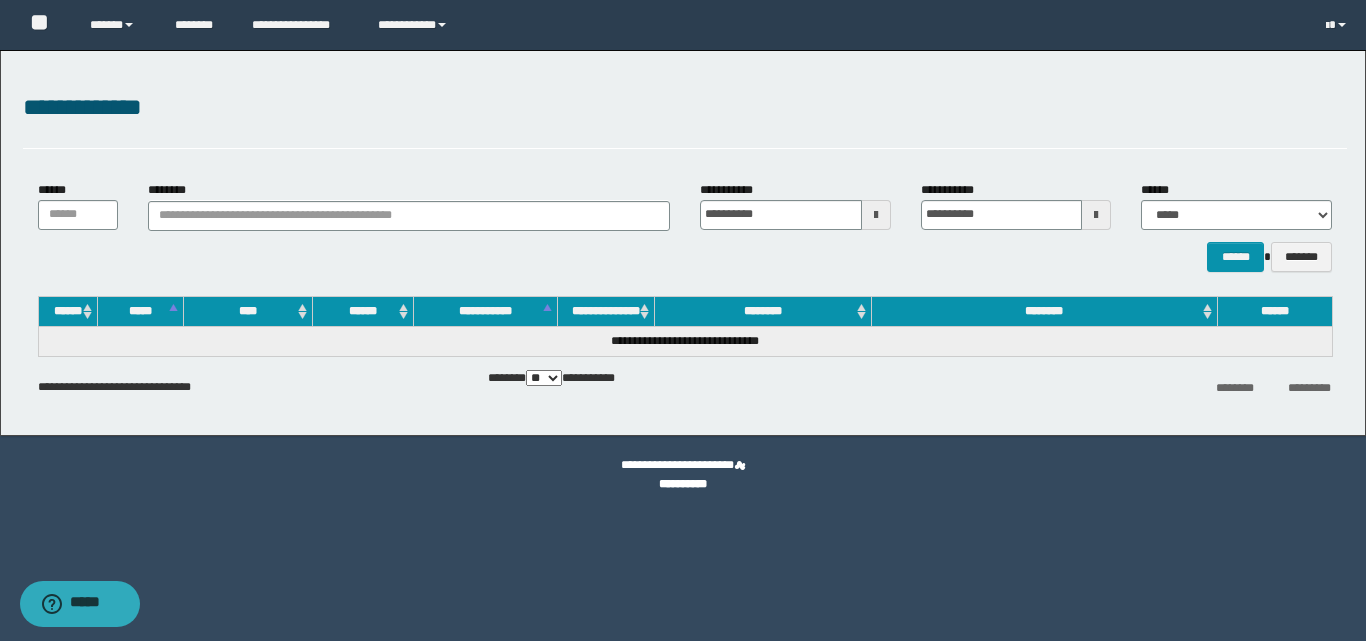 click at bounding box center [1096, 215] 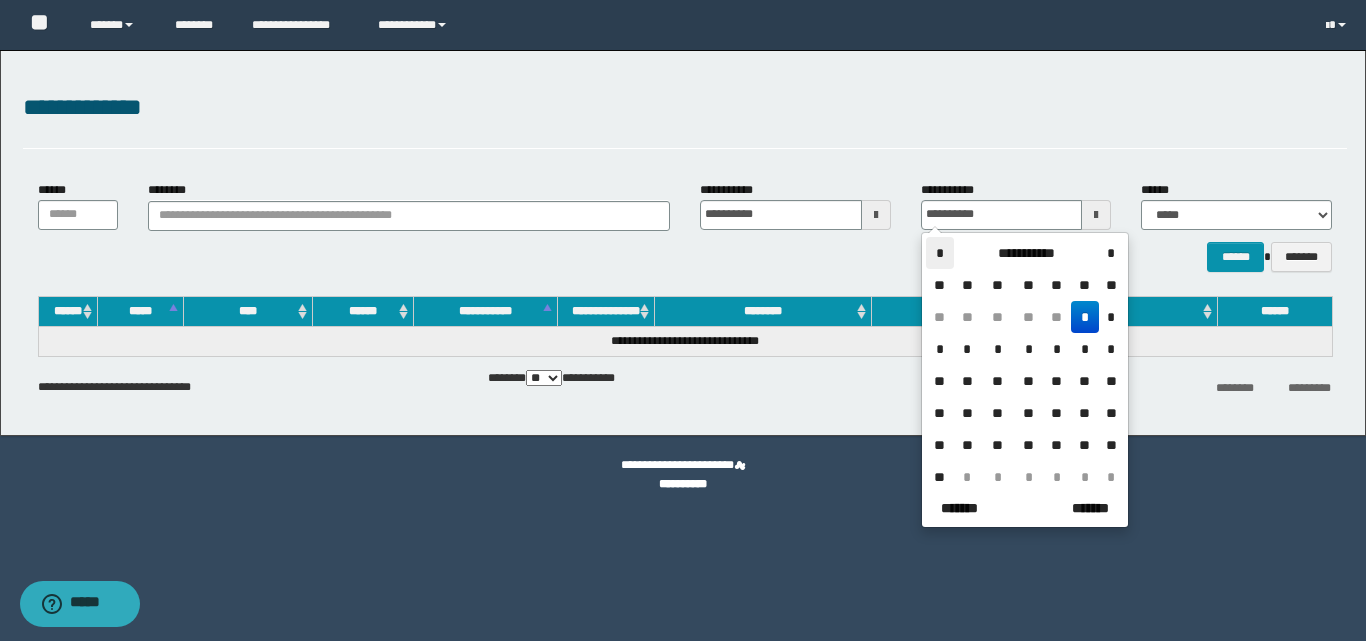 click on "*" at bounding box center (940, 253) 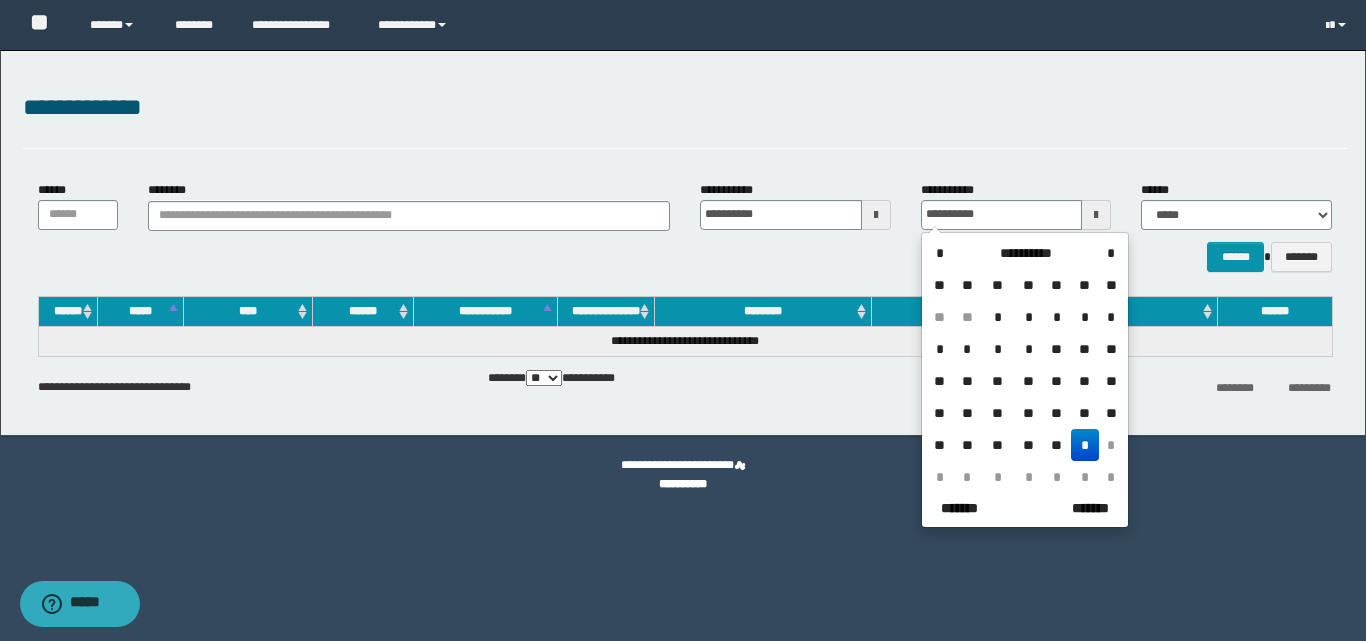 click on "**" at bounding box center (1028, 445) 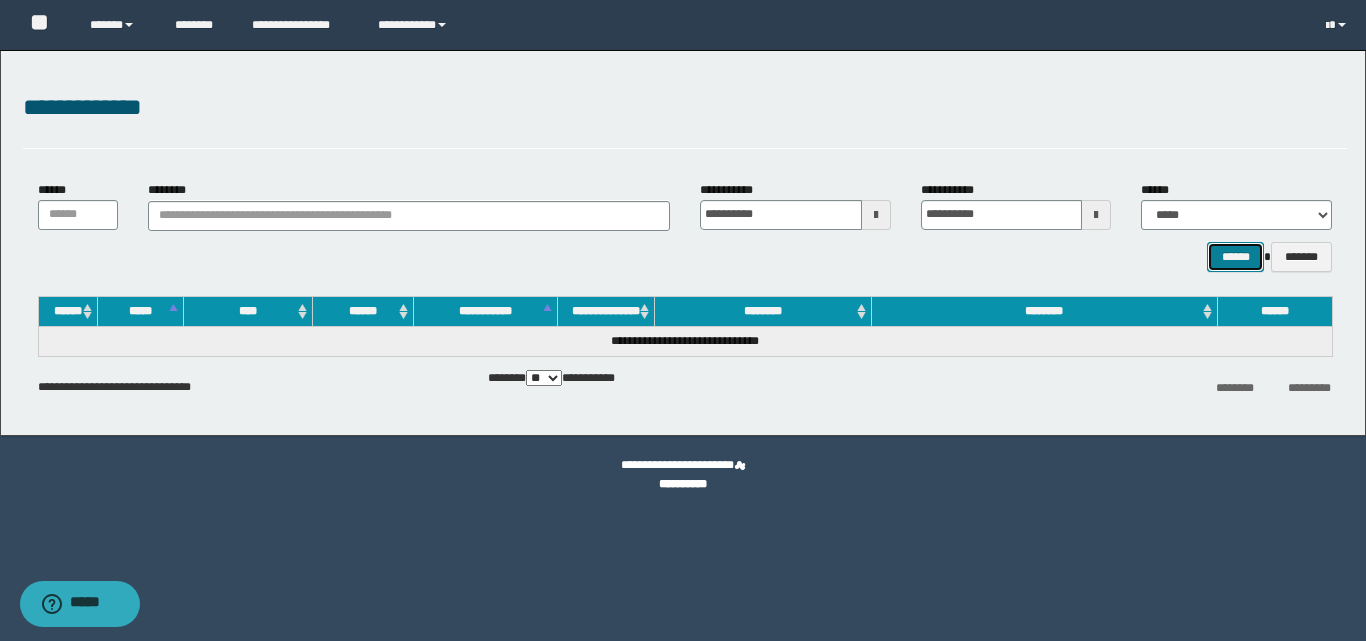 click on "******" at bounding box center [1235, 257] 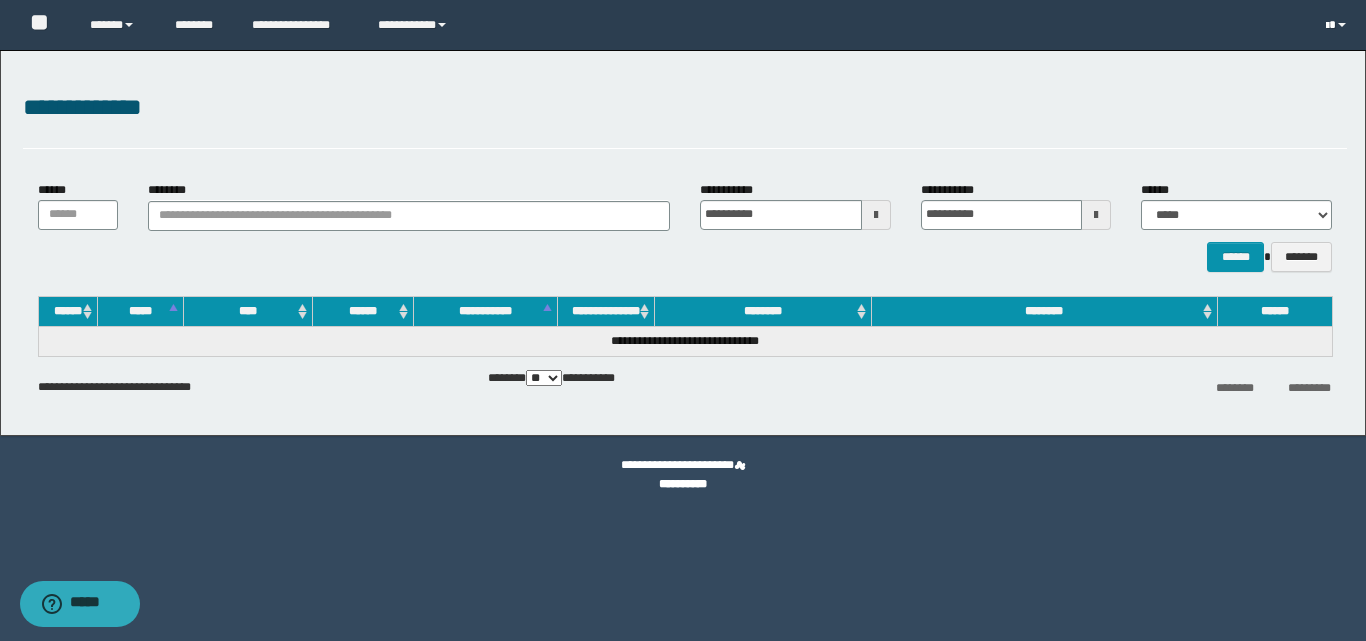 click at bounding box center (1338, 25) 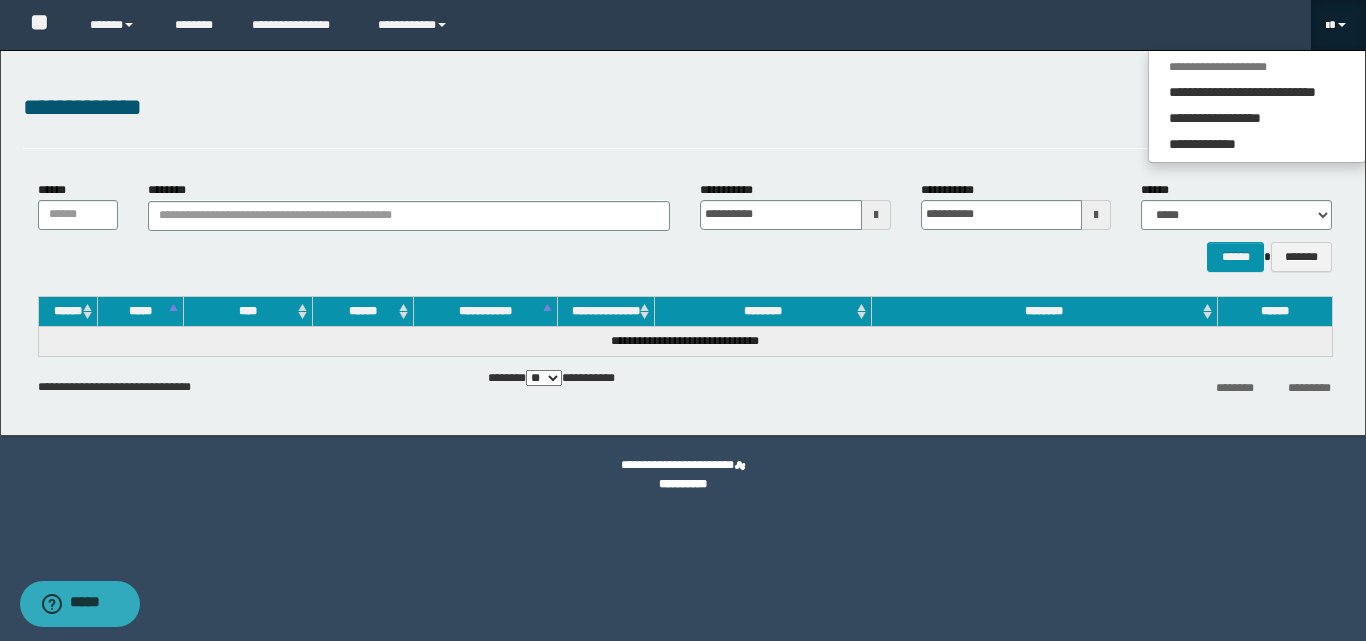 click on "**********" at bounding box center (683, 243) 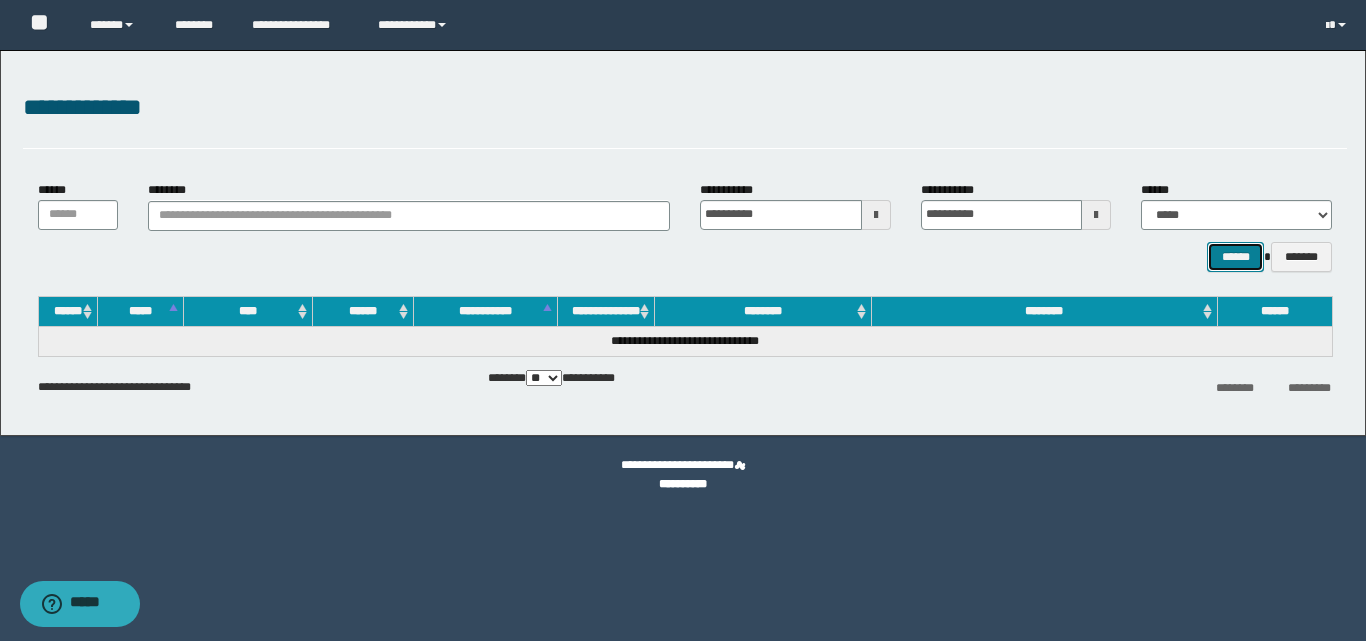 click on "******" at bounding box center (1235, 257) 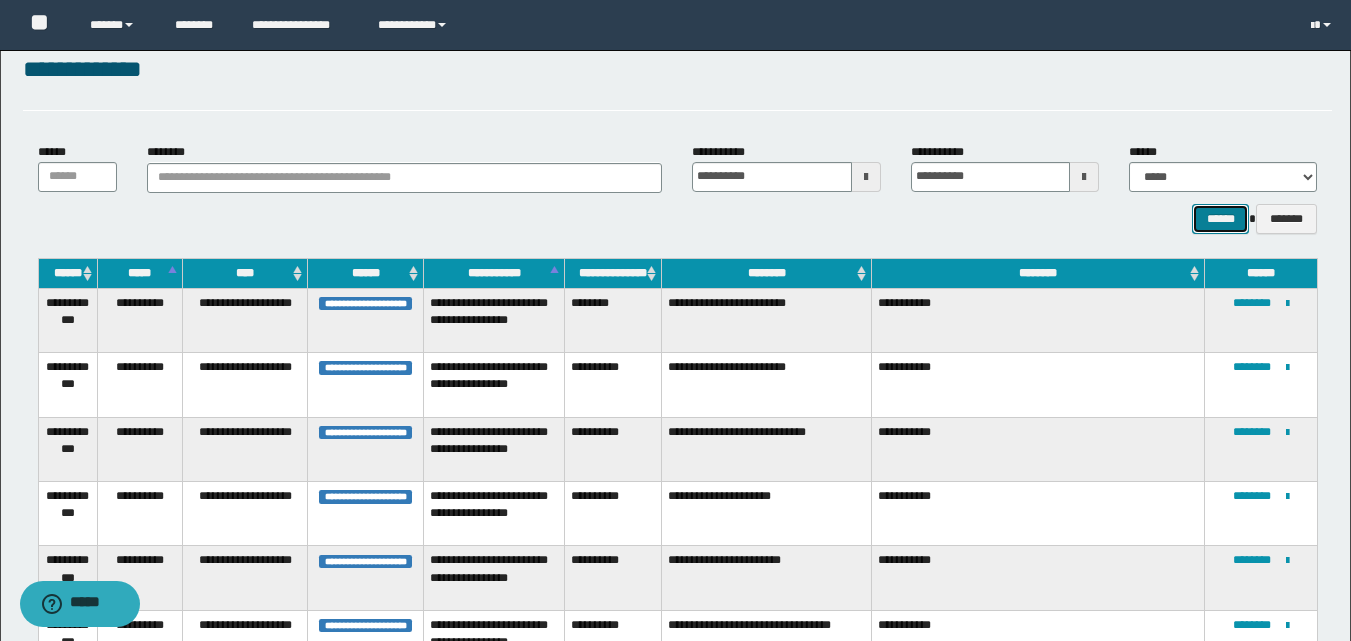 scroll, scrollTop: 0, scrollLeft: 0, axis: both 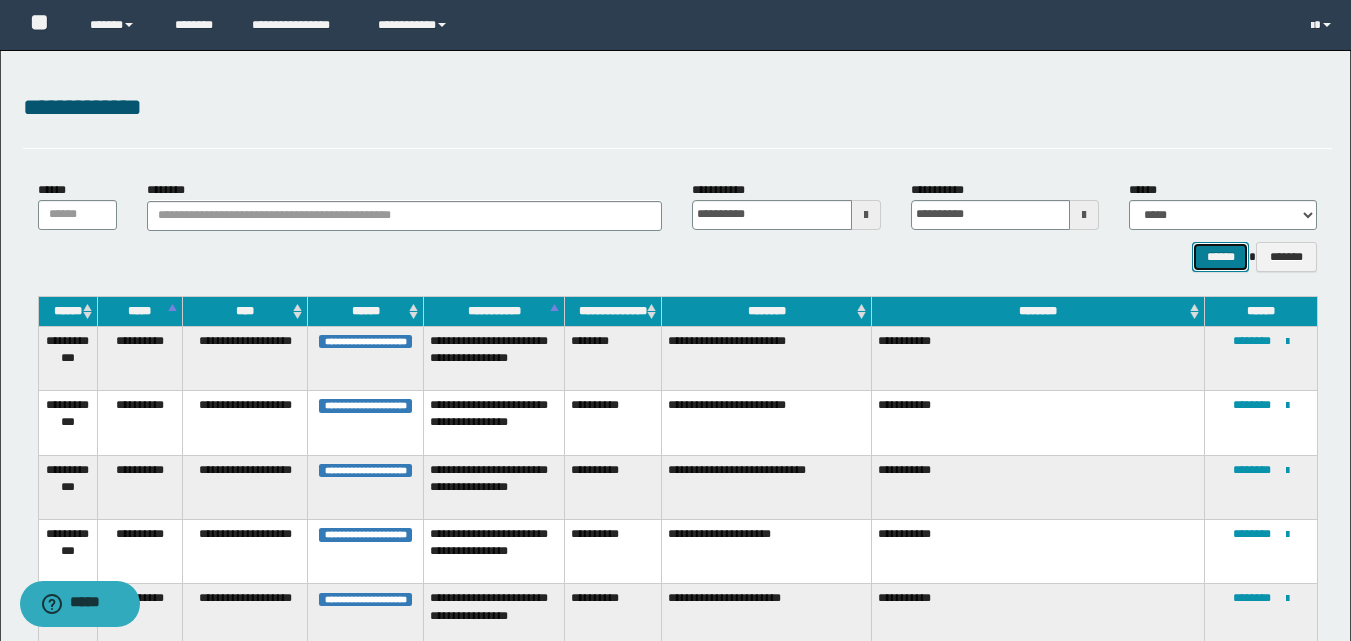 click on "******" at bounding box center [1220, 257] 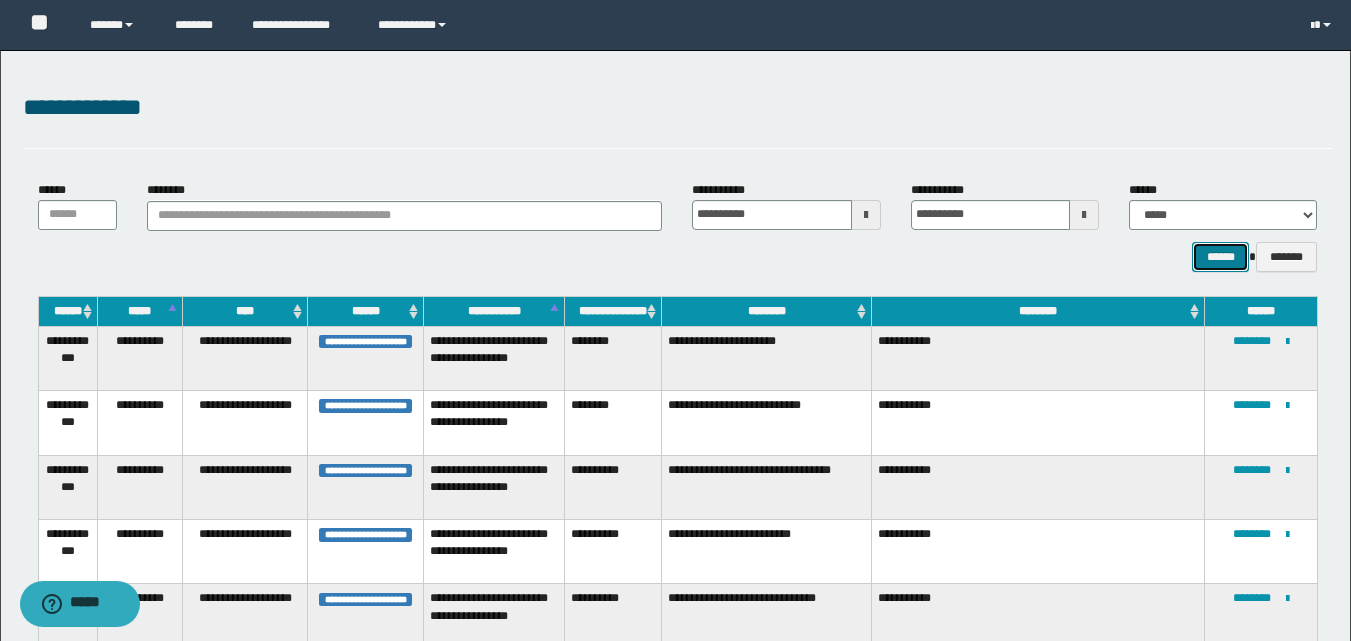 type 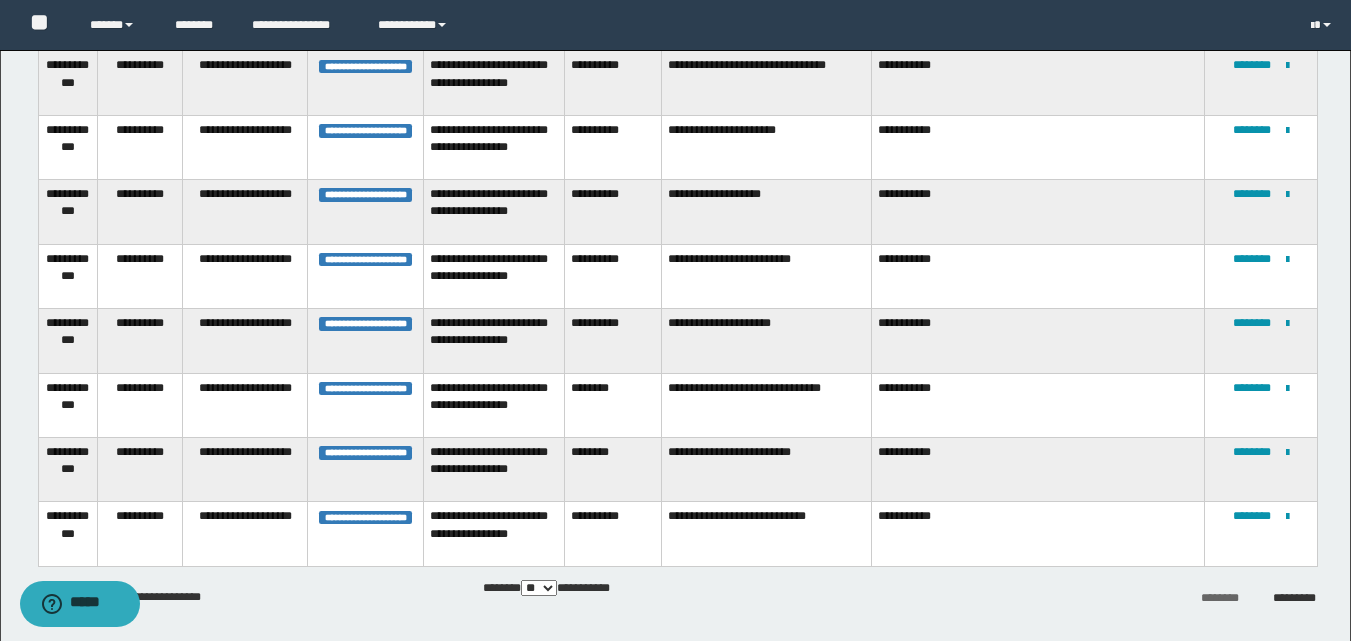 scroll, scrollTop: 3063, scrollLeft: 0, axis: vertical 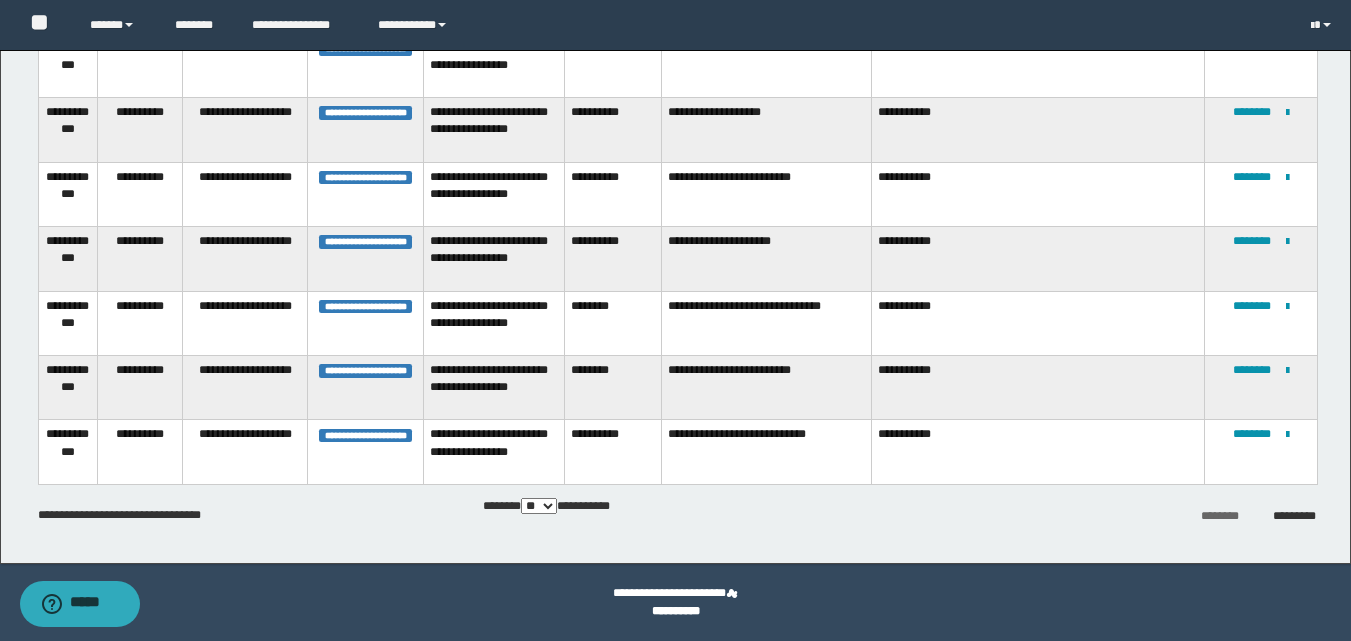 click on "**********" at bounding box center [677, 515] 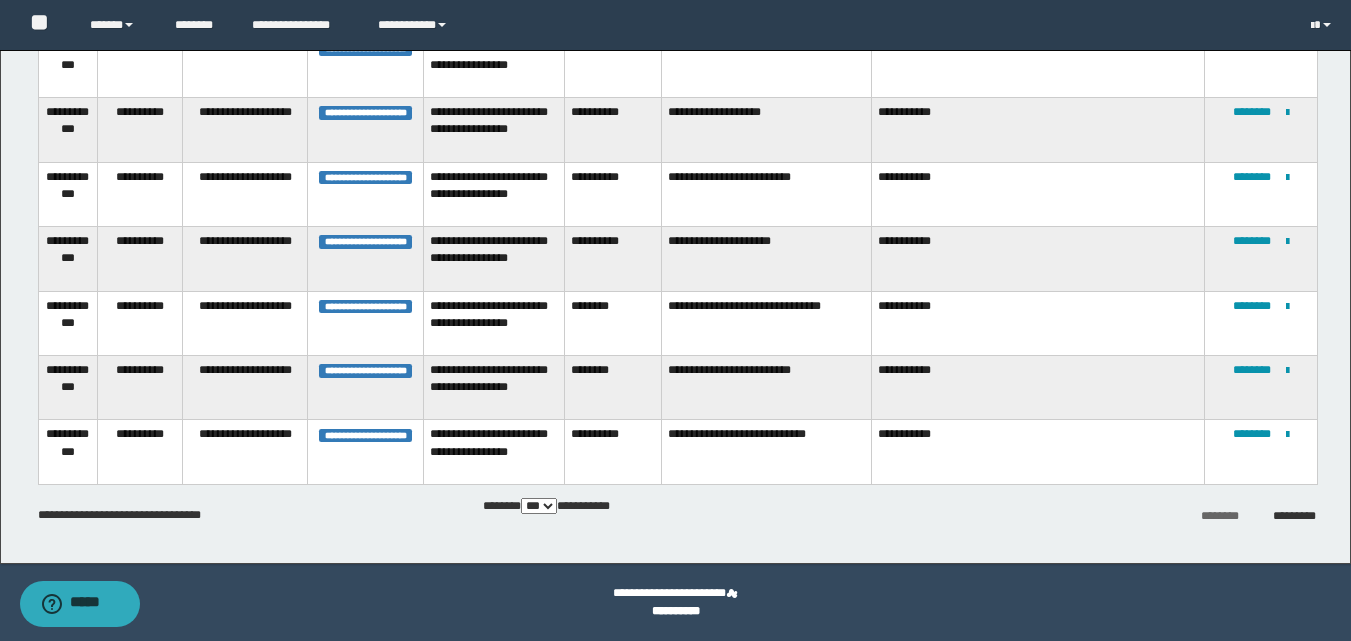 click on "** *** *** ***" at bounding box center [539, 506] 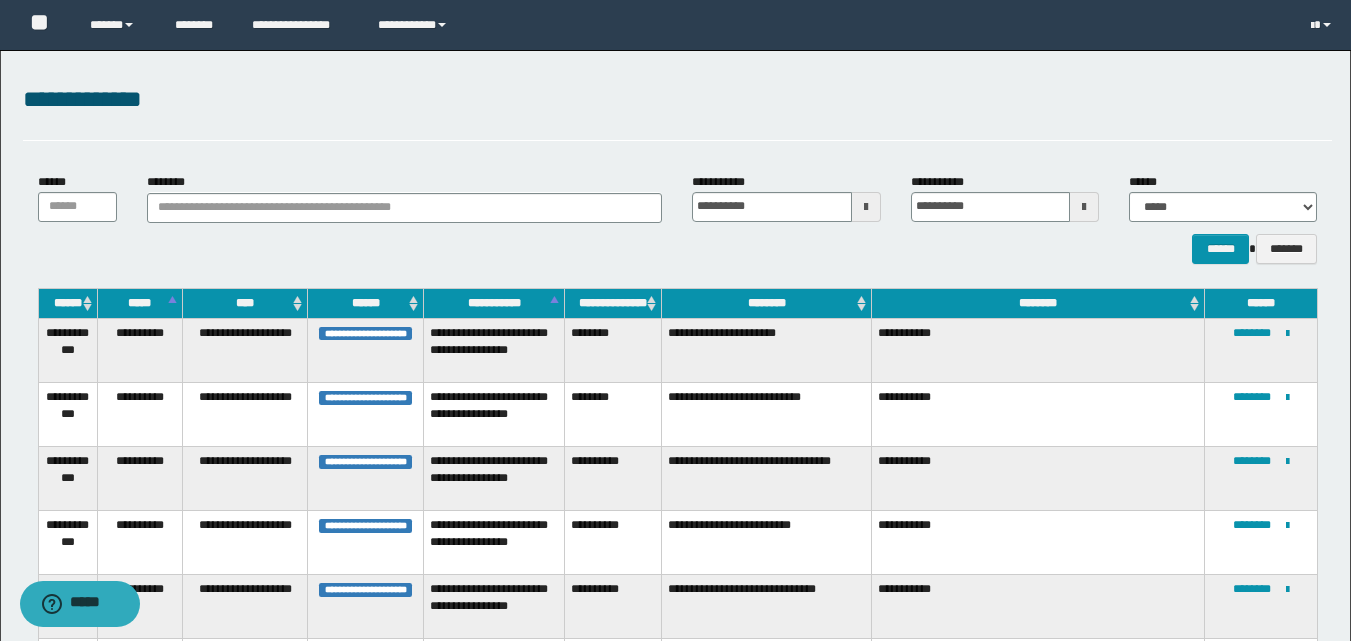 scroll, scrollTop: 0, scrollLeft: 0, axis: both 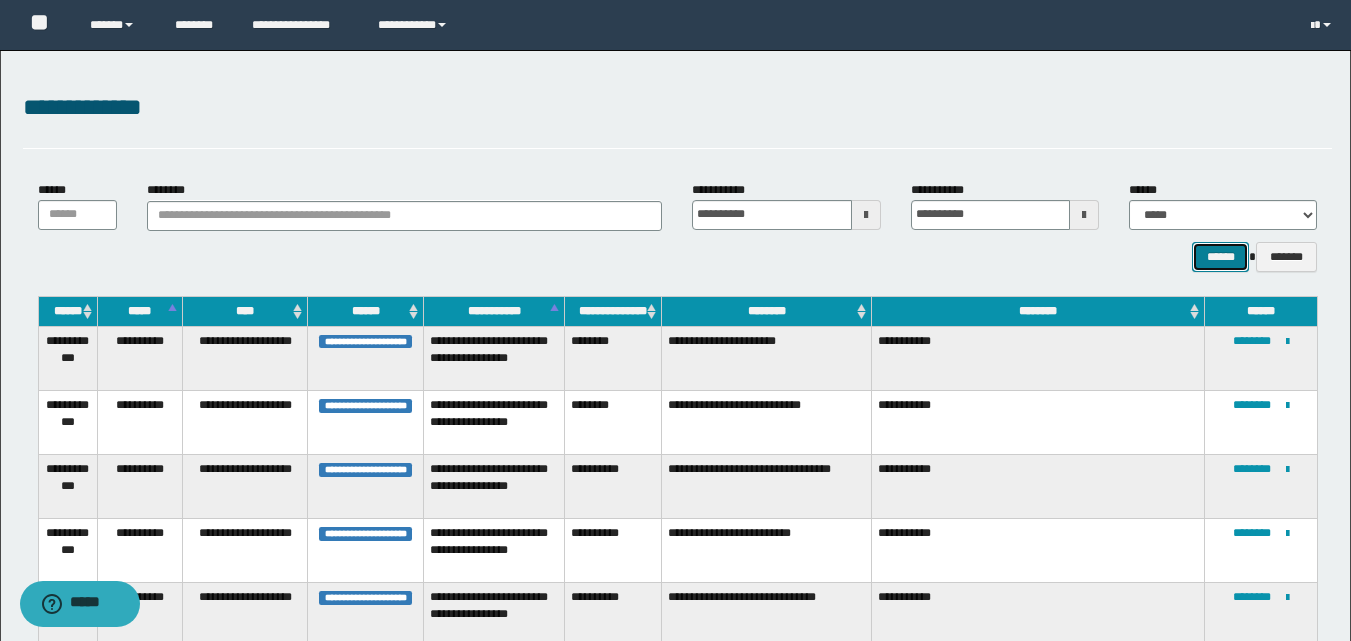 click on "******" at bounding box center (1220, 257) 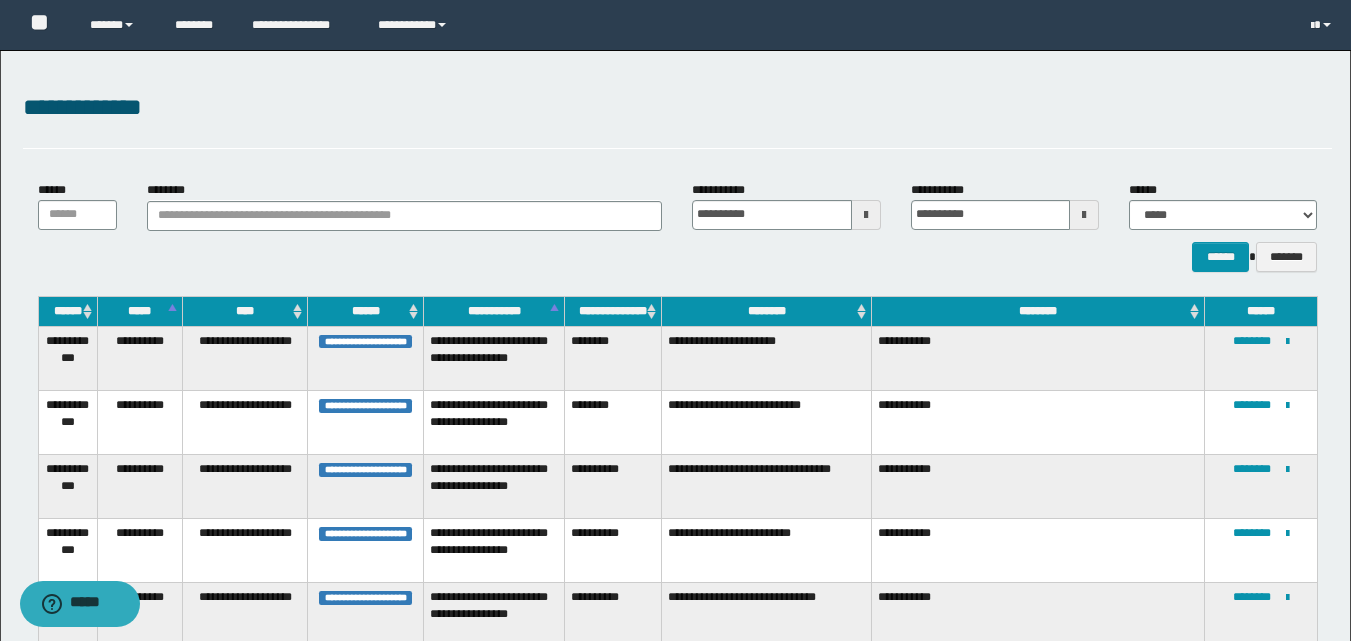 scroll, scrollTop: 1695, scrollLeft: 0, axis: vertical 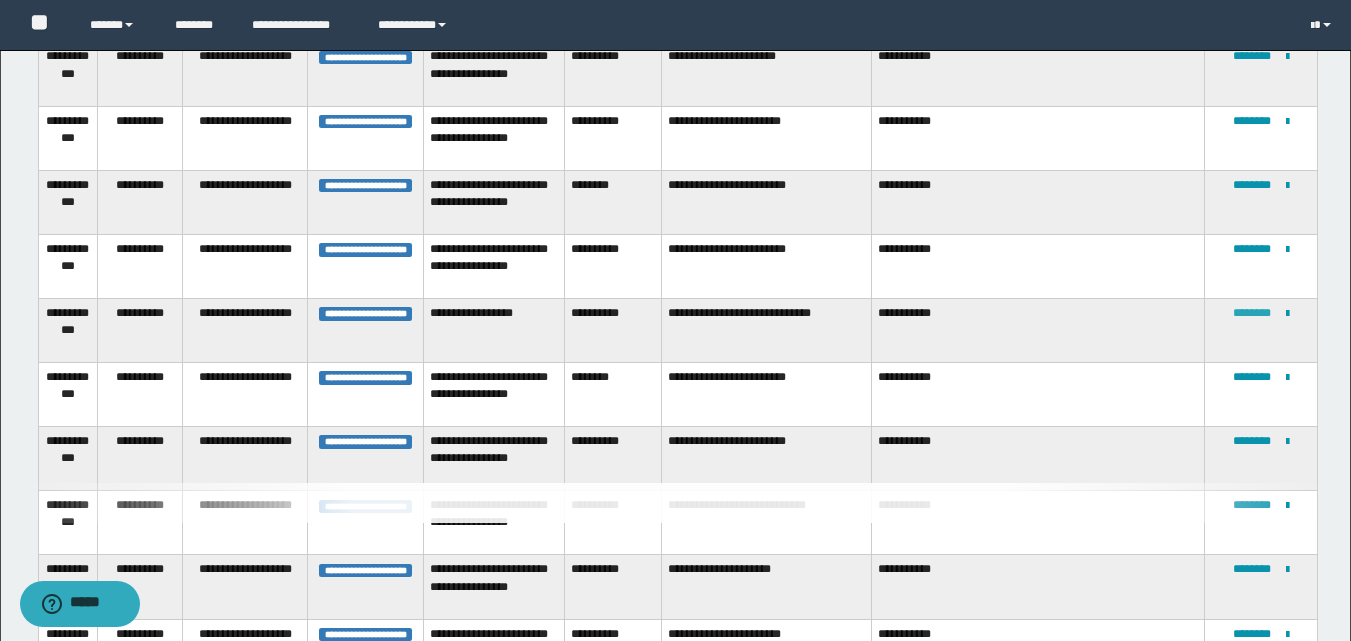 click on "********" at bounding box center [1252, 313] 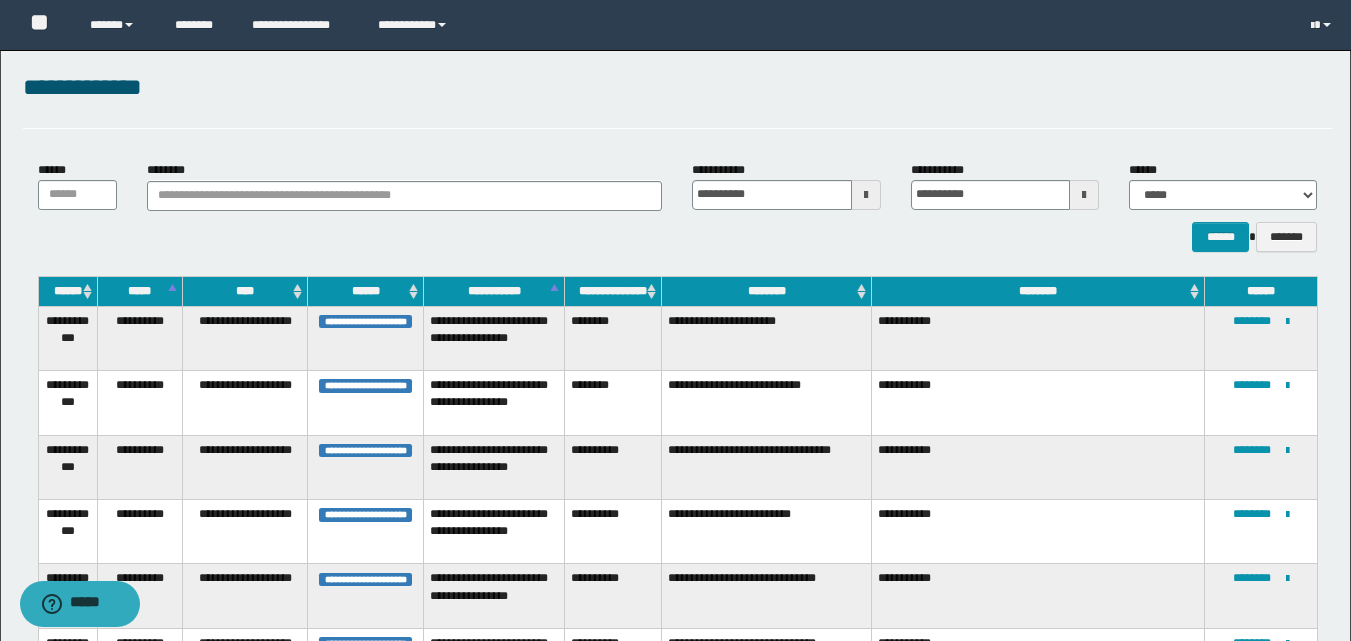 scroll, scrollTop: 1953, scrollLeft: 0, axis: vertical 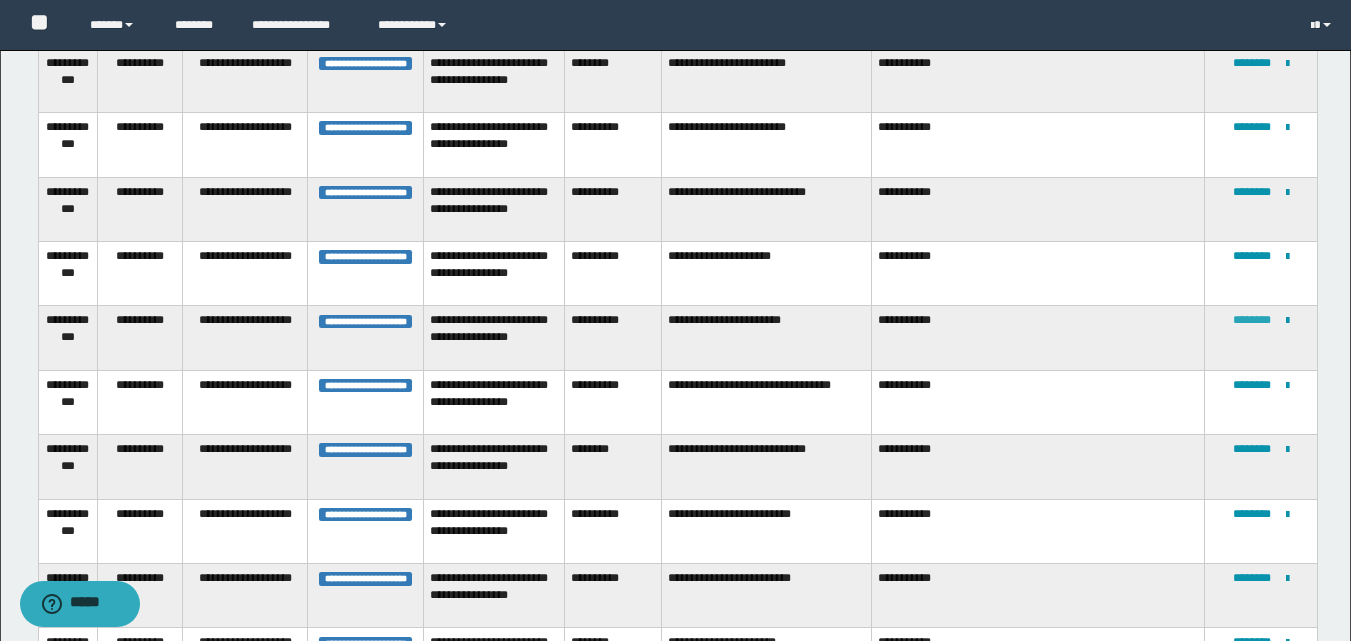 click on "********" at bounding box center (1252, 320) 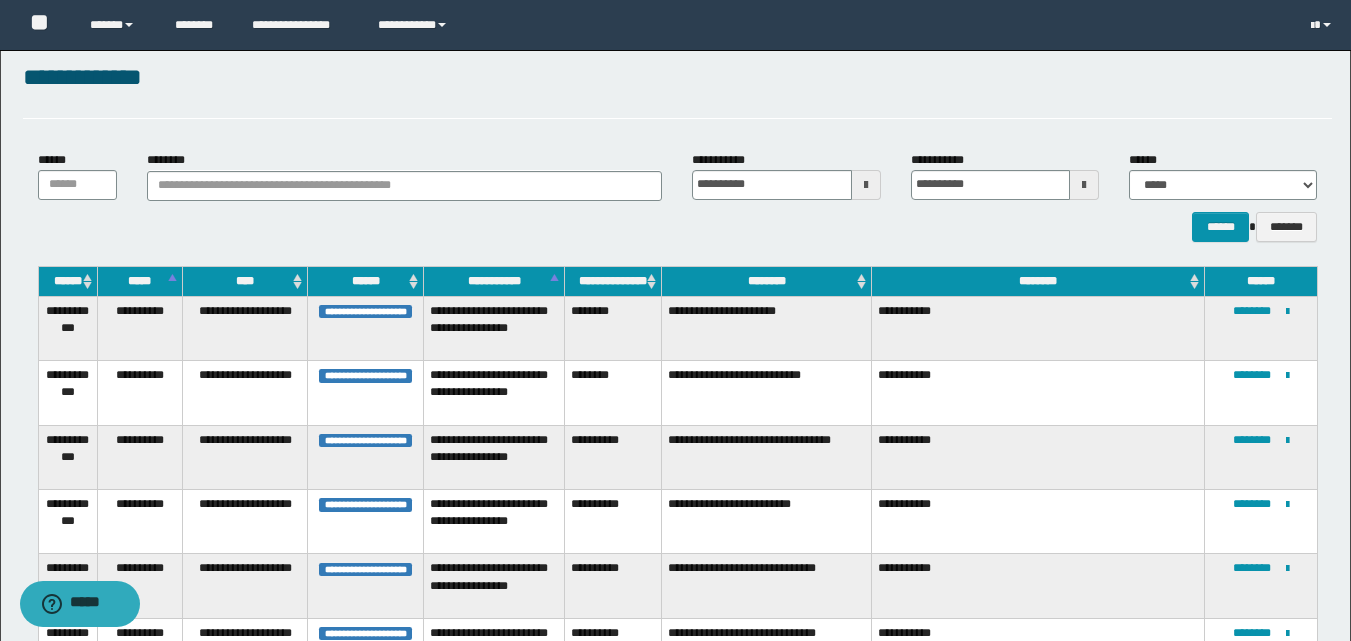 scroll, scrollTop: 1695, scrollLeft: 0, axis: vertical 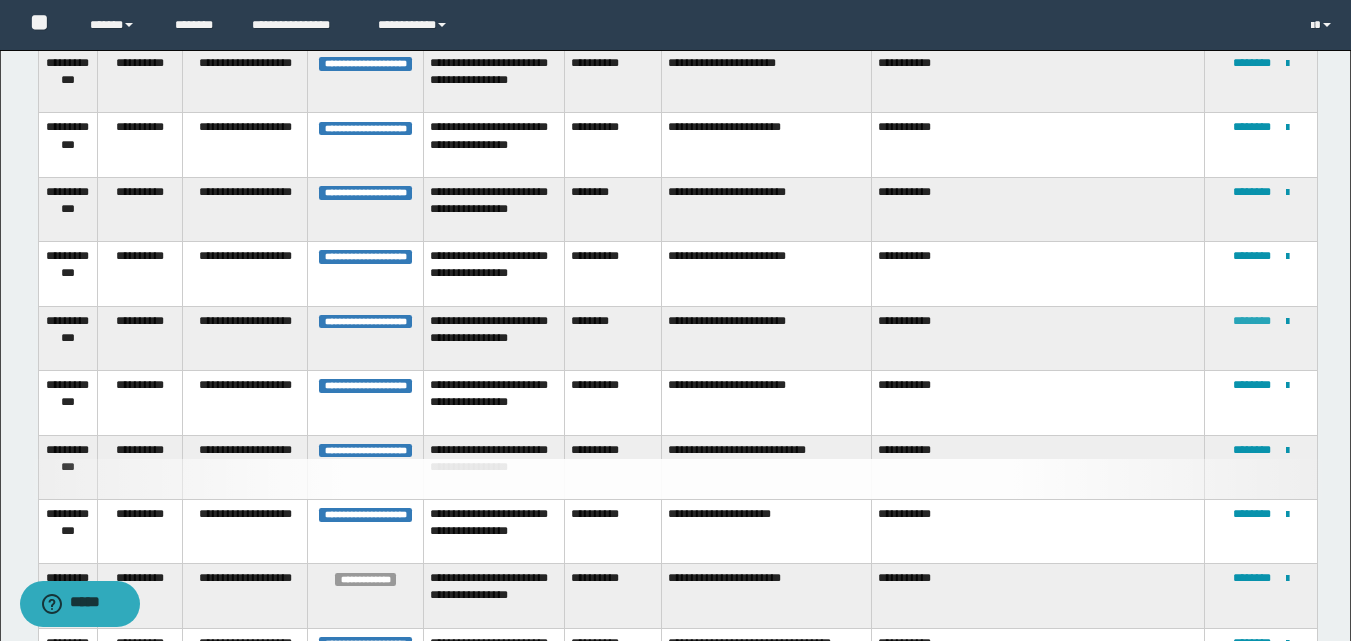 click on "********" at bounding box center [1252, 321] 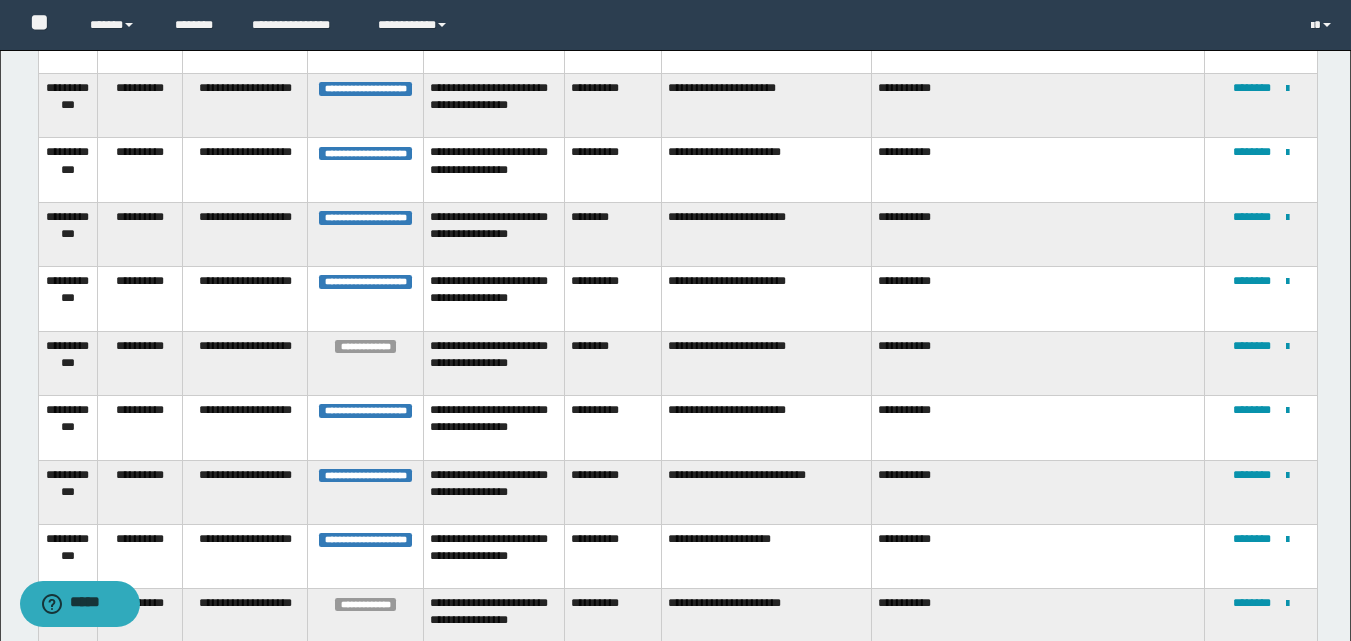 scroll, scrollTop: 1758, scrollLeft: 0, axis: vertical 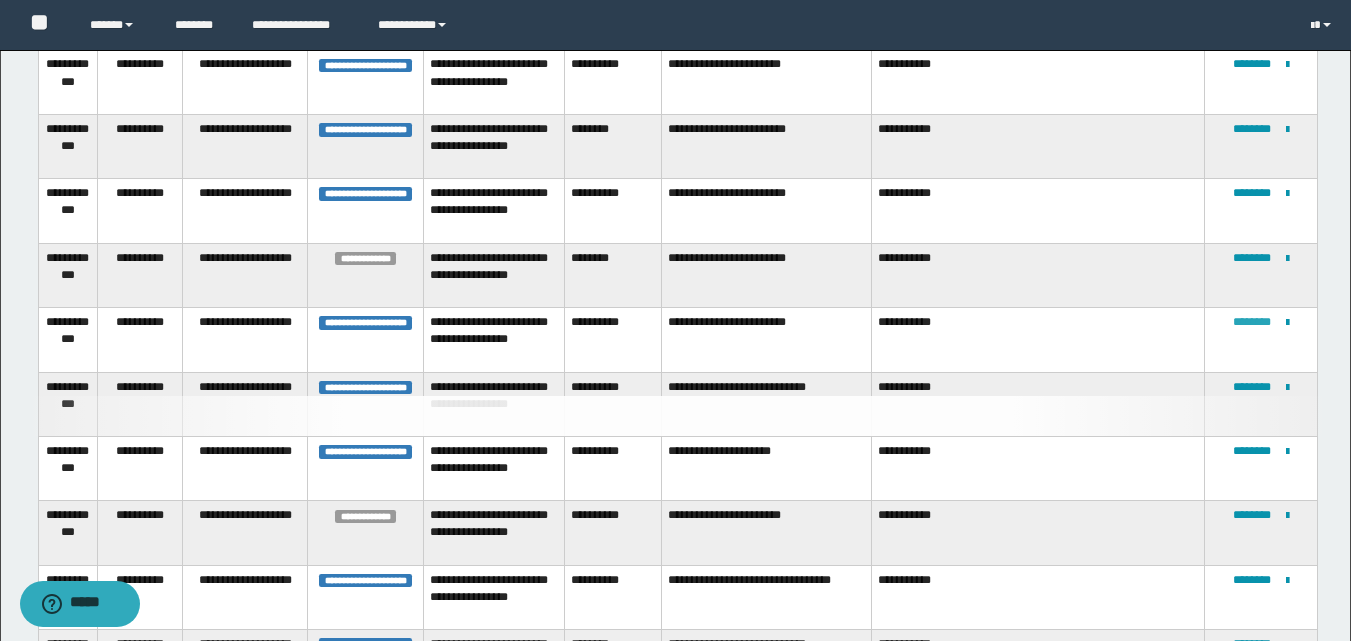 click on "********" at bounding box center [1252, 322] 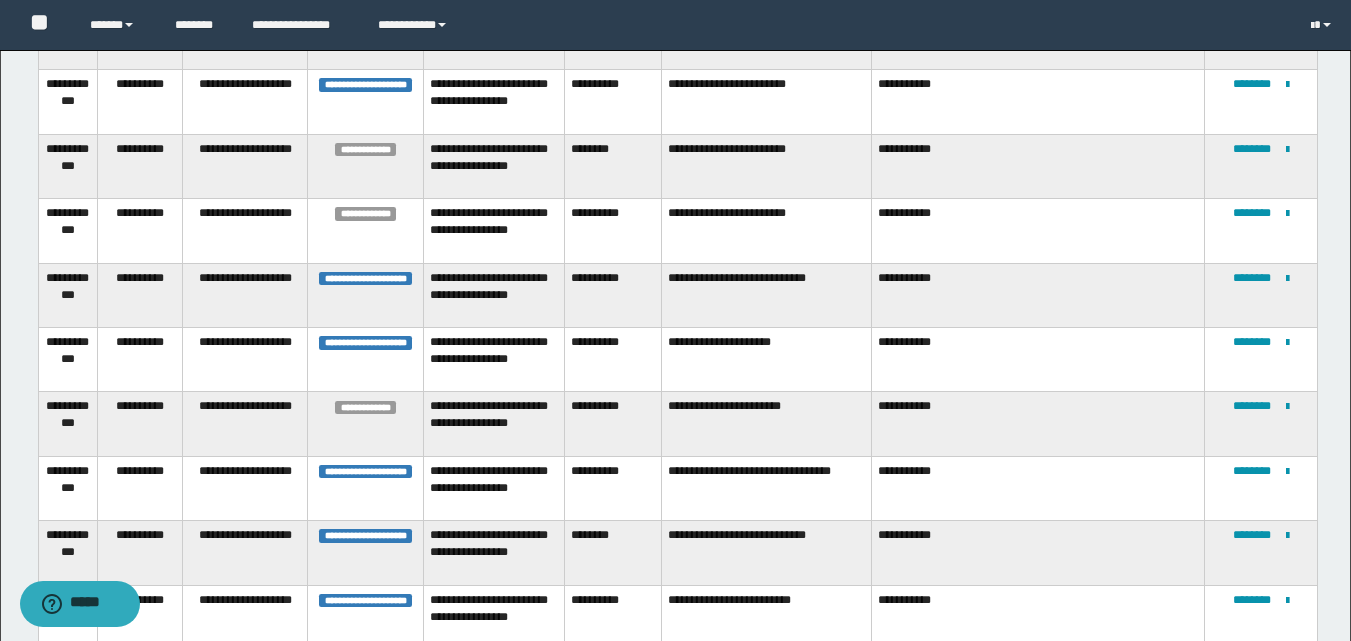 scroll, scrollTop: 1937, scrollLeft: 0, axis: vertical 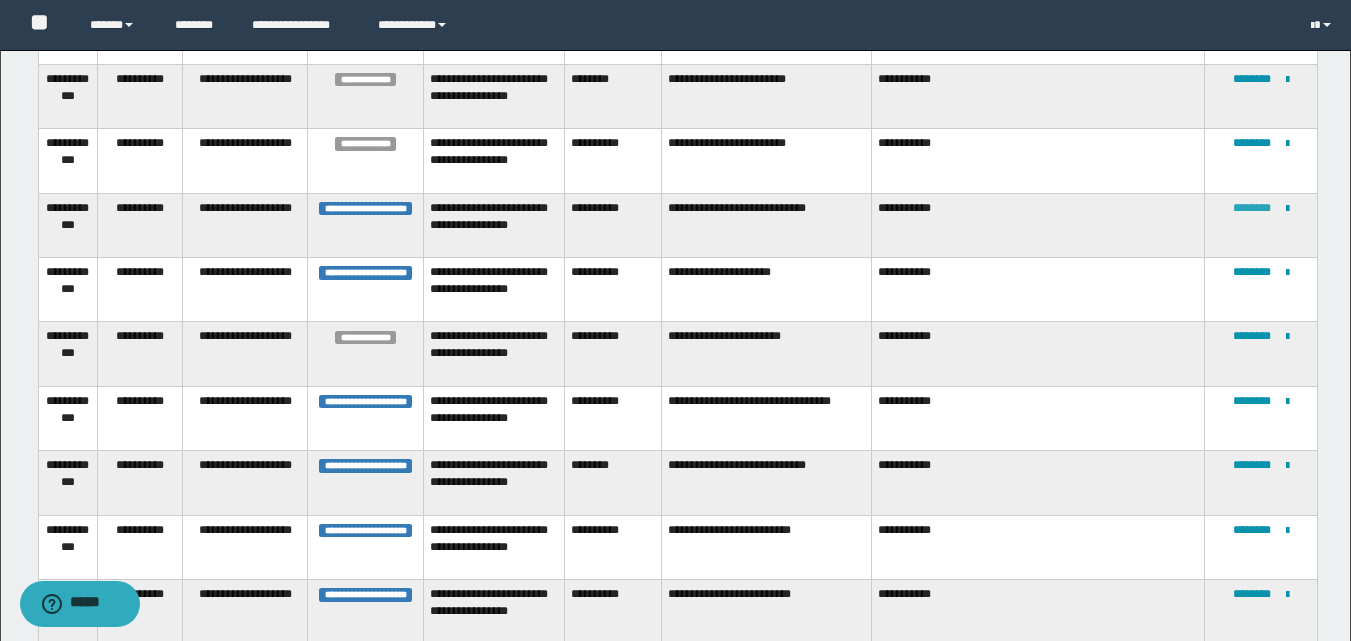 click on "********" at bounding box center (1252, 208) 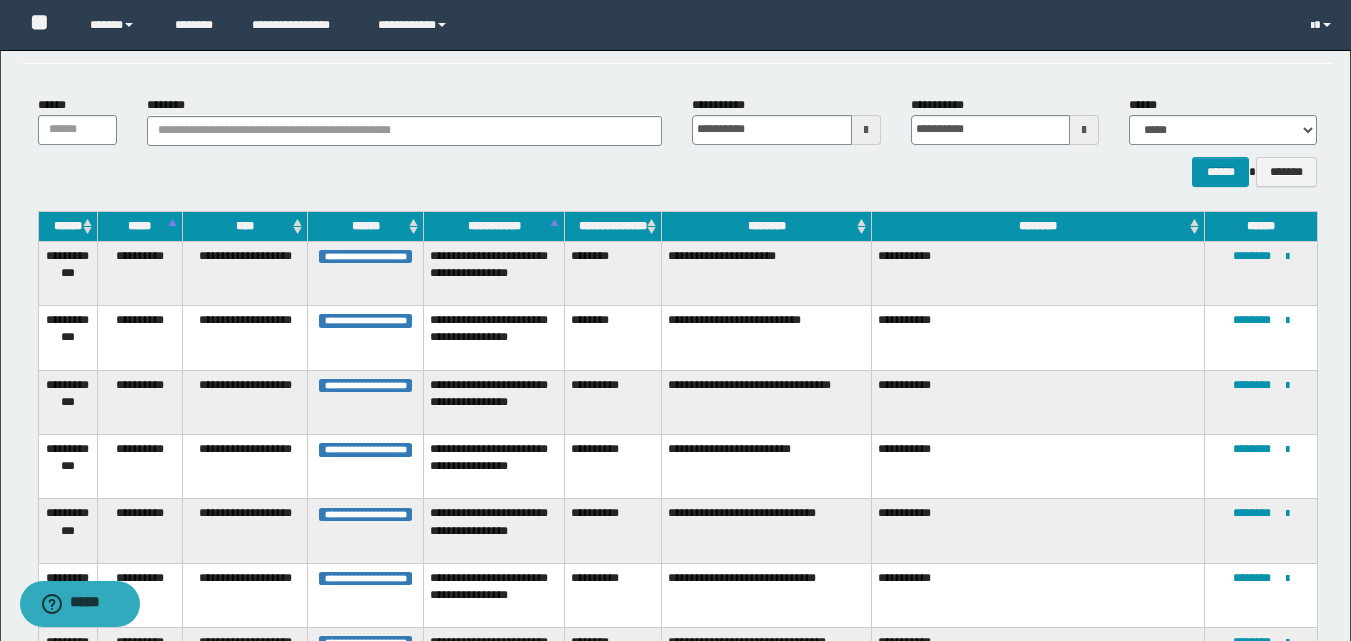 scroll, scrollTop: 1888, scrollLeft: 0, axis: vertical 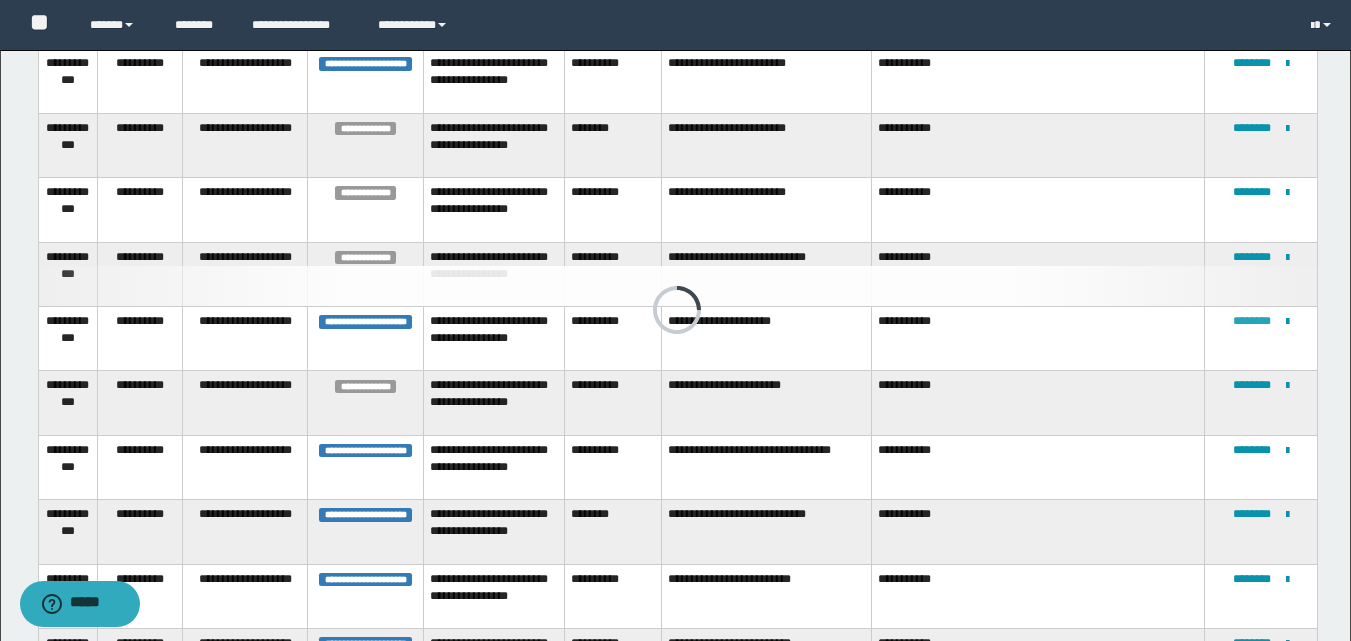 click at bounding box center (677, 286) 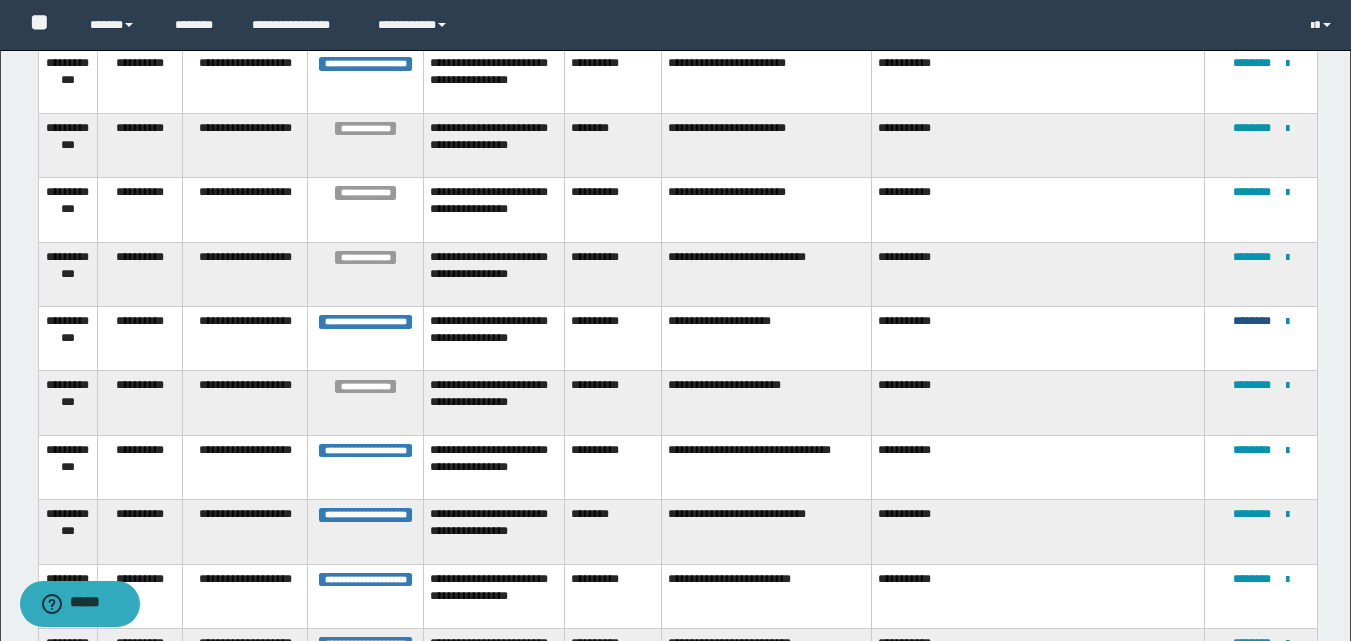 click on "********" at bounding box center (1252, 321) 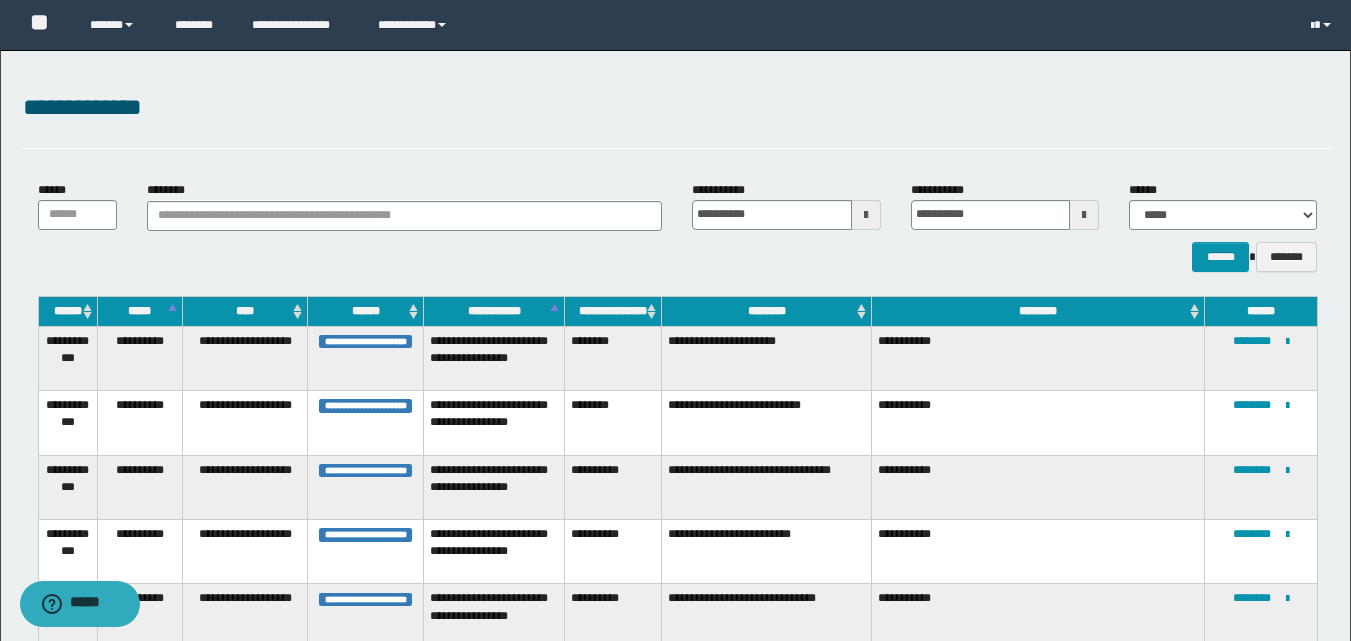scroll, scrollTop: 2017, scrollLeft: 0, axis: vertical 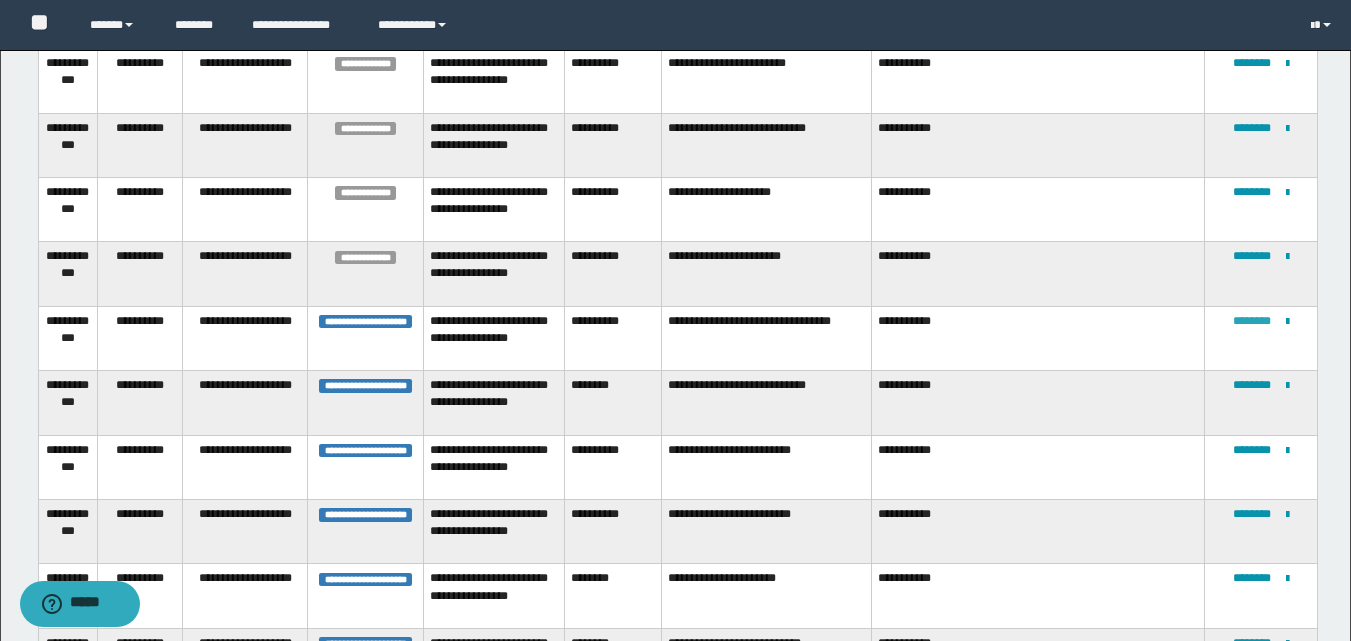 click on "********" at bounding box center [1252, 321] 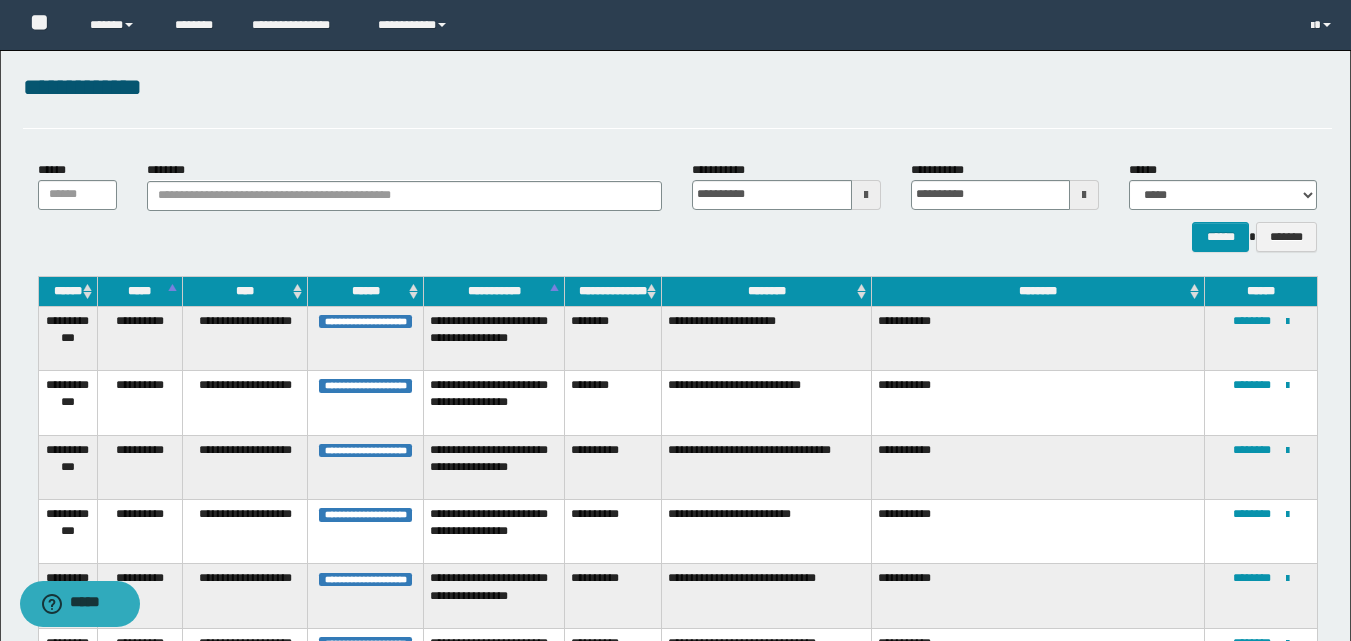 scroll, scrollTop: 2082, scrollLeft: 0, axis: vertical 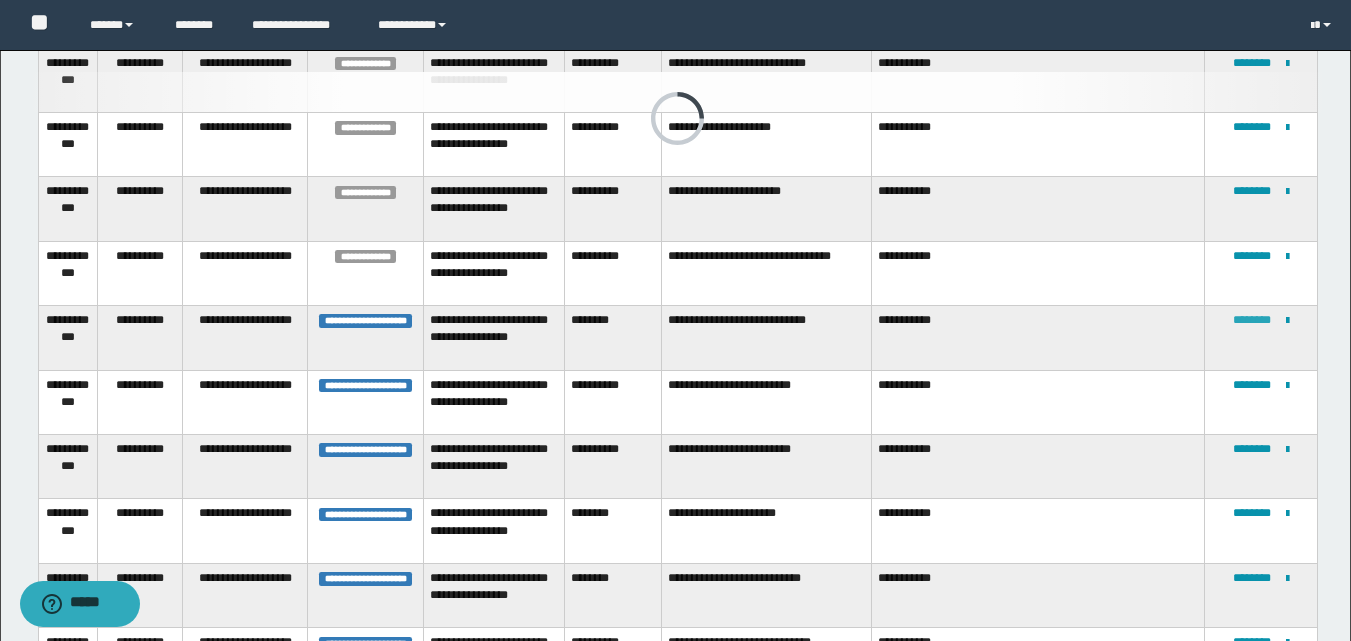 click on "********" at bounding box center [1252, 320] 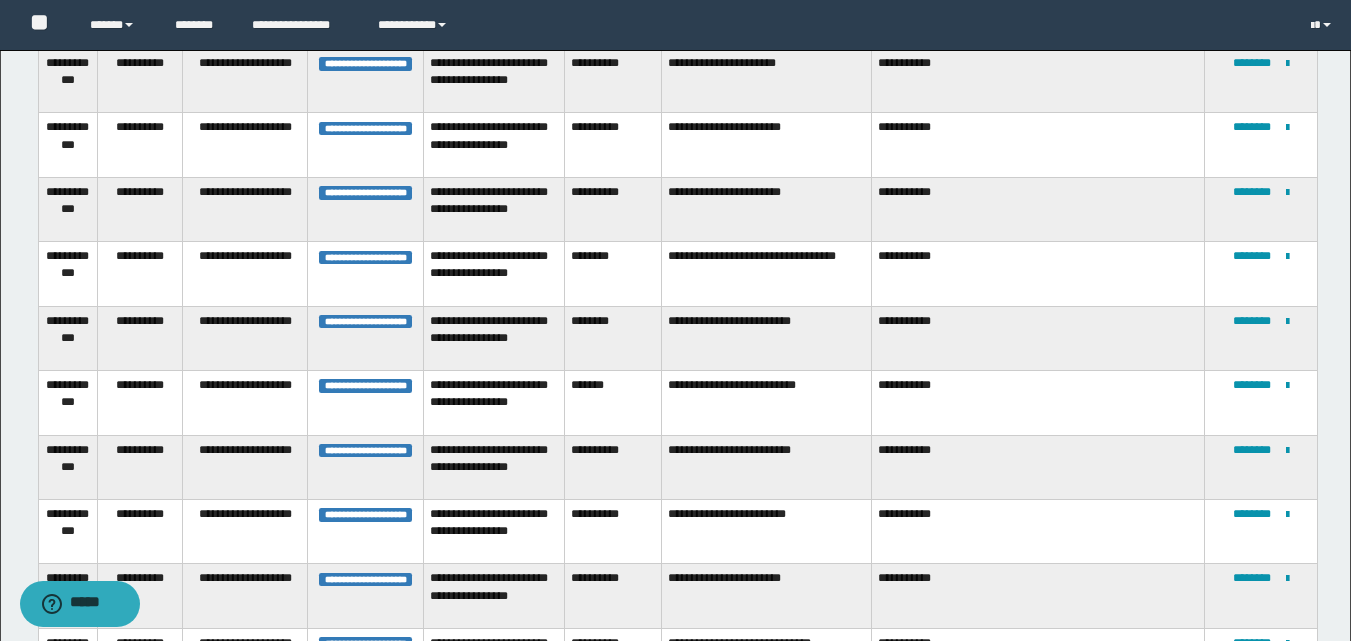 scroll, scrollTop: 2146, scrollLeft: 0, axis: vertical 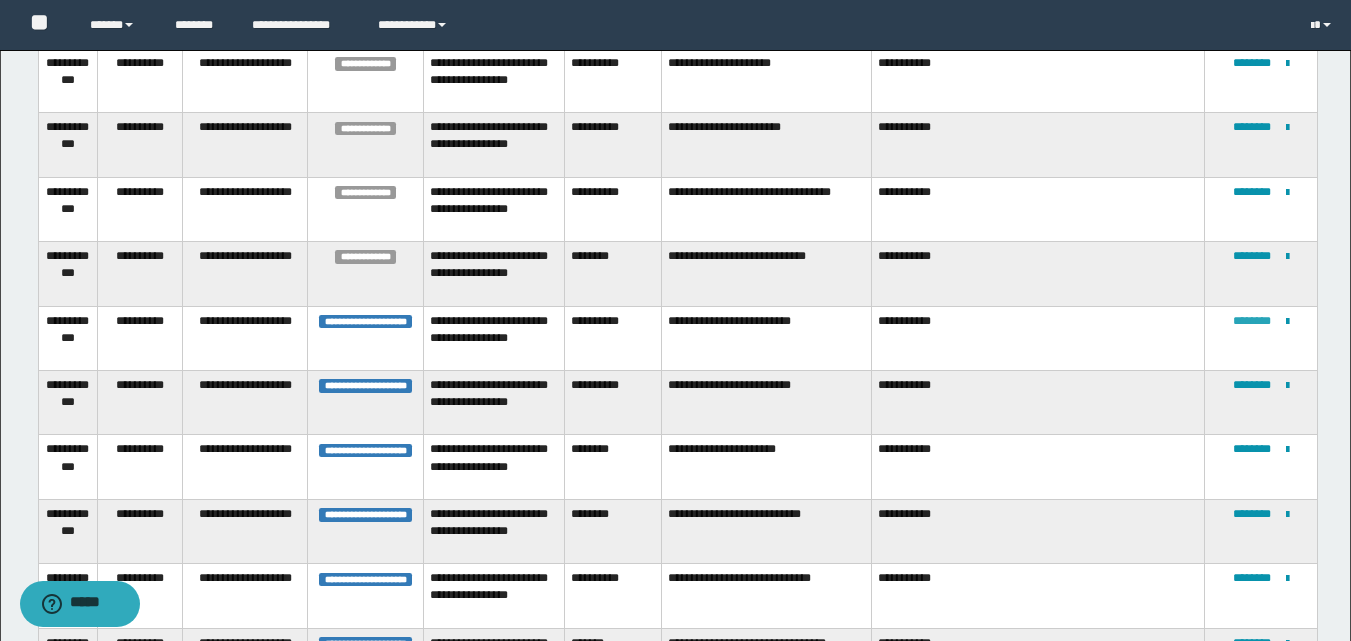 click on "********" at bounding box center [1252, 321] 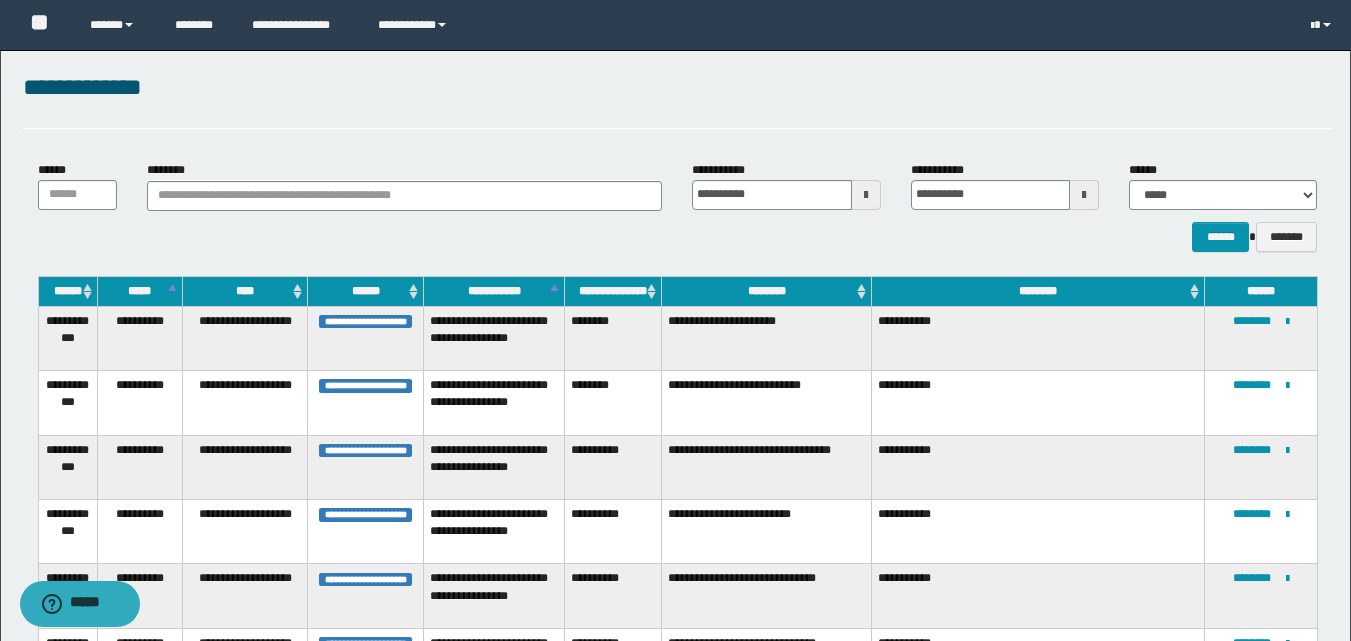 scroll, scrollTop: 2211, scrollLeft: 0, axis: vertical 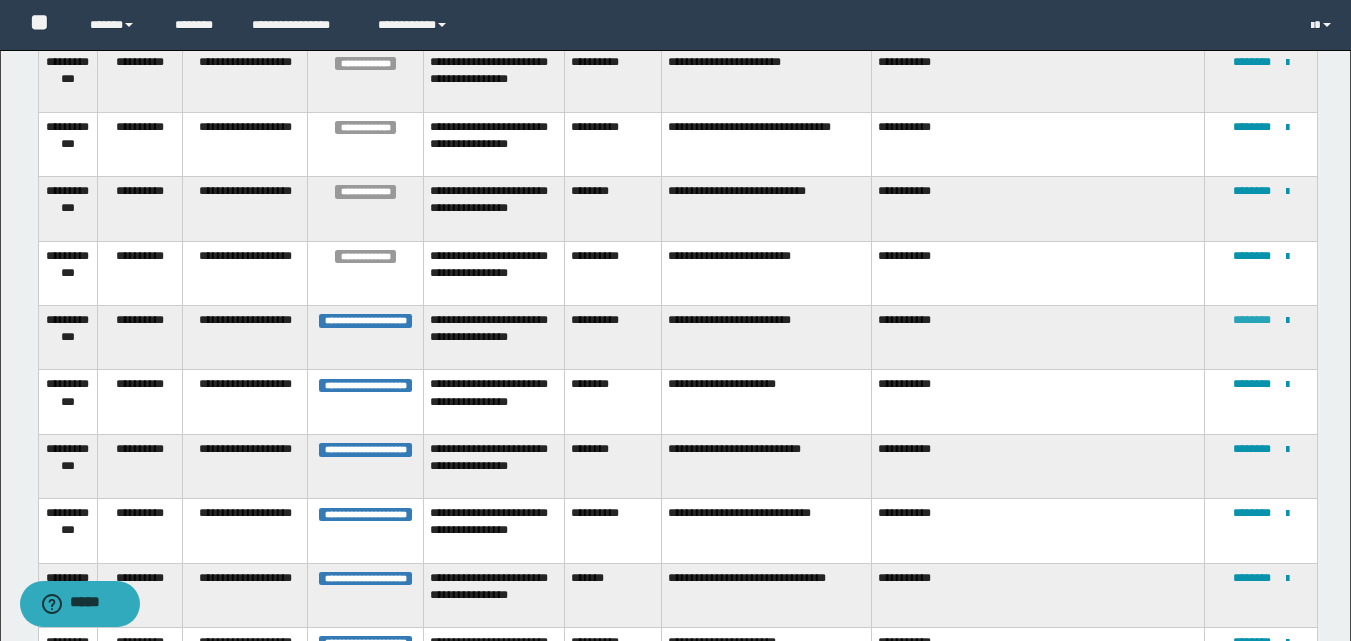 click on "********" at bounding box center [1252, 320] 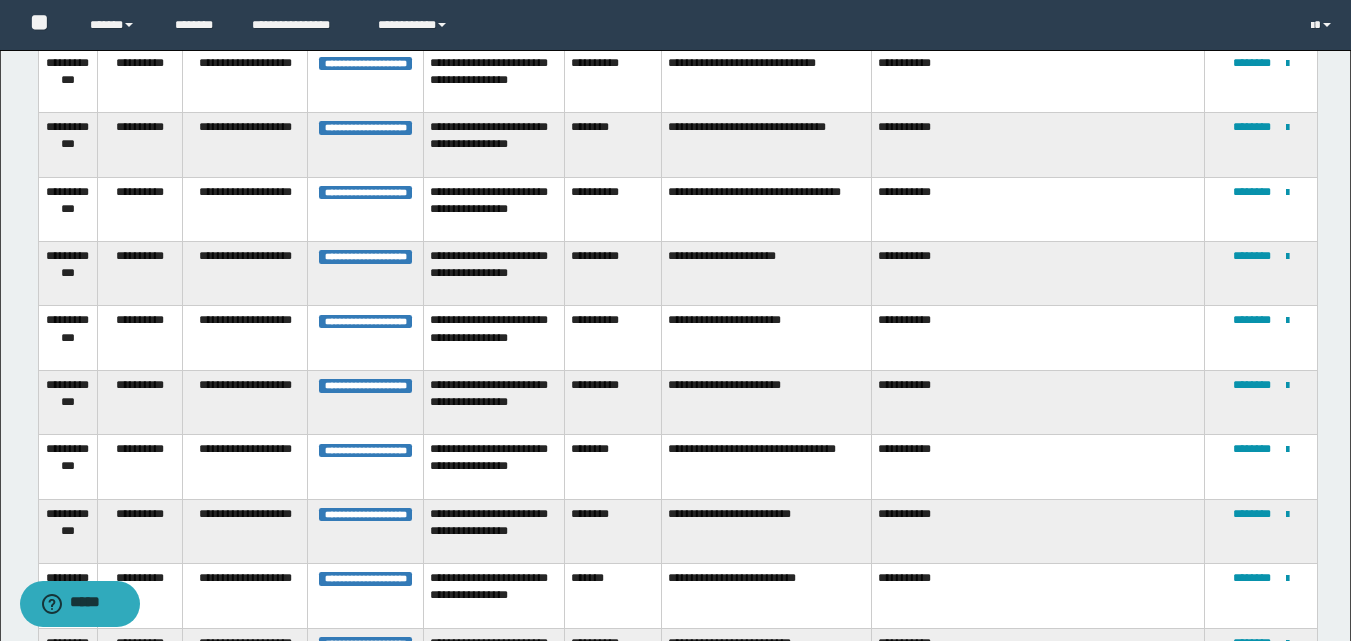 scroll, scrollTop: 2275, scrollLeft: 0, axis: vertical 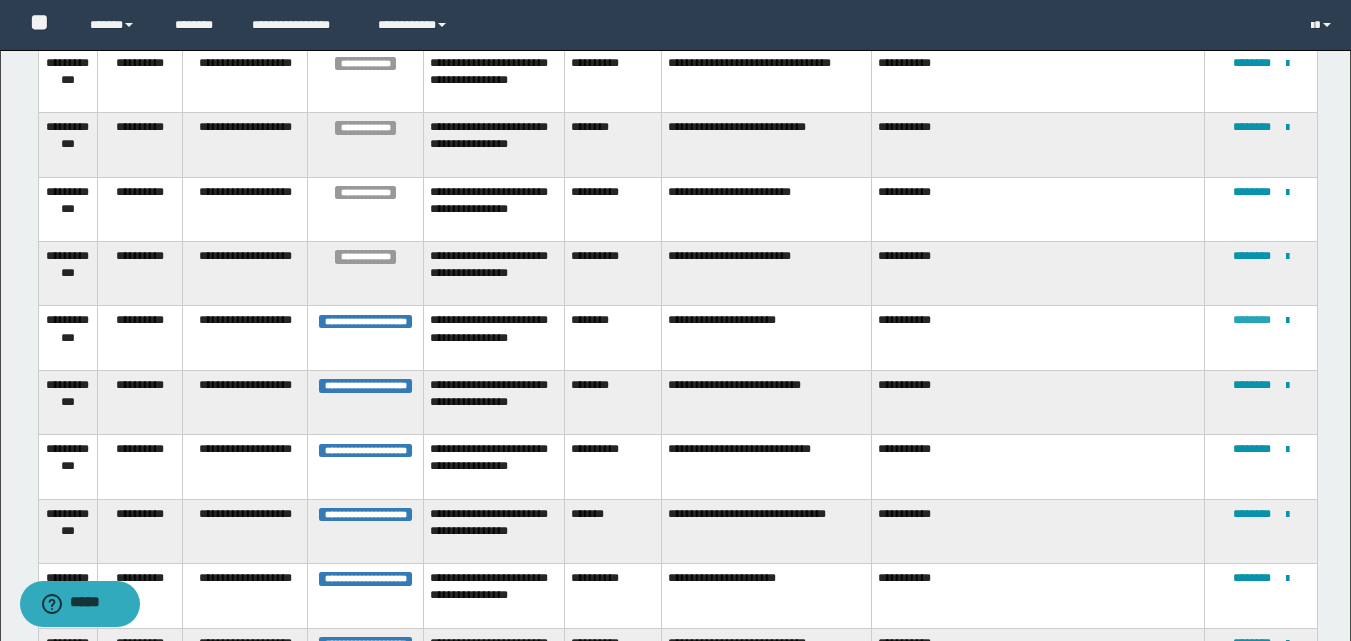click on "********" at bounding box center (1252, 320) 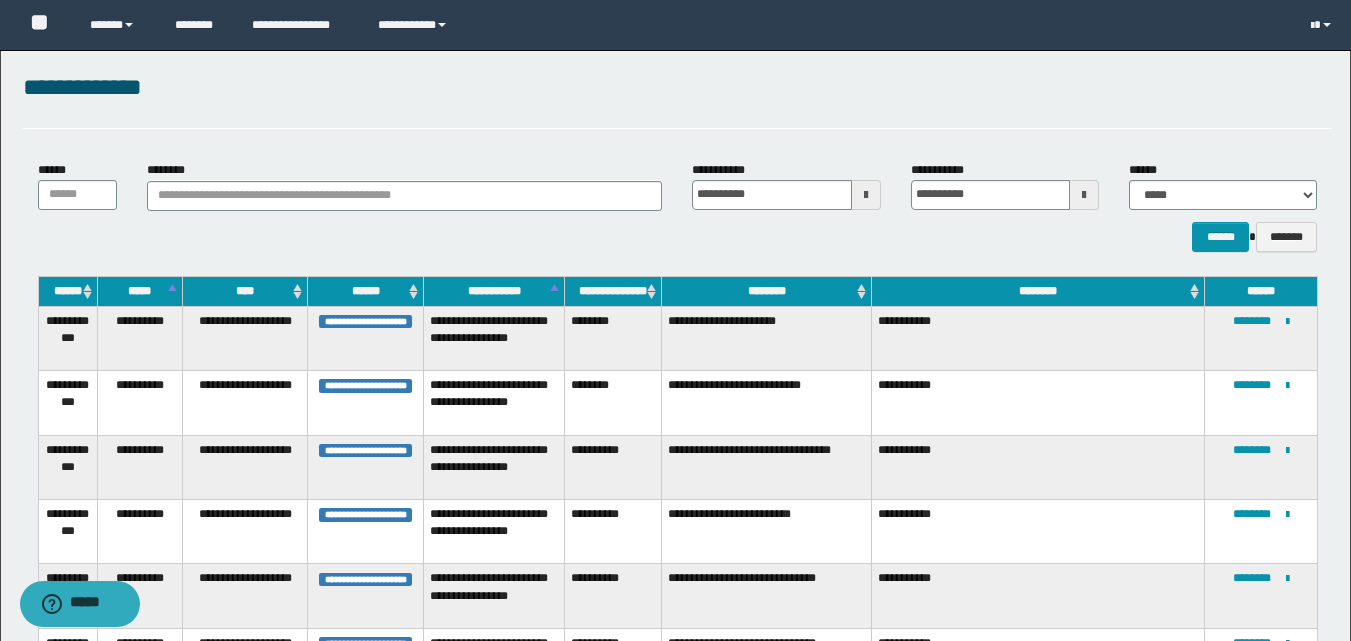 scroll, scrollTop: 471, scrollLeft: 0, axis: vertical 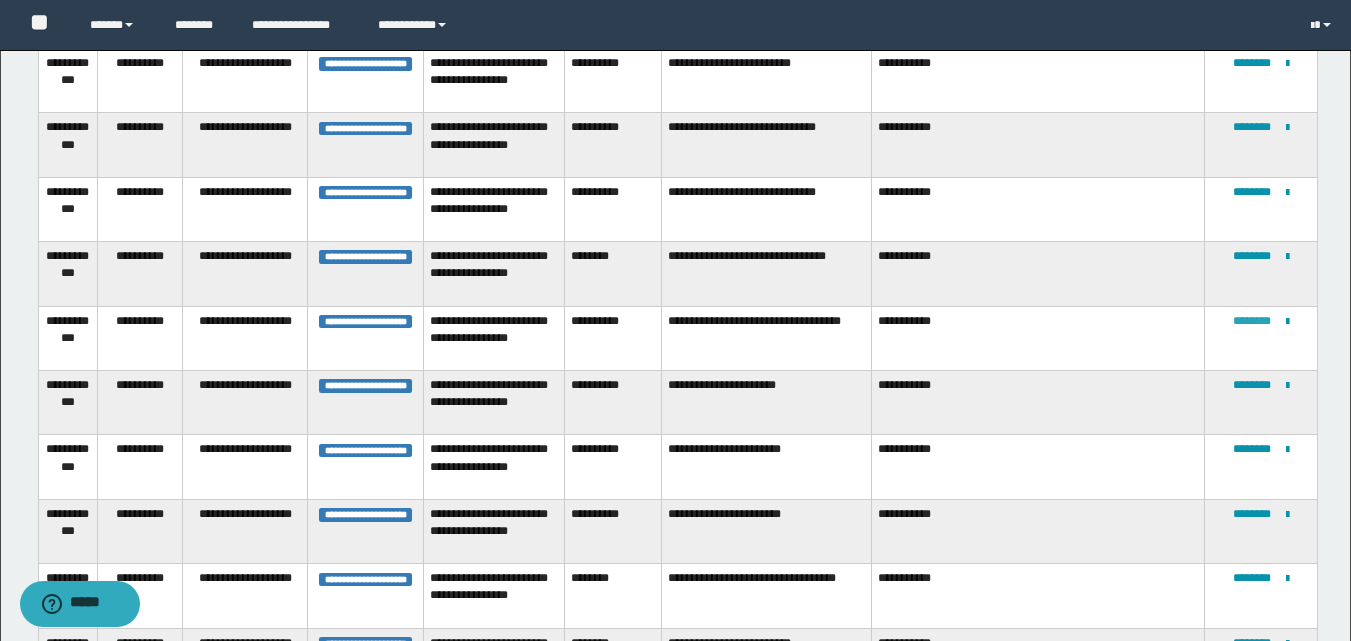 click on "********" at bounding box center (1252, 321) 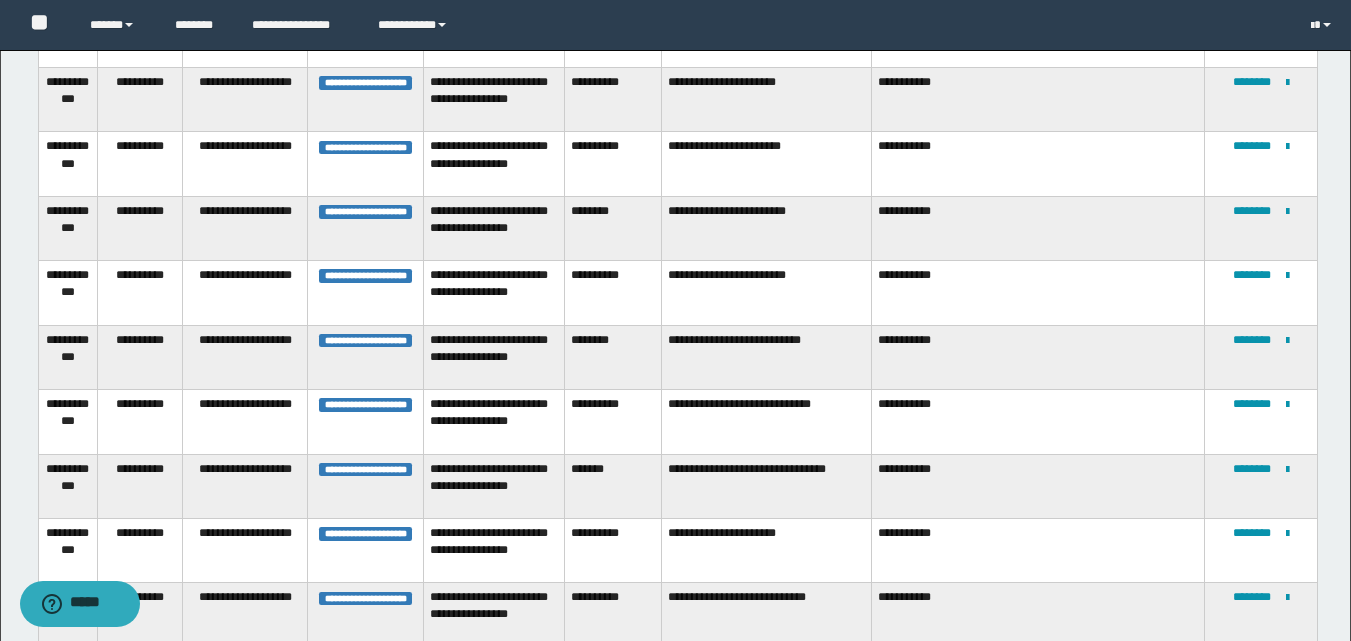 scroll, scrollTop: 1734, scrollLeft: 0, axis: vertical 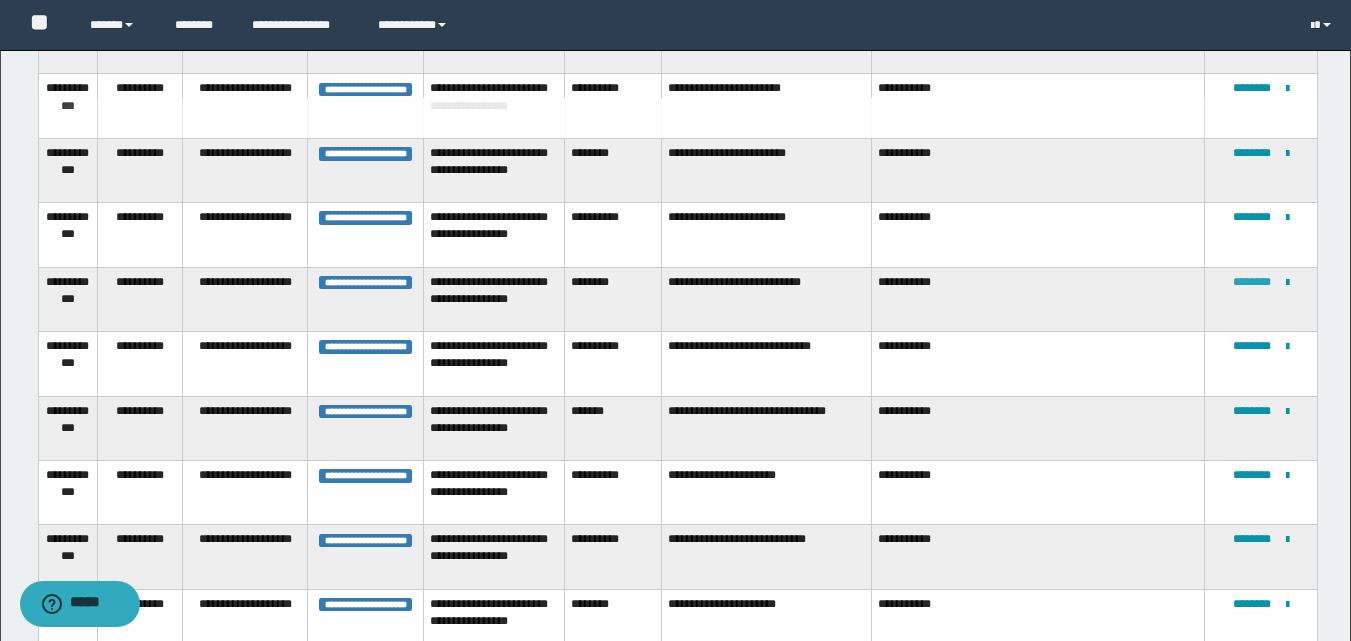click on "********" at bounding box center [1252, 282] 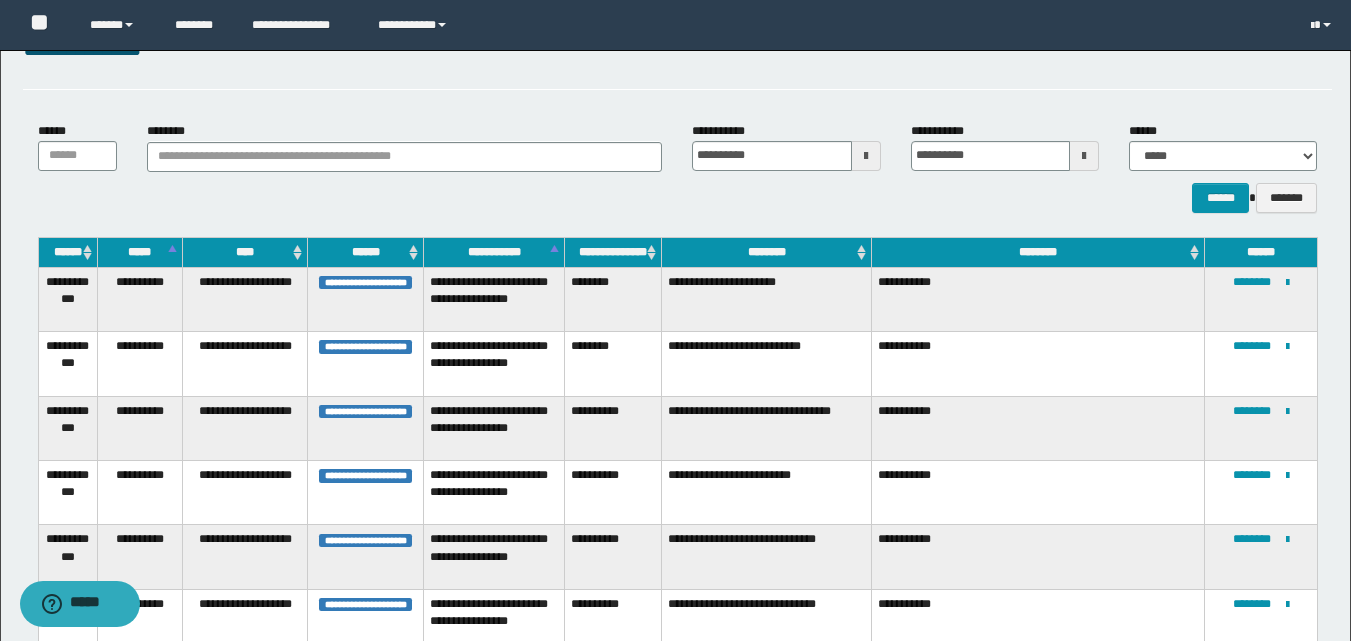 scroll, scrollTop: 1631, scrollLeft: 0, axis: vertical 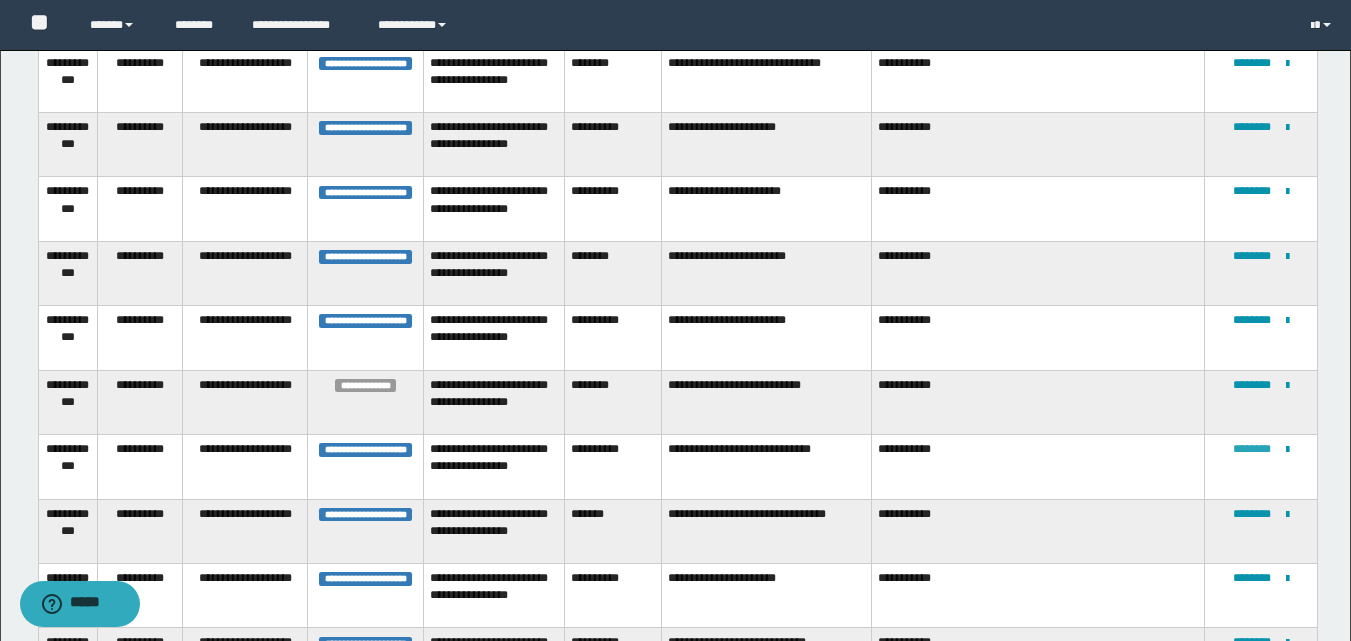 click on "********" at bounding box center (1252, 449) 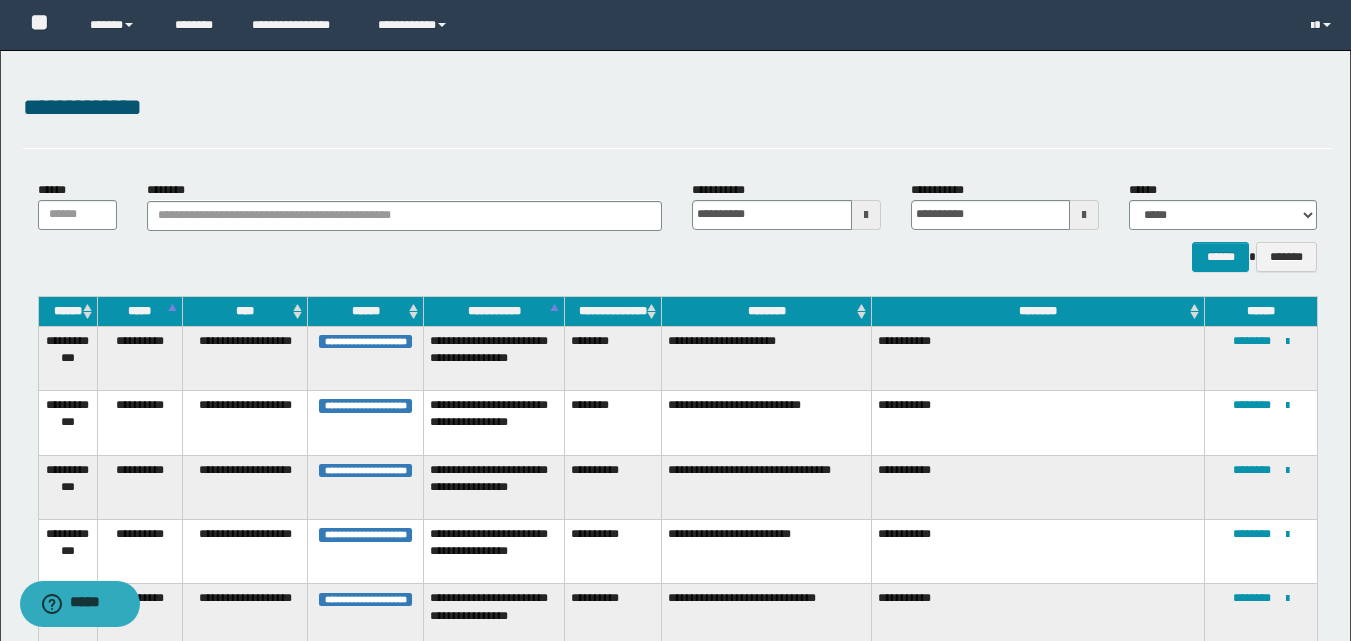 scroll, scrollTop: 1824, scrollLeft: 0, axis: vertical 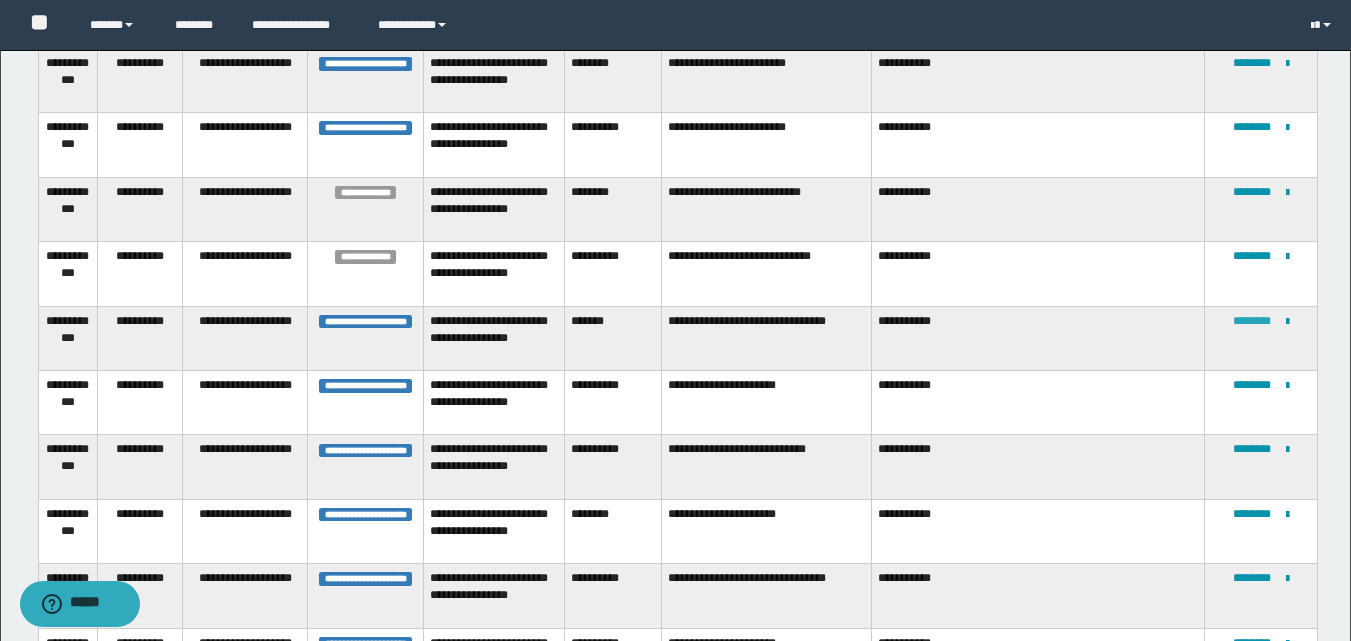 click on "********" at bounding box center [1252, 321] 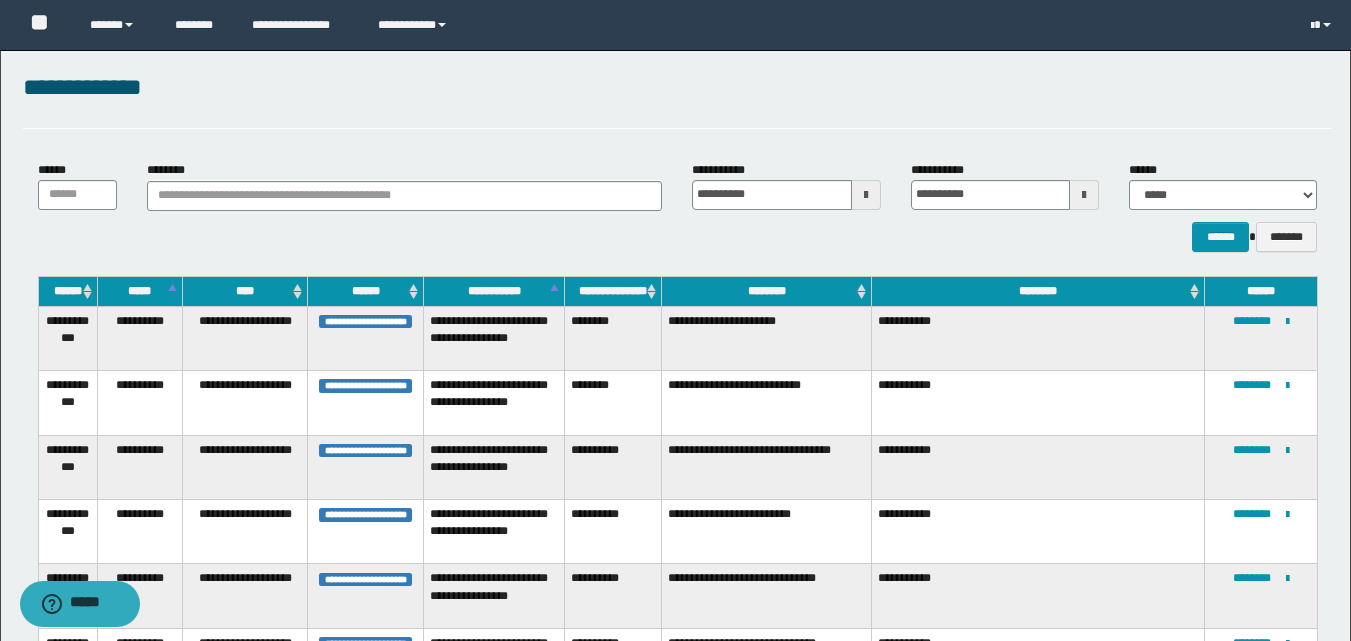 scroll, scrollTop: 1888, scrollLeft: 0, axis: vertical 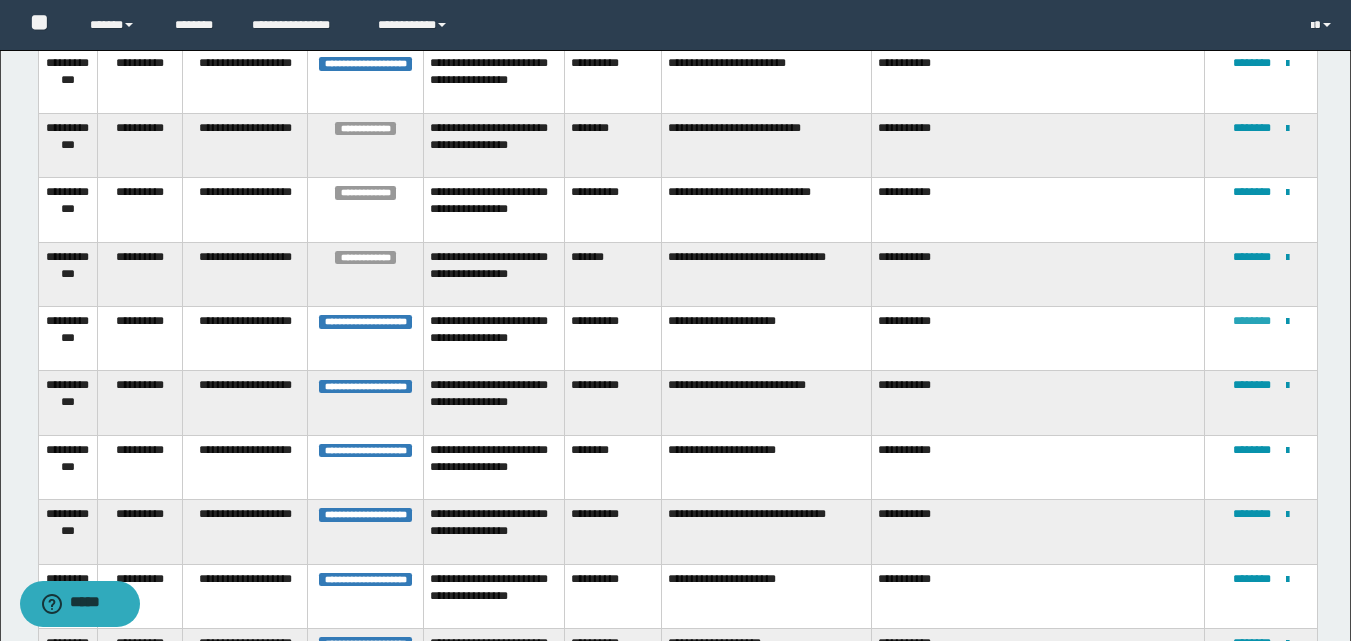 click on "********" at bounding box center [1252, 321] 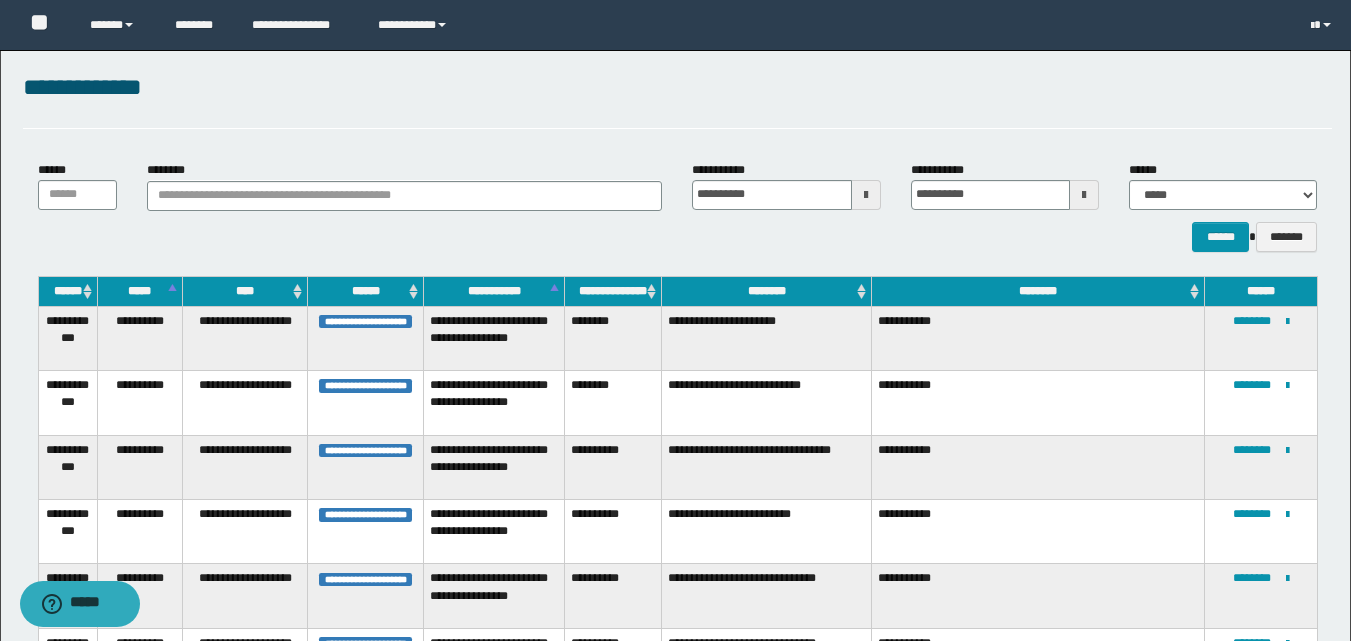 scroll, scrollTop: 1953, scrollLeft: 0, axis: vertical 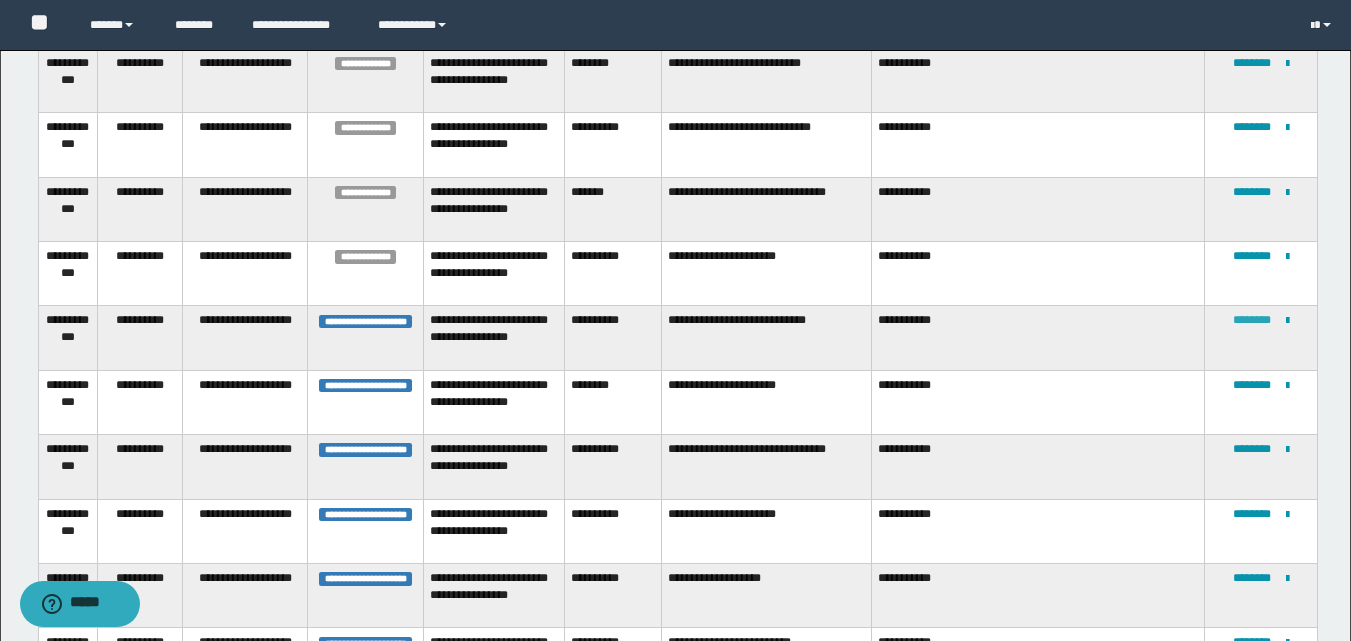 click on "********" at bounding box center [1252, 320] 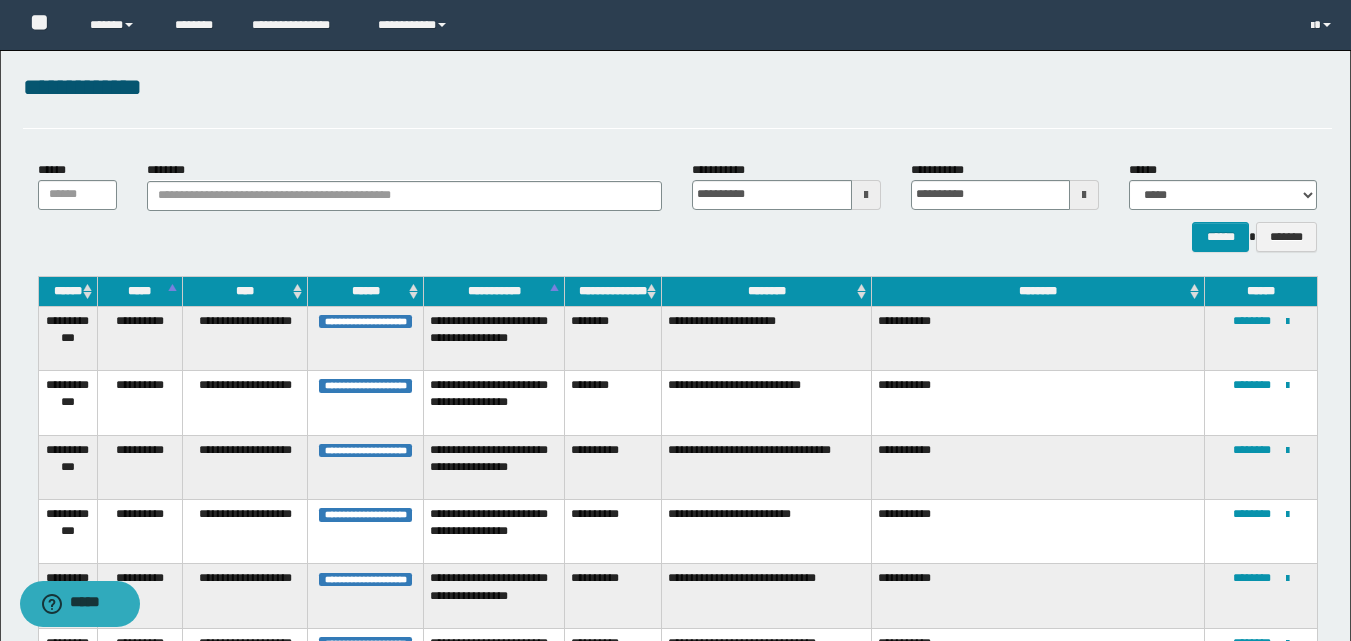 scroll, scrollTop: 2017, scrollLeft: 0, axis: vertical 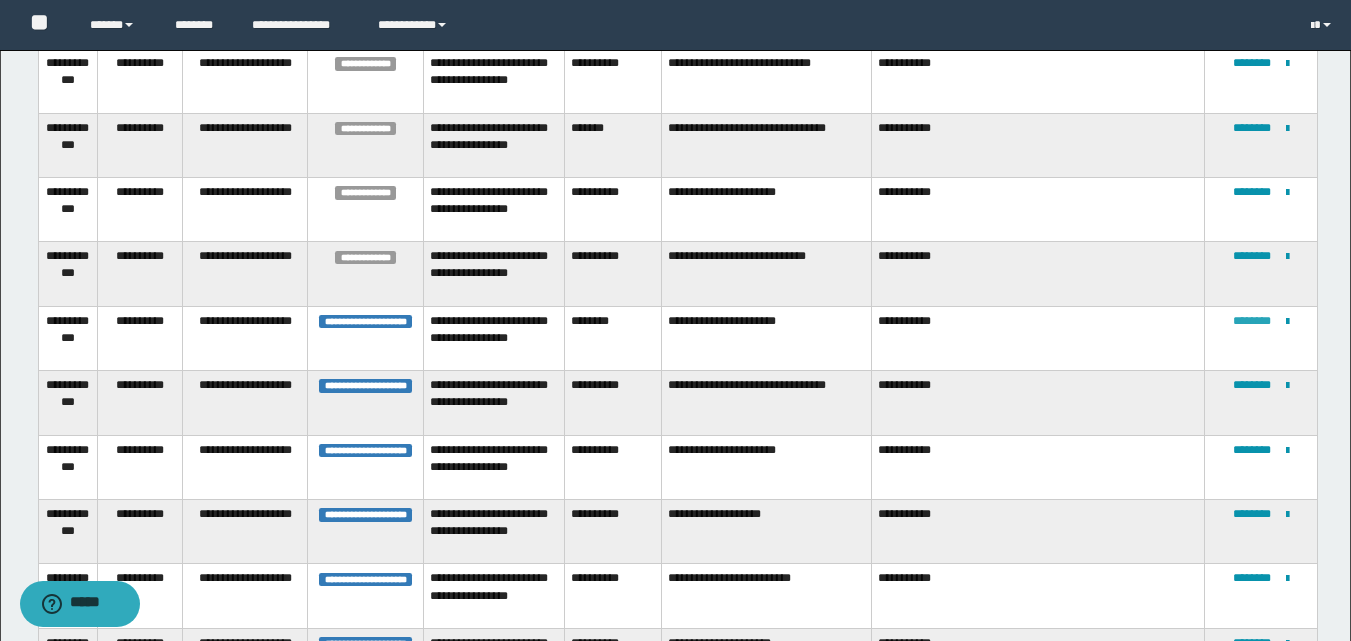 click on "********" at bounding box center (1252, 321) 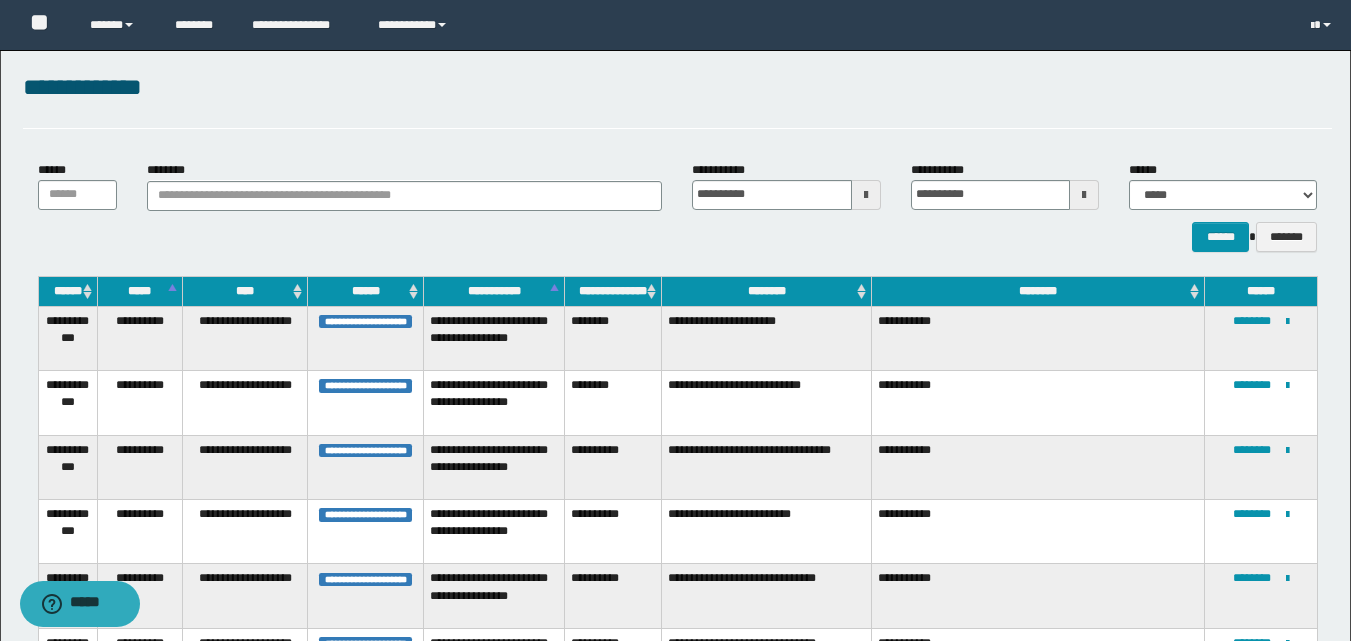 scroll, scrollTop: 2082, scrollLeft: 0, axis: vertical 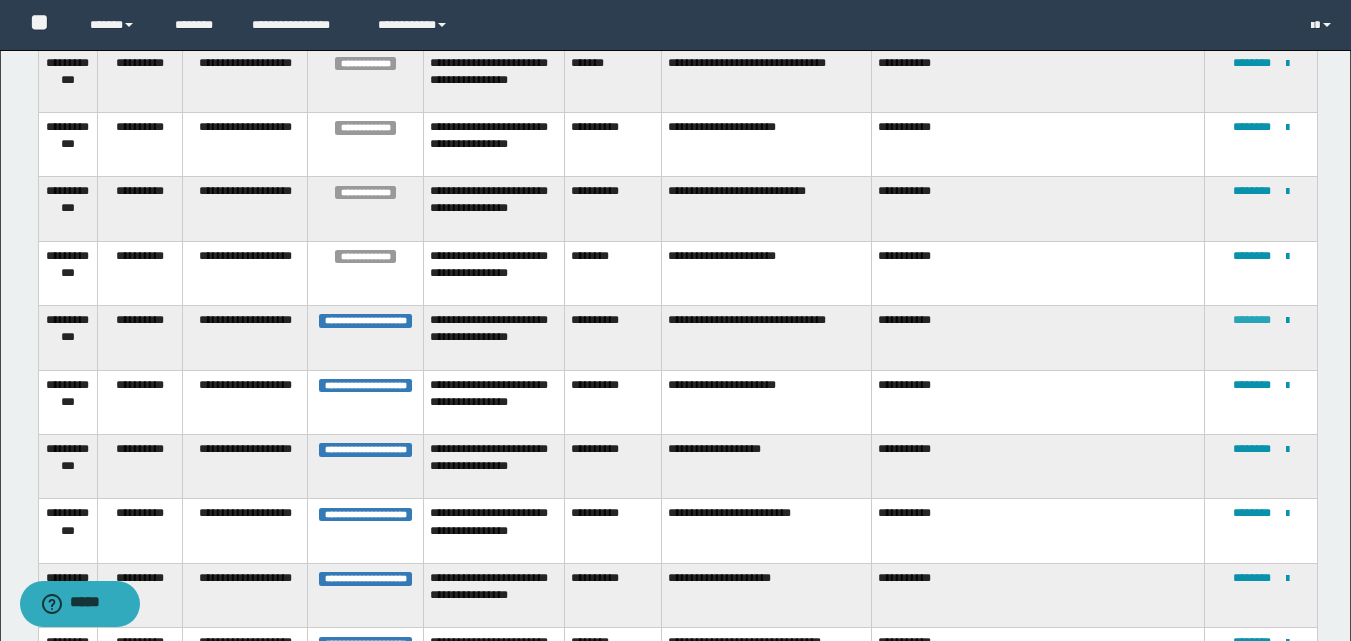 click on "********" at bounding box center (1252, 320) 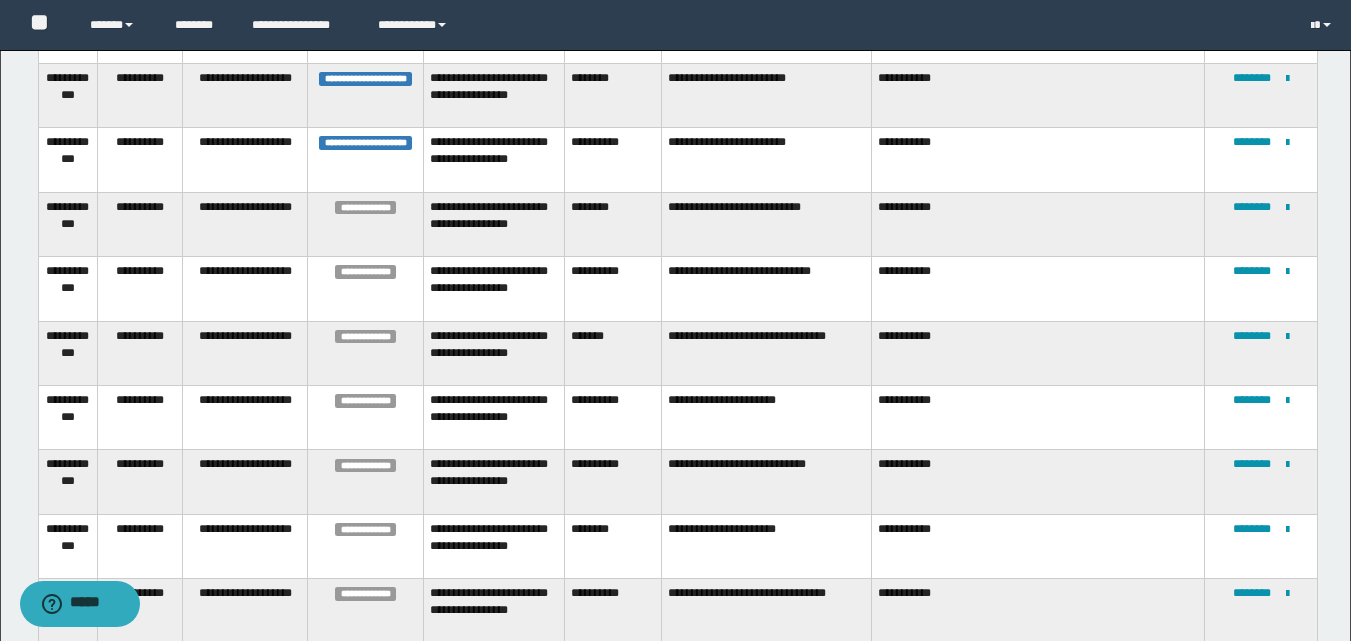 scroll, scrollTop: 2222, scrollLeft: 0, axis: vertical 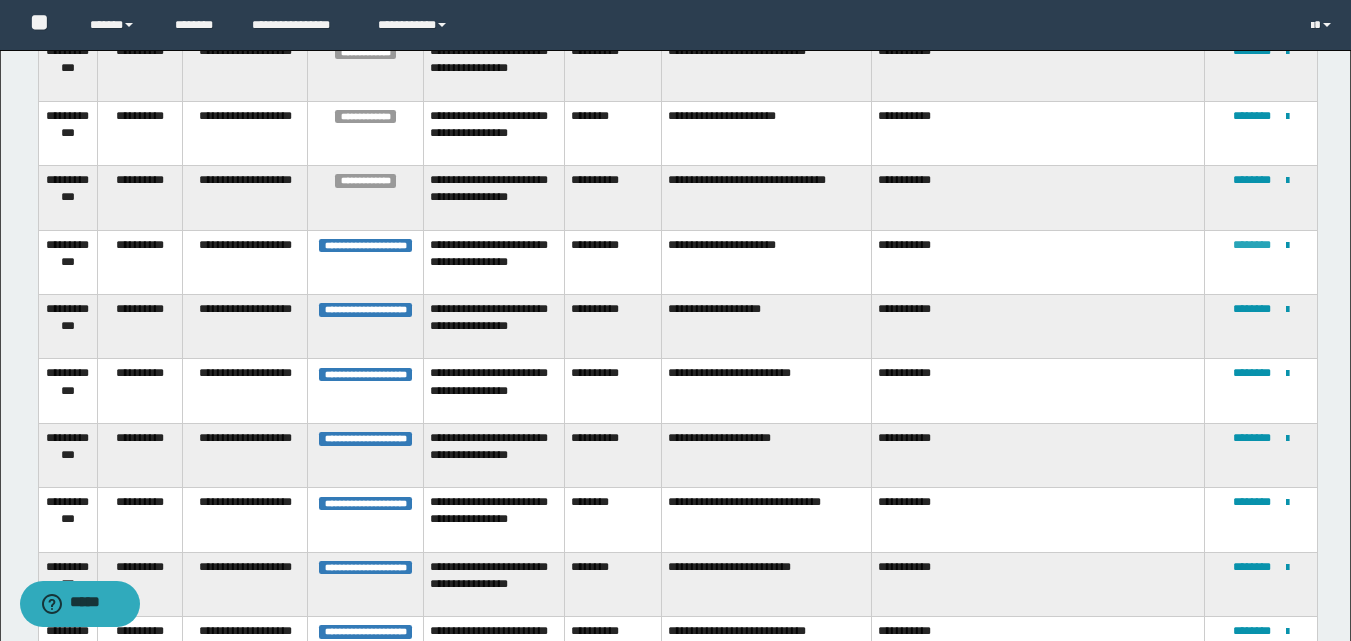 click on "********" at bounding box center (1252, 245) 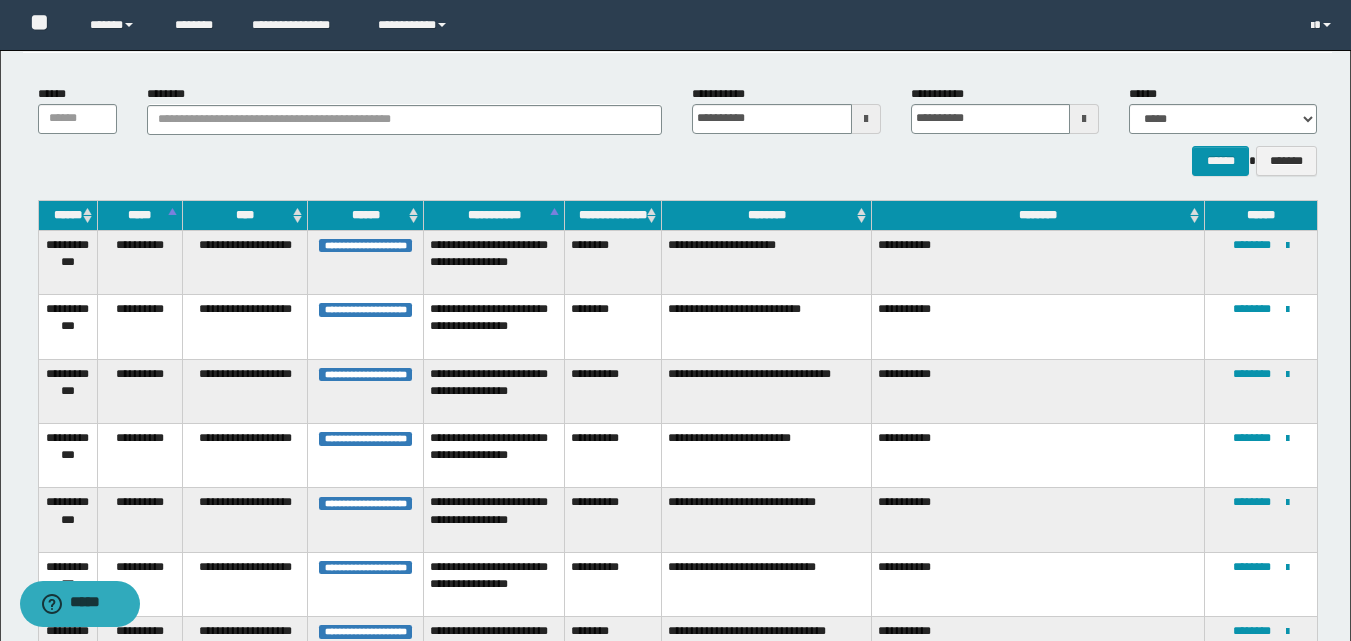 scroll, scrollTop: 1631, scrollLeft: 0, axis: vertical 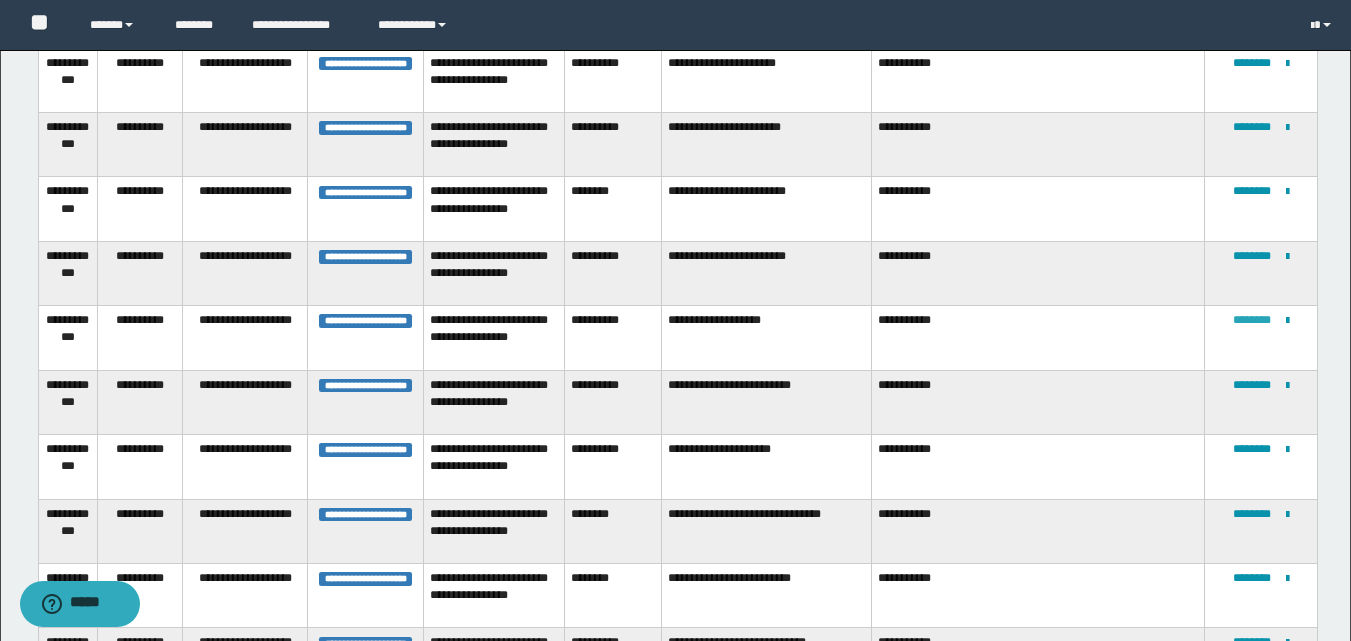 click on "********" at bounding box center [1252, 320] 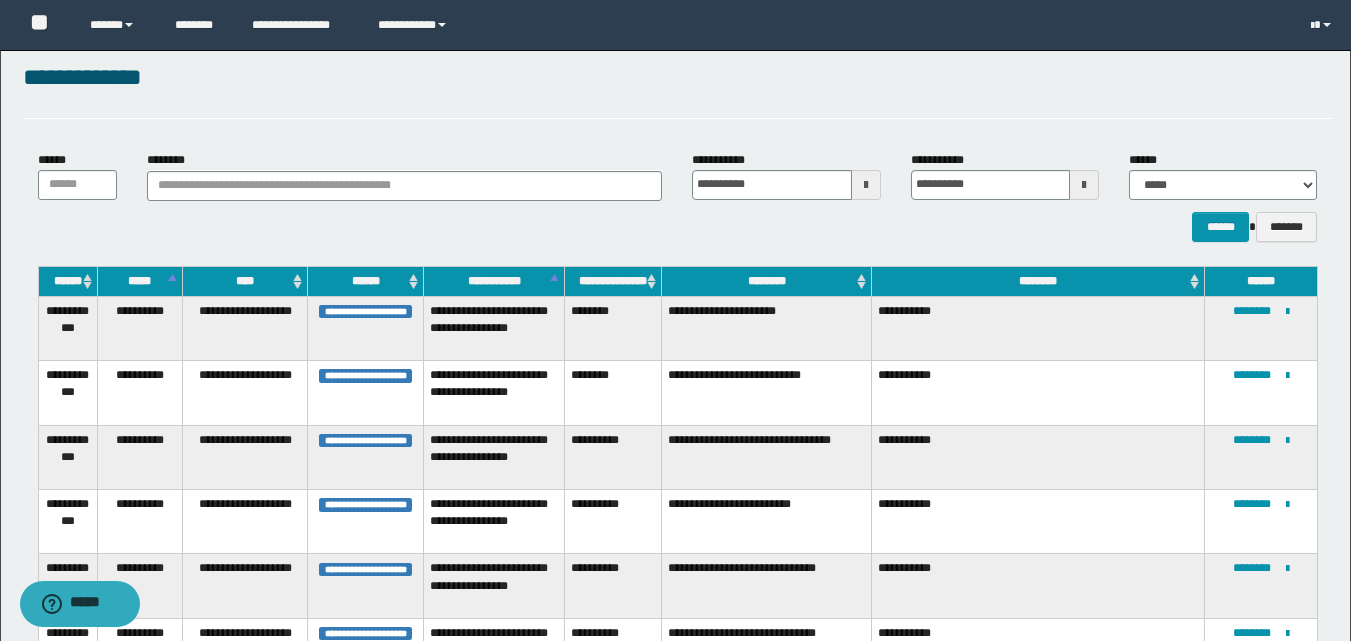 scroll, scrollTop: 1631, scrollLeft: 0, axis: vertical 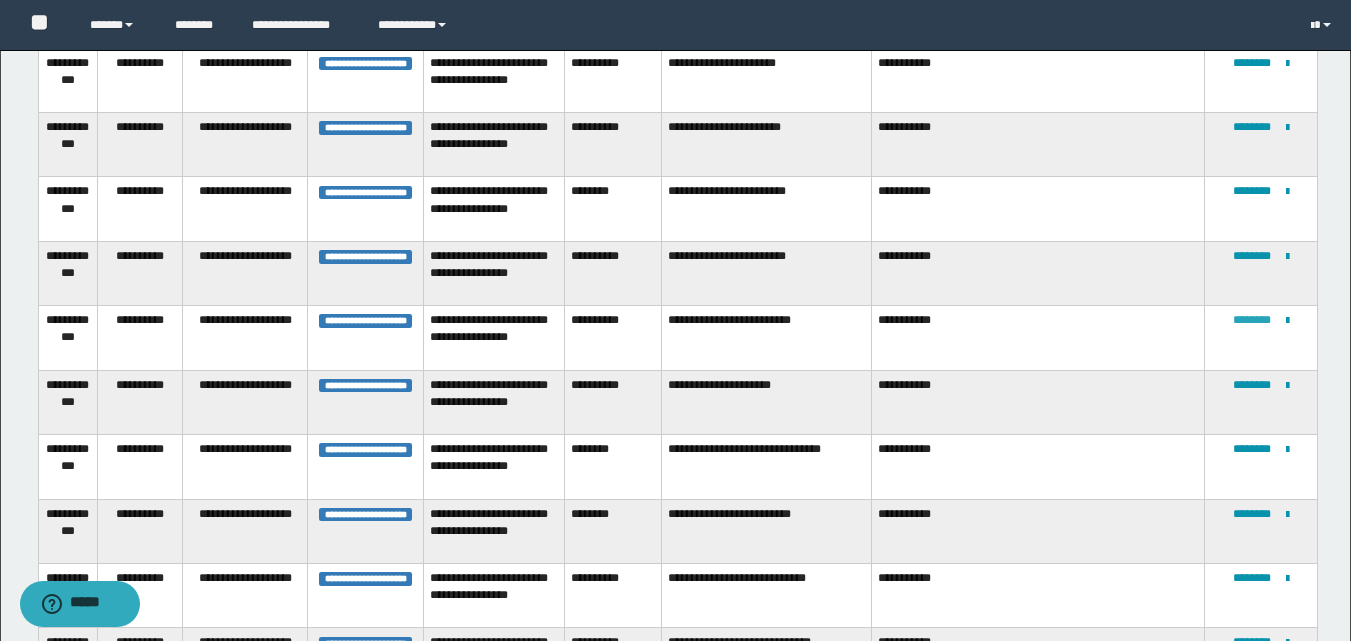 click on "********" at bounding box center (1252, 320) 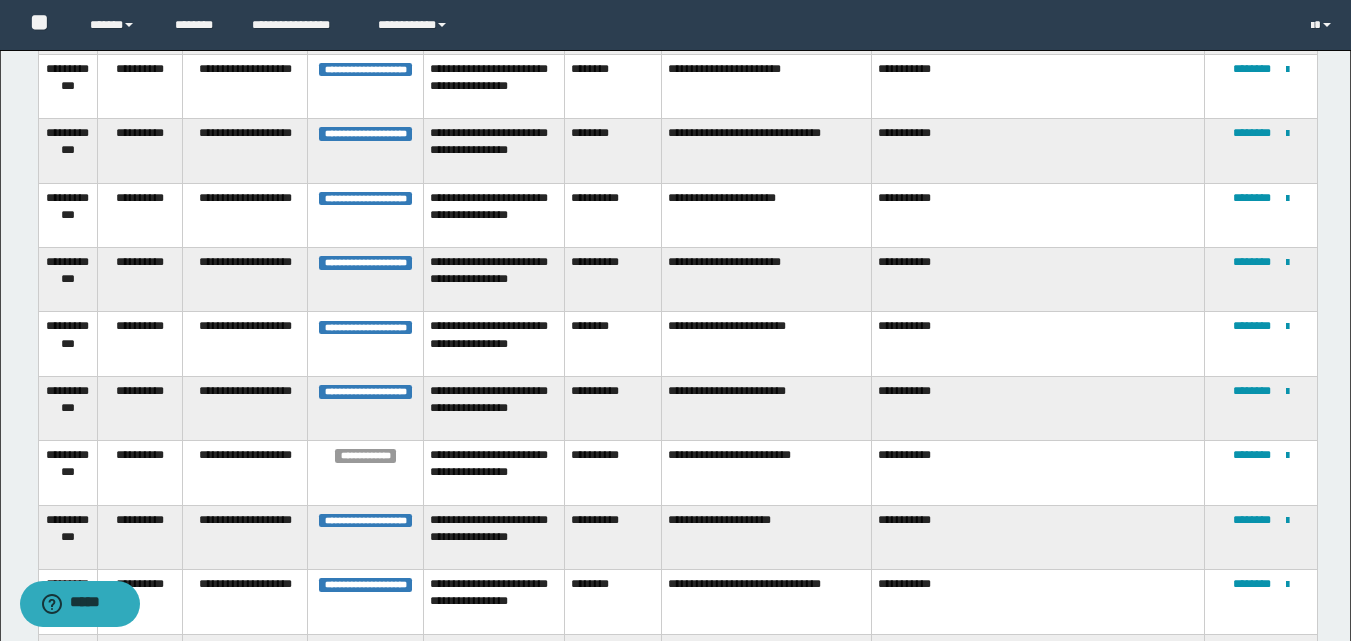 scroll, scrollTop: 1580, scrollLeft: 0, axis: vertical 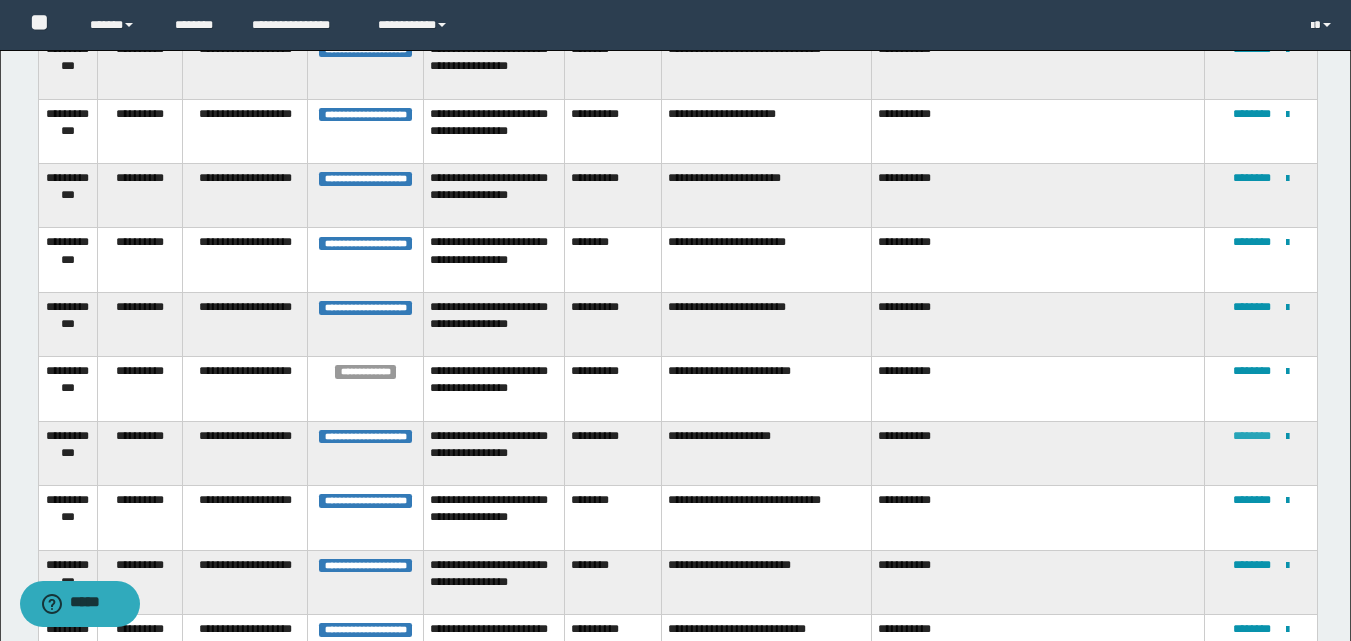 click on "********" at bounding box center (1252, 436) 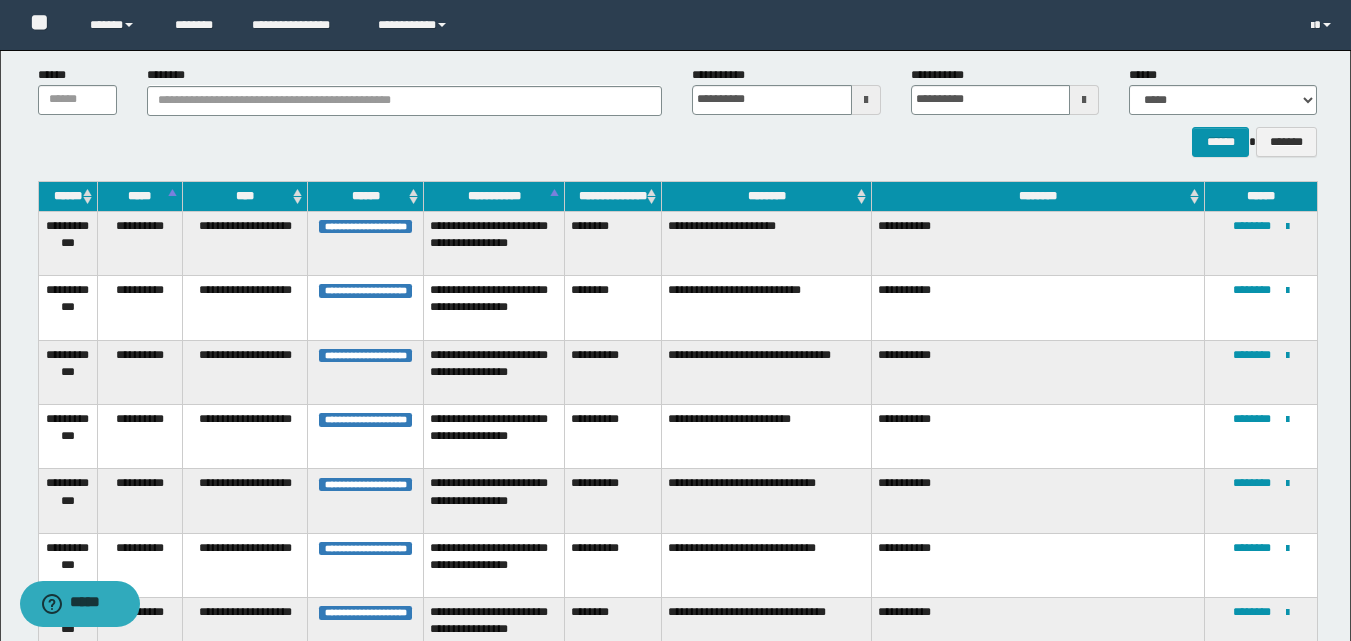 scroll, scrollTop: 1760, scrollLeft: 0, axis: vertical 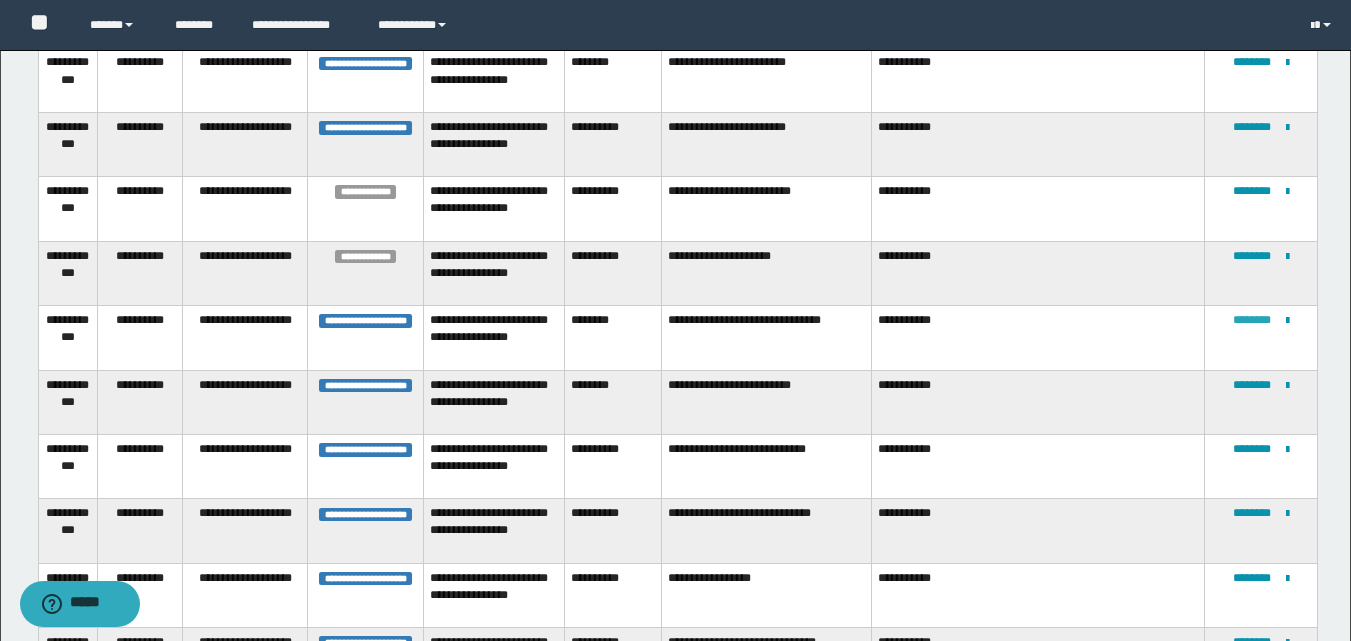 click on "********" at bounding box center [1252, 320] 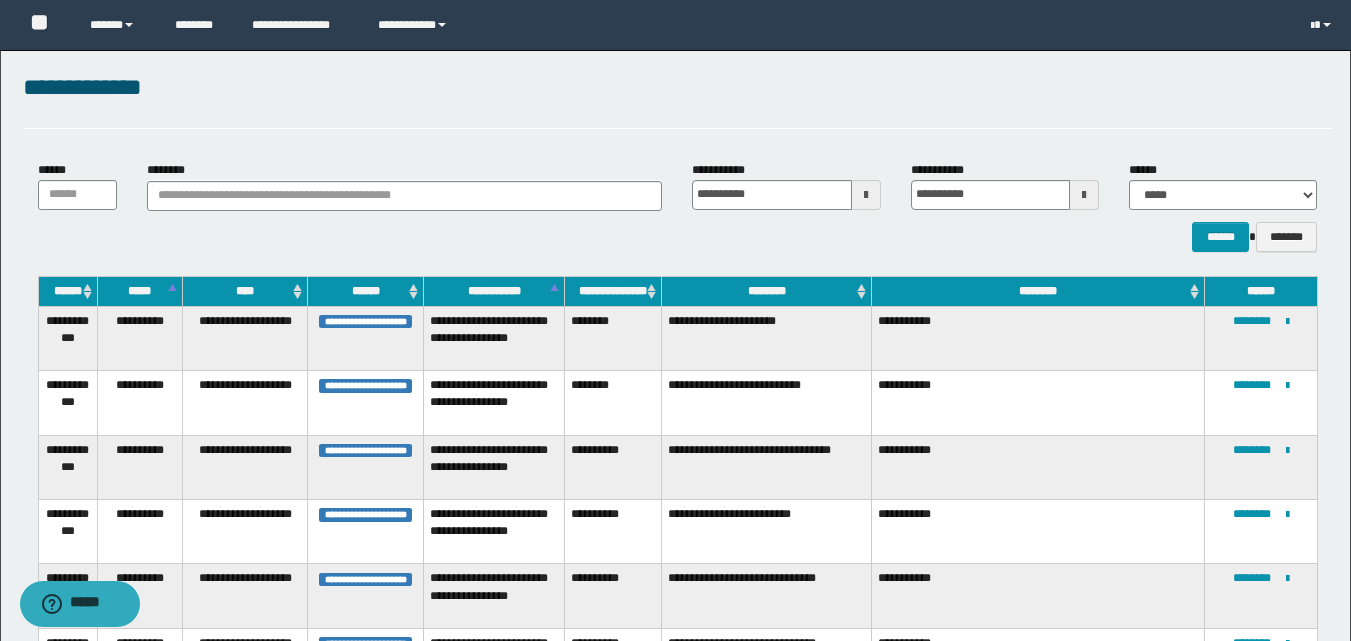 scroll, scrollTop: 1824, scrollLeft: 0, axis: vertical 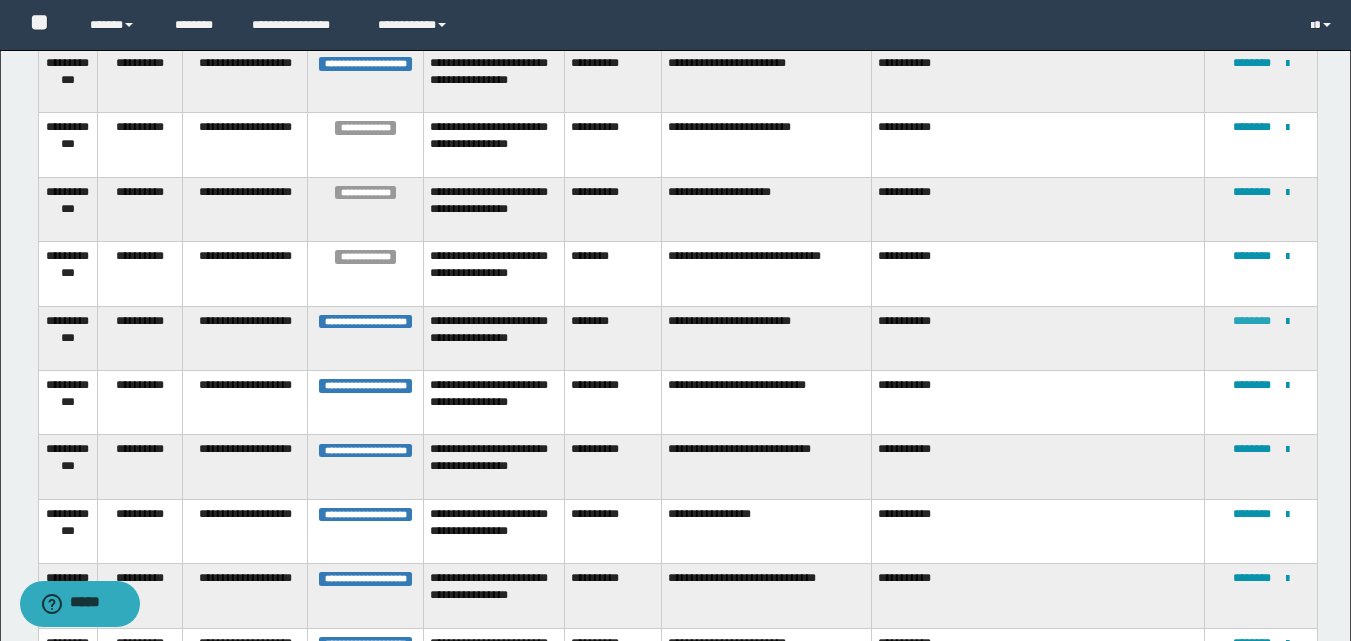 click on "********" at bounding box center (1252, 321) 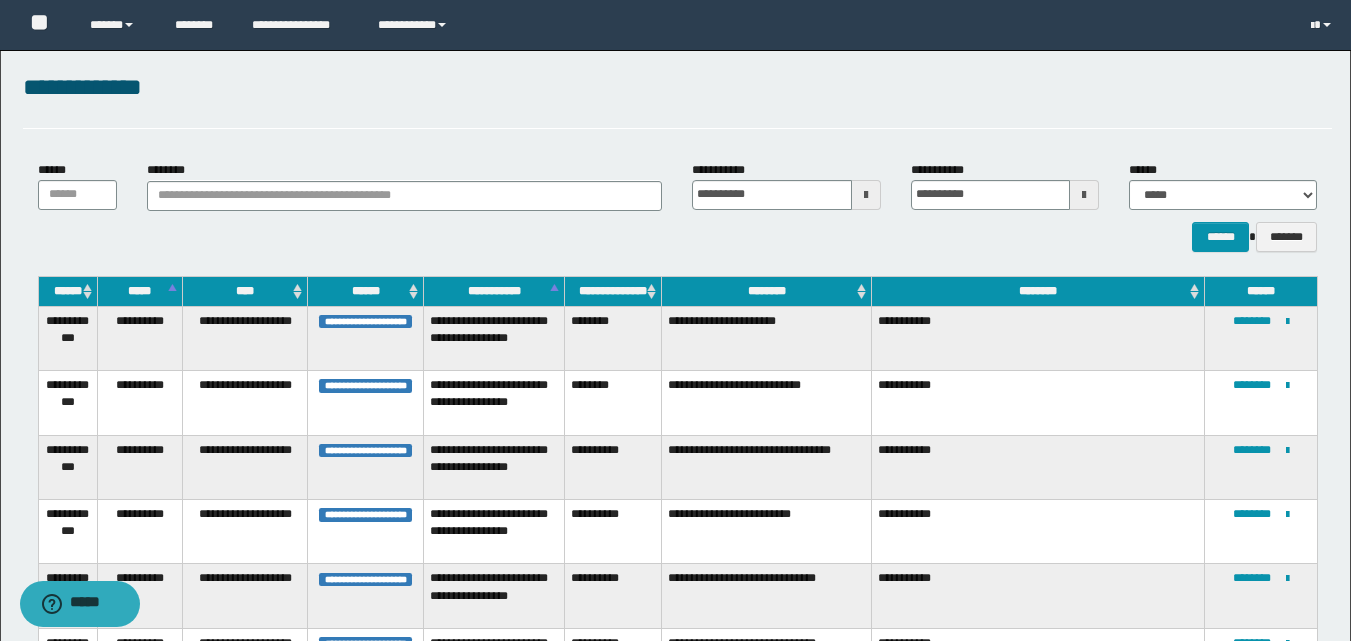 scroll, scrollTop: 1888, scrollLeft: 0, axis: vertical 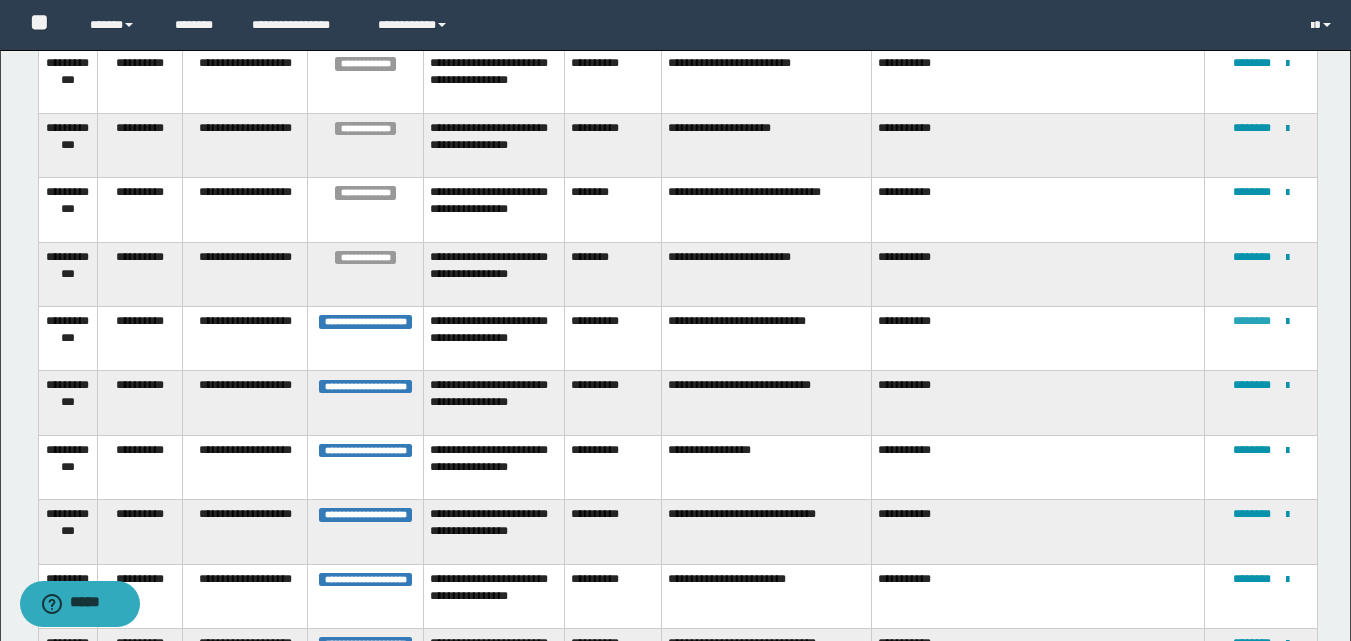 click on "********" at bounding box center [1252, 321] 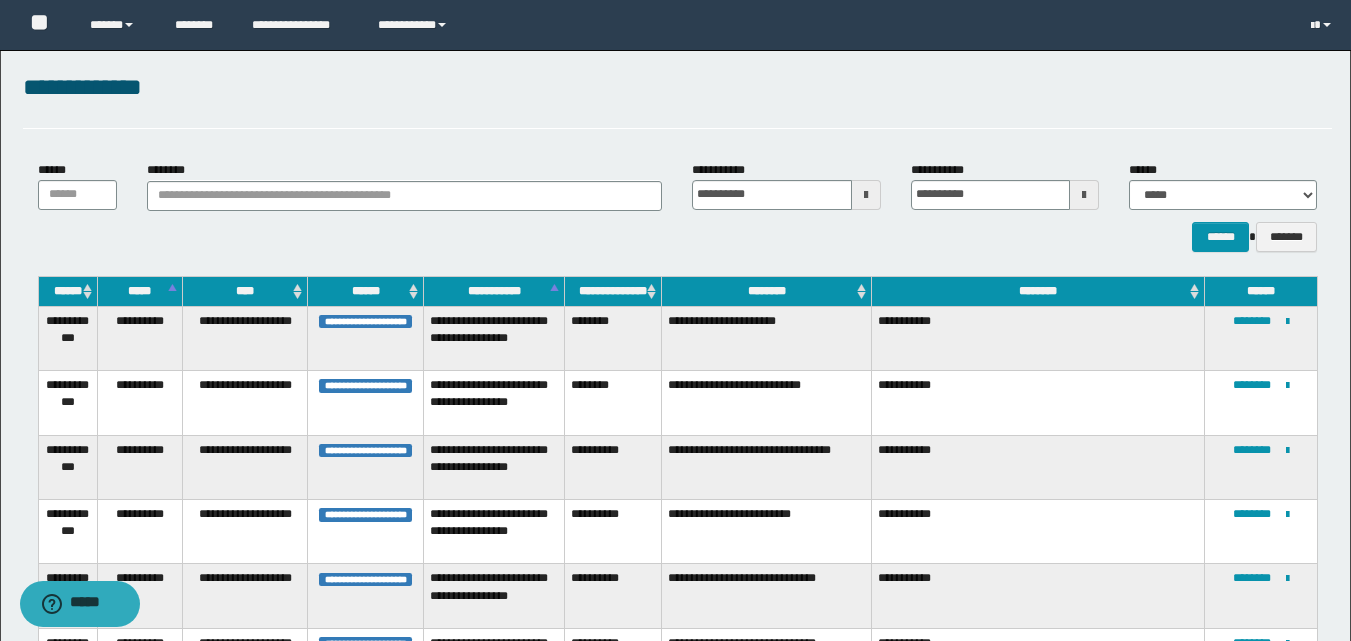 scroll, scrollTop: 1824, scrollLeft: 0, axis: vertical 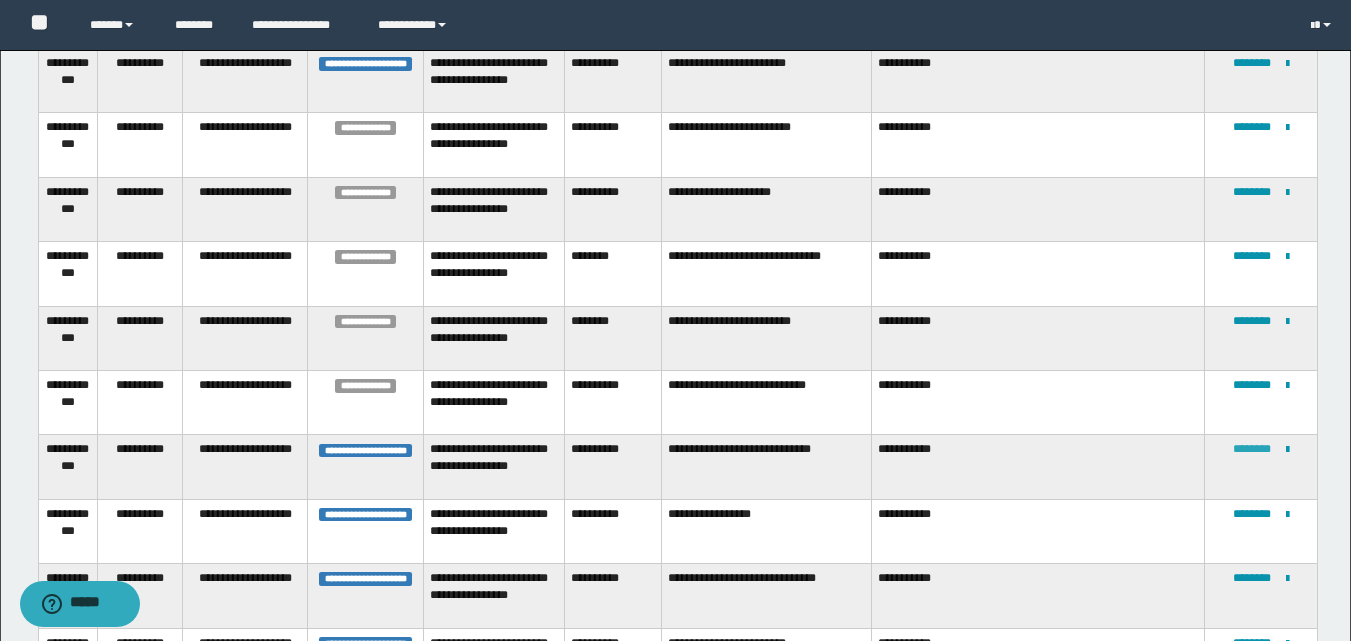 click on "********" at bounding box center [1252, 449] 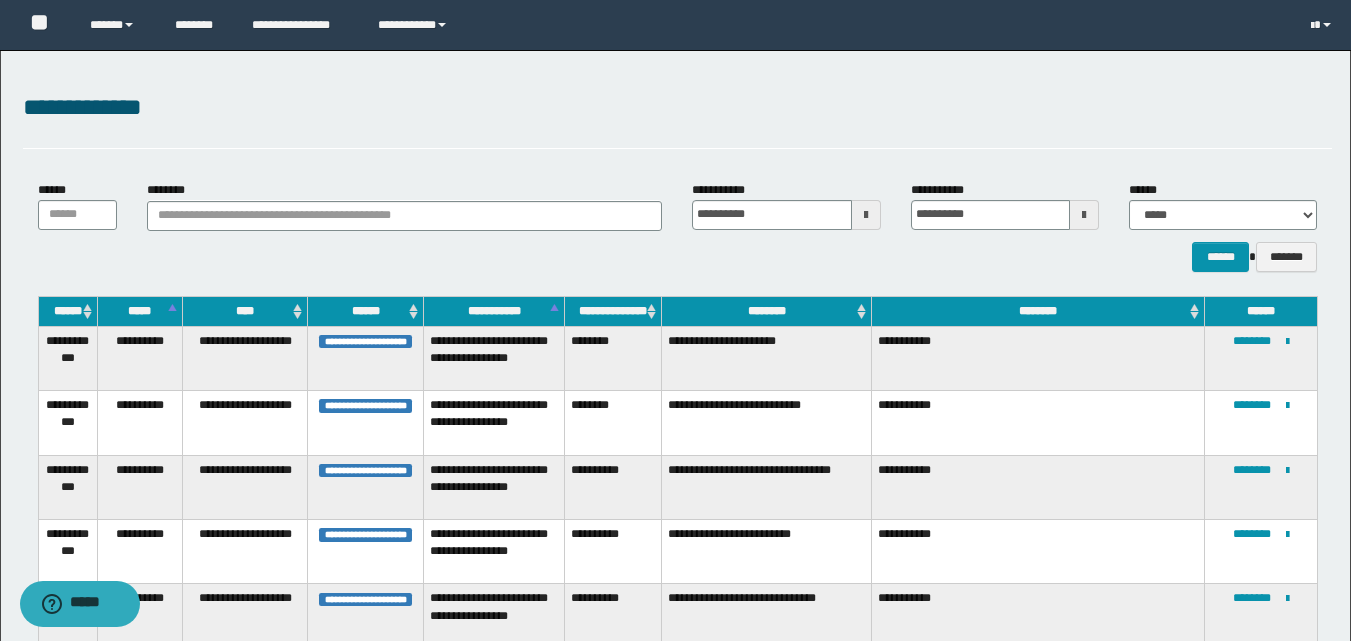 scroll, scrollTop: 2017, scrollLeft: 0, axis: vertical 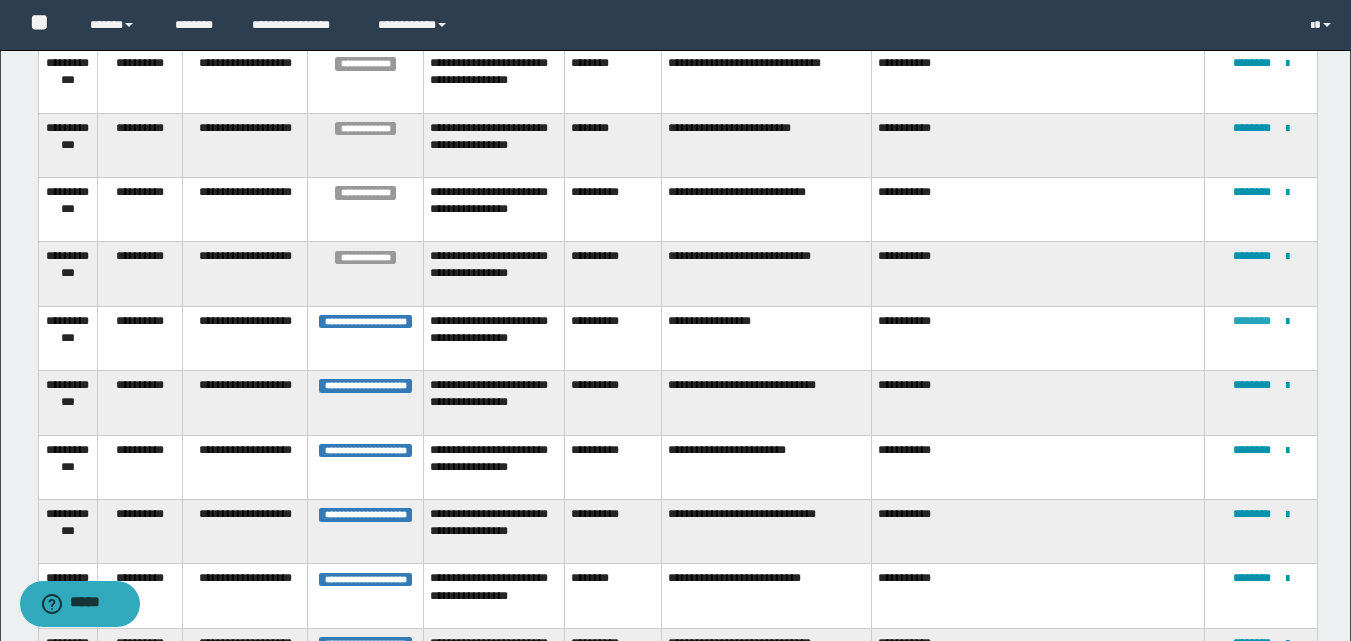 click on "********" at bounding box center (1252, 321) 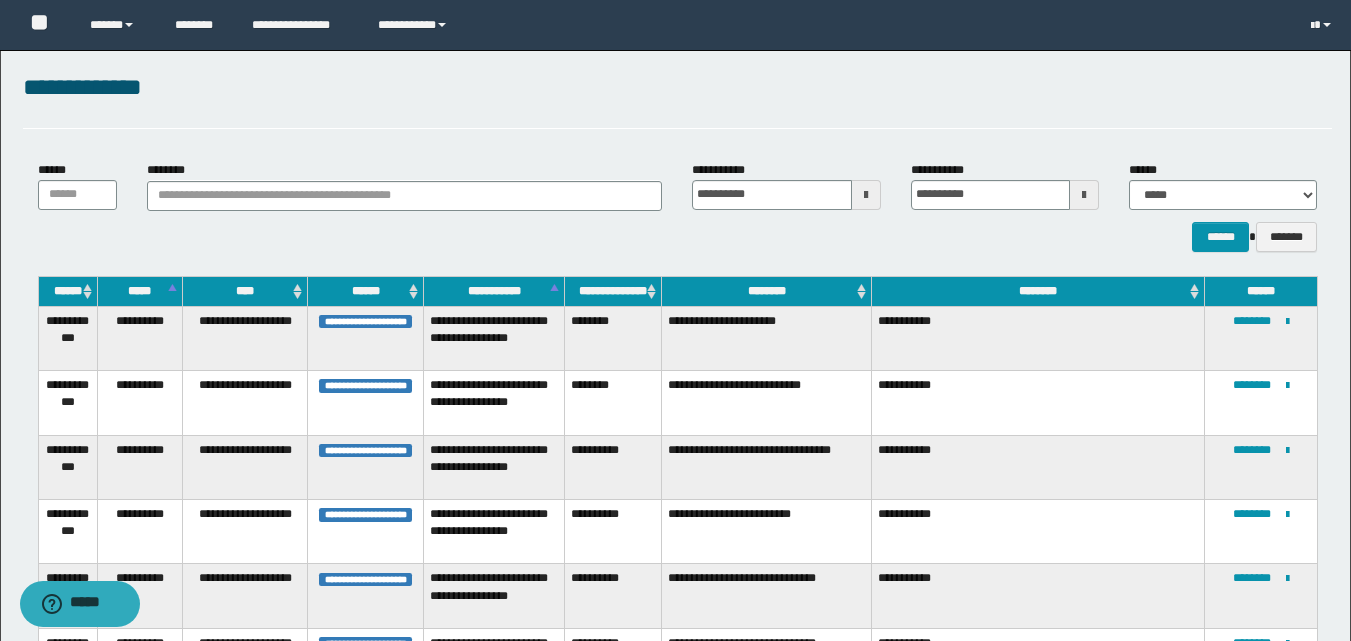 scroll, scrollTop: 2082, scrollLeft: 0, axis: vertical 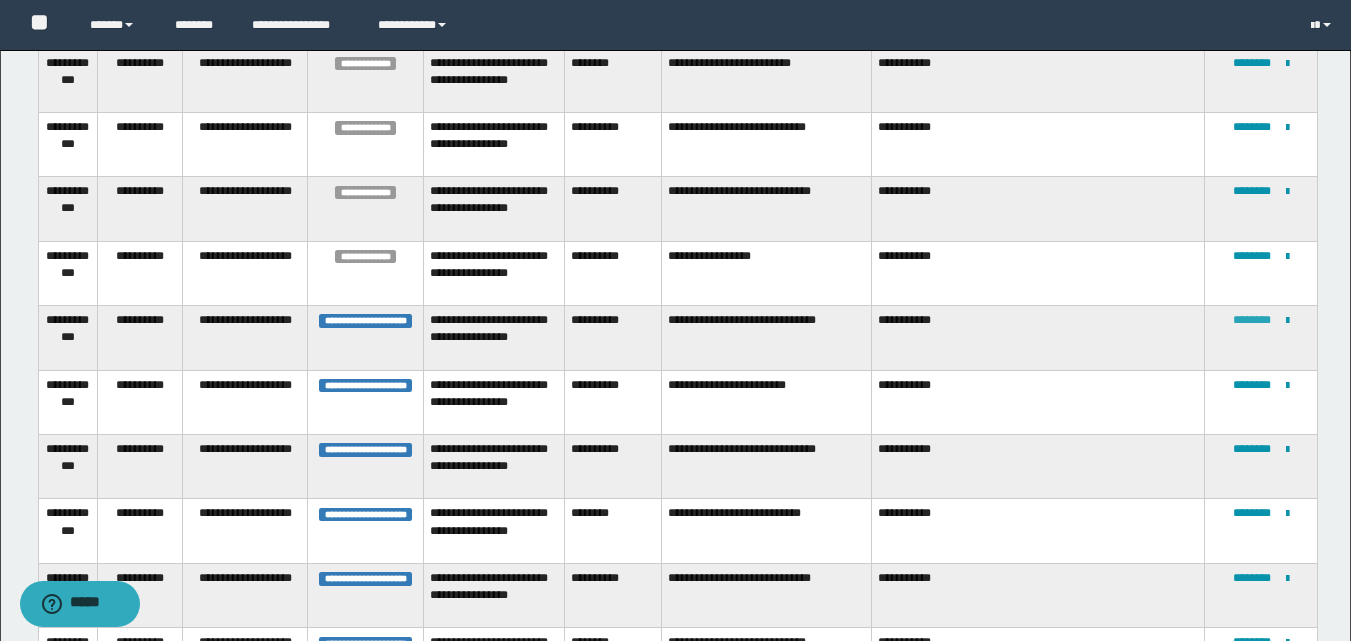 click on "********" at bounding box center (1252, 320) 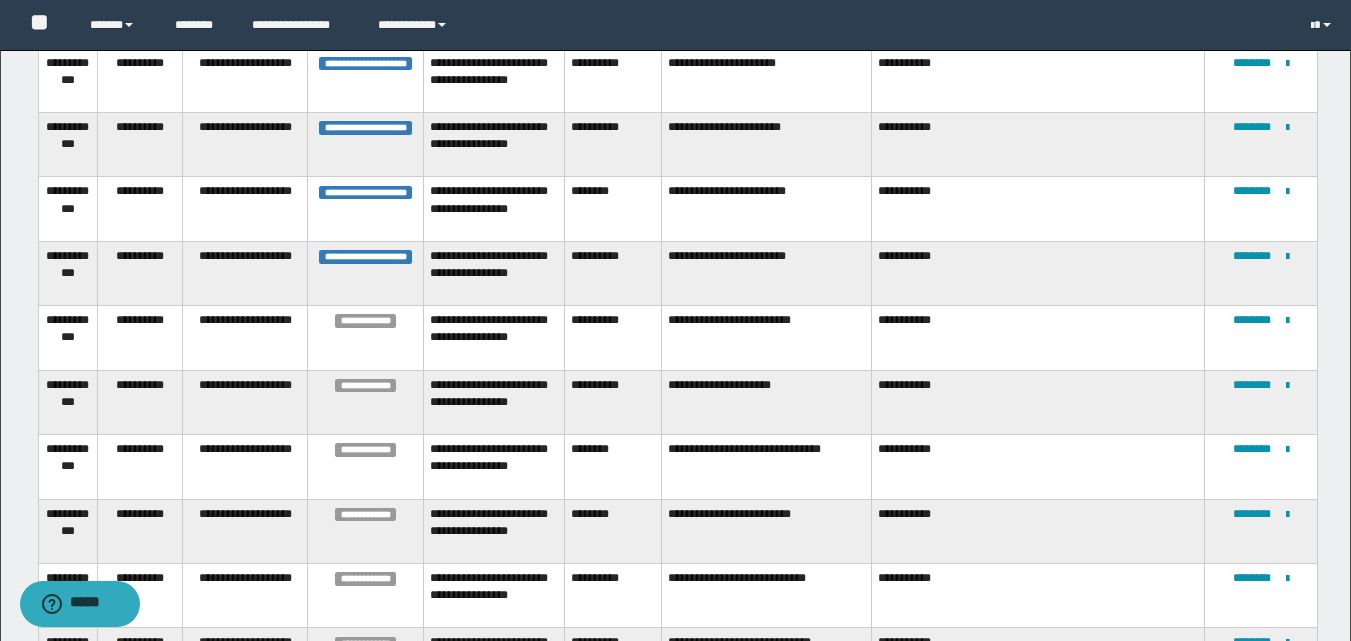 scroll, scrollTop: 2146, scrollLeft: 0, axis: vertical 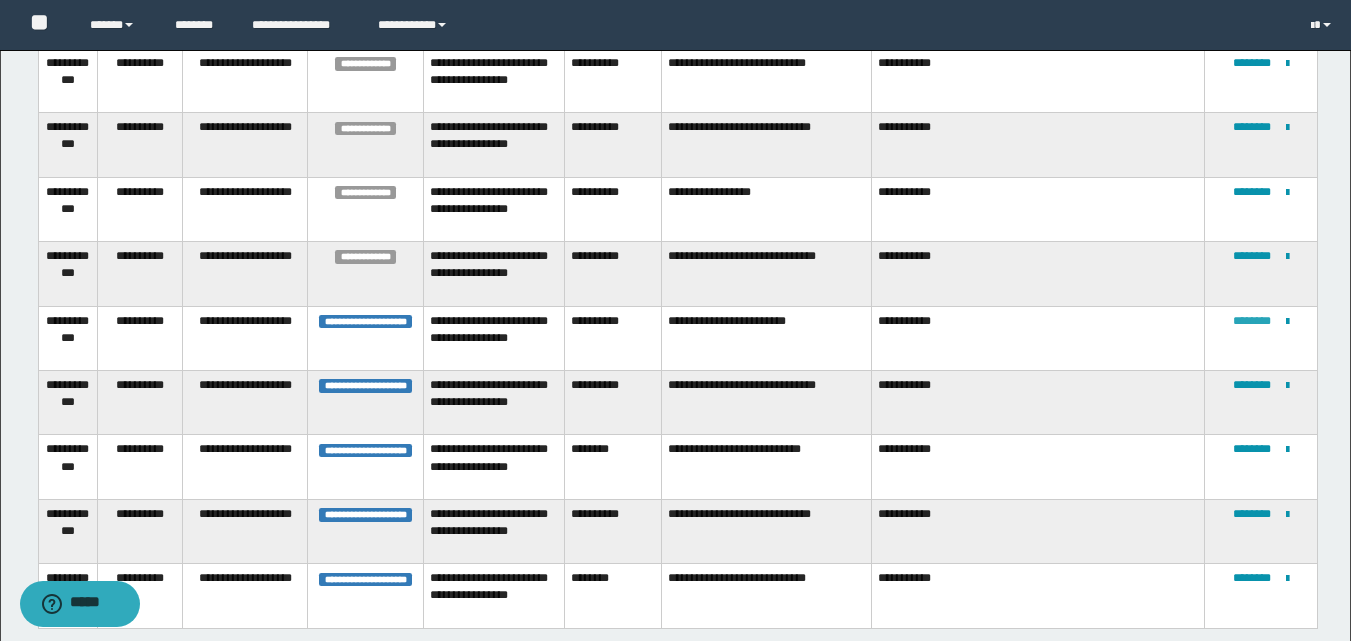click on "********" at bounding box center [1252, 321] 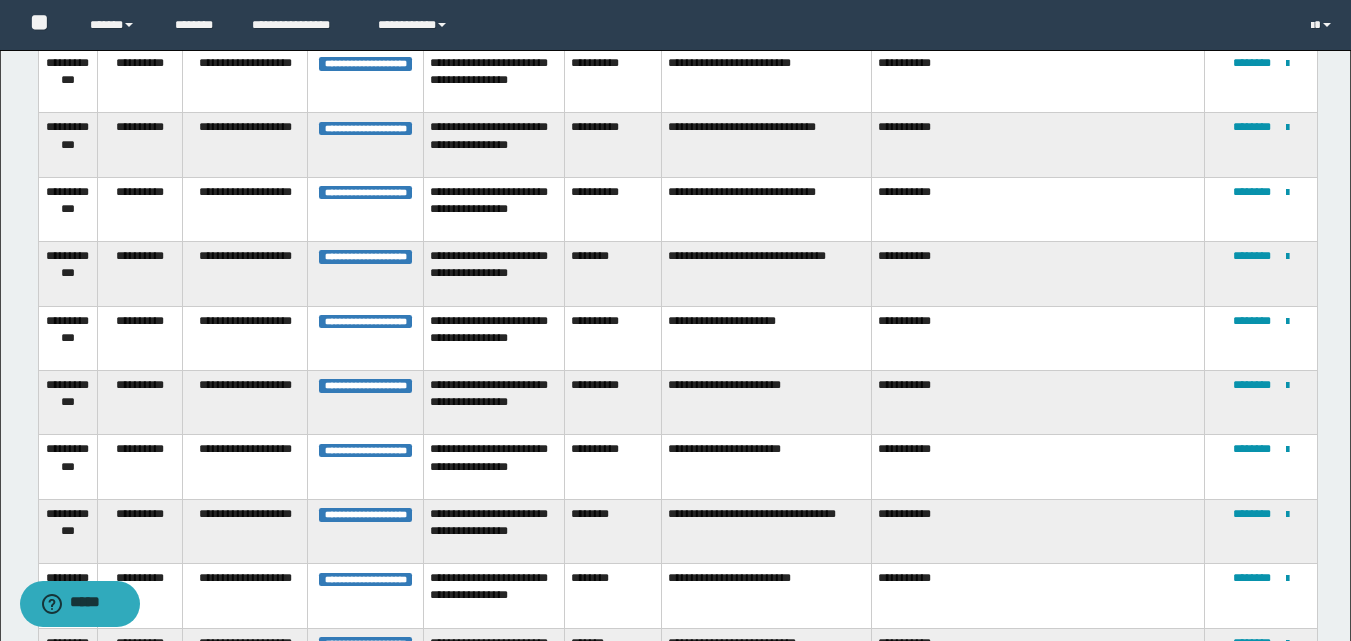 scroll, scrollTop: 2211, scrollLeft: 0, axis: vertical 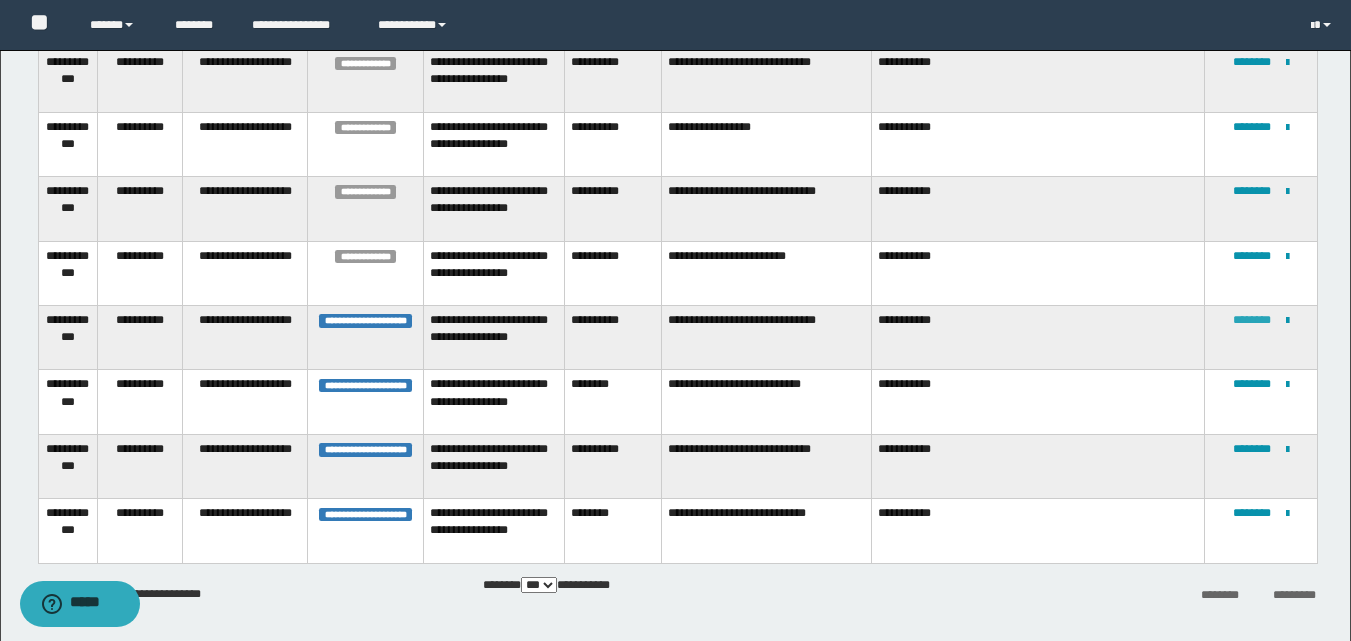 click on "********" at bounding box center [1252, 320] 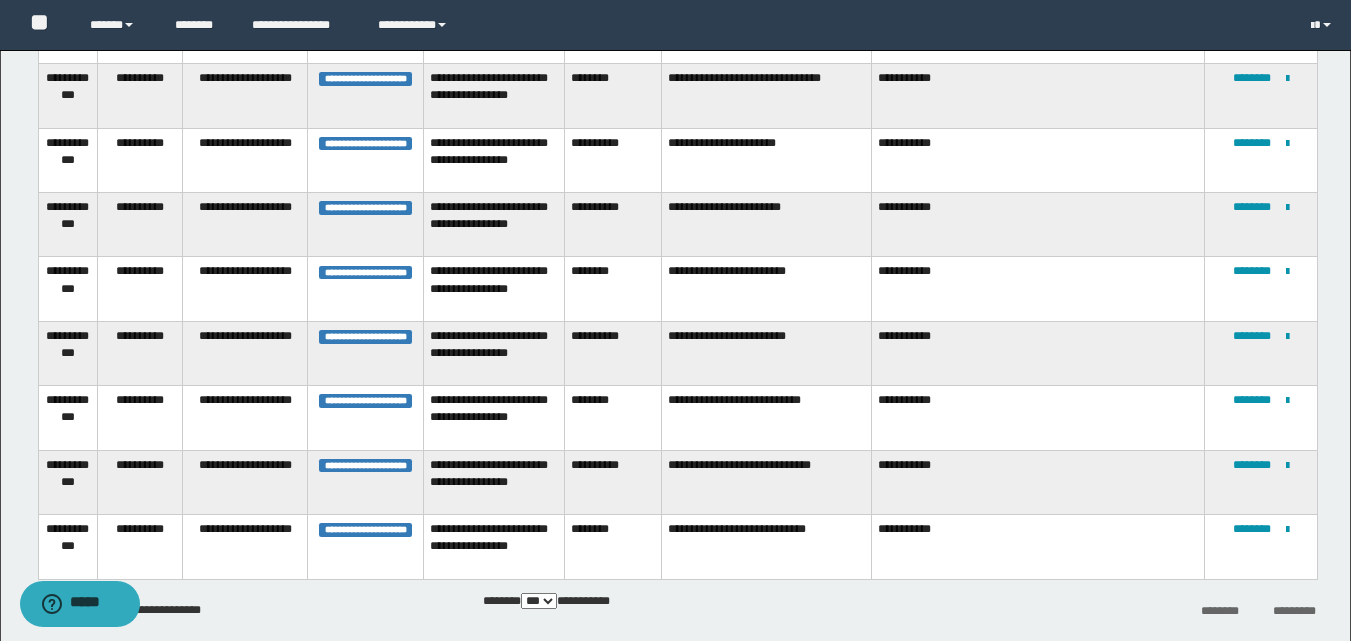 scroll, scrollTop: 1580, scrollLeft: 0, axis: vertical 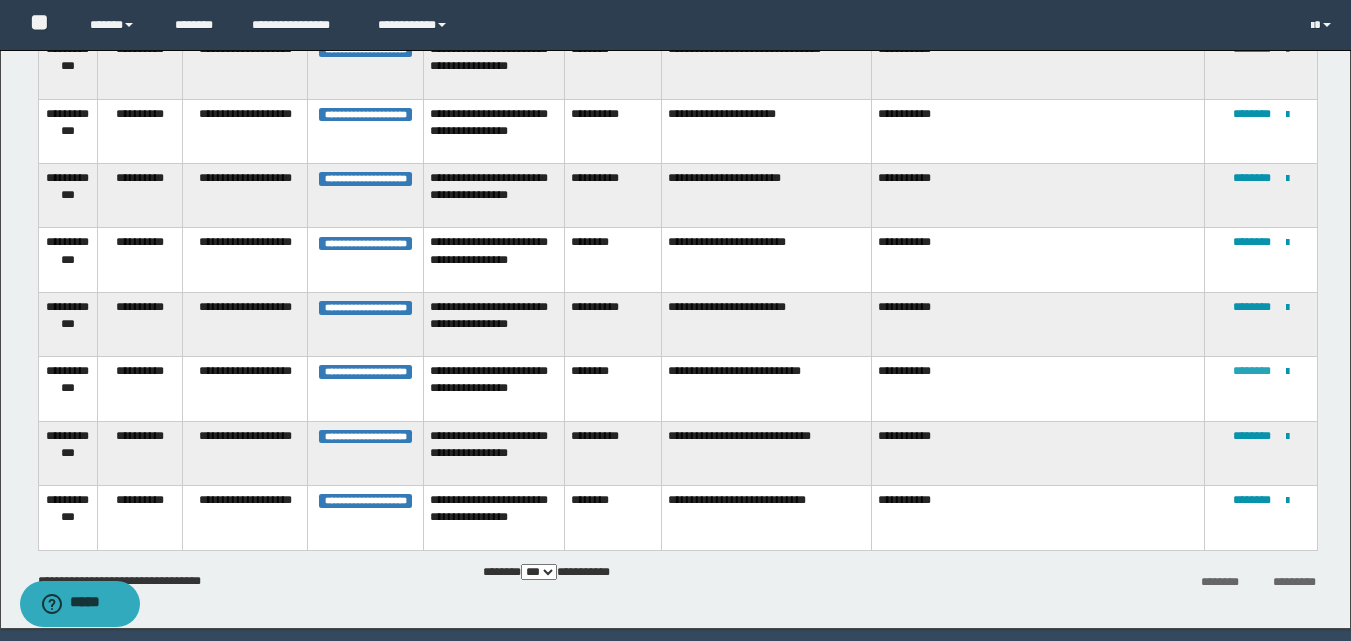 click on "********" at bounding box center (1252, 371) 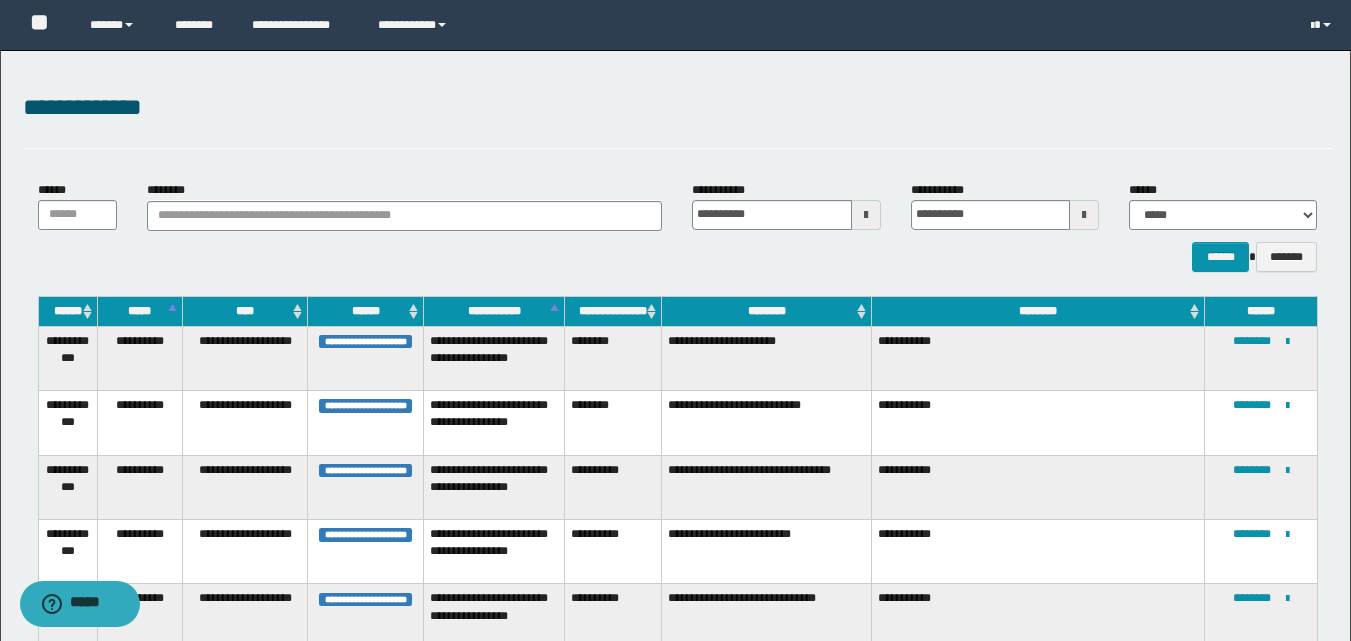 scroll, scrollTop: 1646, scrollLeft: 0, axis: vertical 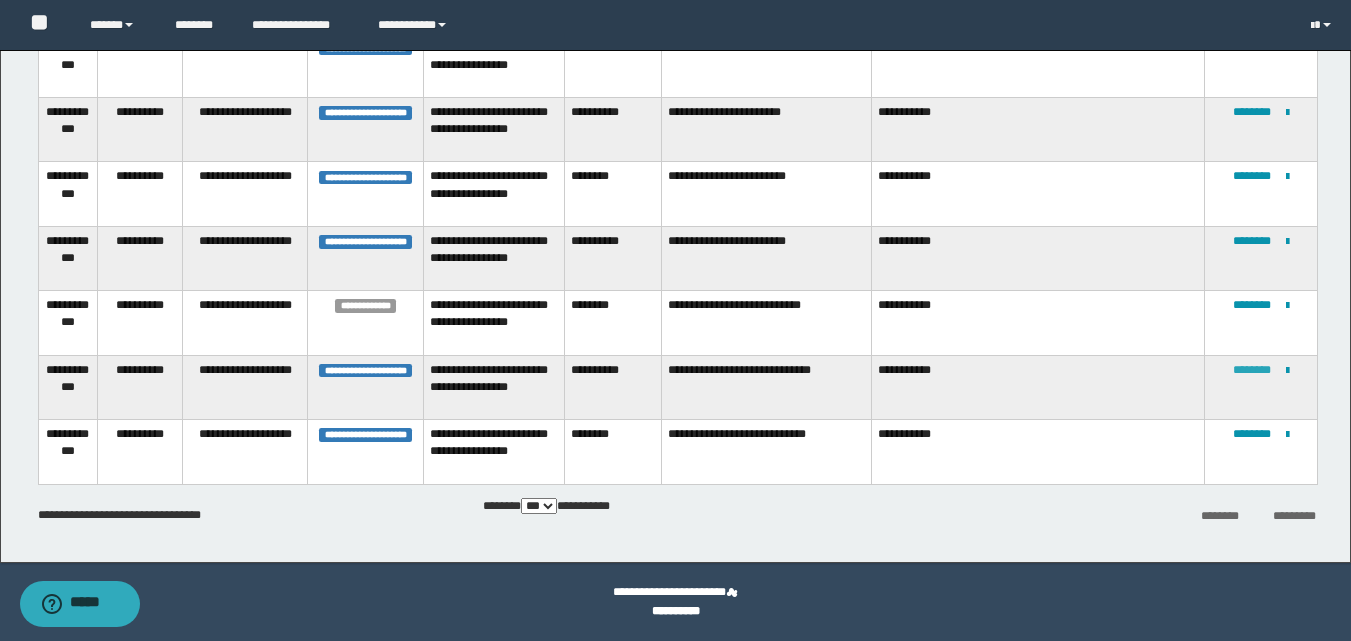 click on "********" at bounding box center [1252, 370] 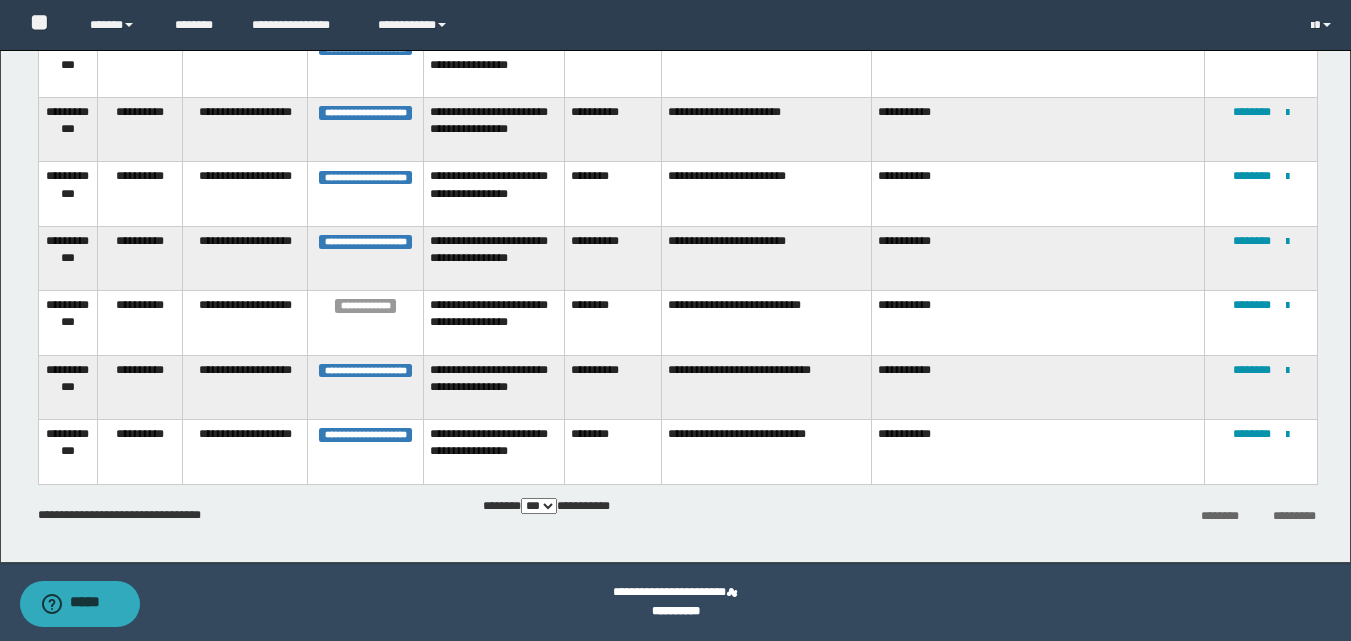 scroll, scrollTop: 0, scrollLeft: 0, axis: both 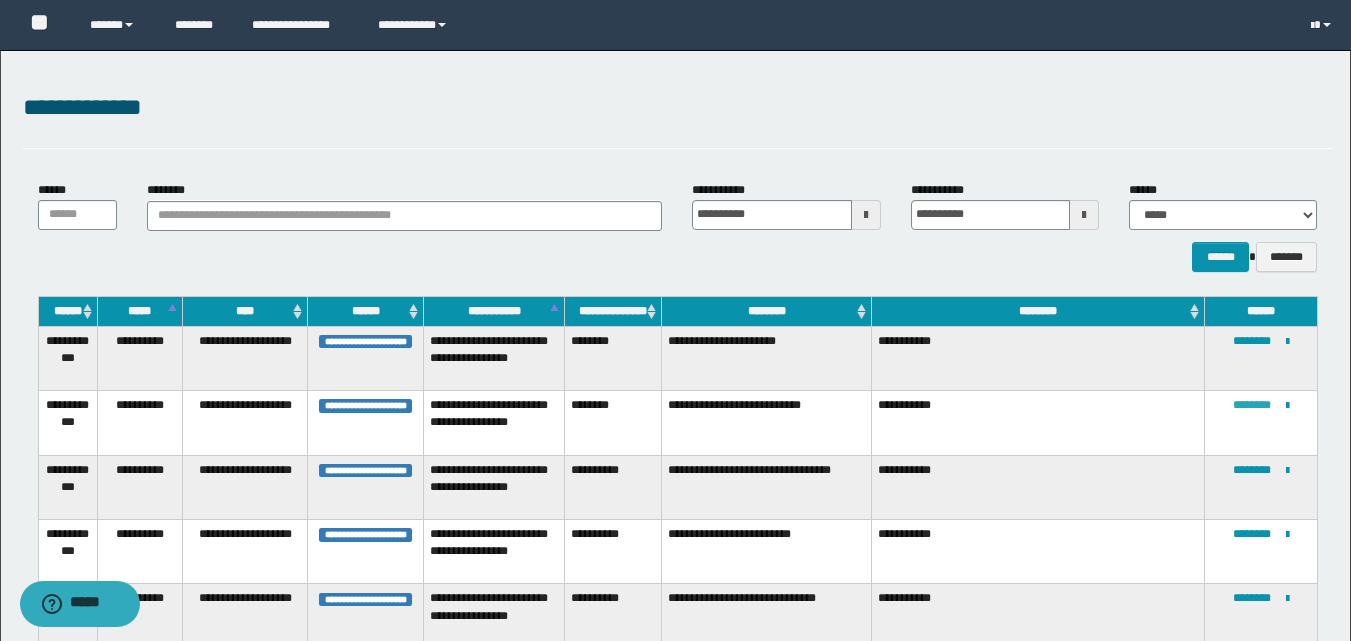 click on "********" at bounding box center (1252, 405) 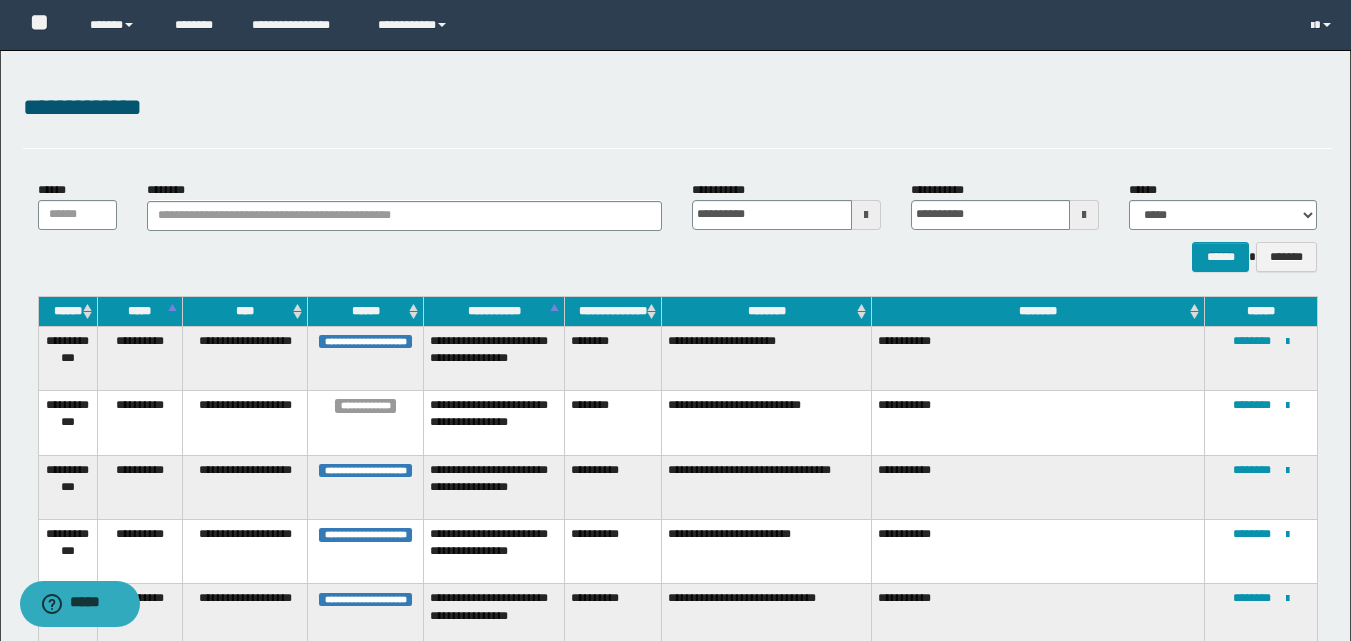 scroll, scrollTop: 1646, scrollLeft: 0, axis: vertical 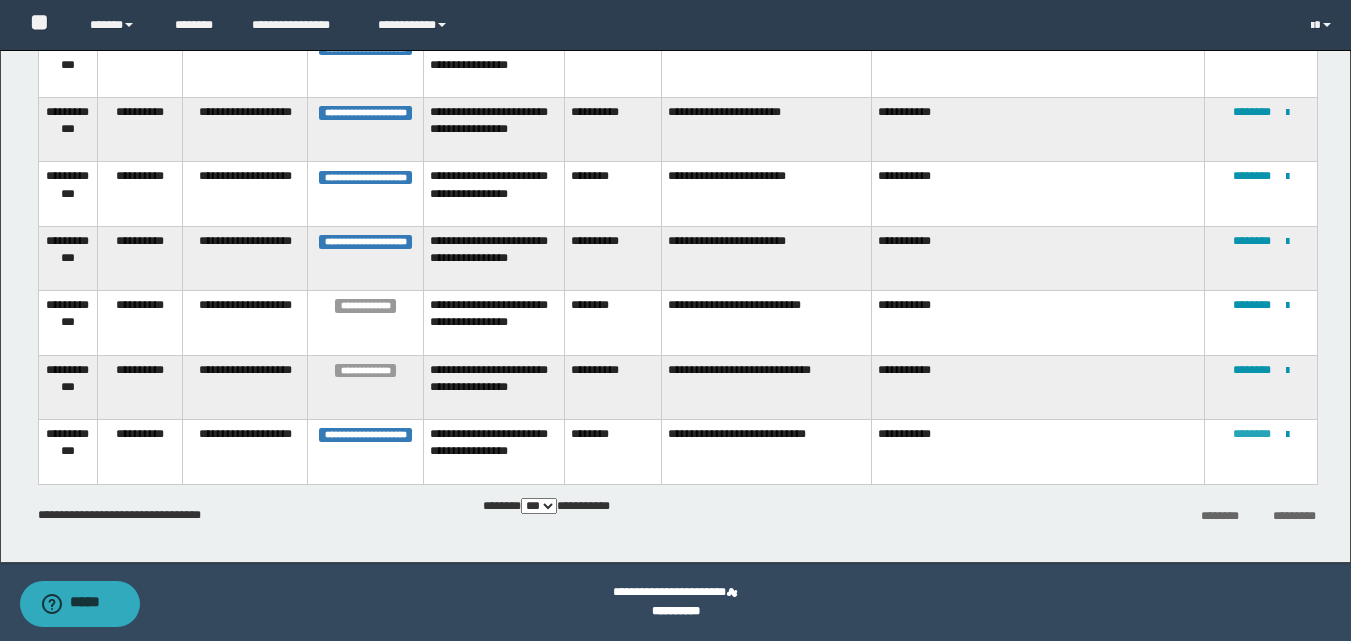 click on "********" at bounding box center (1252, 434) 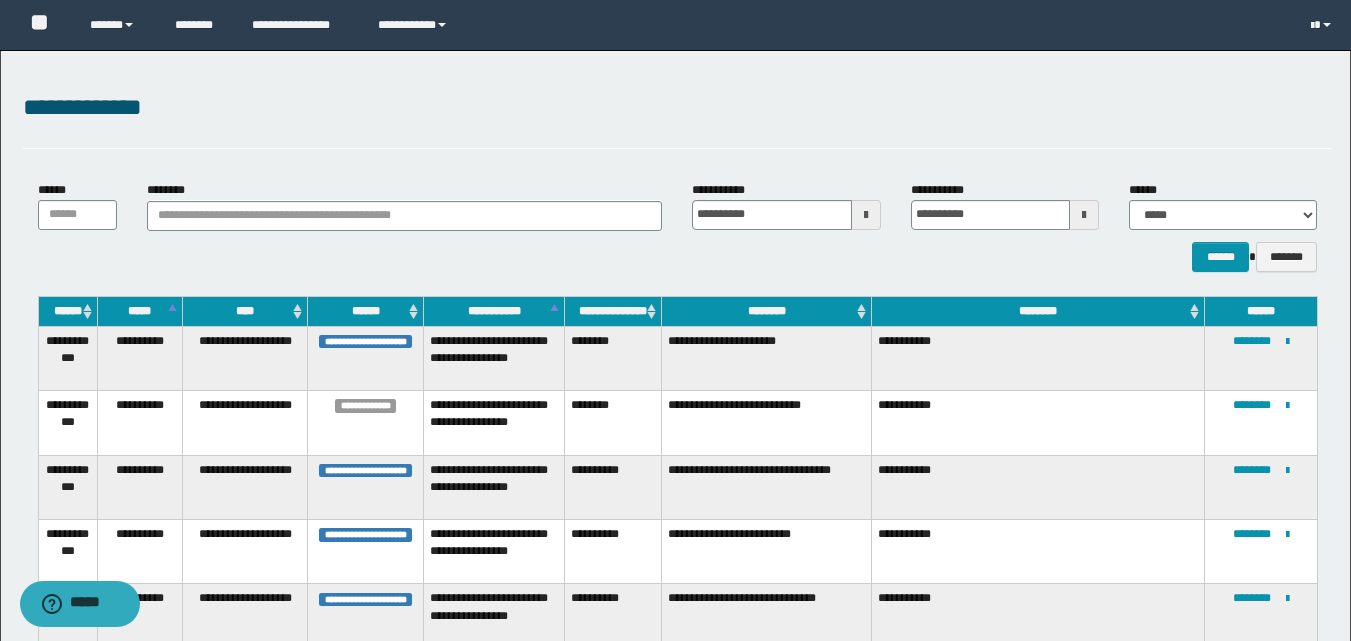 scroll, scrollTop: 793, scrollLeft: 0, axis: vertical 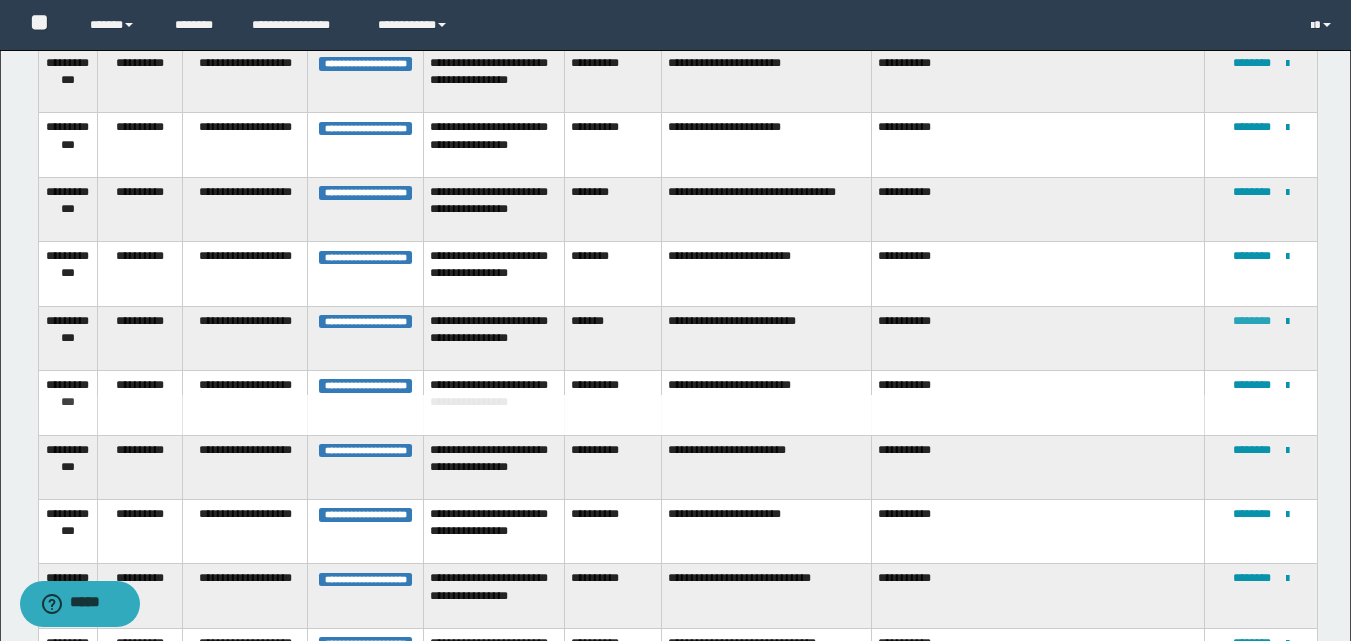 click on "********" at bounding box center (1252, 321) 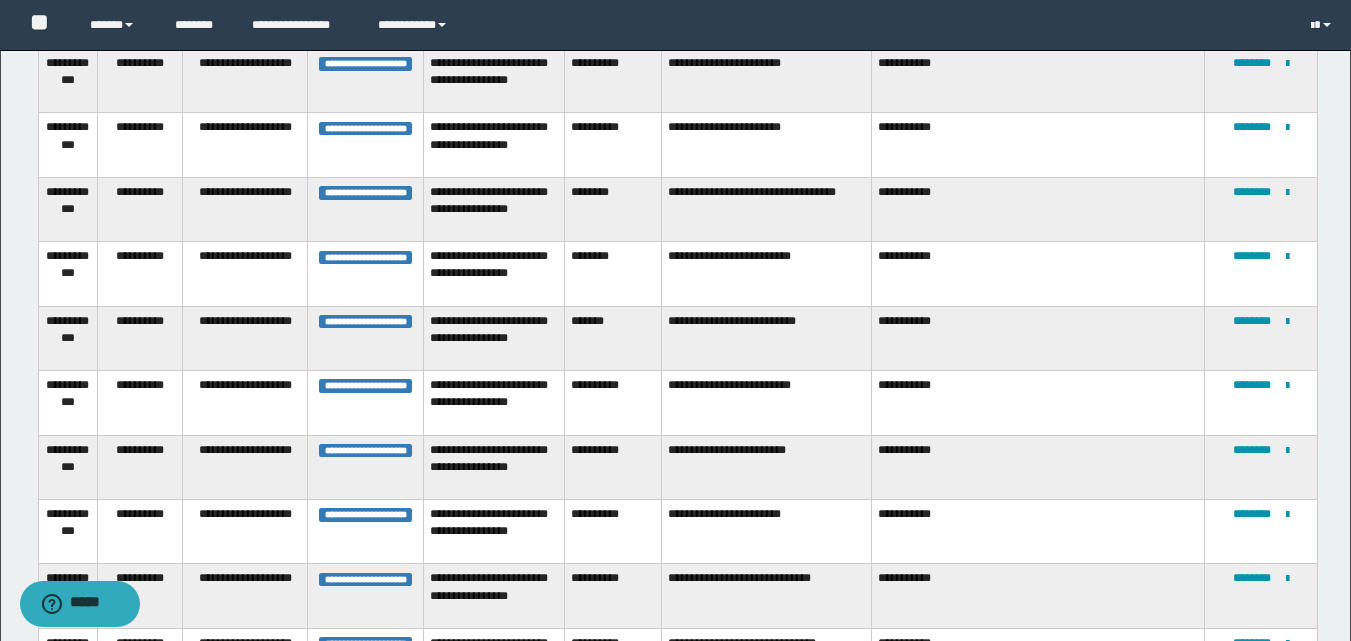 scroll, scrollTop: 20, scrollLeft: 0, axis: vertical 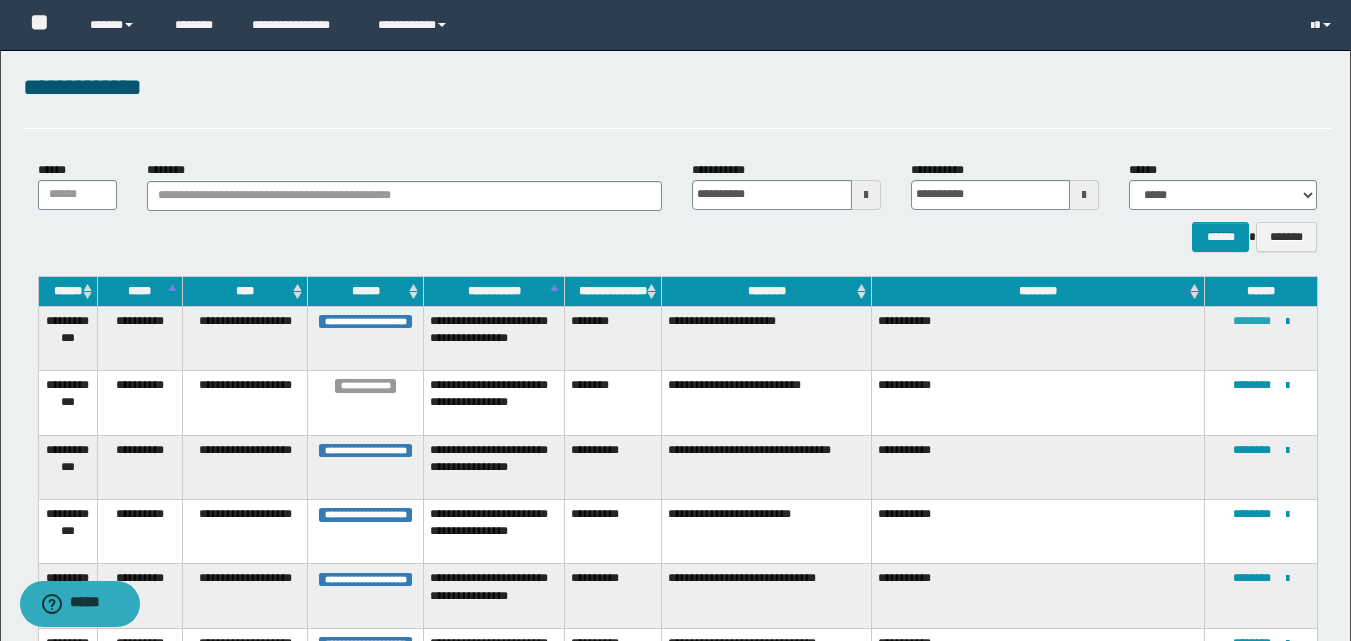 click on "********" at bounding box center [1252, 321] 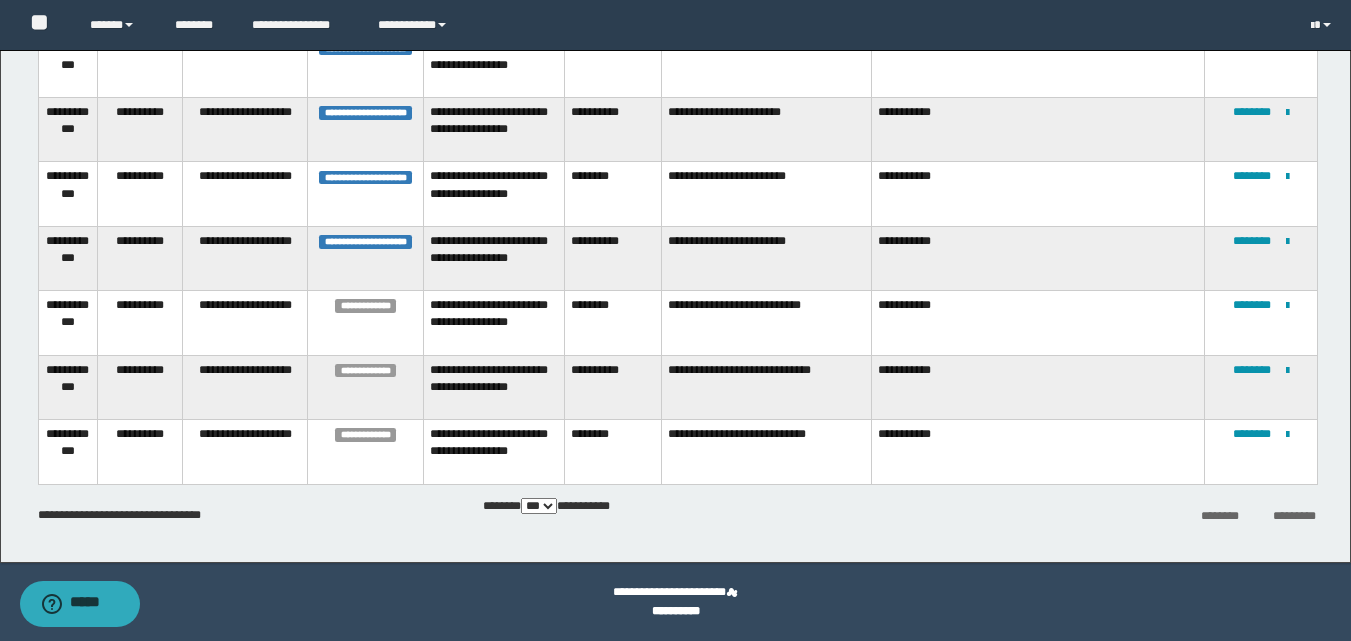 scroll, scrollTop: 149, scrollLeft: 0, axis: vertical 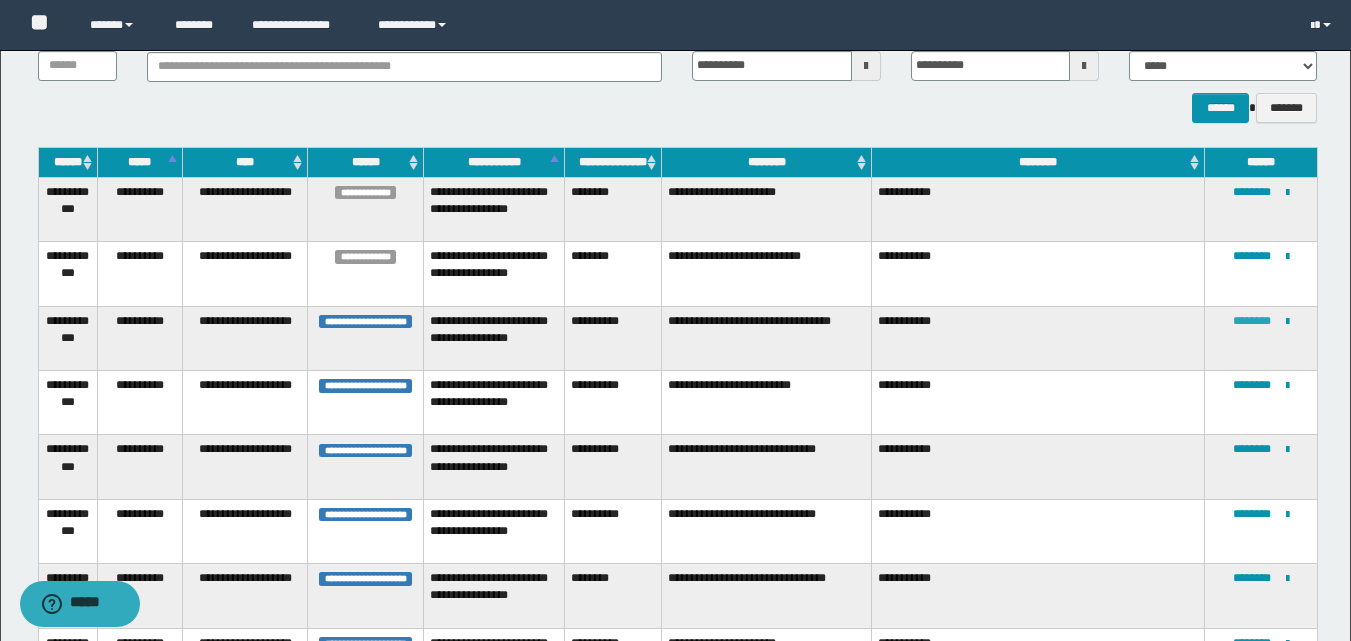 click on "********" at bounding box center [1252, 321] 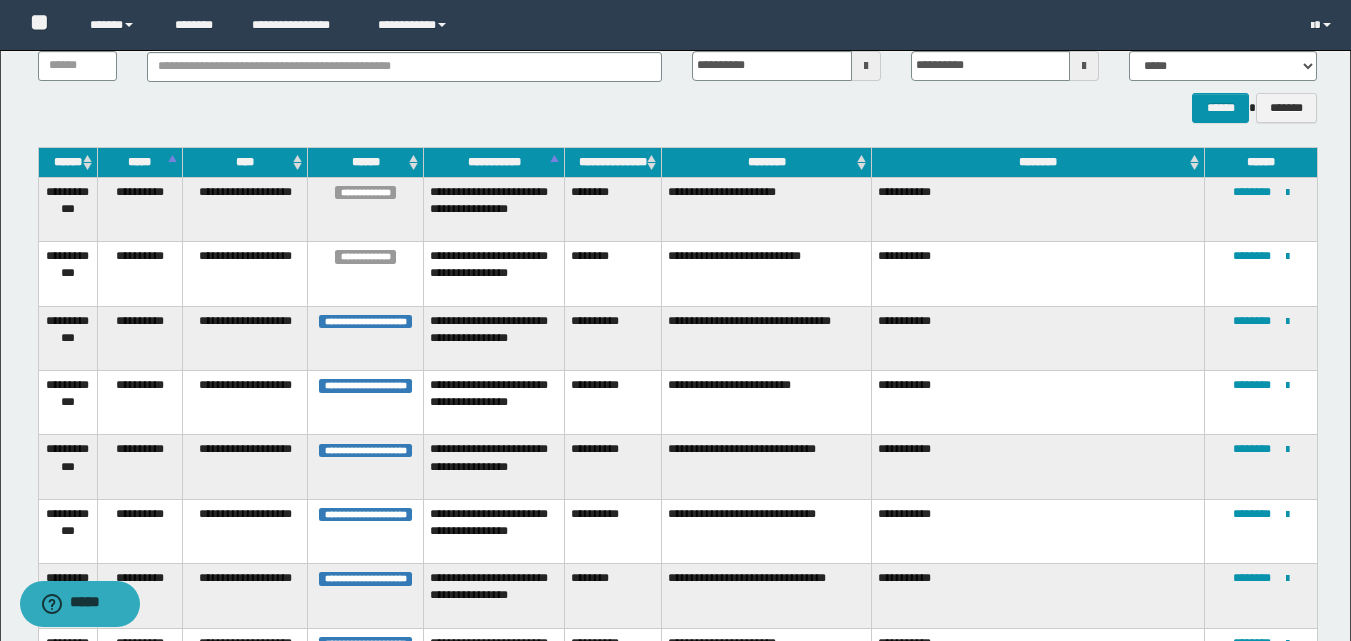 scroll, scrollTop: 20, scrollLeft: 0, axis: vertical 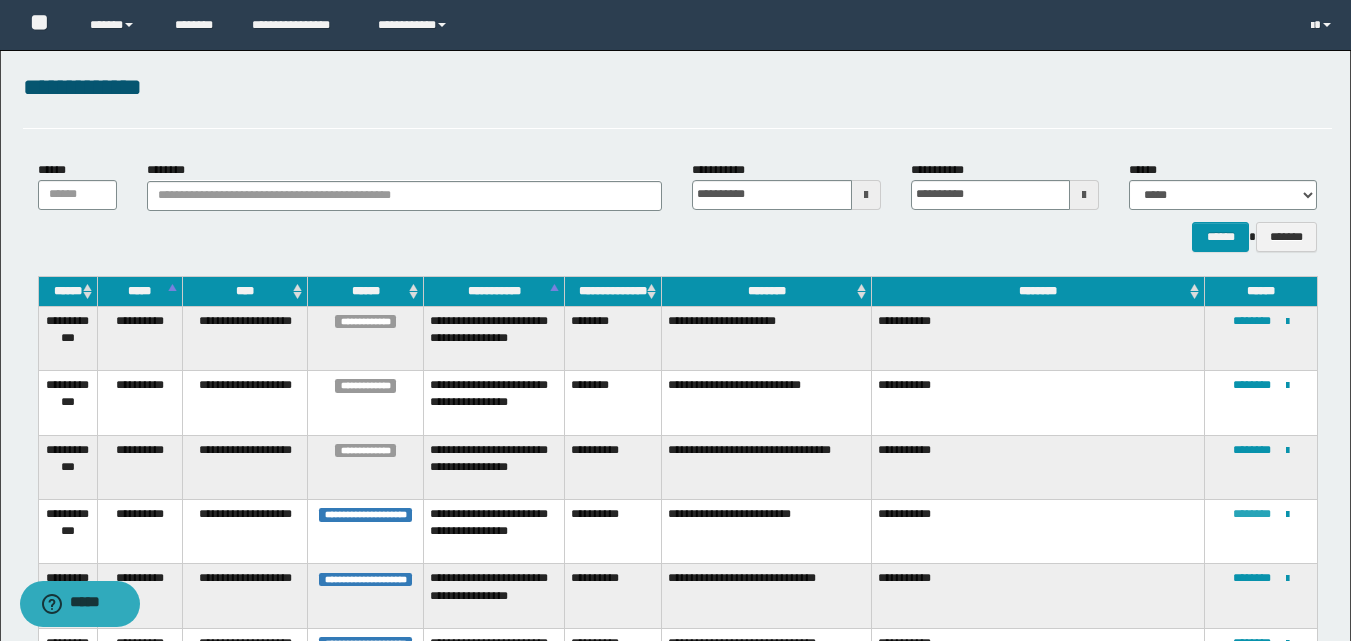 click on "********" at bounding box center [1252, 514] 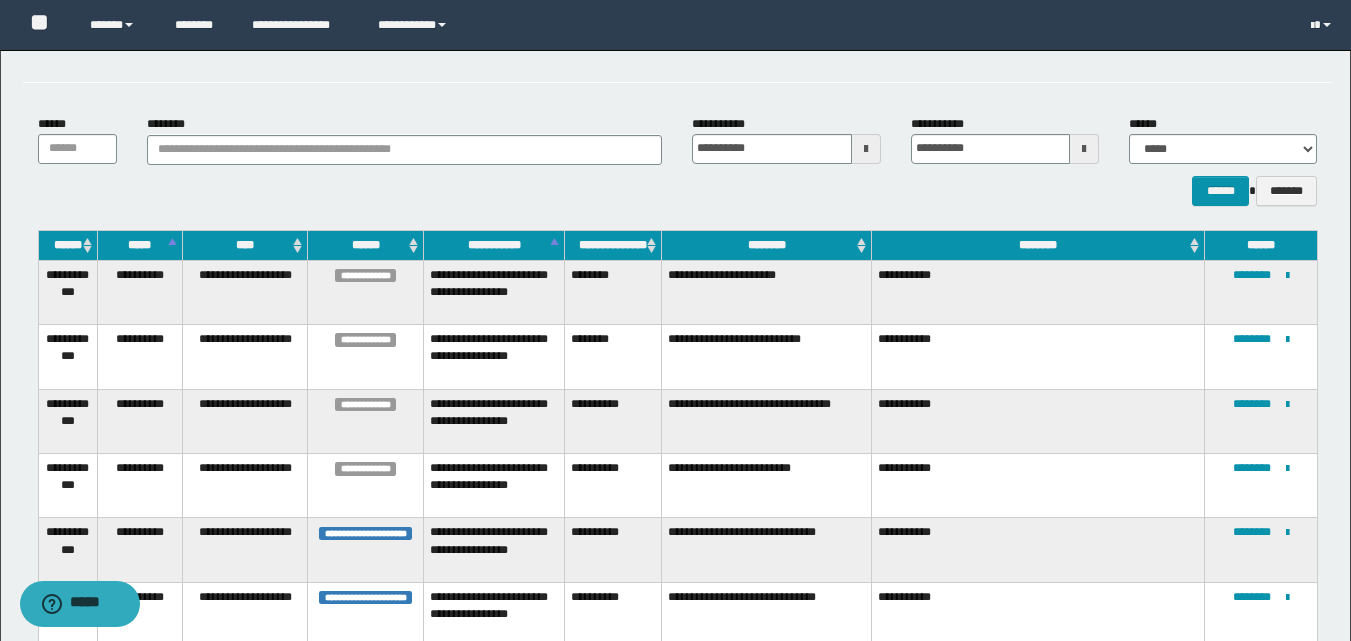 scroll, scrollTop: 300, scrollLeft: 0, axis: vertical 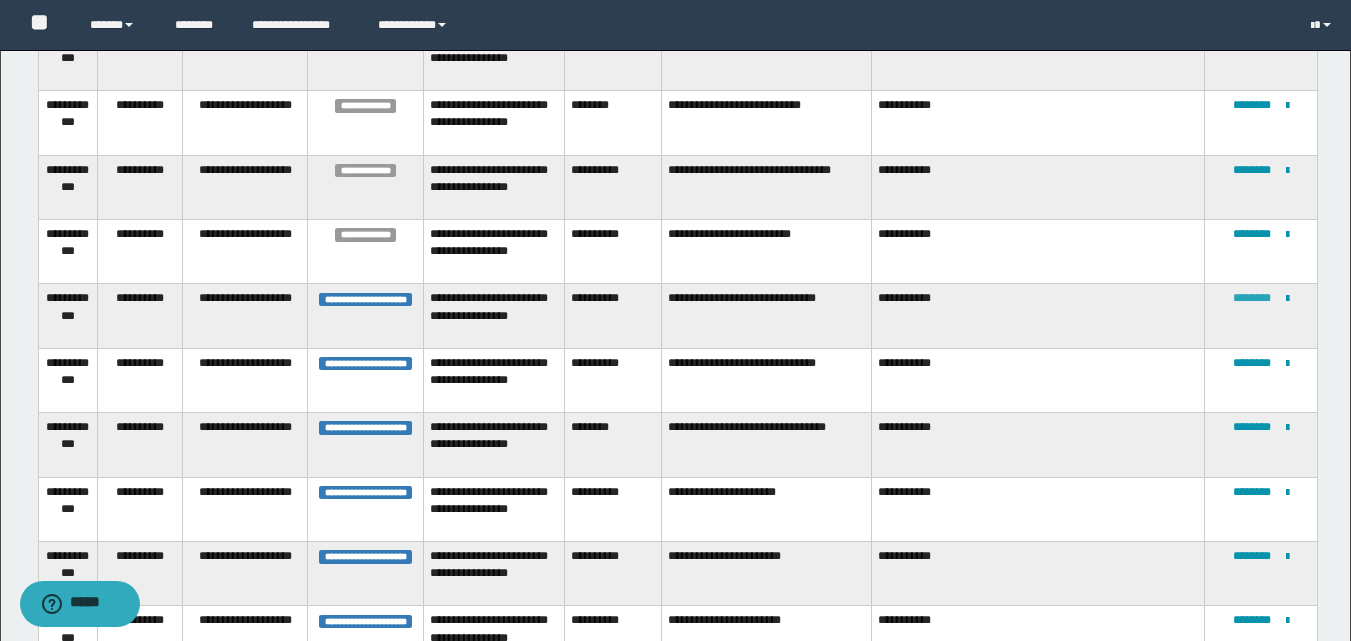 click on "********" at bounding box center [1252, 298] 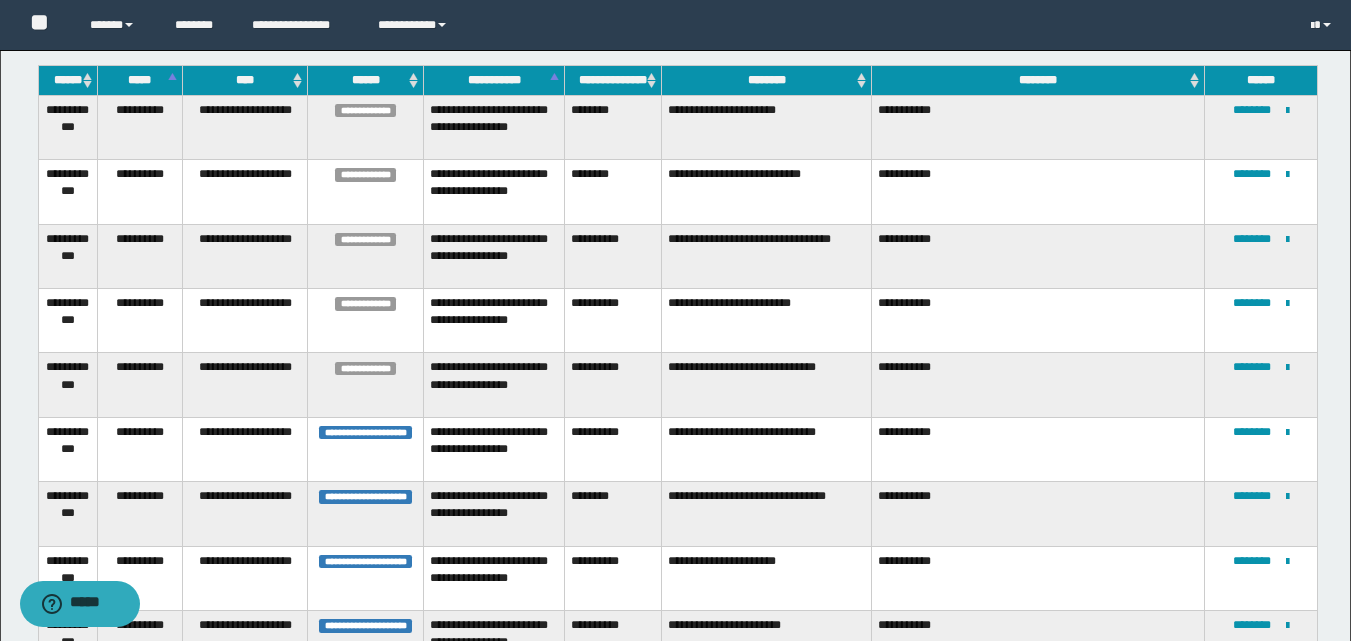 scroll, scrollTop: 242, scrollLeft: 0, axis: vertical 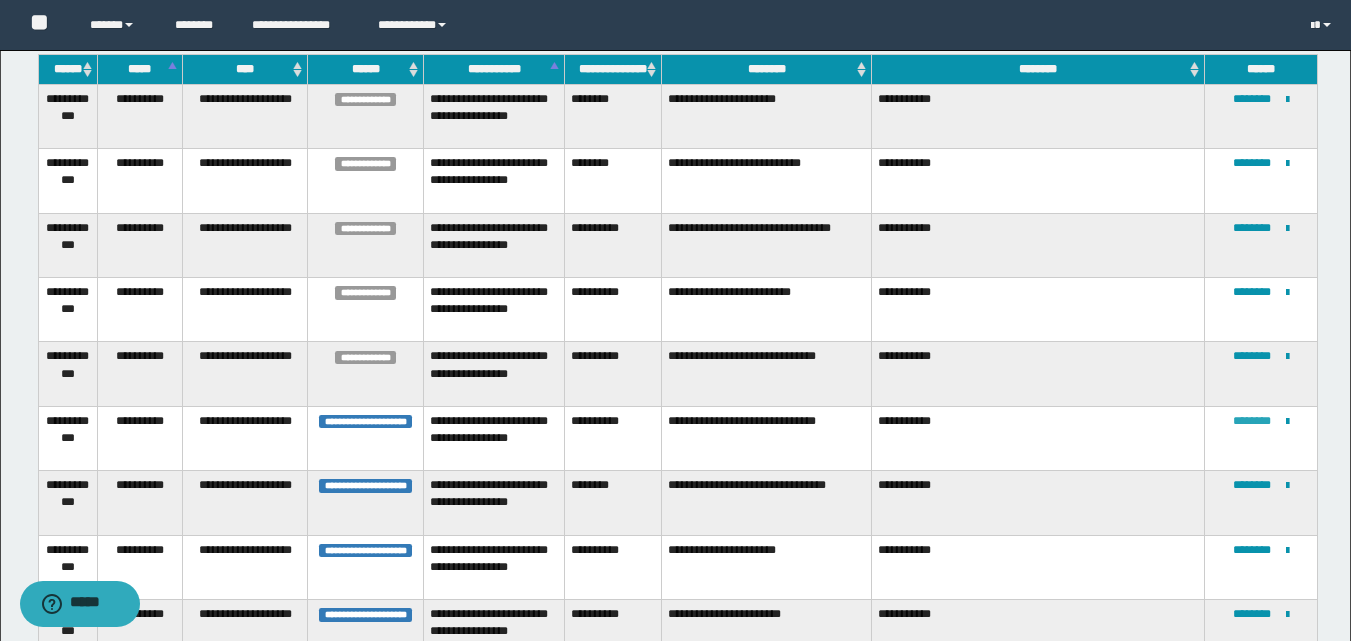 click on "********" at bounding box center [1252, 421] 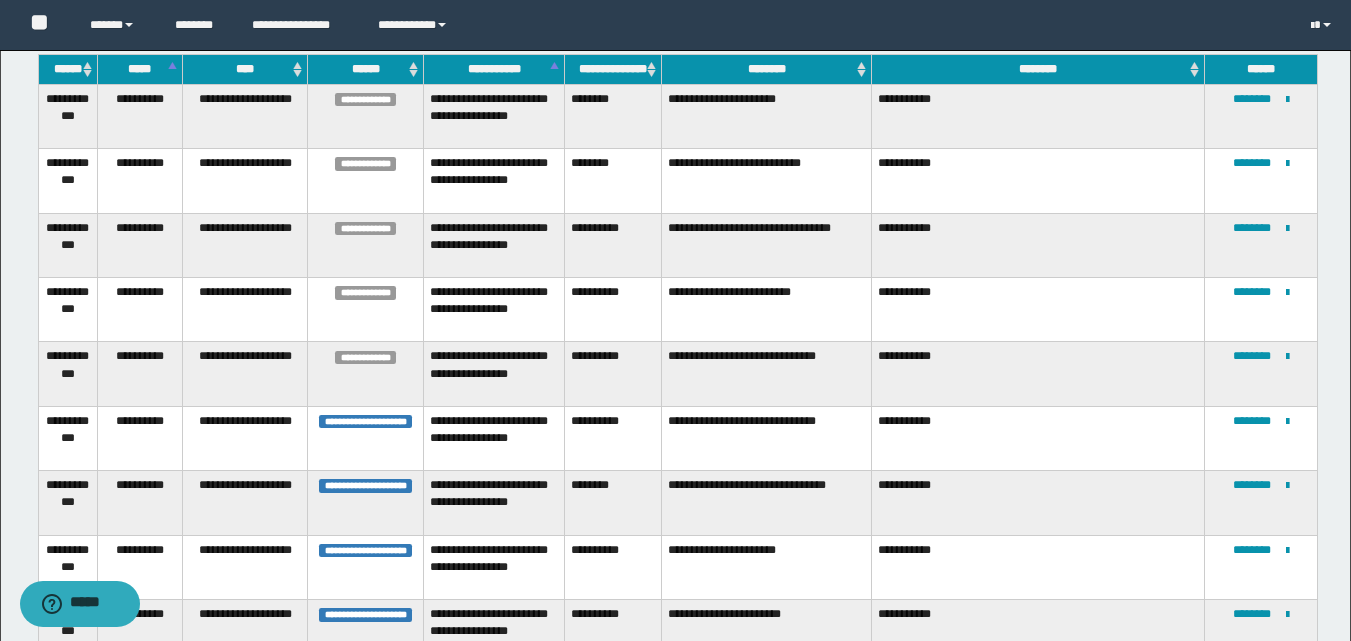 scroll, scrollTop: 0, scrollLeft: 0, axis: both 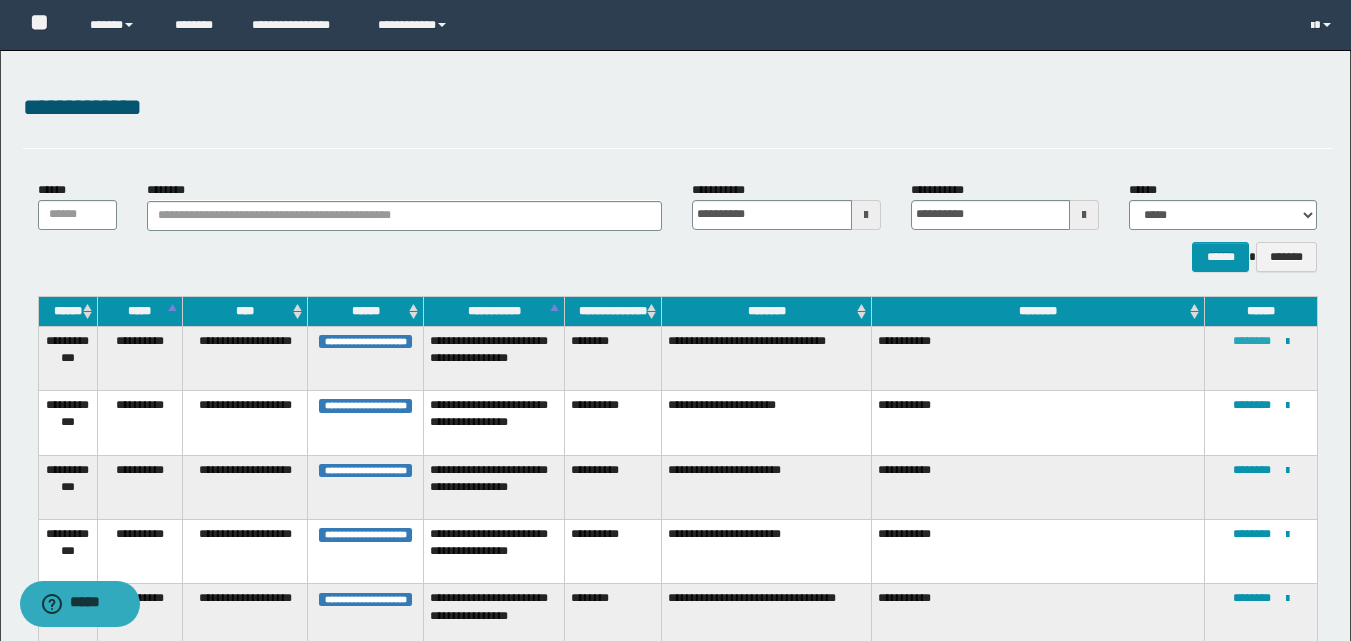 click on "********" at bounding box center [1252, 341] 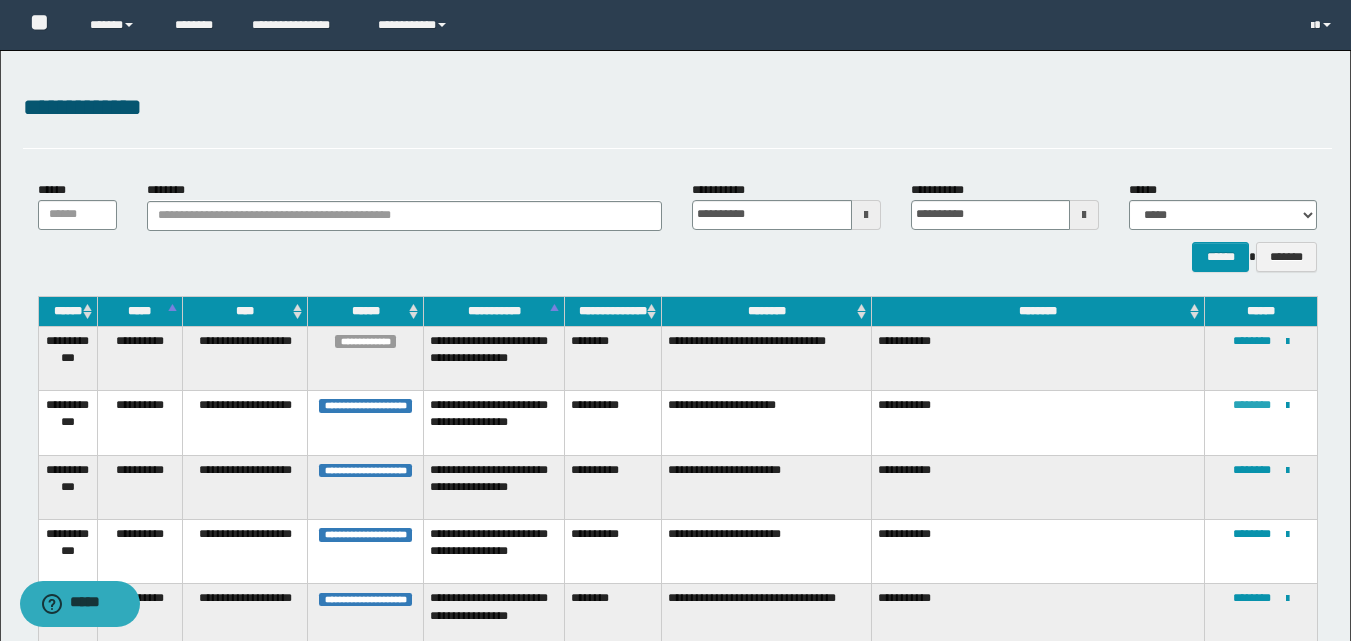 click on "********" at bounding box center [1252, 405] 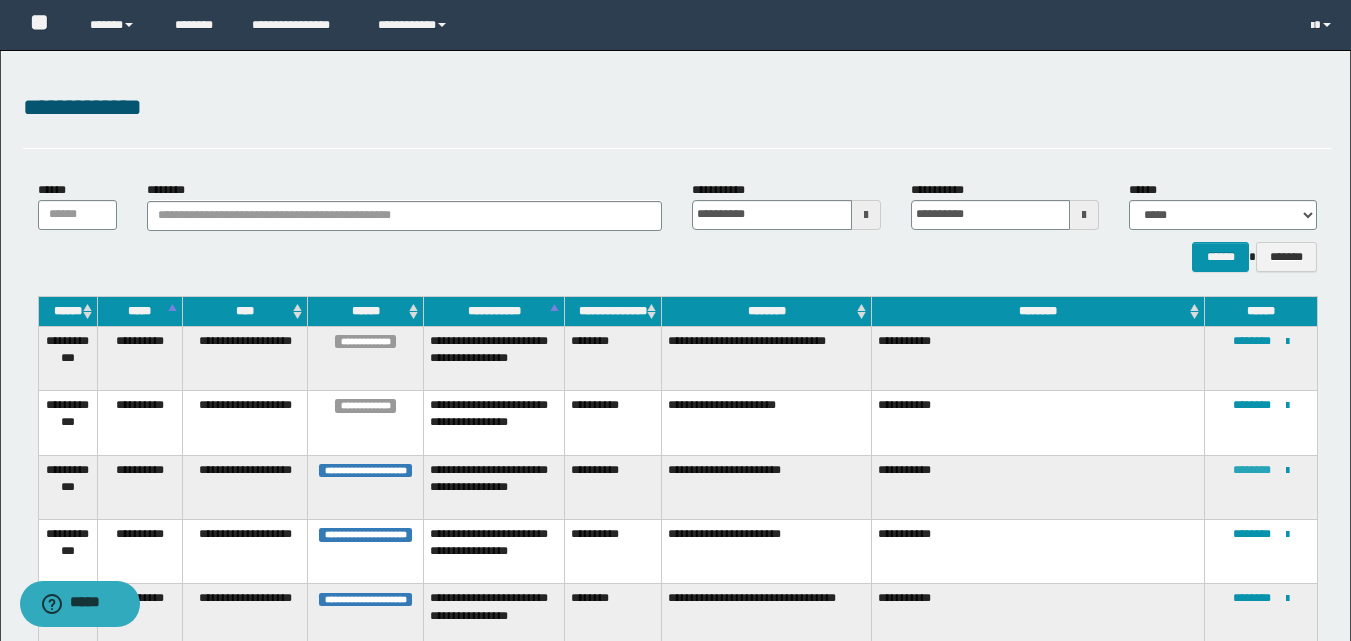 click on "********" at bounding box center (1252, 470) 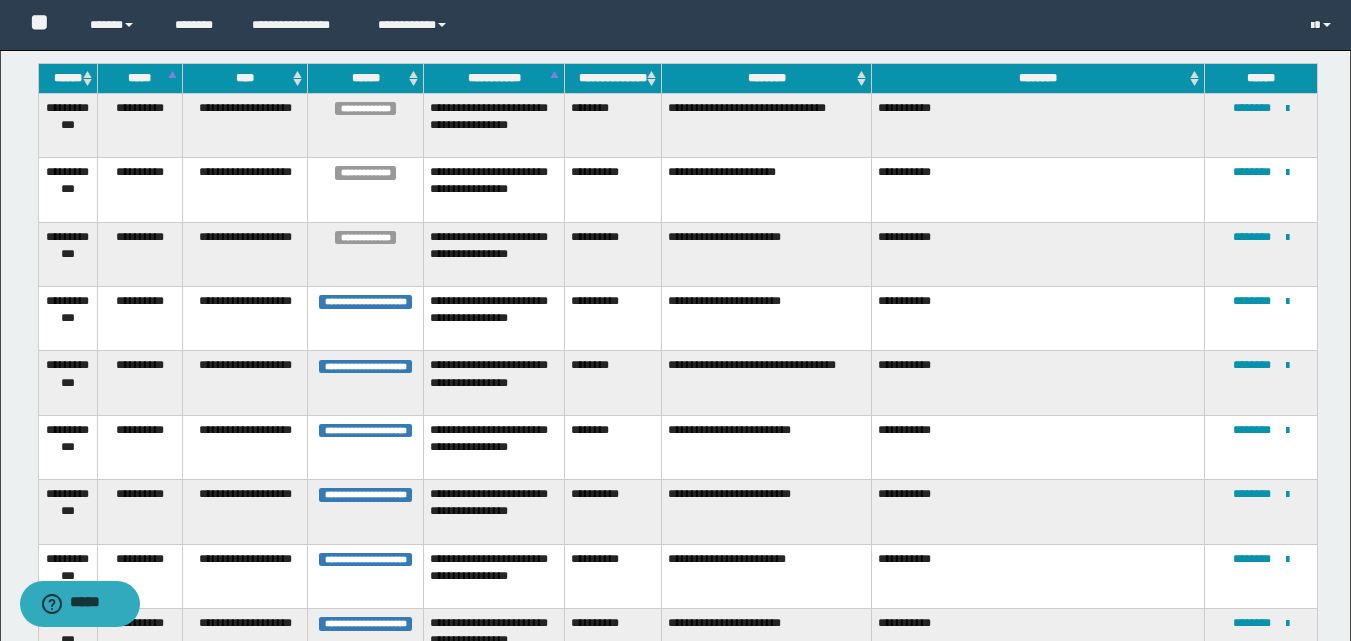 scroll, scrollTop: 300, scrollLeft: 0, axis: vertical 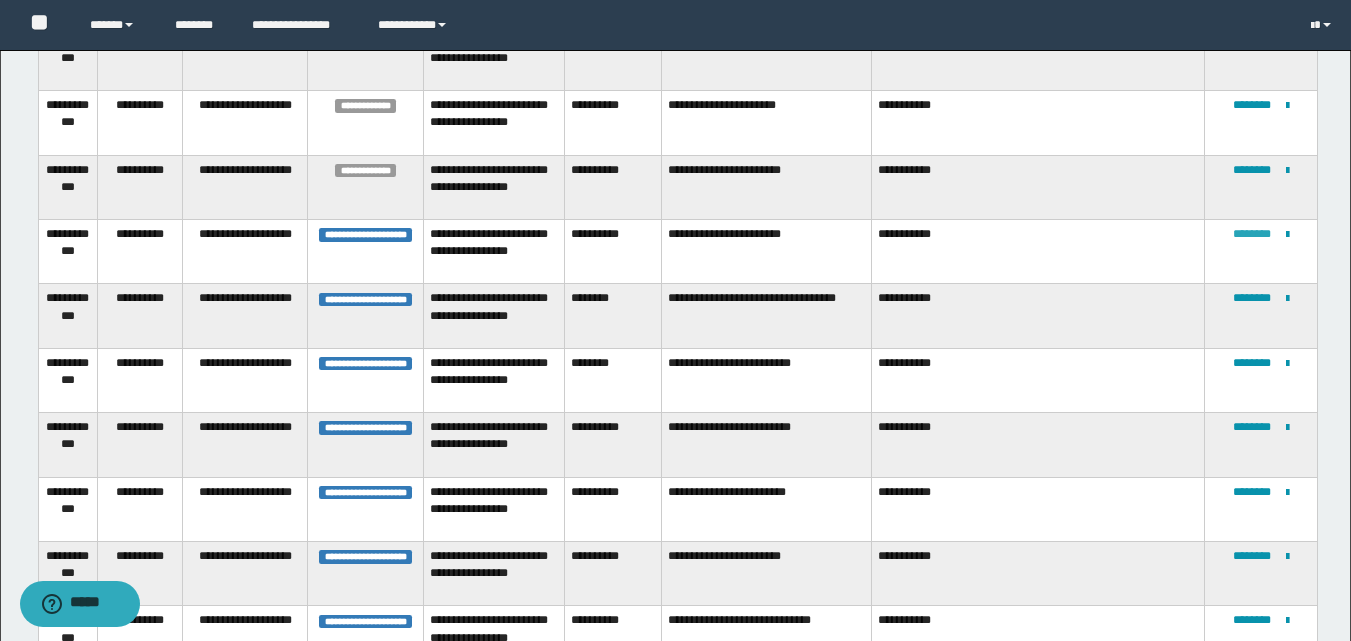 click on "********" at bounding box center (1252, 234) 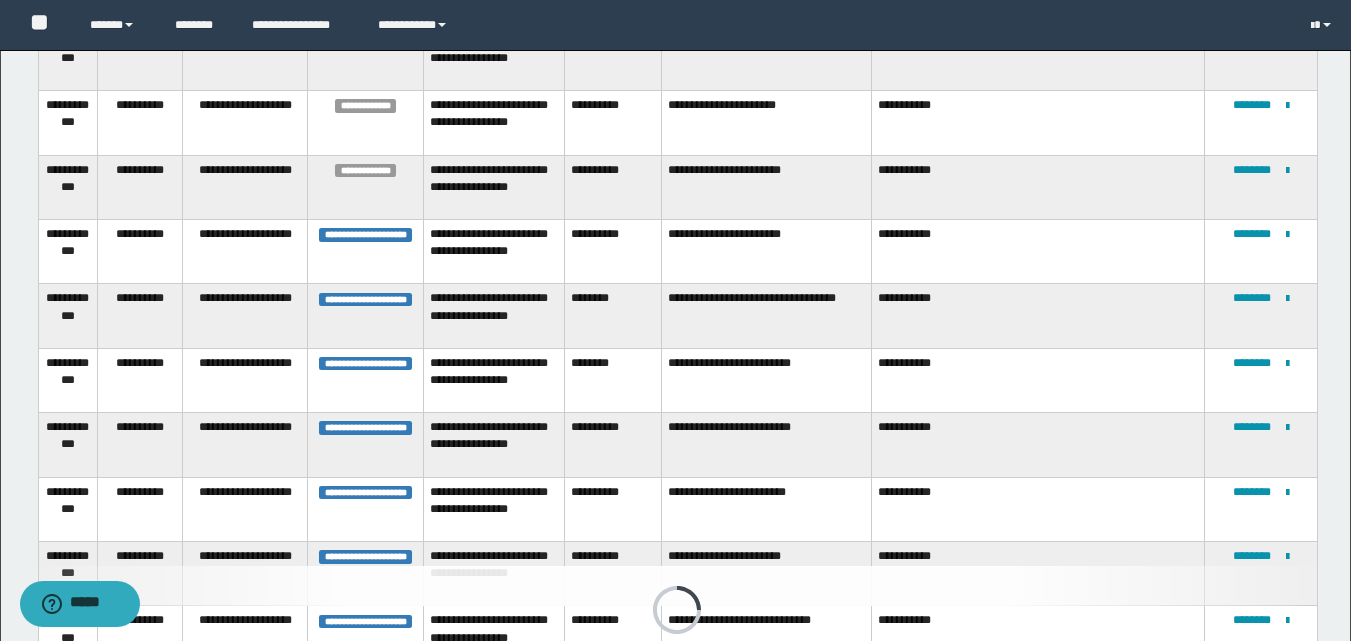 scroll, scrollTop: 203, scrollLeft: 0, axis: vertical 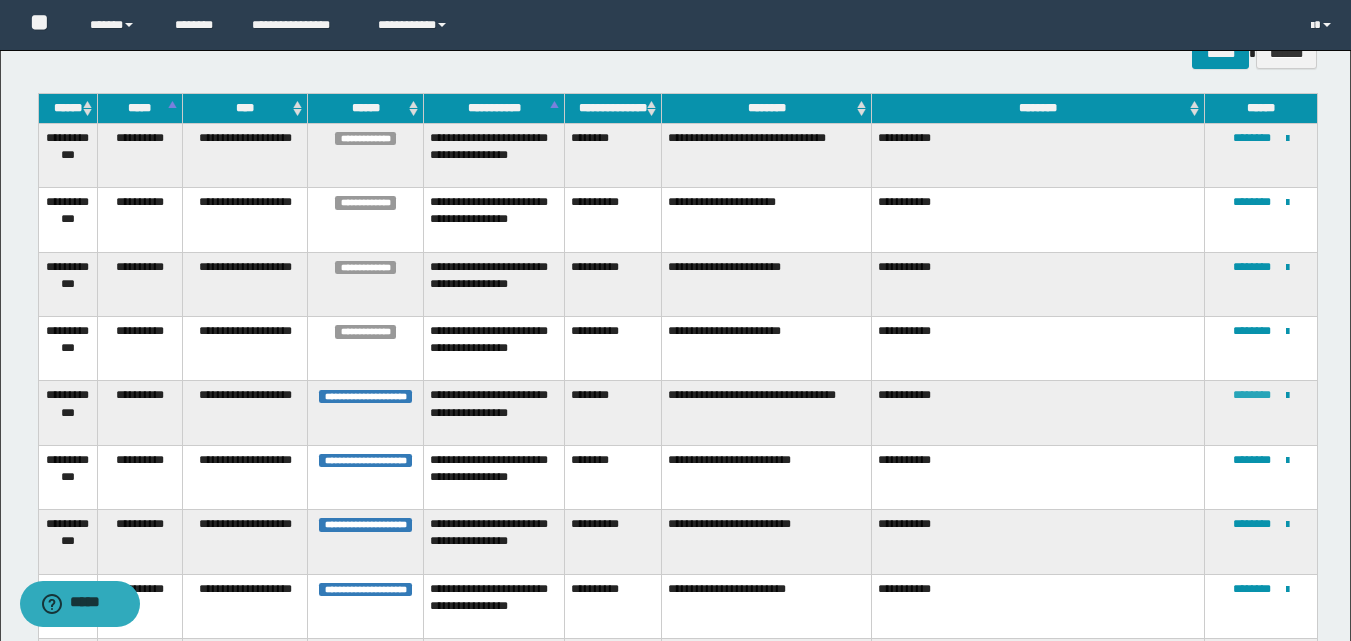 click on "********" at bounding box center (1252, 395) 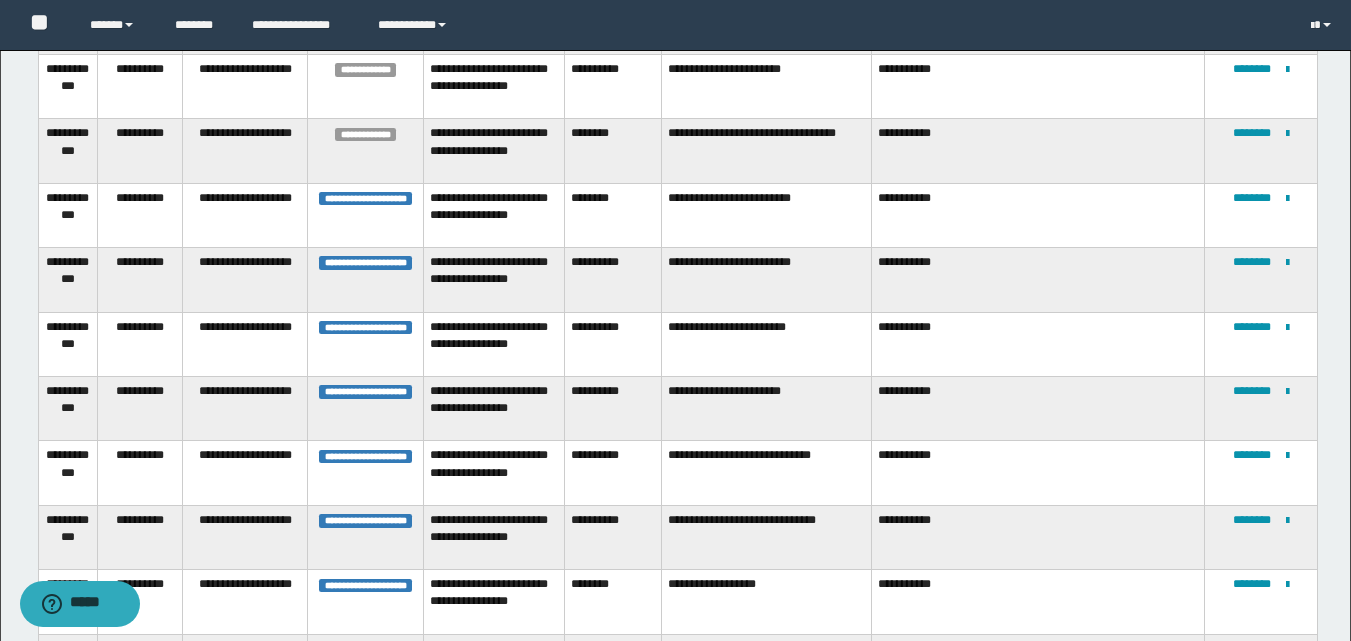 scroll, scrollTop: 400, scrollLeft: 0, axis: vertical 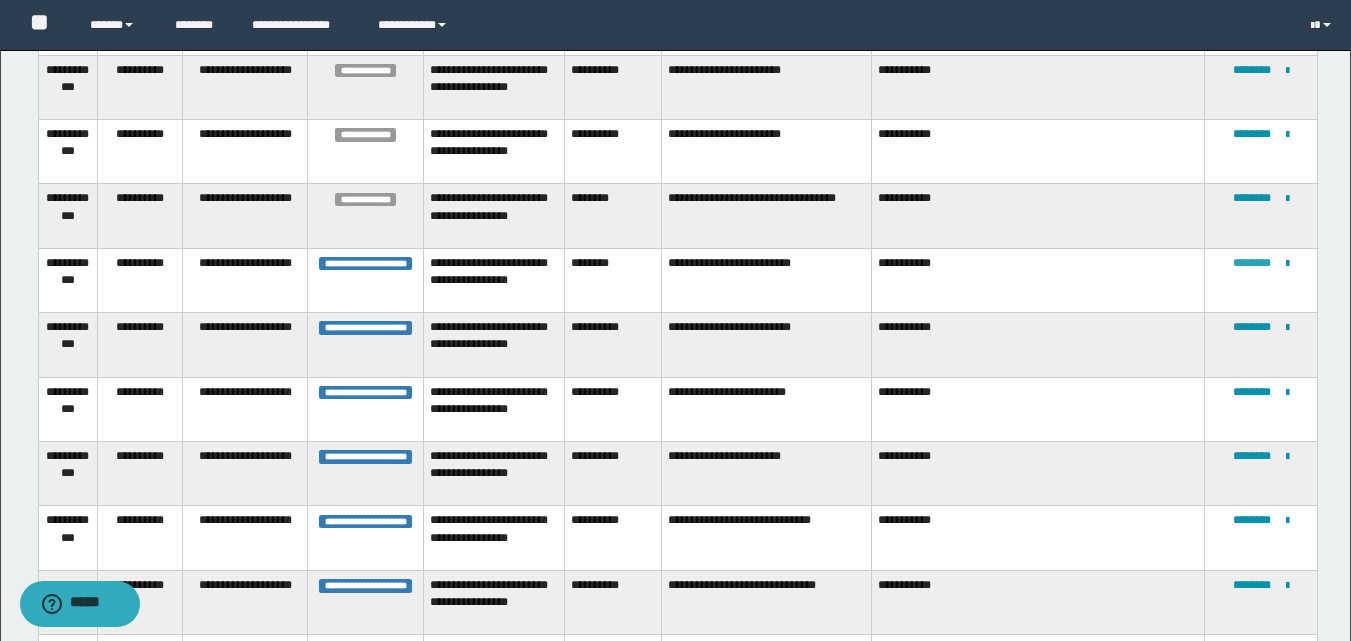click on "********" at bounding box center [1252, 263] 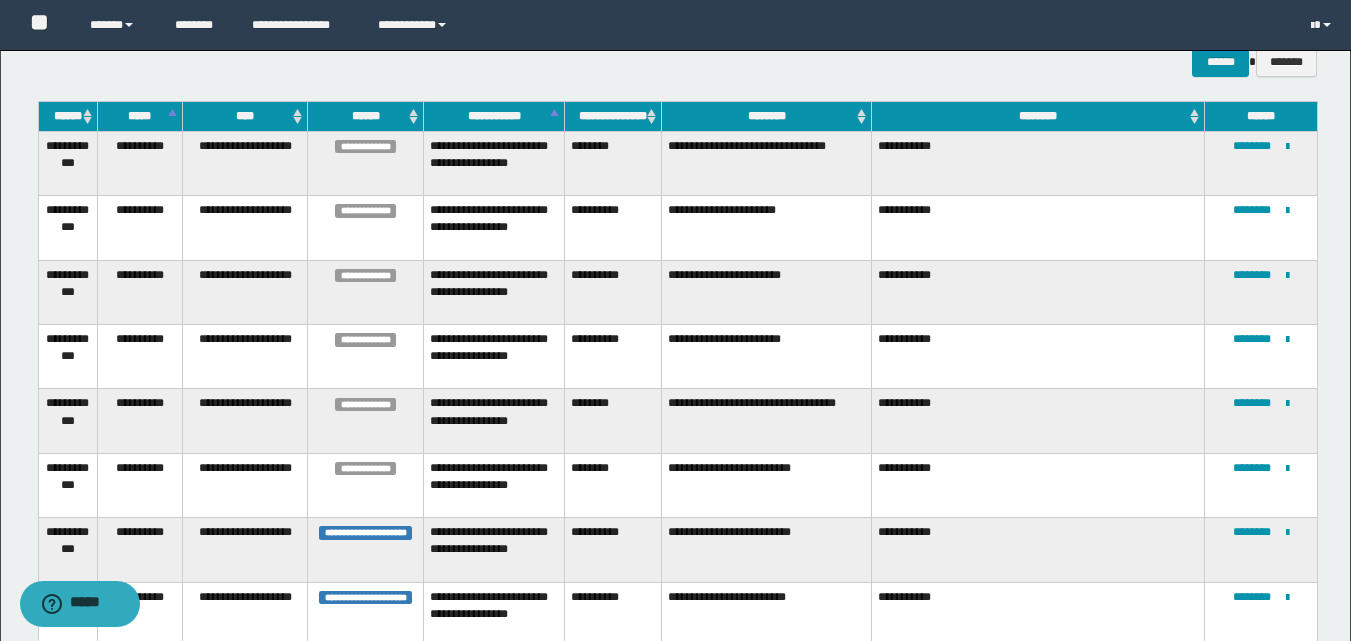 scroll, scrollTop: 500, scrollLeft: 0, axis: vertical 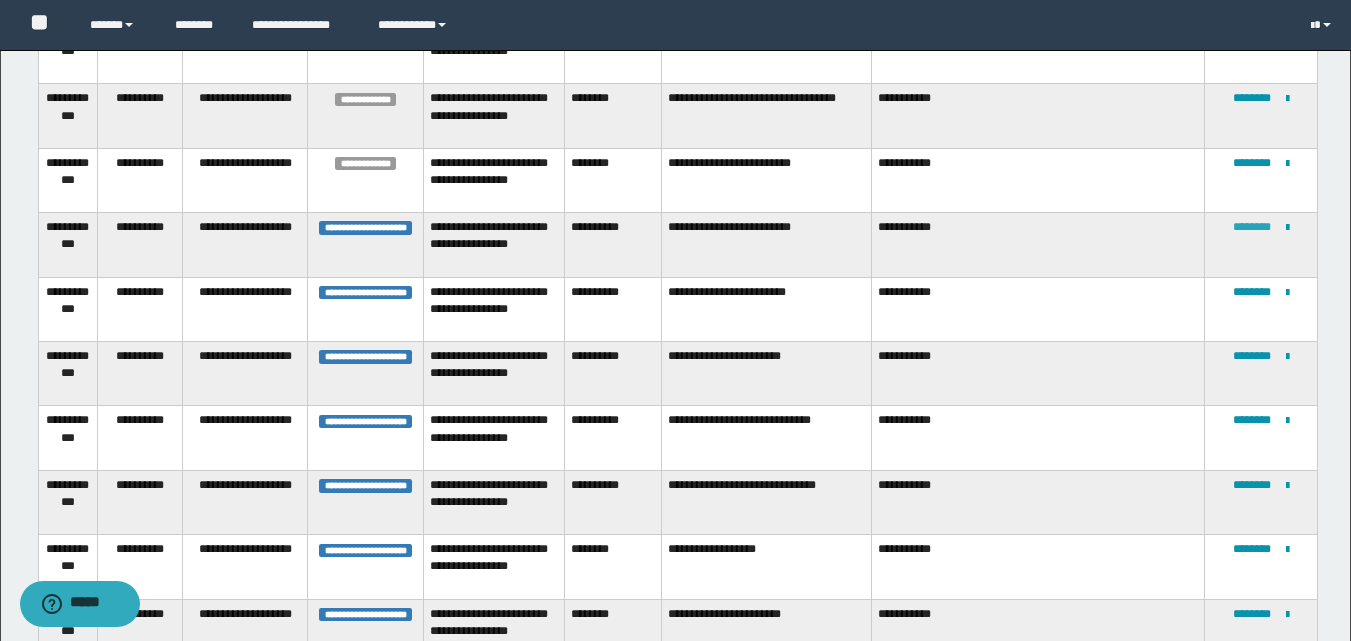 click on "********" at bounding box center [1252, 227] 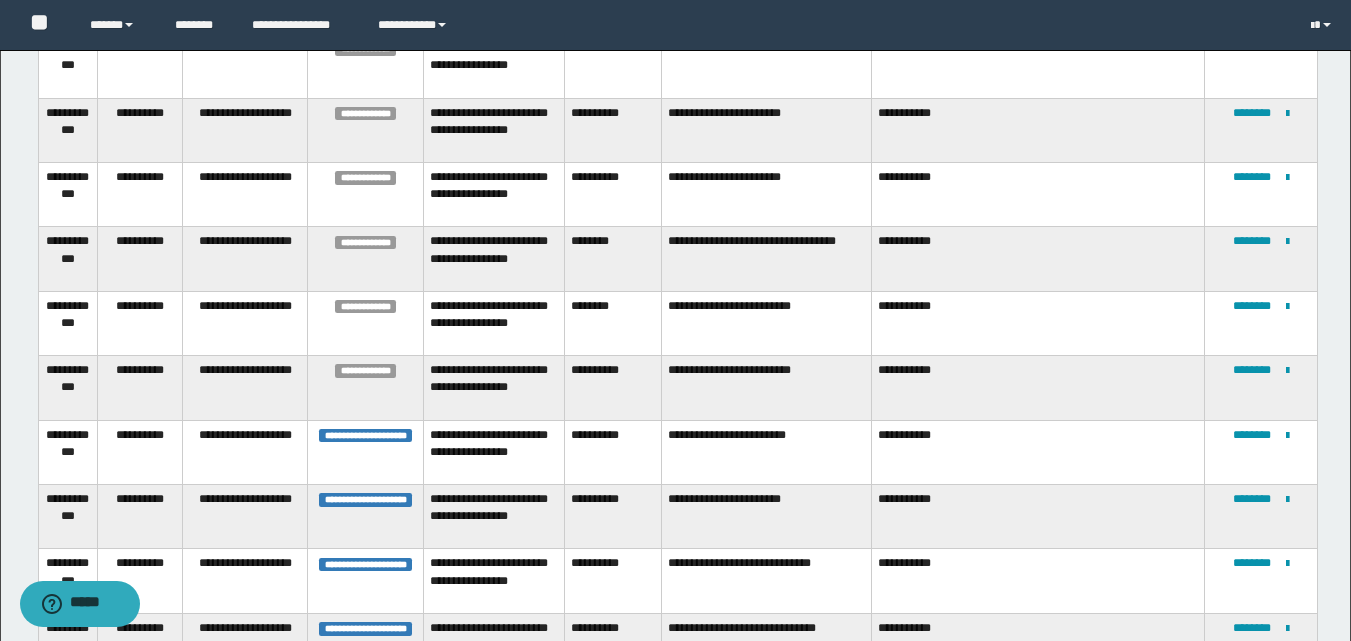 scroll, scrollTop: 400, scrollLeft: 0, axis: vertical 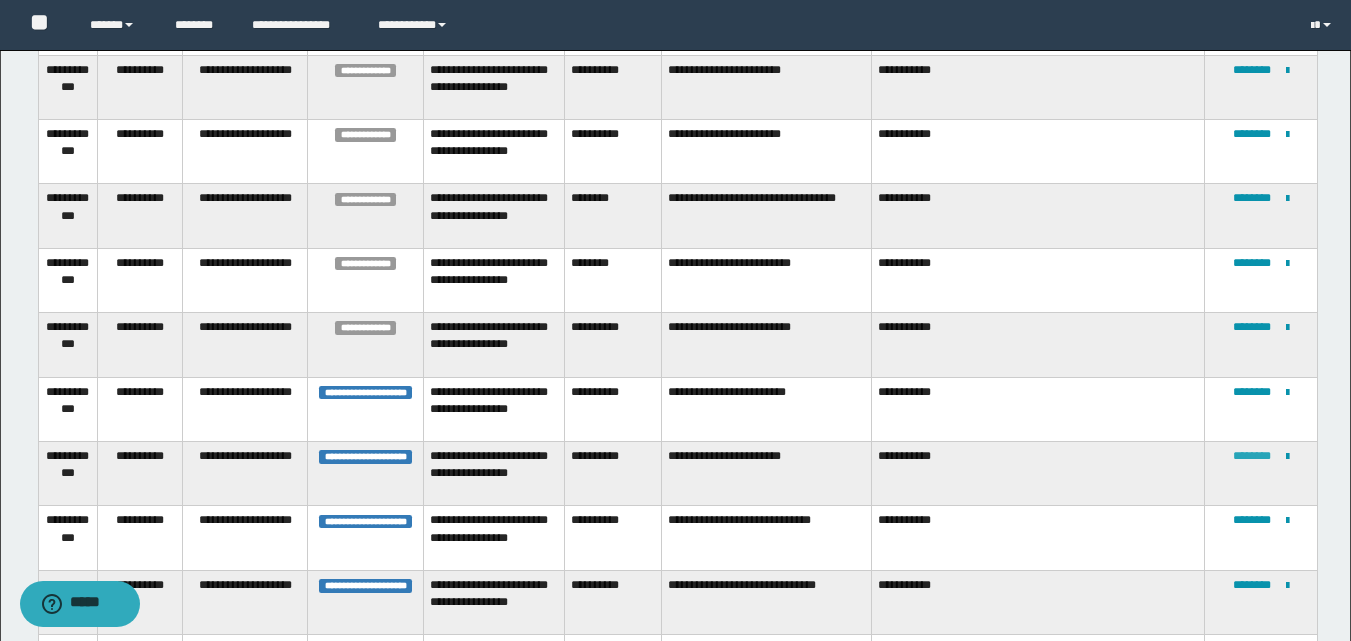 click on "********" at bounding box center [1252, 456] 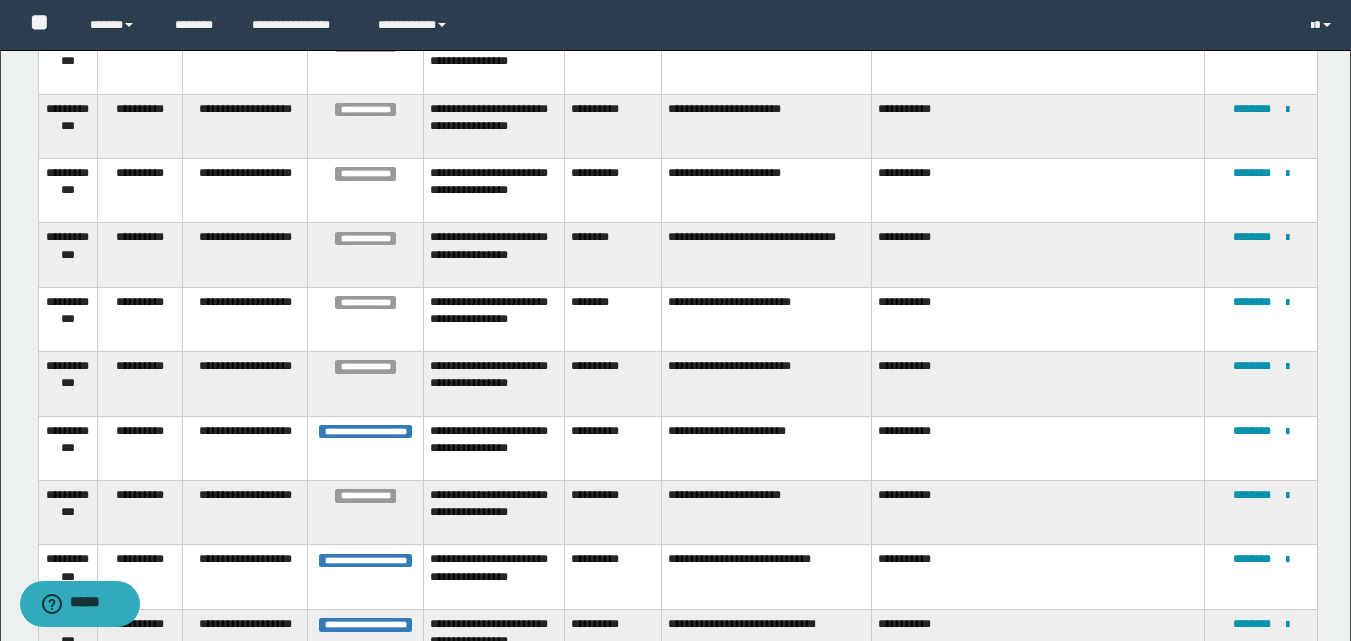 scroll, scrollTop: 542, scrollLeft: 0, axis: vertical 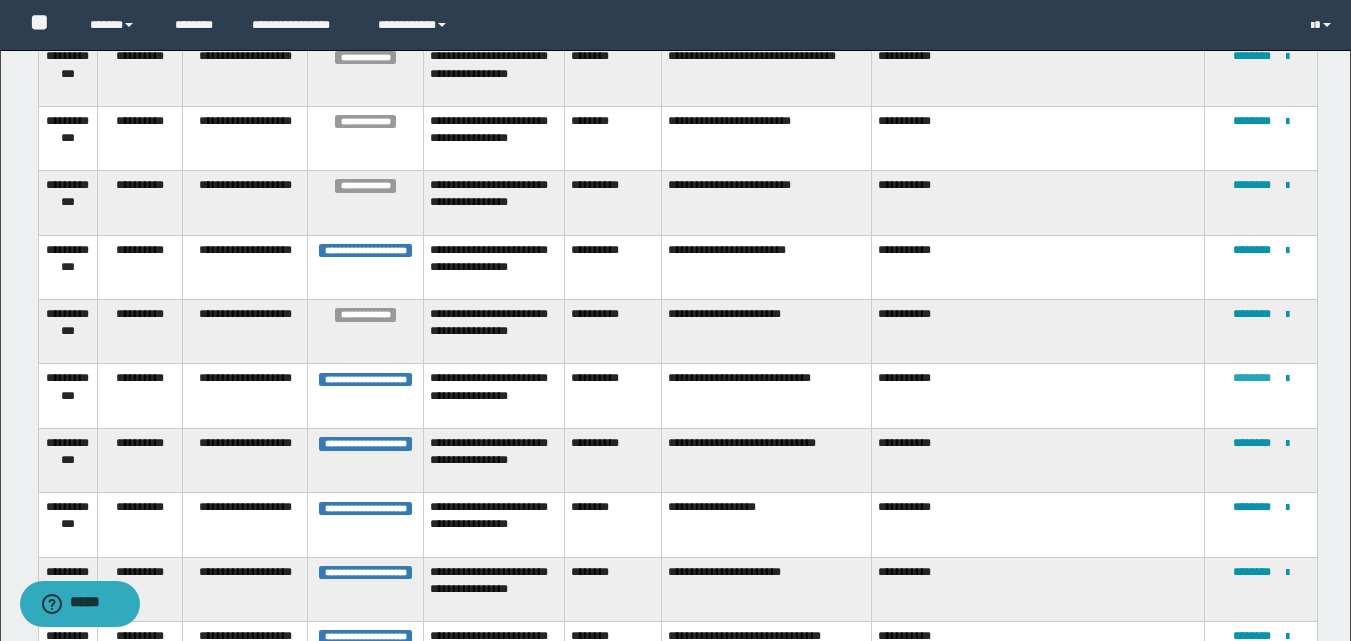 click on "********" at bounding box center (1252, 378) 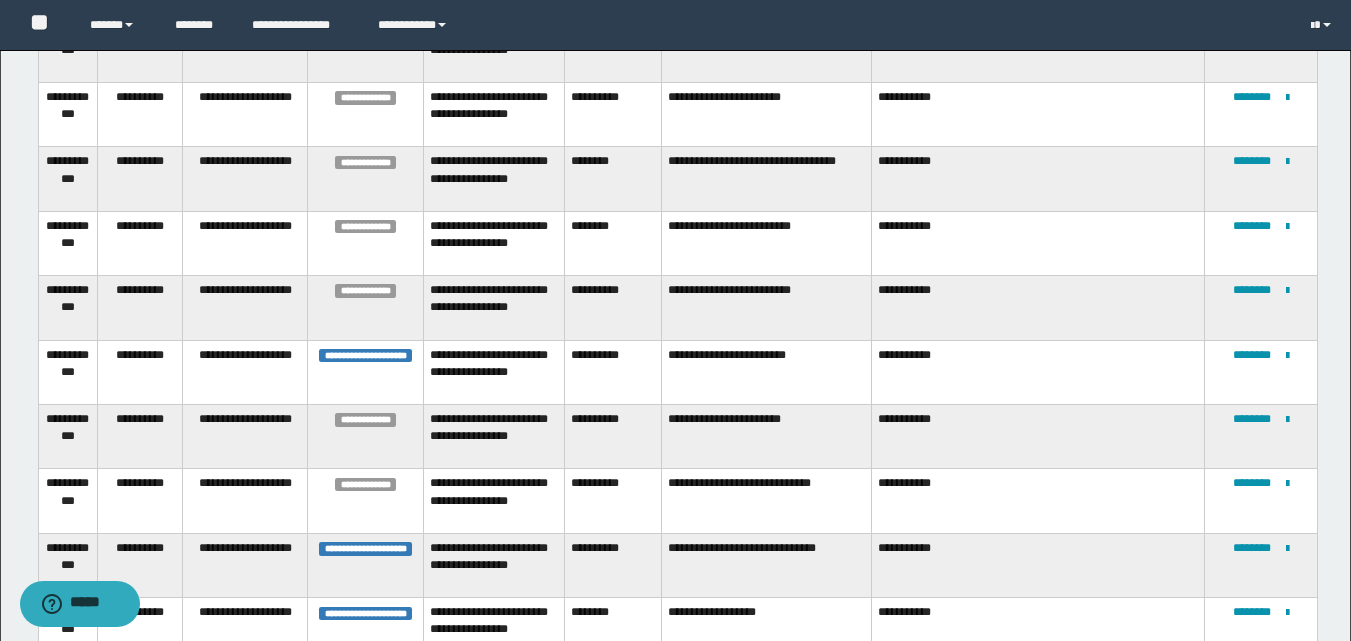 scroll, scrollTop: 452, scrollLeft: 0, axis: vertical 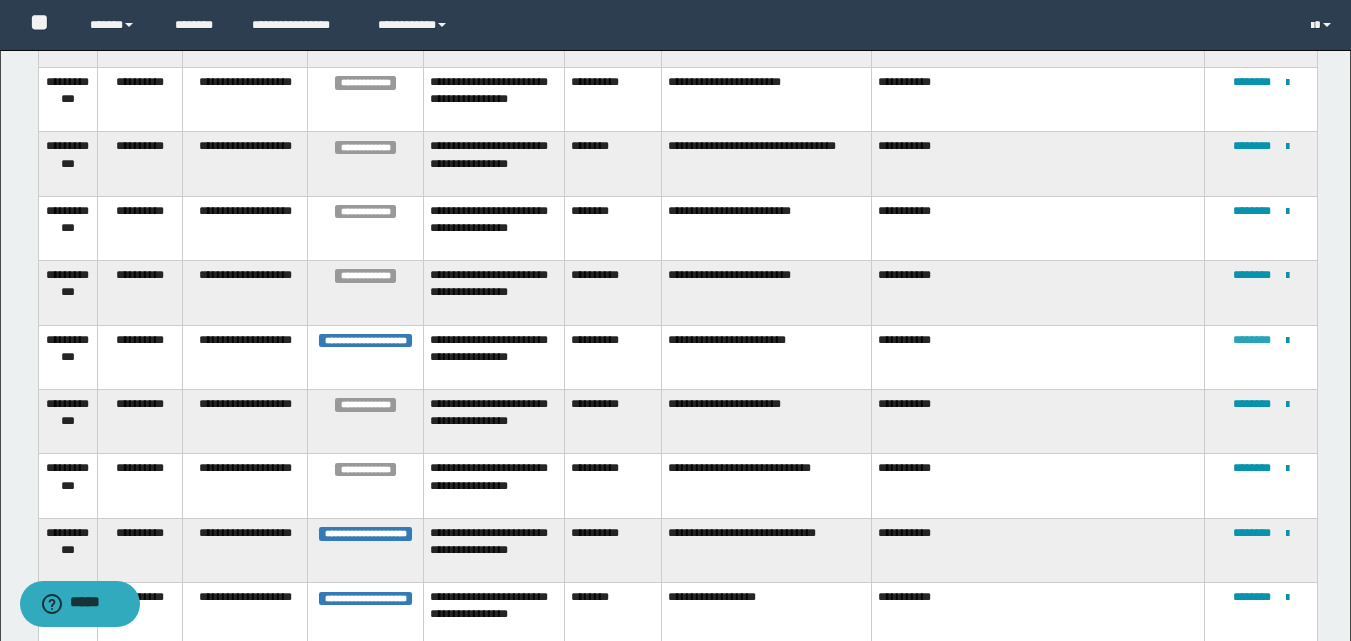click on "********" at bounding box center [1252, 340] 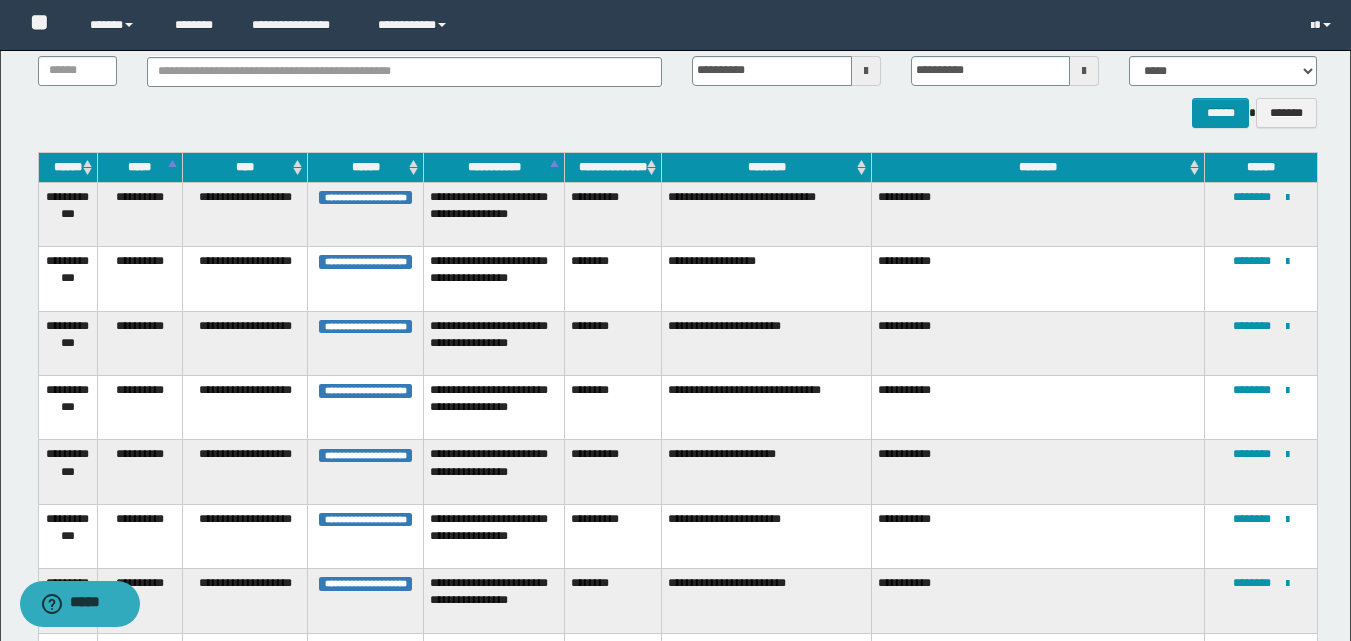 scroll, scrollTop: 26, scrollLeft: 0, axis: vertical 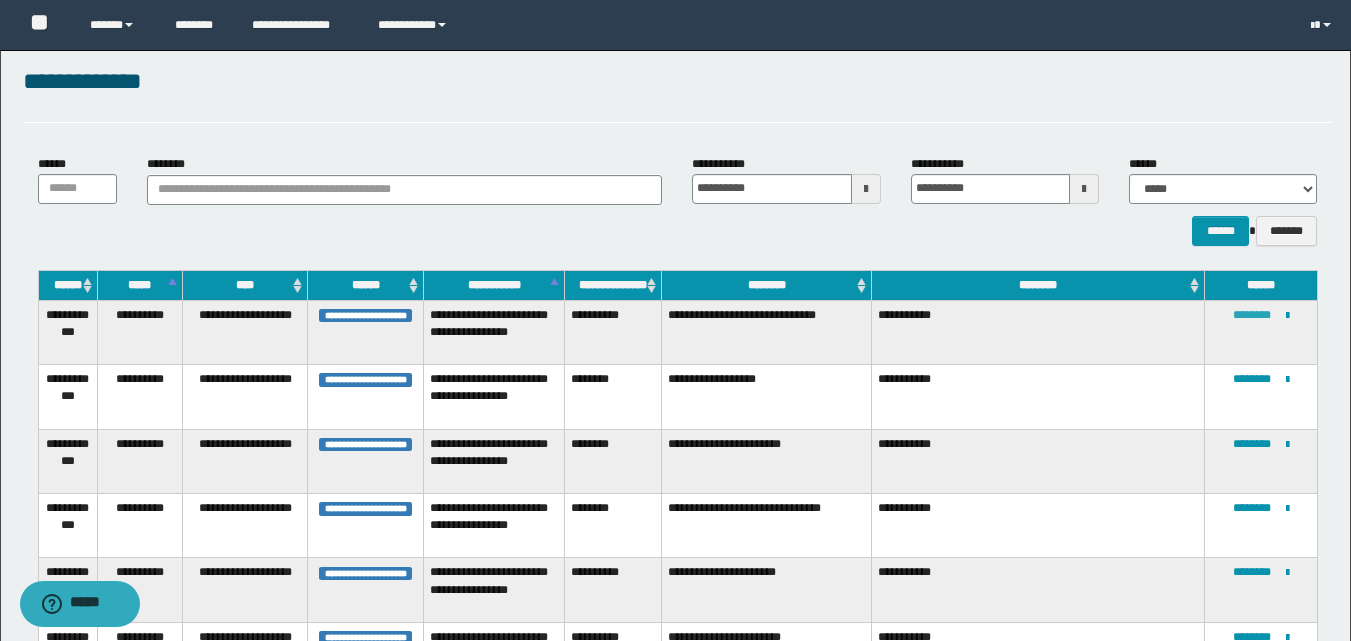 click on "********" at bounding box center [1252, 315] 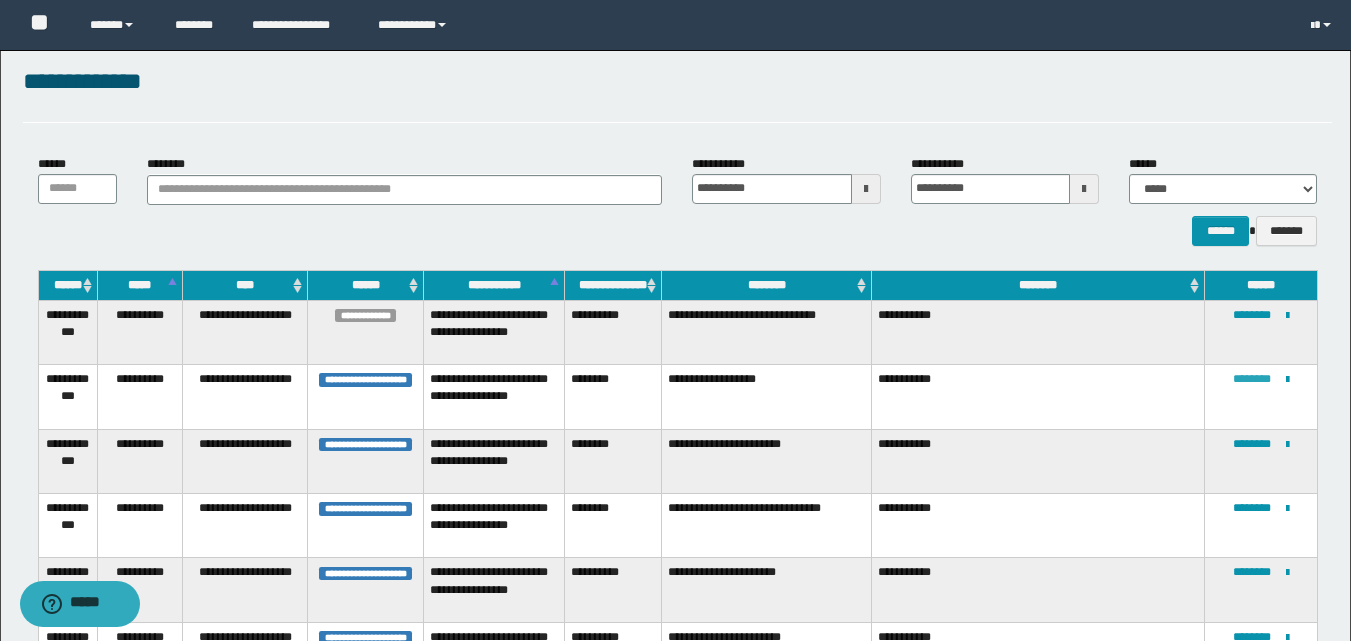 click on "********" at bounding box center (1252, 379) 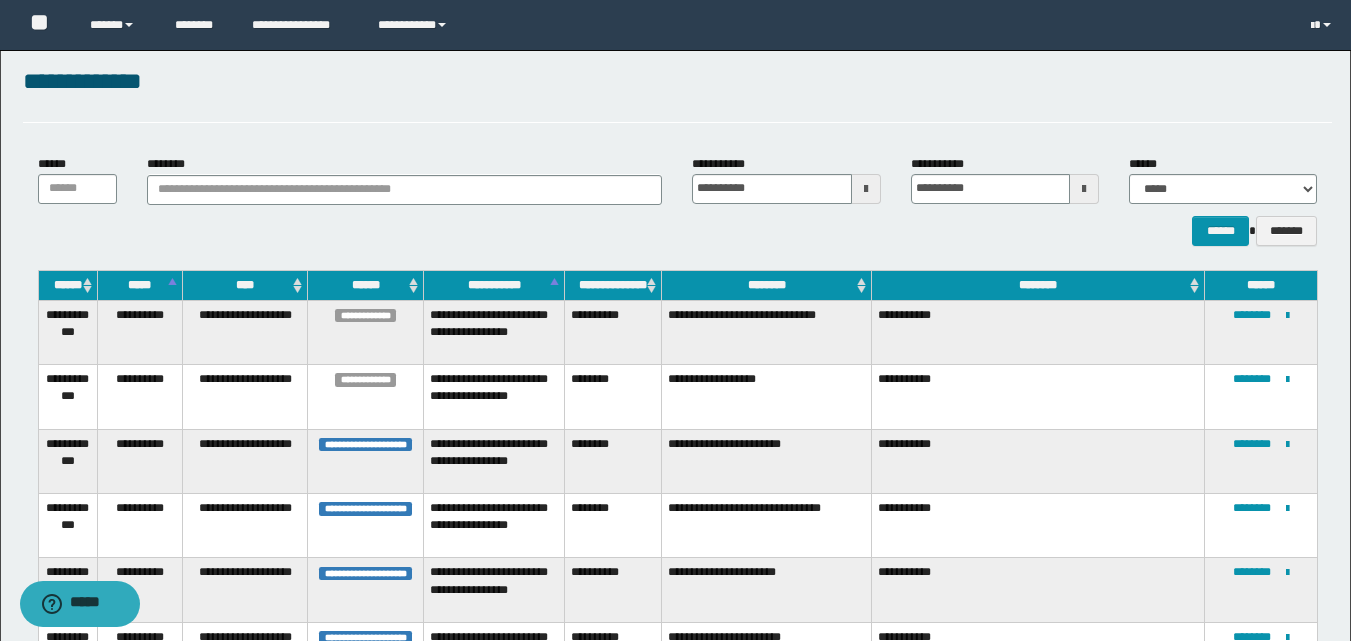 scroll, scrollTop: 126, scrollLeft: 0, axis: vertical 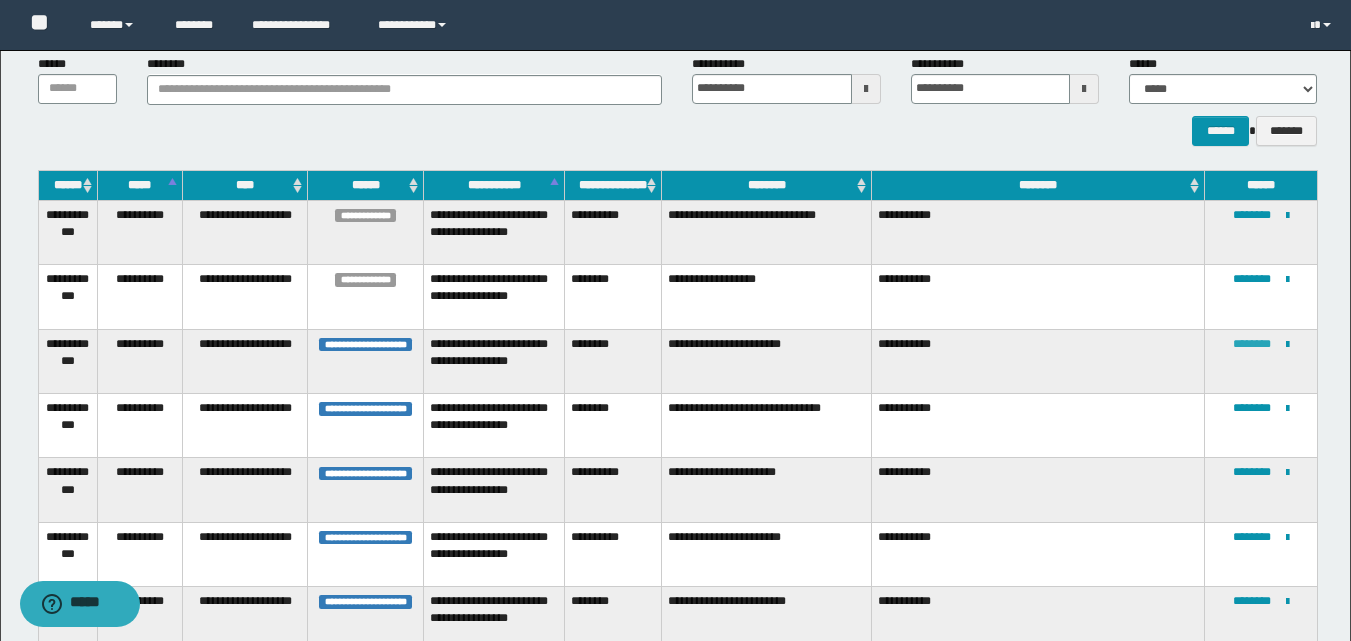 click on "********" at bounding box center (1252, 344) 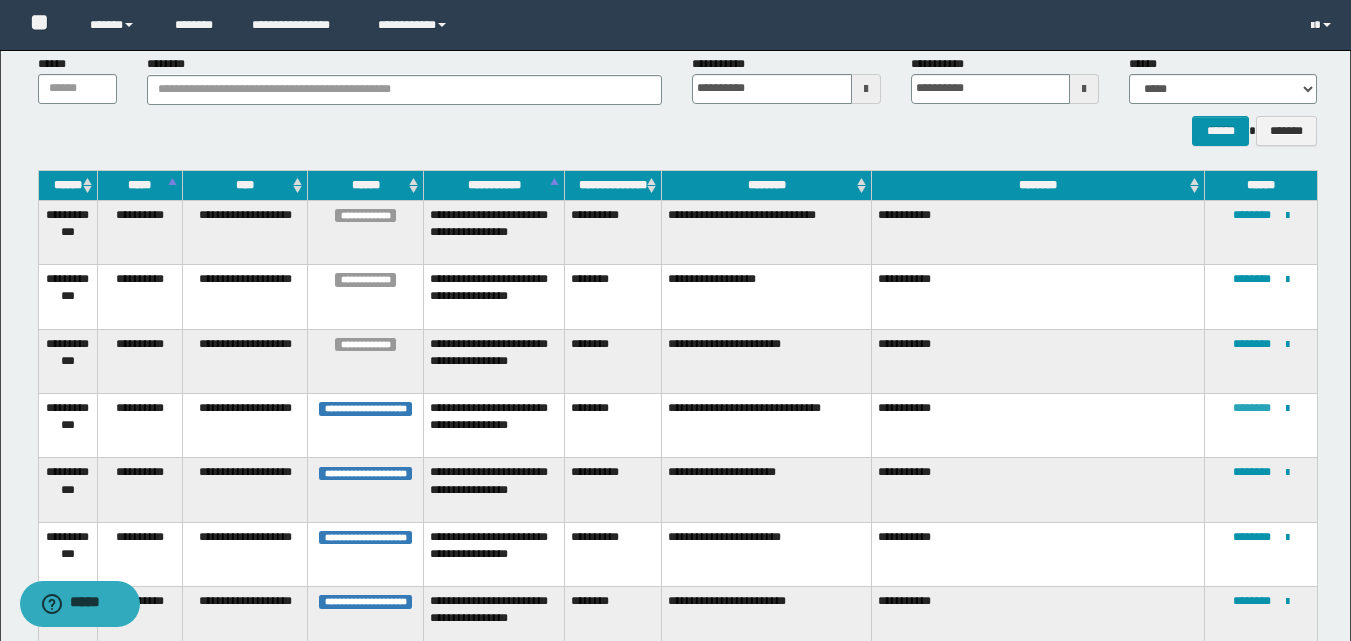 click on "********" at bounding box center (1252, 408) 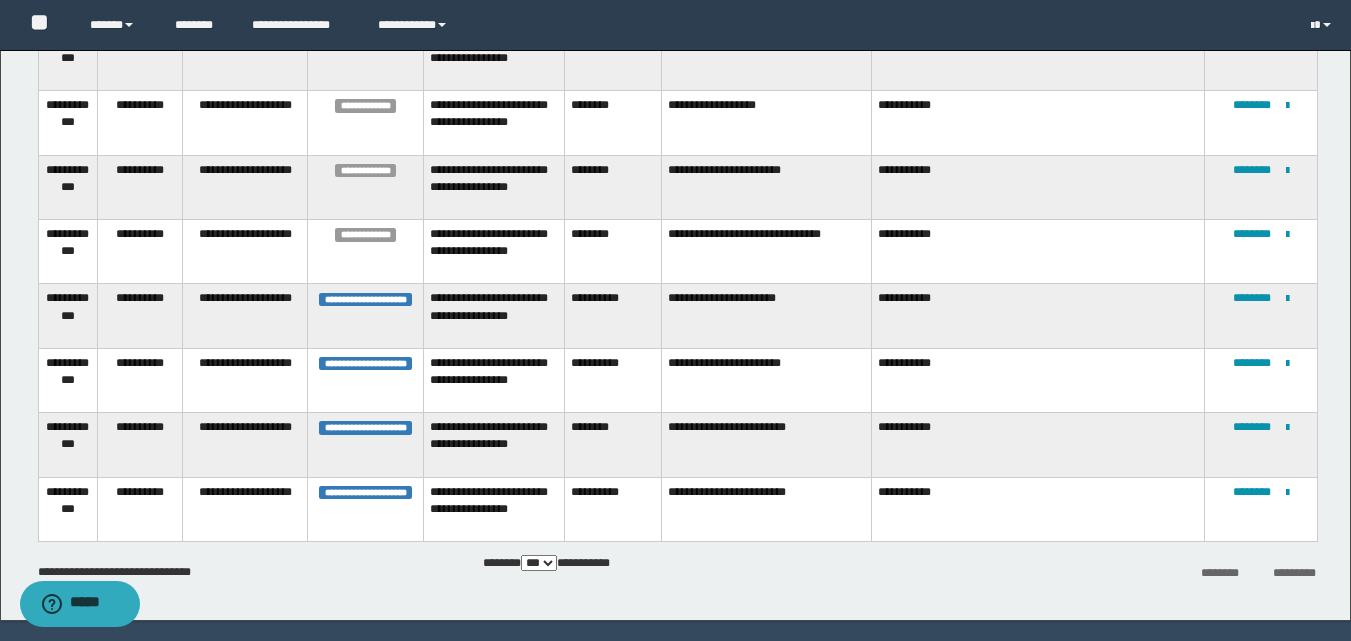 scroll, scrollTop: 326, scrollLeft: 0, axis: vertical 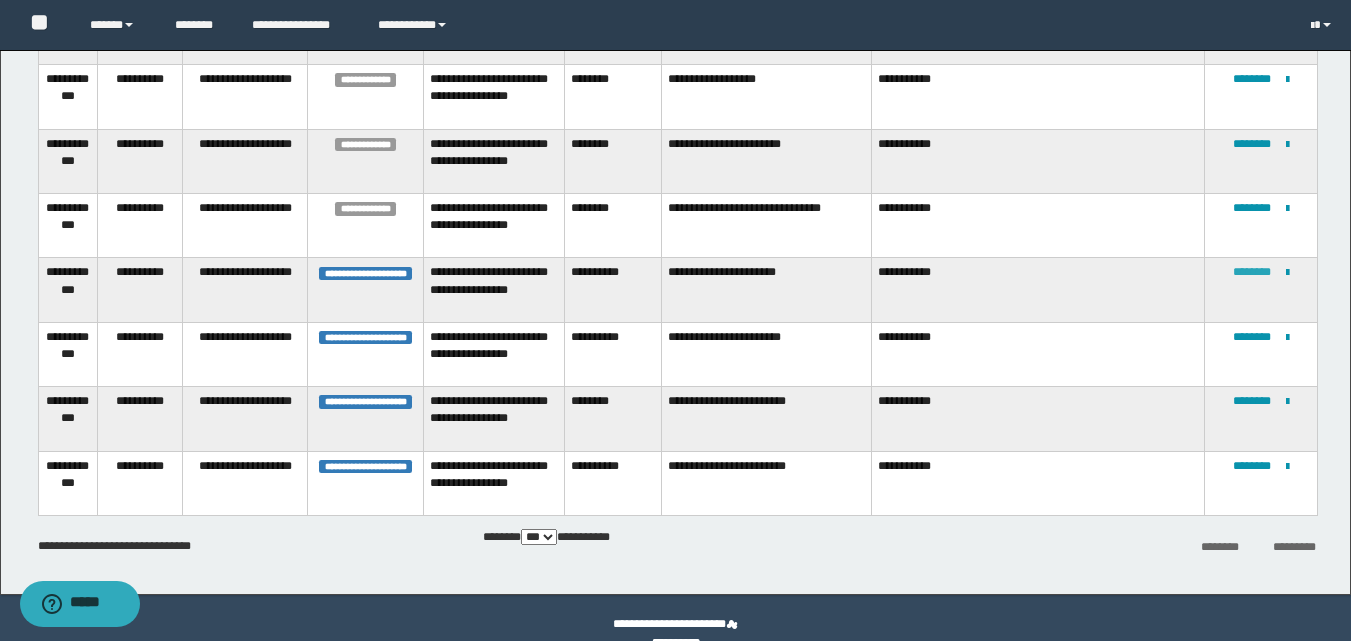 click on "********" at bounding box center [1252, 272] 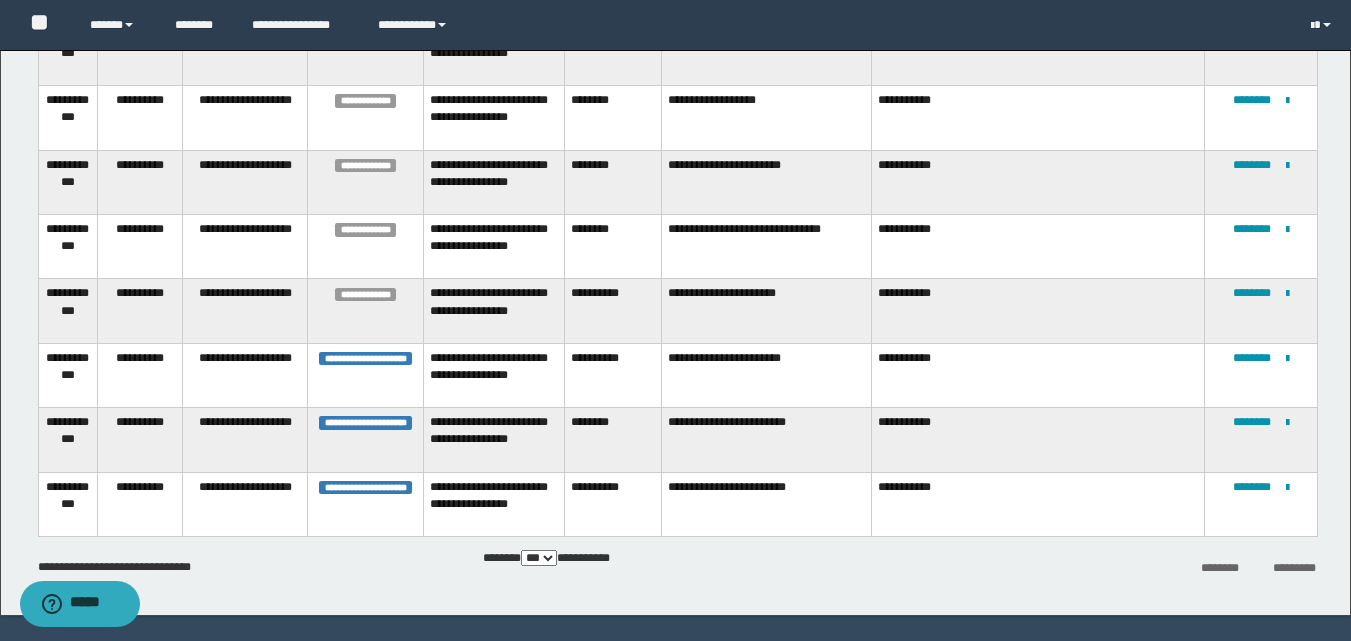scroll, scrollTop: 358, scrollLeft: 0, axis: vertical 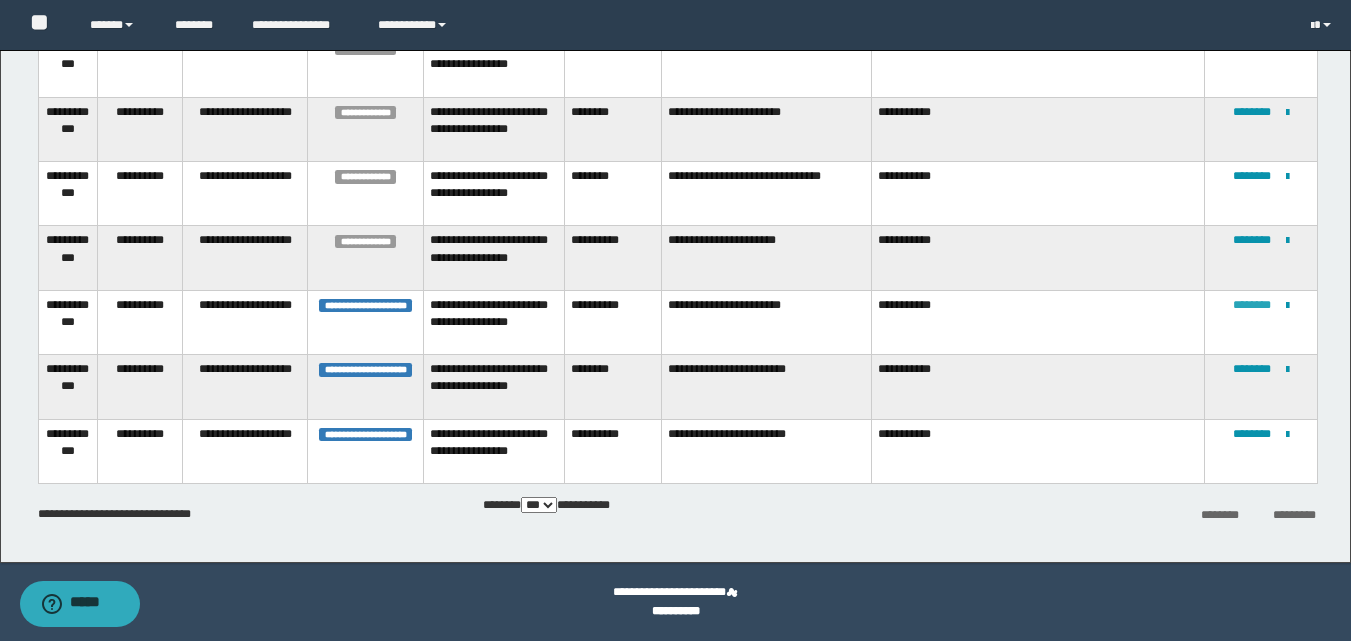 click on "********" at bounding box center [1252, 305] 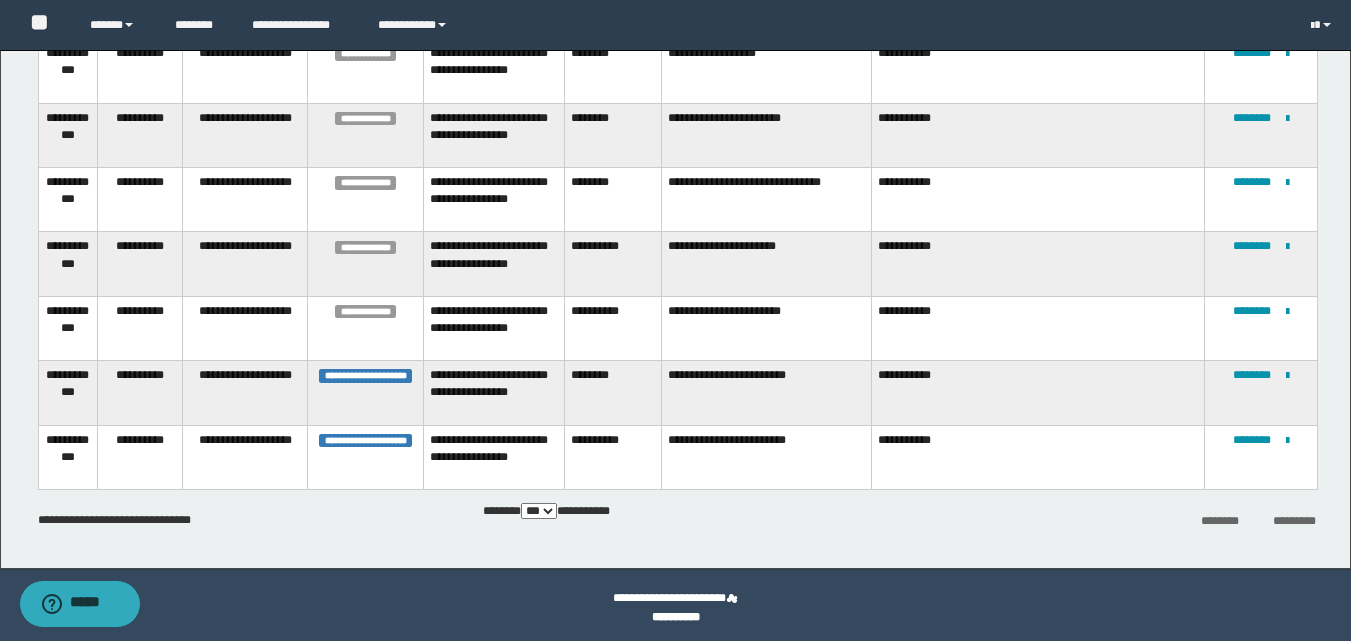 scroll, scrollTop: 358, scrollLeft: 0, axis: vertical 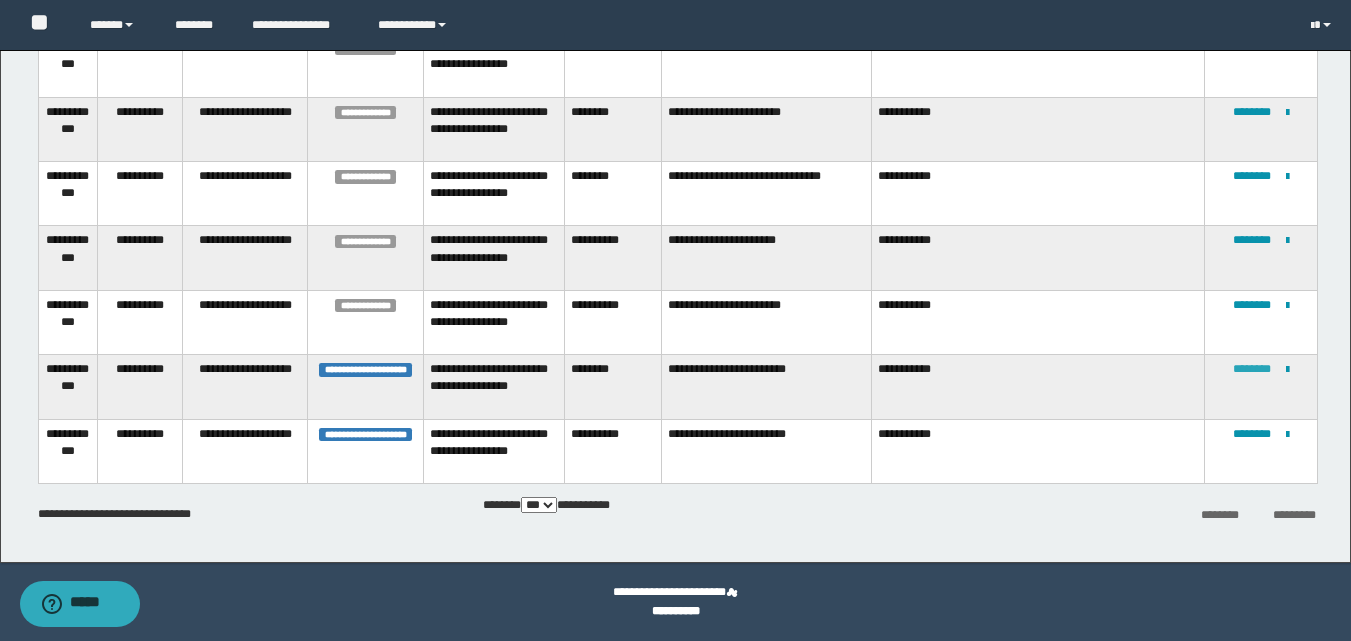 click on "********" at bounding box center (1252, 369) 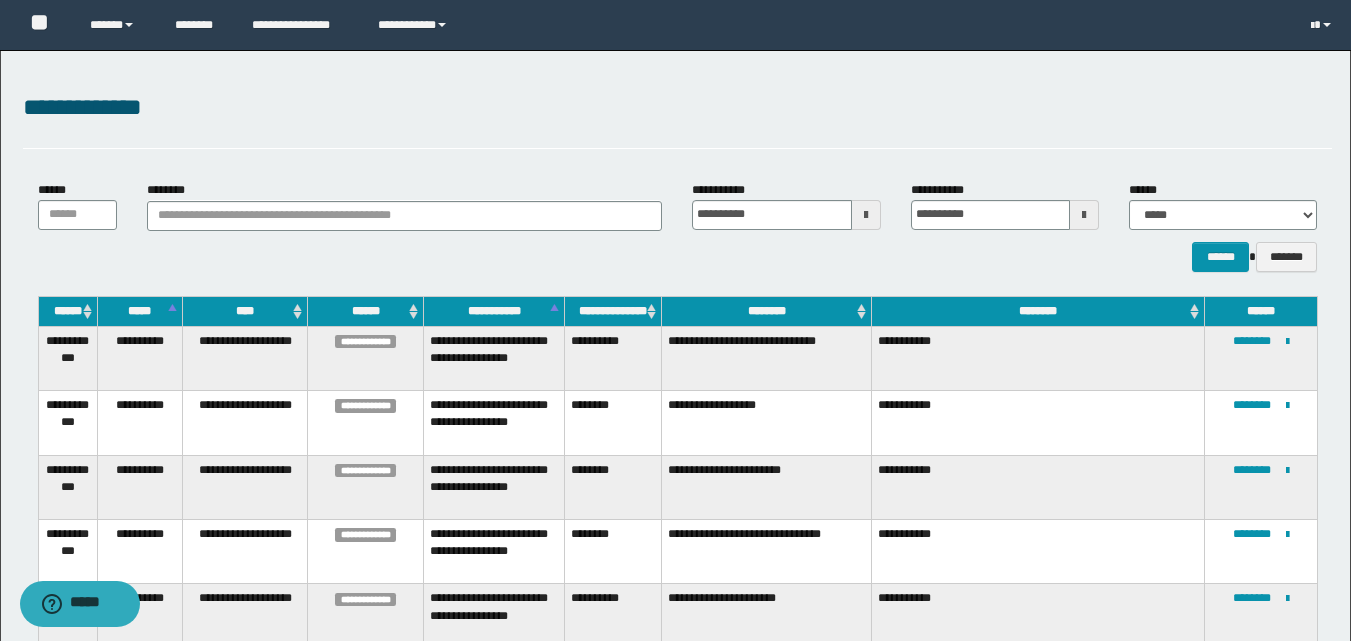 scroll, scrollTop: 358, scrollLeft: 0, axis: vertical 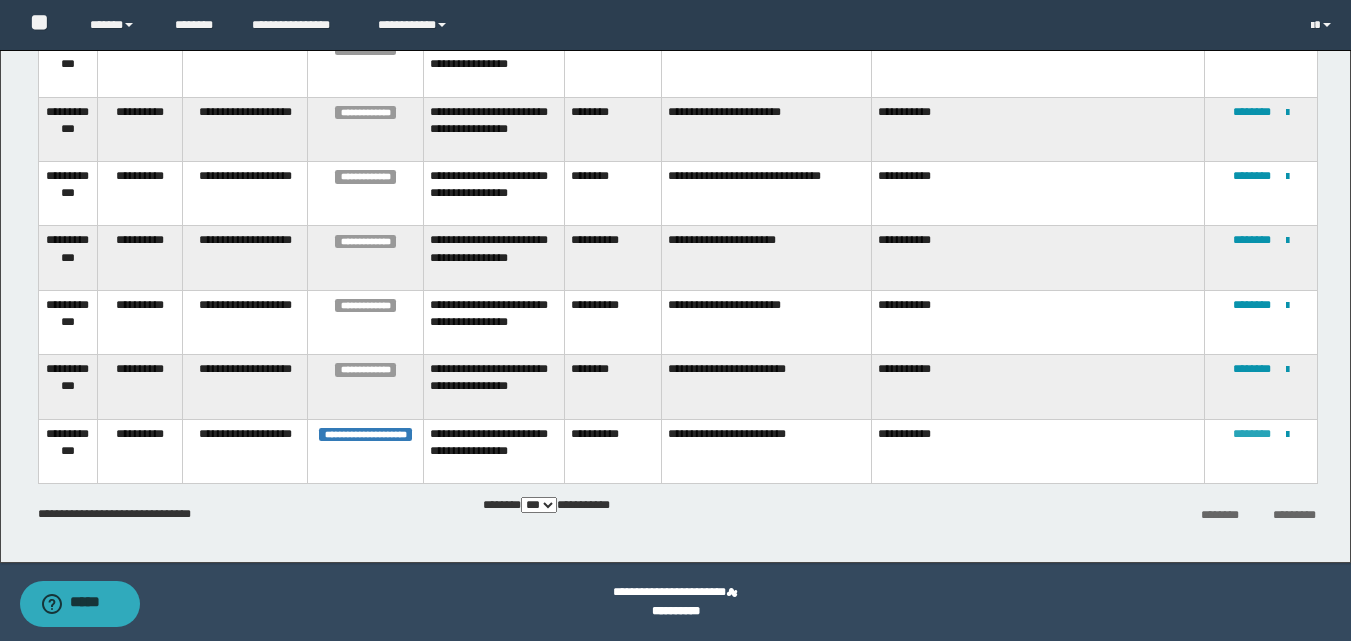 click on "********" at bounding box center [1252, 434] 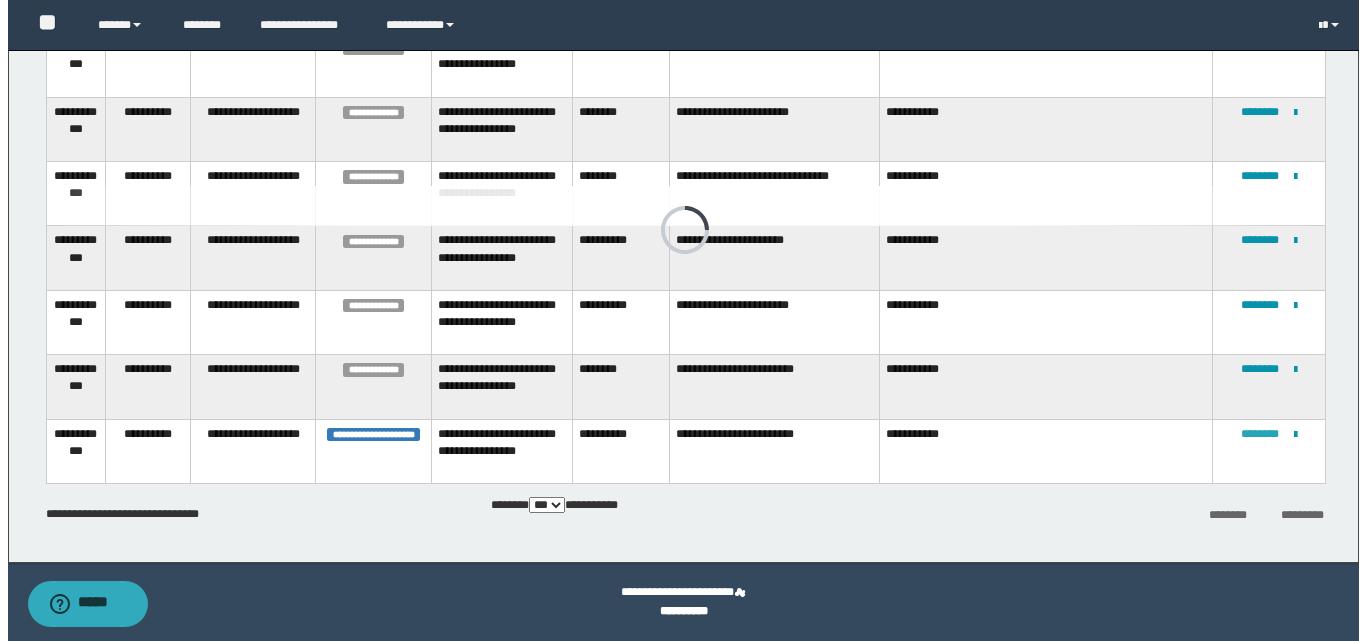 scroll, scrollTop: 0, scrollLeft: 0, axis: both 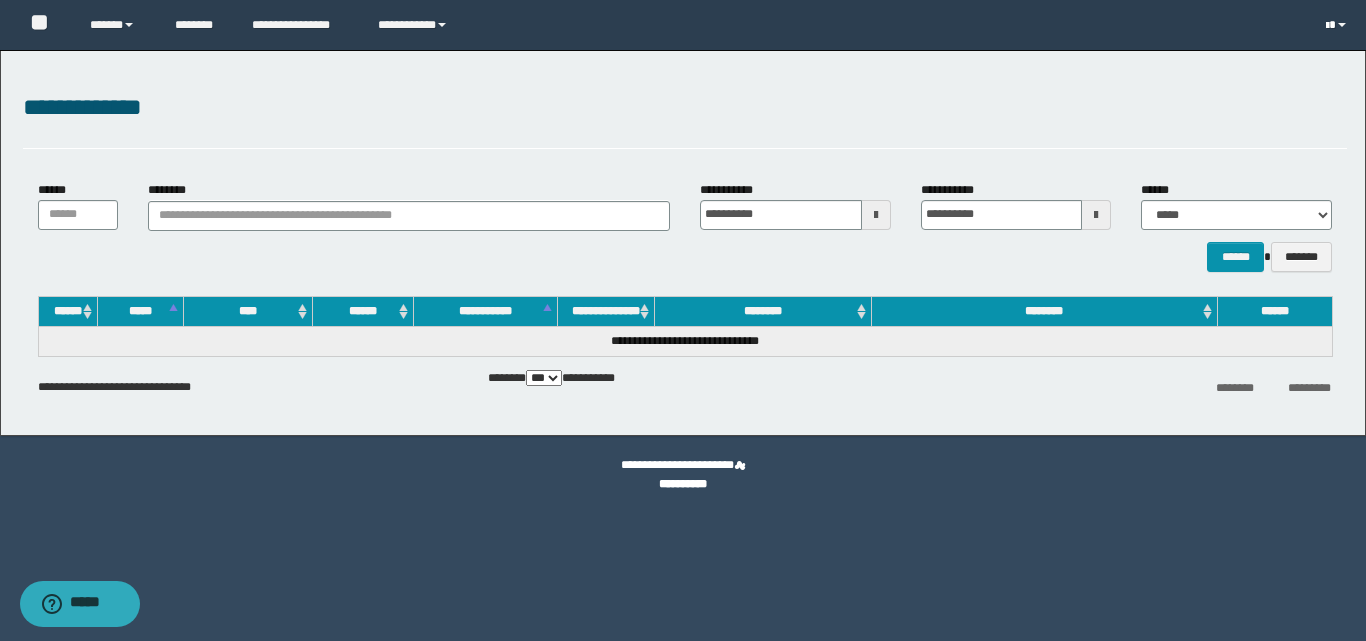 click at bounding box center (1338, 25) 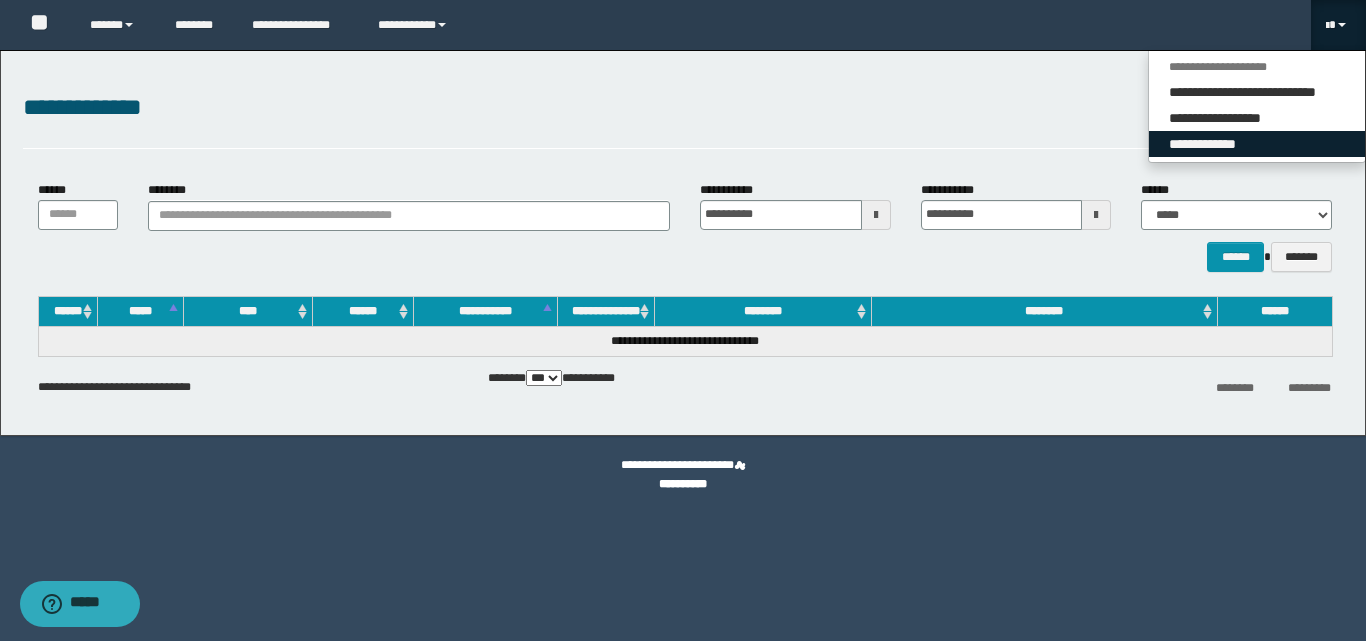 click on "**********" at bounding box center [1257, 144] 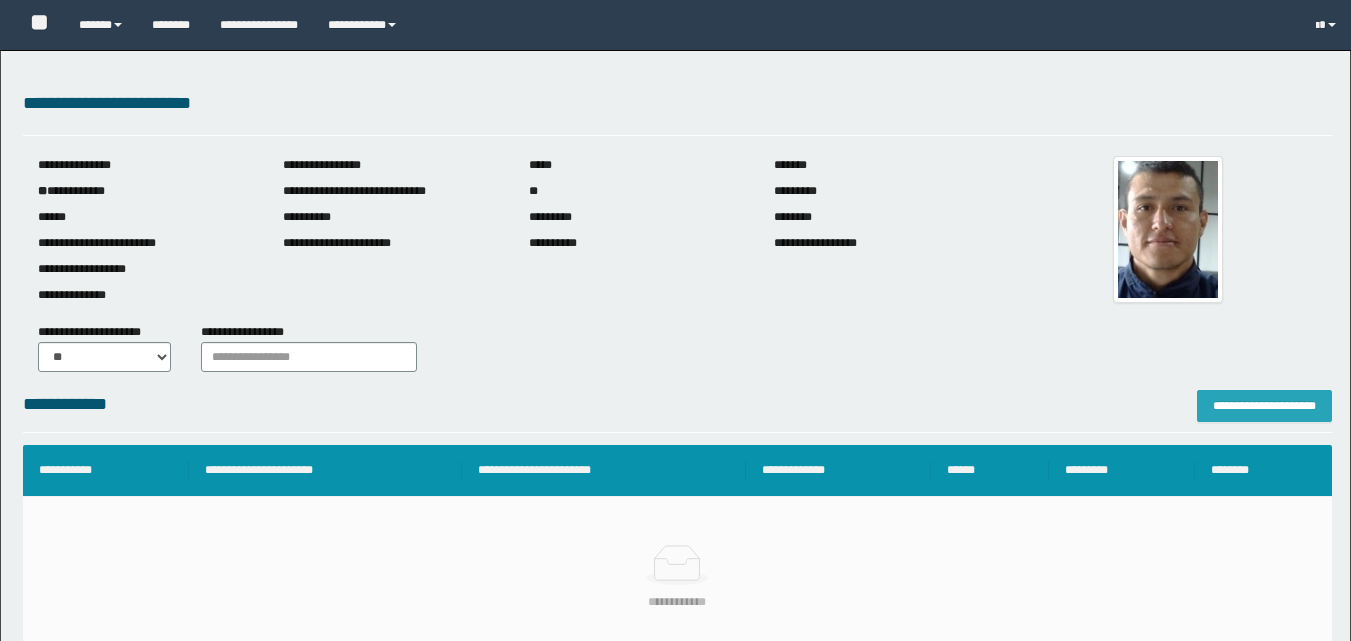 scroll, scrollTop: 0, scrollLeft: 0, axis: both 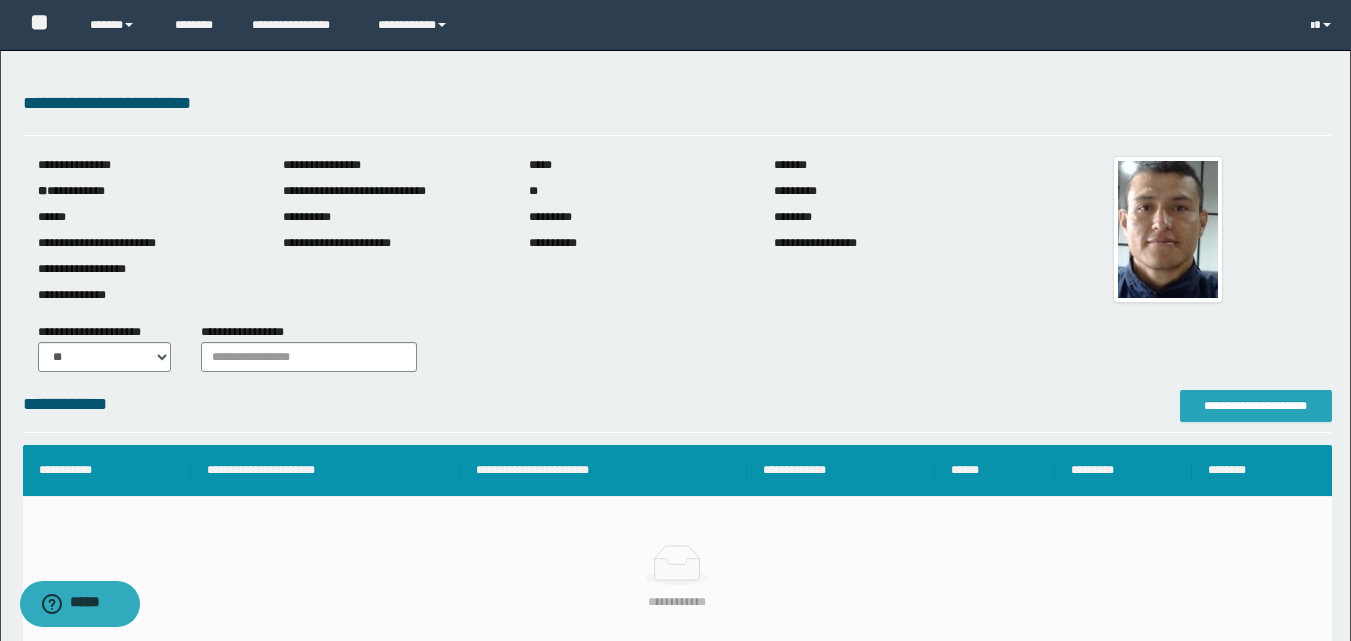 click on "**********" at bounding box center [1256, 406] 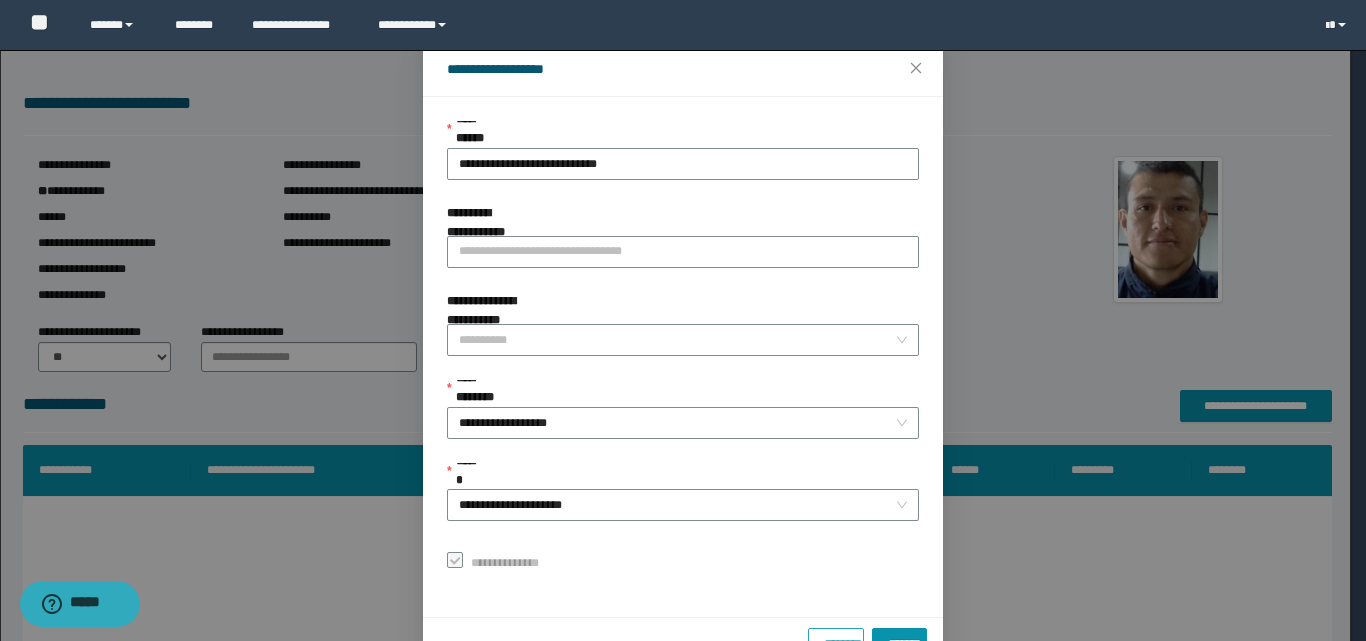 scroll, scrollTop: 111, scrollLeft: 0, axis: vertical 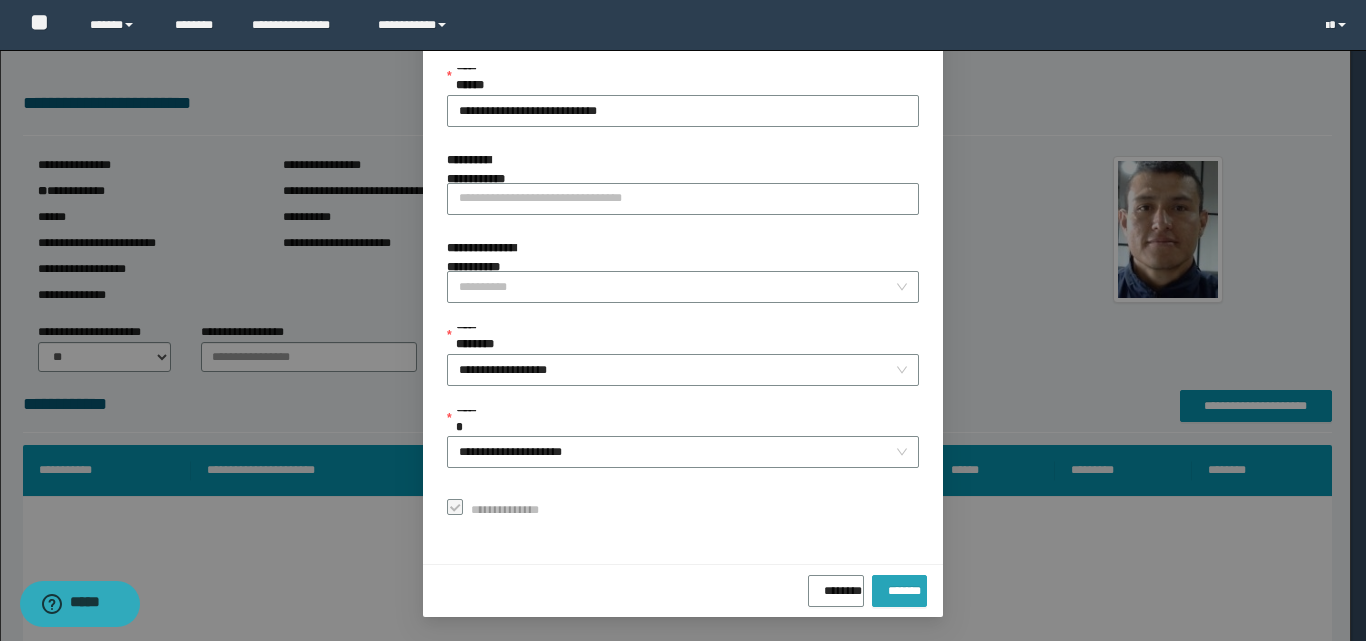 click on "*******" at bounding box center [899, 587] 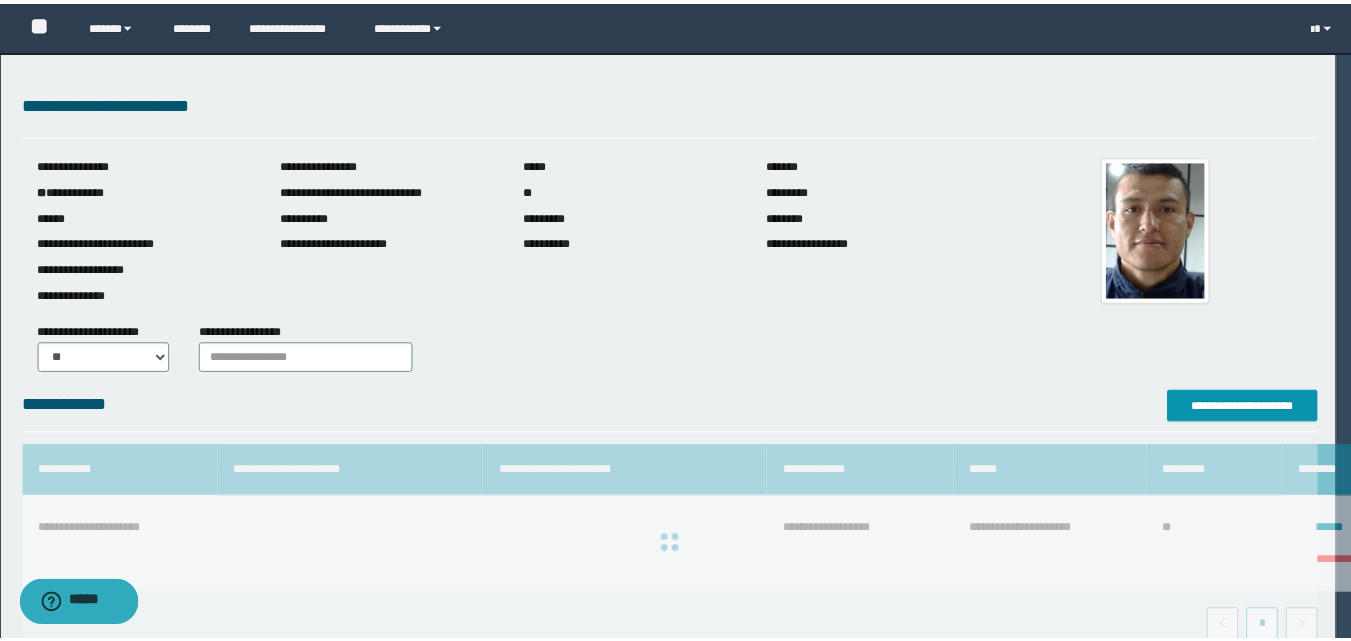 scroll, scrollTop: 64, scrollLeft: 0, axis: vertical 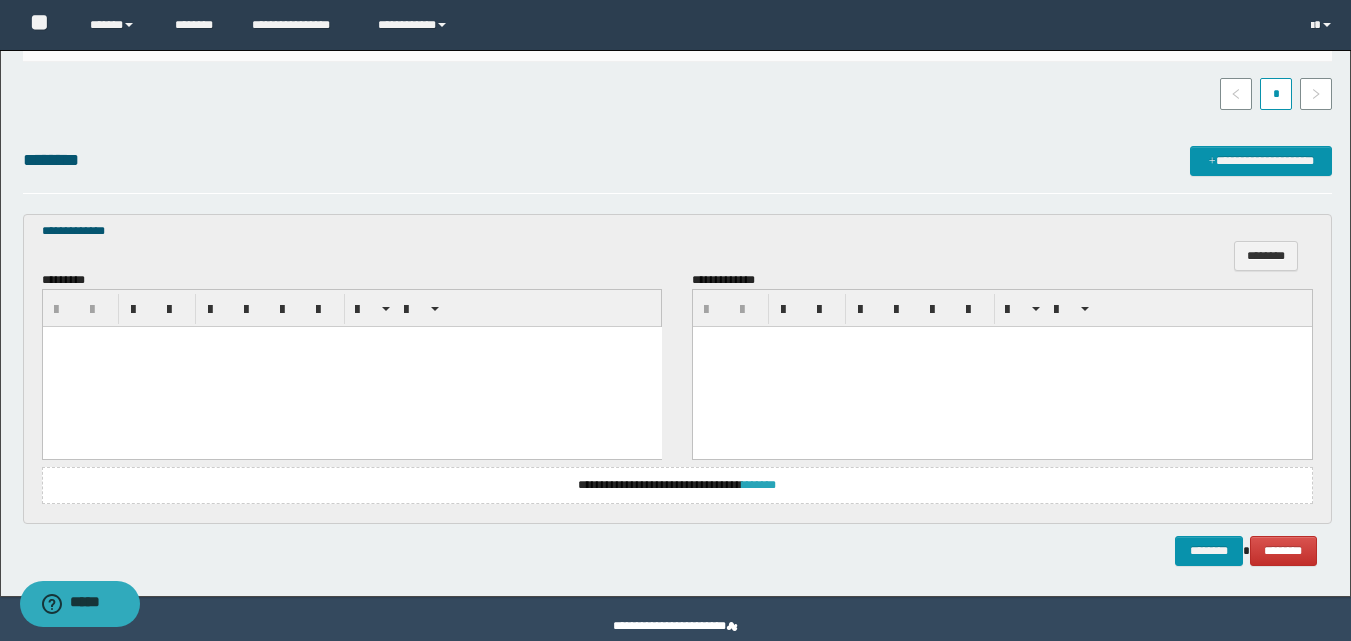 click on "*******" at bounding box center (759, 485) 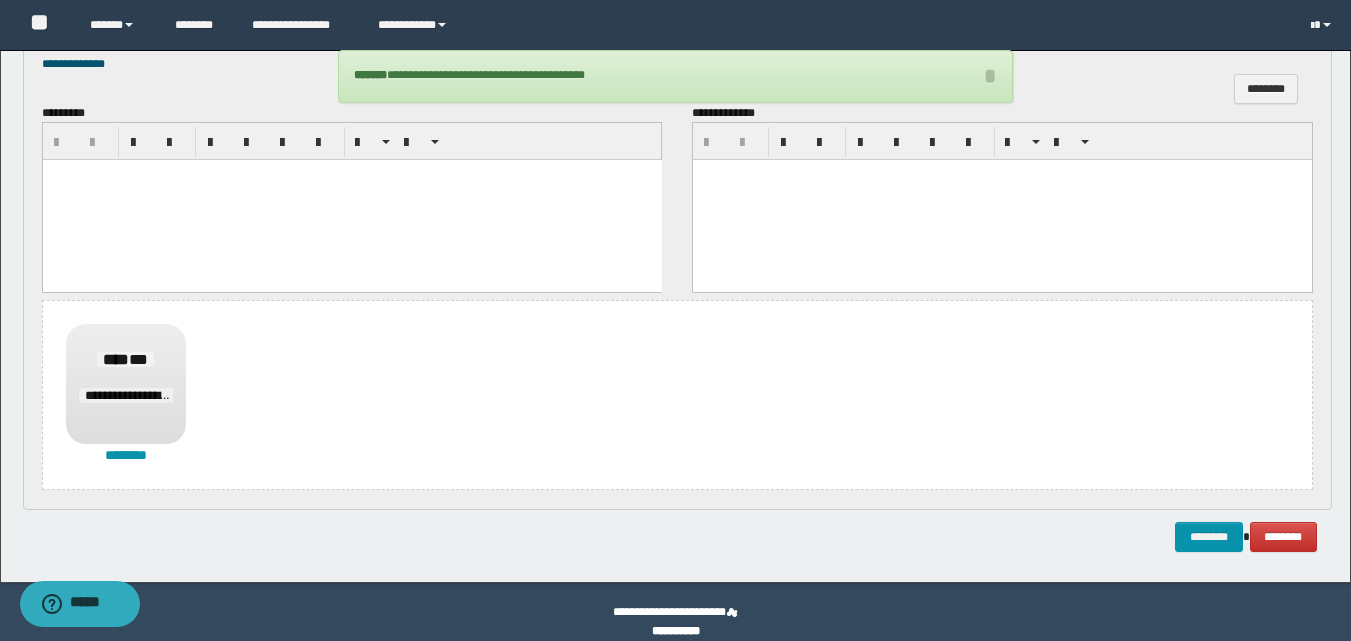 scroll, scrollTop: 687, scrollLeft: 0, axis: vertical 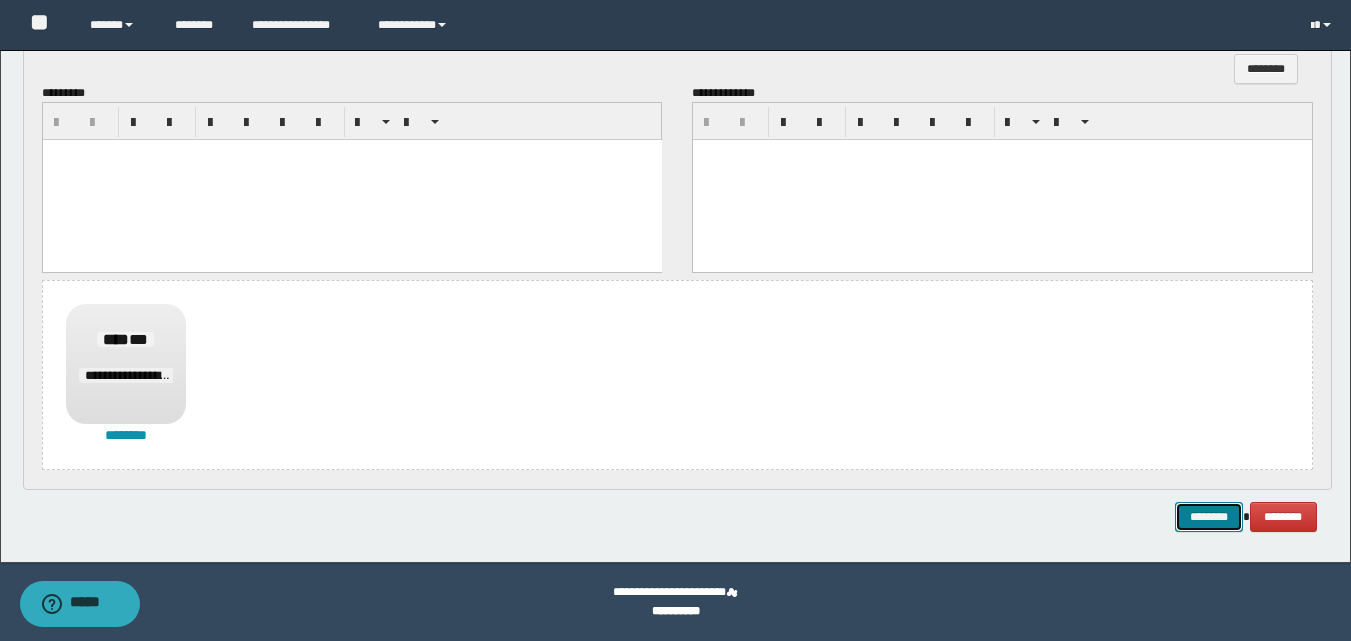 click on "********" at bounding box center (1209, 517) 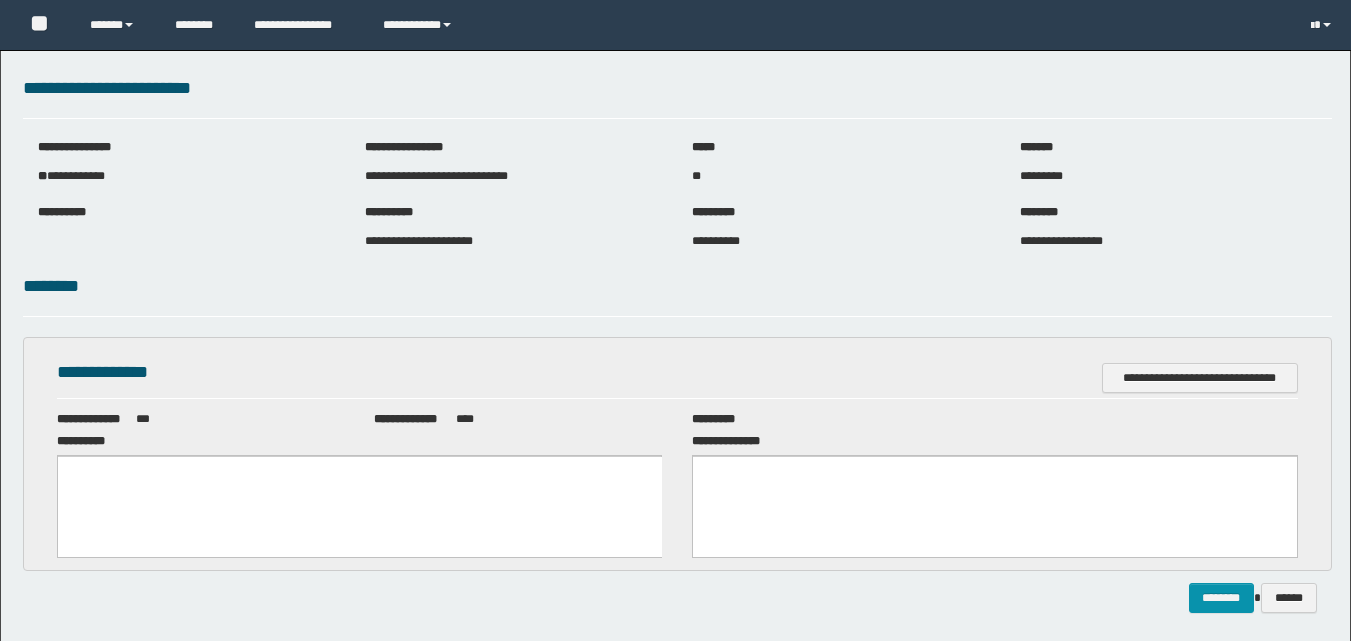scroll, scrollTop: 0, scrollLeft: 0, axis: both 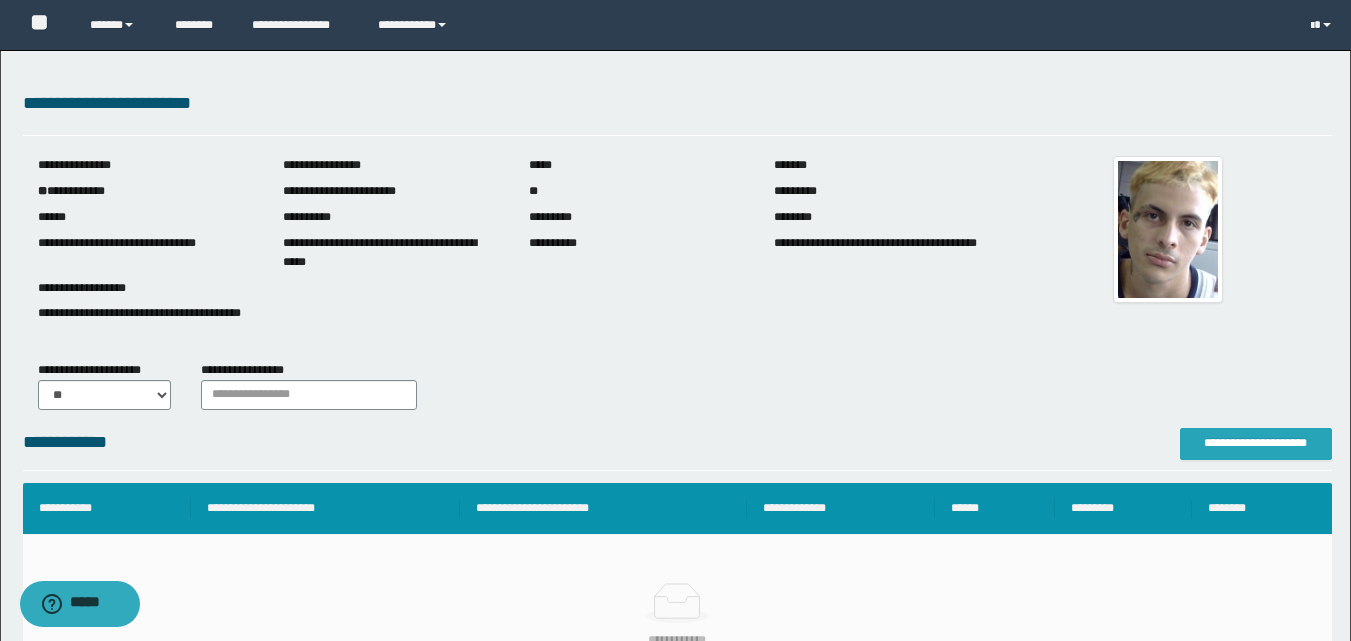 click on "**********" at bounding box center (1256, 443) 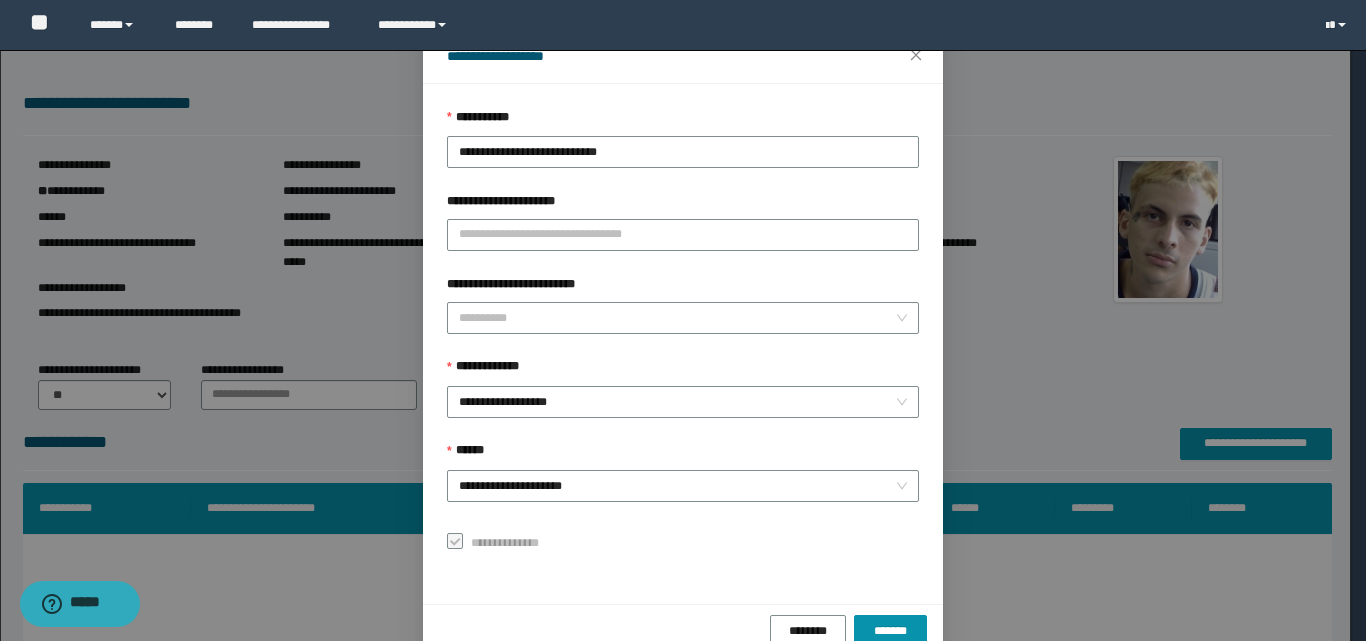 scroll, scrollTop: 111, scrollLeft: 0, axis: vertical 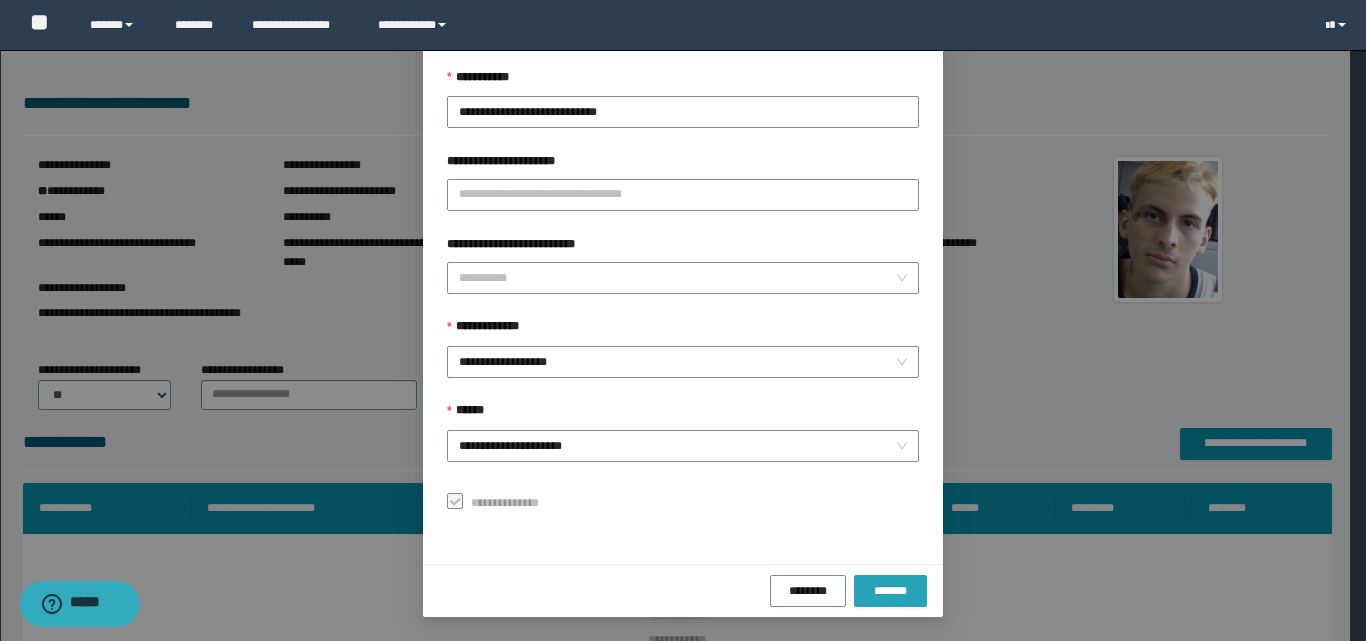 click on "*******" at bounding box center [890, 591] 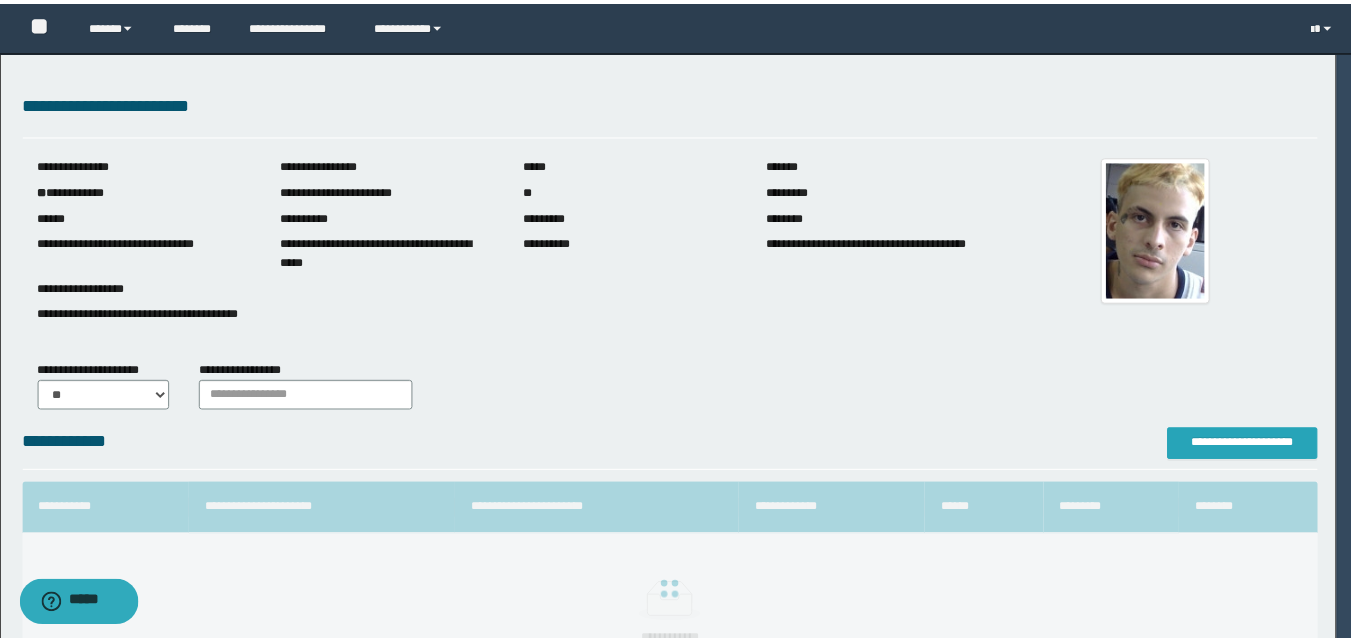 scroll, scrollTop: 0, scrollLeft: 0, axis: both 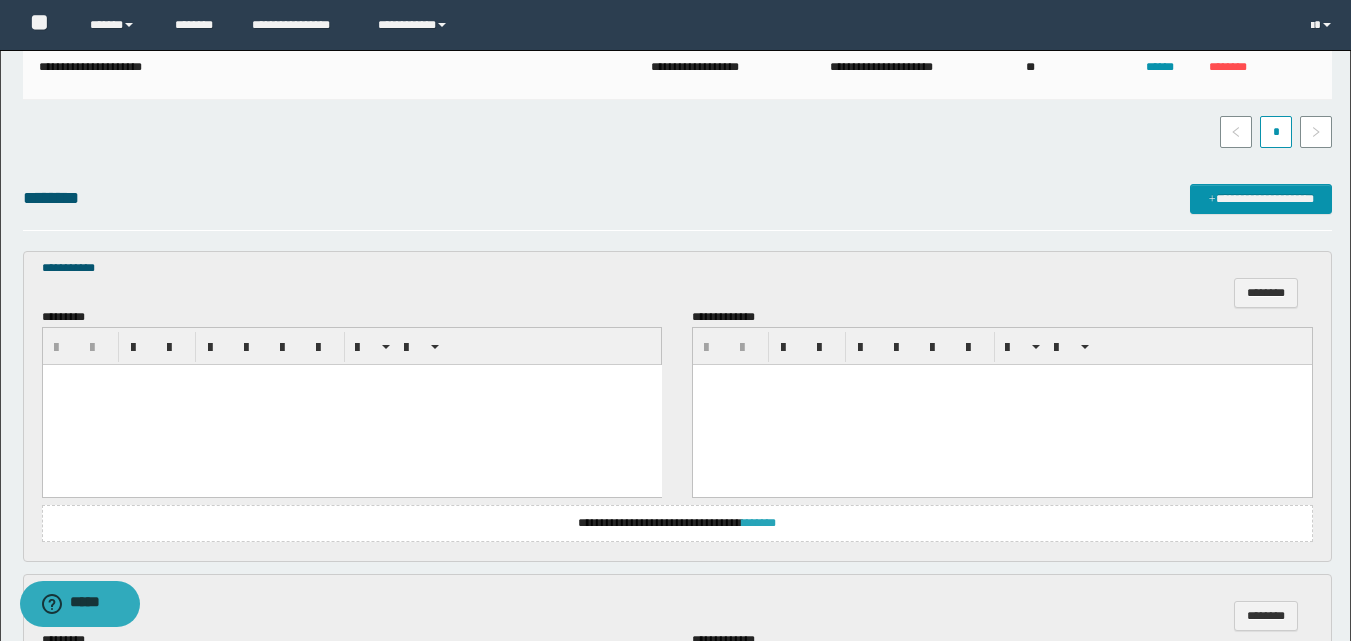 click on "*******" at bounding box center (759, 523) 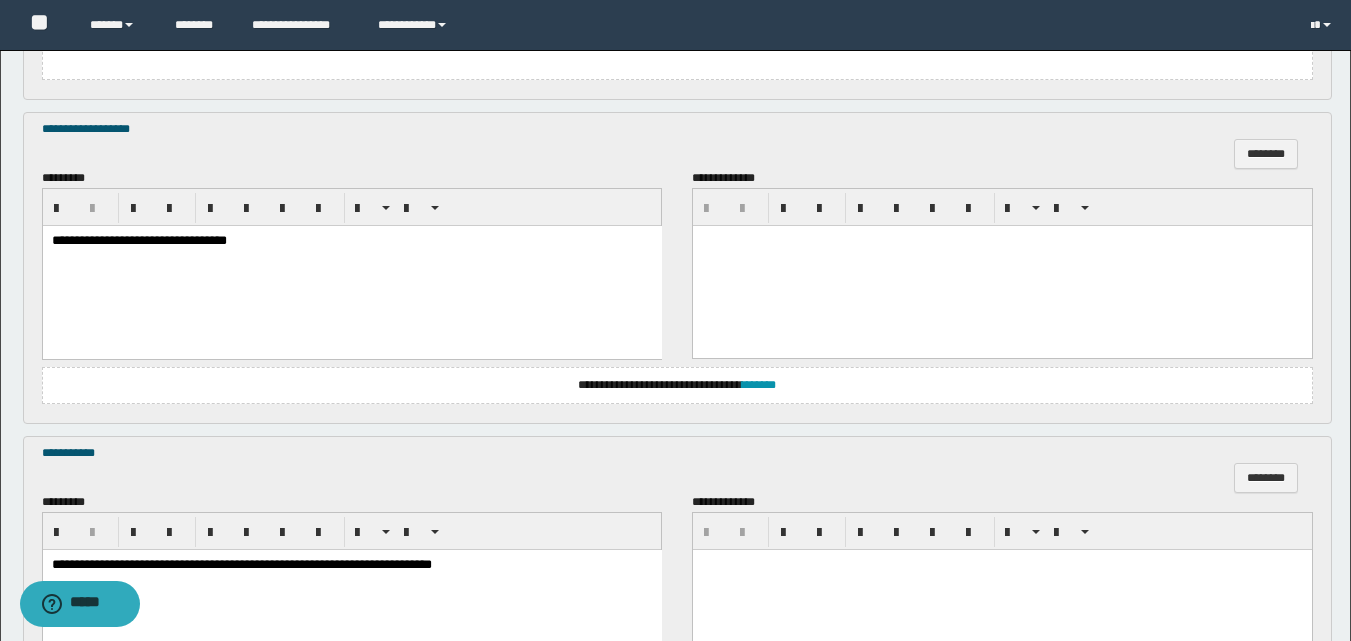 scroll, scrollTop: 1372, scrollLeft: 0, axis: vertical 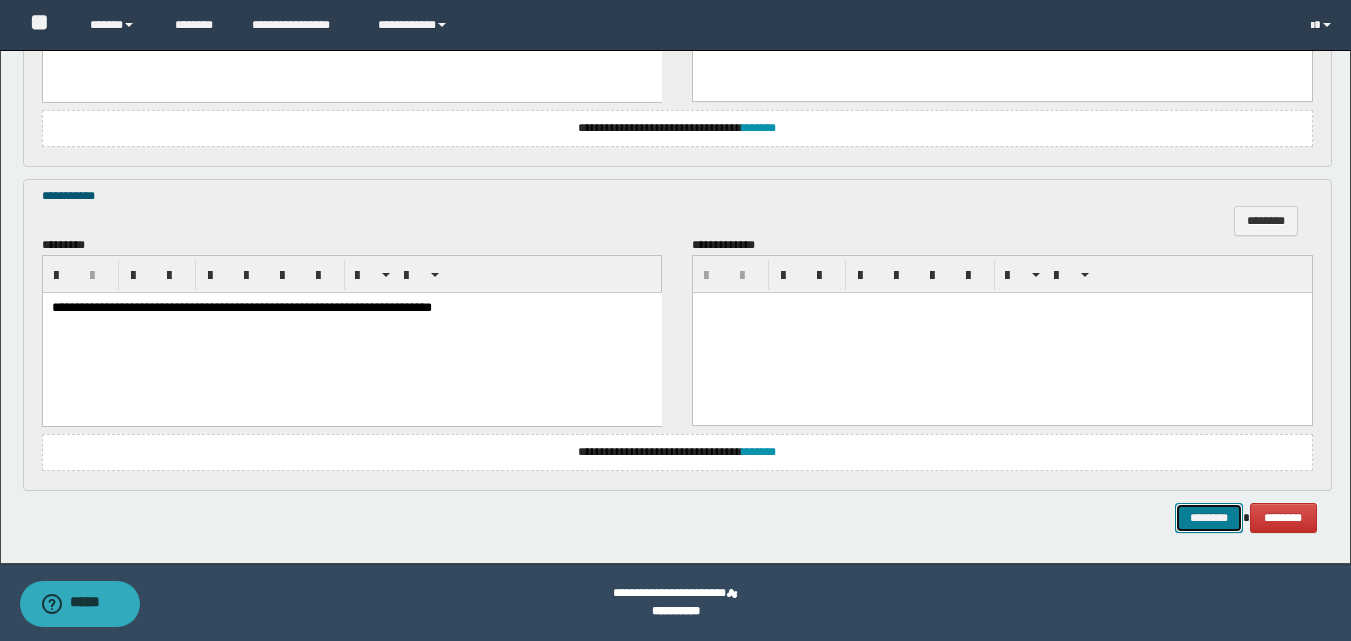 drag, startPoint x: 1191, startPoint y: 511, endPoint x: 1202, endPoint y: 511, distance: 11 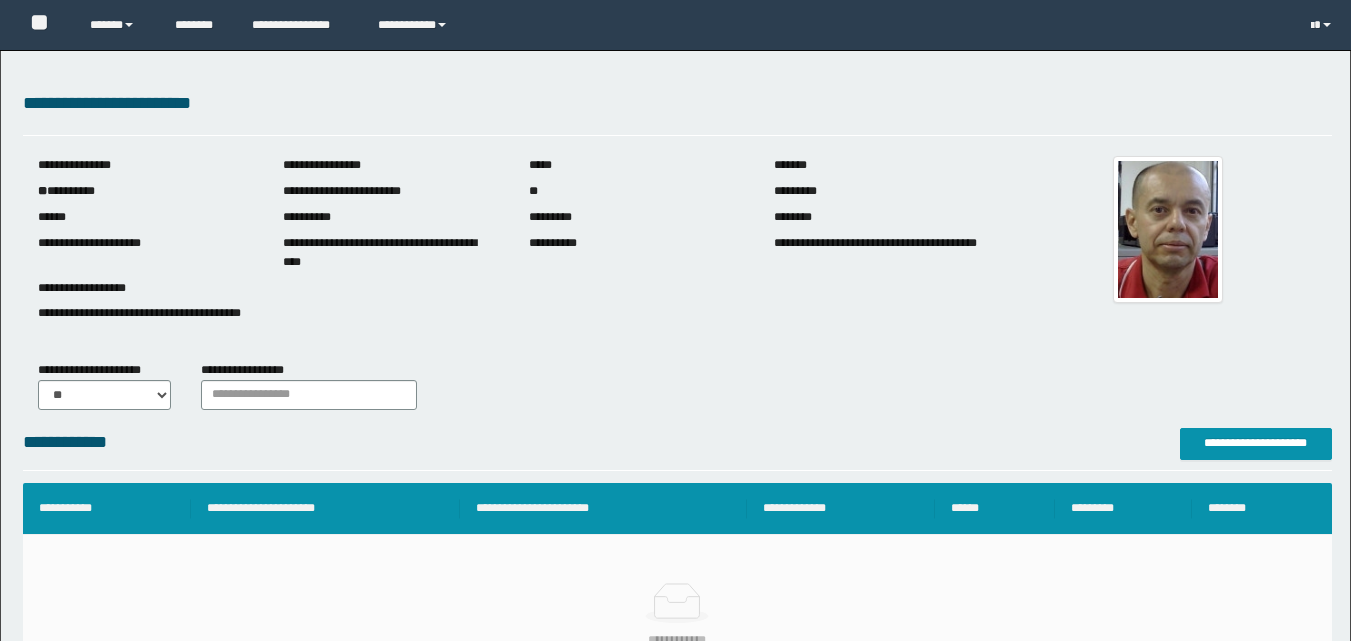 scroll, scrollTop: 0, scrollLeft: 0, axis: both 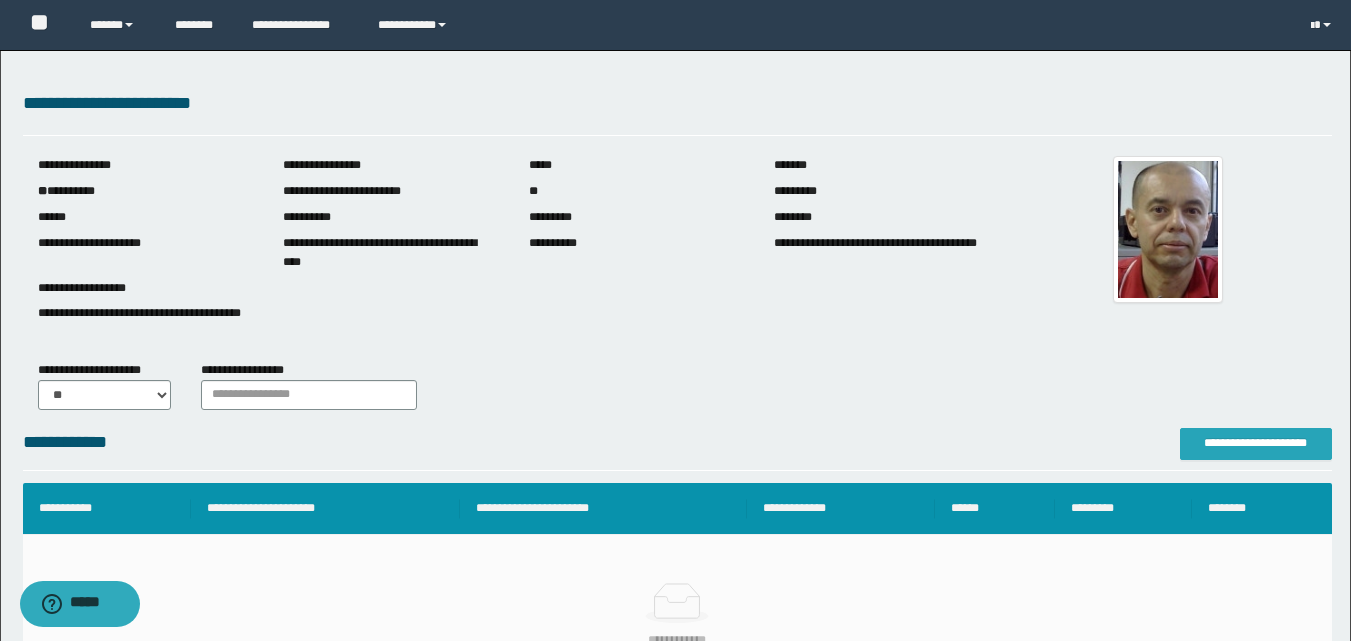 click on "**********" at bounding box center (1256, 443) 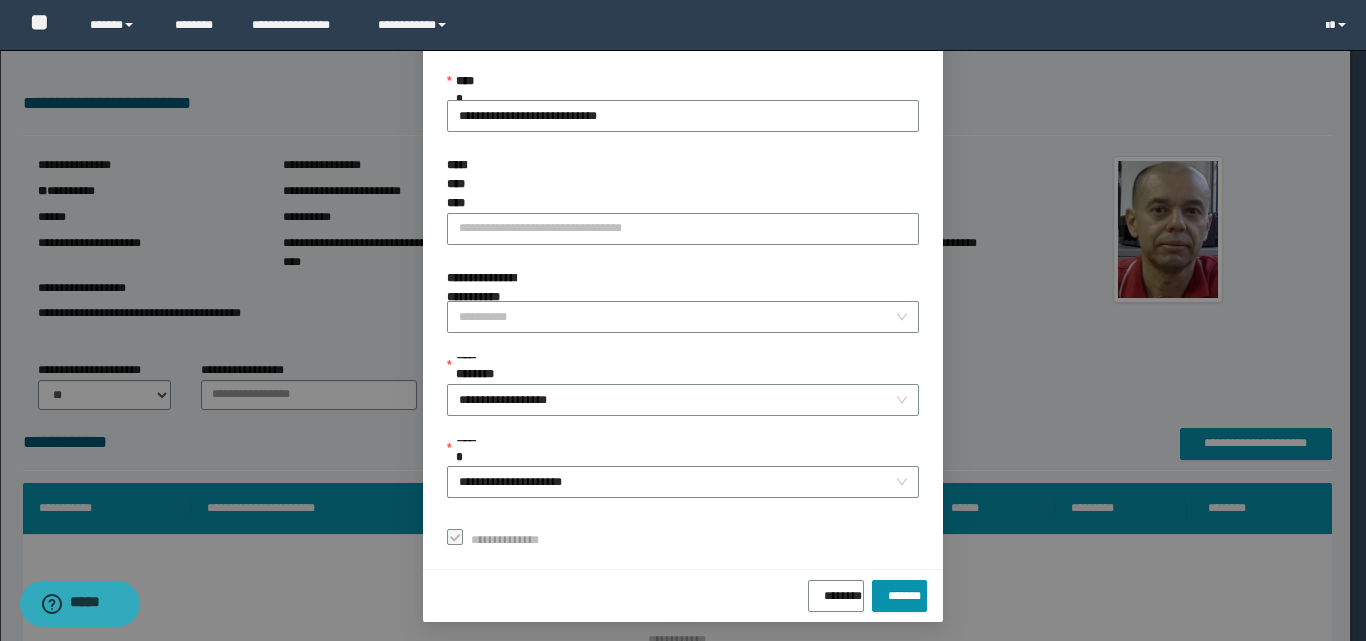 scroll, scrollTop: 111, scrollLeft: 0, axis: vertical 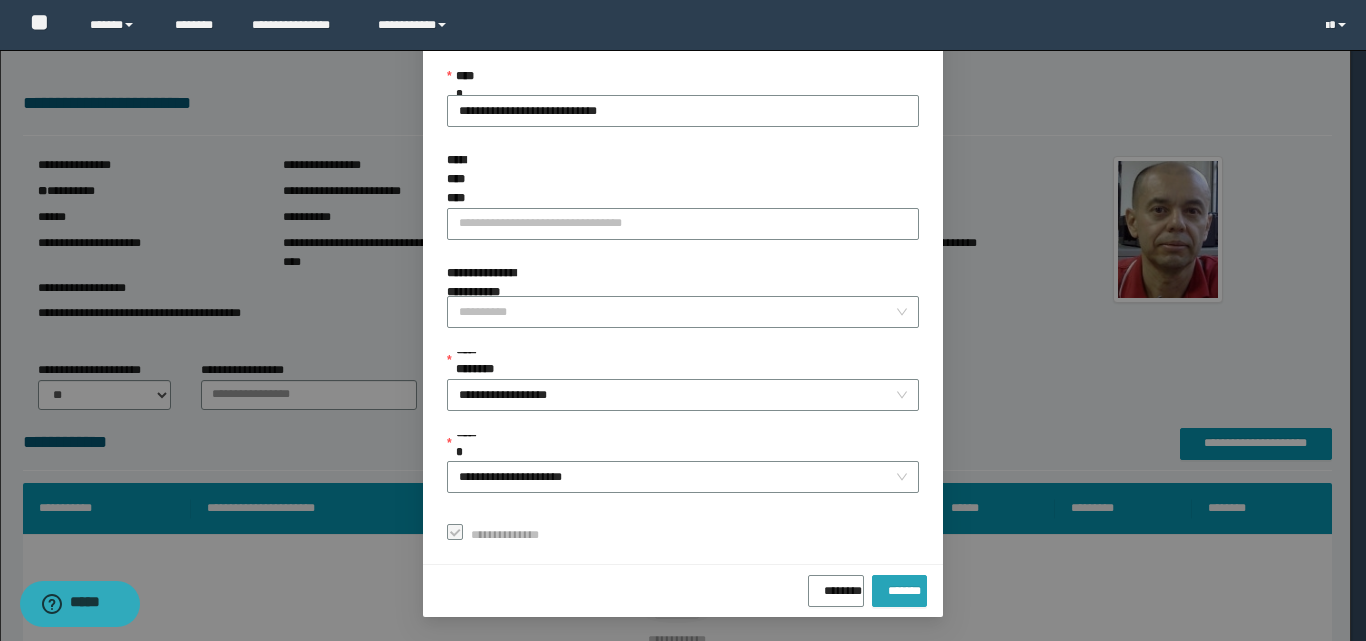 click on "*******" at bounding box center [899, 587] 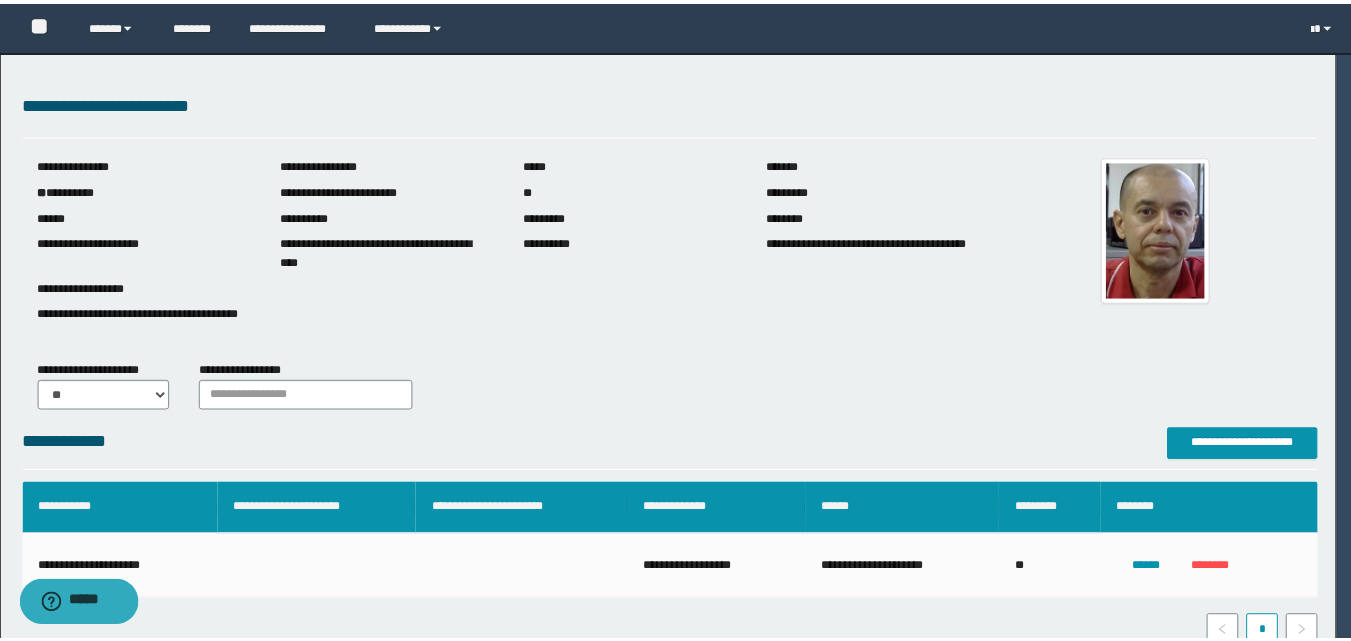 scroll, scrollTop: 64, scrollLeft: 0, axis: vertical 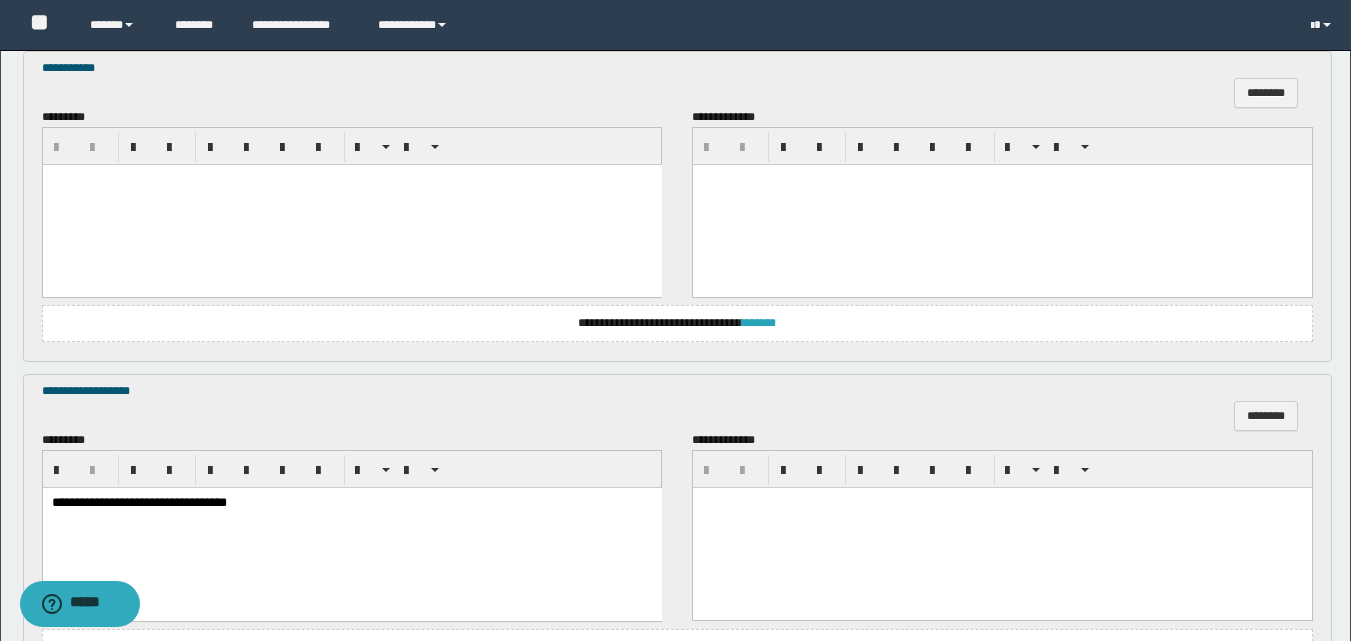 click on "*******" at bounding box center [759, 323] 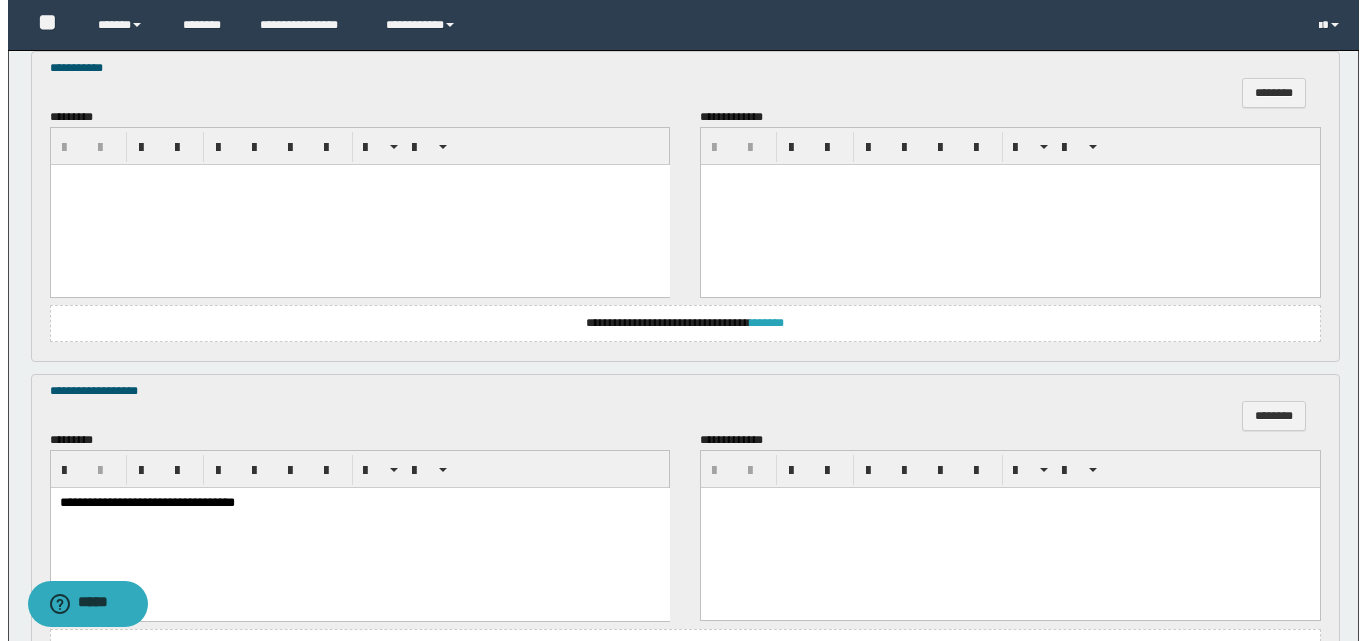 scroll, scrollTop: 0, scrollLeft: 0, axis: both 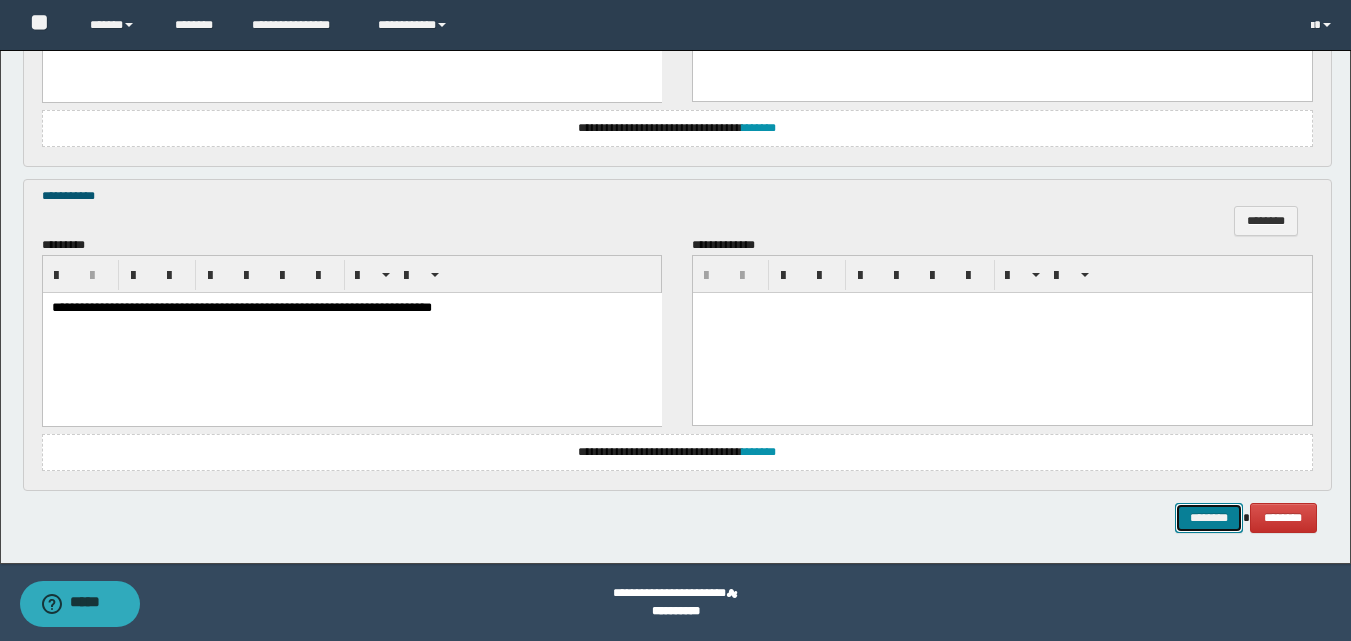 click on "********" at bounding box center [1209, 518] 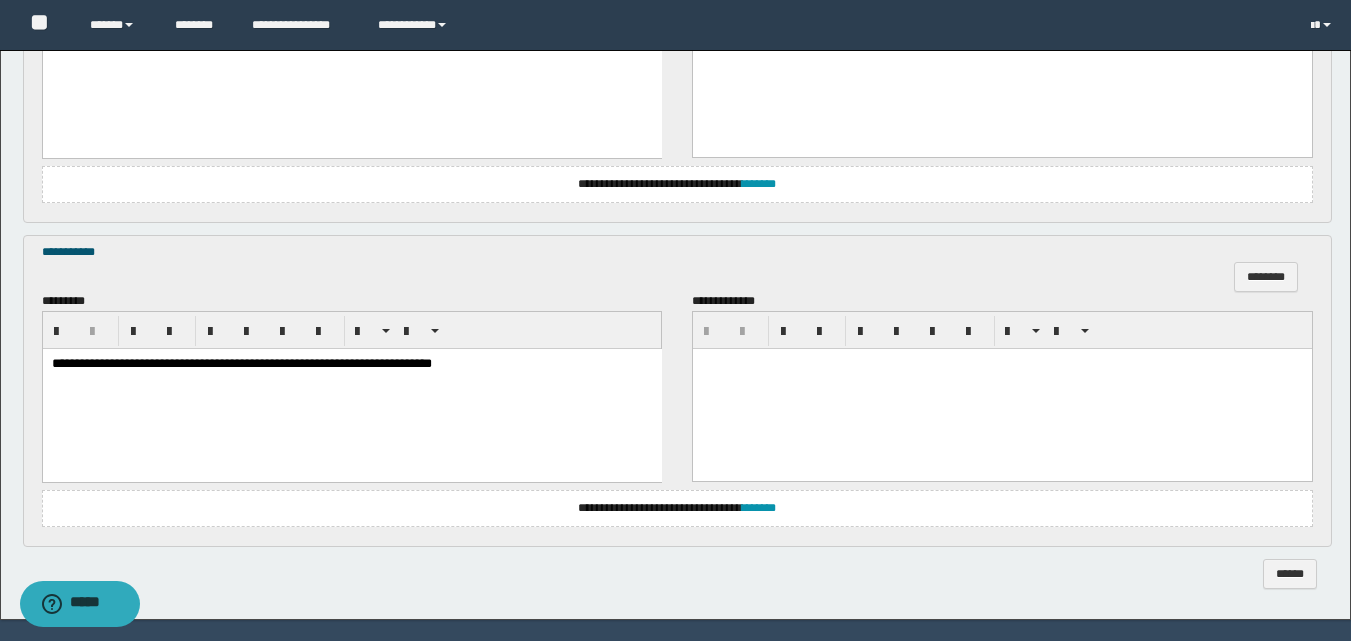 scroll, scrollTop: 1272, scrollLeft: 0, axis: vertical 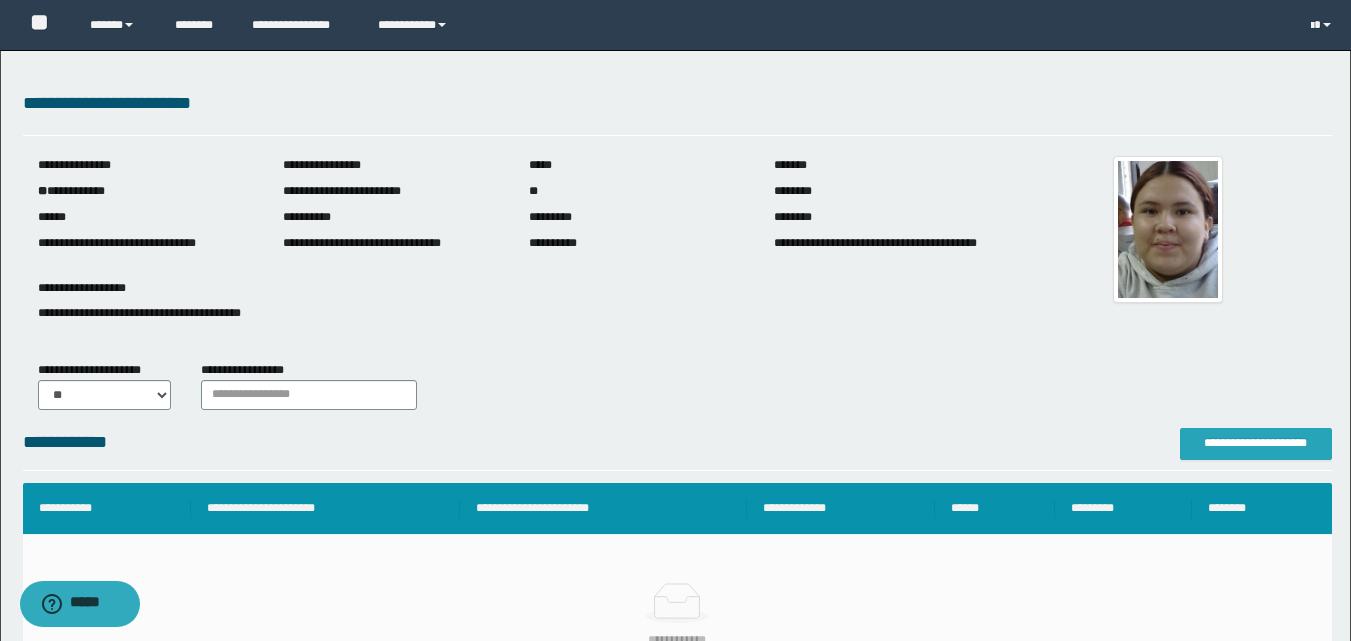 click on "**********" at bounding box center [1256, 443] 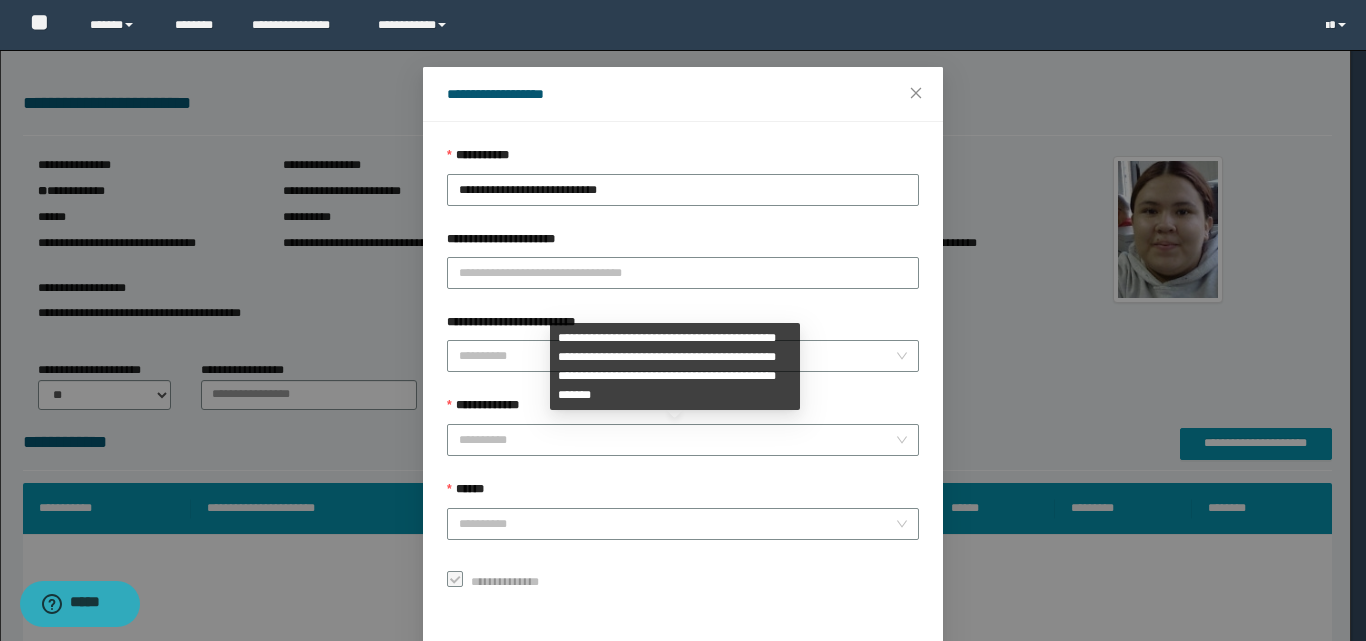 scroll, scrollTop: 111, scrollLeft: 0, axis: vertical 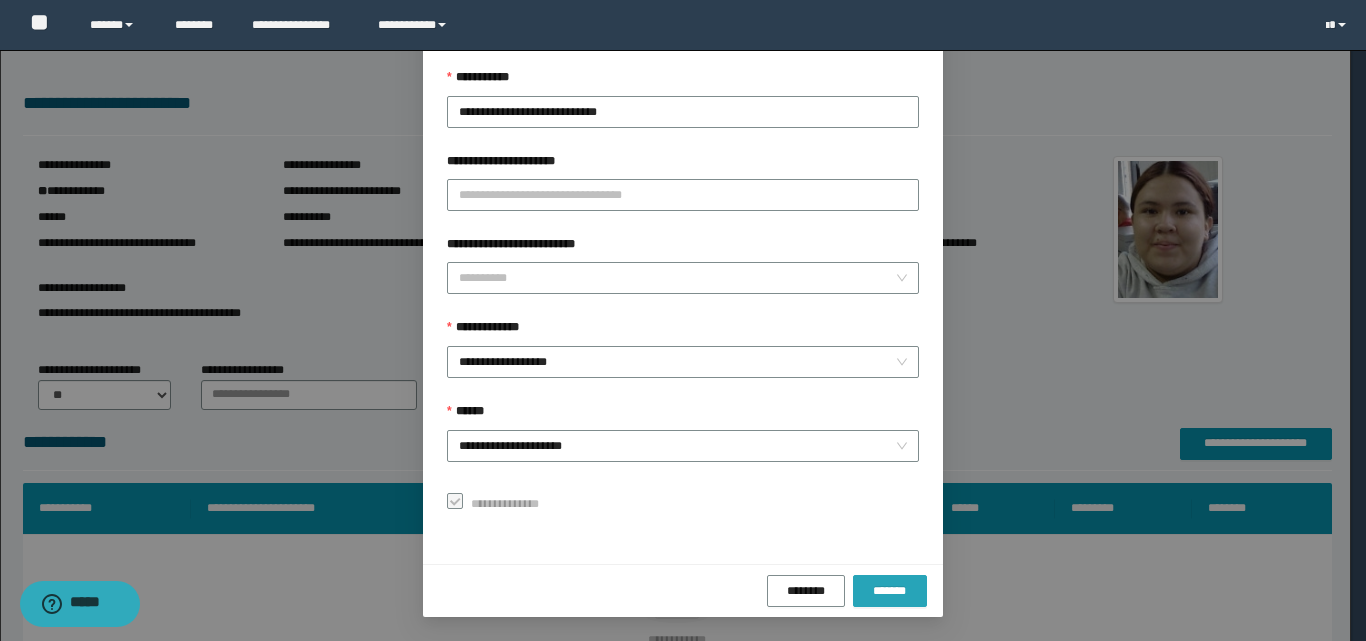 click on "*******" at bounding box center (890, 591) 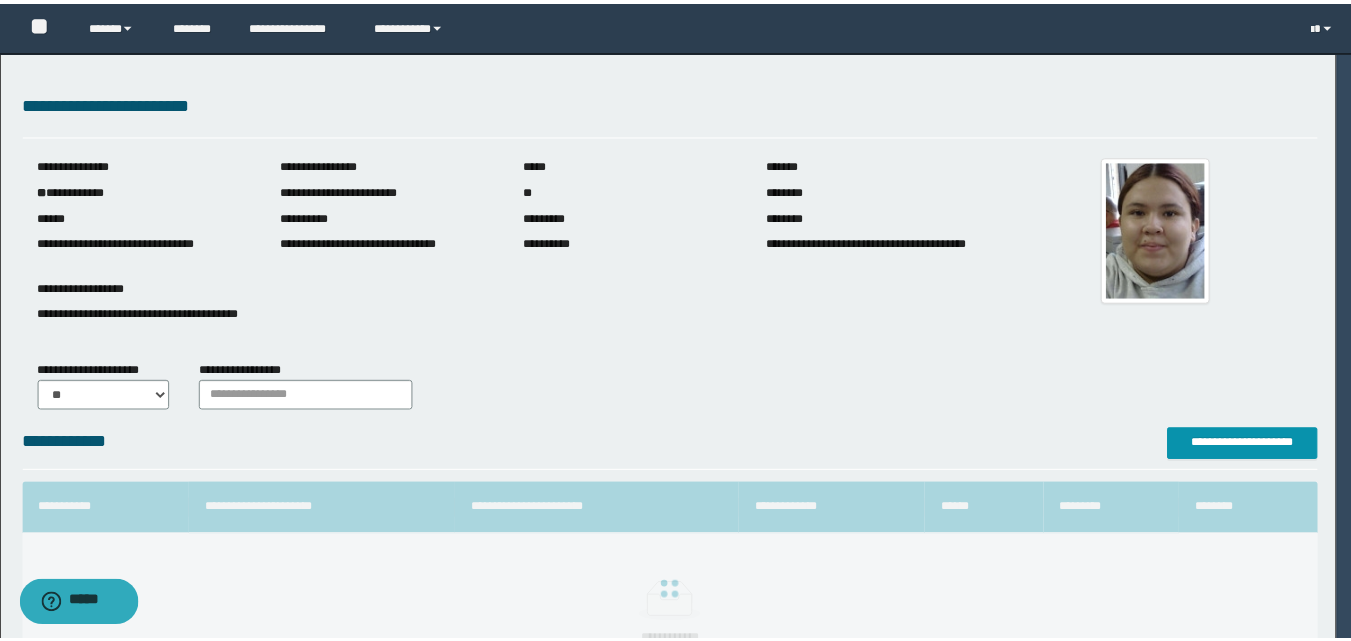 scroll, scrollTop: 64, scrollLeft: 0, axis: vertical 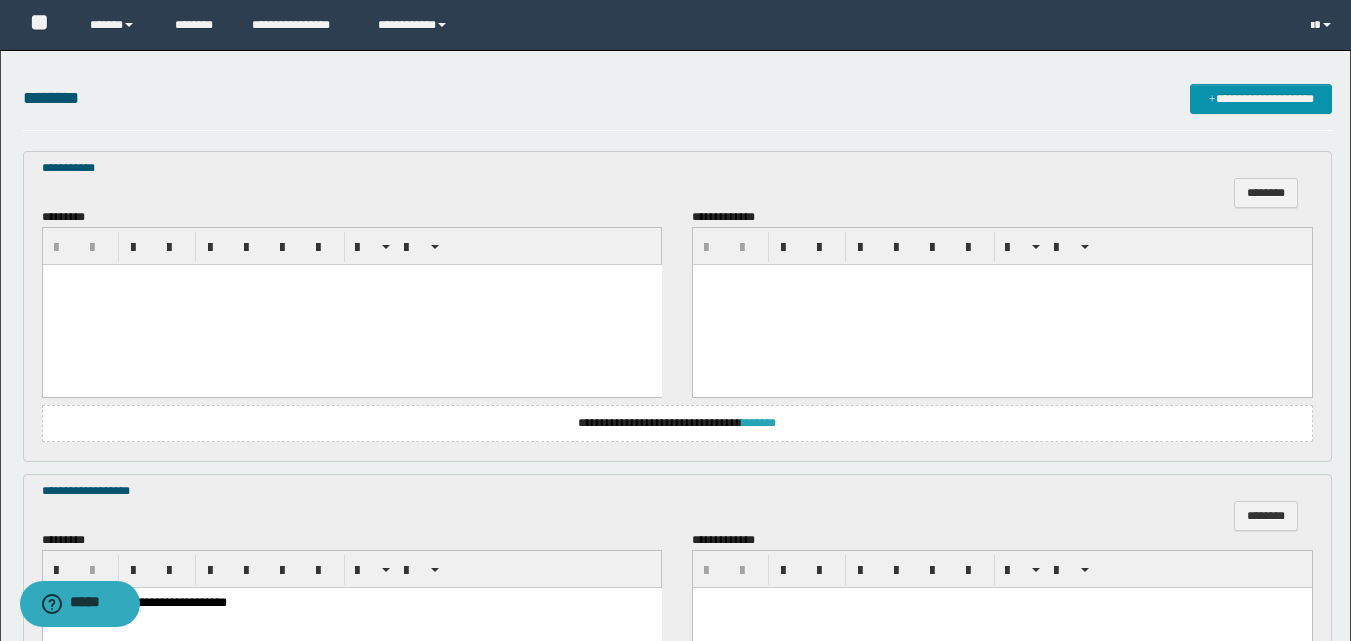 click on "*******" at bounding box center [759, 423] 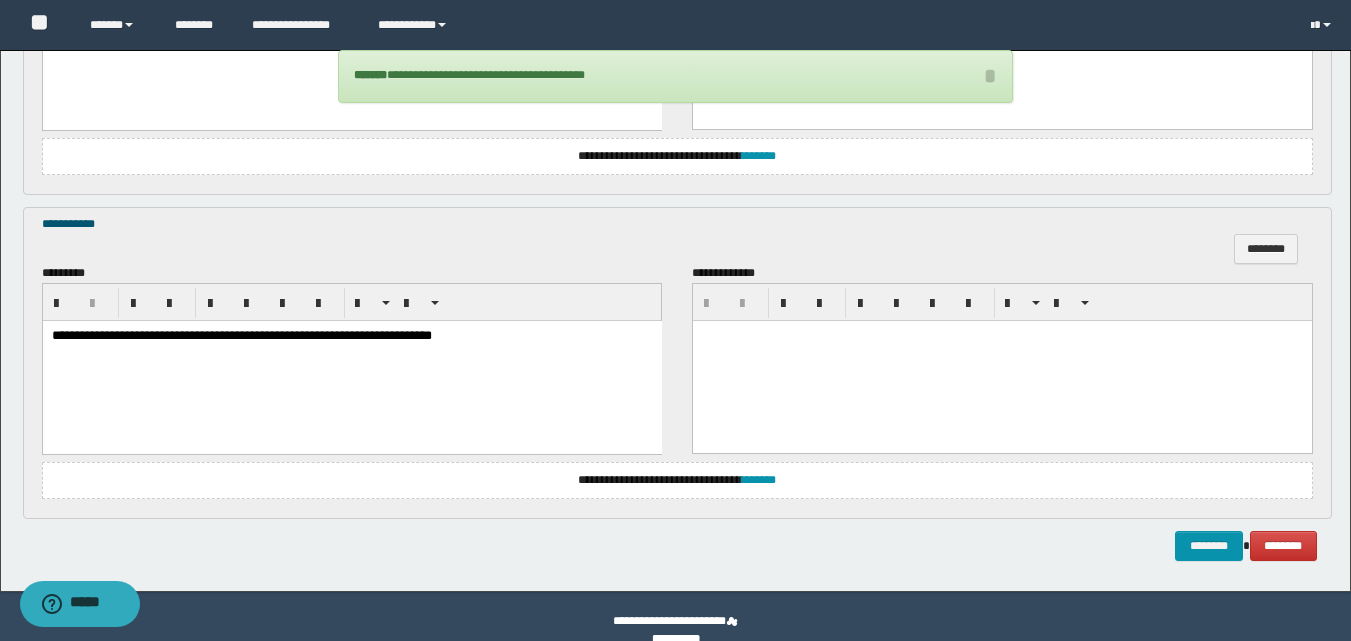 scroll, scrollTop: 1372, scrollLeft: 0, axis: vertical 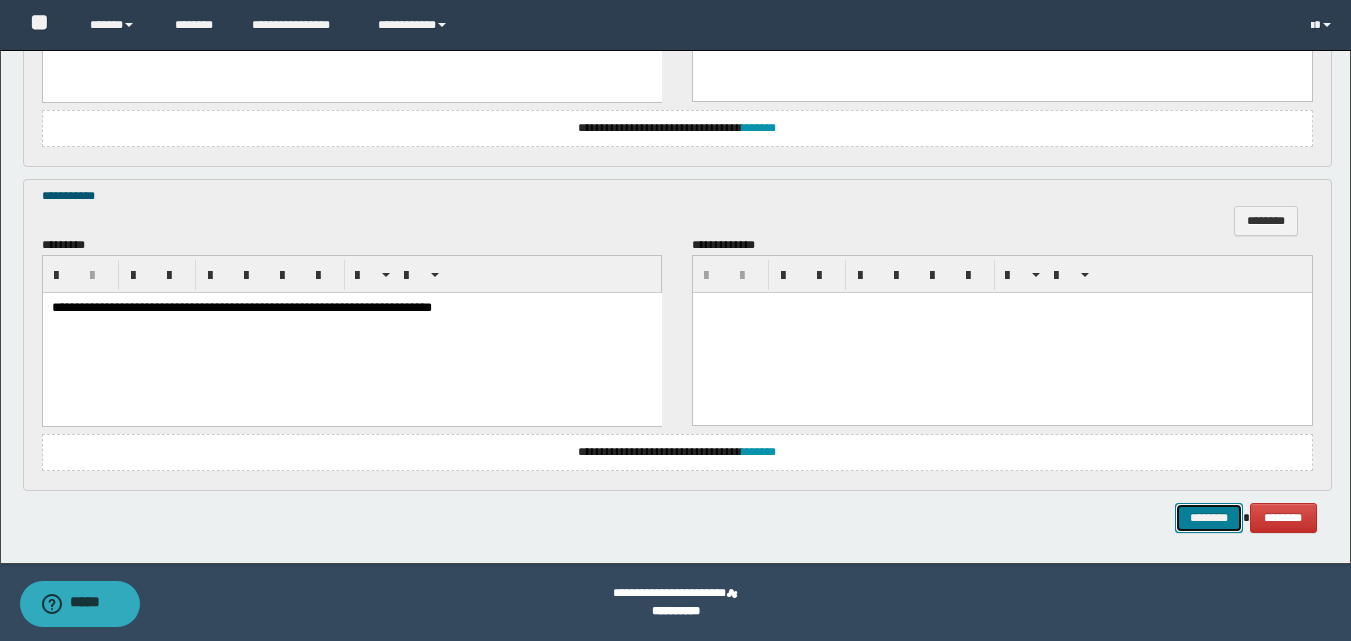 click on "********" at bounding box center (1209, 518) 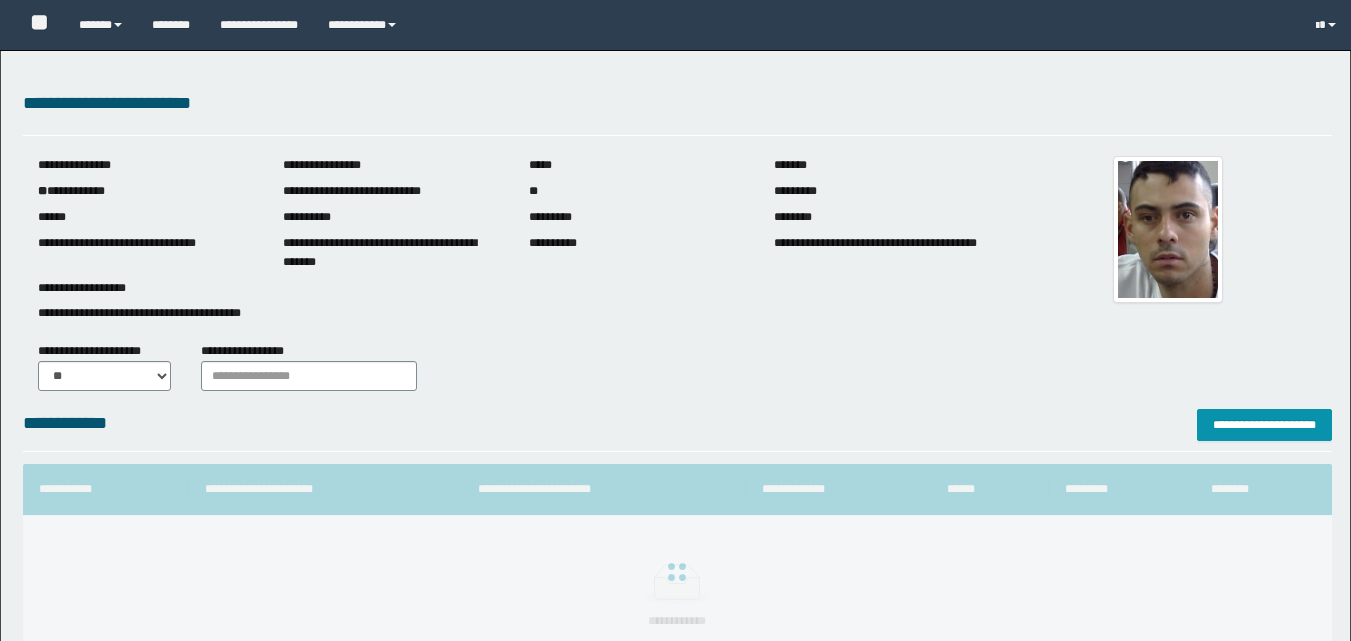 scroll, scrollTop: 0, scrollLeft: 0, axis: both 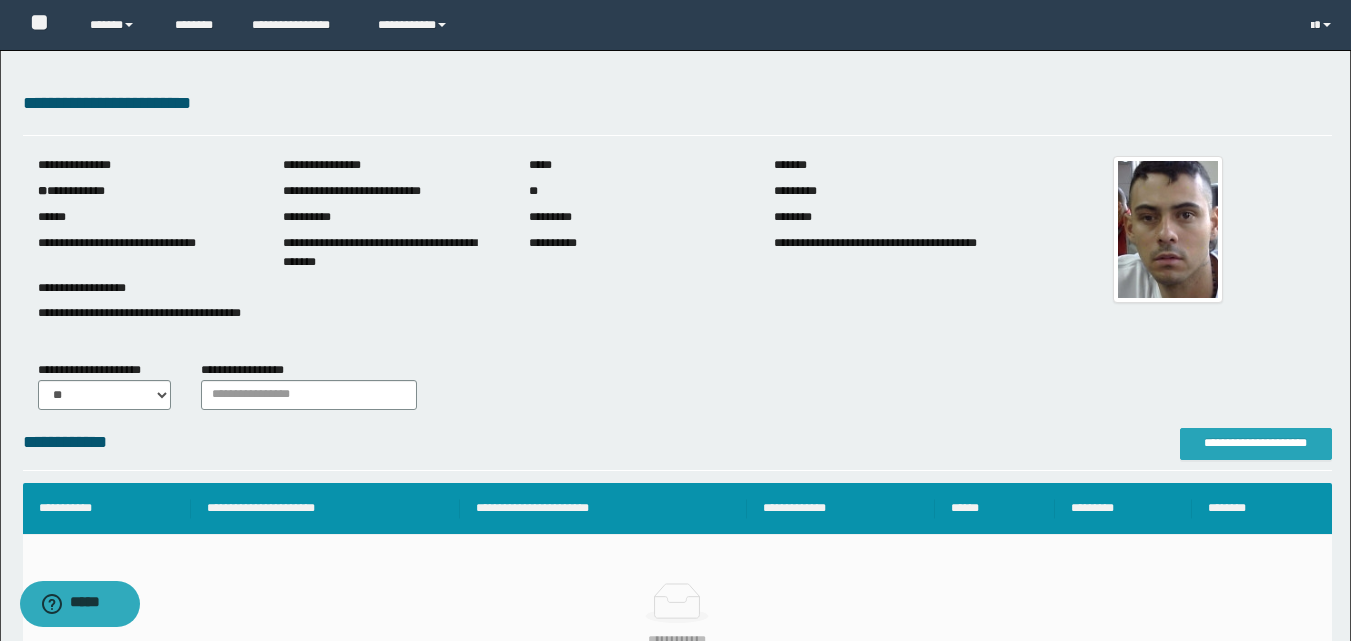 click on "**********" at bounding box center [1256, 443] 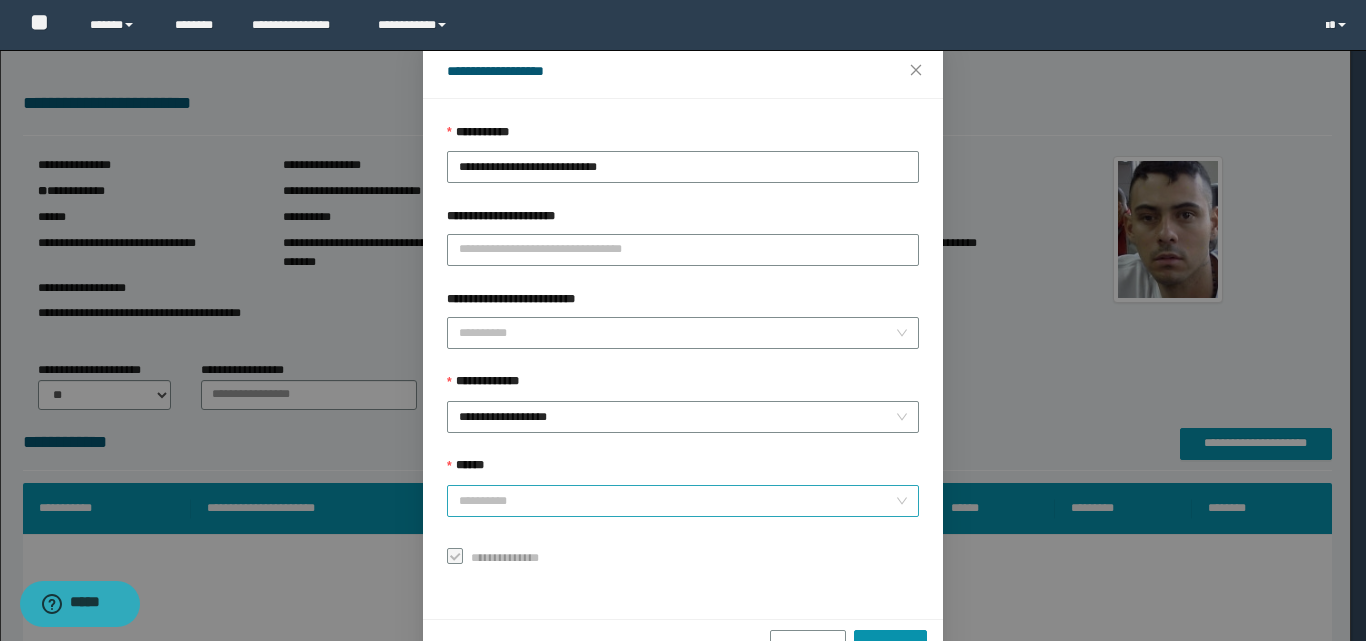 scroll, scrollTop: 111, scrollLeft: 0, axis: vertical 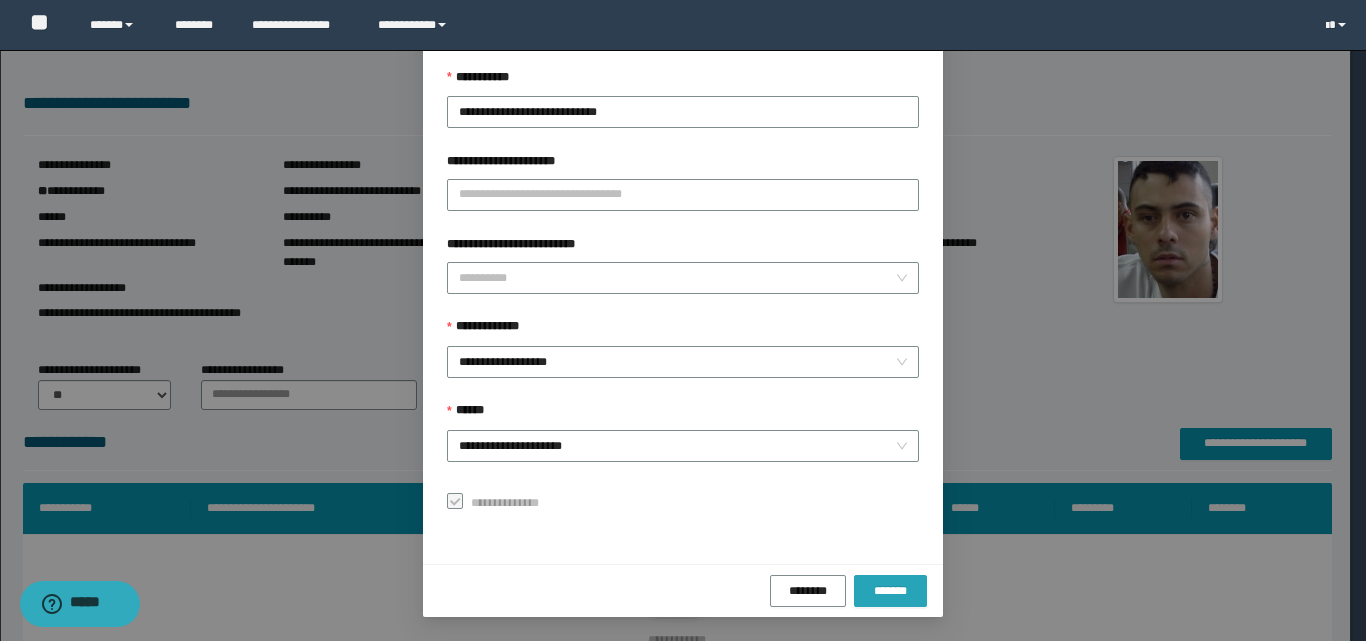 click on "*******" at bounding box center [890, 591] 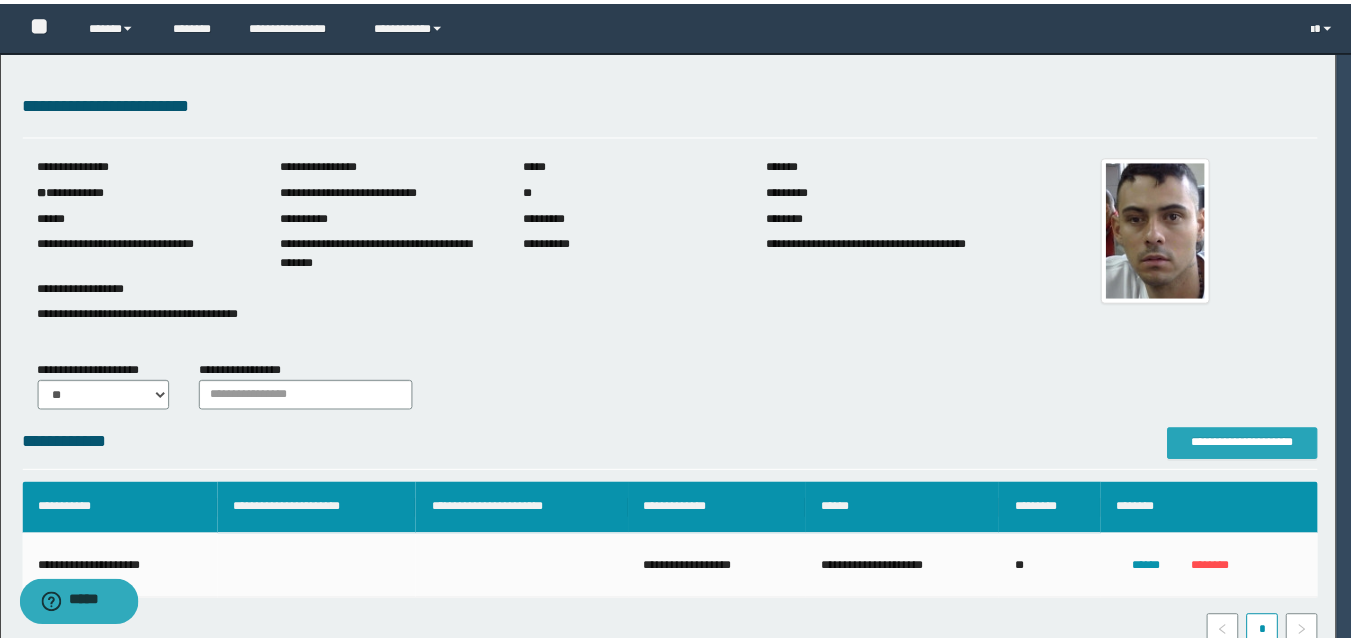 scroll, scrollTop: 0, scrollLeft: 0, axis: both 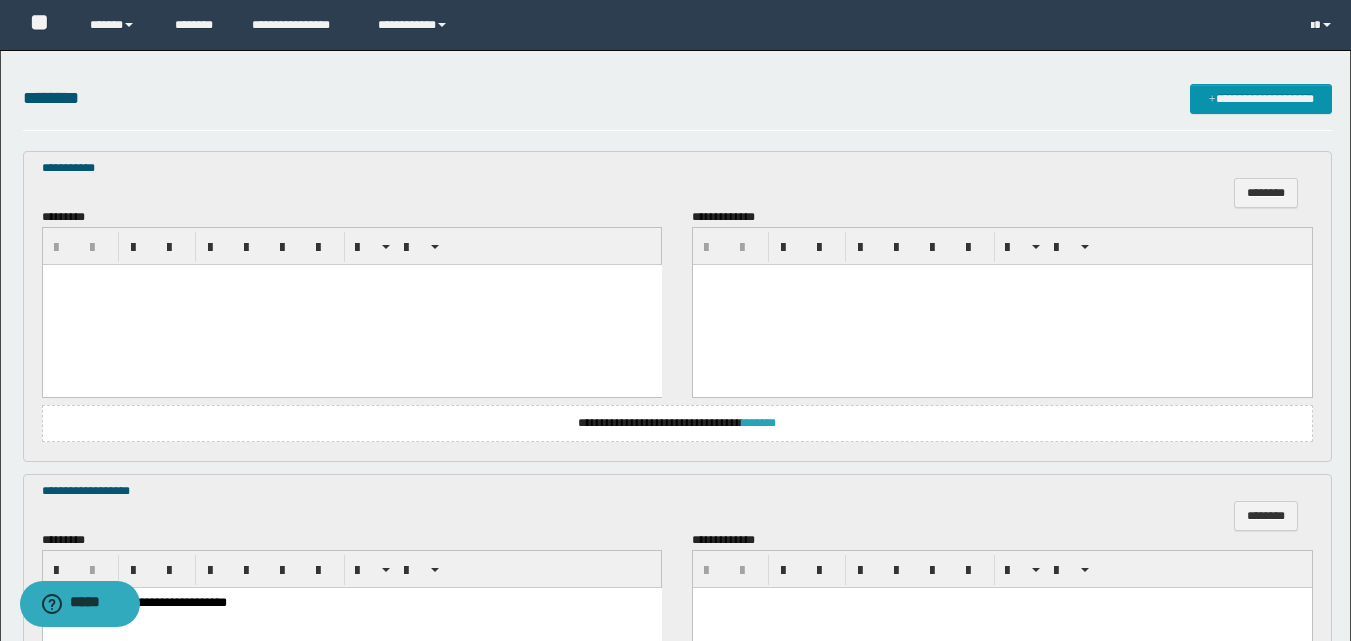 click on "*******" at bounding box center (759, 423) 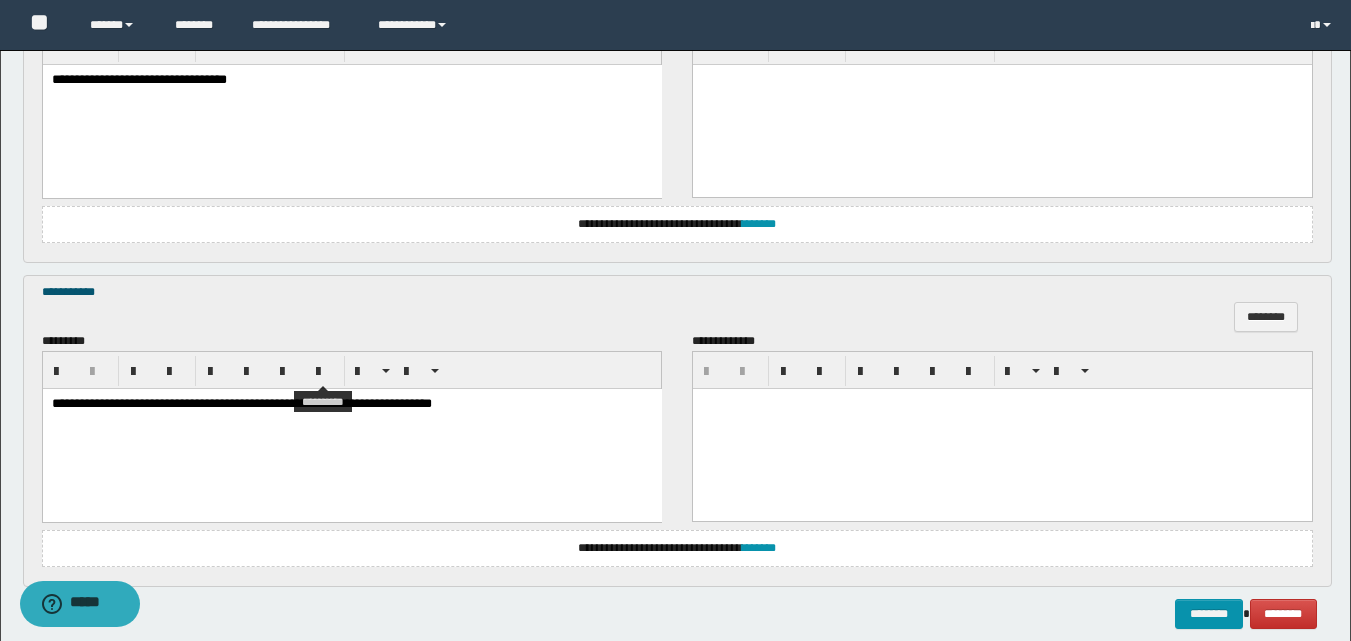 scroll, scrollTop: 1372, scrollLeft: 0, axis: vertical 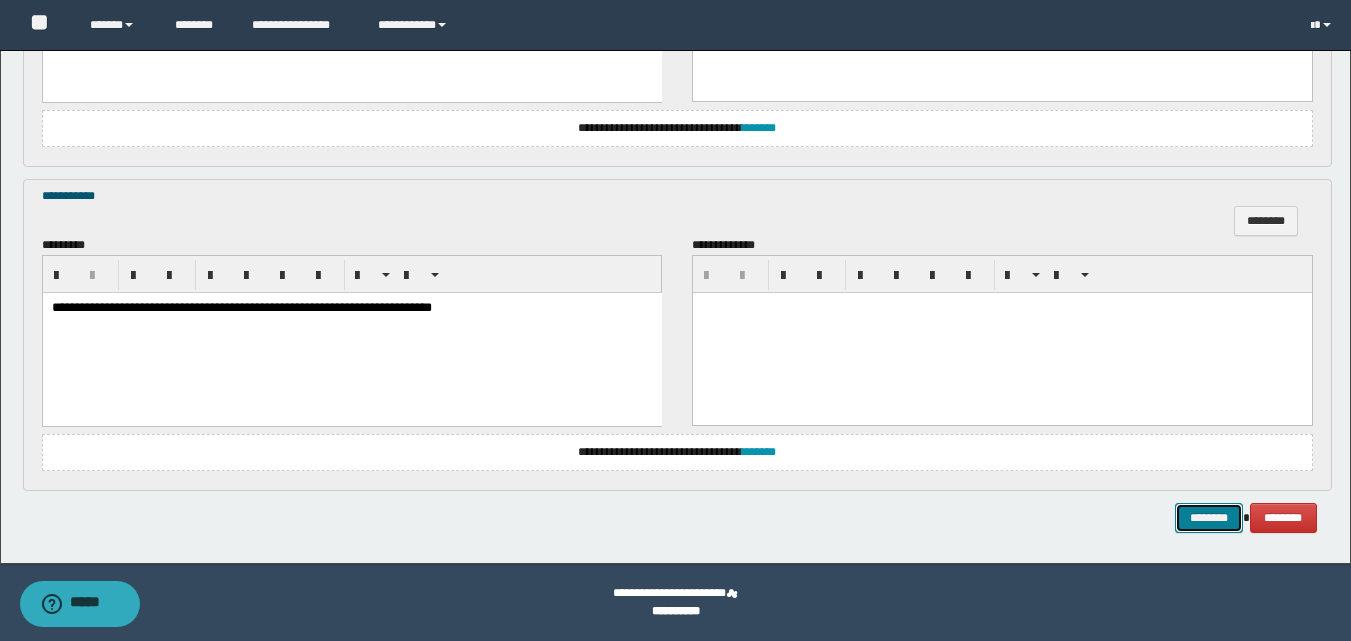 click on "********" at bounding box center [1209, 518] 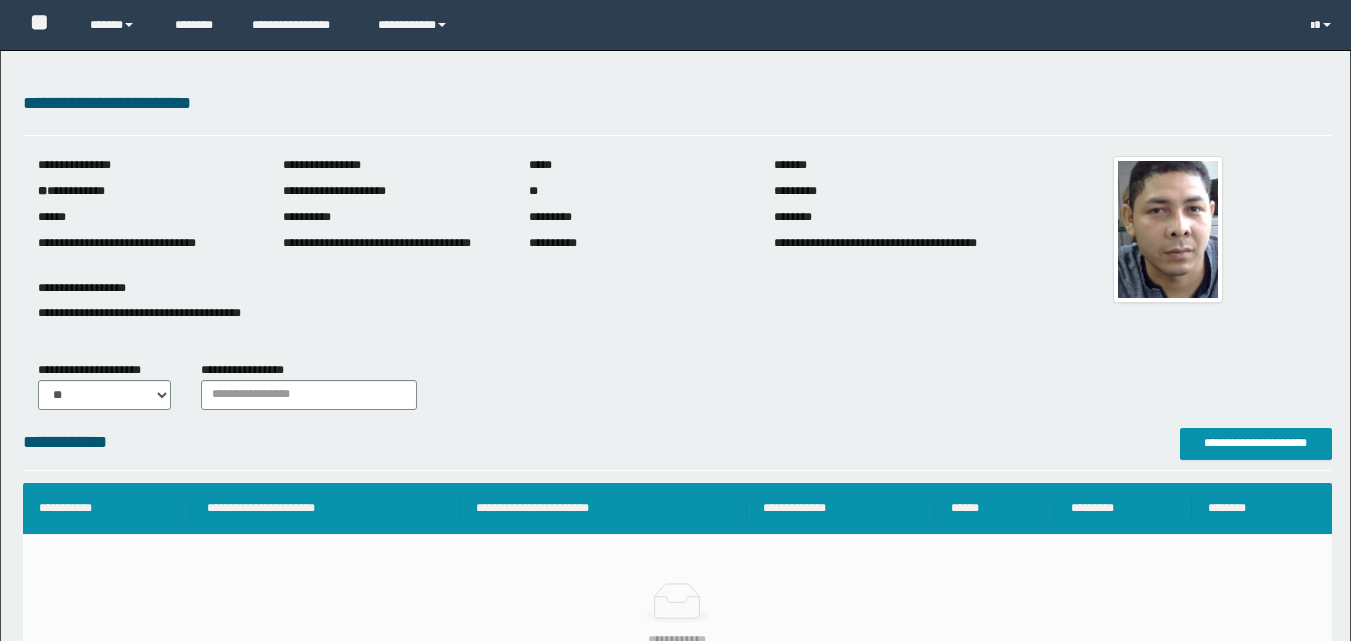 scroll, scrollTop: 0, scrollLeft: 0, axis: both 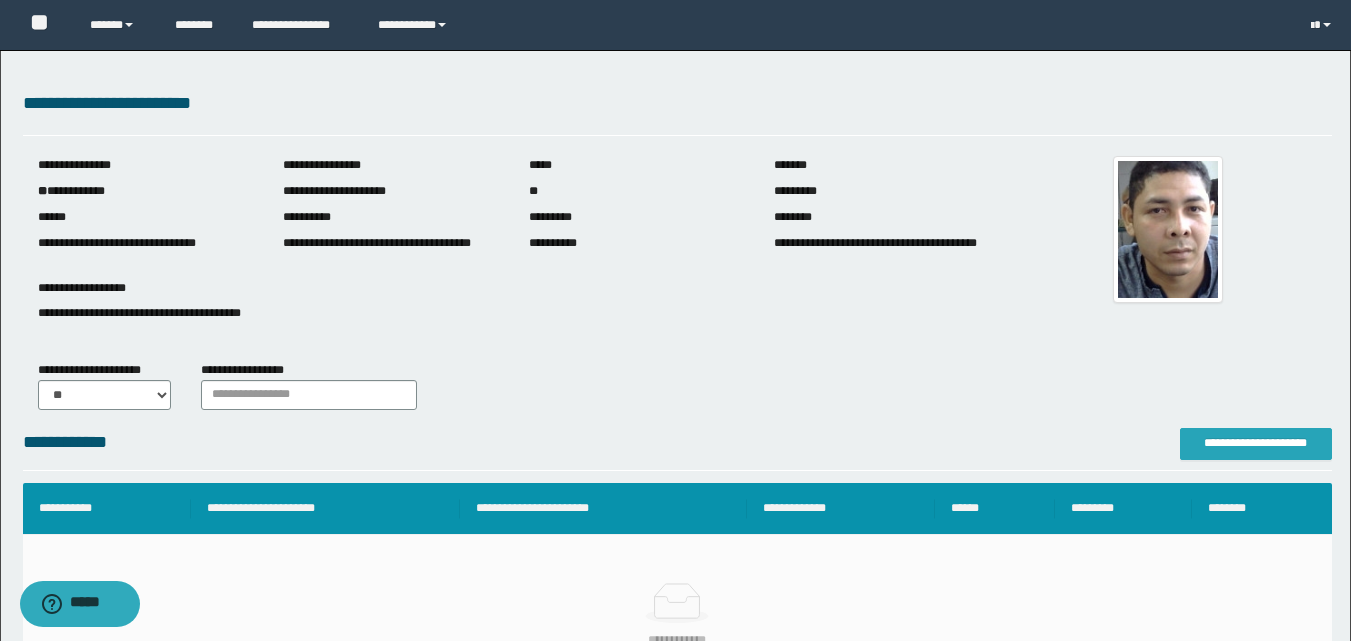 click on "**********" at bounding box center (1256, 444) 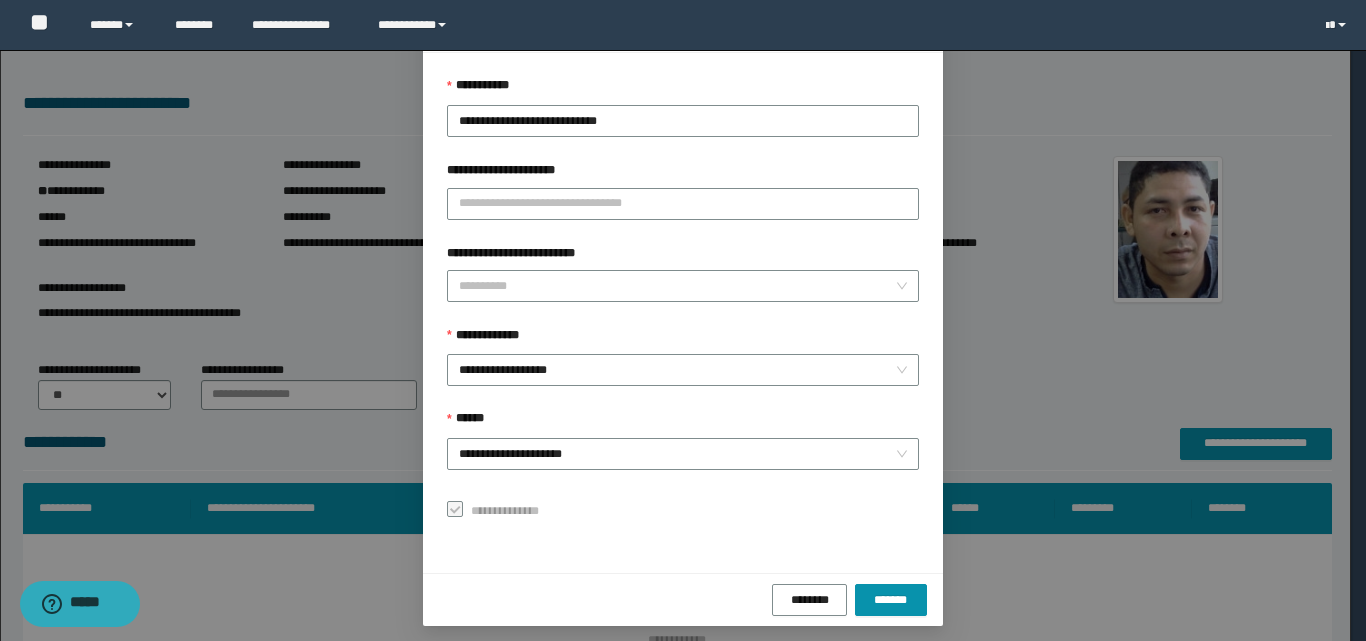 scroll, scrollTop: 111, scrollLeft: 0, axis: vertical 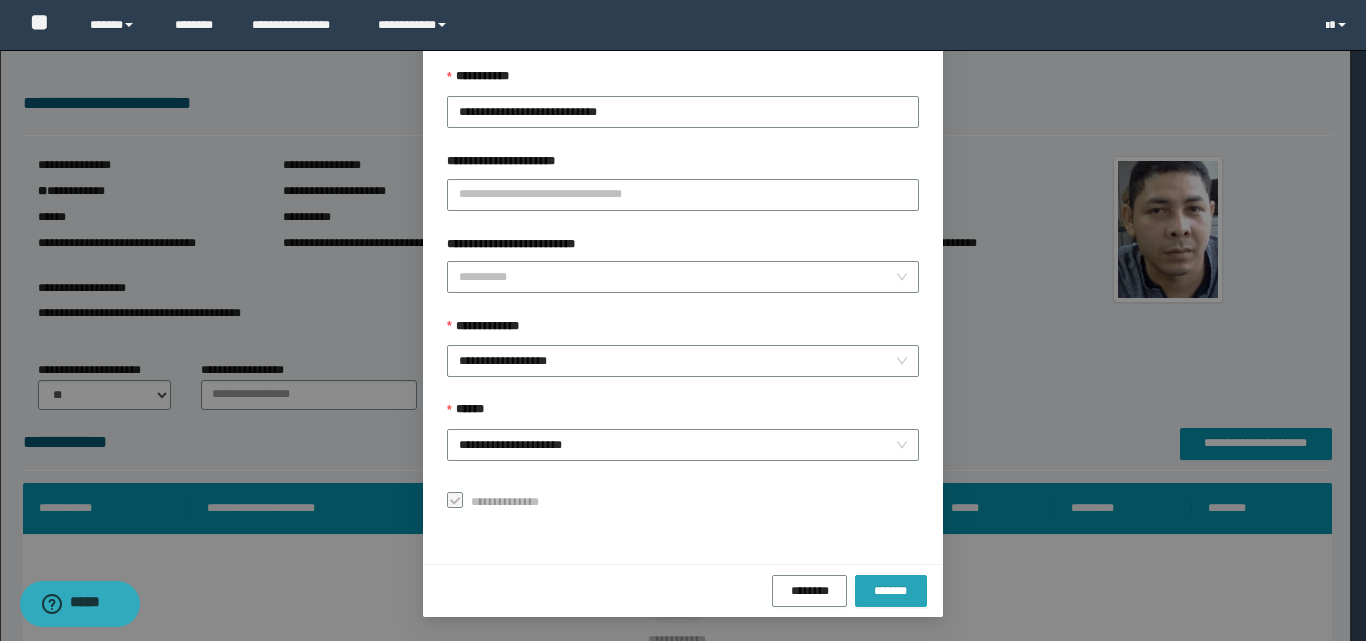 click on "*******" at bounding box center (891, 591) 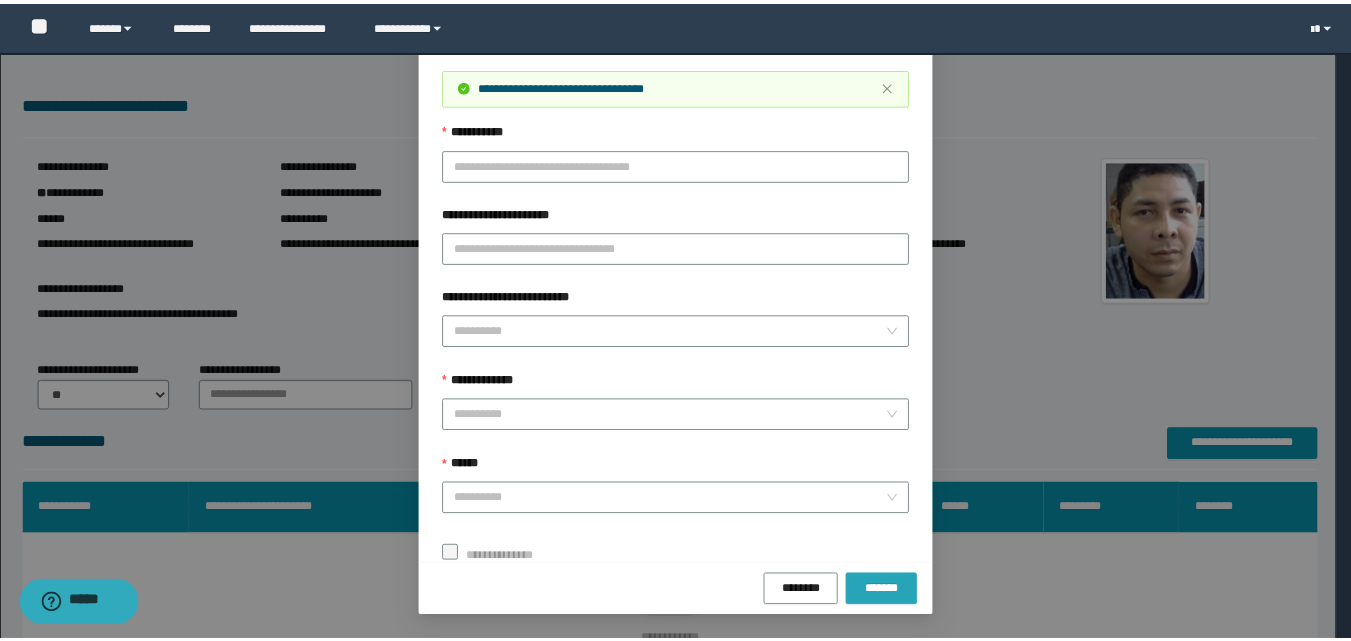 scroll, scrollTop: 64, scrollLeft: 0, axis: vertical 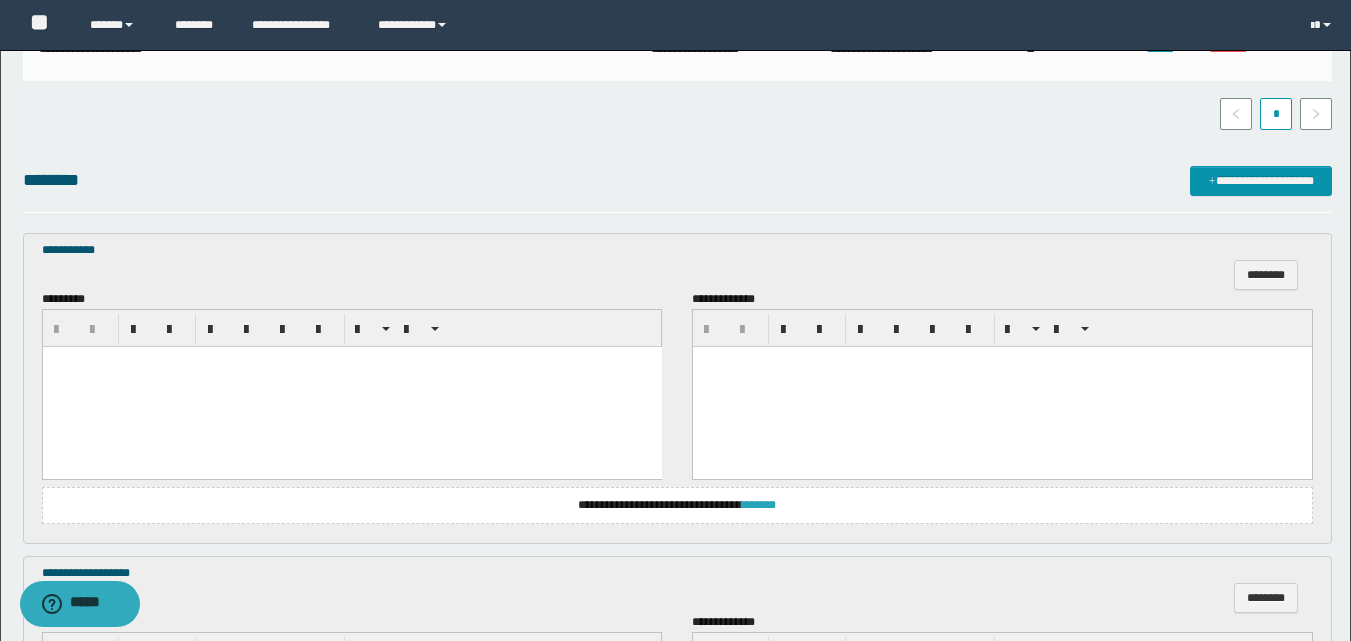 click on "*******" at bounding box center (759, 505) 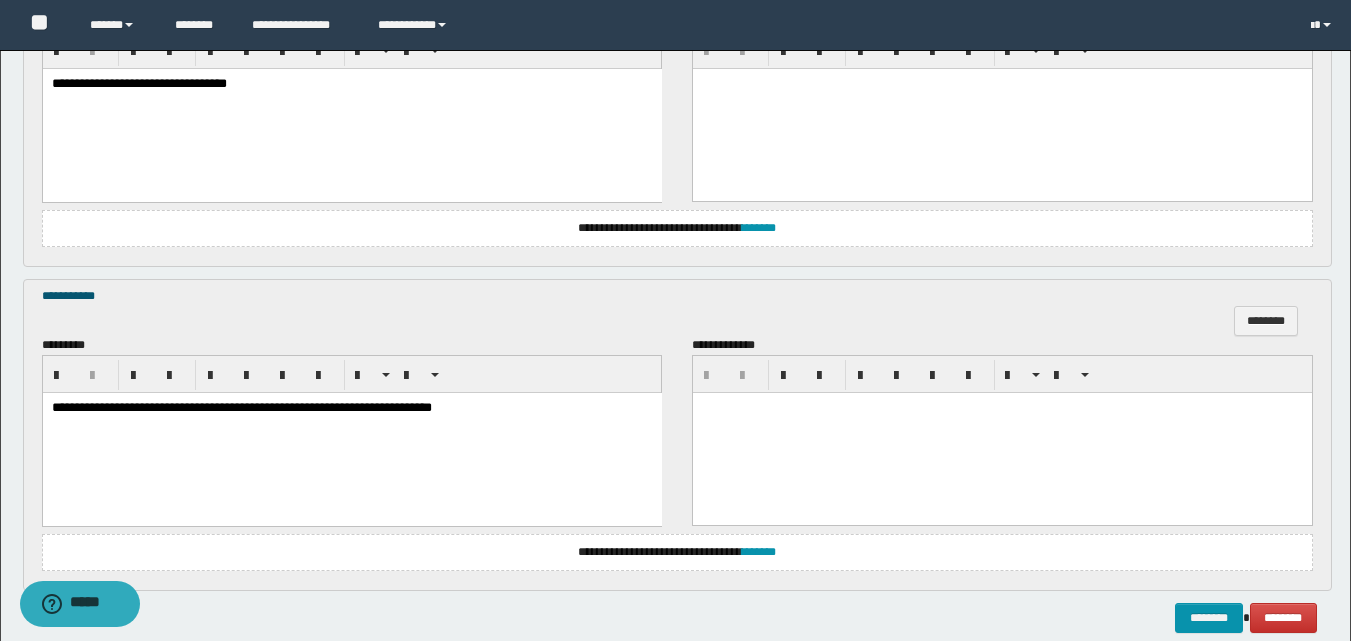 scroll, scrollTop: 1372, scrollLeft: 0, axis: vertical 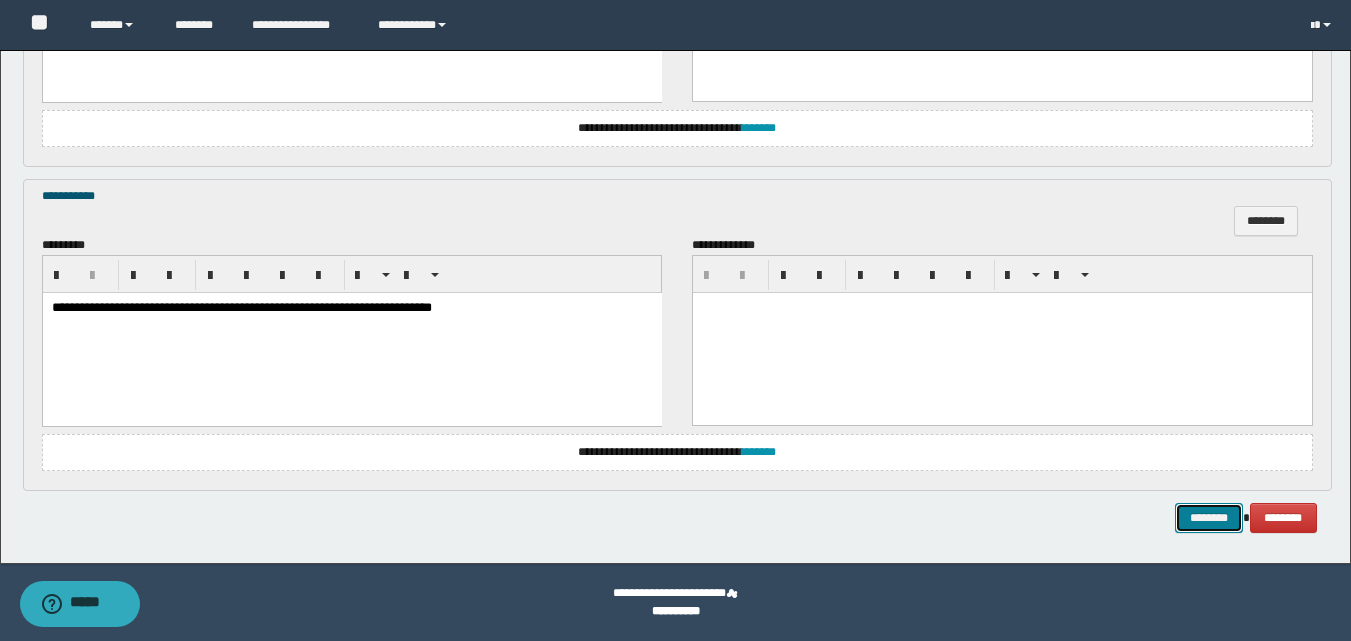 click on "********" at bounding box center [1209, 518] 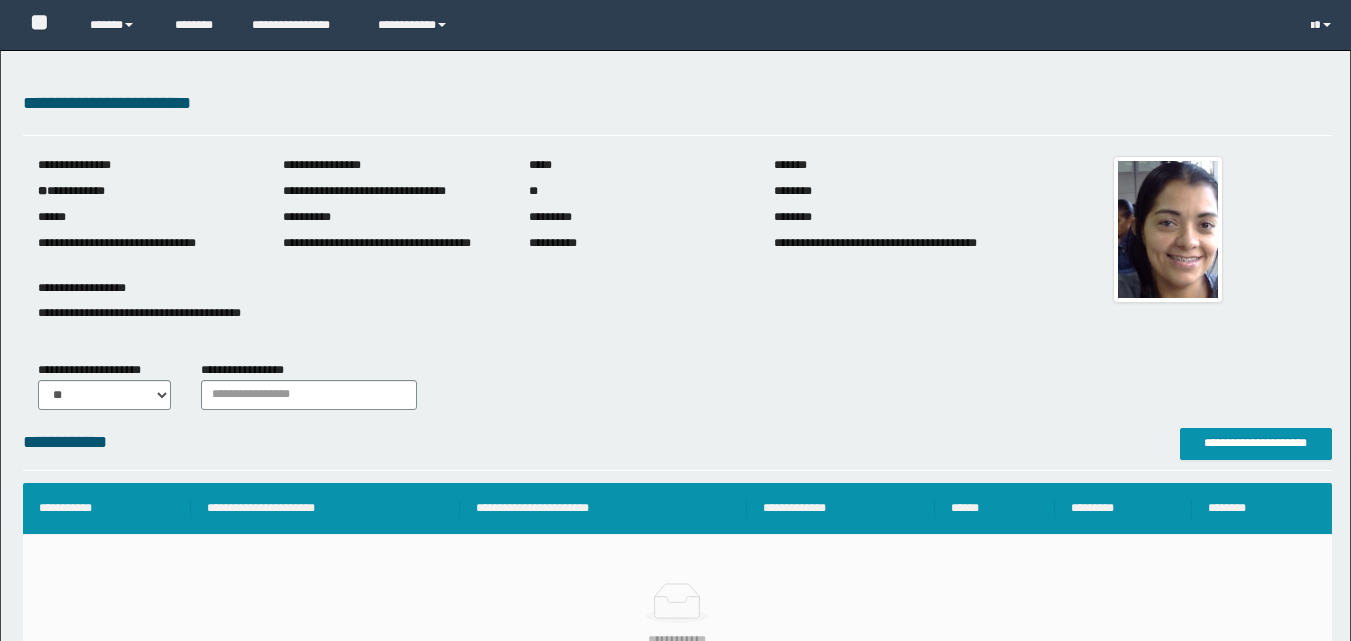 scroll, scrollTop: 0, scrollLeft: 0, axis: both 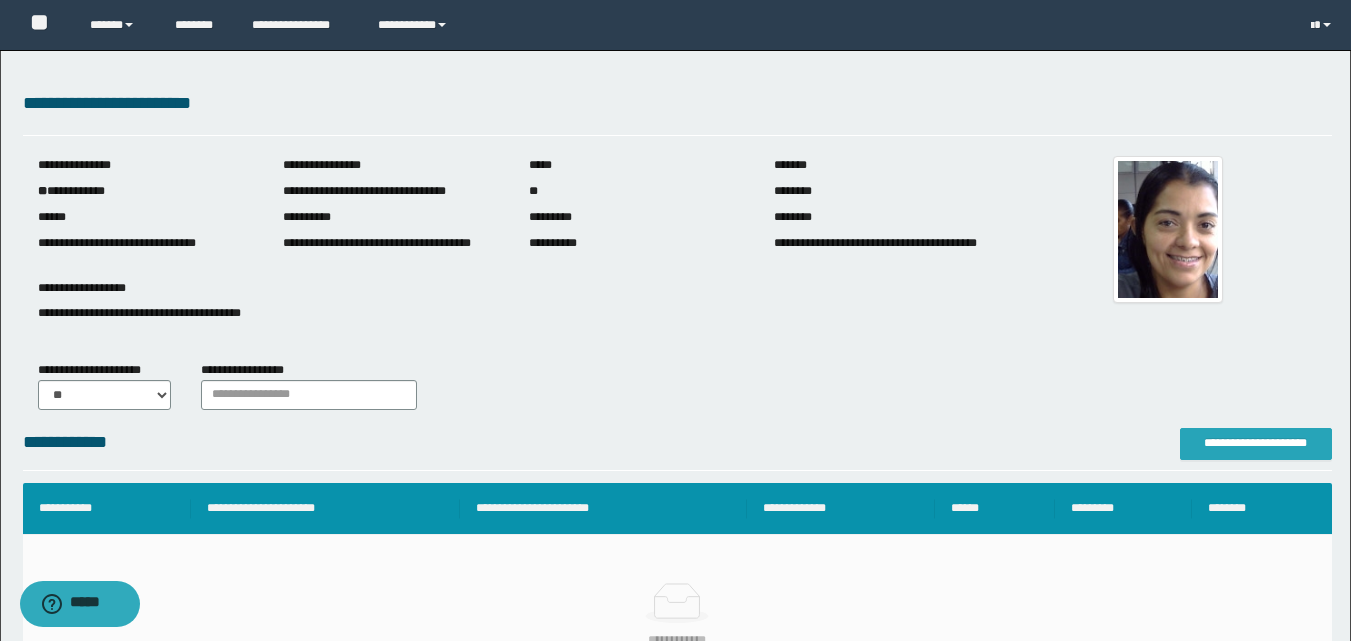 click on "**********" at bounding box center [1256, 443] 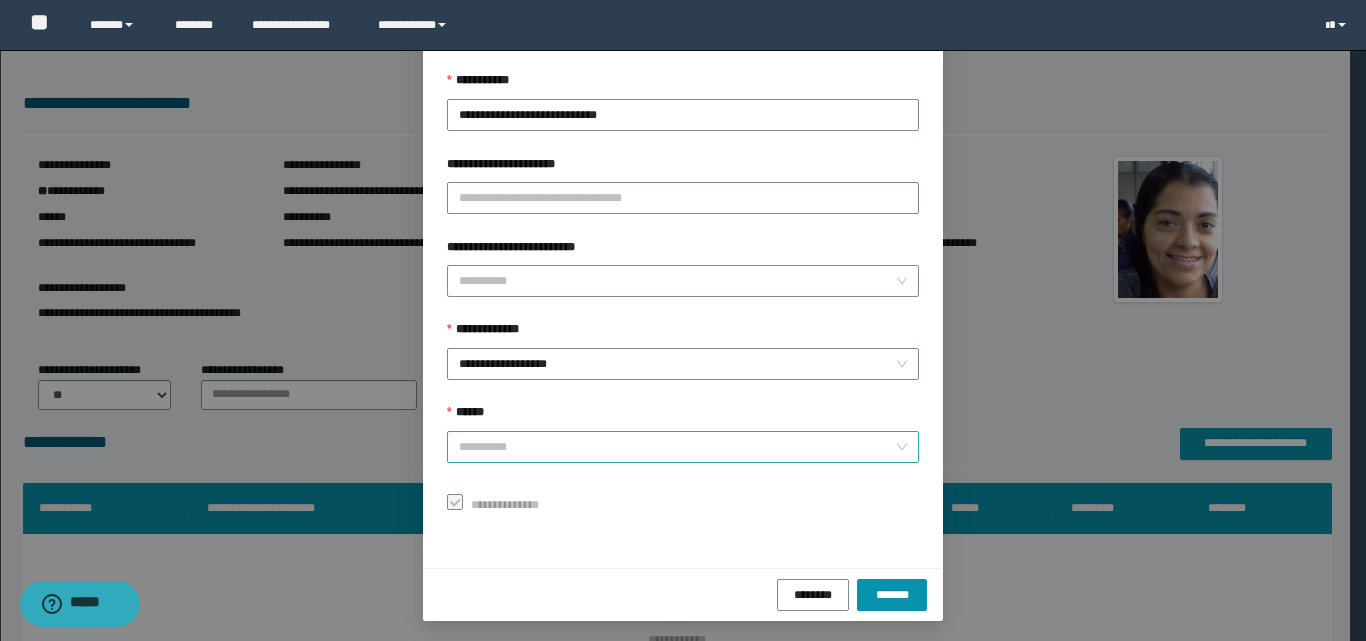 scroll, scrollTop: 111, scrollLeft: 0, axis: vertical 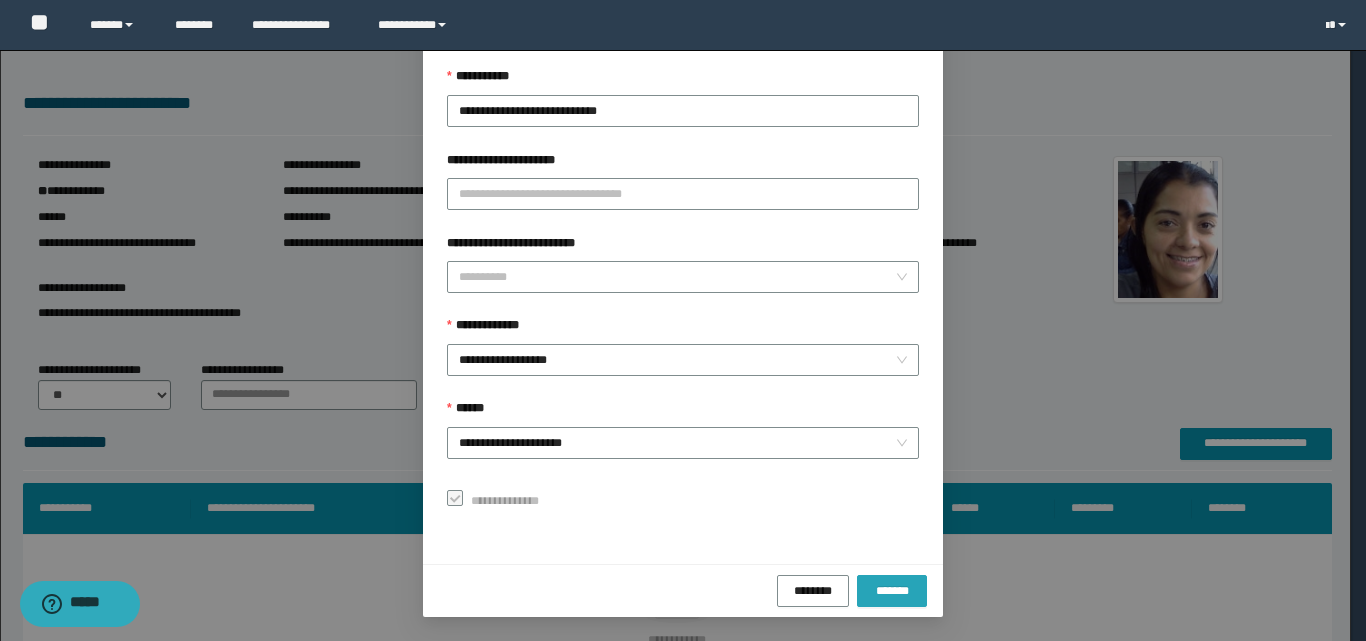 click on "*******" at bounding box center (892, 590) 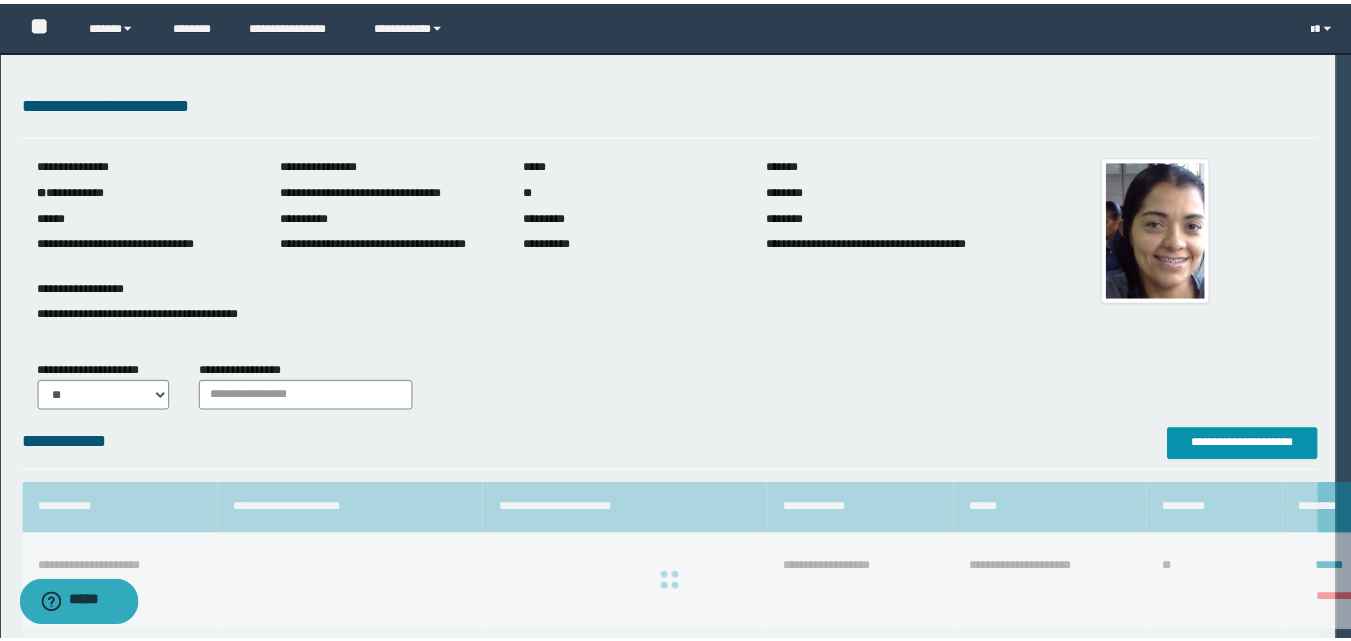 scroll, scrollTop: 64, scrollLeft: 0, axis: vertical 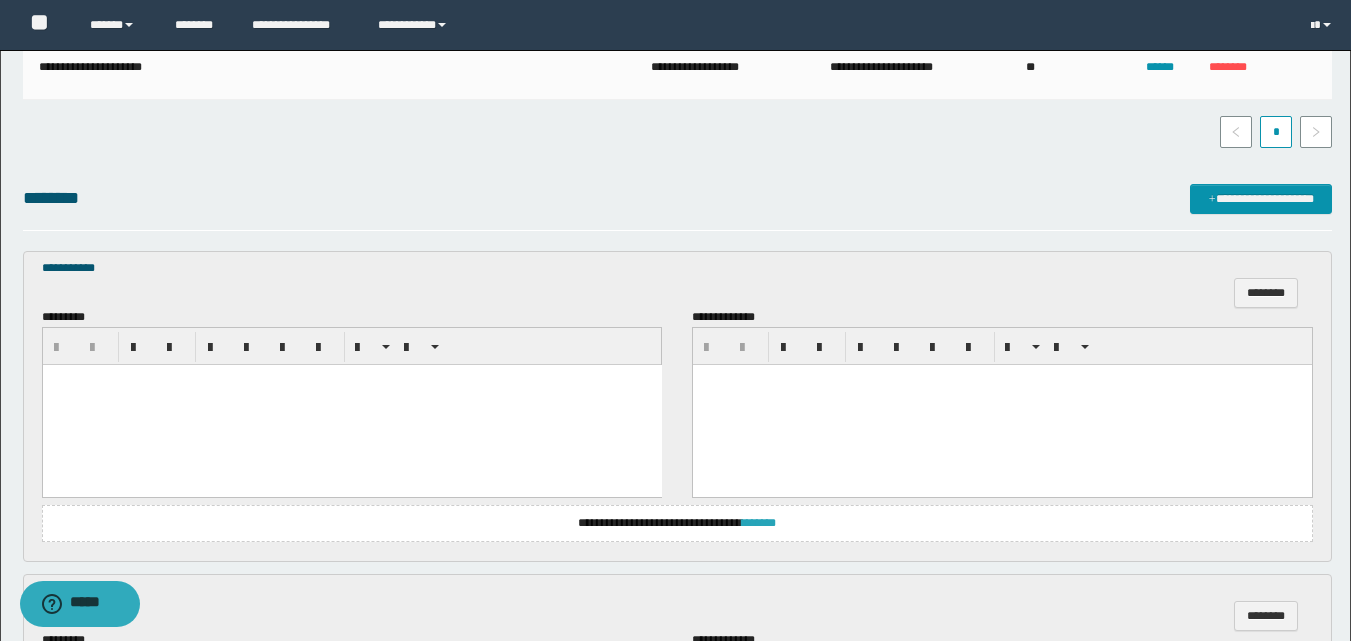 click on "*******" at bounding box center [759, 523] 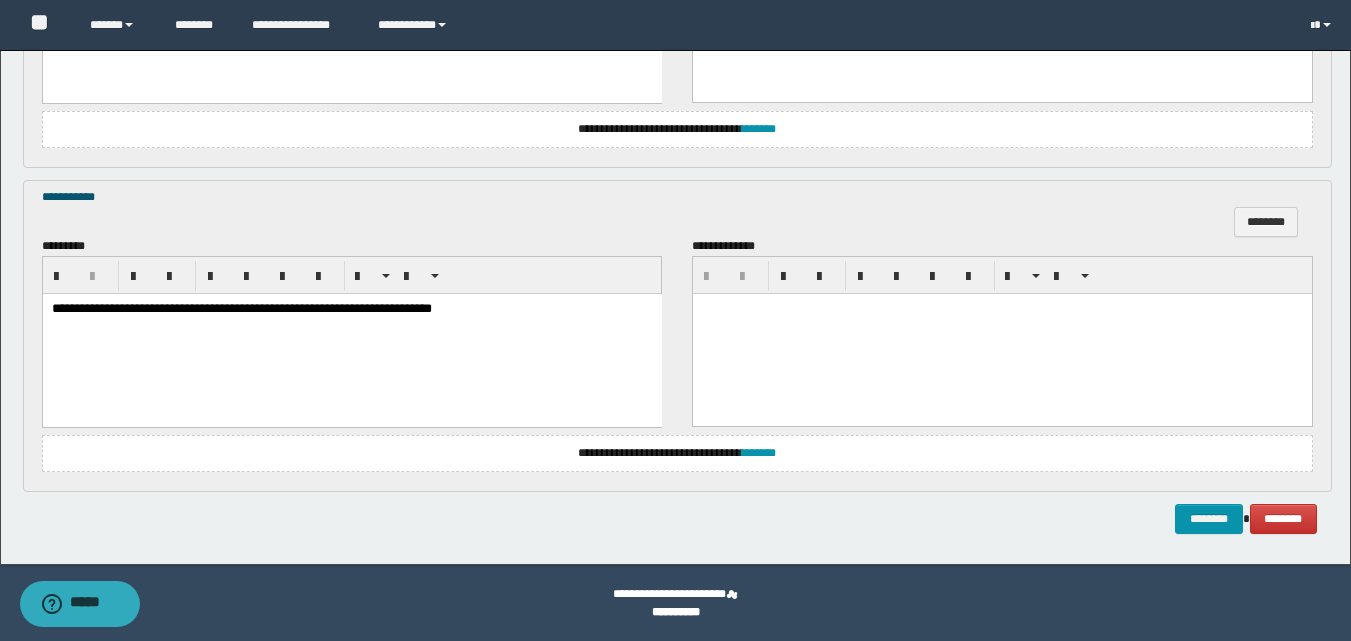 scroll, scrollTop: 1372, scrollLeft: 0, axis: vertical 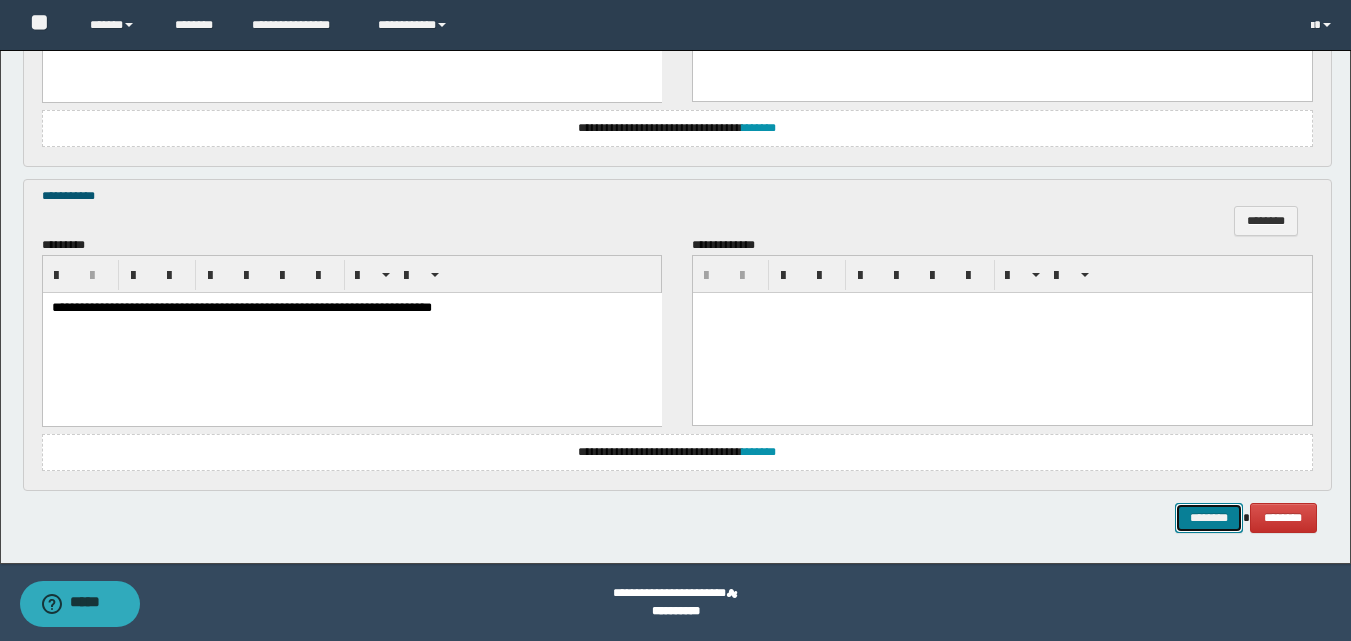 click on "********" at bounding box center (1209, 518) 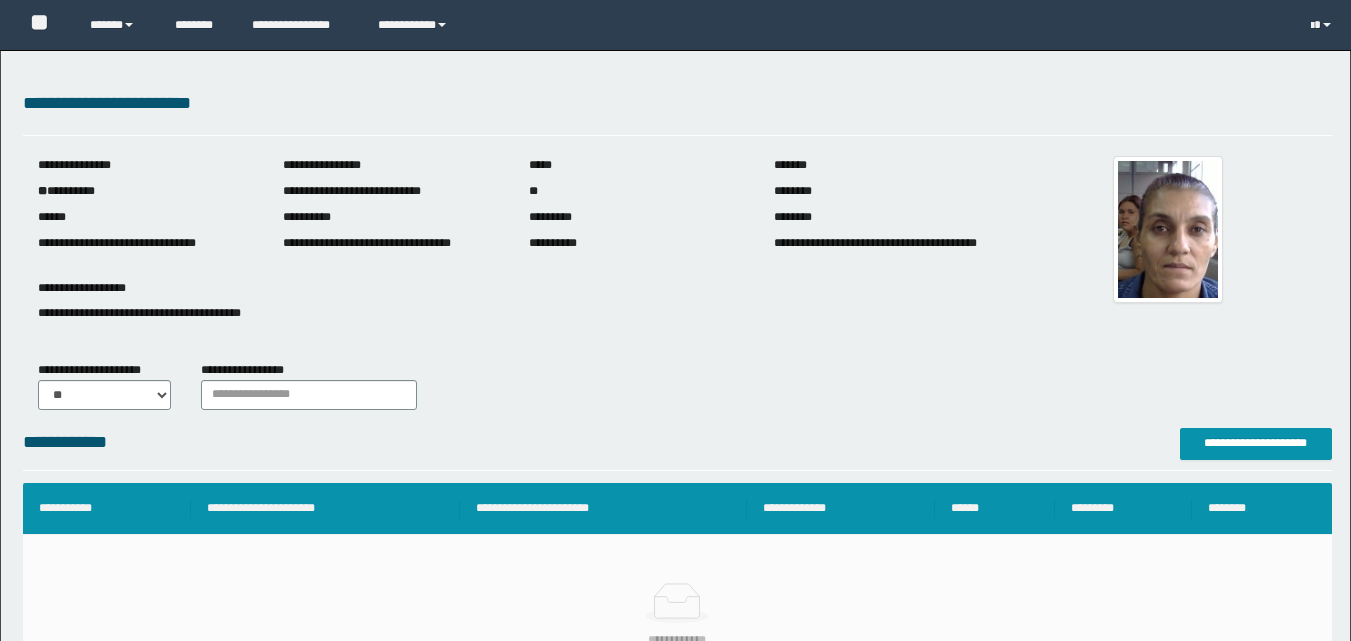 scroll, scrollTop: 0, scrollLeft: 0, axis: both 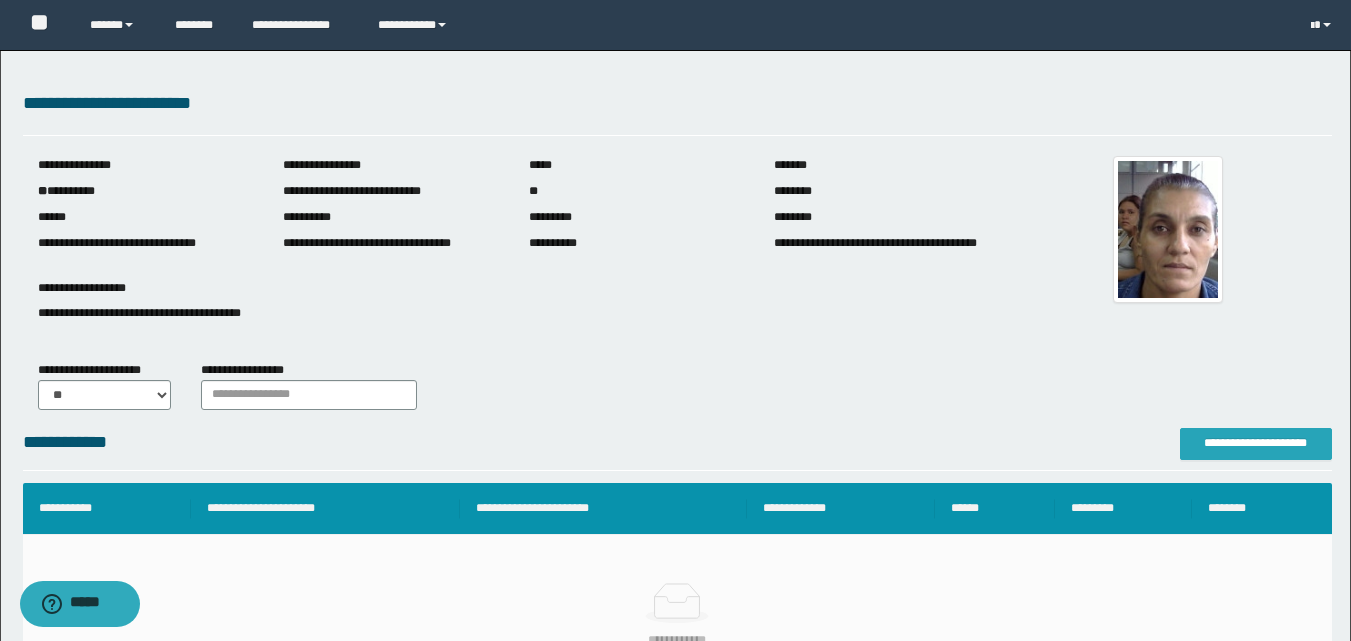 click on "**********" at bounding box center [1256, 443] 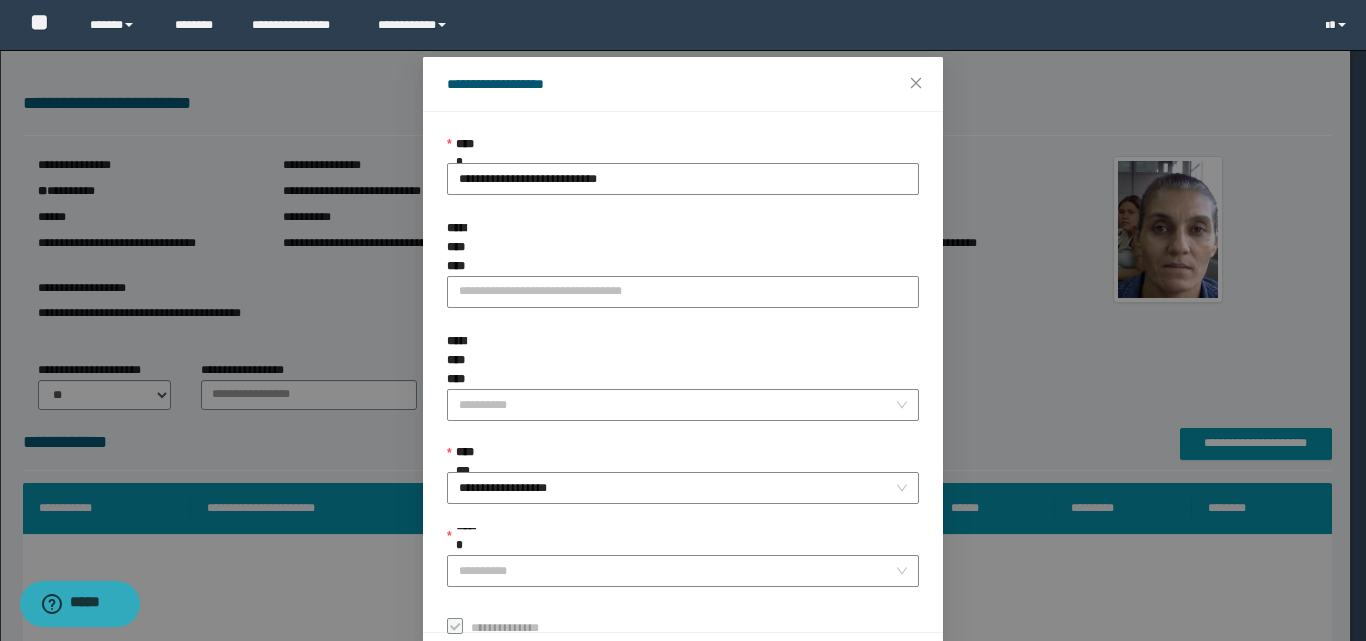 scroll, scrollTop: 111, scrollLeft: 0, axis: vertical 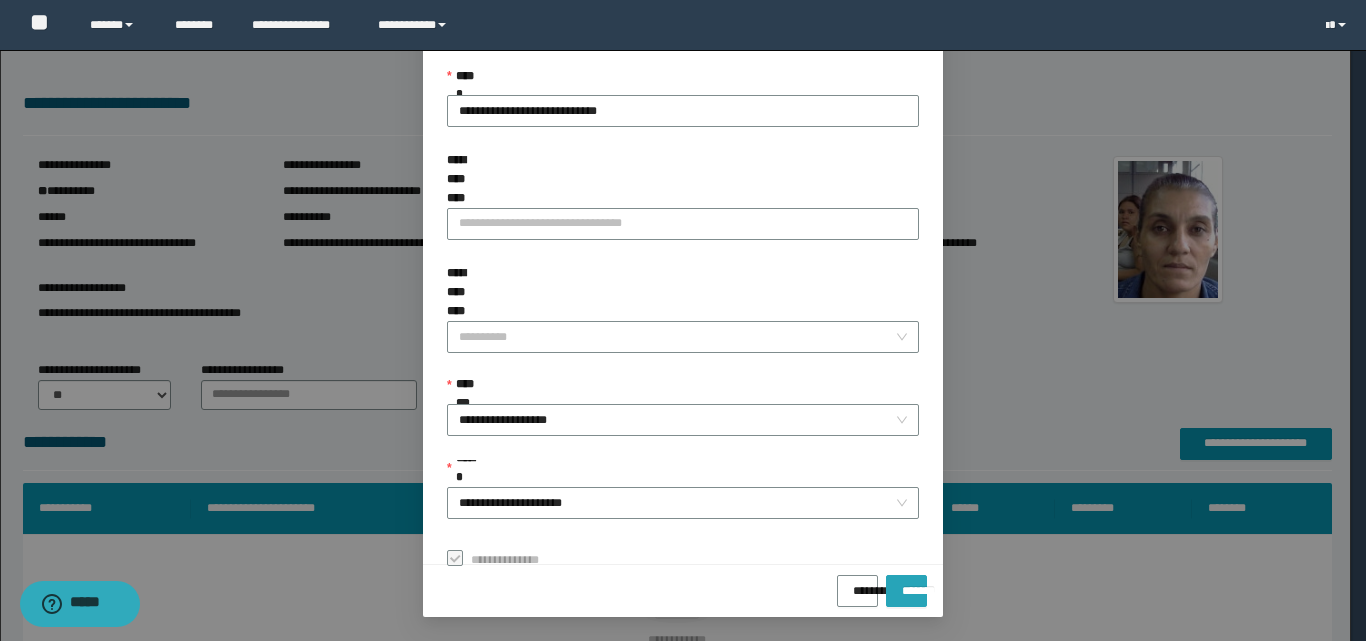 click on "*******" at bounding box center [906, 584] 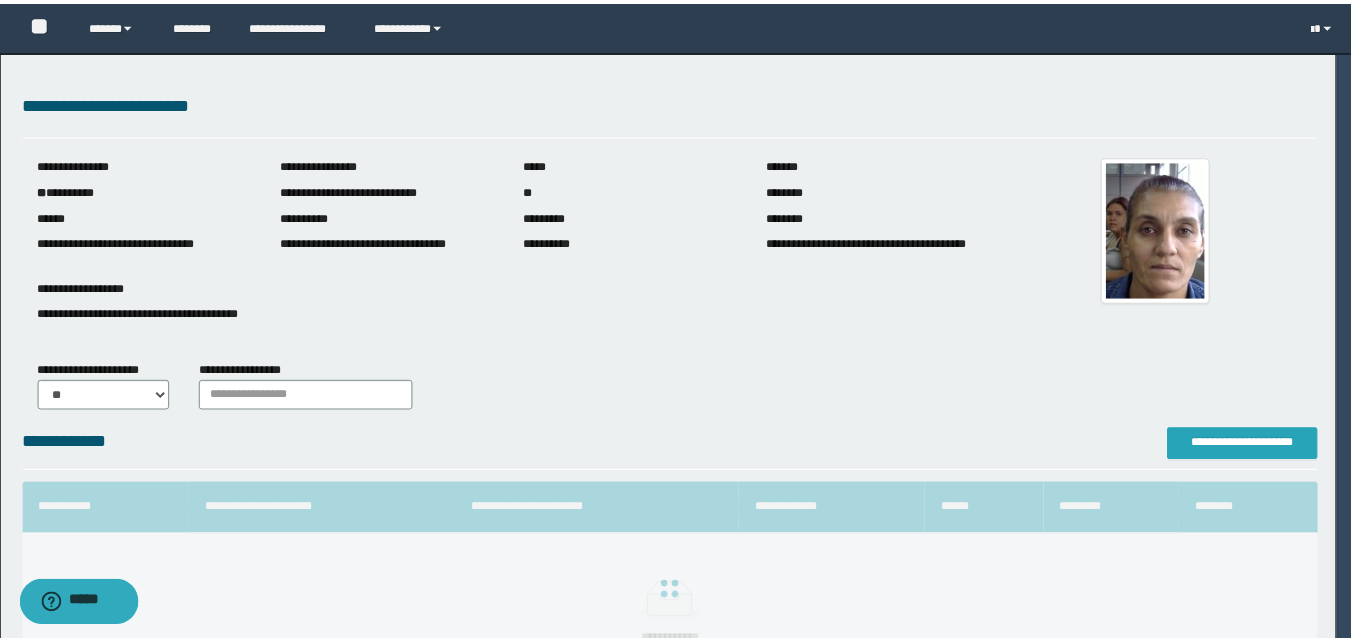 scroll, scrollTop: 0, scrollLeft: 0, axis: both 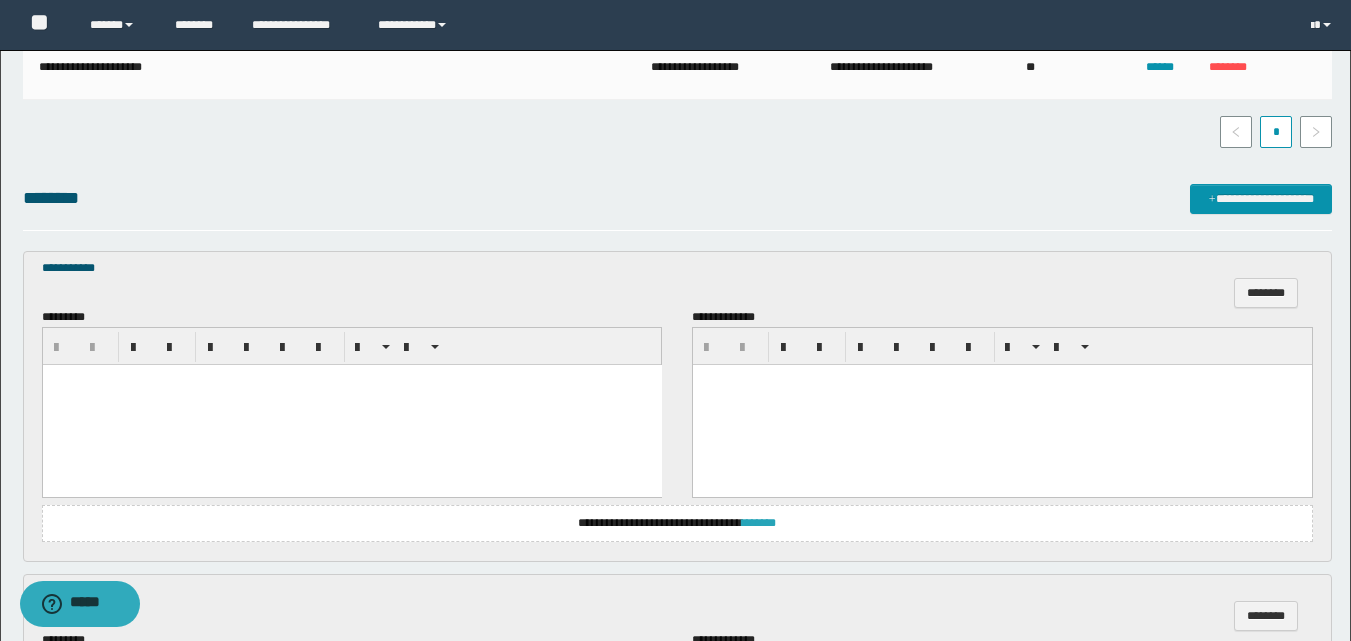 click on "*******" at bounding box center (759, 523) 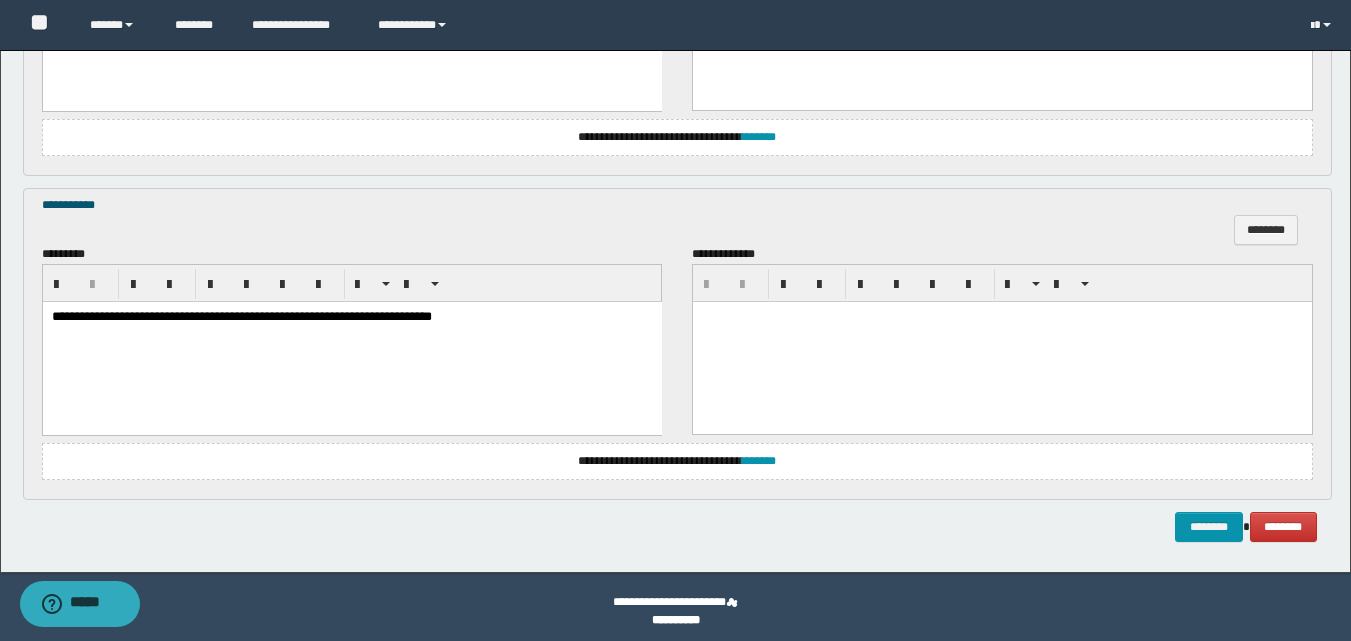 scroll, scrollTop: 1372, scrollLeft: 0, axis: vertical 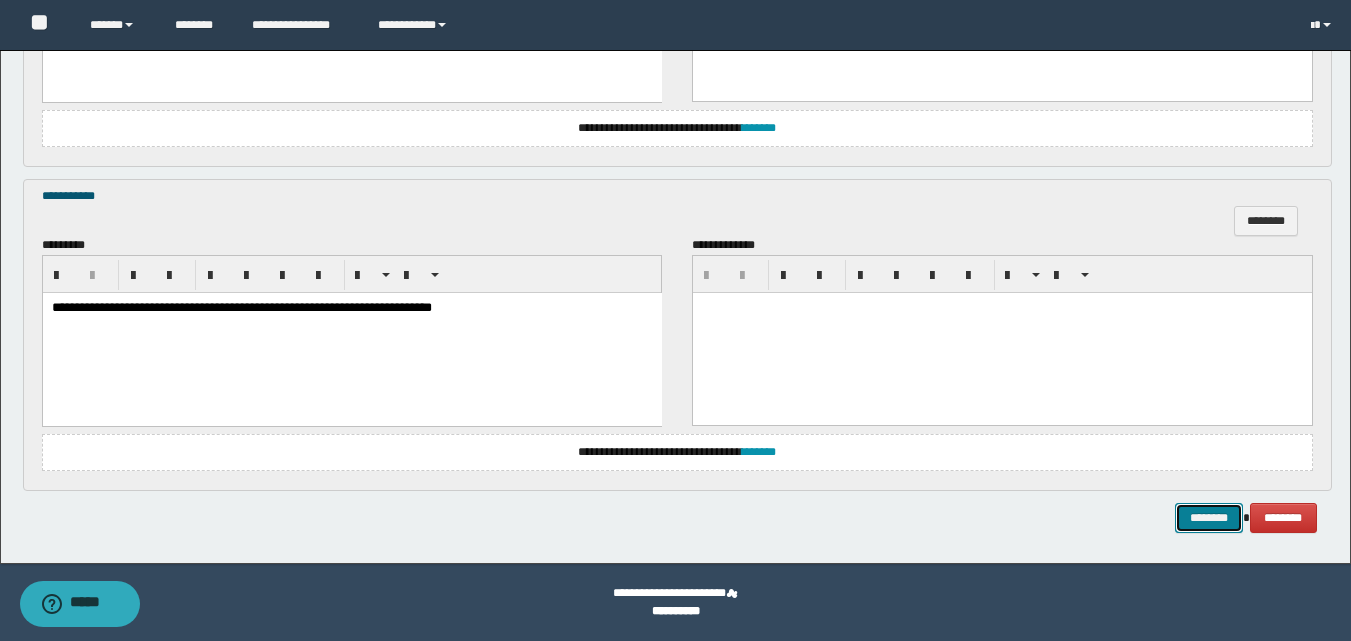 click on "********" at bounding box center [1209, 518] 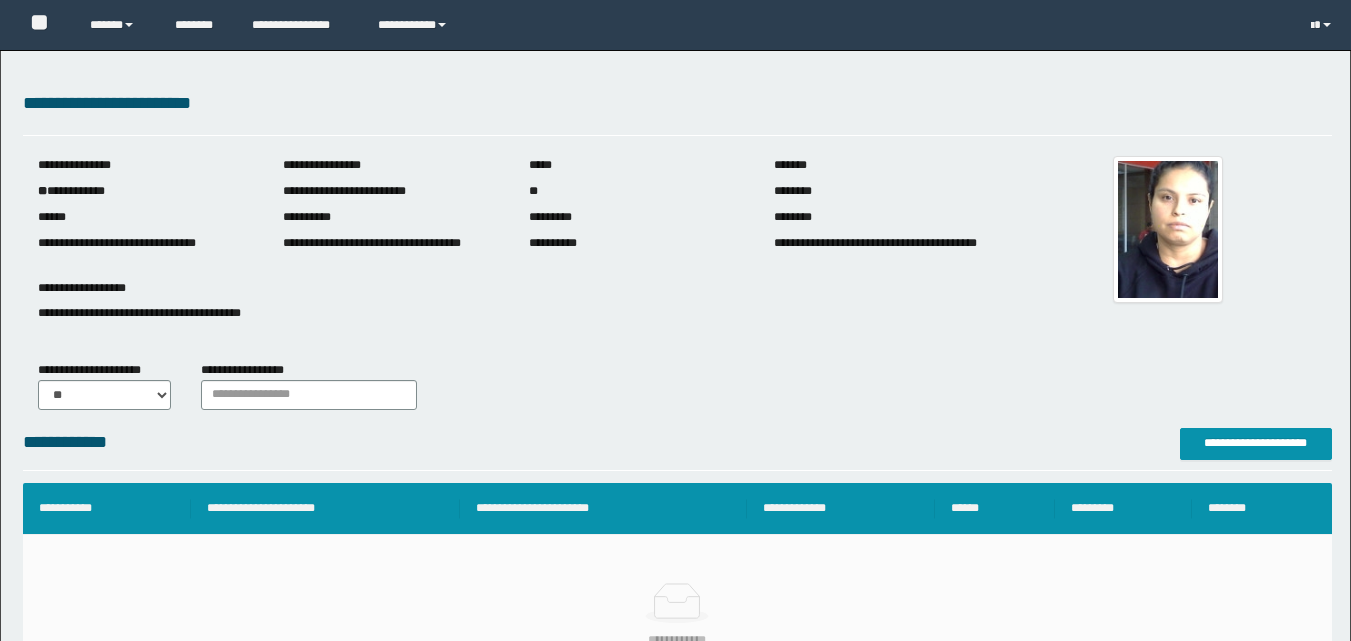 scroll, scrollTop: 0, scrollLeft: 0, axis: both 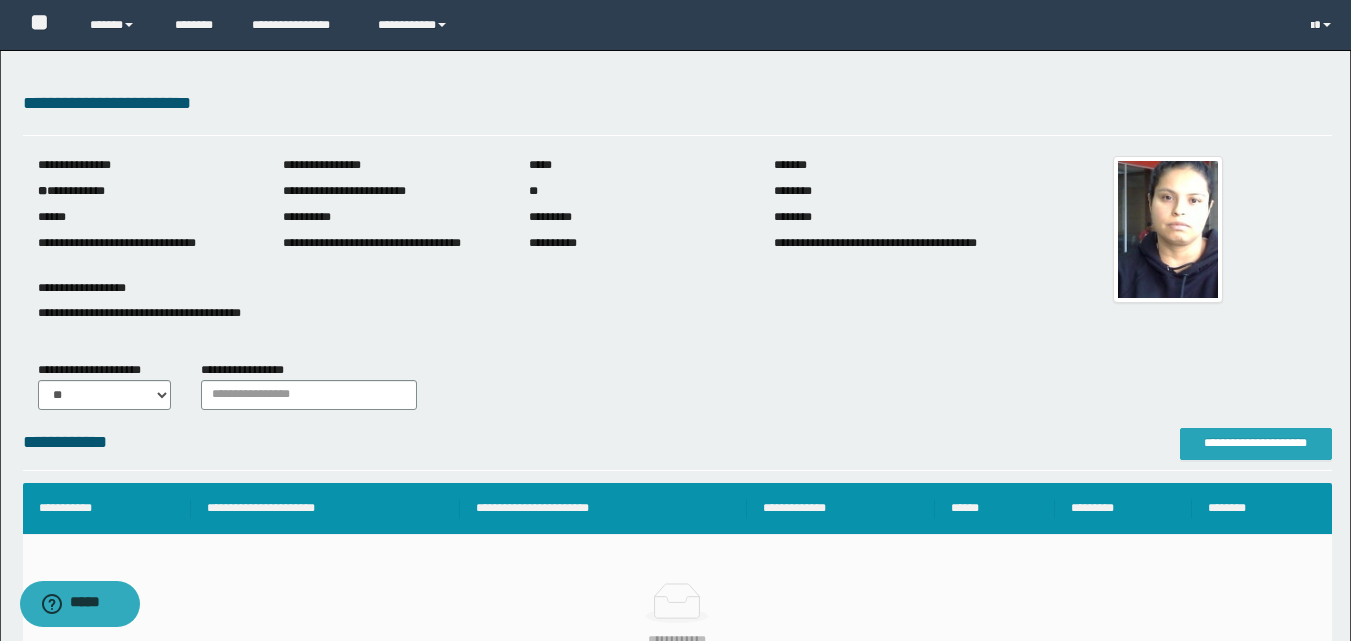click on "**********" at bounding box center (1256, 444) 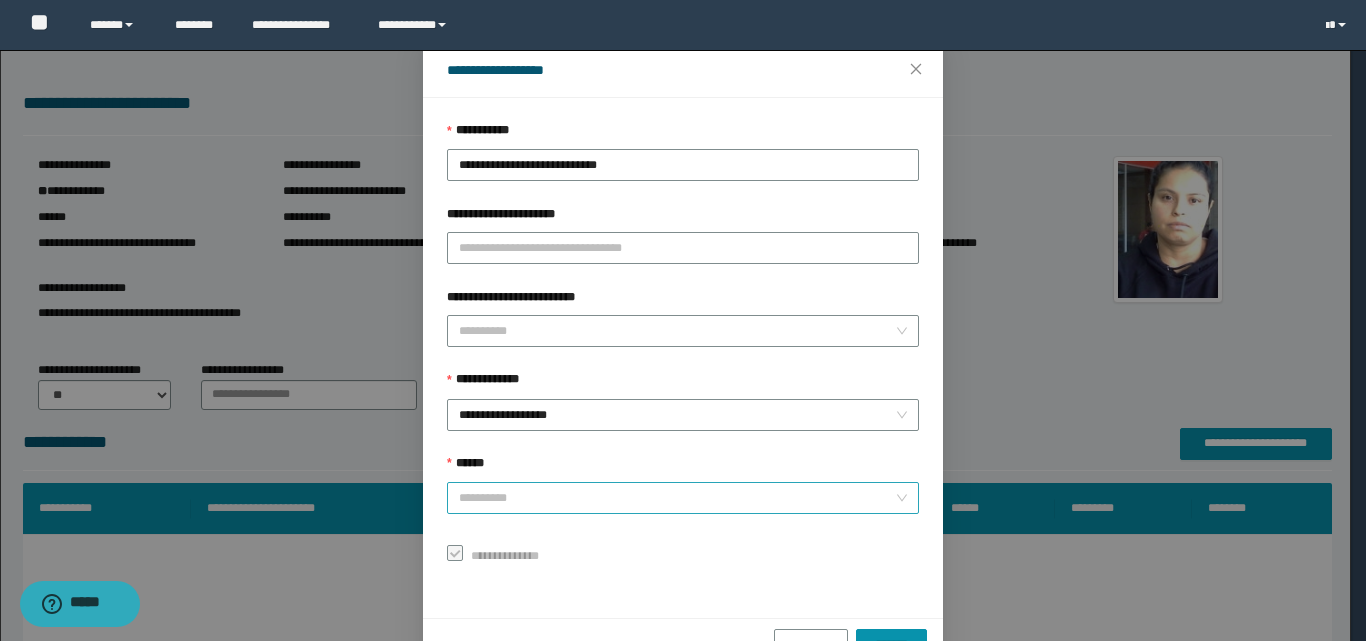scroll, scrollTop: 111, scrollLeft: 0, axis: vertical 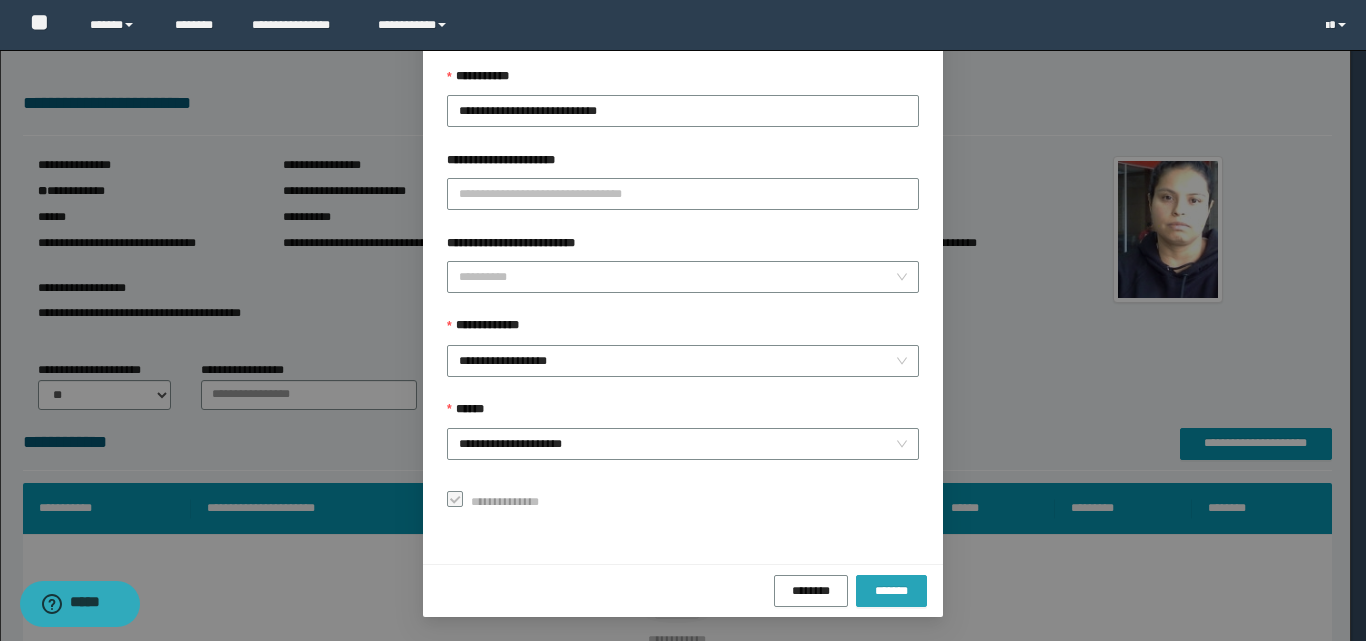 click on "*******" at bounding box center [891, 590] 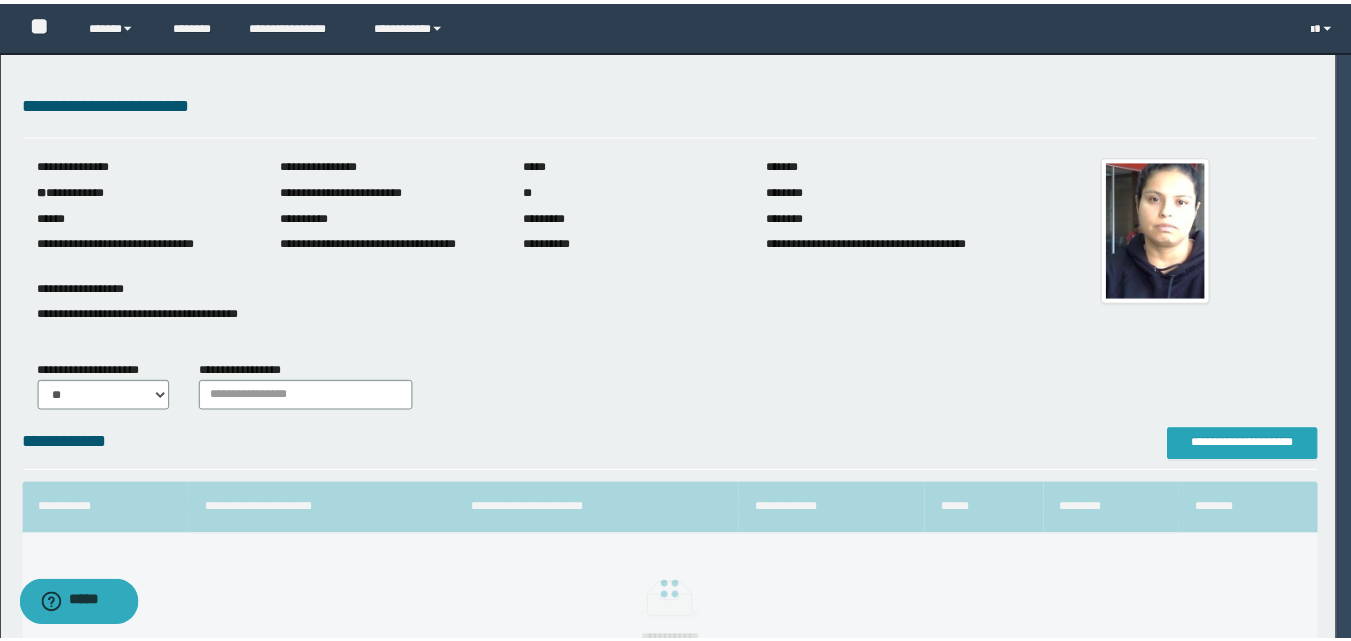 scroll, scrollTop: 0, scrollLeft: 0, axis: both 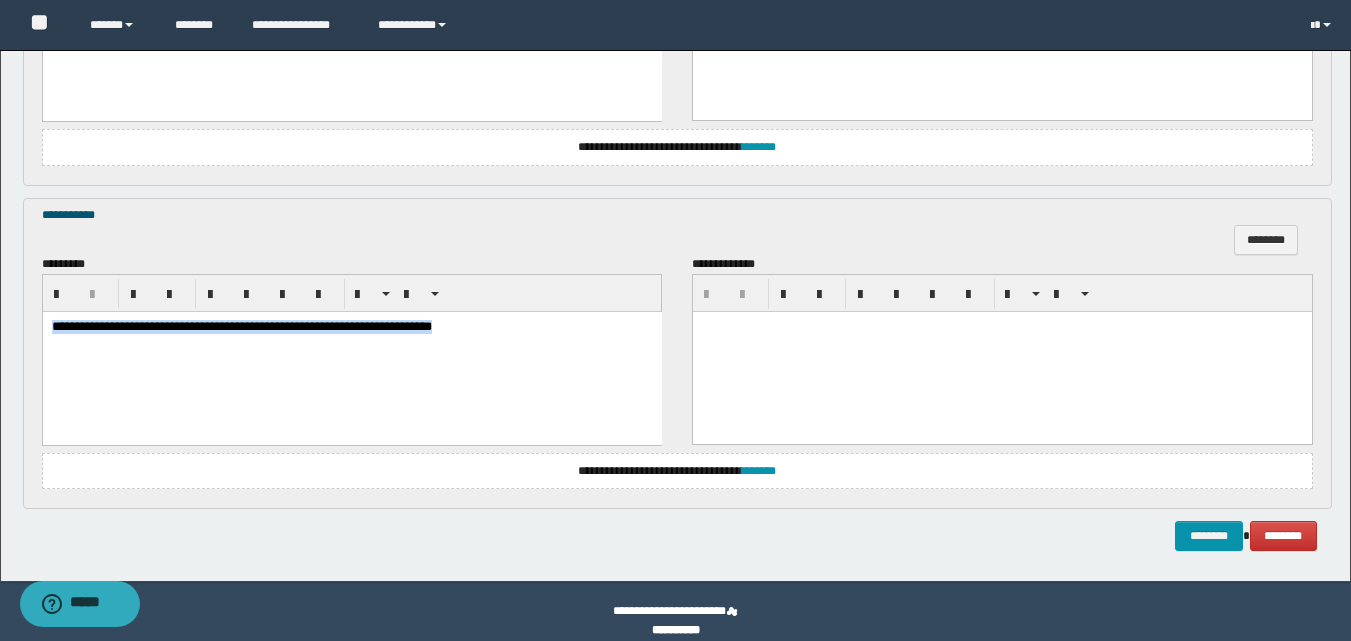 drag, startPoint x: 575, startPoint y: 335, endPoint x: -1, endPoint y: 324, distance: 576.10504 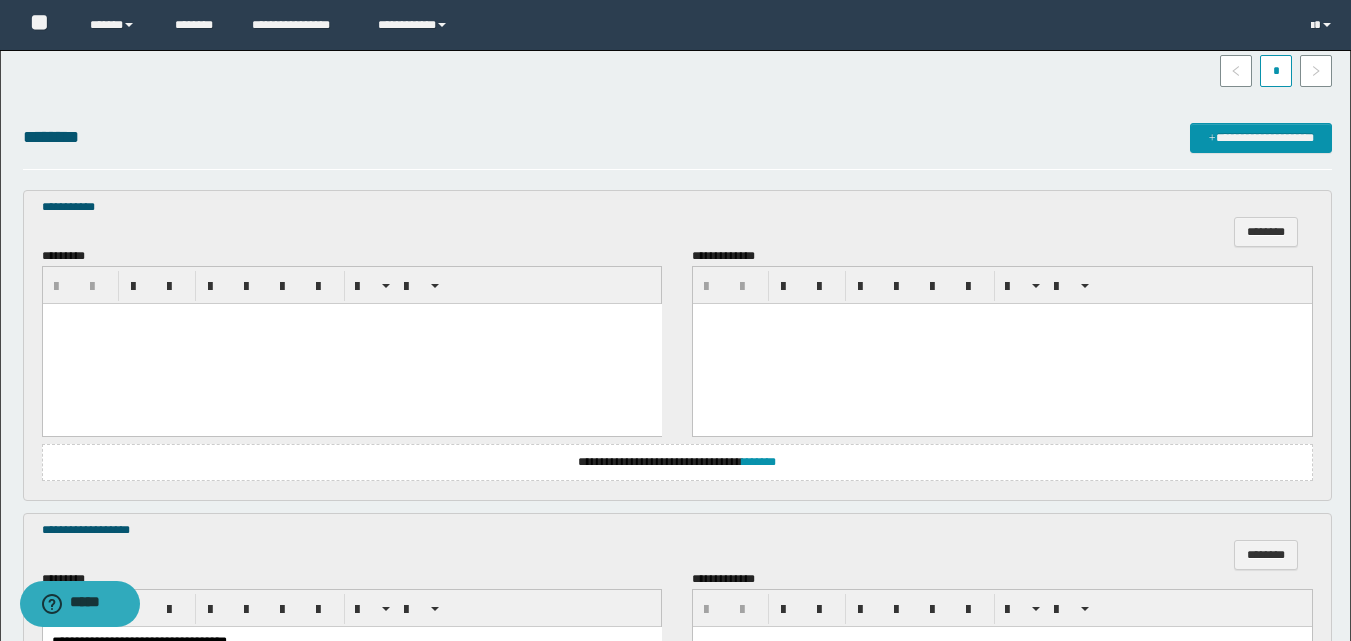 scroll, scrollTop: 719, scrollLeft: 0, axis: vertical 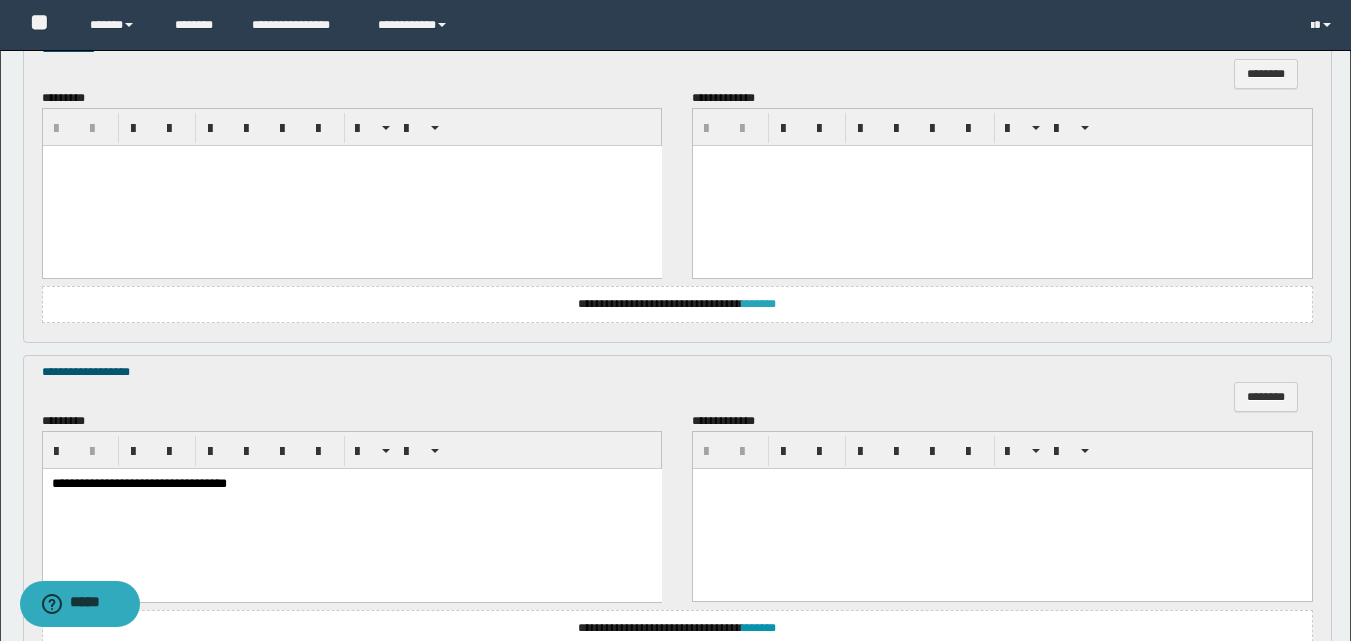 click on "*******" at bounding box center [759, 304] 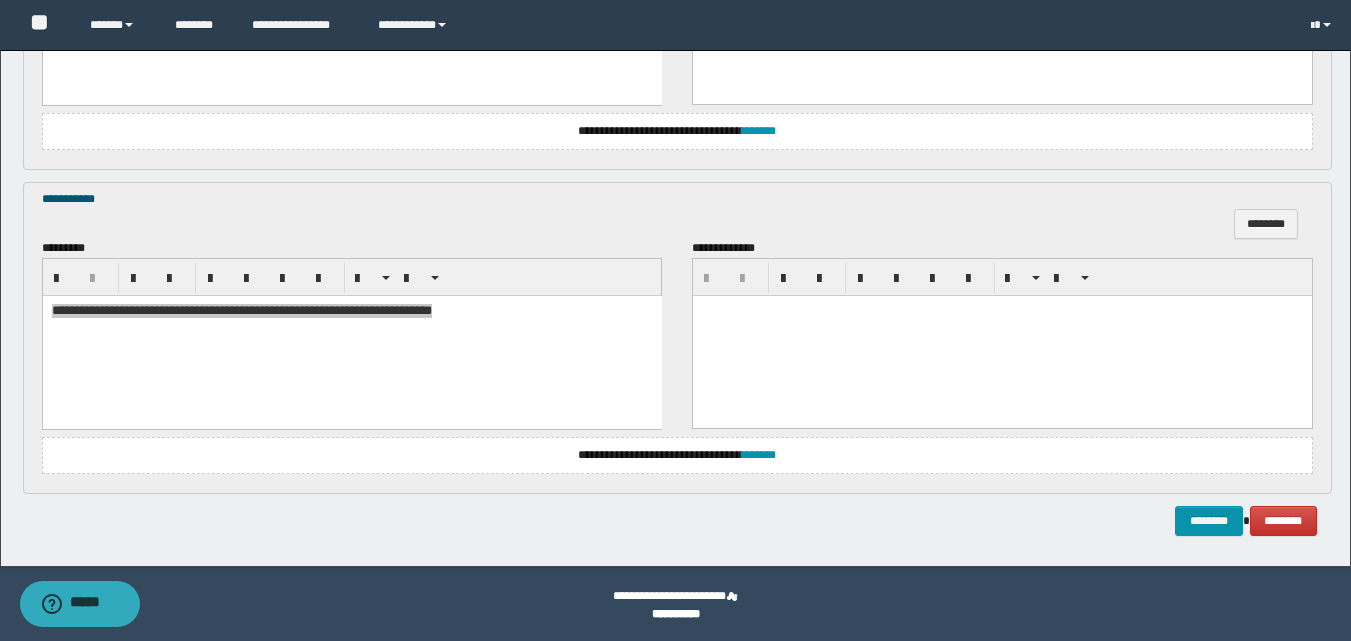 scroll, scrollTop: 1372, scrollLeft: 0, axis: vertical 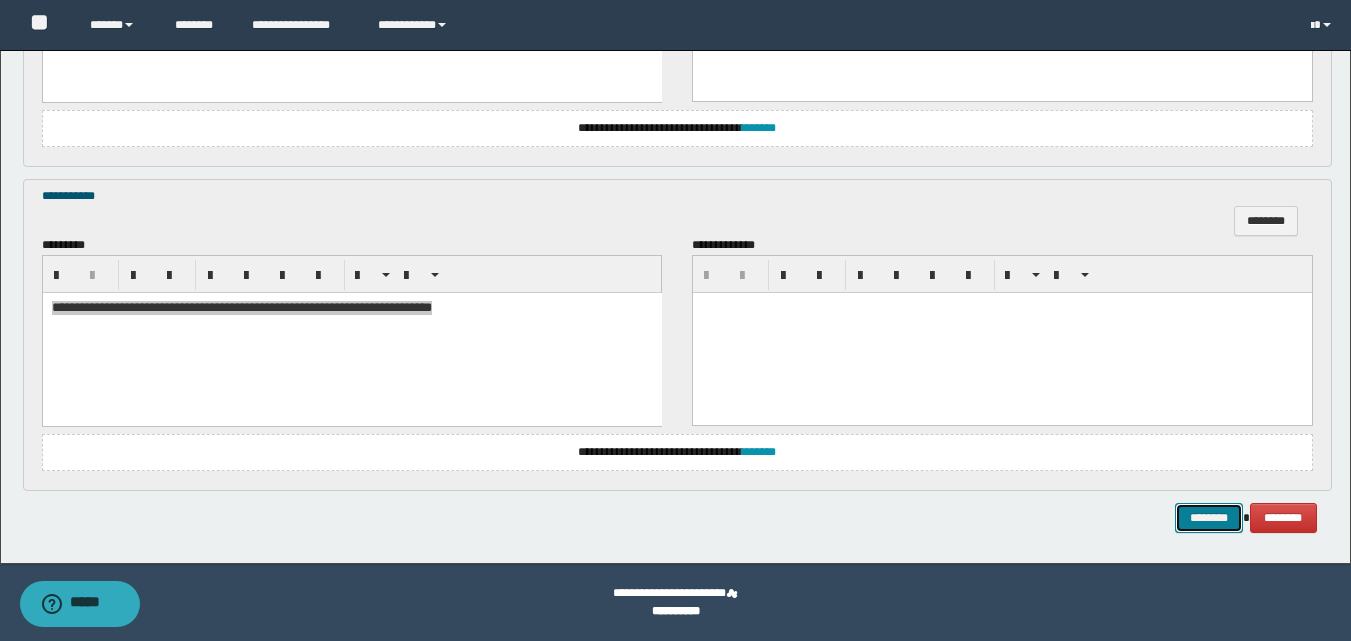 click on "********" at bounding box center [1209, 518] 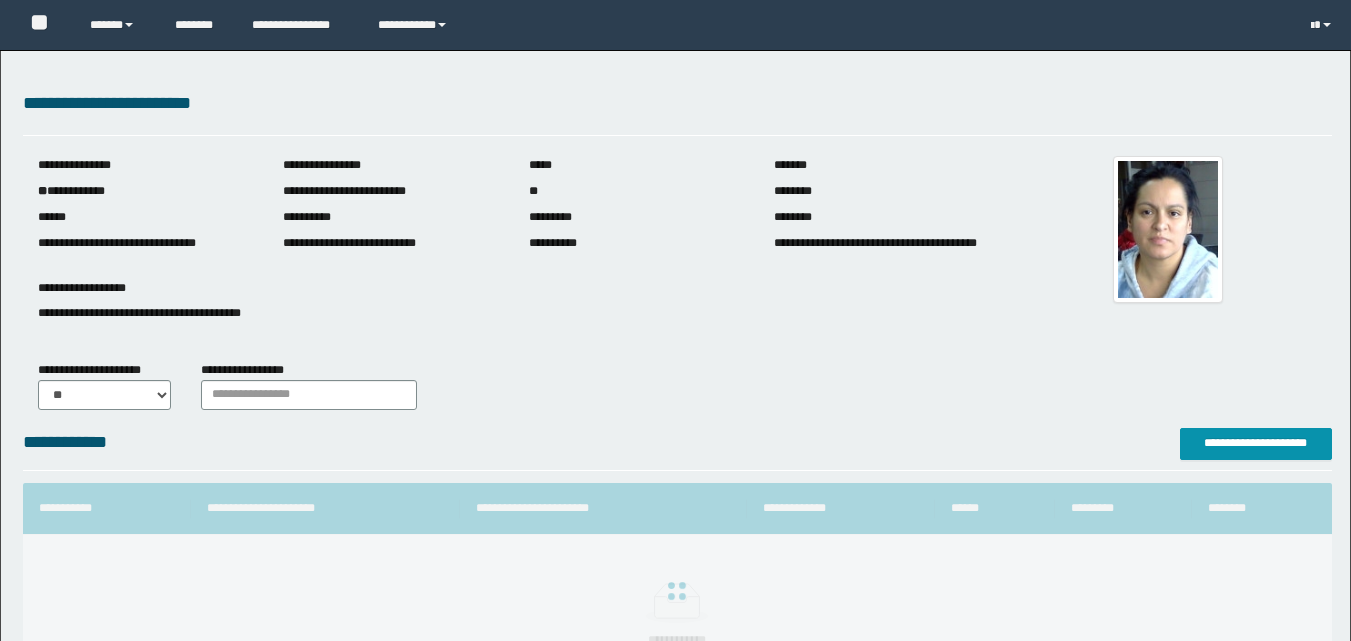 scroll, scrollTop: 0, scrollLeft: 0, axis: both 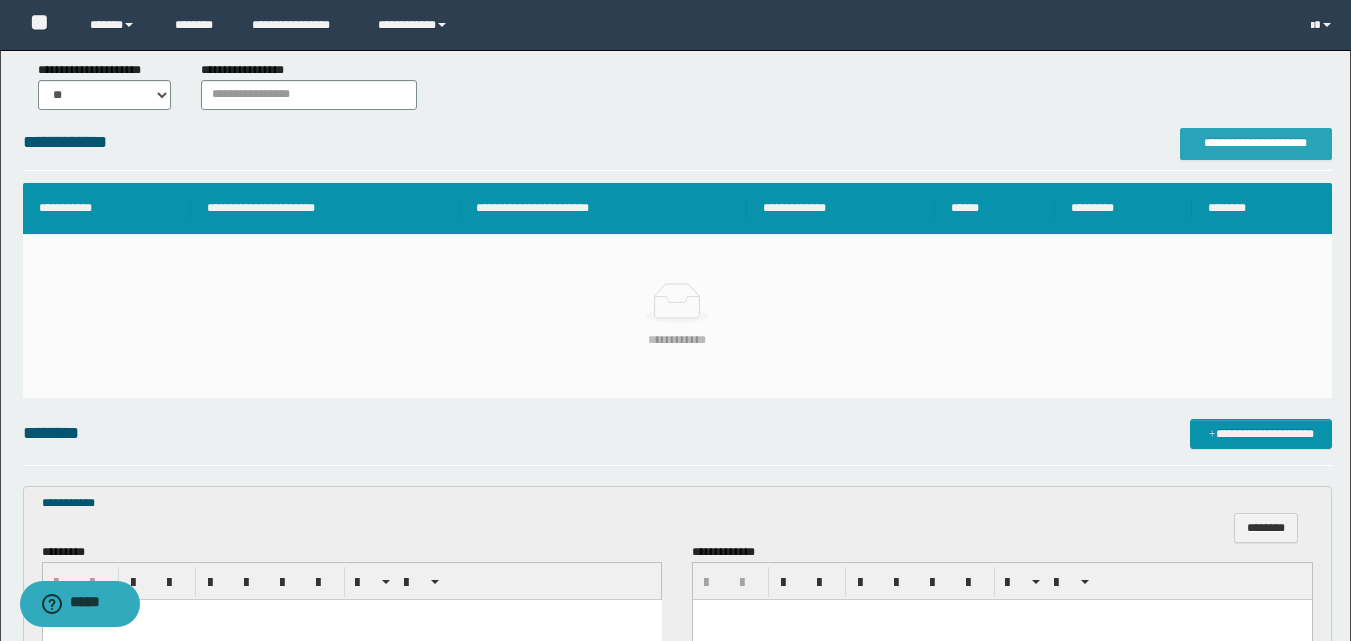 click on "**********" at bounding box center (1256, 143) 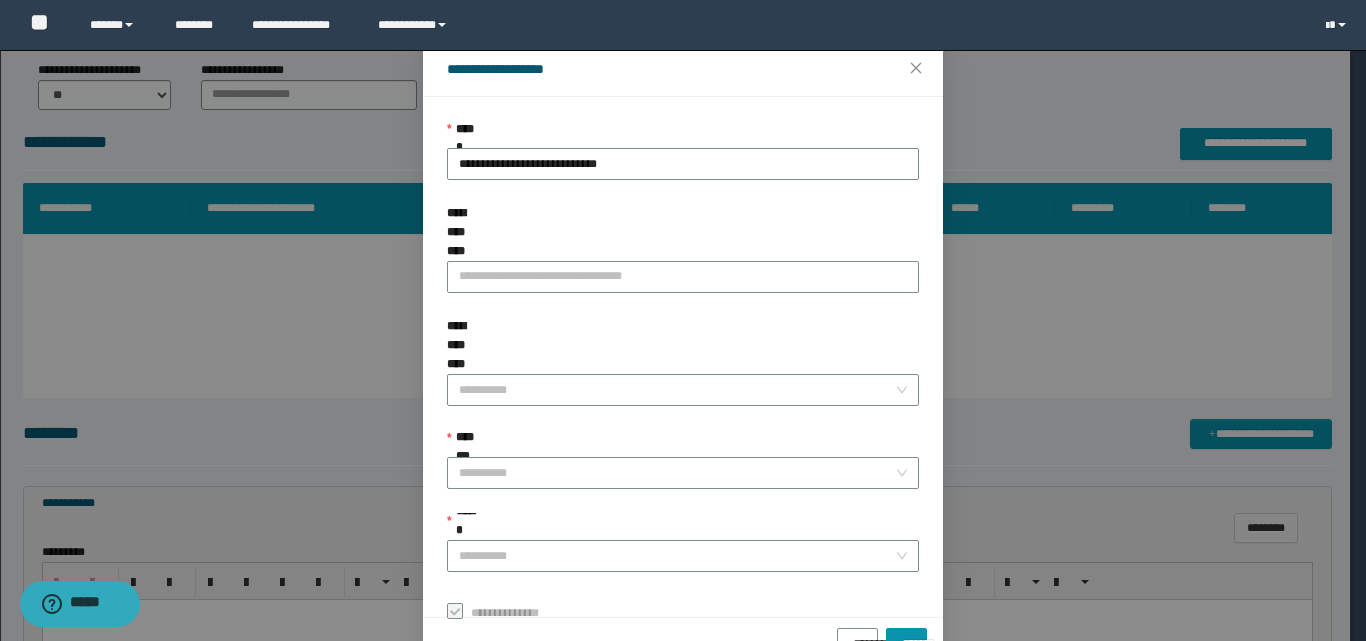 scroll, scrollTop: 111, scrollLeft: 0, axis: vertical 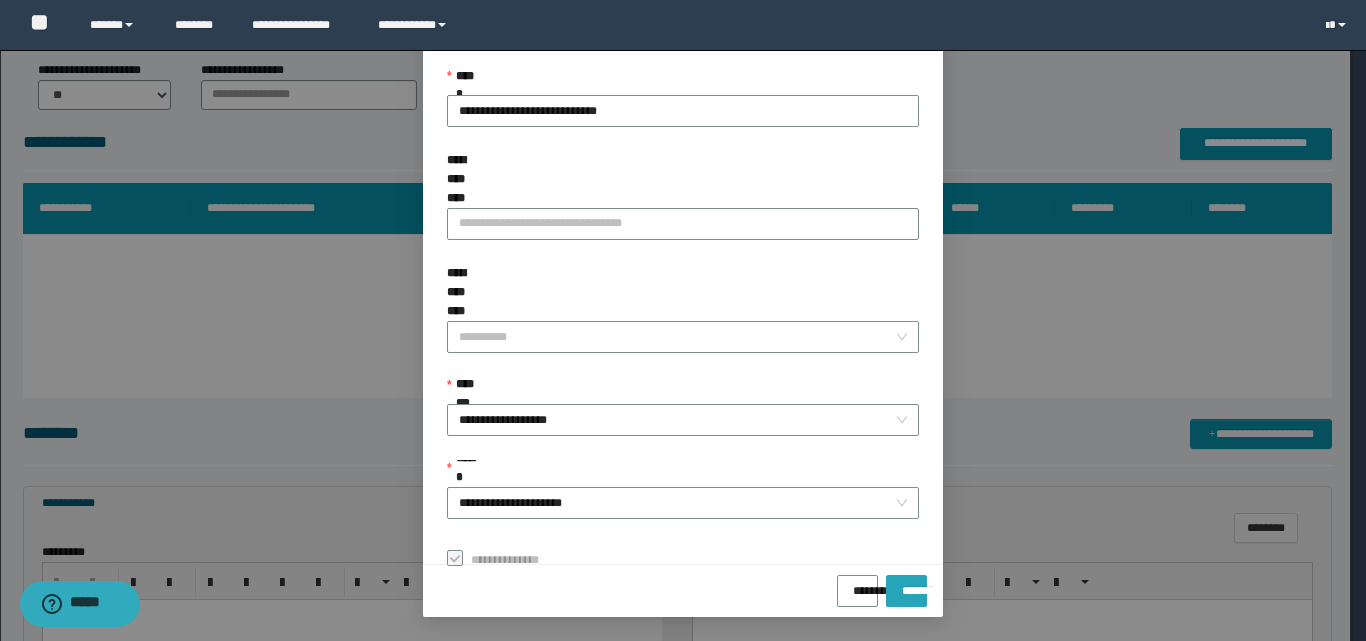 click on "*******" at bounding box center (906, 584) 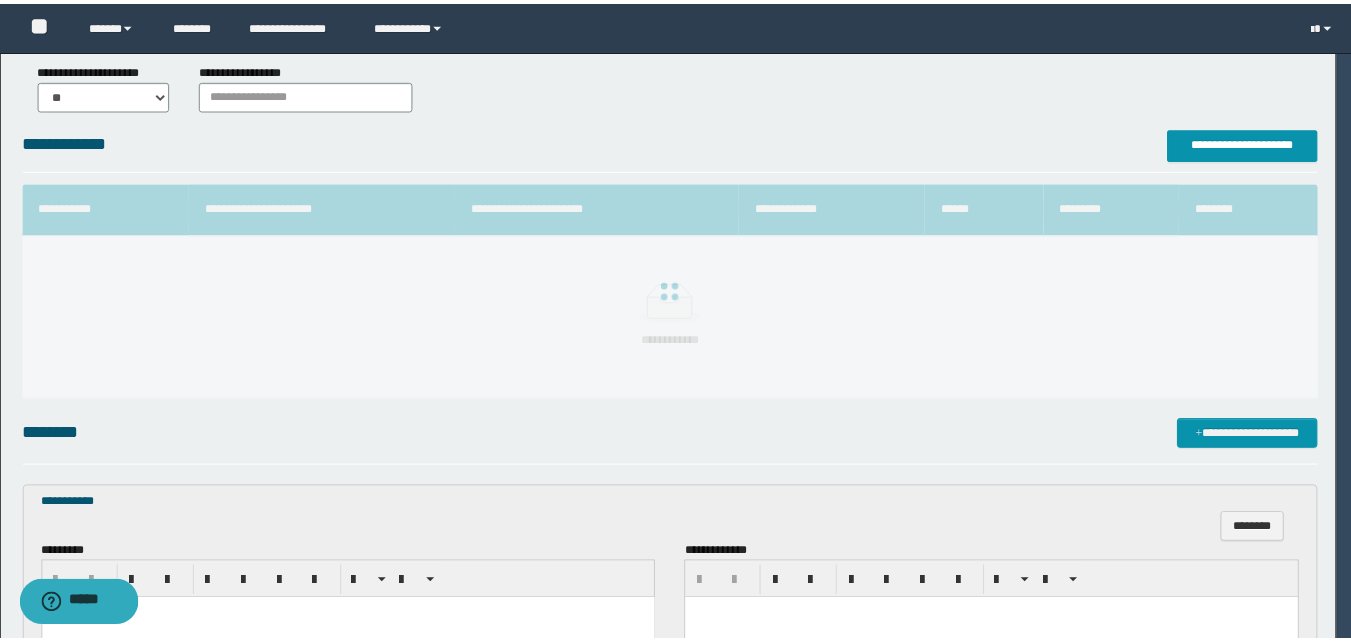 scroll, scrollTop: 64, scrollLeft: 0, axis: vertical 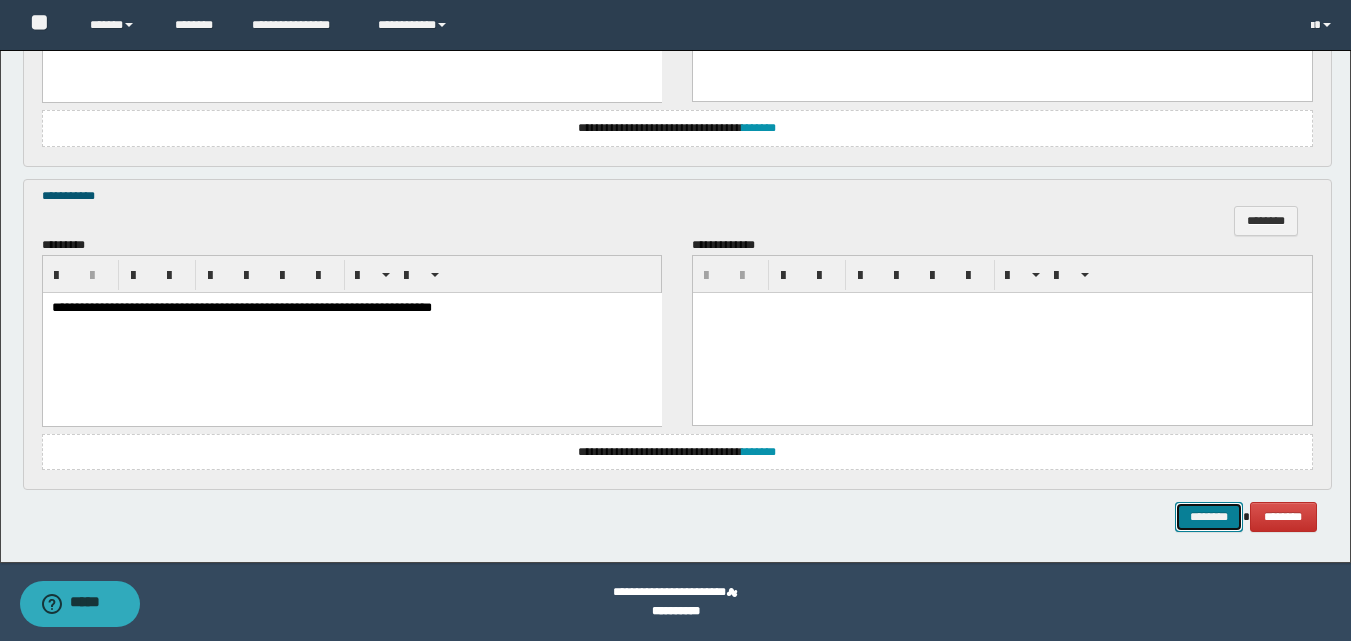 click on "********" at bounding box center [1209, 517] 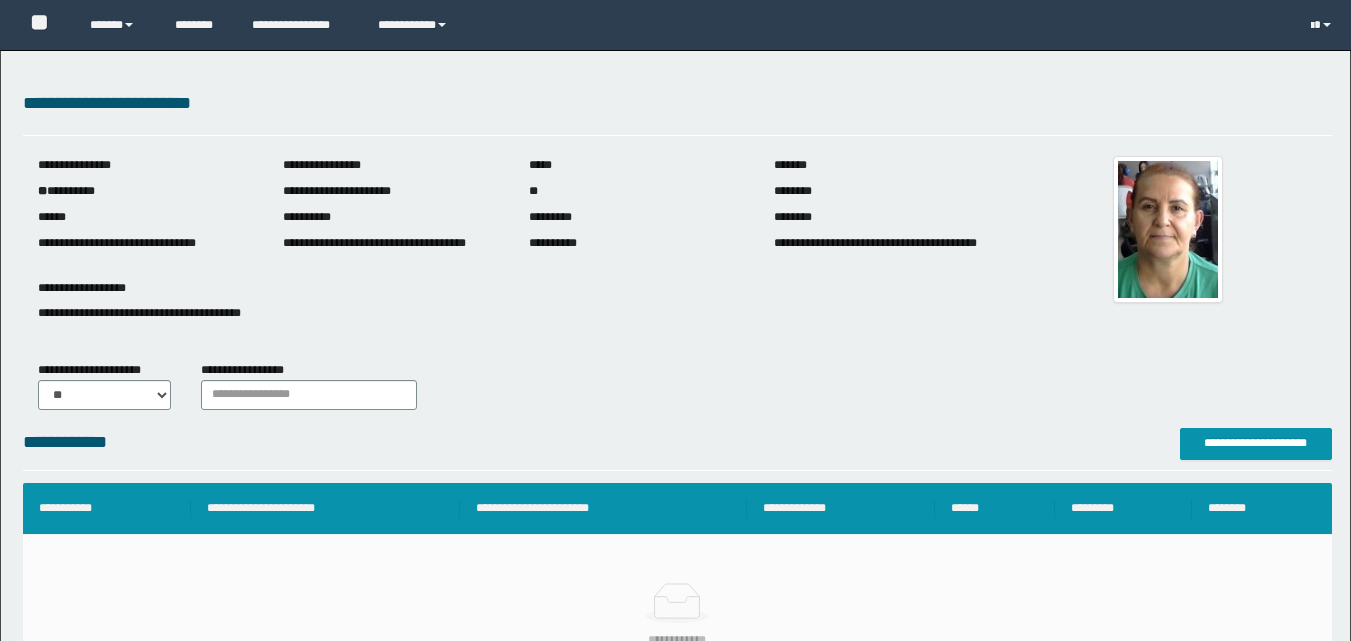 scroll, scrollTop: 0, scrollLeft: 0, axis: both 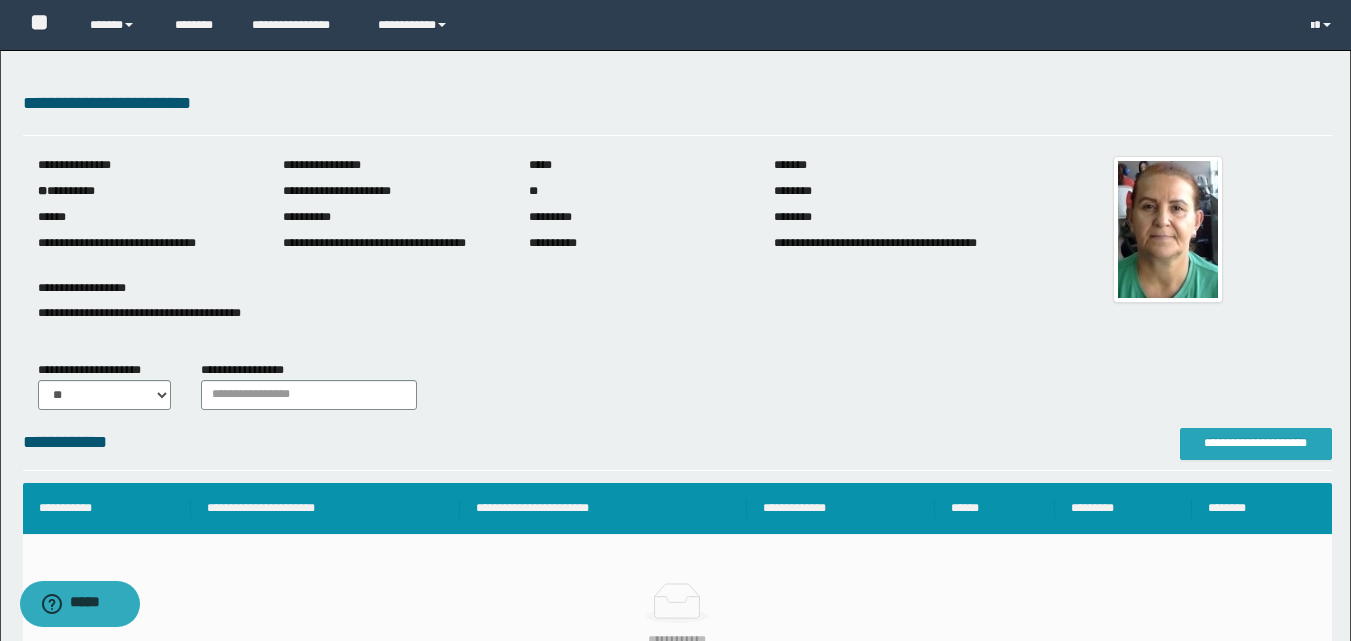 click on "**********" at bounding box center (1256, 443) 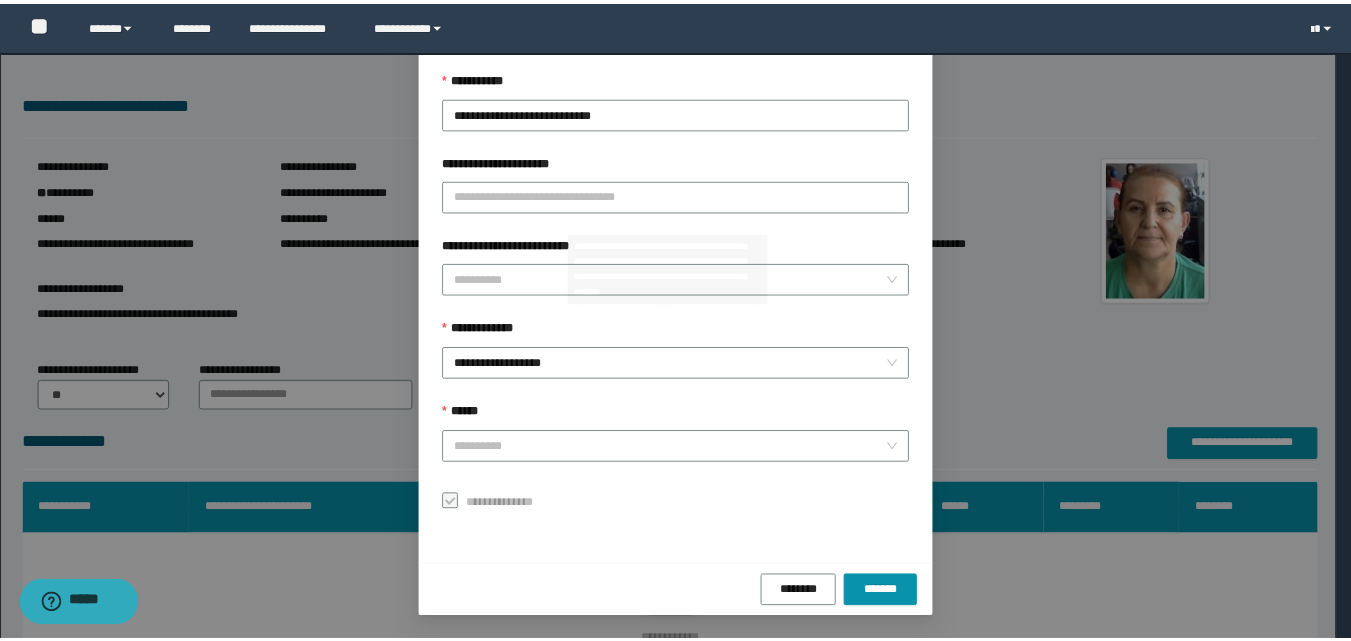 scroll, scrollTop: 111, scrollLeft: 0, axis: vertical 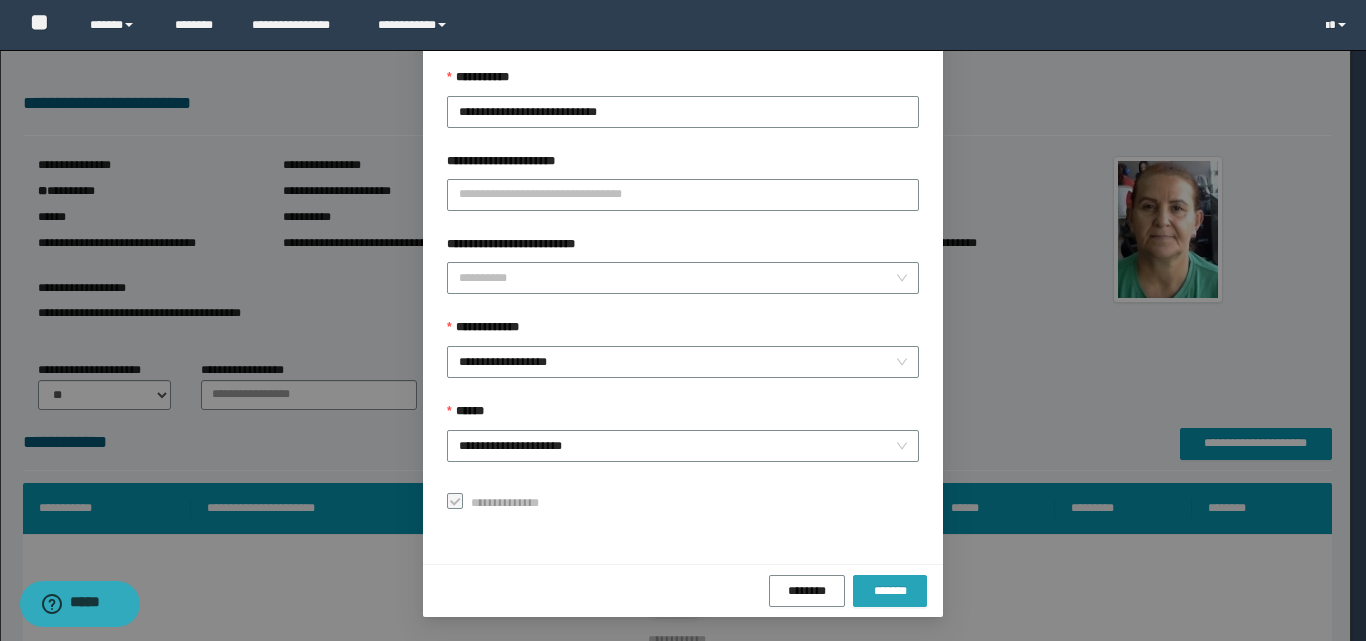 click on "*******" at bounding box center [890, 591] 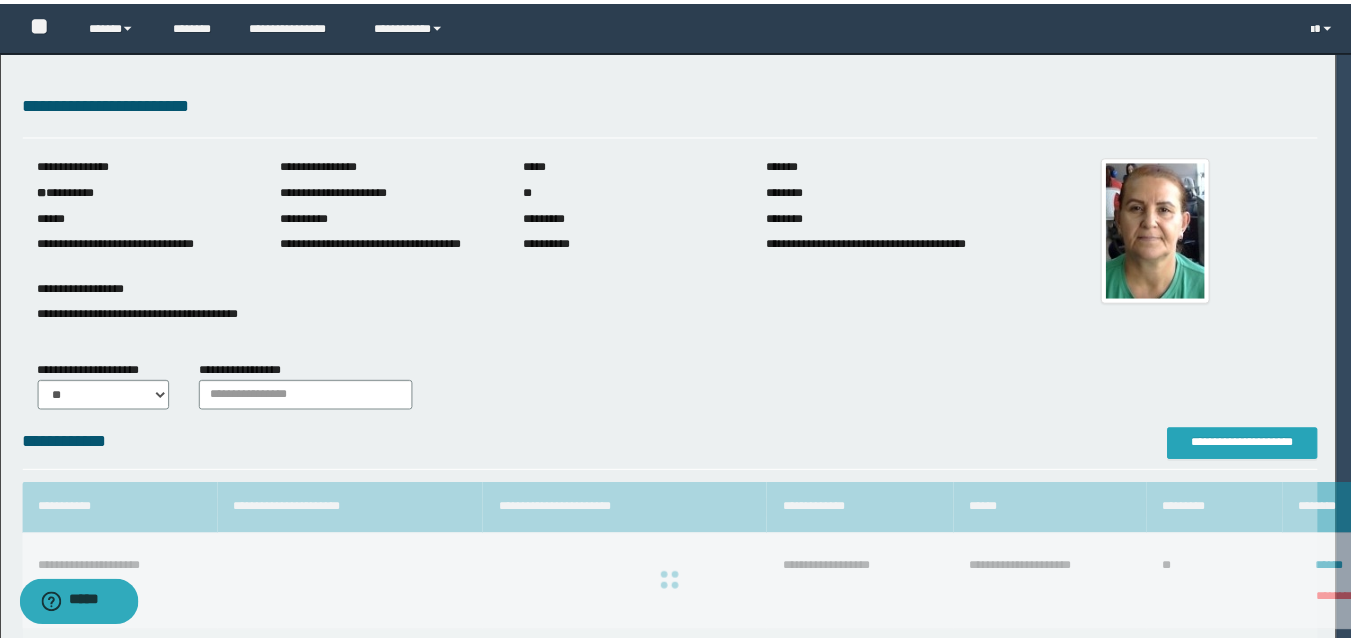 scroll, scrollTop: 0, scrollLeft: 0, axis: both 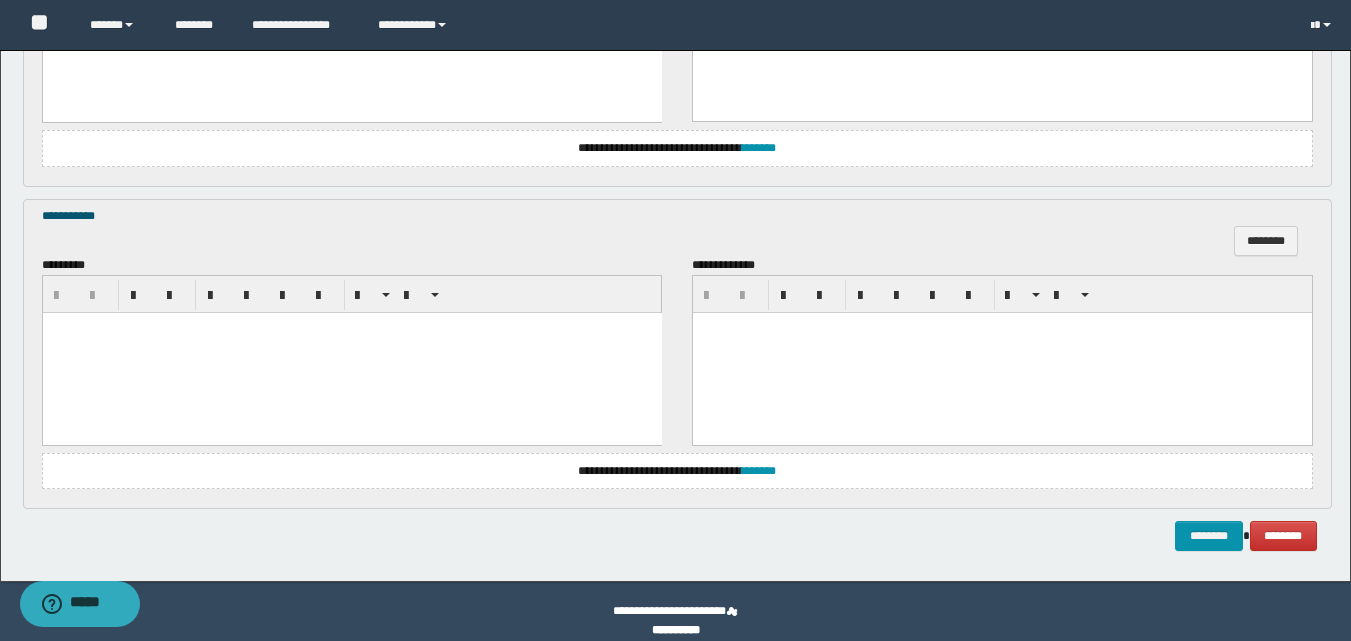 click at bounding box center (351, 352) 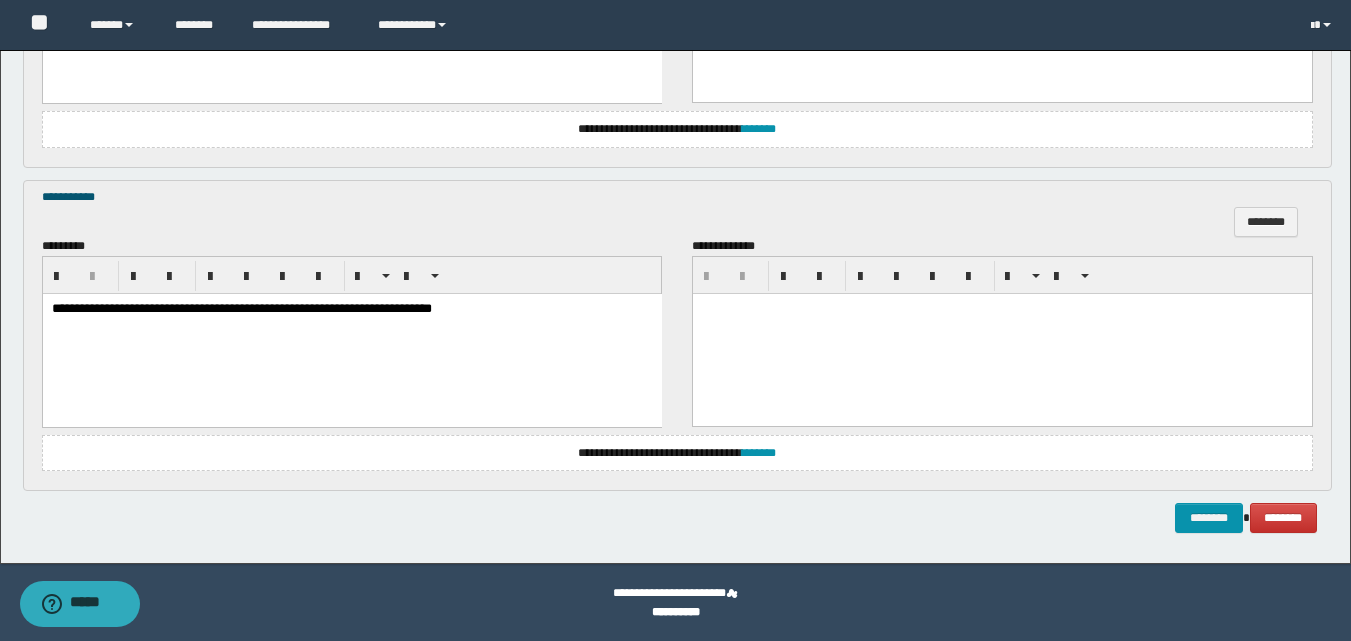 scroll, scrollTop: 1220, scrollLeft: 0, axis: vertical 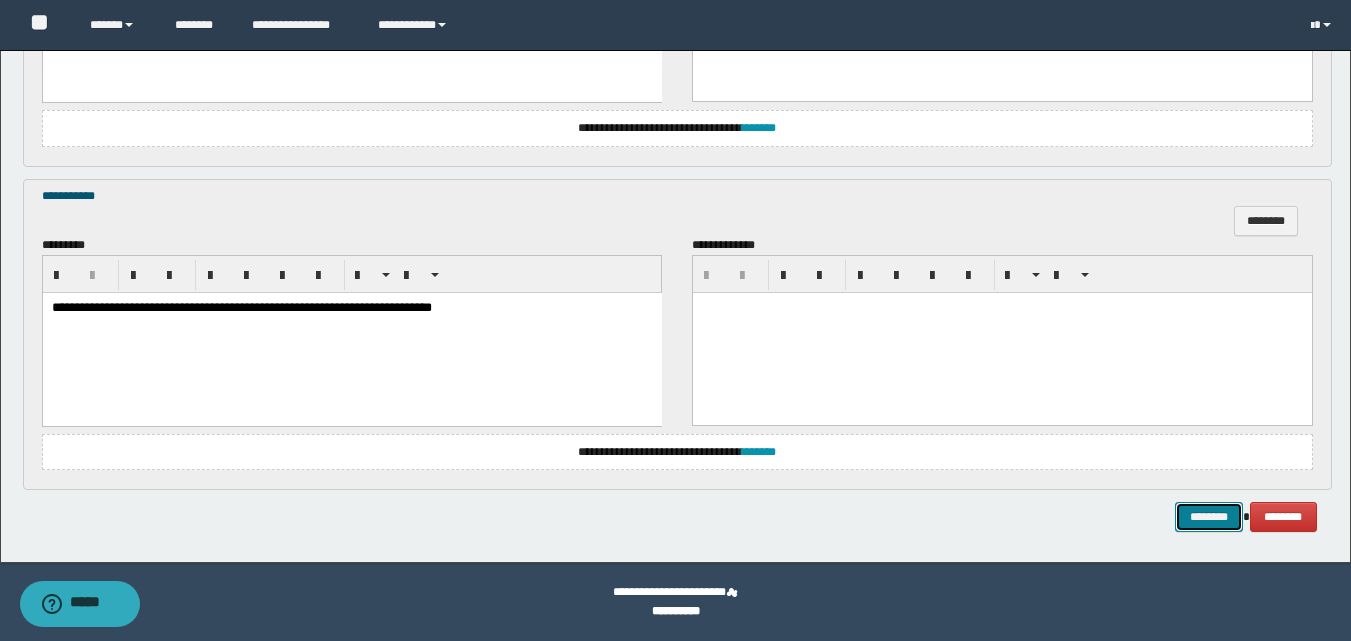 click on "********" at bounding box center (1209, 517) 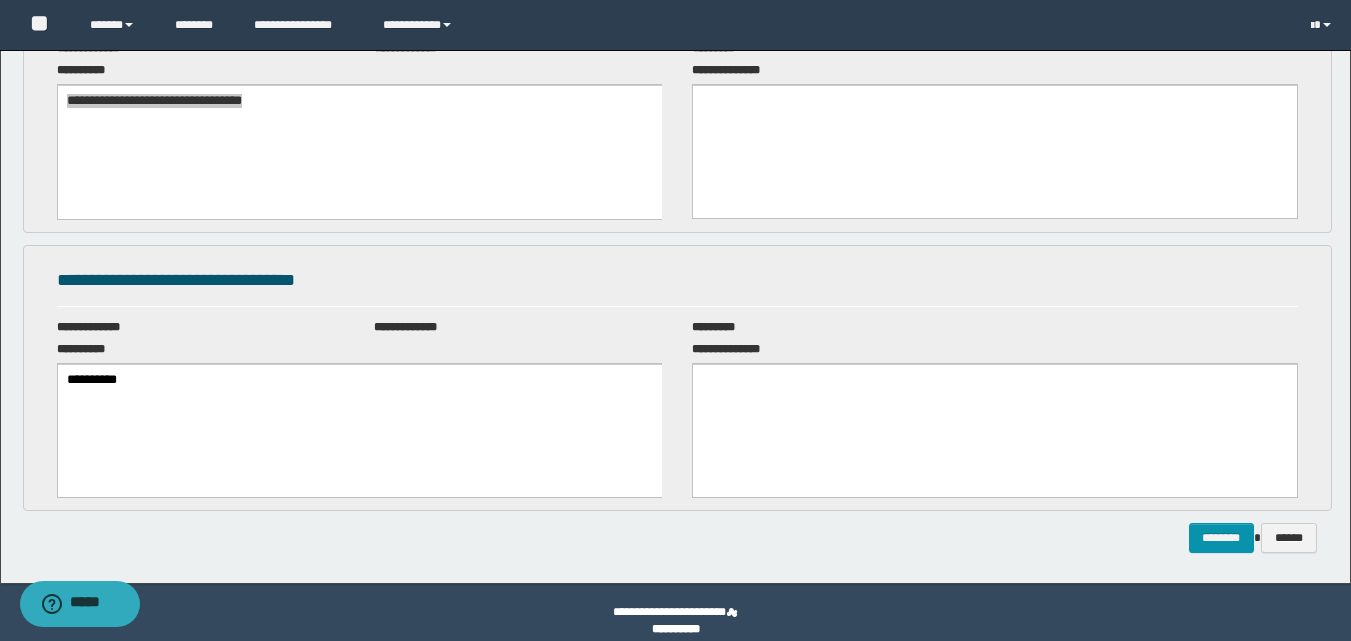 scroll, scrollTop: 0, scrollLeft: 0, axis: both 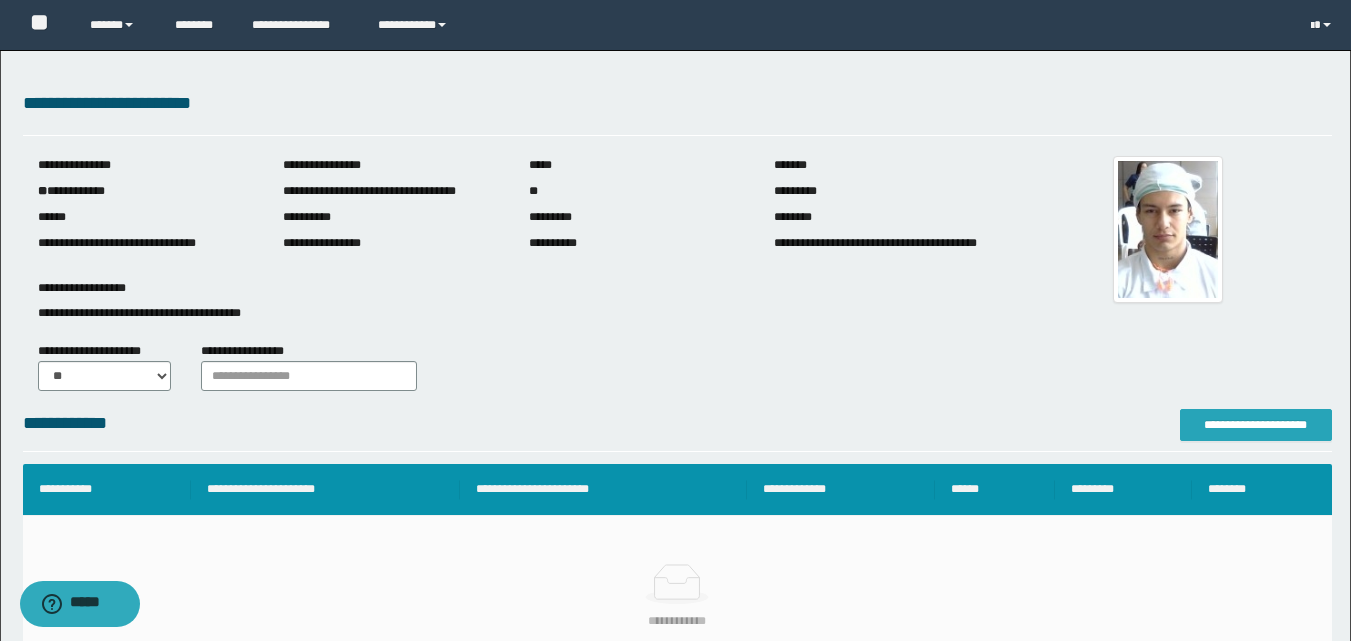 click on "**********" at bounding box center (1256, 425) 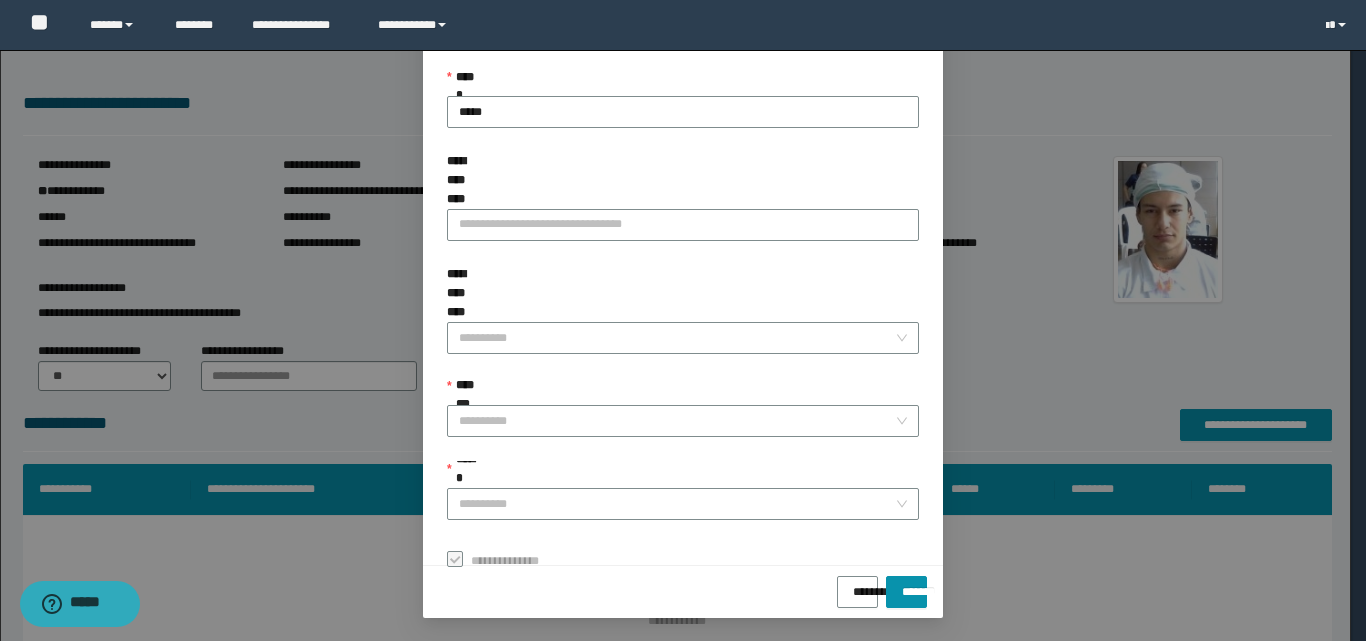 scroll, scrollTop: 111, scrollLeft: 0, axis: vertical 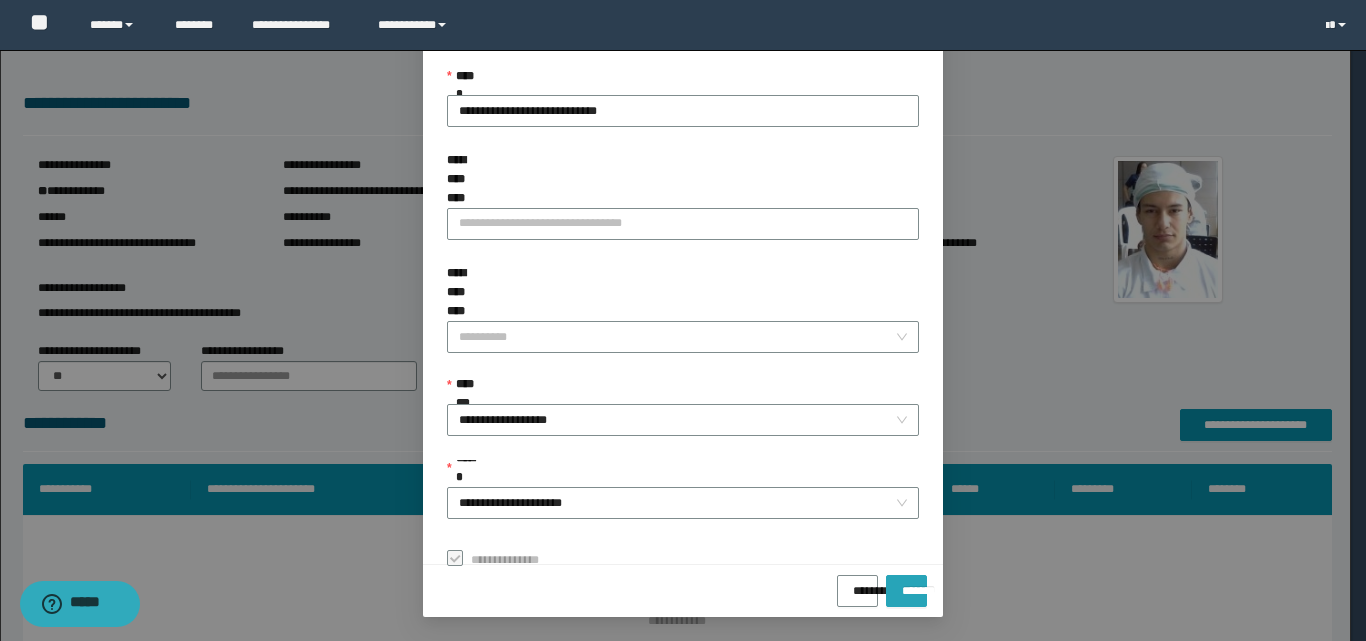 click on "*******" at bounding box center [906, 584] 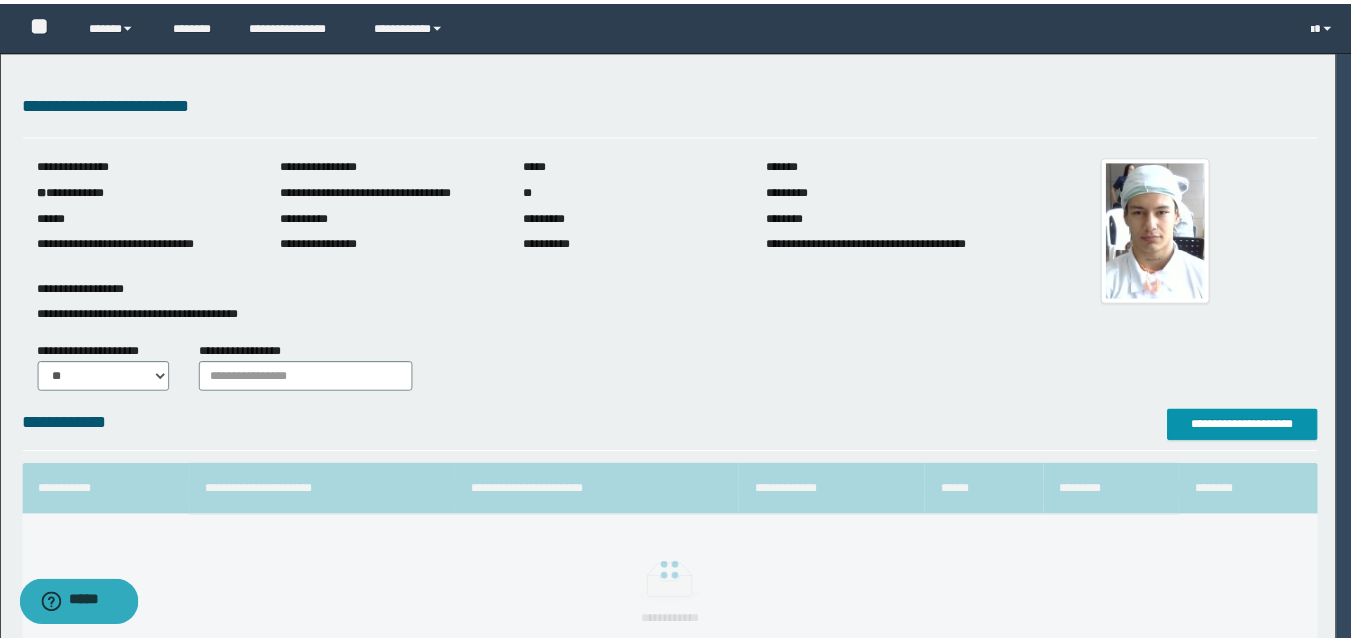 scroll, scrollTop: 64, scrollLeft: 0, axis: vertical 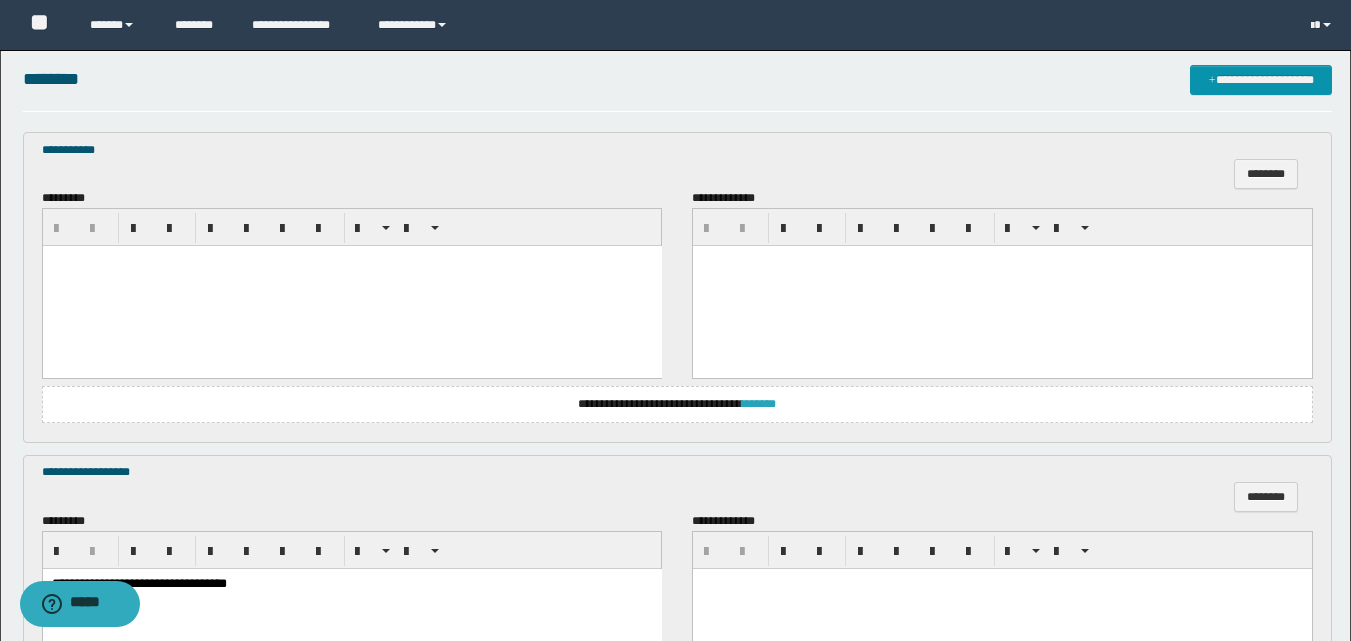 click on "*******" at bounding box center (759, 404) 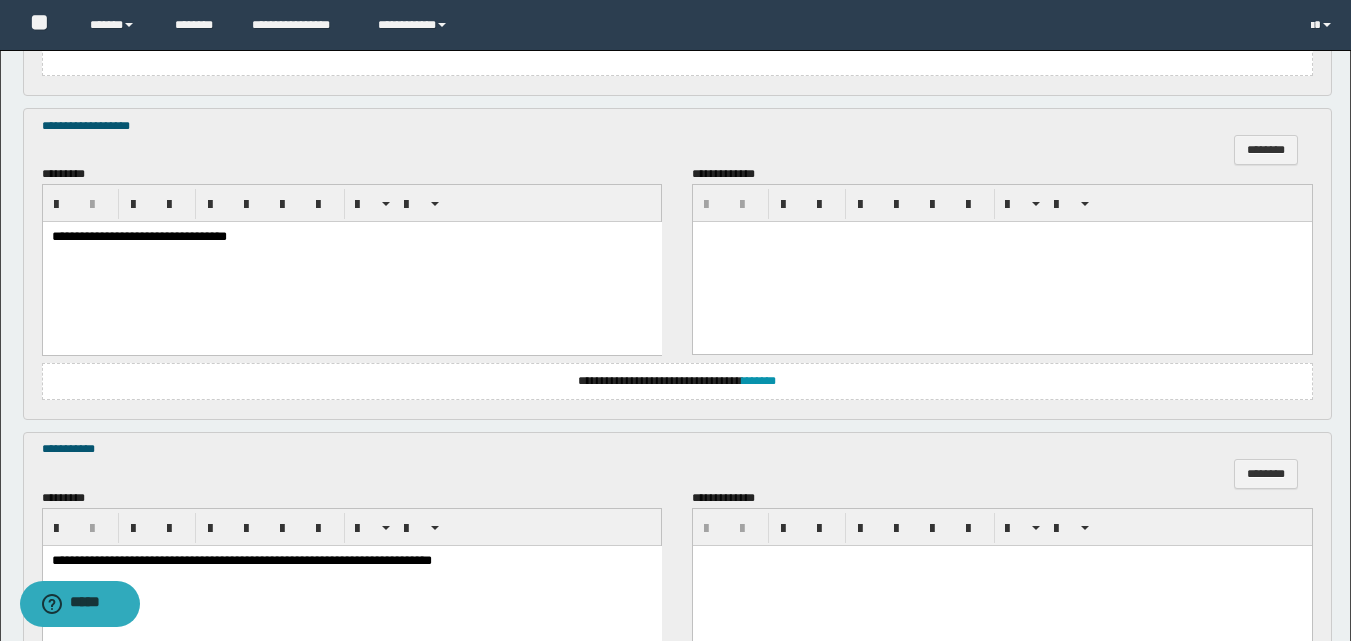 scroll, scrollTop: 1353, scrollLeft: 0, axis: vertical 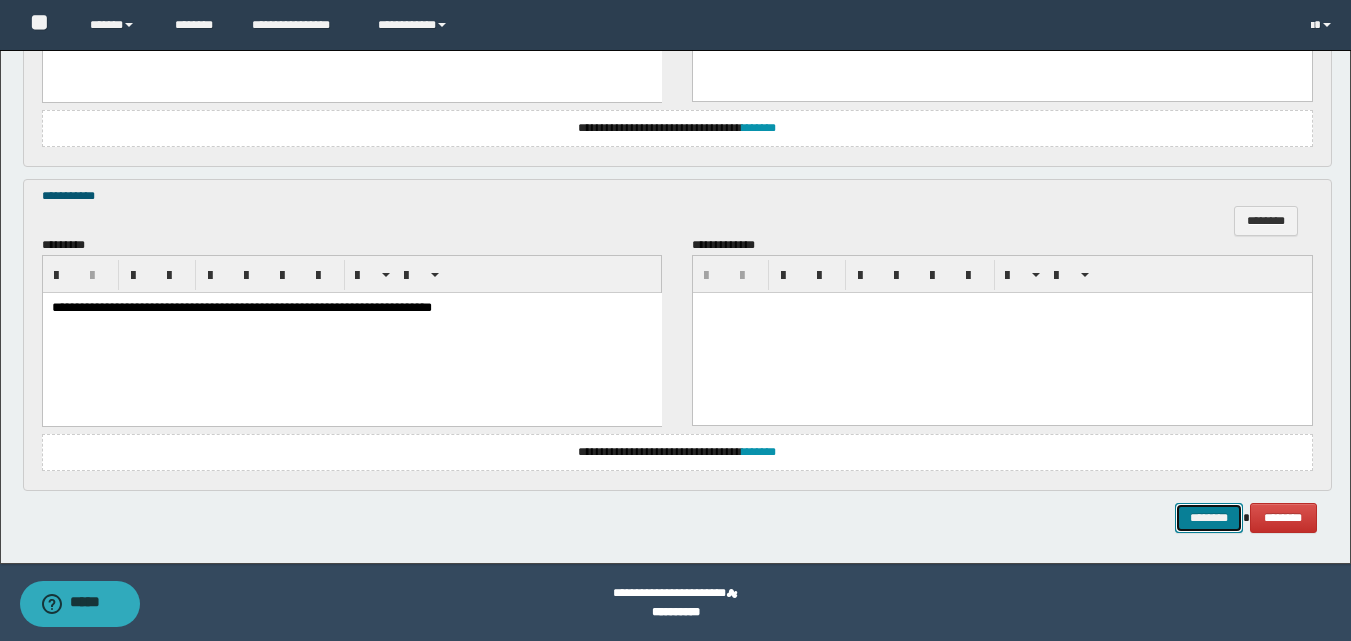 click on "********" at bounding box center (1209, 518) 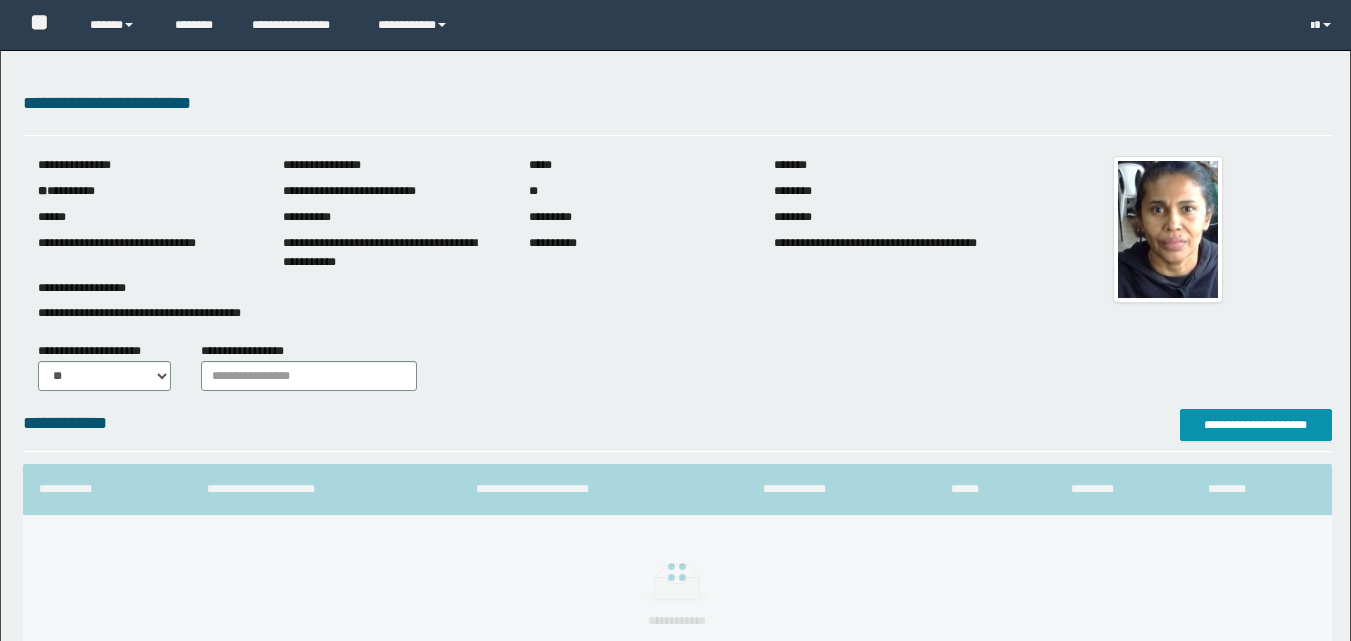 scroll, scrollTop: 0, scrollLeft: 0, axis: both 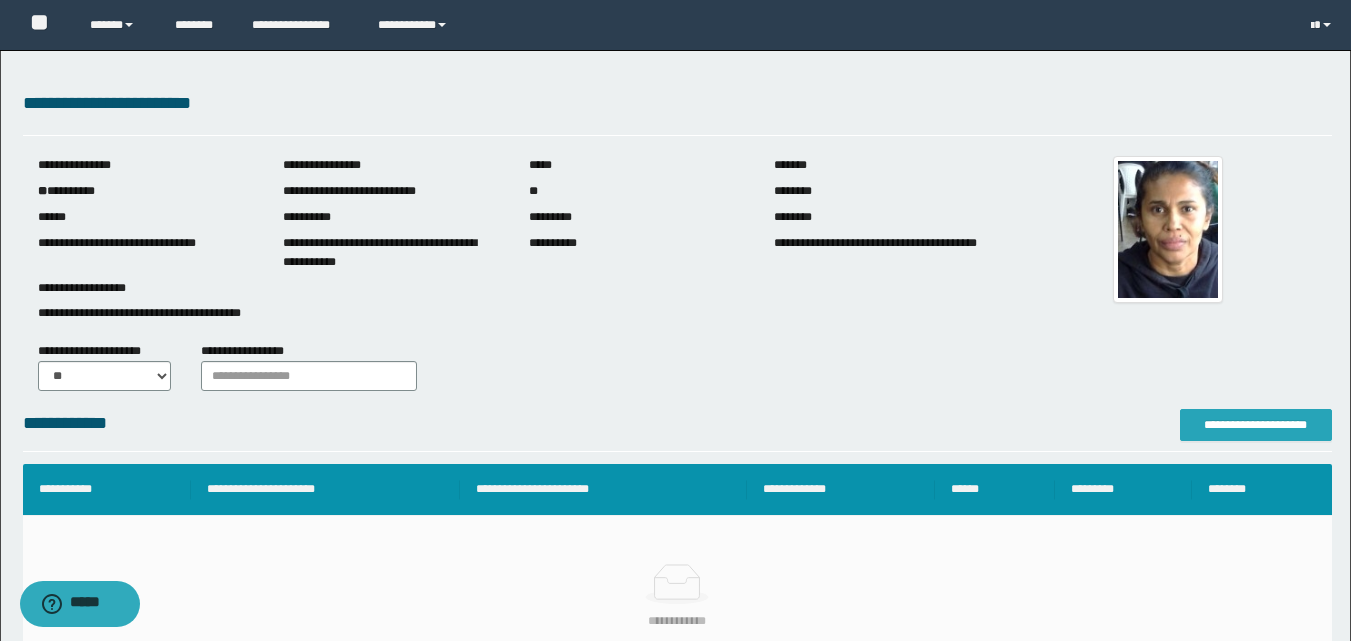 click on "**********" at bounding box center (1256, 425) 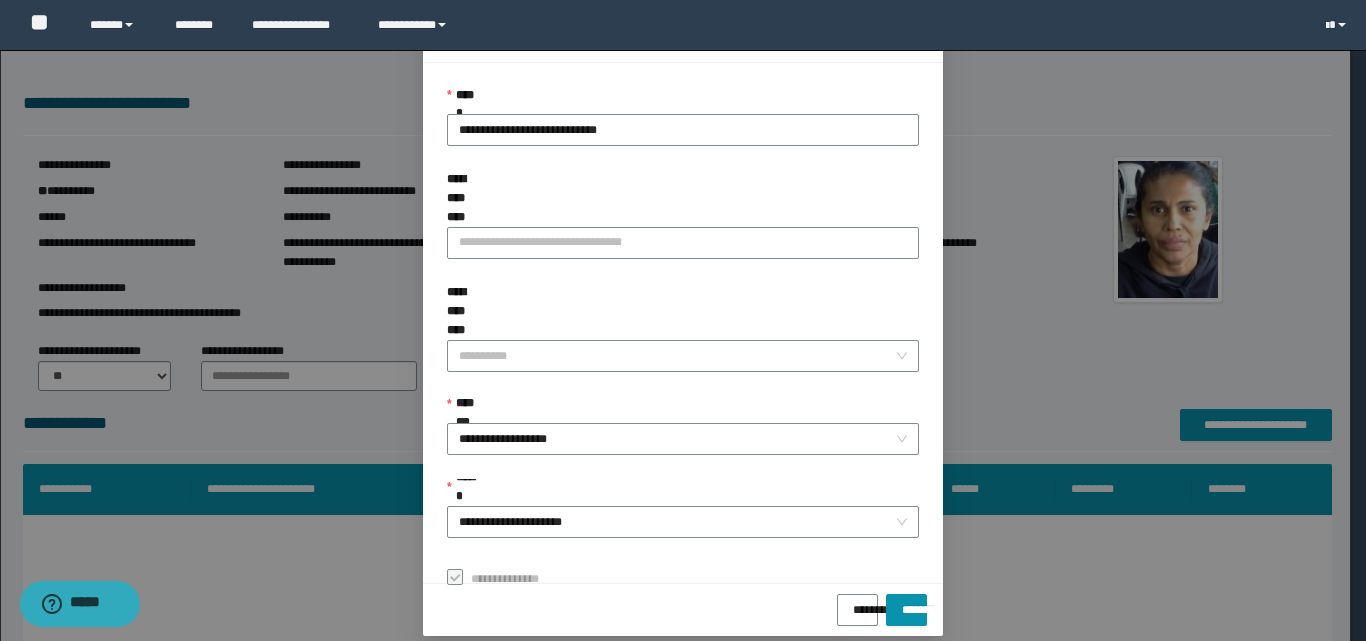 scroll, scrollTop: 111, scrollLeft: 0, axis: vertical 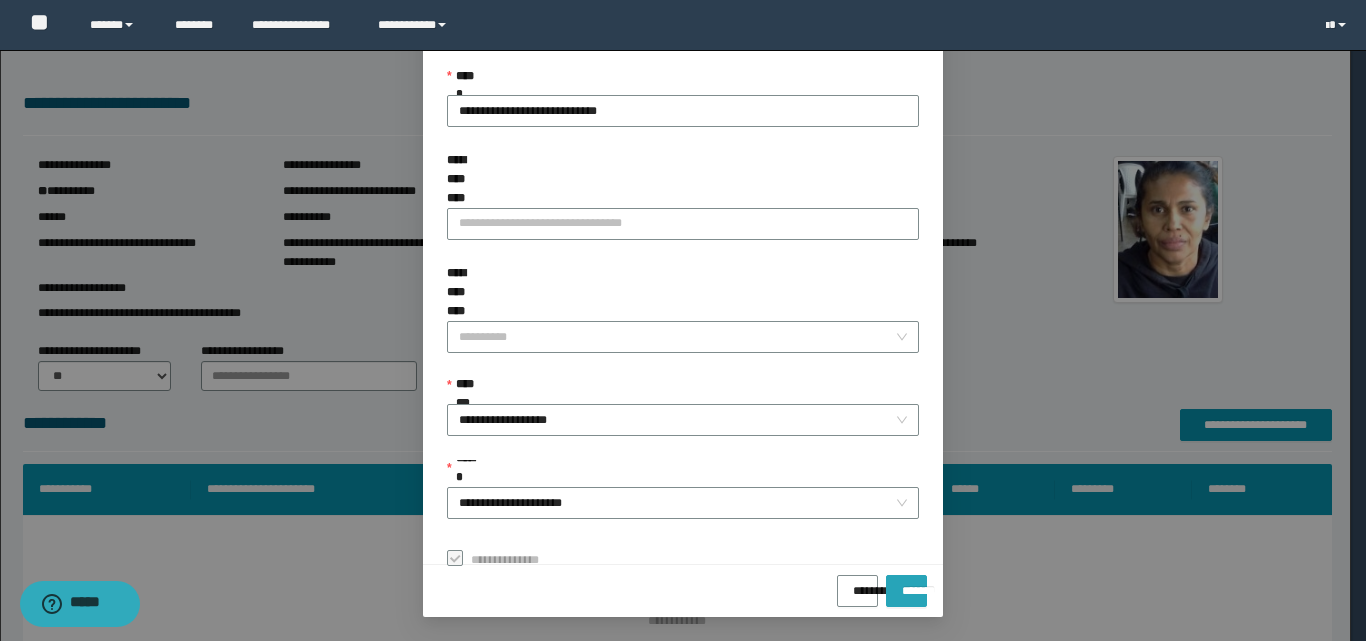 click on "*******" at bounding box center (906, 584) 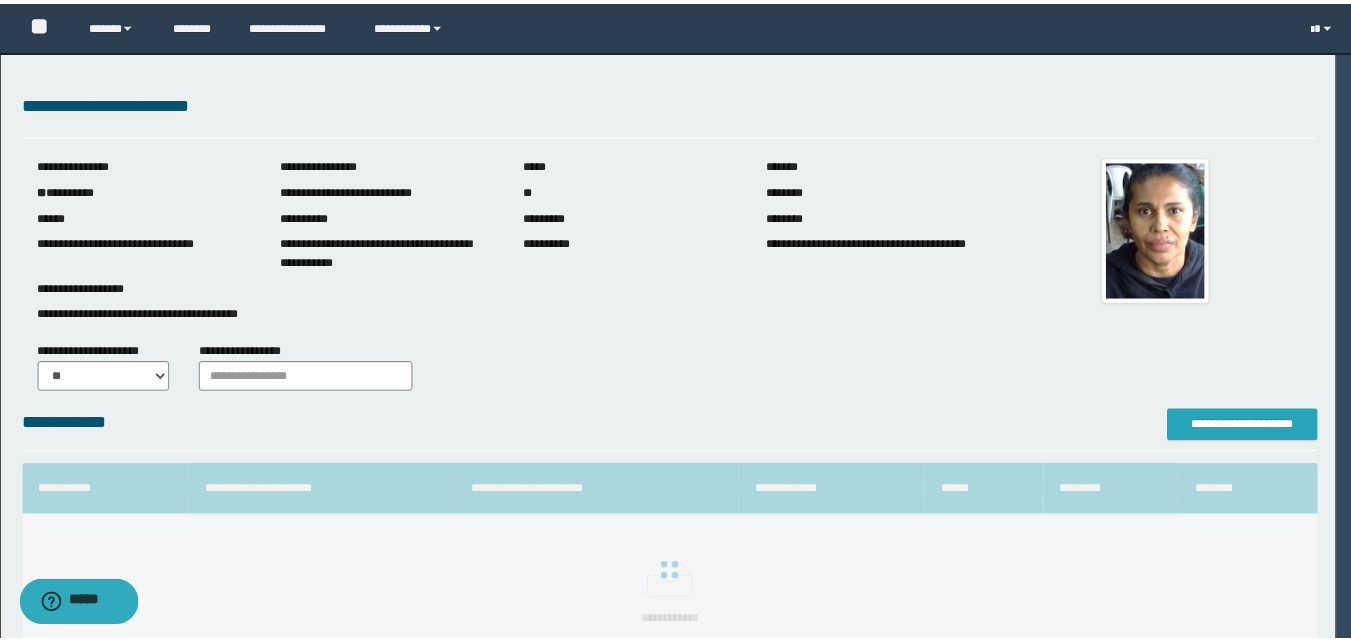 scroll, scrollTop: 0, scrollLeft: 0, axis: both 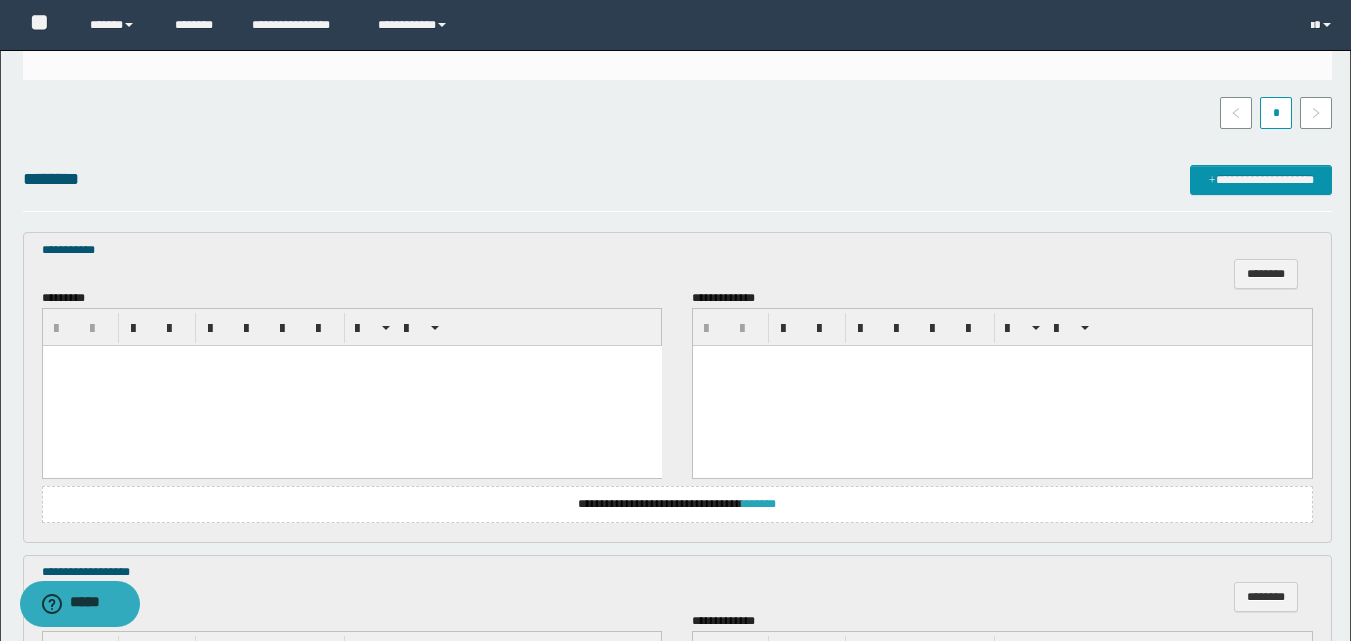 click on "*******" at bounding box center [759, 504] 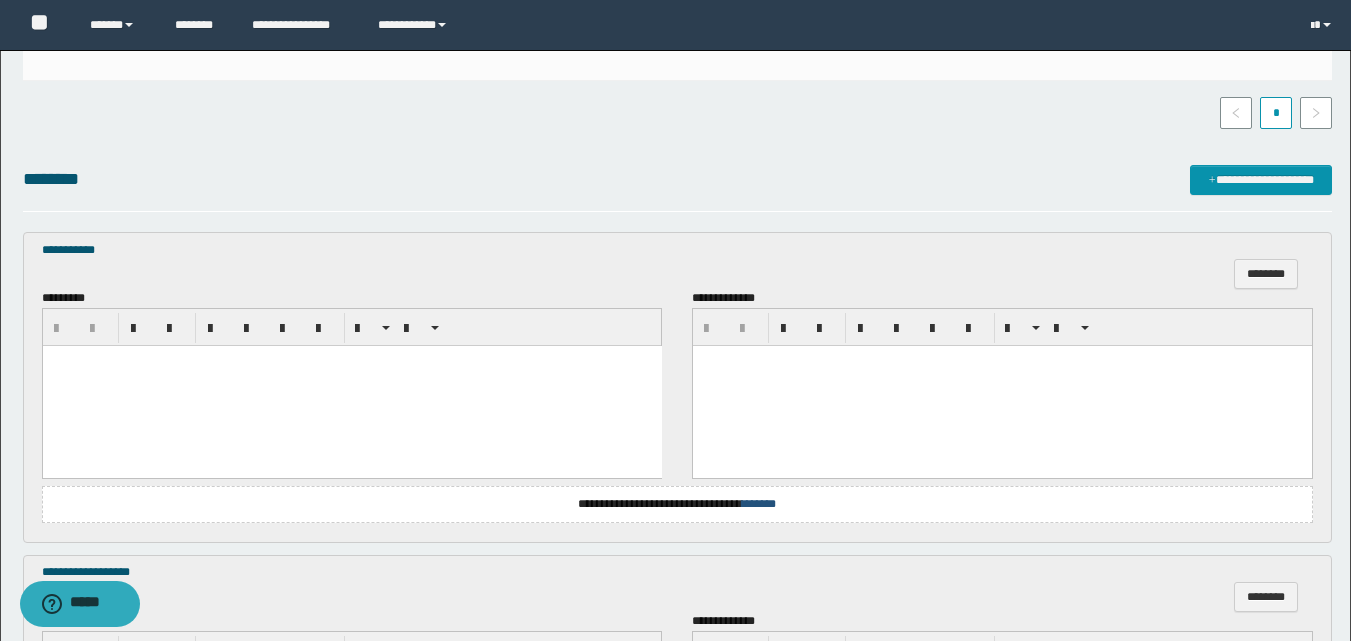 scroll, scrollTop: 0, scrollLeft: 0, axis: both 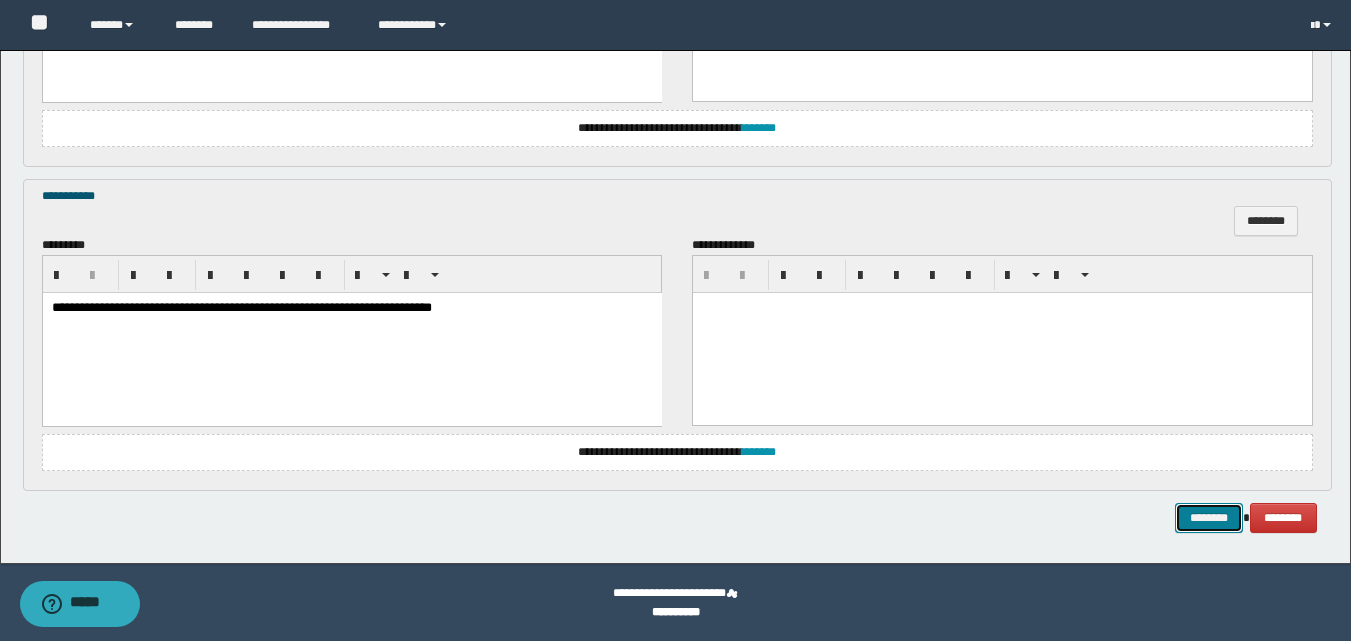click on "********" at bounding box center (1209, 518) 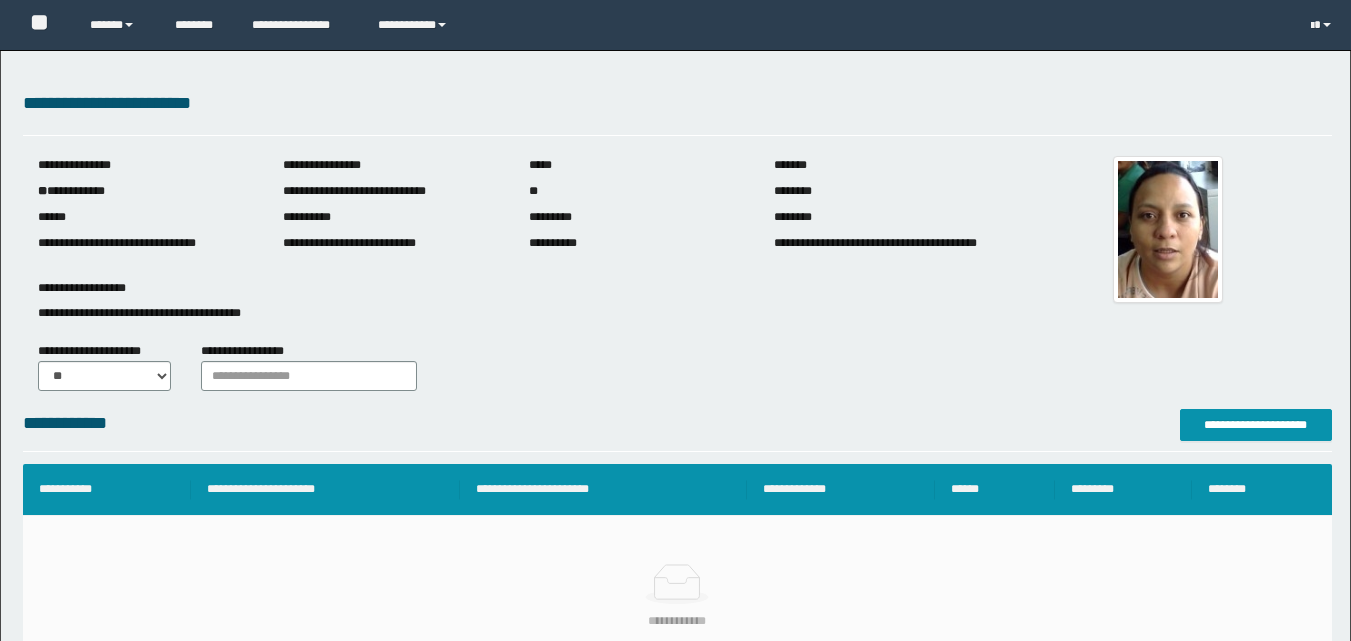 scroll, scrollTop: 0, scrollLeft: 0, axis: both 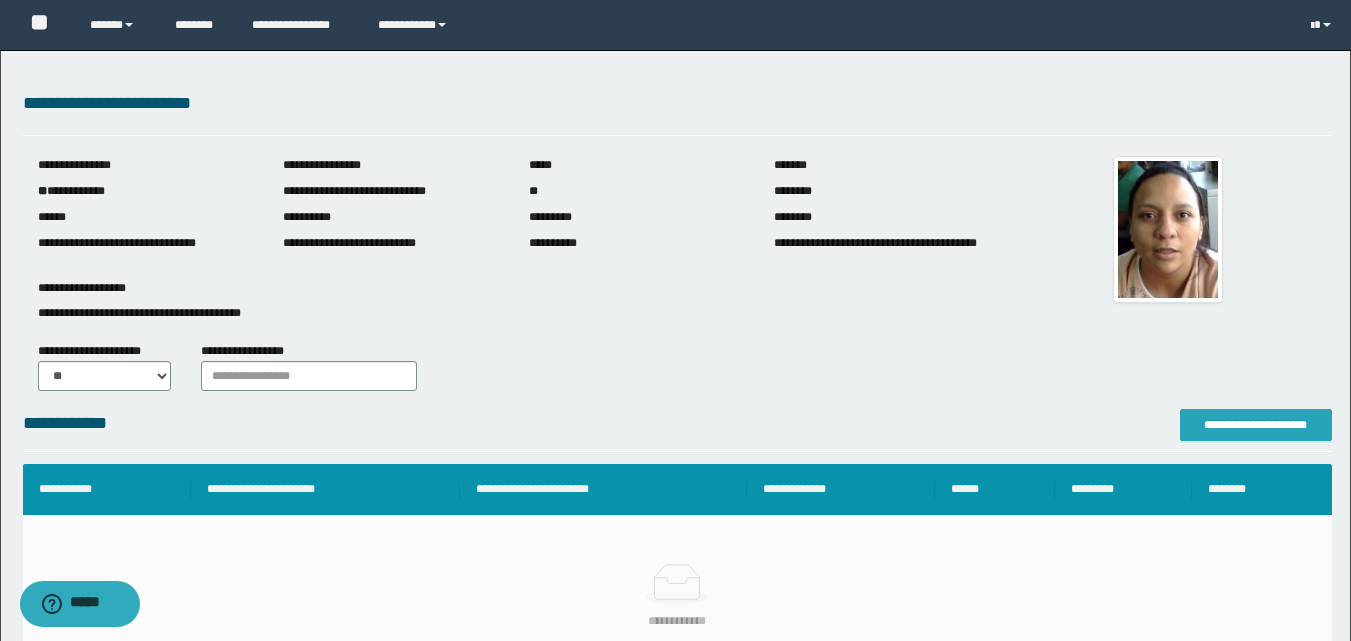 click on "**********" at bounding box center [1256, 425] 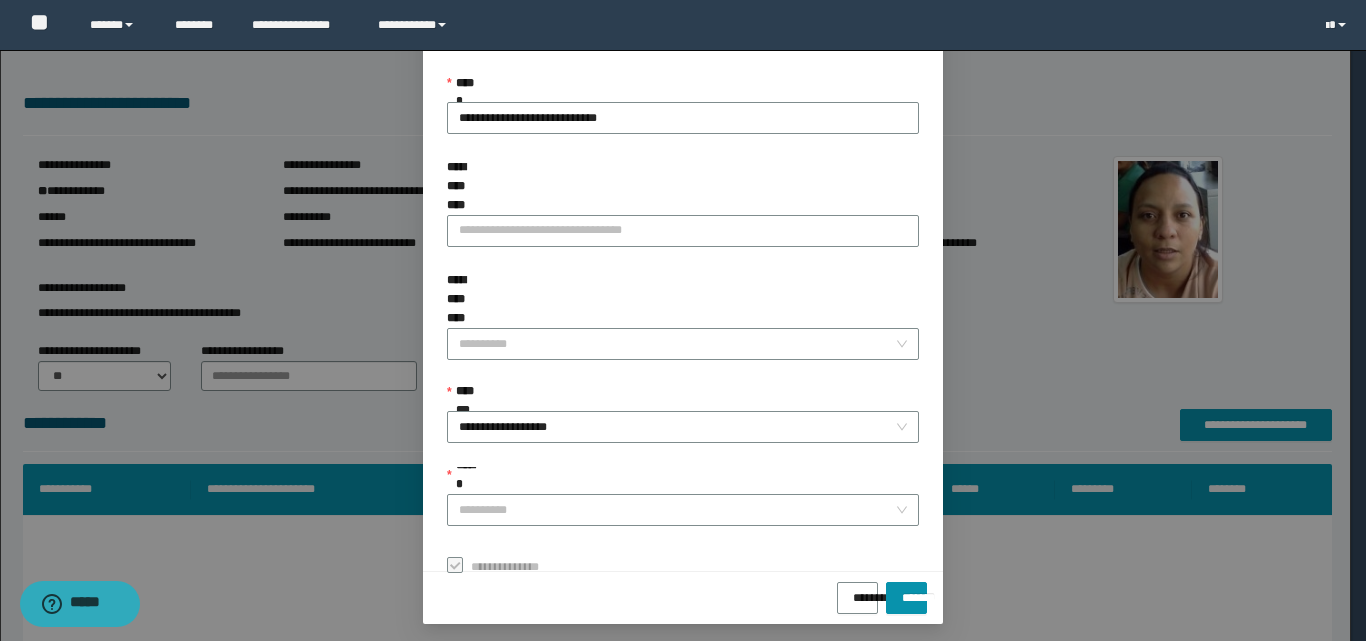 scroll, scrollTop: 111, scrollLeft: 0, axis: vertical 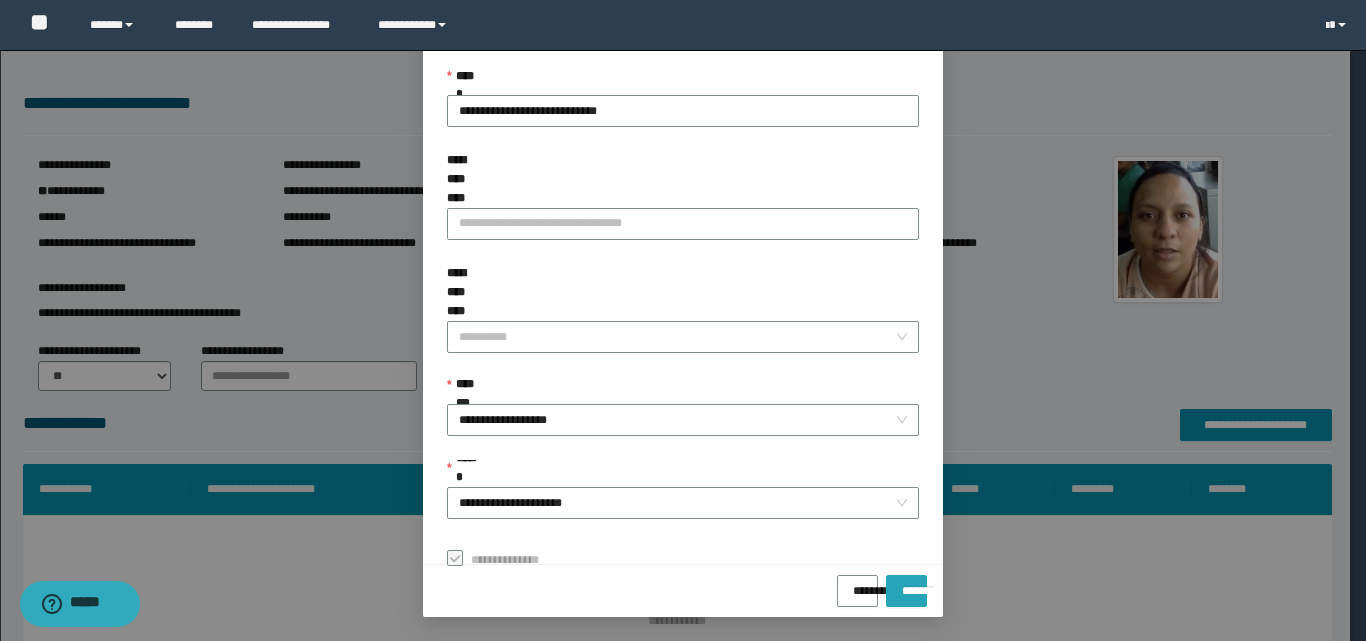 click on "*******" at bounding box center (906, 584) 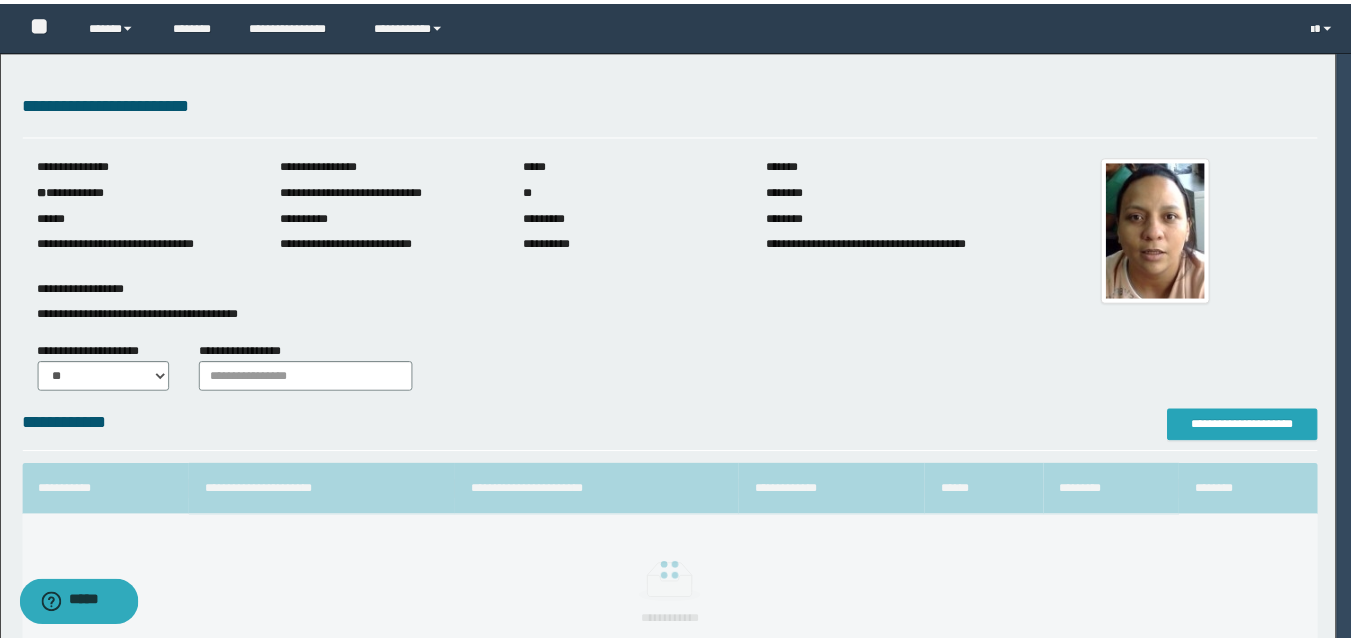 scroll, scrollTop: 0, scrollLeft: 0, axis: both 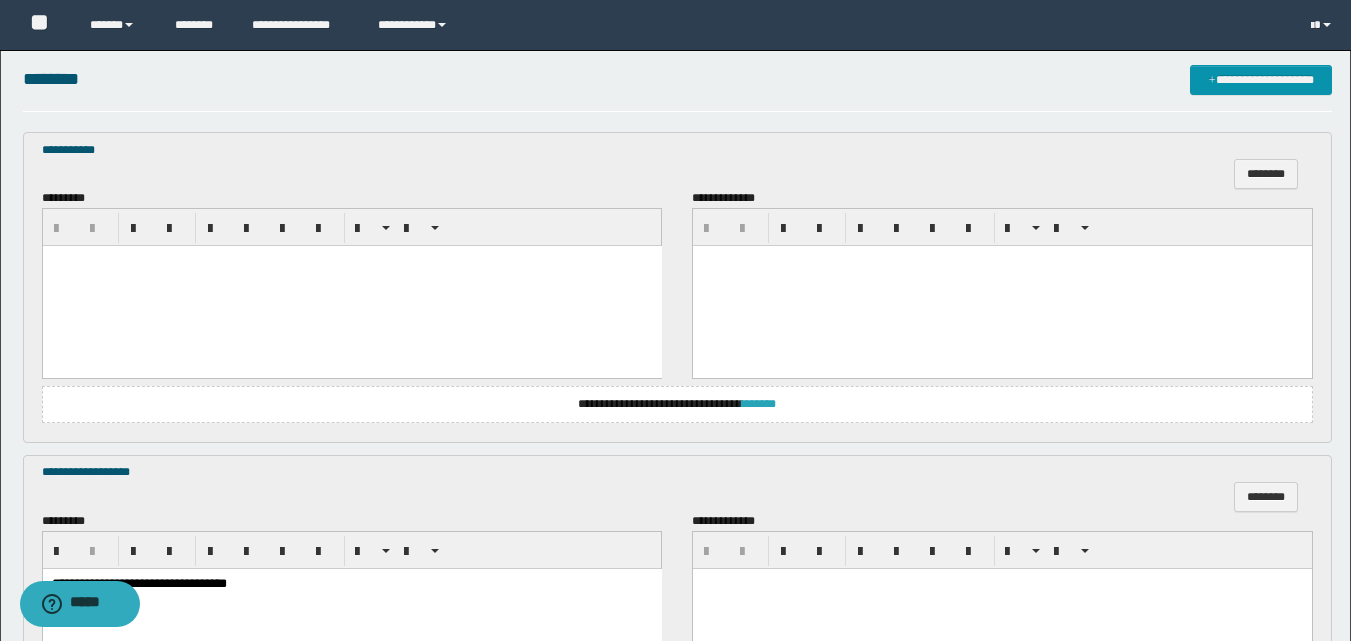 click on "*******" at bounding box center (759, 404) 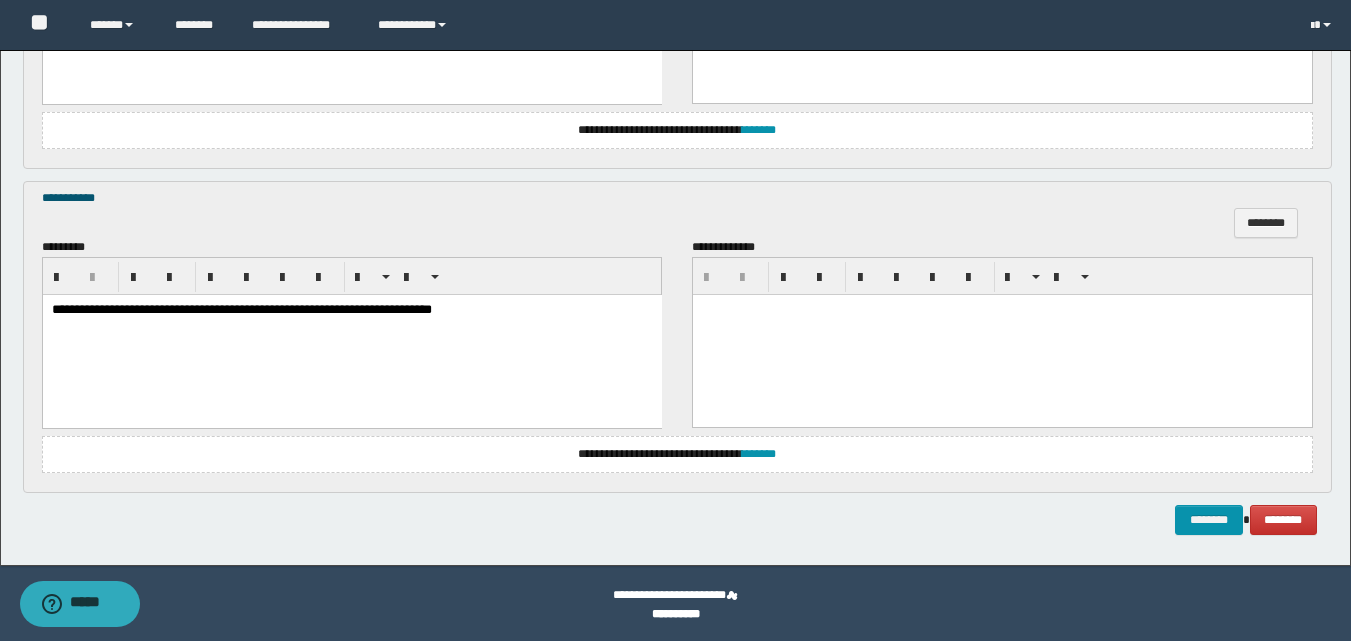 scroll, scrollTop: 1353, scrollLeft: 0, axis: vertical 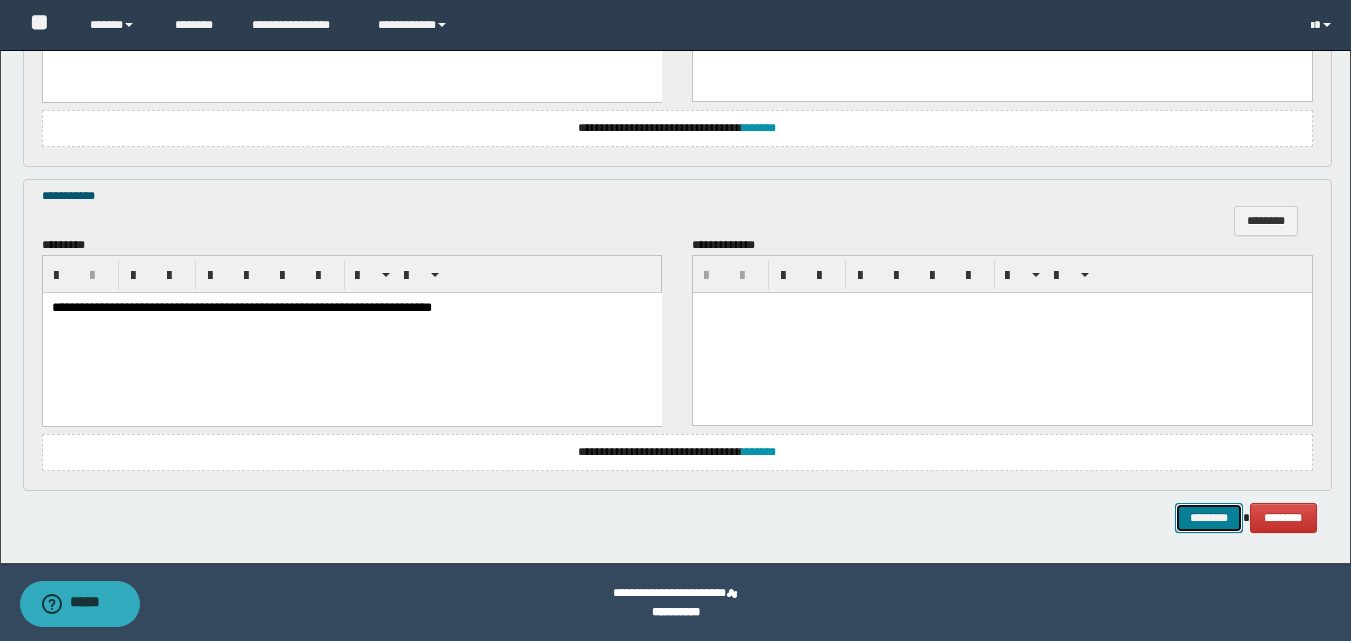 click on "********" at bounding box center [1209, 518] 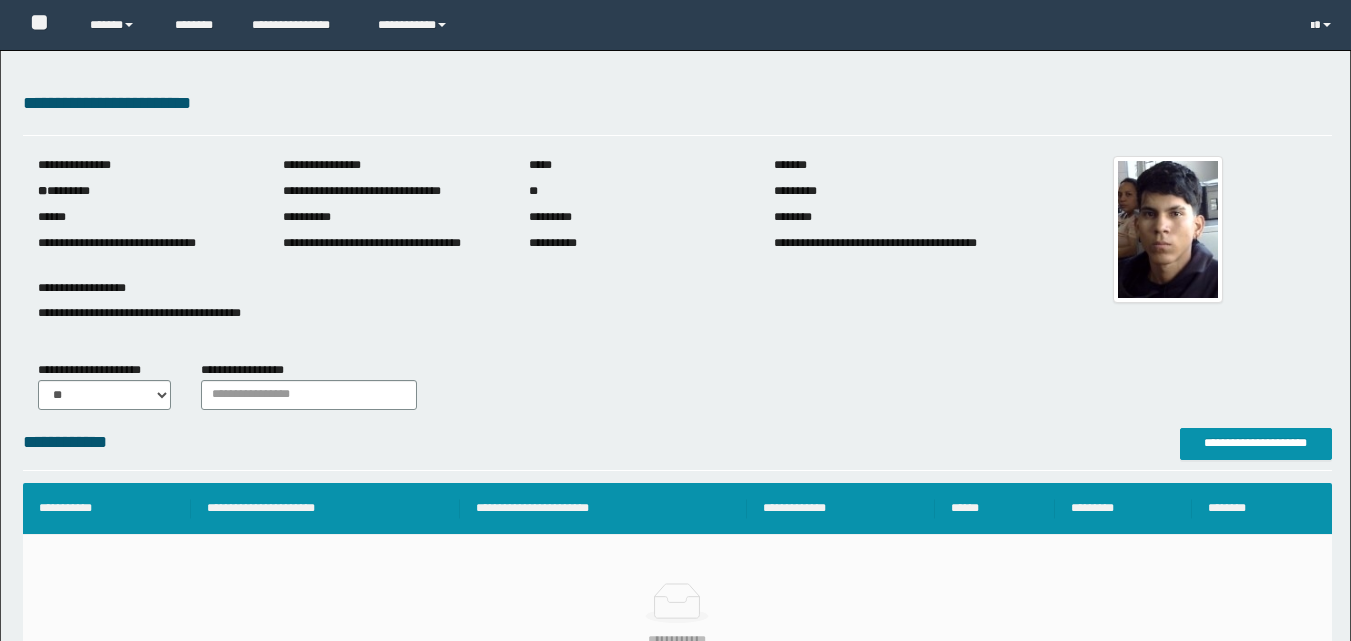 scroll, scrollTop: 0, scrollLeft: 0, axis: both 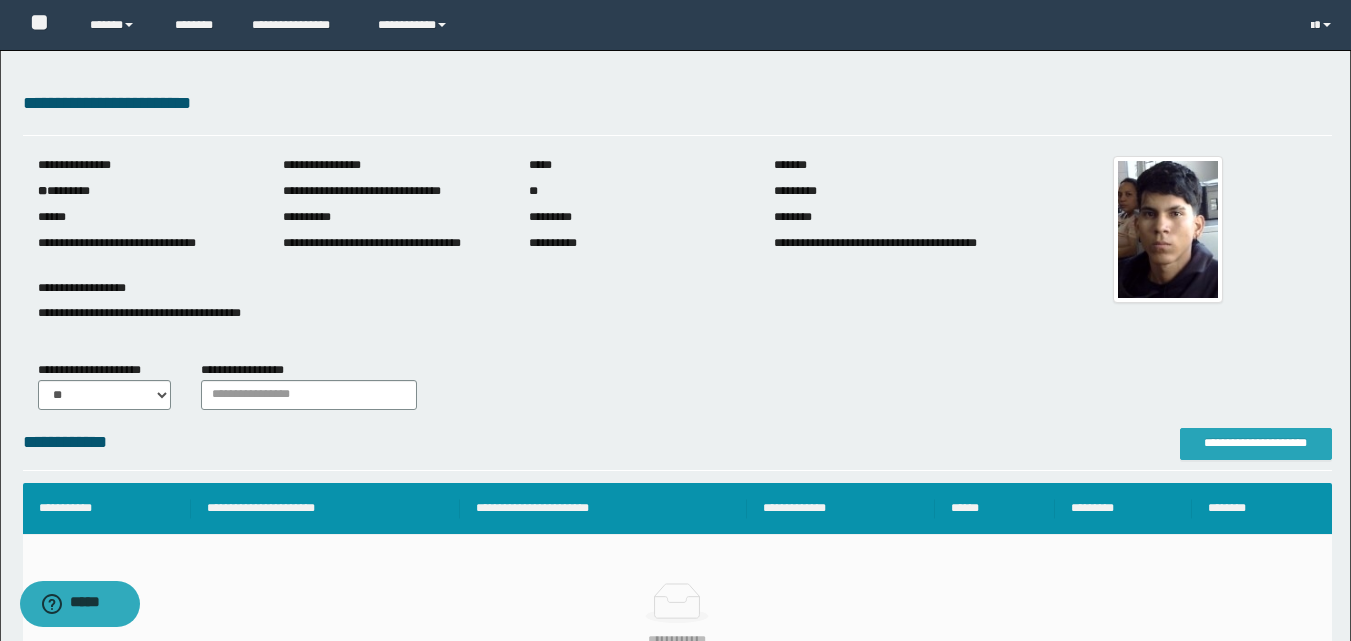 click on "**********" at bounding box center [1256, 443] 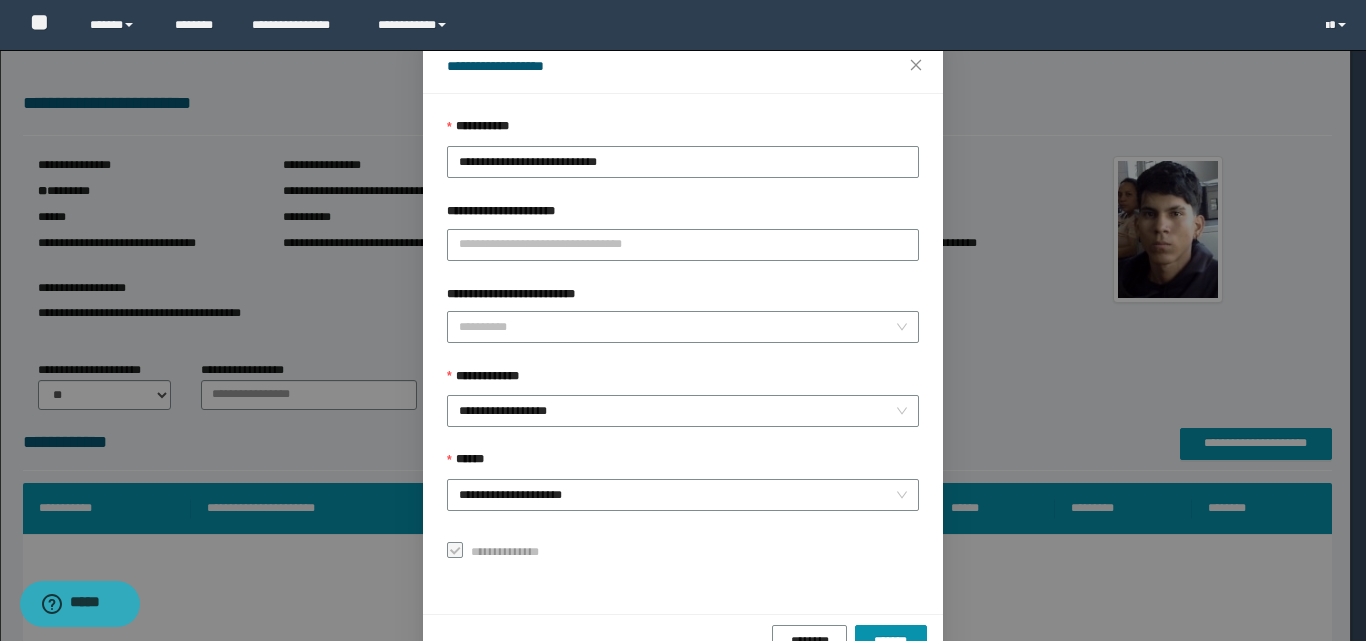 scroll, scrollTop: 111, scrollLeft: 0, axis: vertical 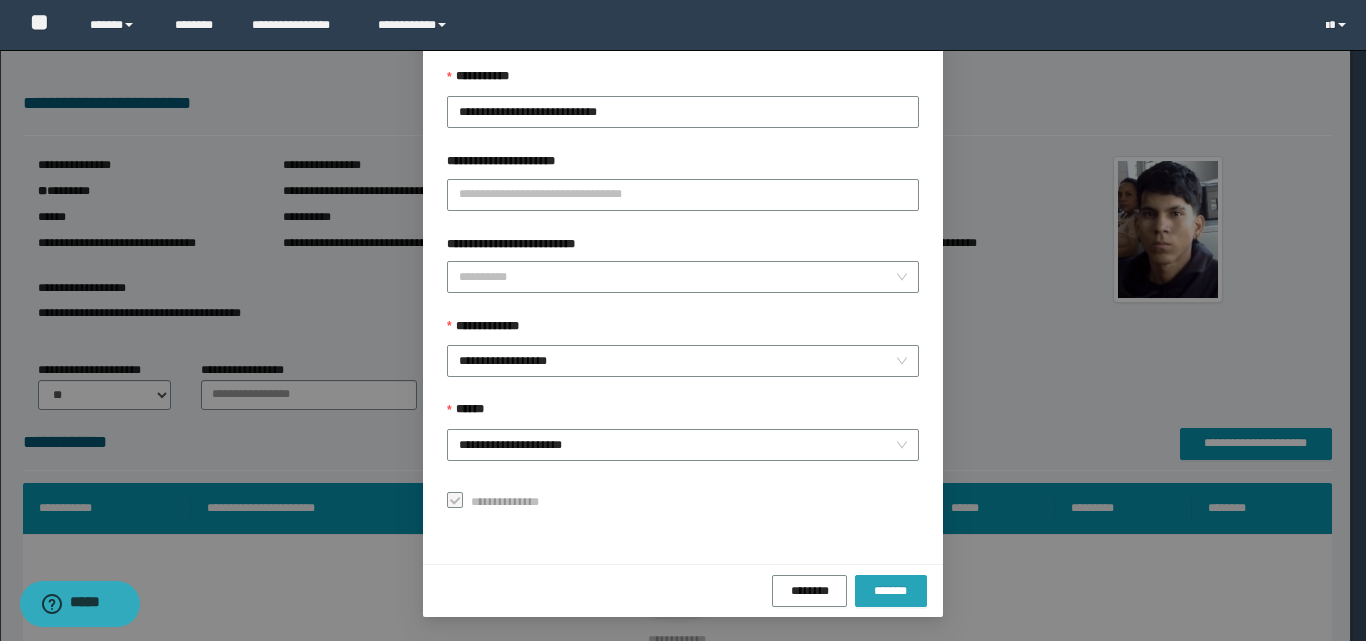 click on "*******" at bounding box center (891, 591) 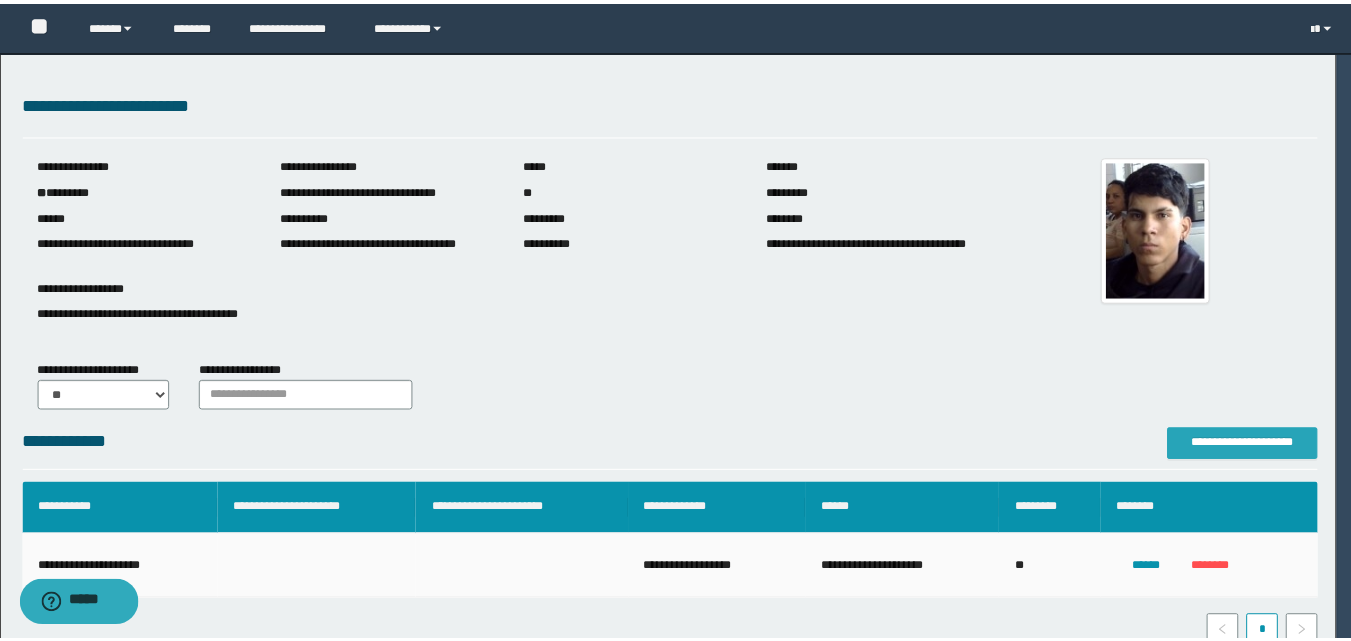 scroll, scrollTop: 0, scrollLeft: 0, axis: both 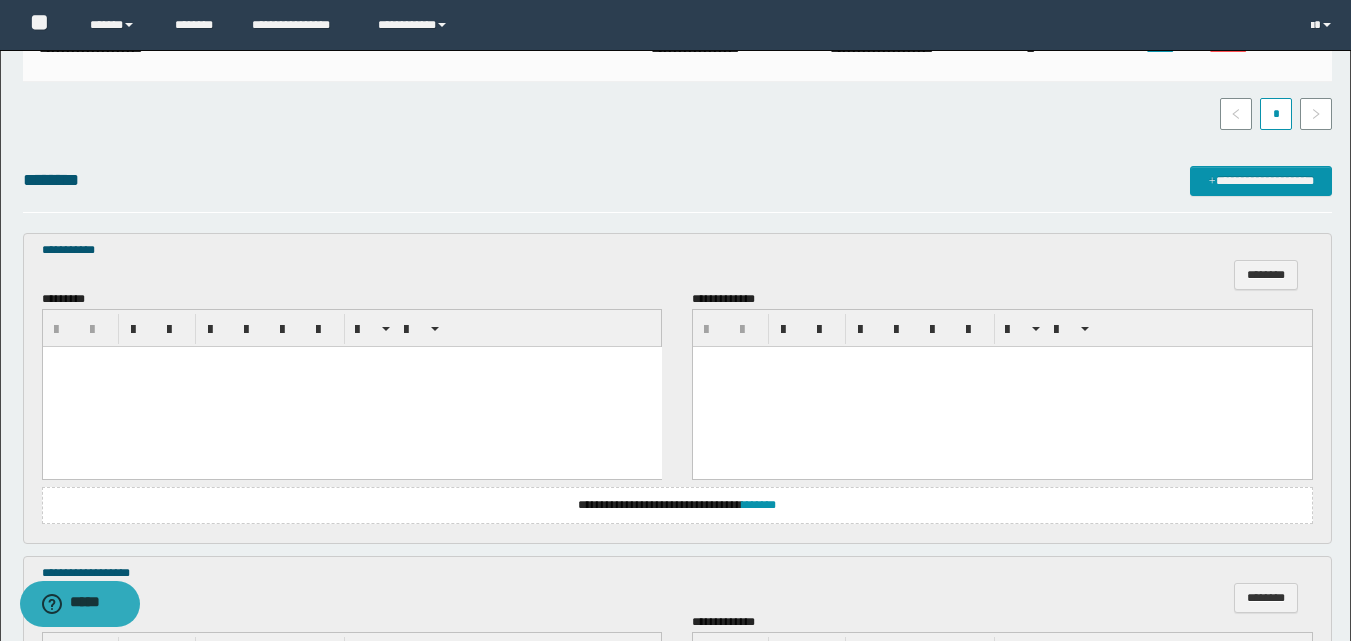 click at bounding box center (351, 387) 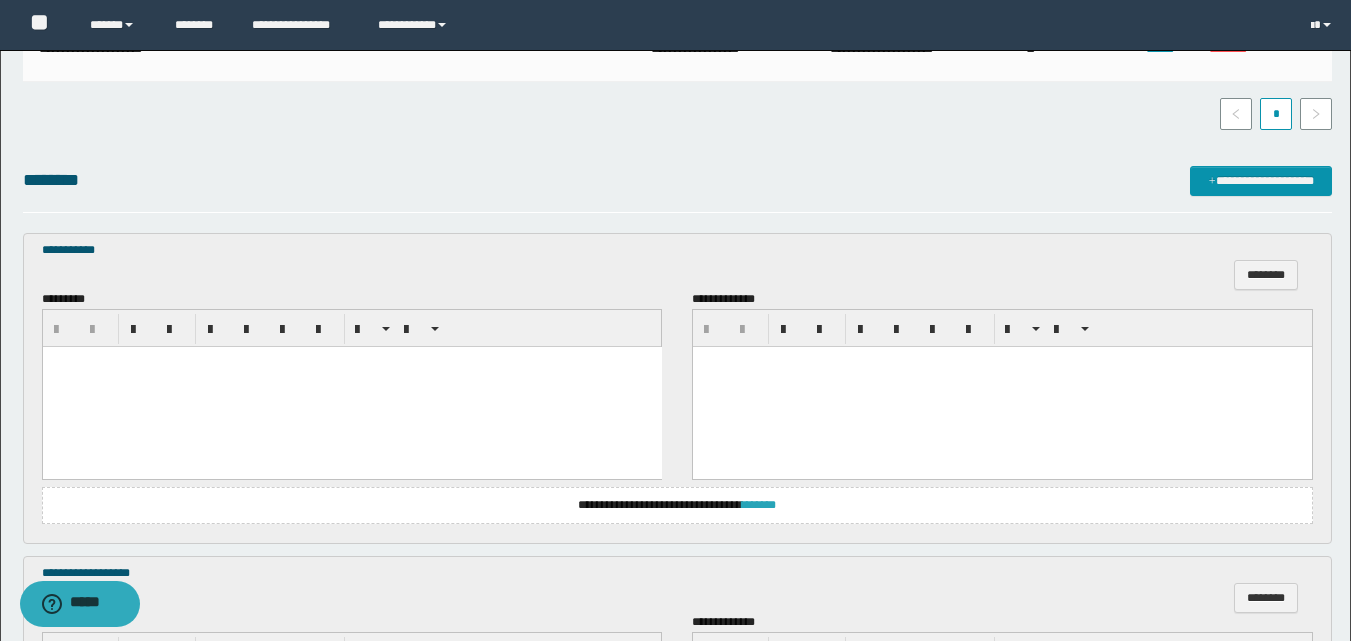click on "*******" at bounding box center [759, 505] 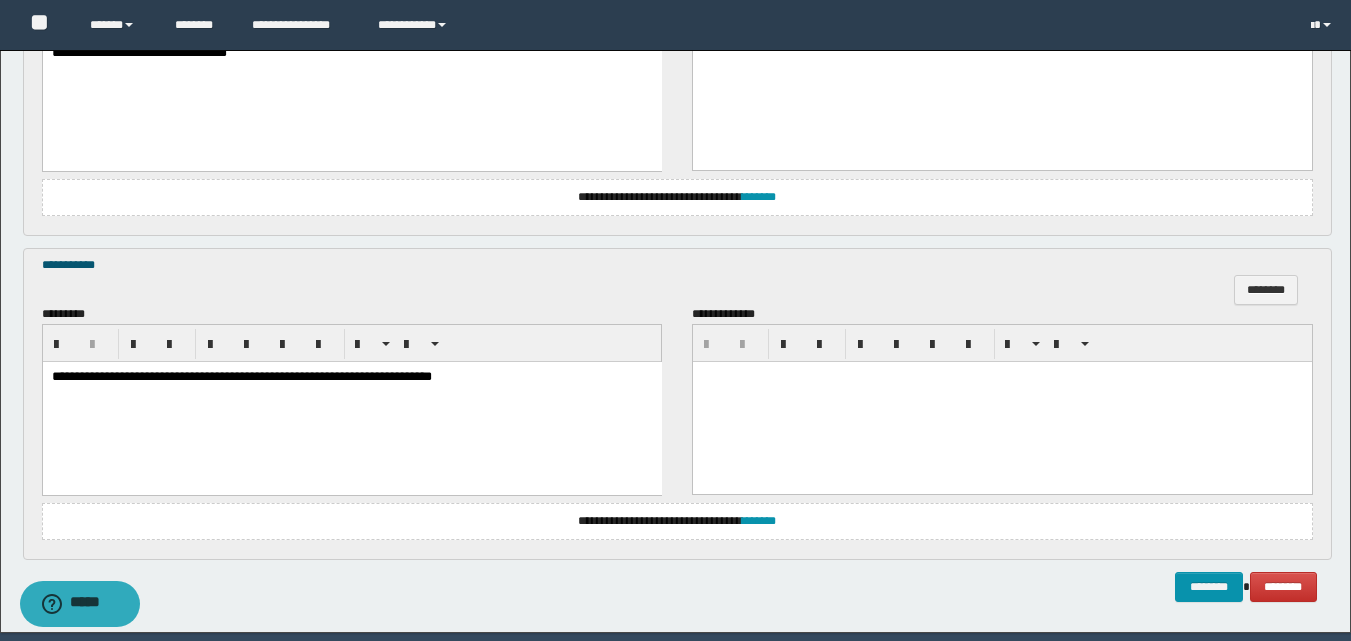 scroll, scrollTop: 1372, scrollLeft: 0, axis: vertical 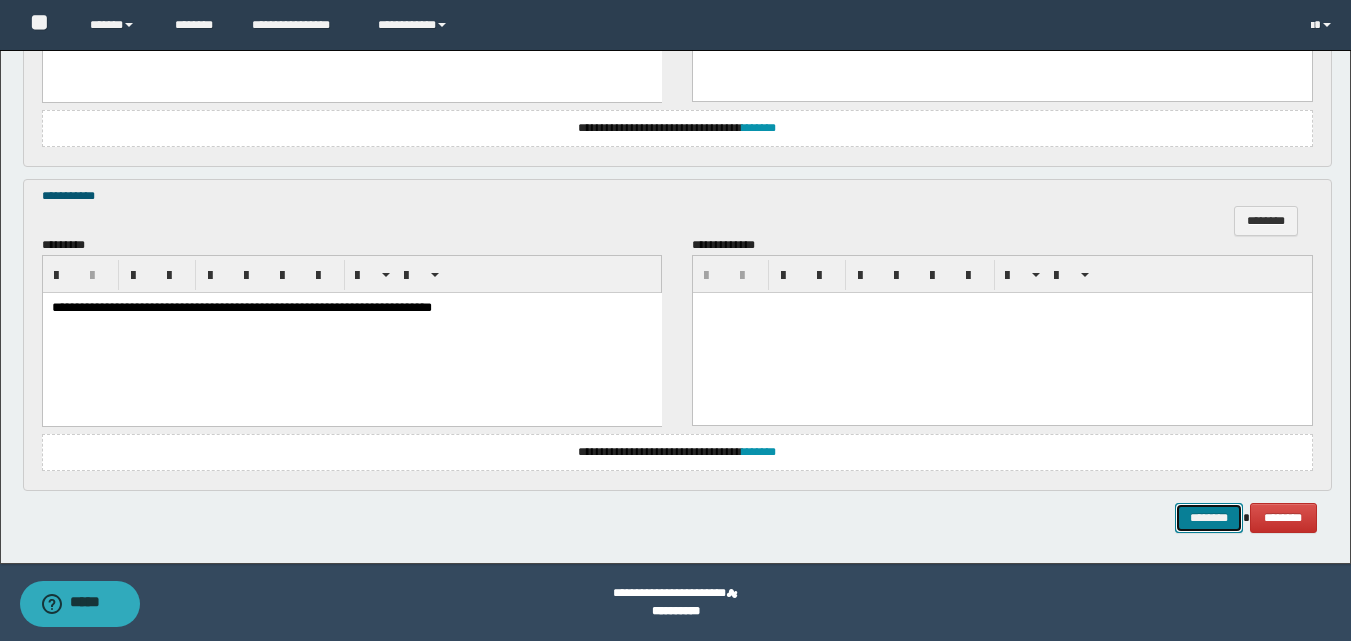 click on "********" at bounding box center [1209, 518] 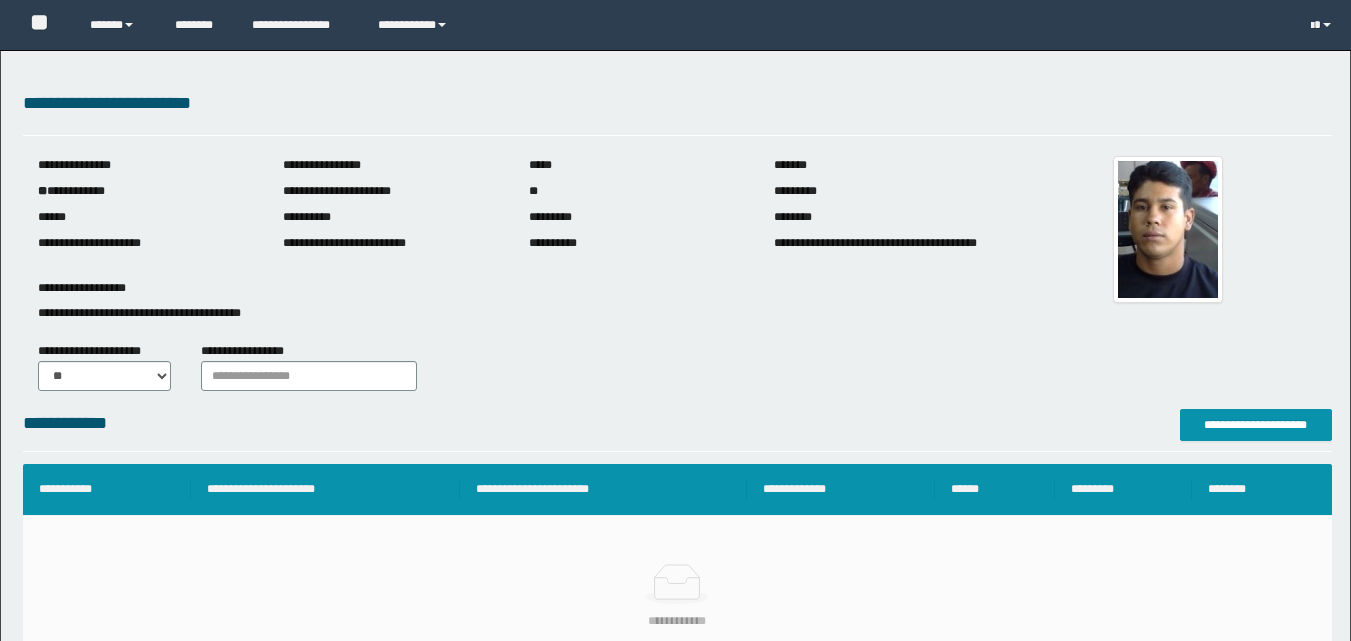 scroll, scrollTop: 0, scrollLeft: 0, axis: both 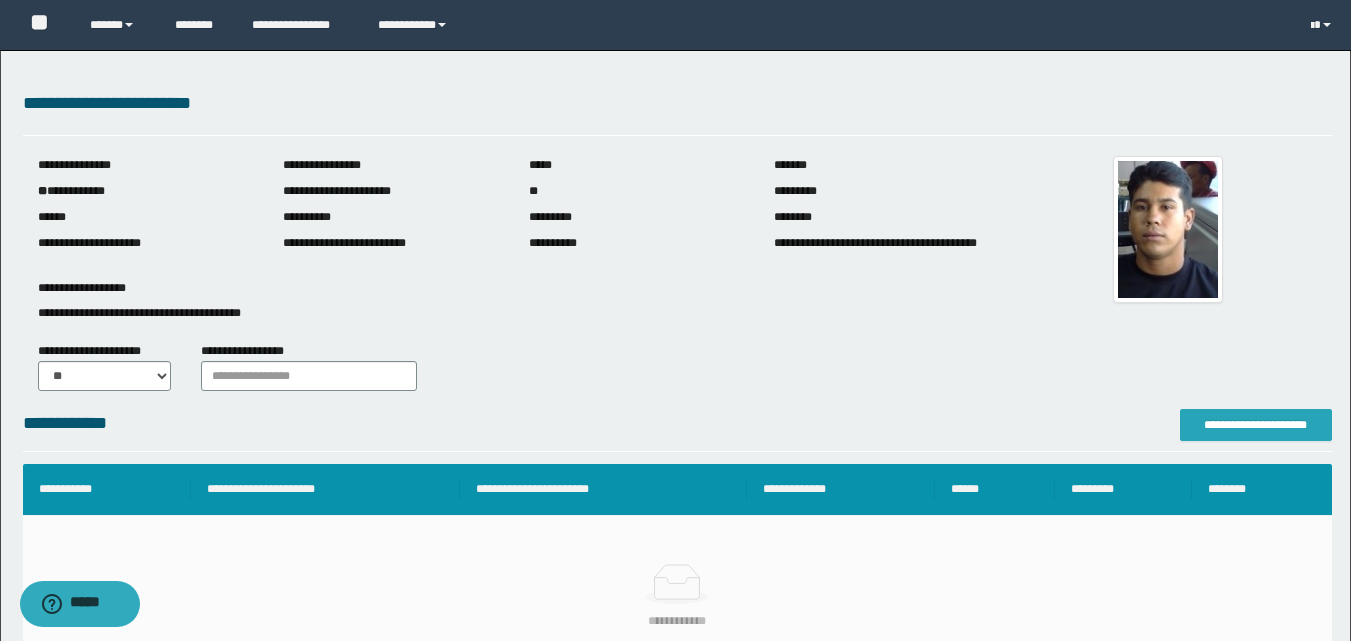 click on "**********" at bounding box center (1256, 425) 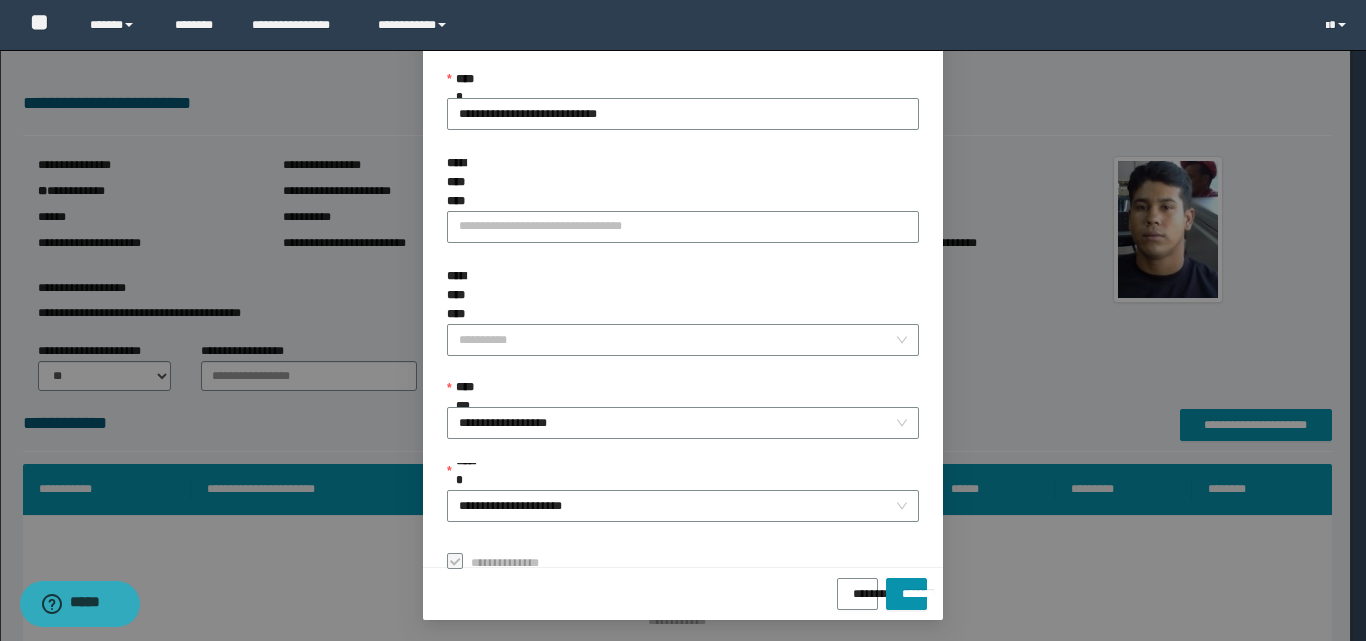 scroll, scrollTop: 111, scrollLeft: 0, axis: vertical 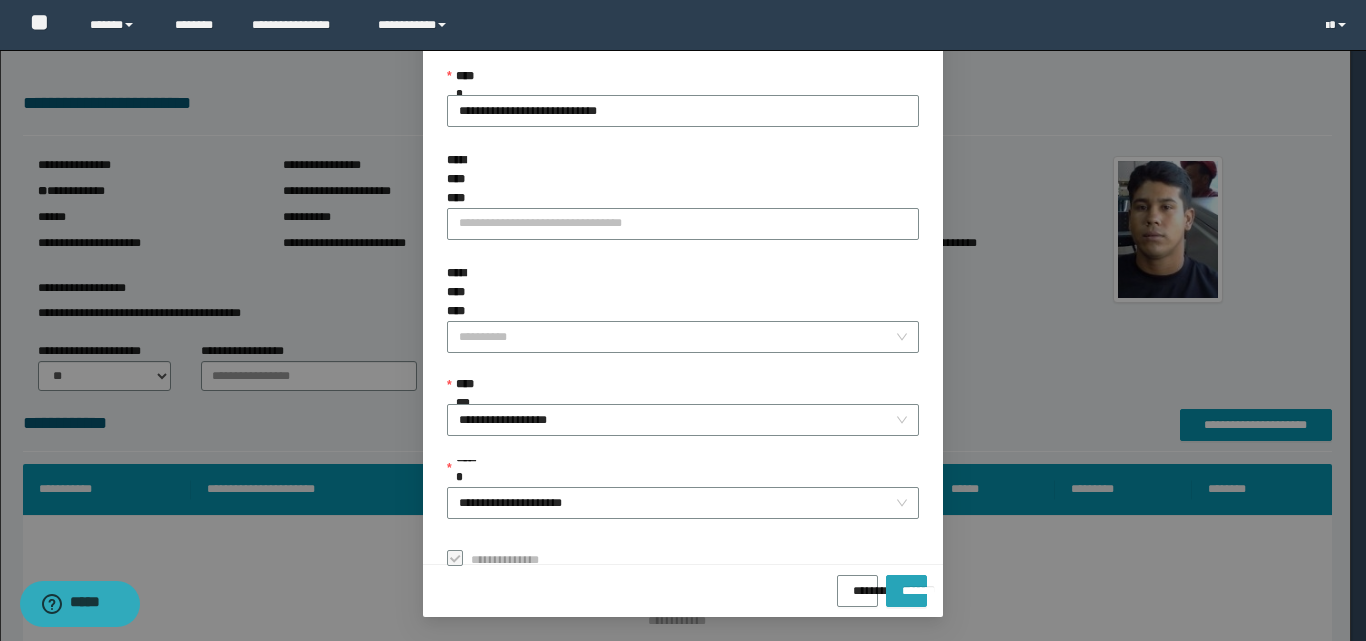 click on "*******" at bounding box center (906, 584) 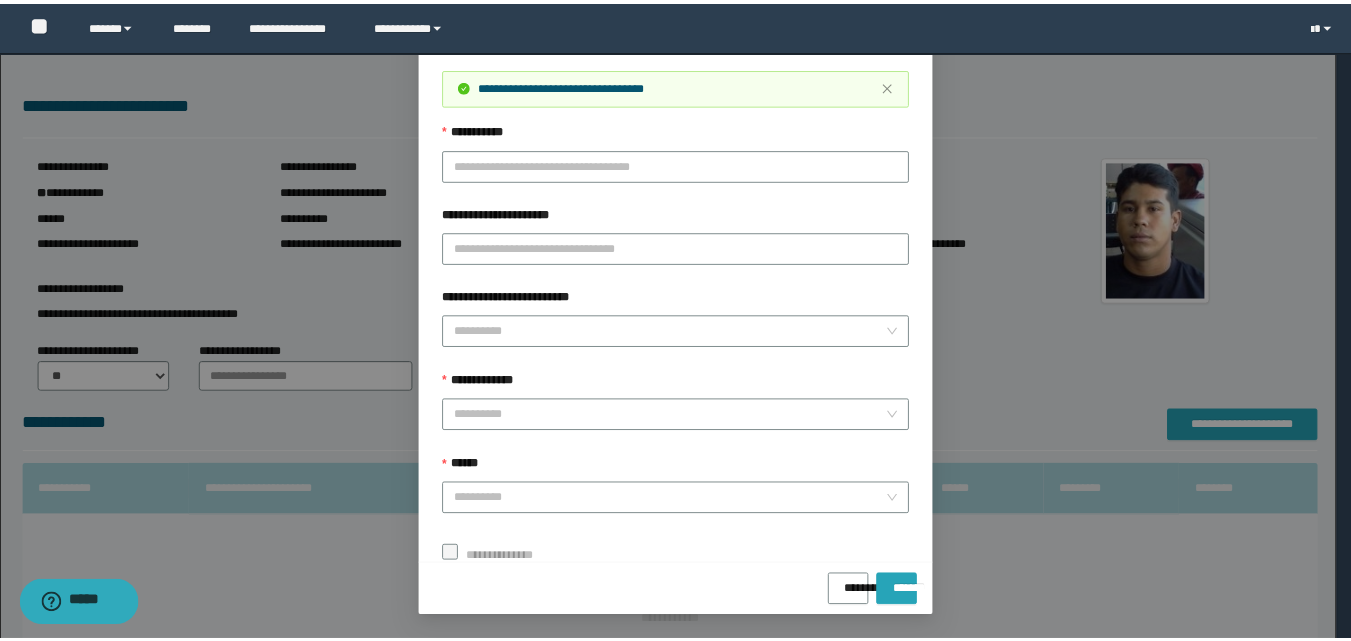 scroll, scrollTop: 0, scrollLeft: 0, axis: both 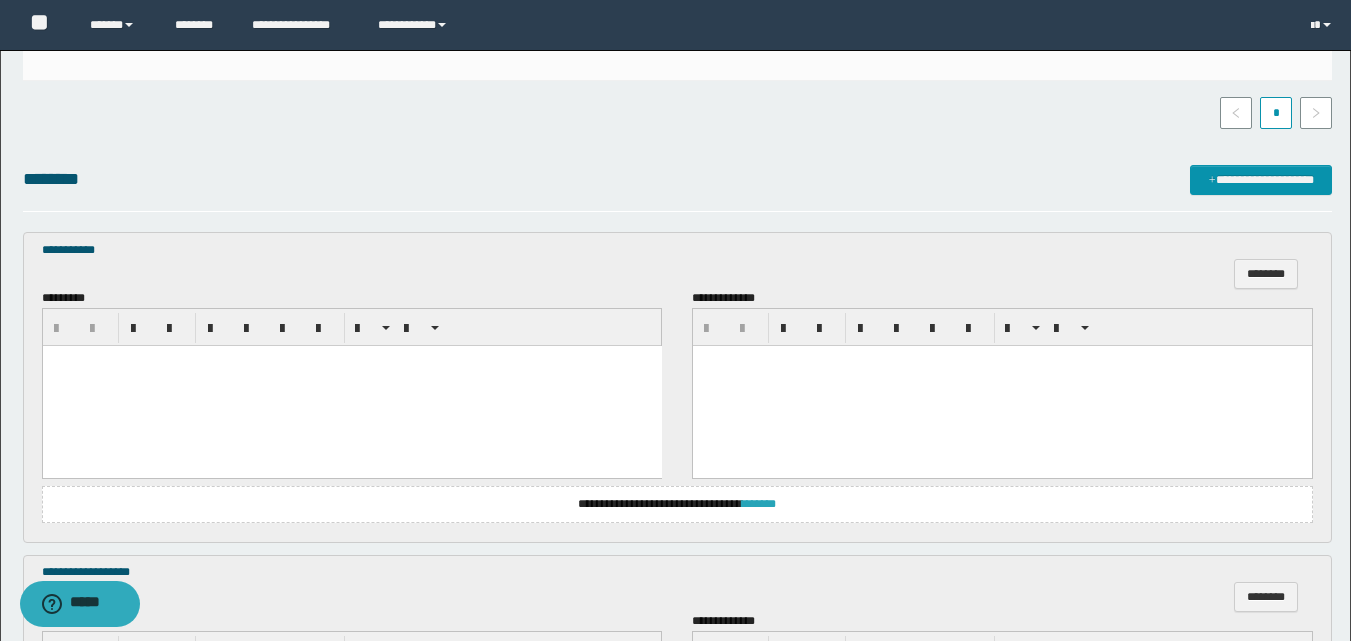 click on "*******" at bounding box center [759, 504] 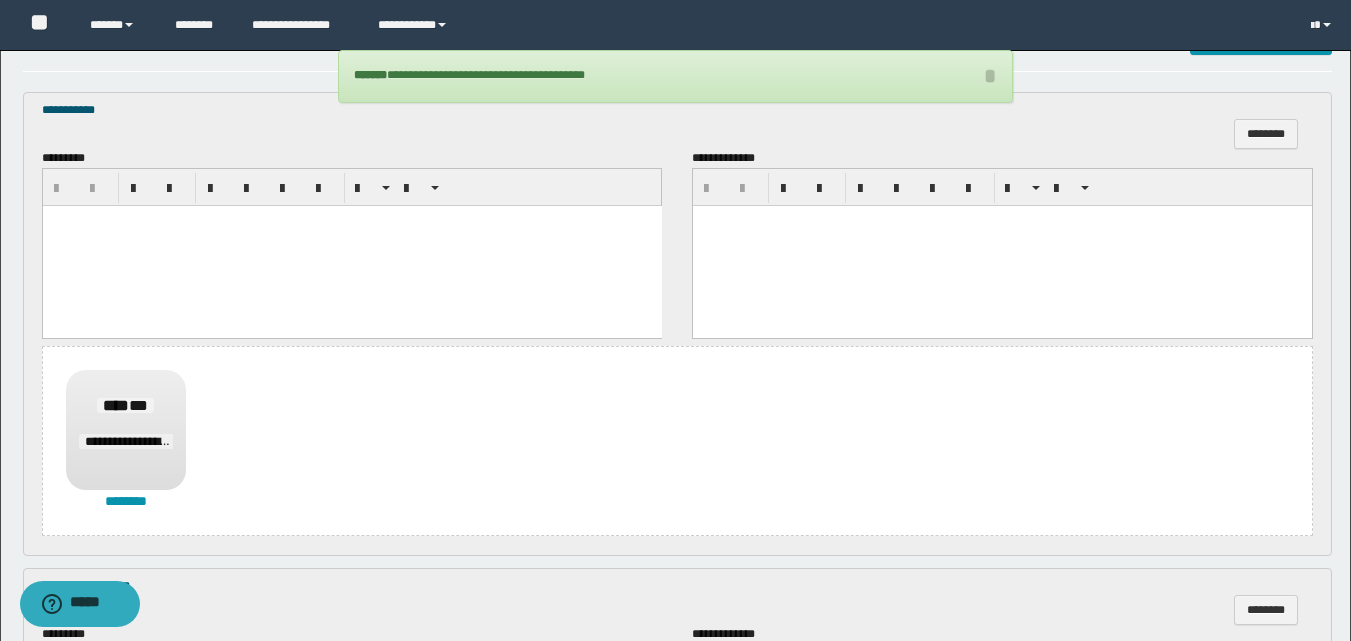 scroll, scrollTop: 900, scrollLeft: 0, axis: vertical 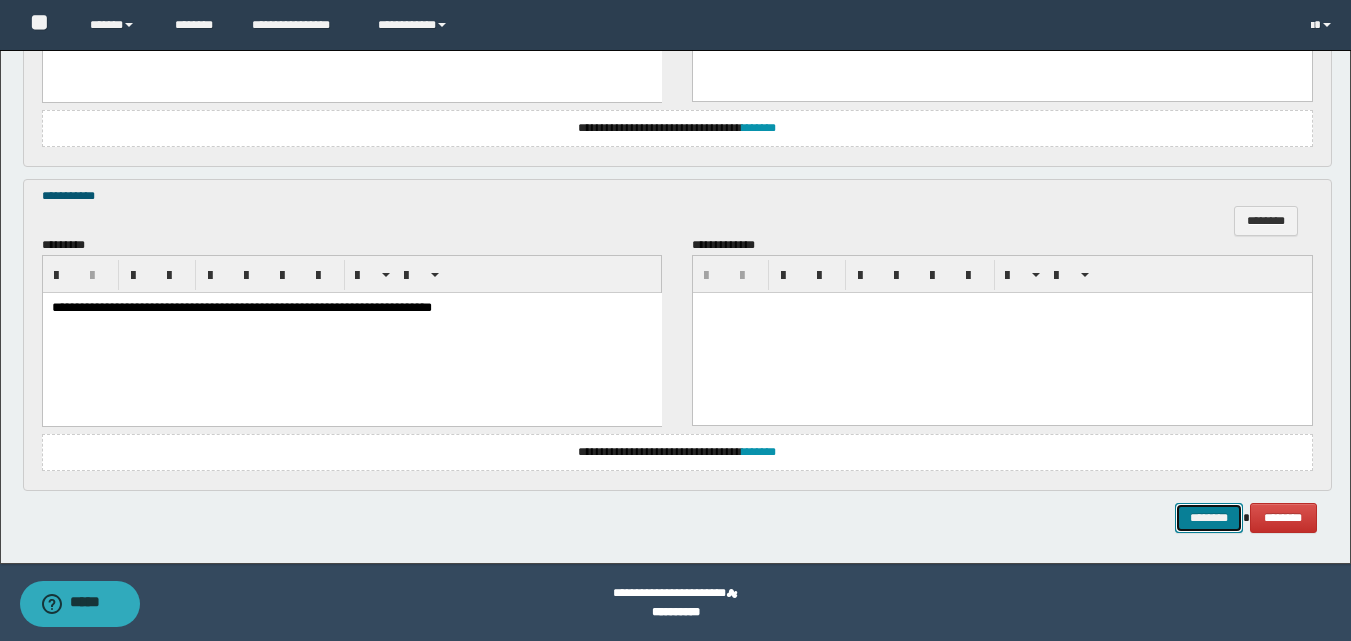 click on "********" at bounding box center (1209, 518) 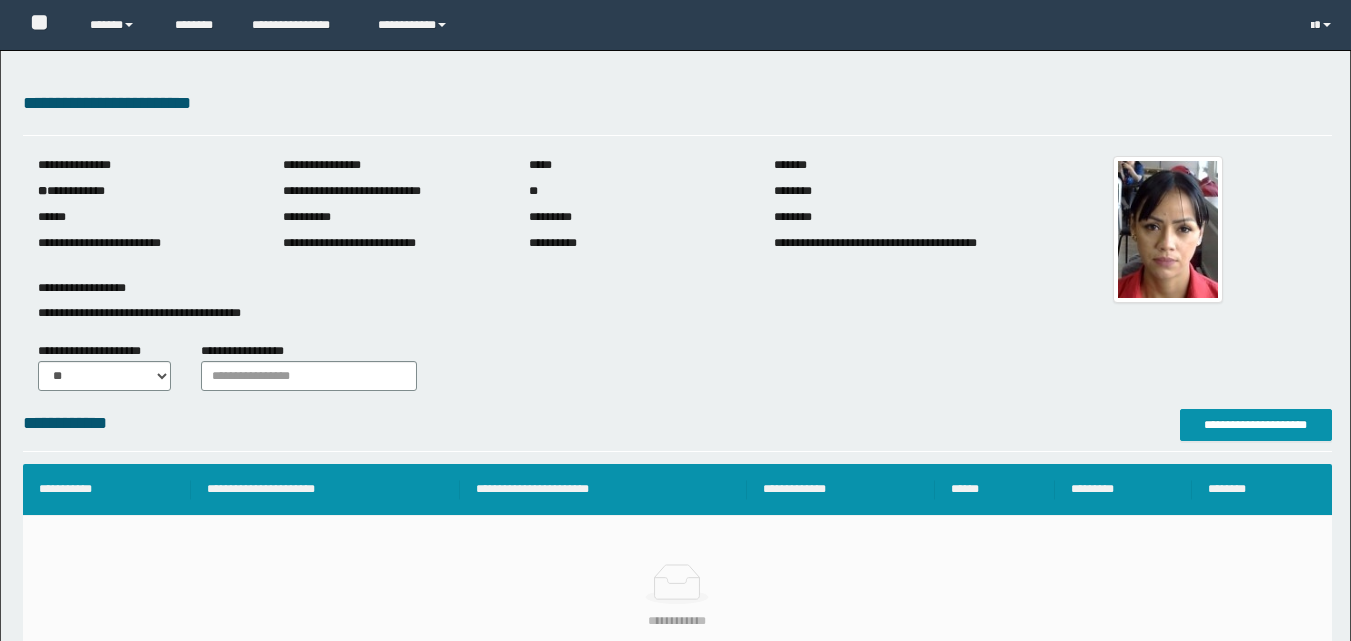 scroll, scrollTop: 0, scrollLeft: 0, axis: both 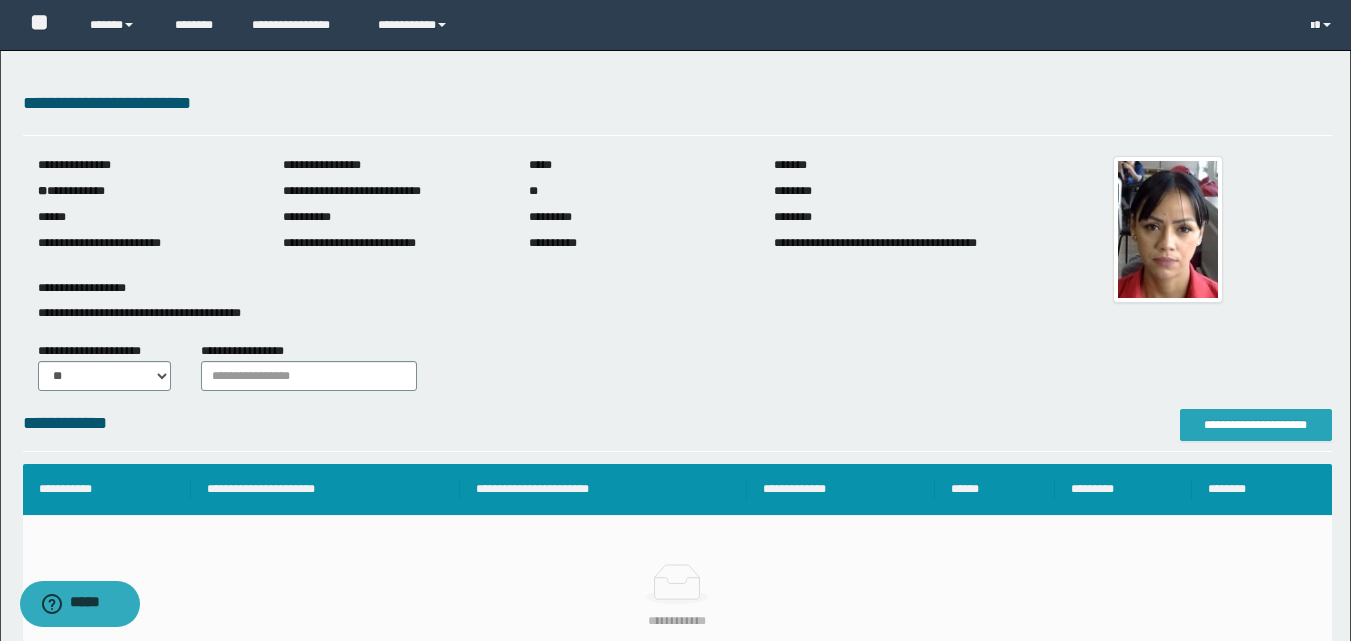click on "**********" at bounding box center (1256, 425) 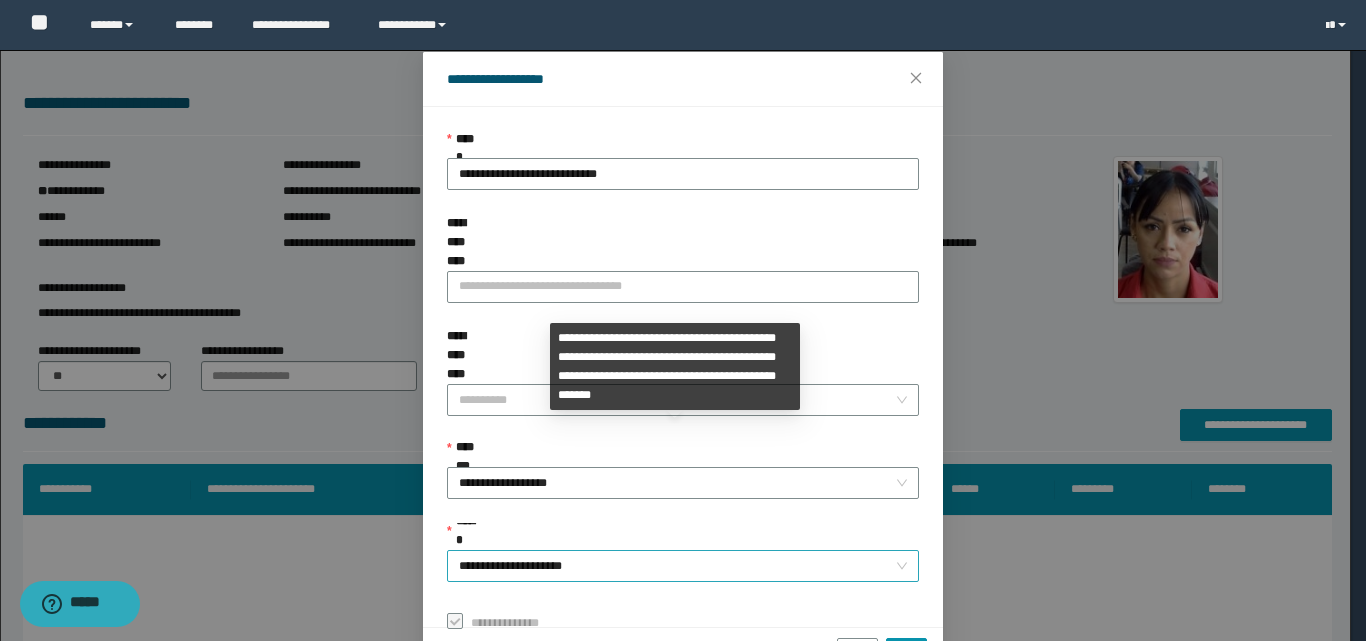 scroll, scrollTop: 111, scrollLeft: 0, axis: vertical 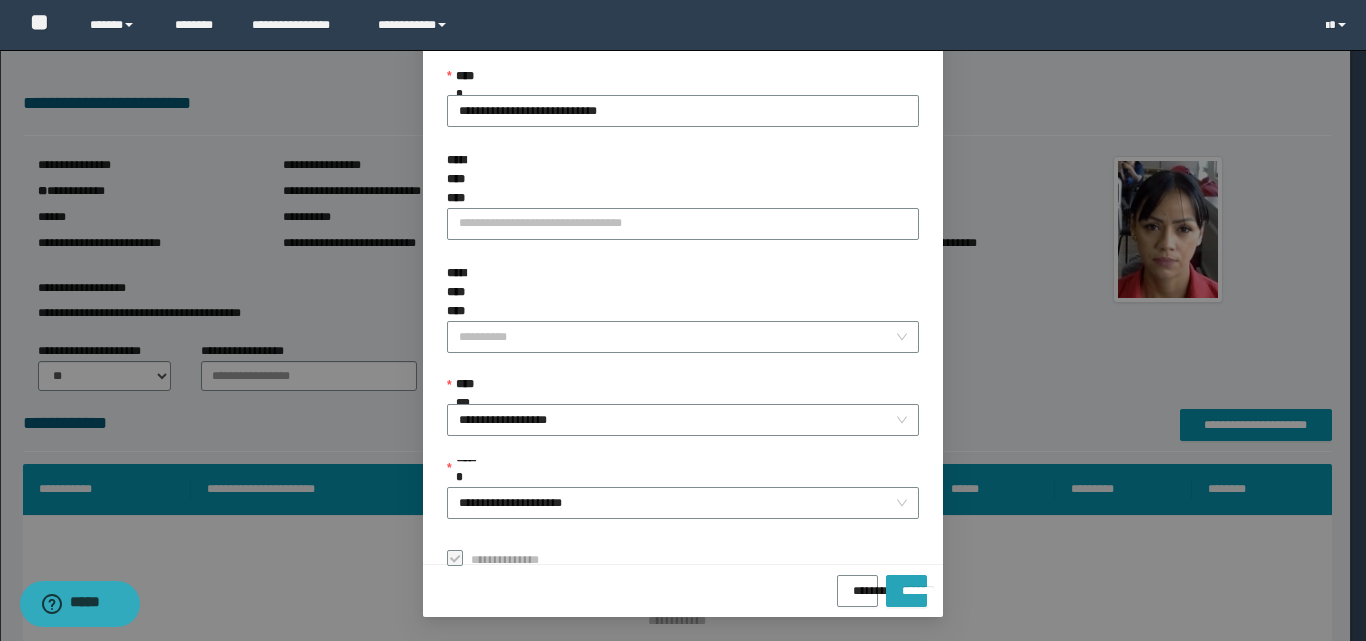 click on "*******" at bounding box center (906, 584) 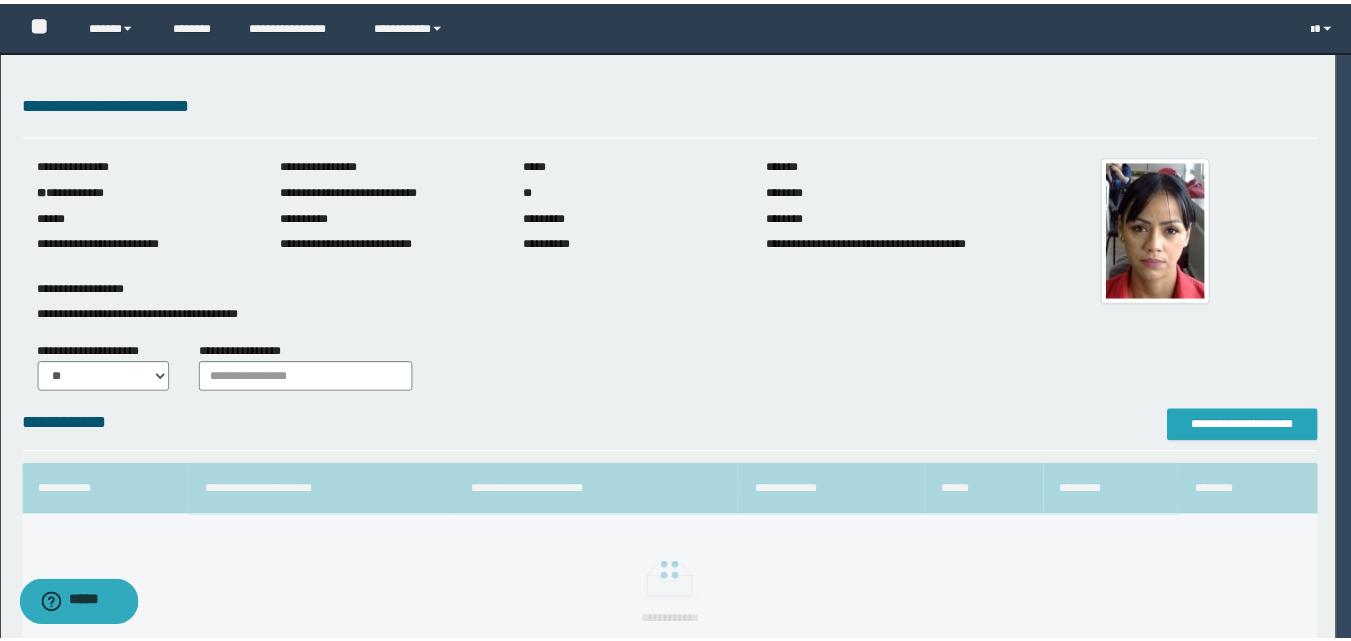scroll, scrollTop: 0, scrollLeft: 0, axis: both 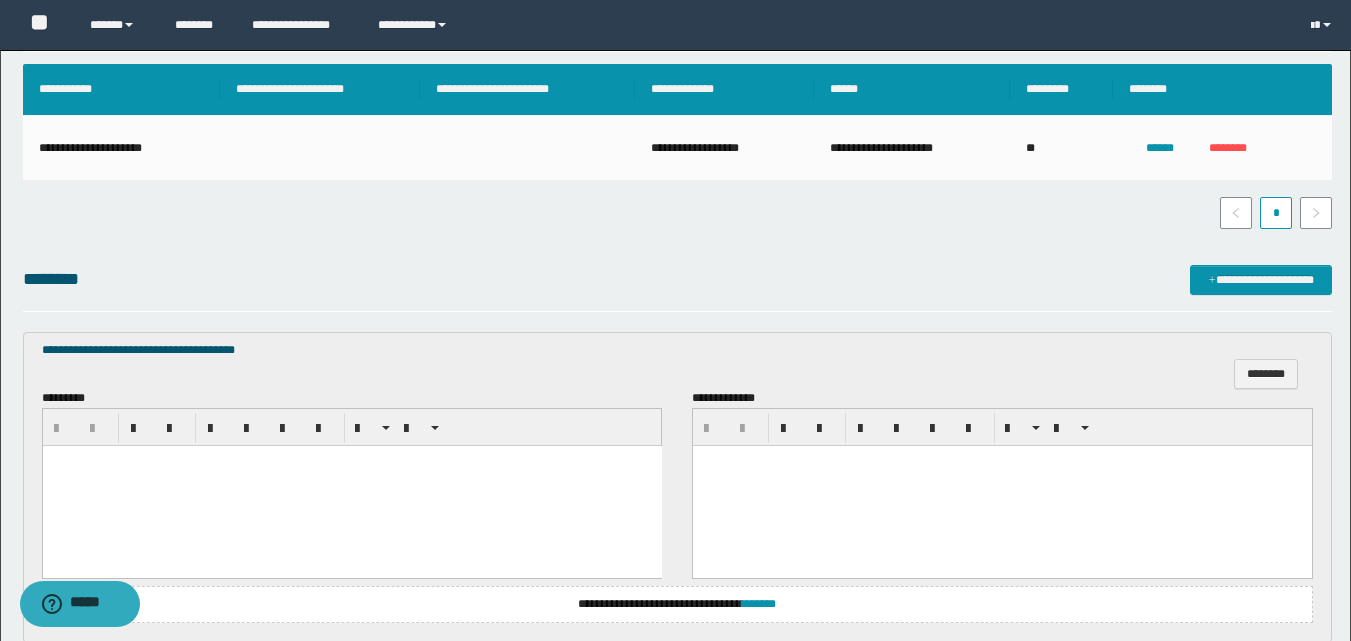 click at bounding box center [351, 486] 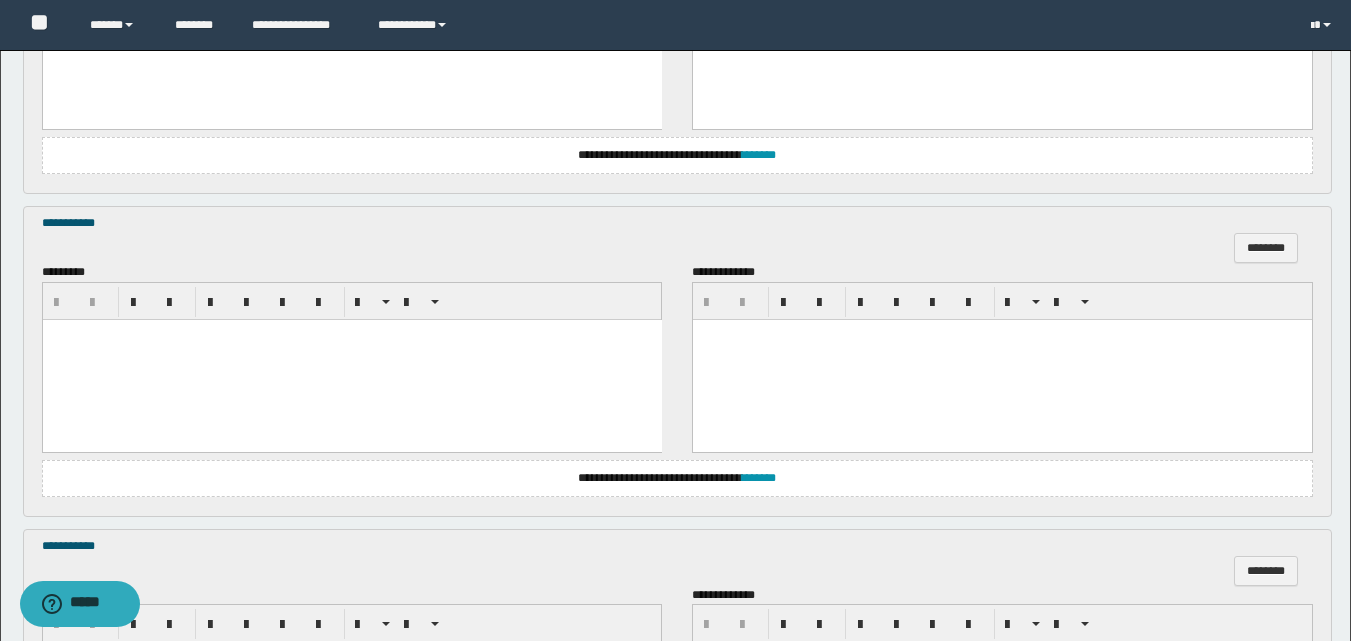 scroll, scrollTop: 1200, scrollLeft: 0, axis: vertical 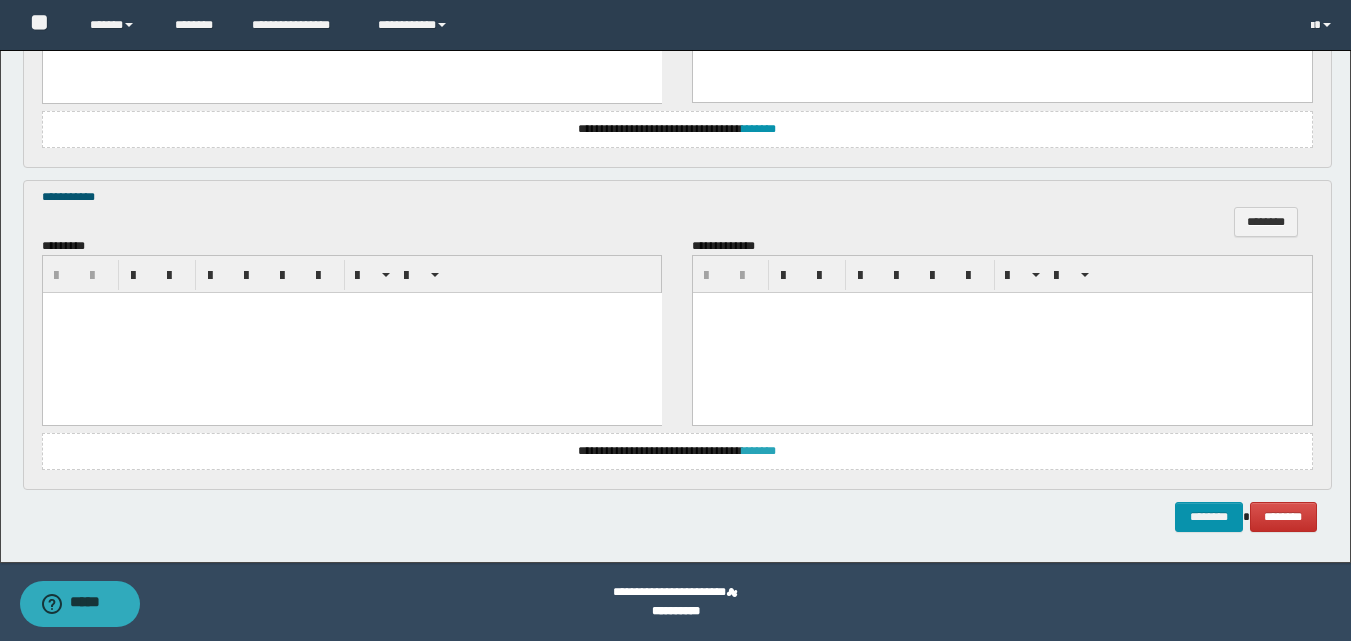 click on "*******" at bounding box center [759, 451] 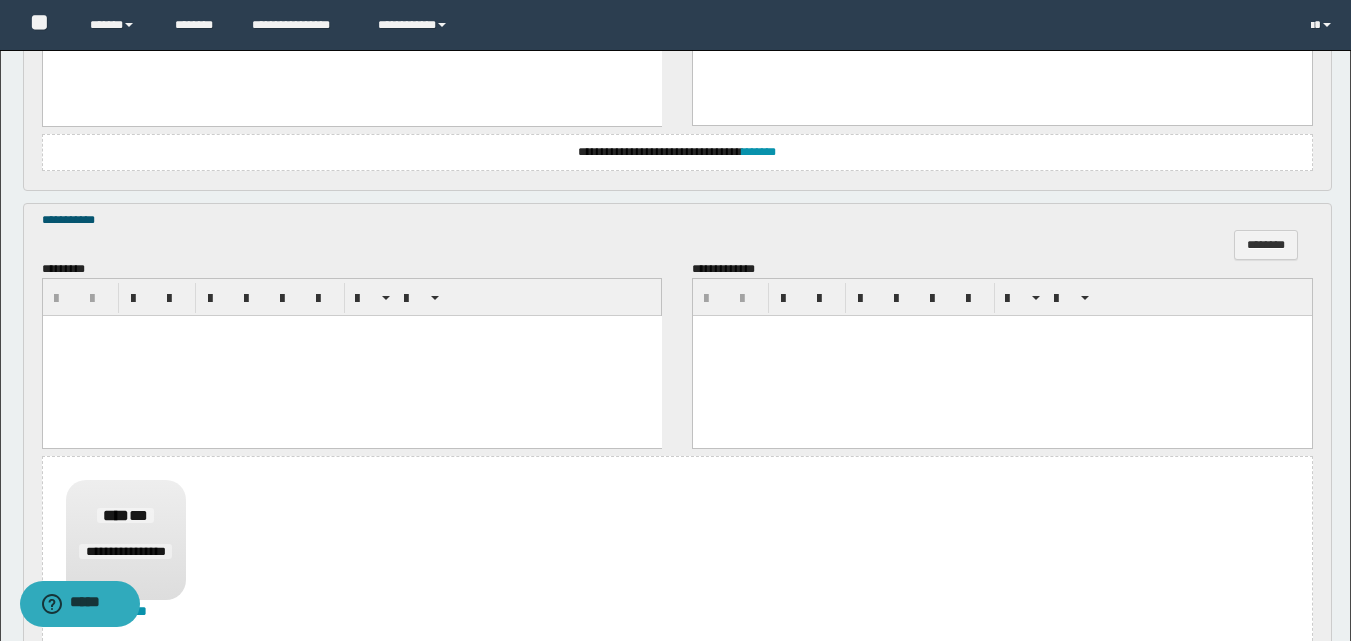 scroll, scrollTop: 1676, scrollLeft: 0, axis: vertical 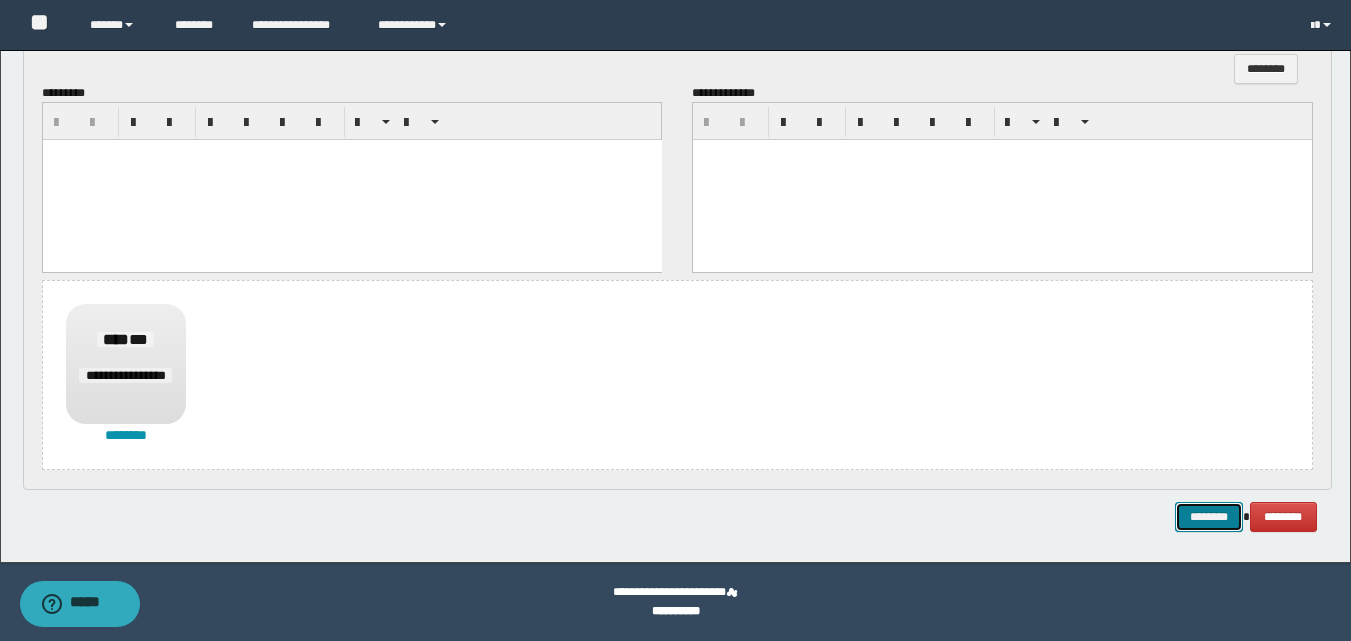 click on "********" at bounding box center [1209, 517] 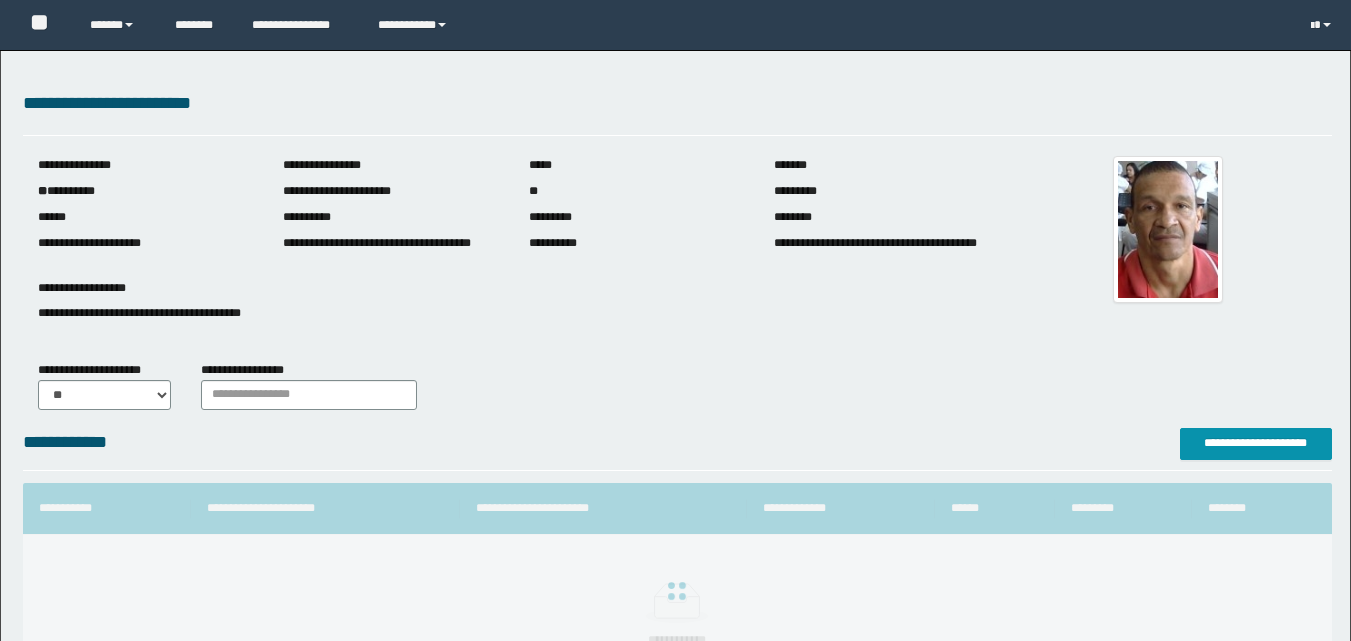 scroll, scrollTop: 0, scrollLeft: 0, axis: both 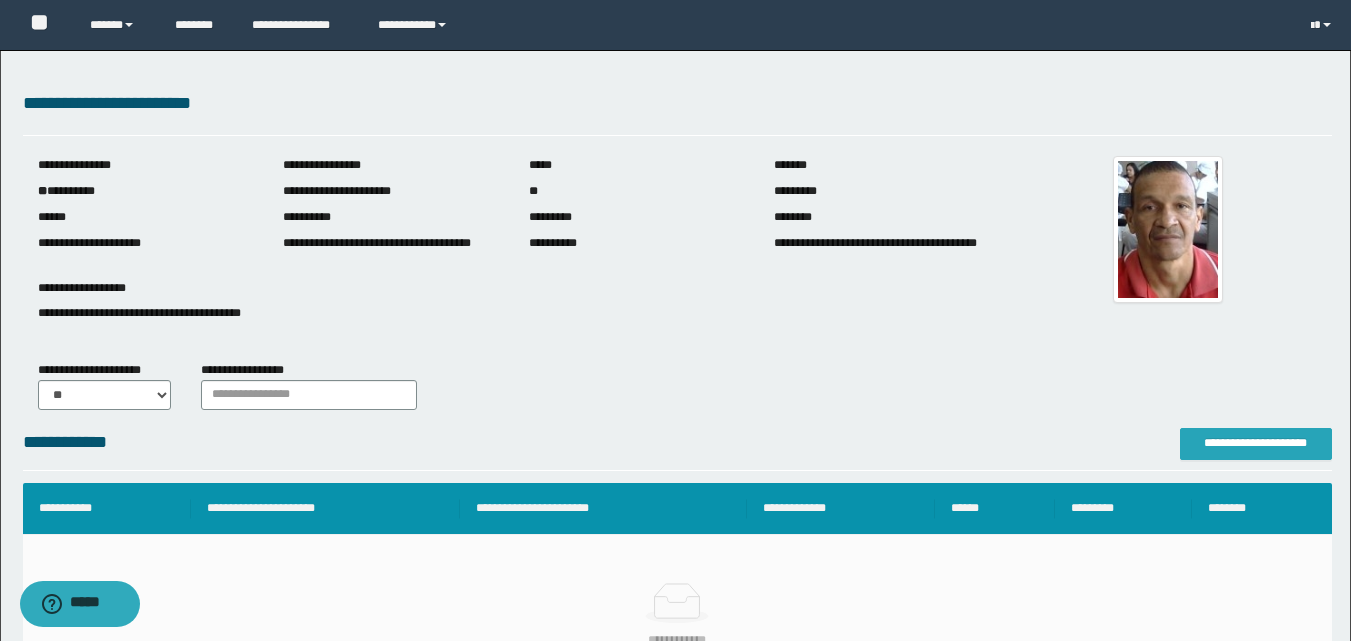 click on "**********" at bounding box center (1256, 443) 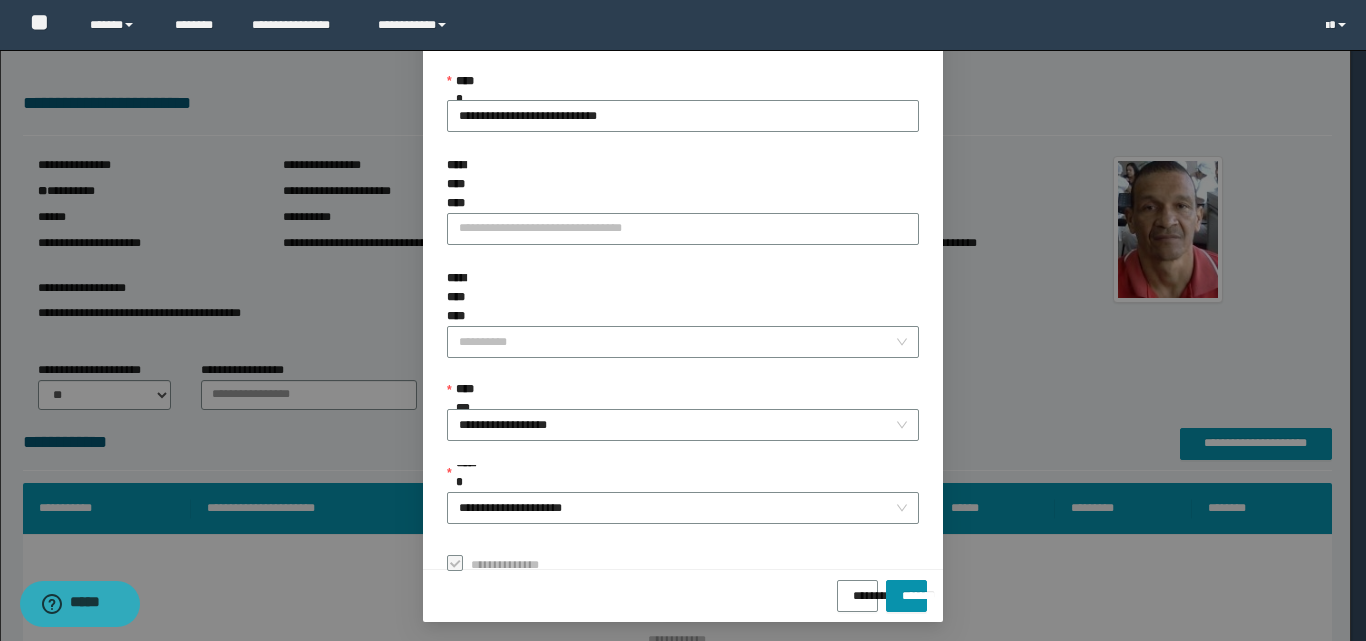 scroll, scrollTop: 111, scrollLeft: 0, axis: vertical 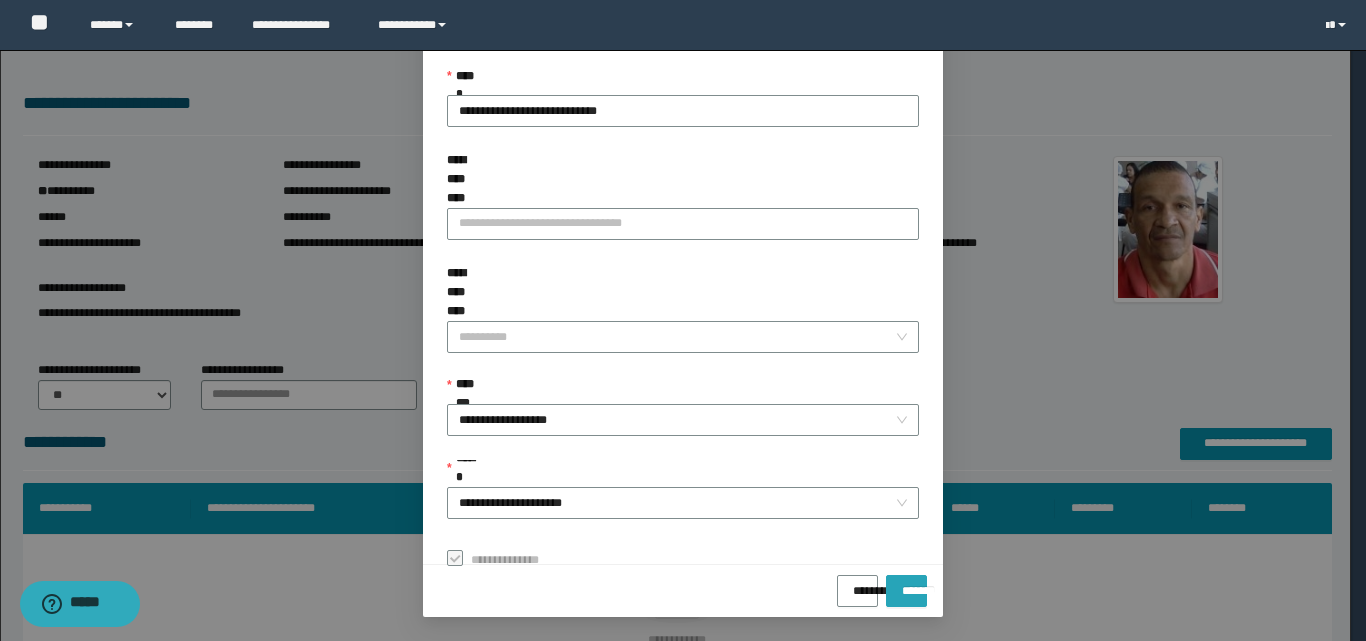 click on "*******" at bounding box center [906, 584] 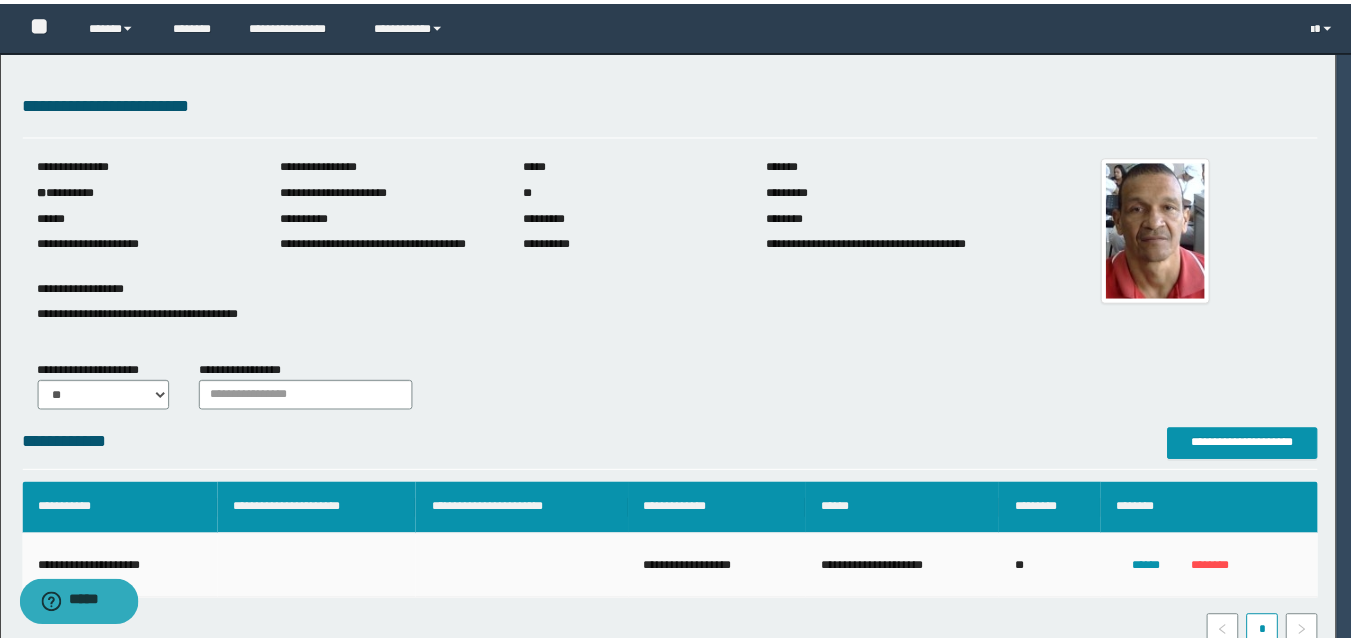 scroll, scrollTop: 64, scrollLeft: 0, axis: vertical 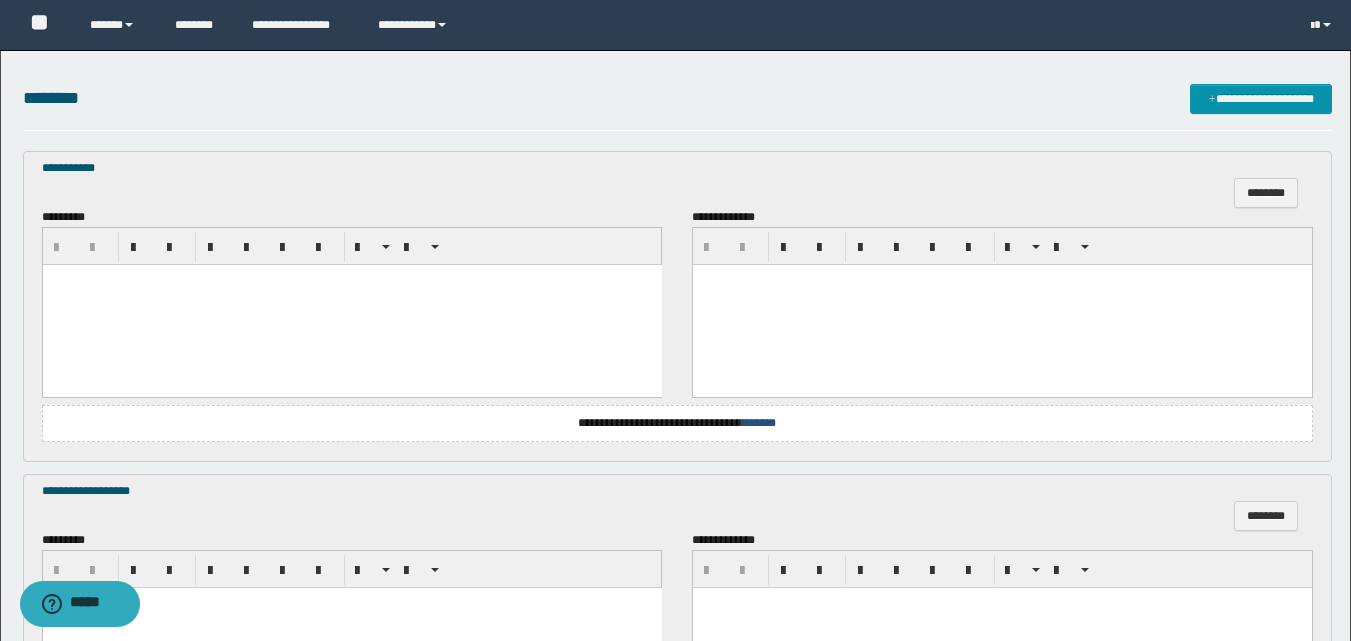 click on "*******" at bounding box center [759, 423] 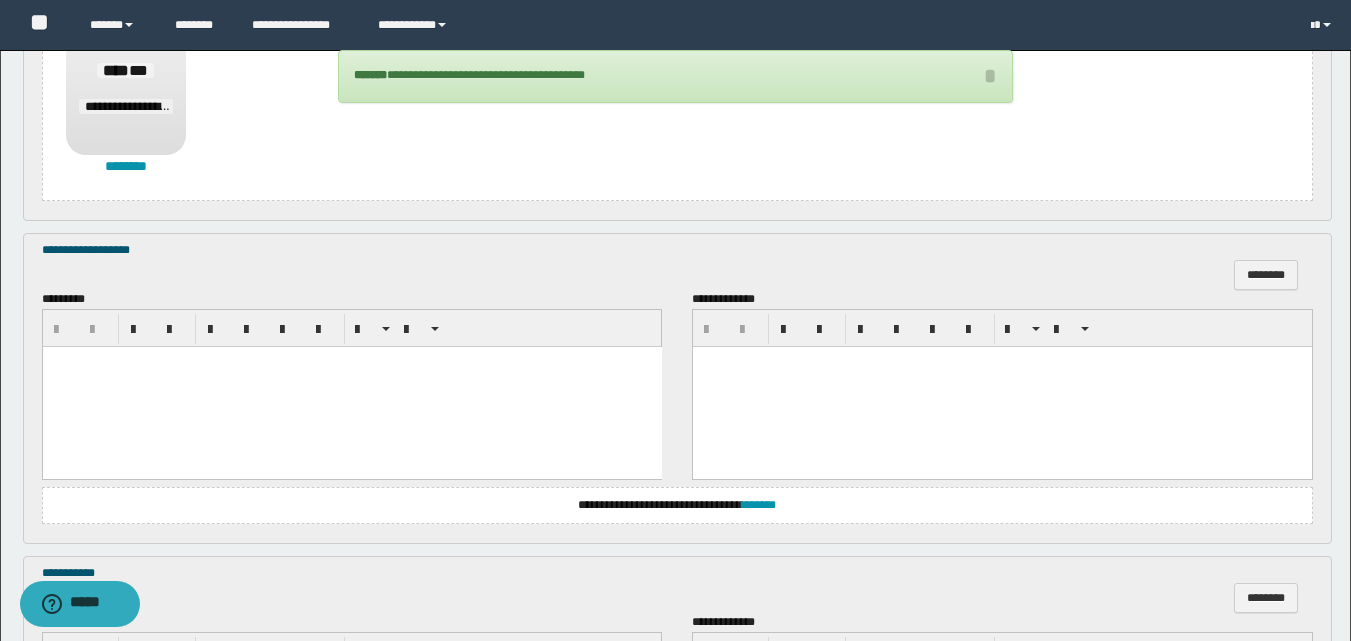 scroll, scrollTop: 1100, scrollLeft: 0, axis: vertical 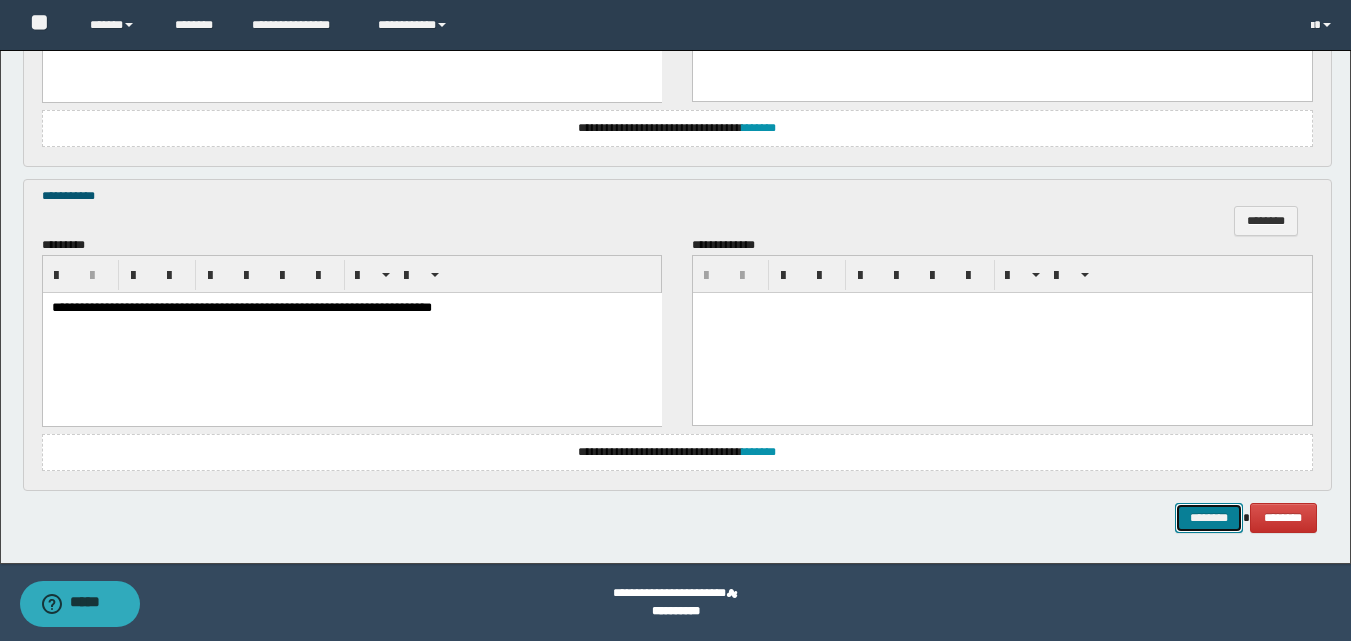 click on "********" at bounding box center (1209, 518) 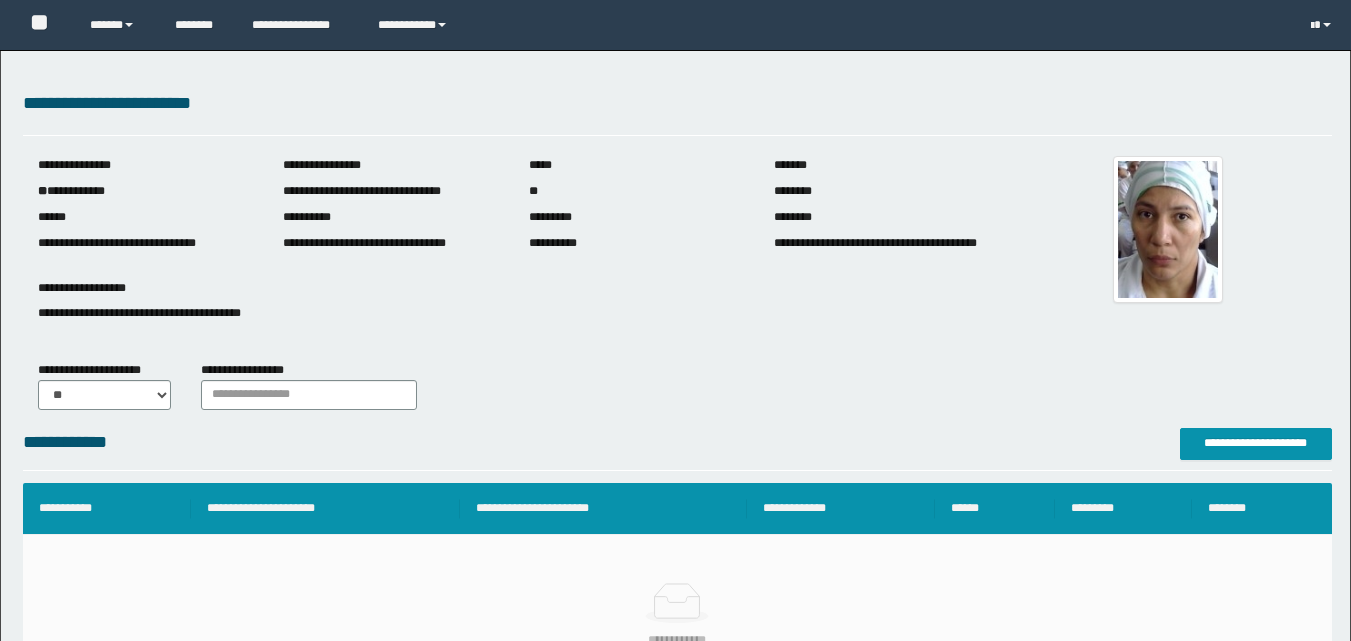 scroll, scrollTop: 0, scrollLeft: 0, axis: both 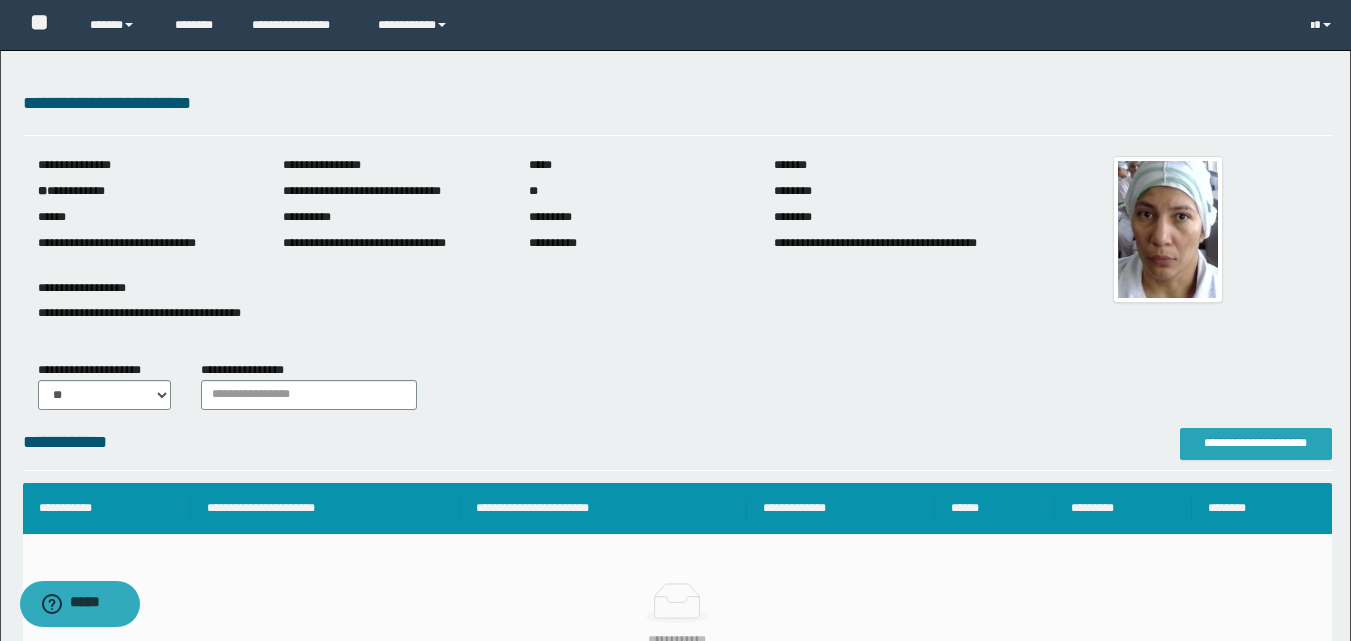 click on "**********" at bounding box center [1256, 443] 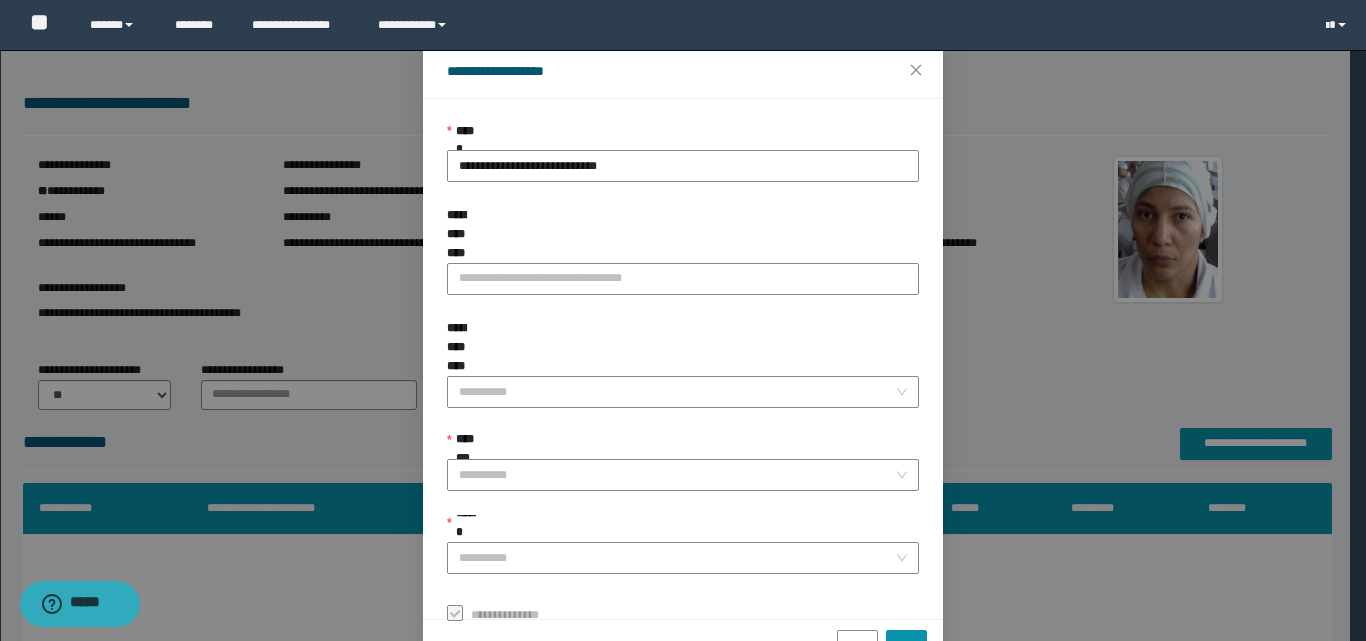 scroll, scrollTop: 111, scrollLeft: 0, axis: vertical 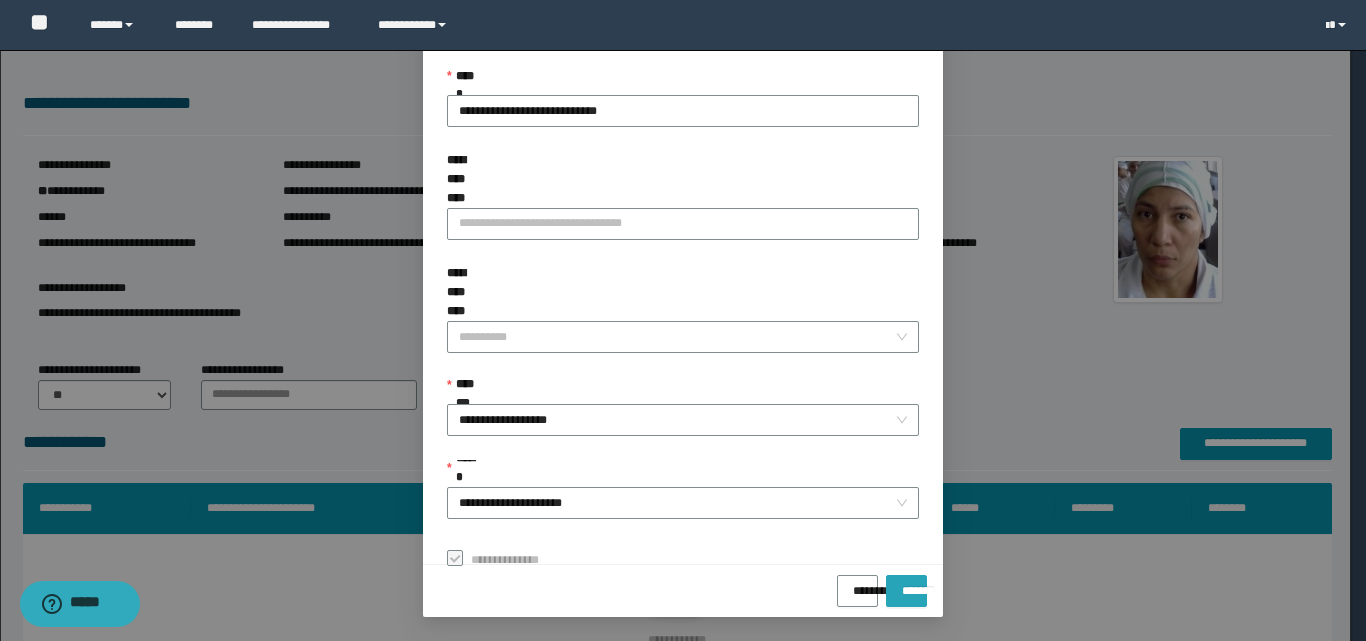 click on "*******" at bounding box center (906, 584) 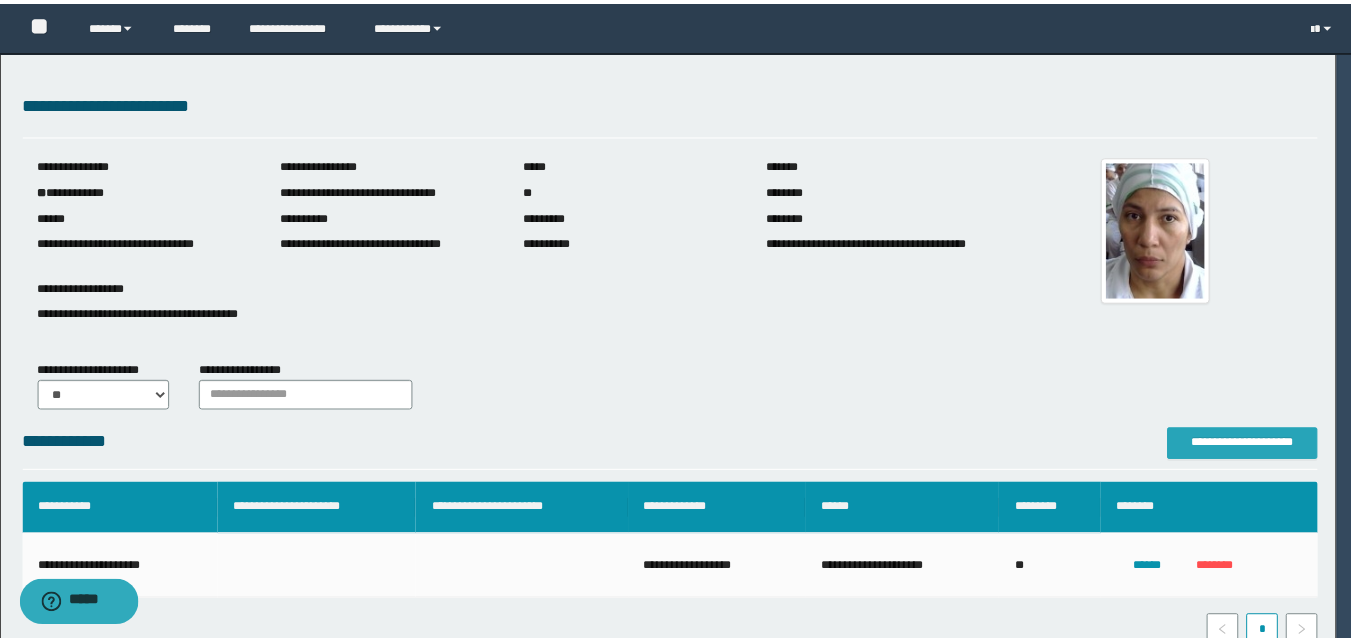 scroll, scrollTop: 0, scrollLeft: 0, axis: both 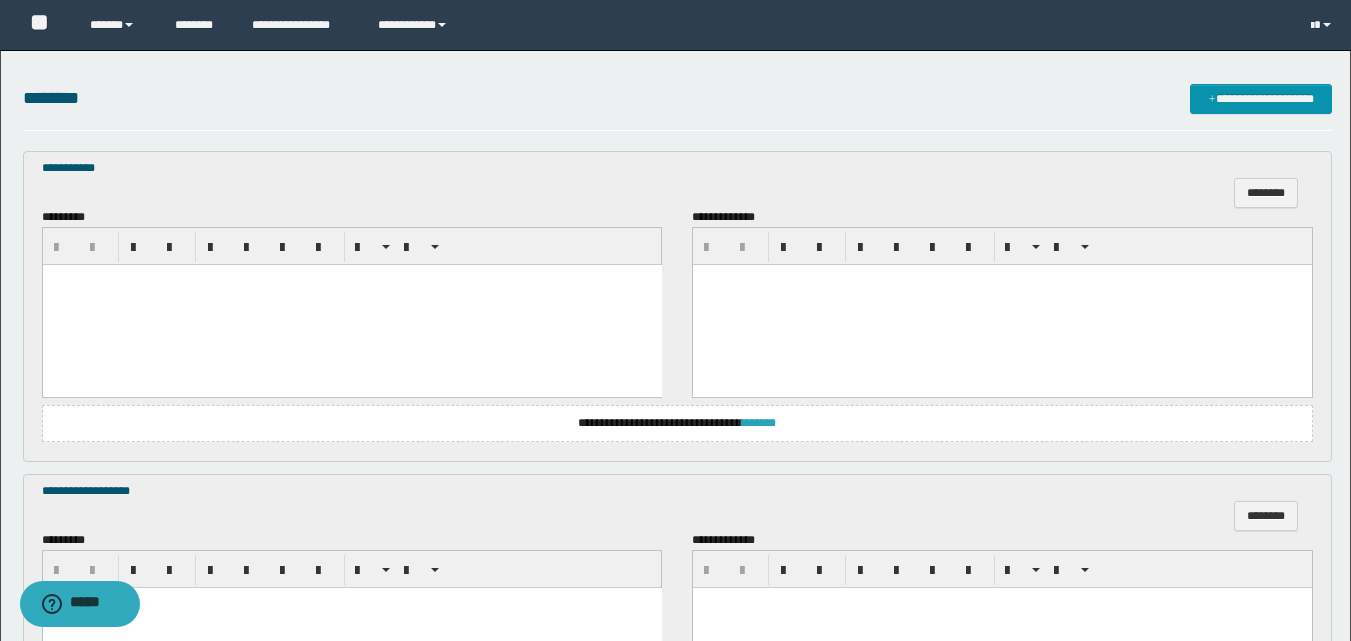 click on "*******" at bounding box center [759, 423] 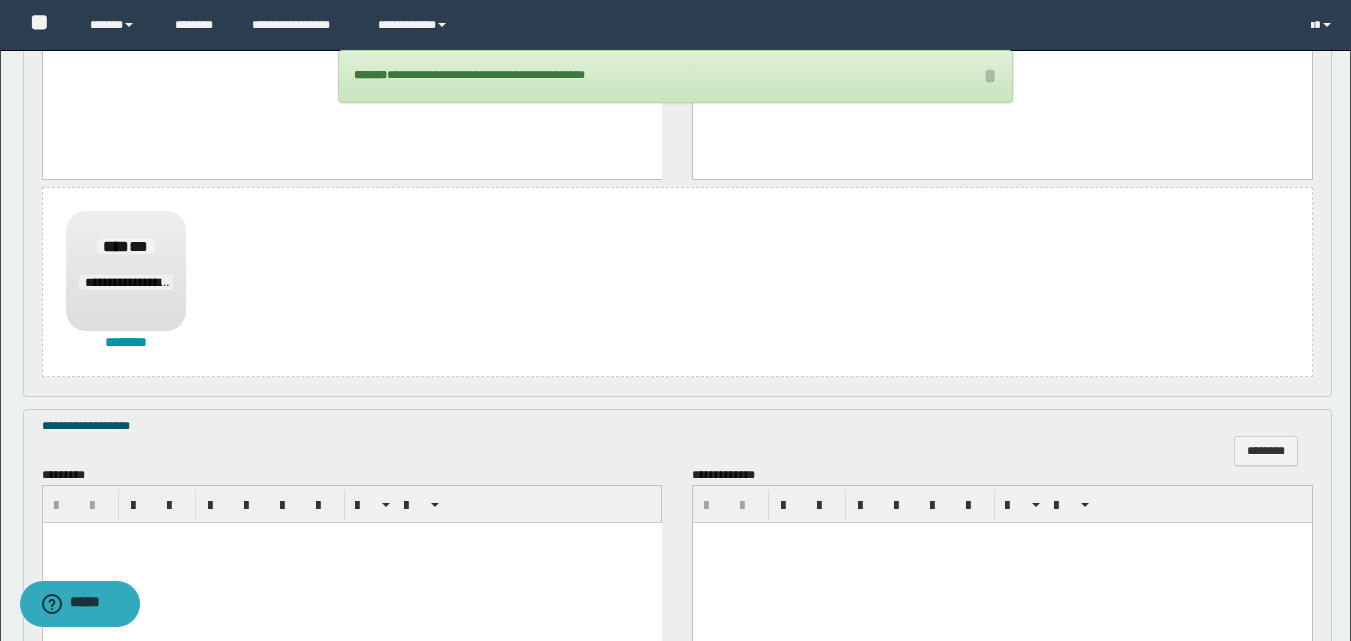 scroll, scrollTop: 900, scrollLeft: 0, axis: vertical 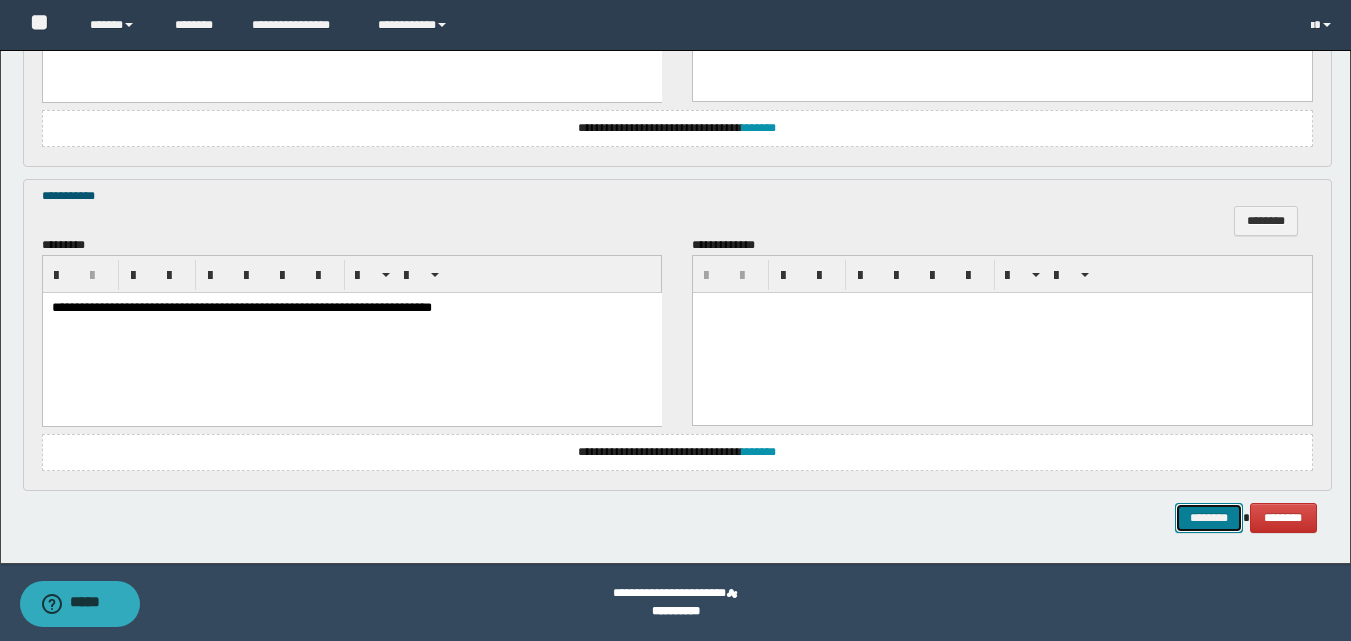 click on "********" at bounding box center (1209, 518) 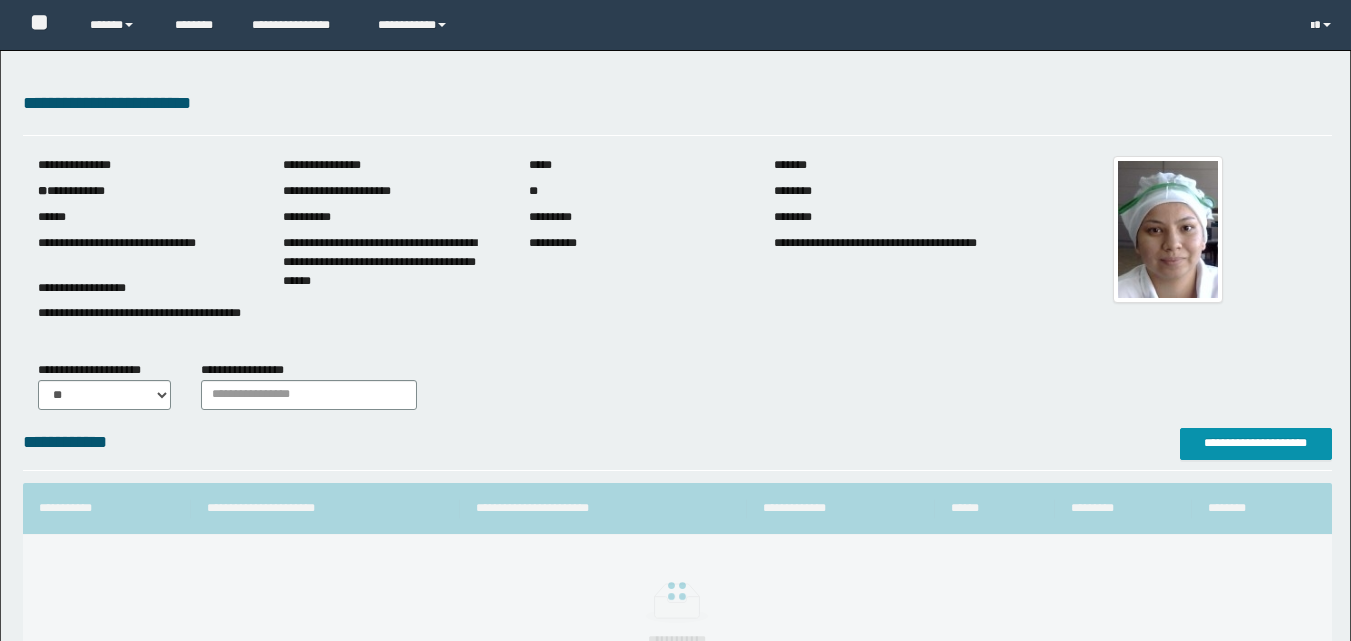 scroll, scrollTop: 0, scrollLeft: 0, axis: both 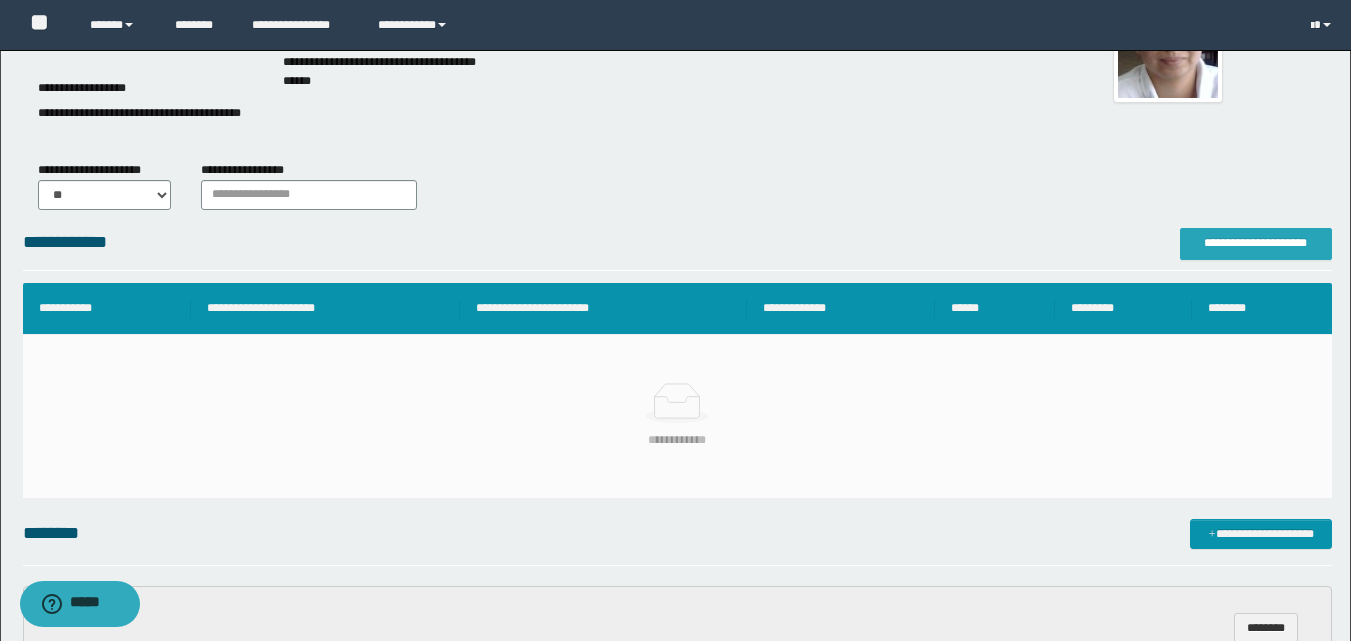 click on "**********" at bounding box center [1256, 243] 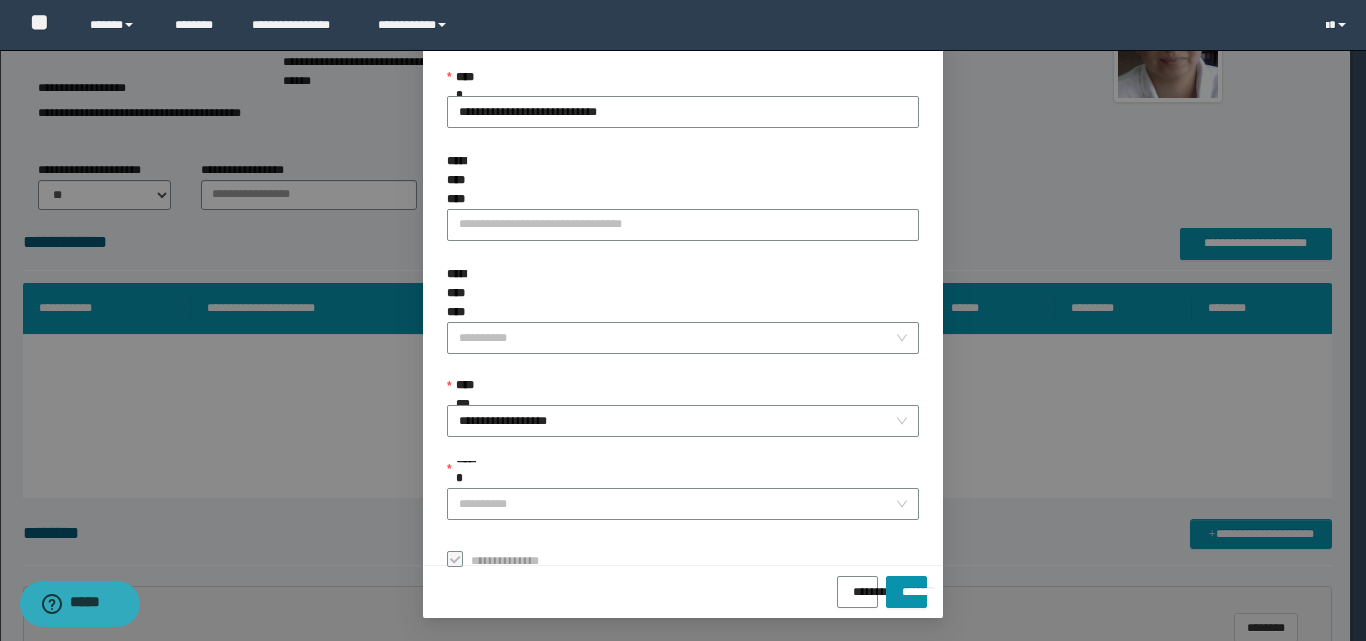 scroll, scrollTop: 111, scrollLeft: 0, axis: vertical 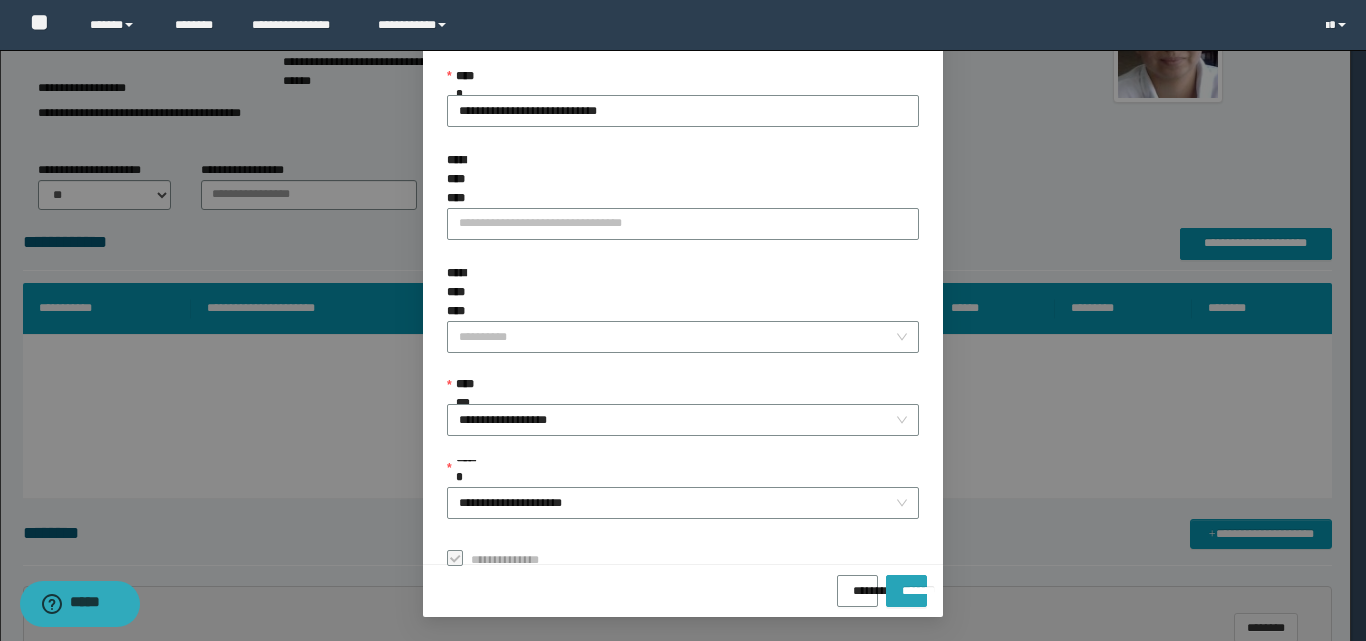 click on "*******" at bounding box center [906, 584] 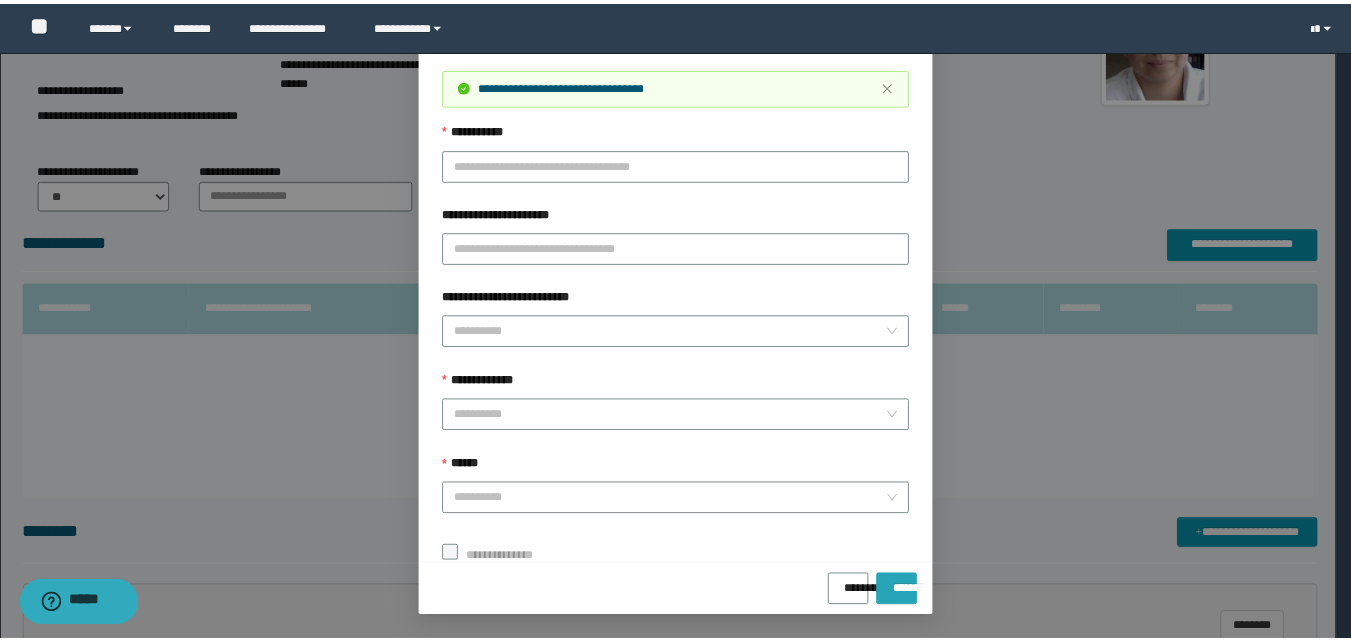 scroll, scrollTop: 64, scrollLeft: 0, axis: vertical 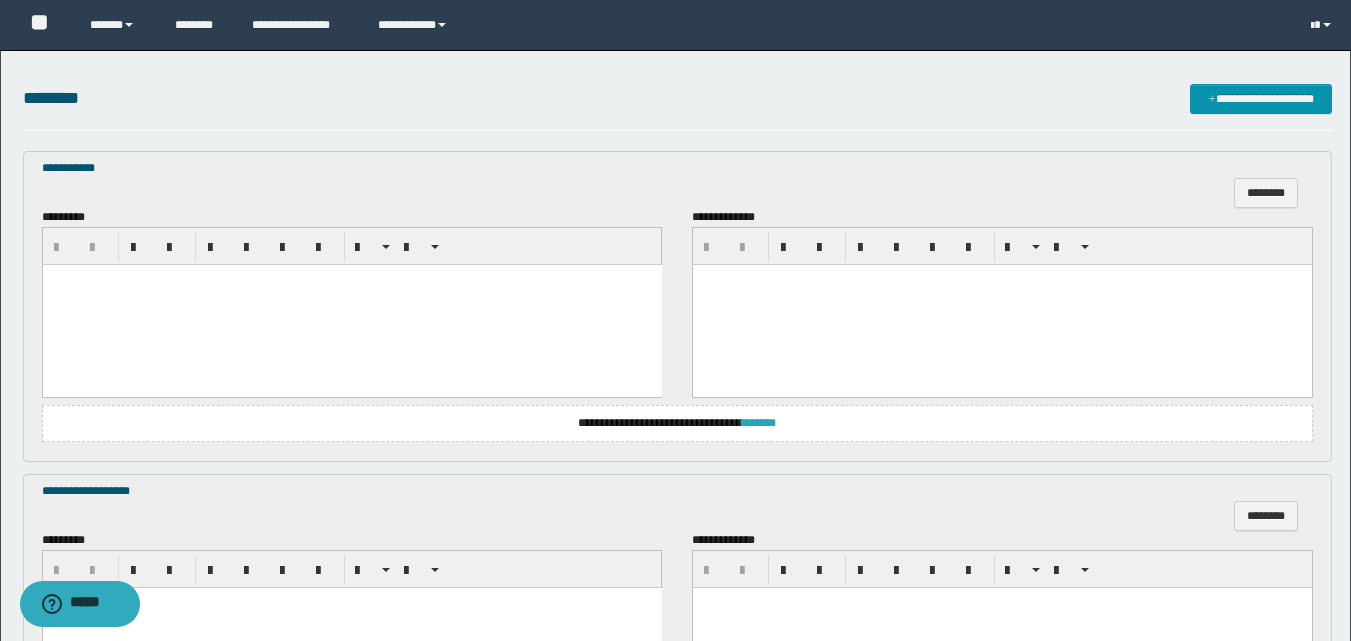 click on "*******" at bounding box center [759, 423] 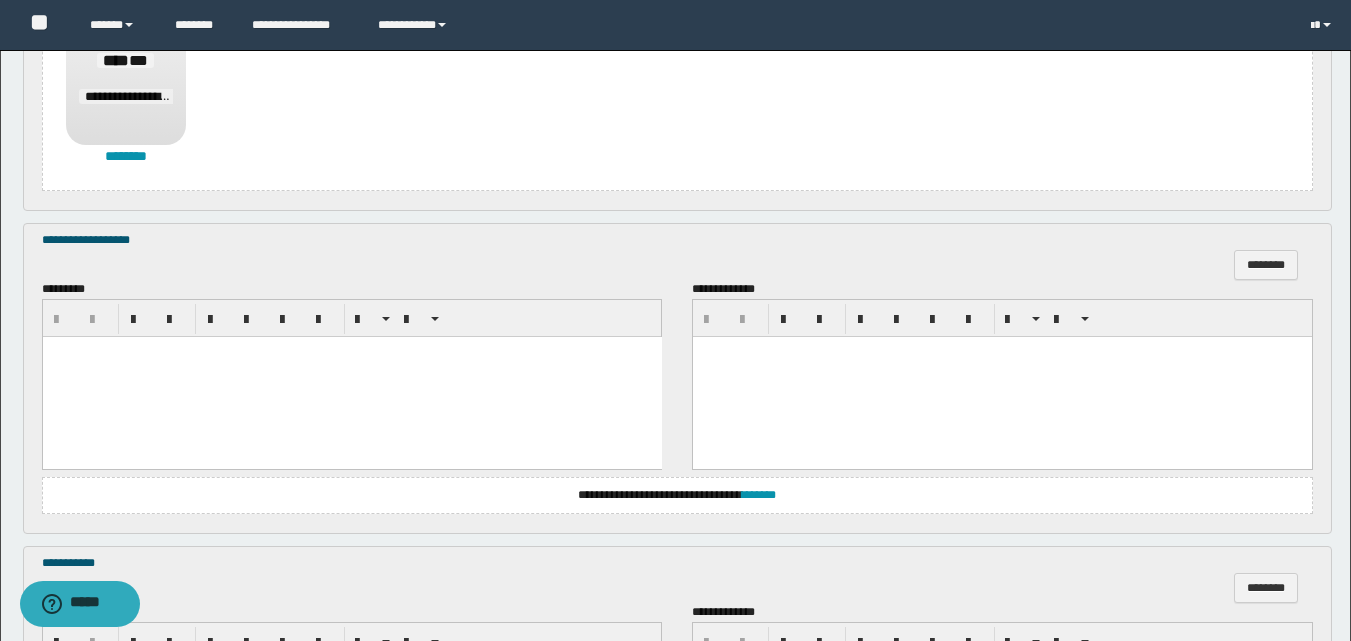 scroll, scrollTop: 1000, scrollLeft: 0, axis: vertical 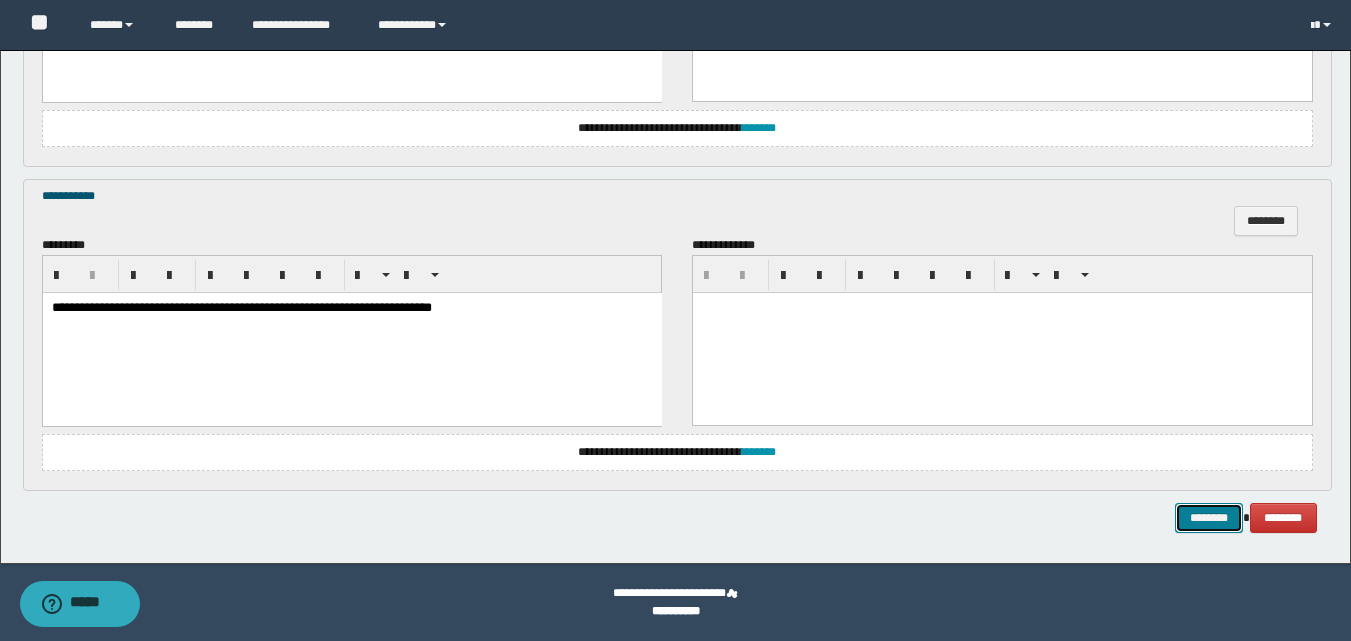 click on "********" at bounding box center (1209, 518) 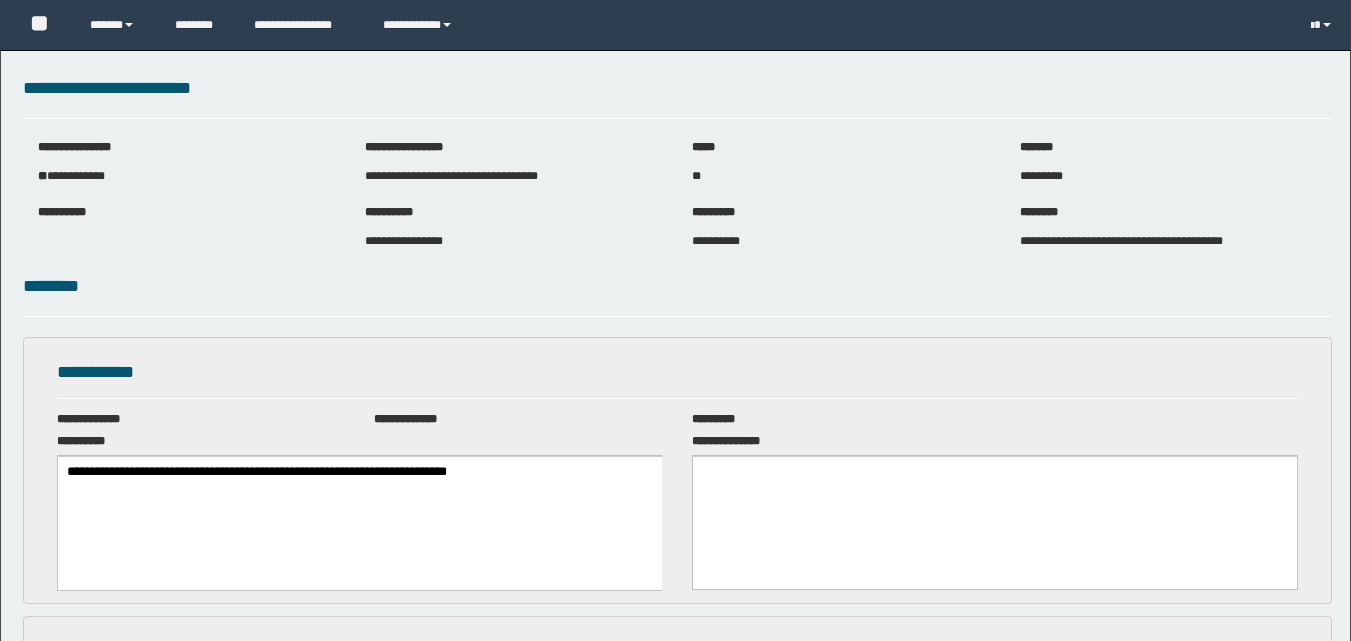 scroll, scrollTop: 0, scrollLeft: 0, axis: both 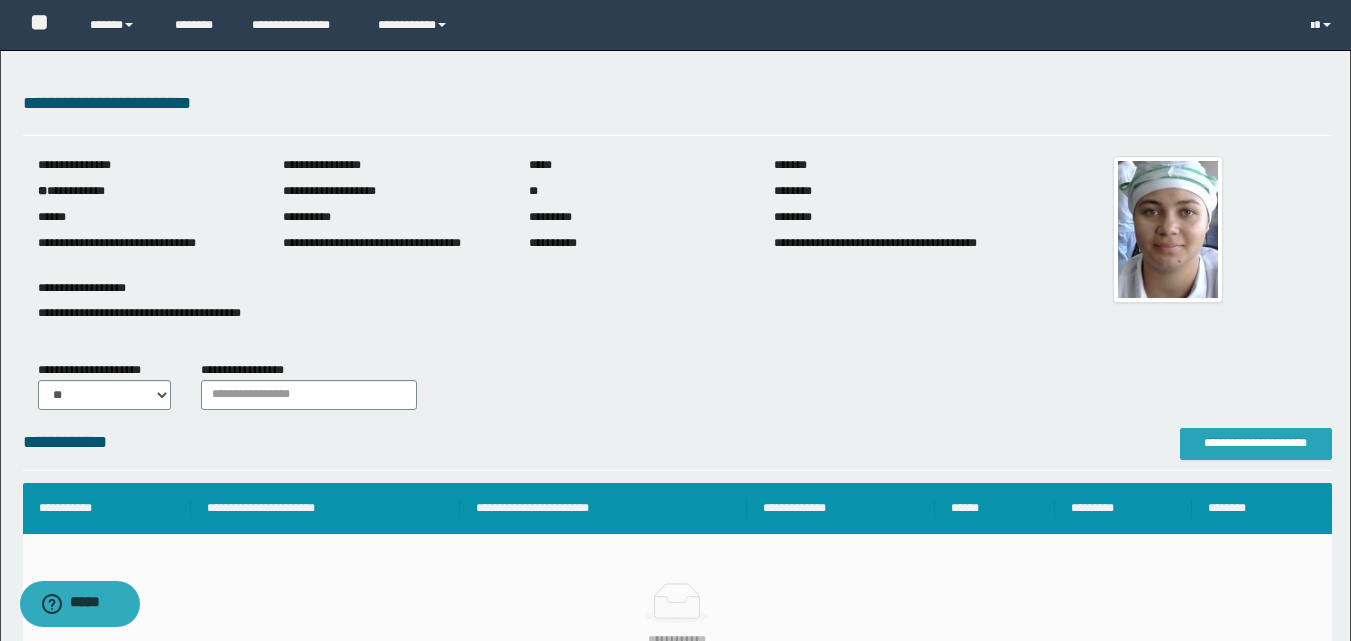 click on "**********" at bounding box center (1256, 443) 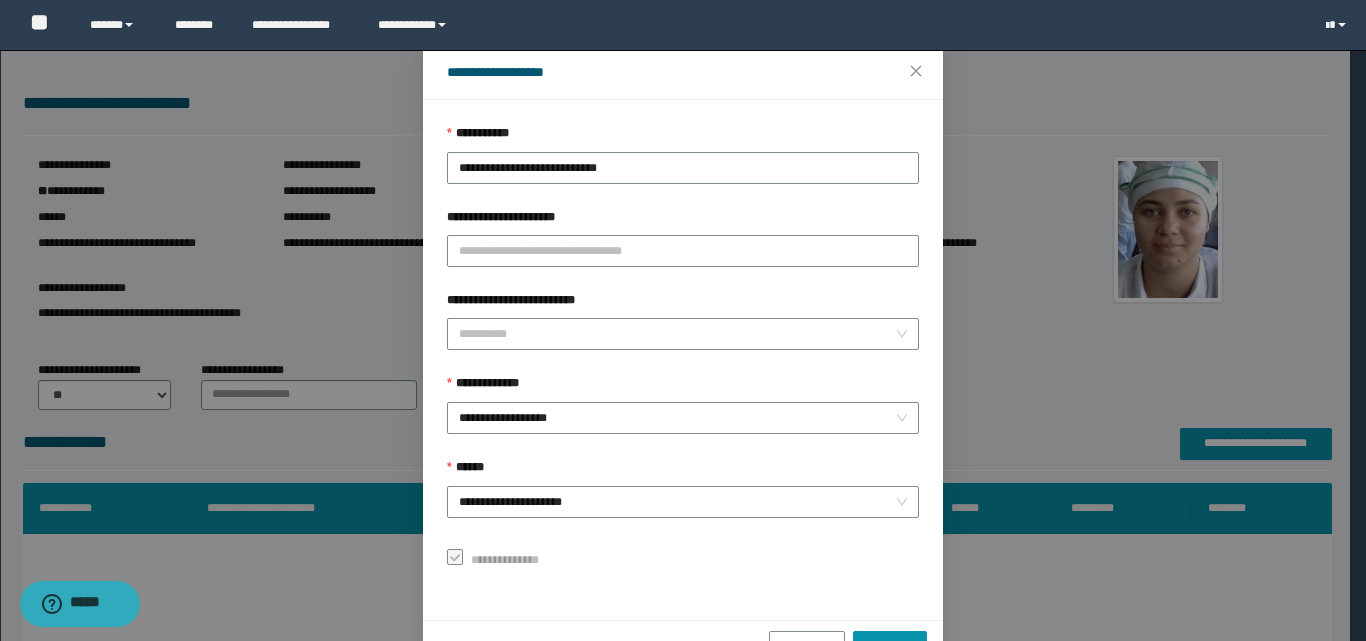 scroll, scrollTop: 111, scrollLeft: 0, axis: vertical 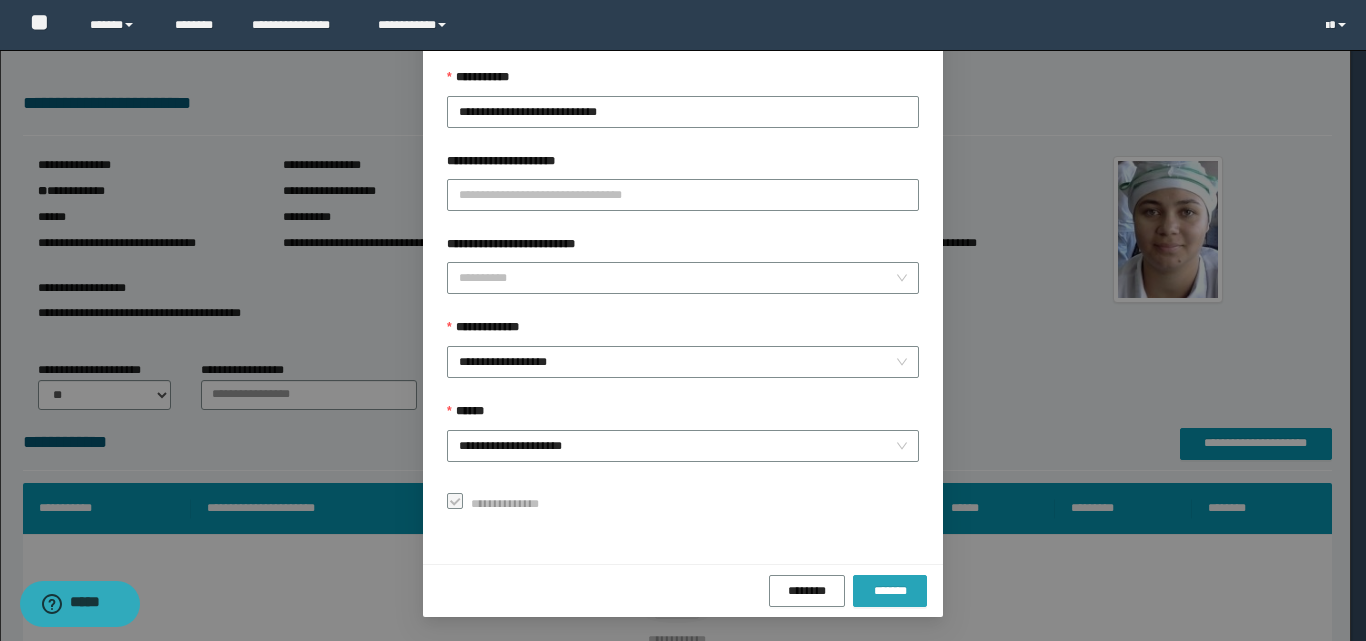 click on "*******" at bounding box center (890, 591) 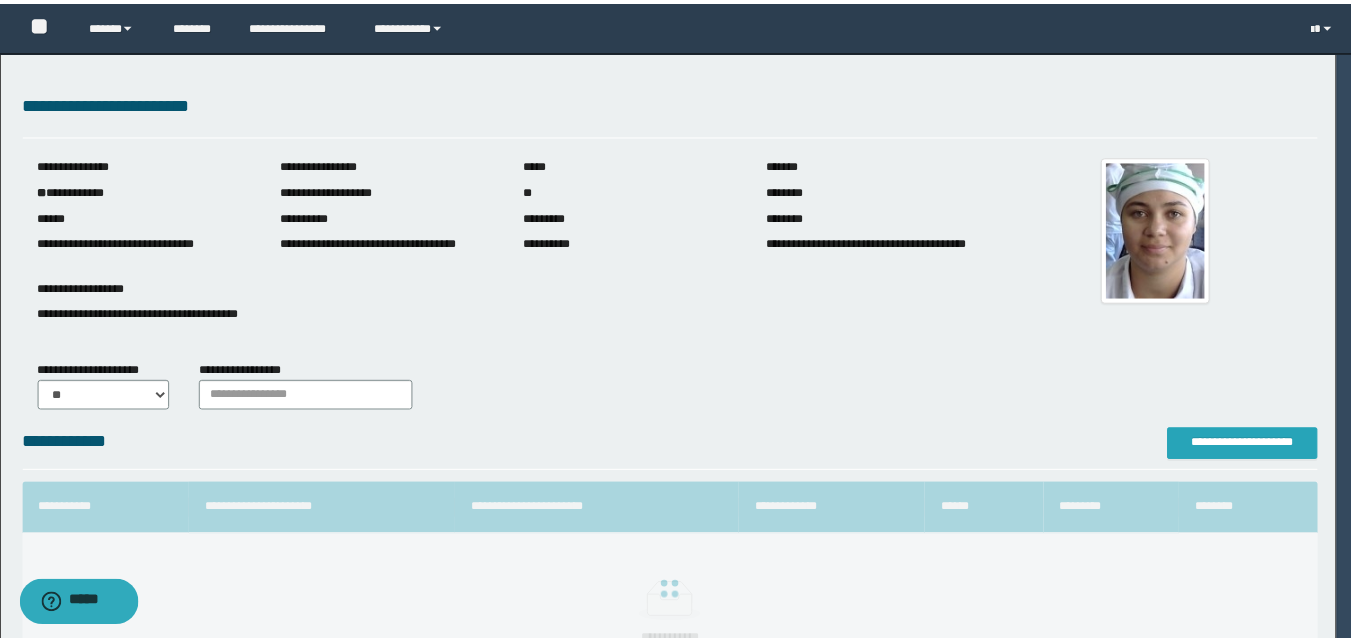 scroll, scrollTop: 0, scrollLeft: 0, axis: both 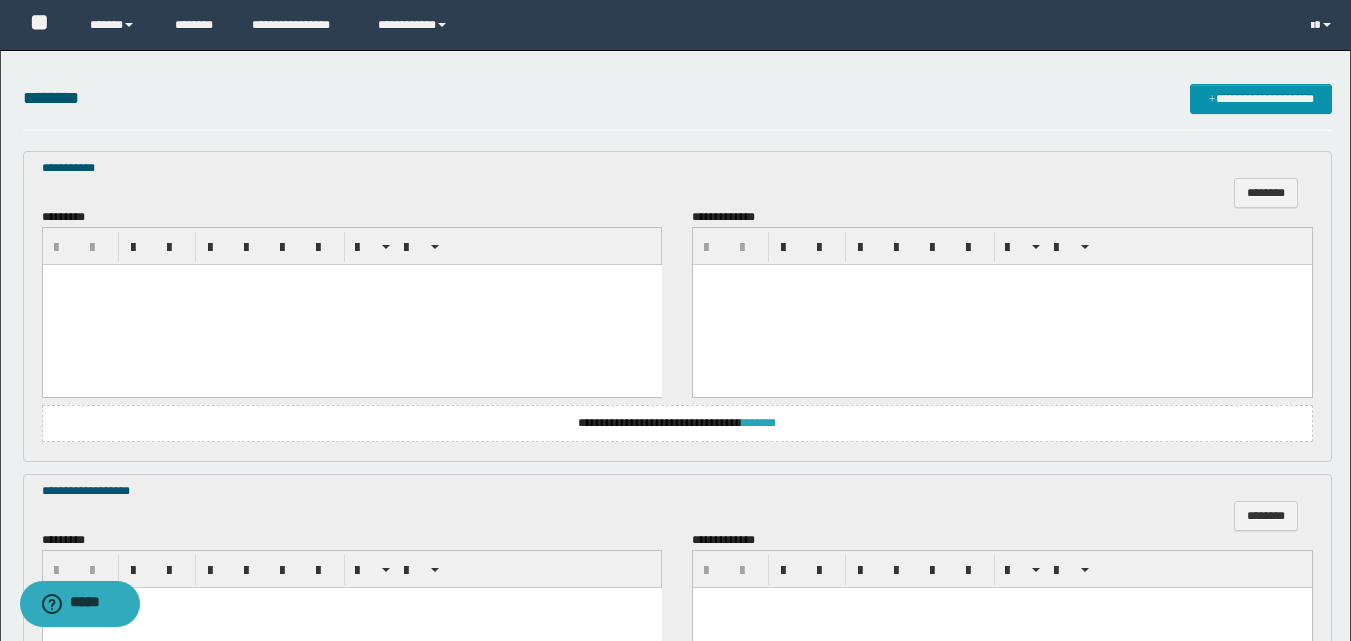 click on "*******" at bounding box center [759, 423] 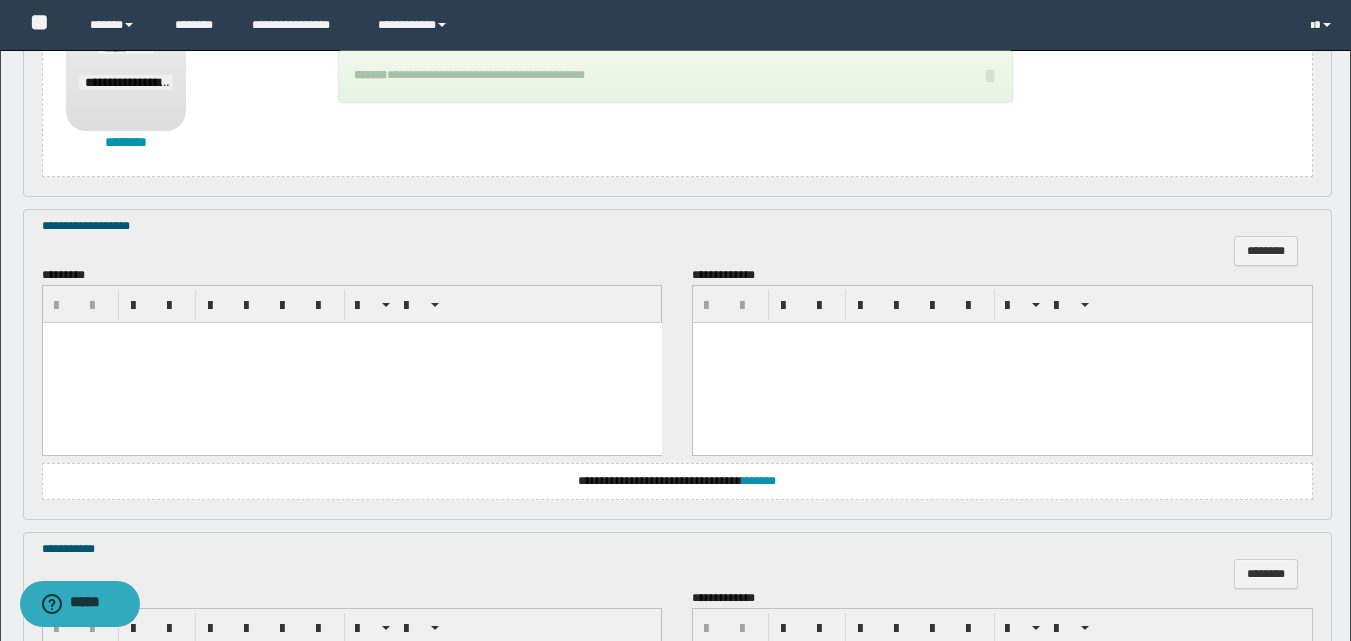scroll, scrollTop: 1100, scrollLeft: 0, axis: vertical 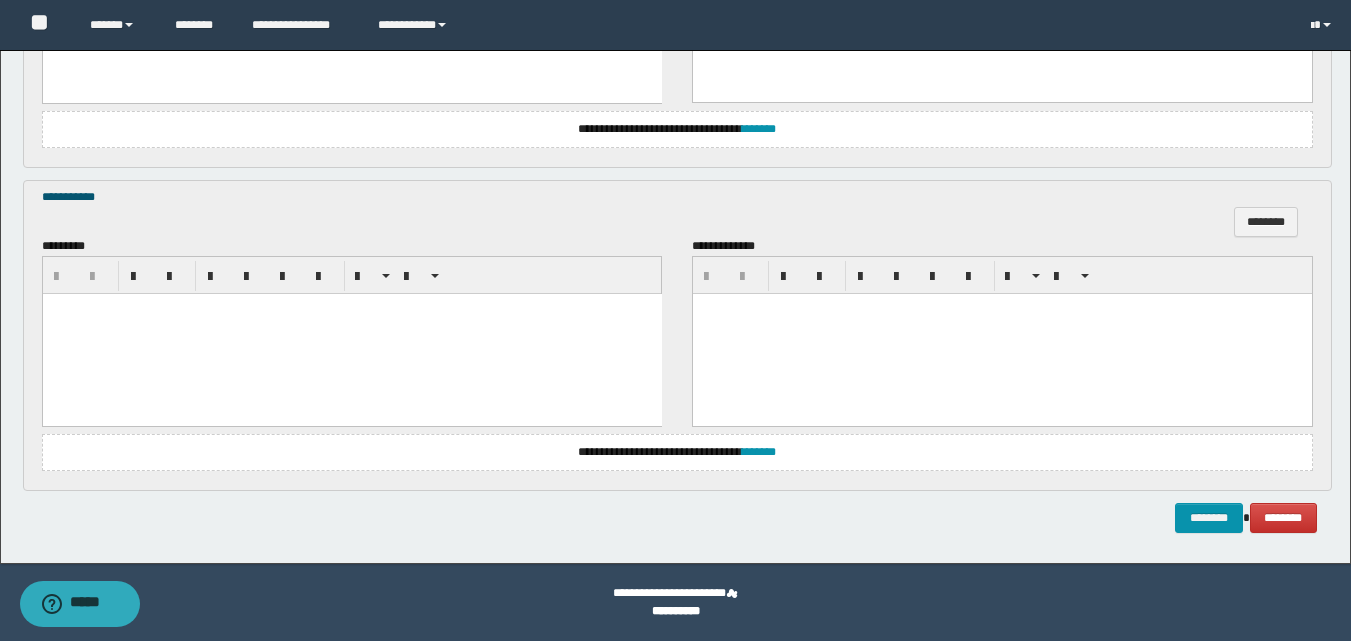 click at bounding box center (351, 333) 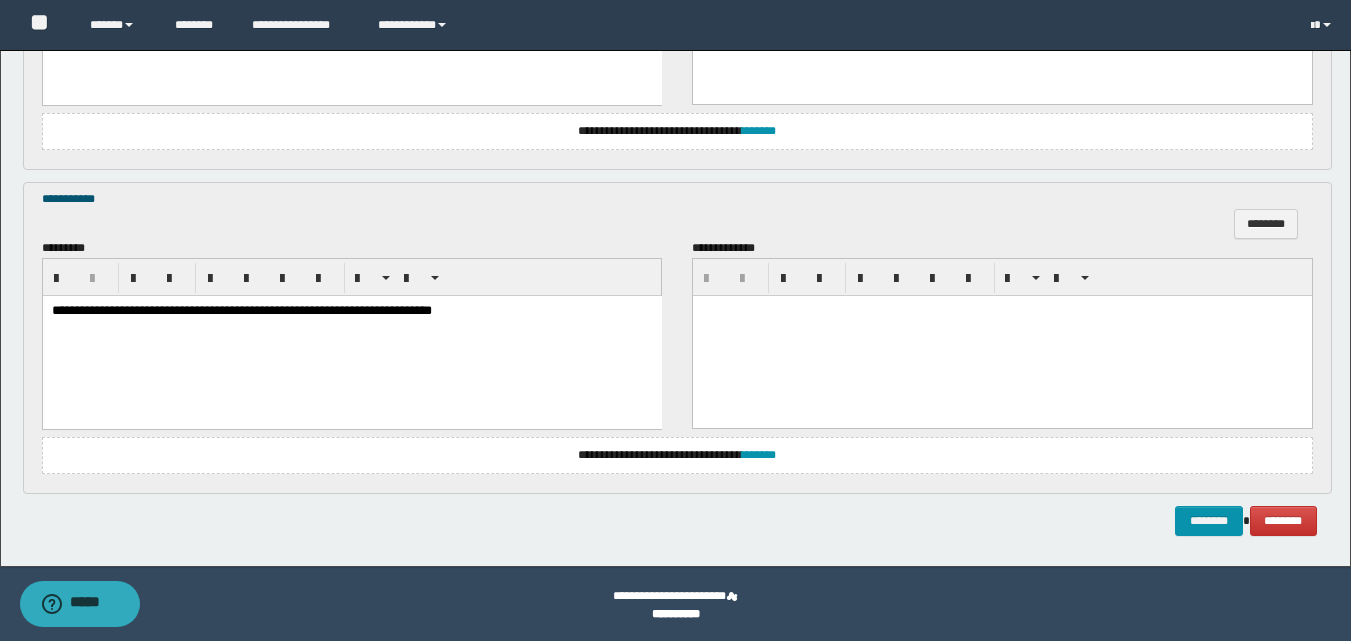 scroll, scrollTop: 1372, scrollLeft: 0, axis: vertical 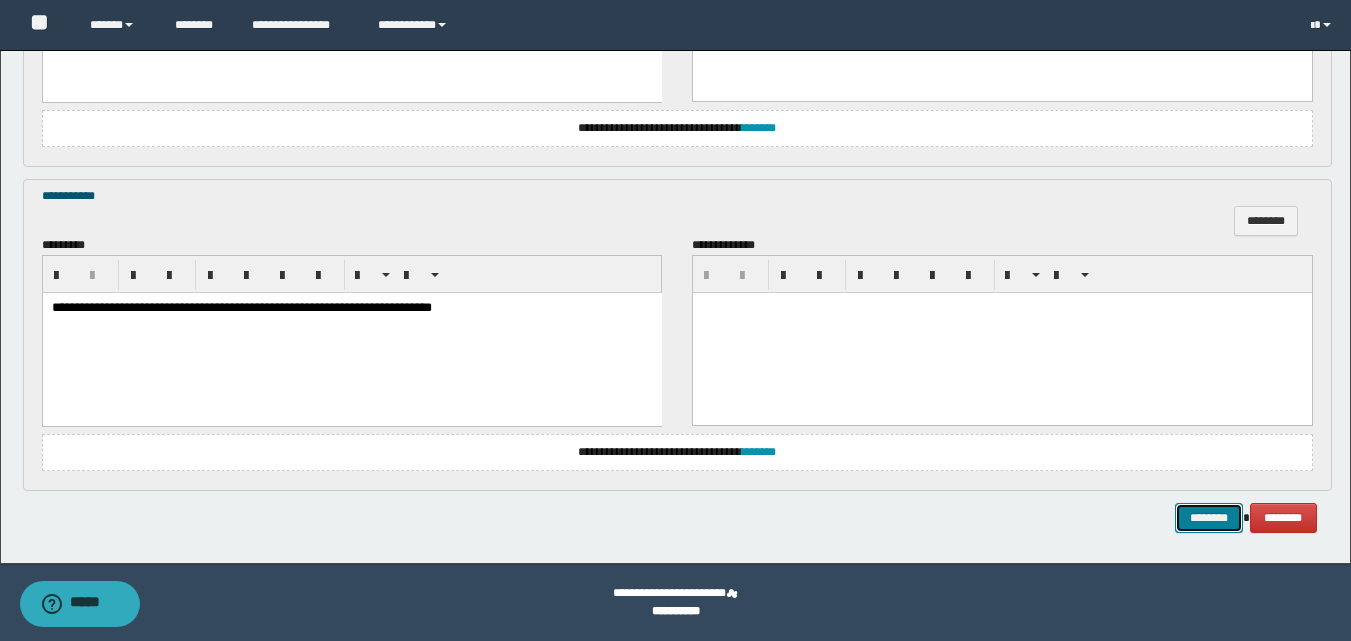 click on "********" at bounding box center (1209, 518) 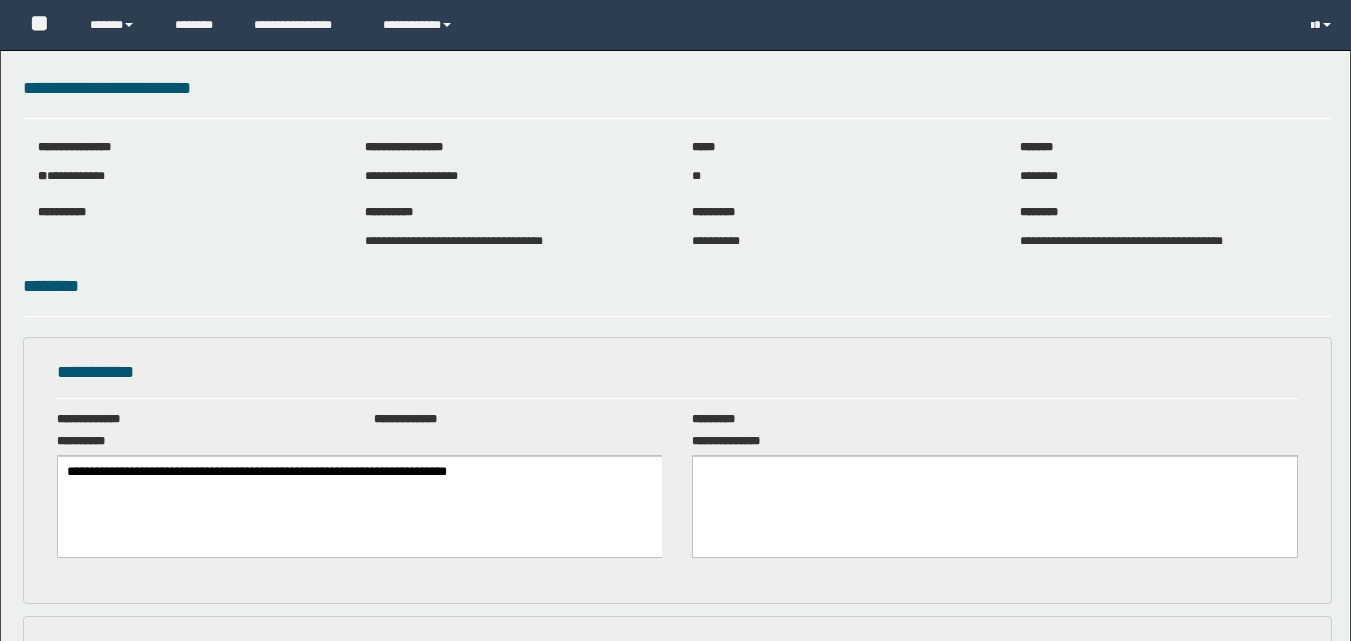 scroll, scrollTop: 0, scrollLeft: 0, axis: both 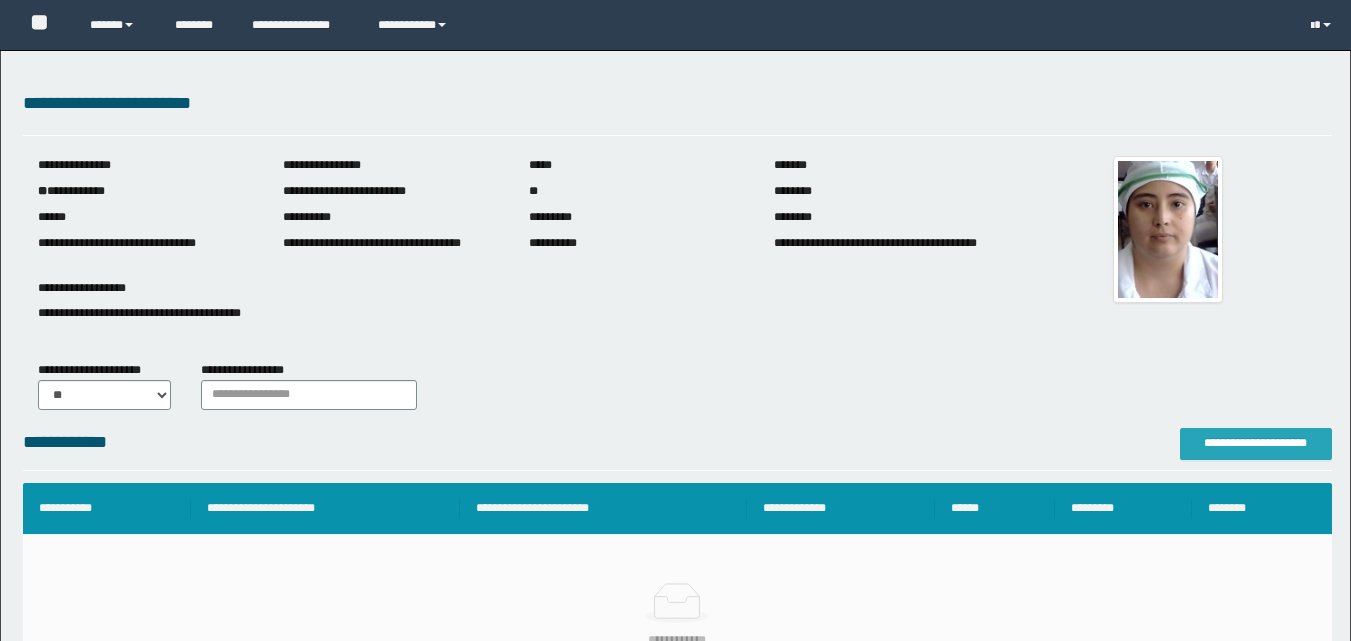 click on "**********" at bounding box center (1256, 443) 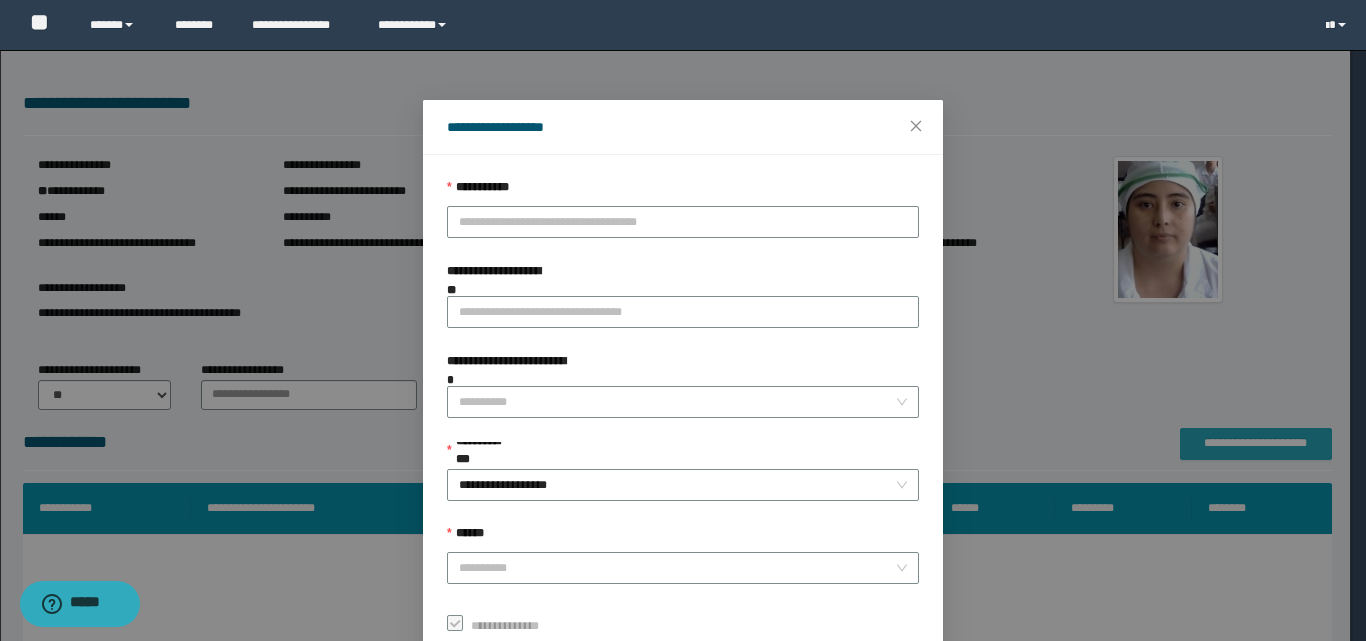 scroll, scrollTop: 0, scrollLeft: 0, axis: both 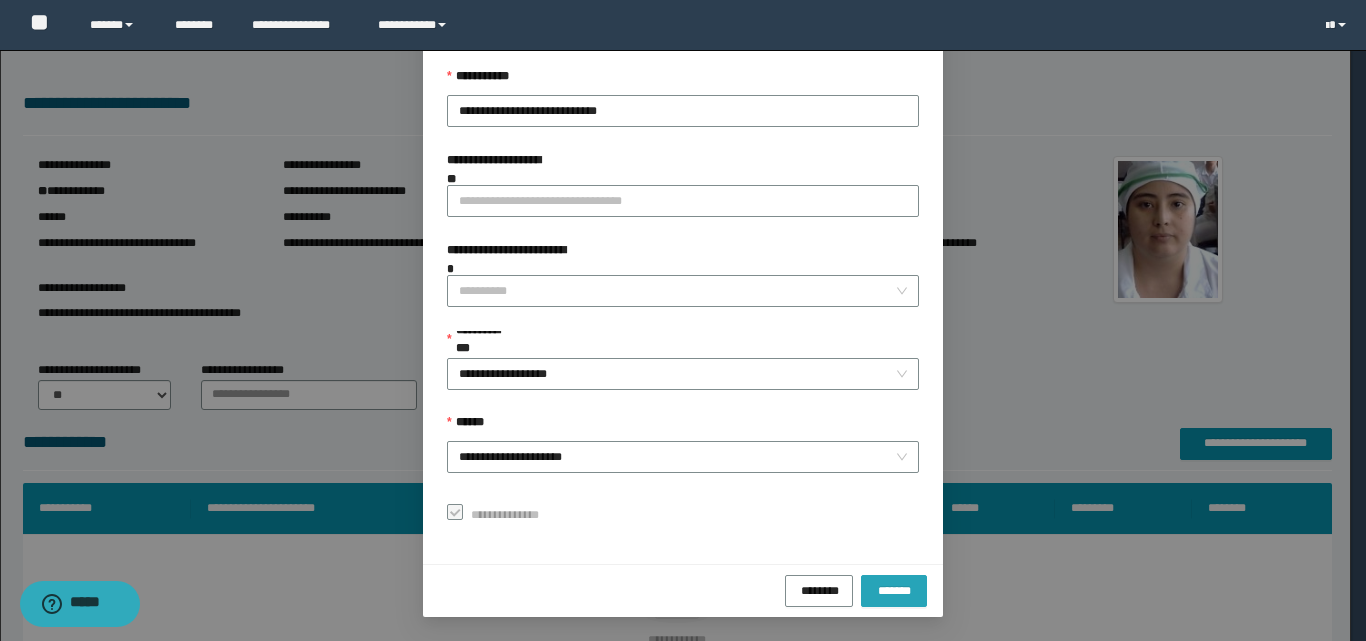 click on "*******" at bounding box center [894, 589] 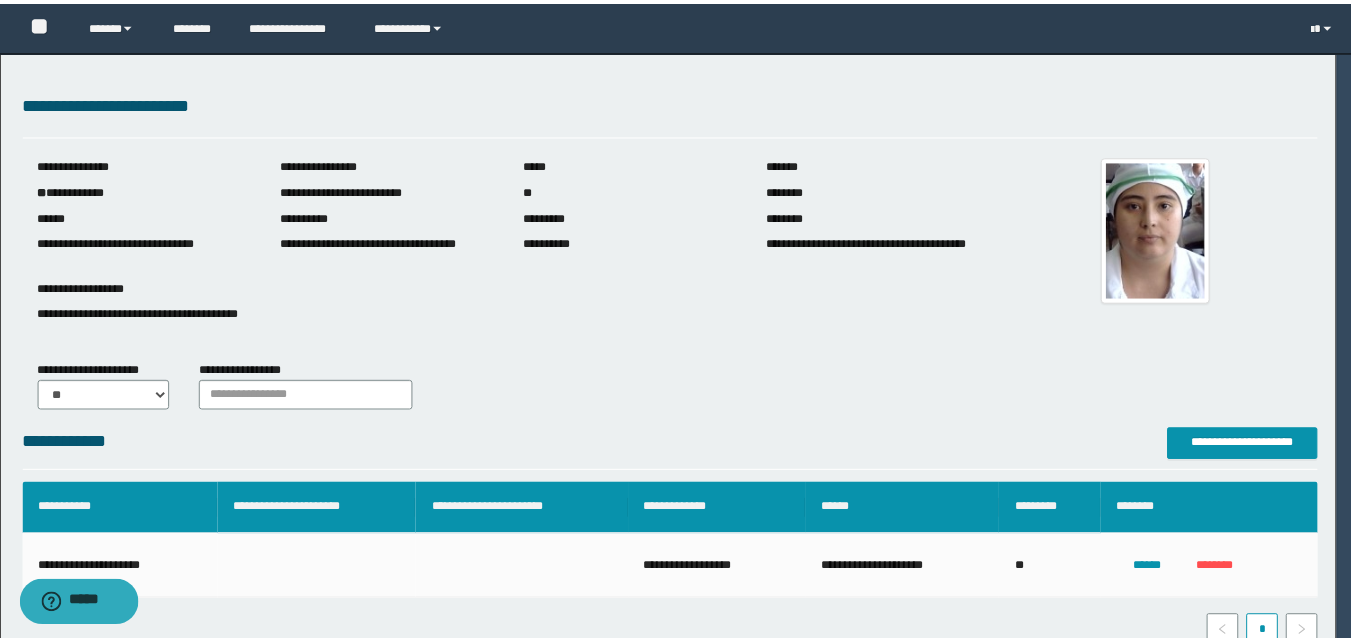scroll, scrollTop: 64, scrollLeft: 0, axis: vertical 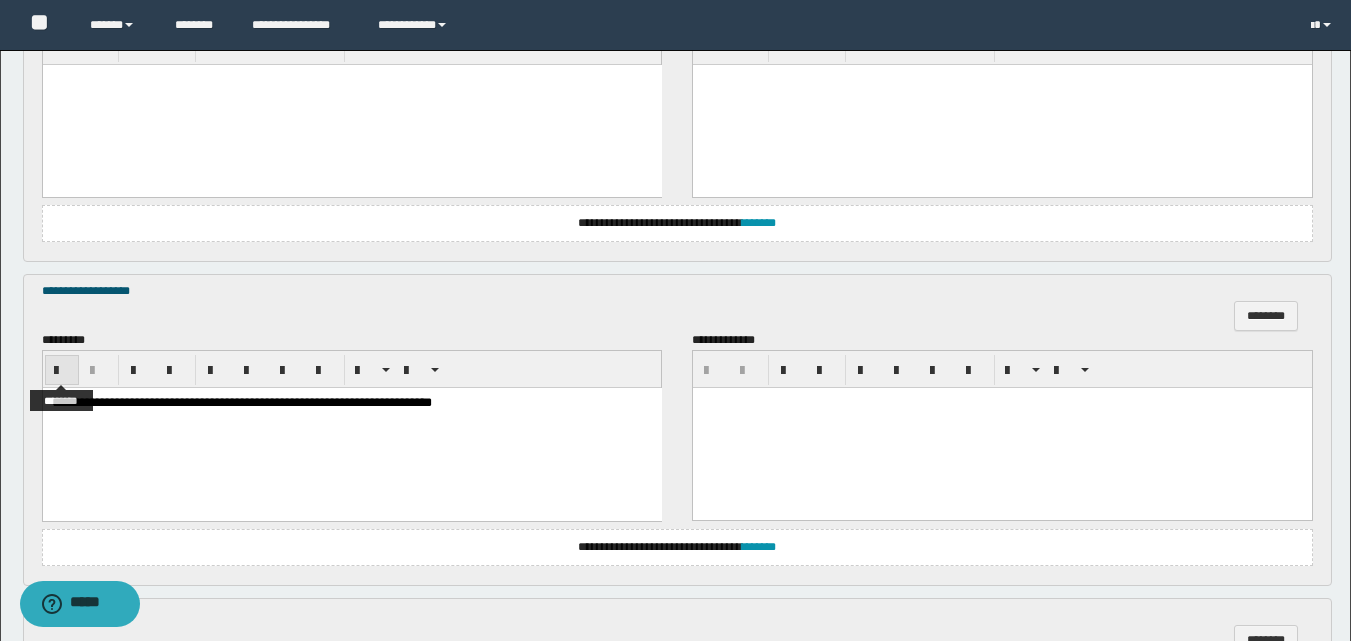 click at bounding box center (62, 371) 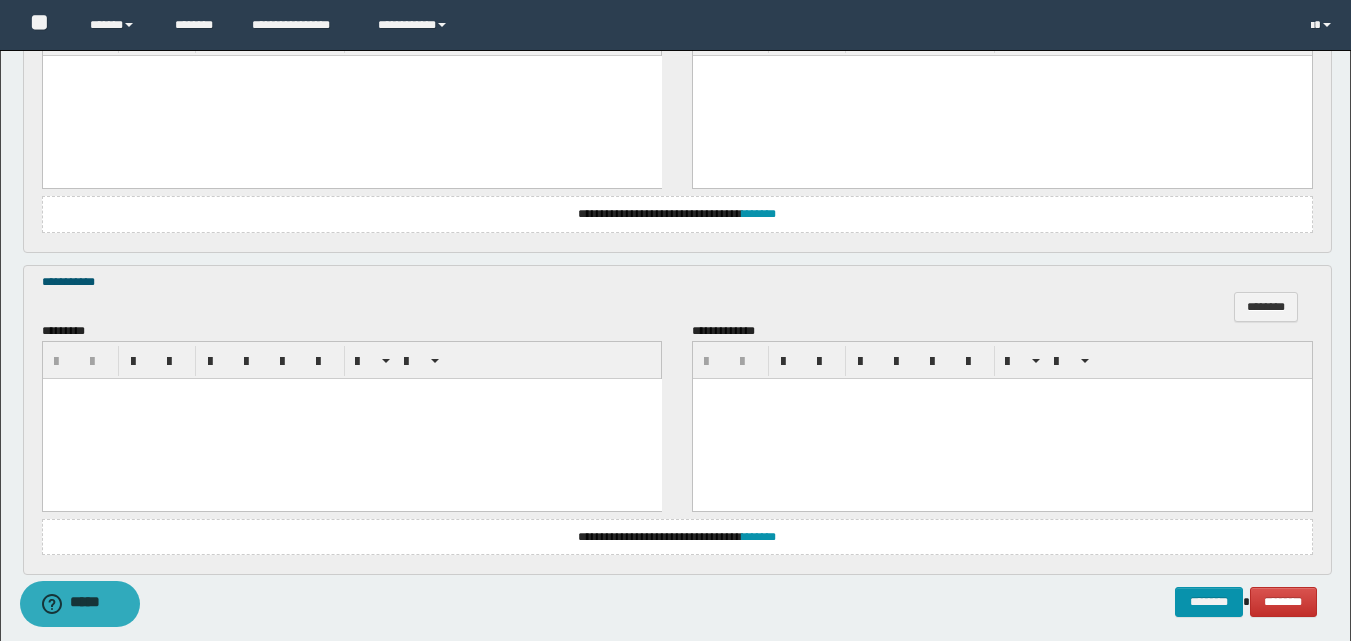 scroll, scrollTop: 1200, scrollLeft: 0, axis: vertical 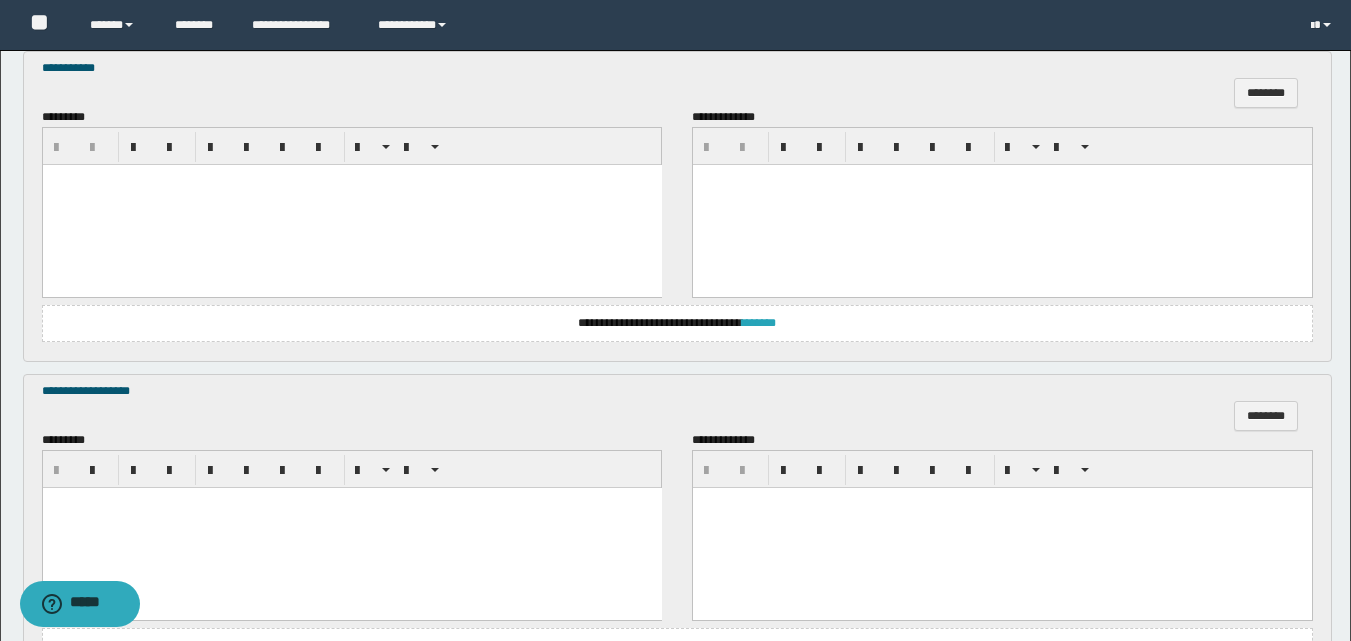 click on "*******" at bounding box center (759, 323) 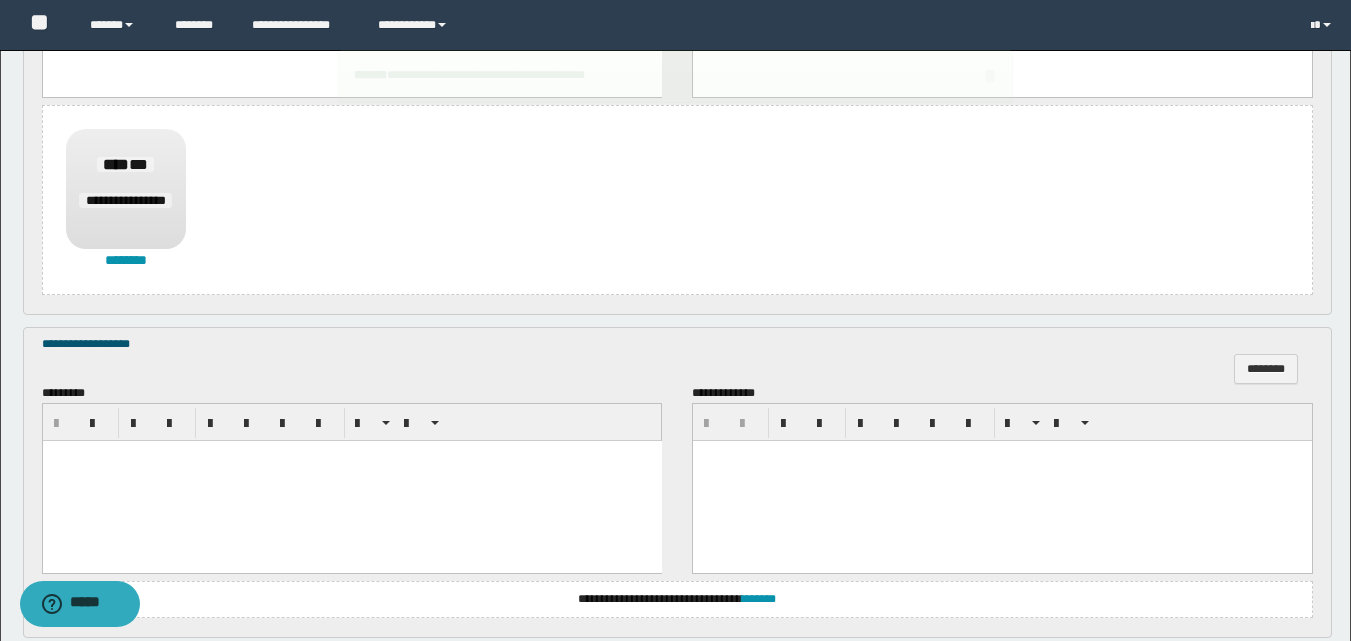 scroll, scrollTop: 1000, scrollLeft: 0, axis: vertical 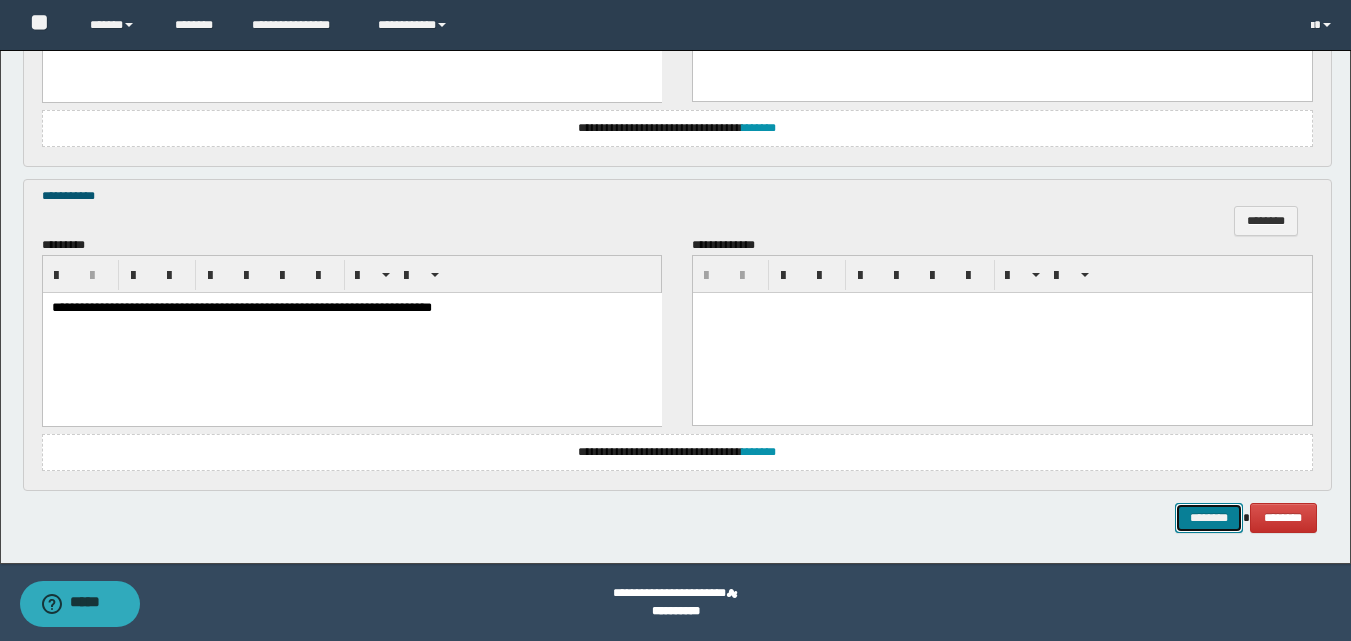 click on "********" at bounding box center (1209, 518) 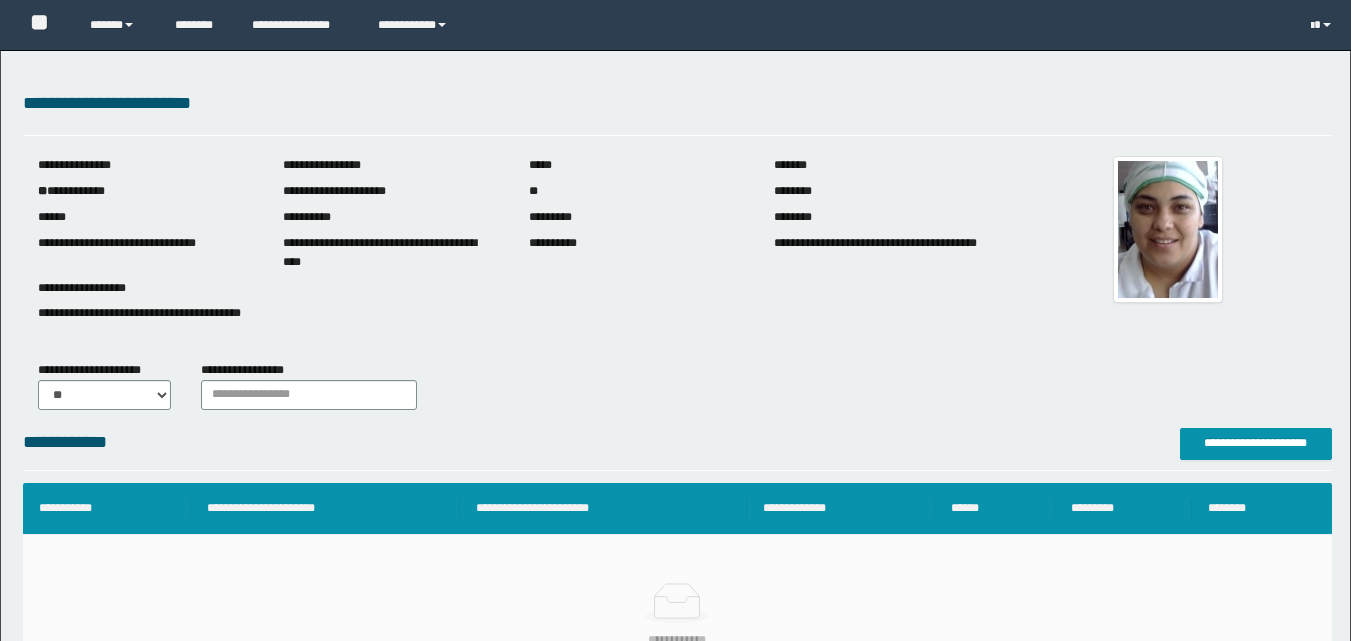 scroll, scrollTop: 0, scrollLeft: 0, axis: both 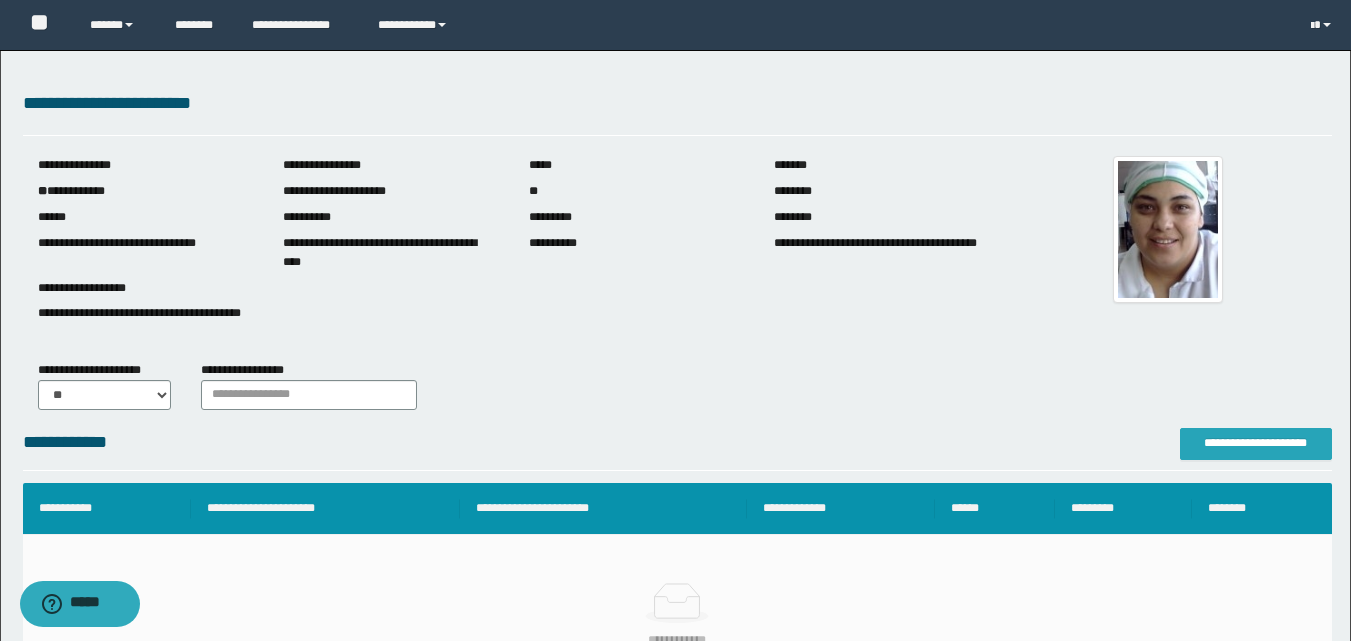 click on "**********" at bounding box center (1256, 444) 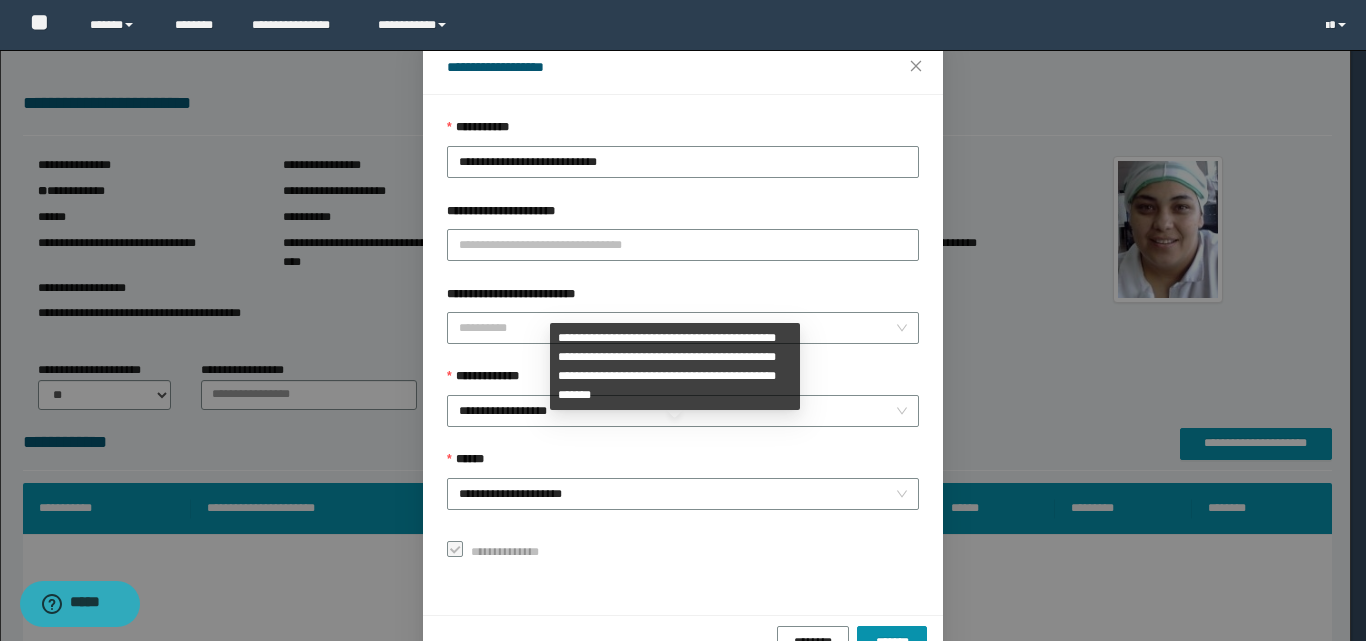scroll, scrollTop: 111, scrollLeft: 0, axis: vertical 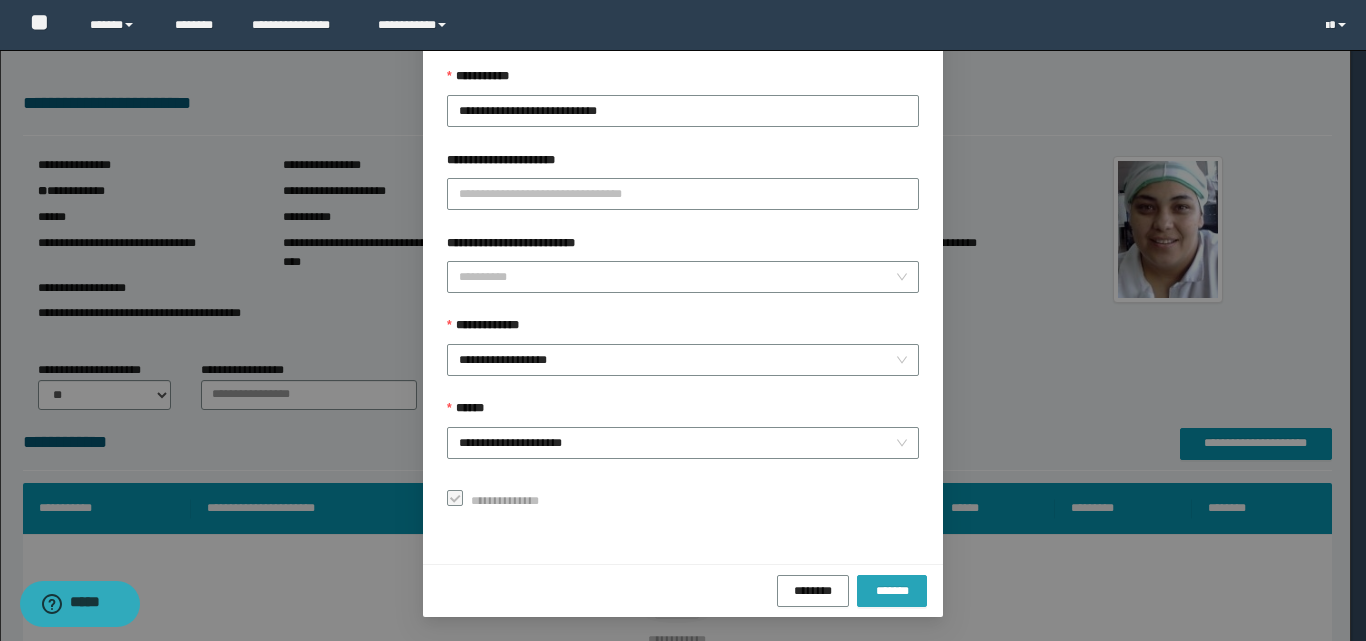 click on "*******" at bounding box center (892, 590) 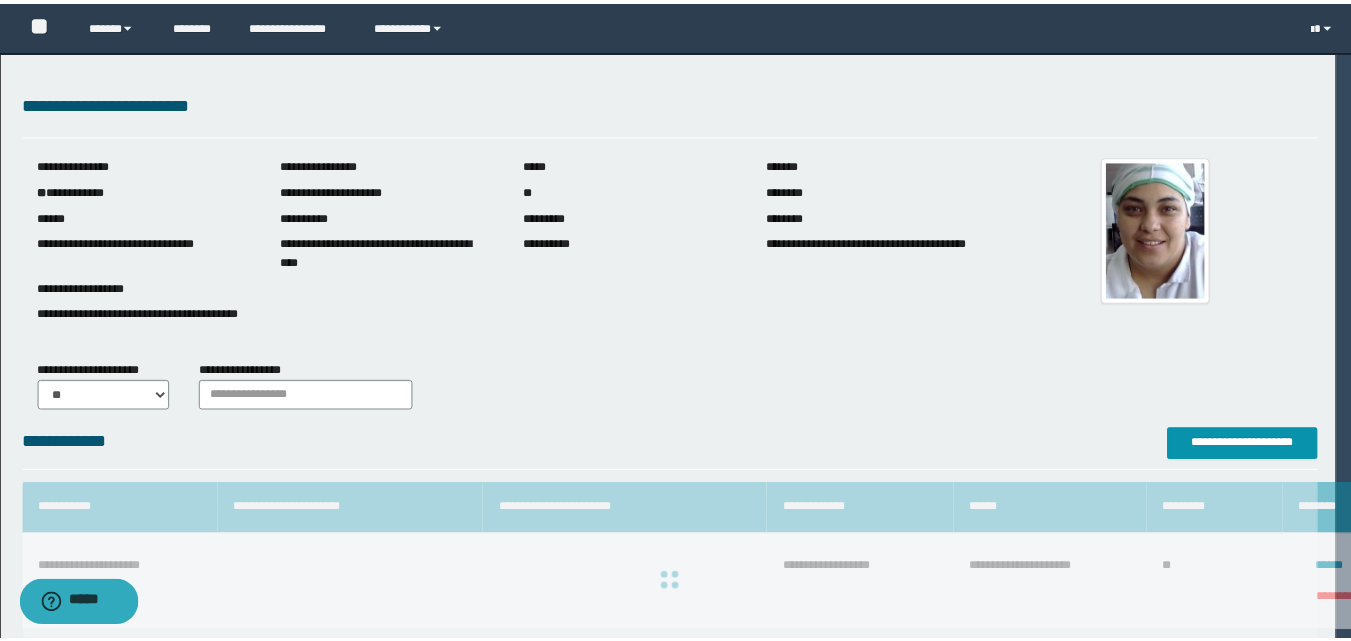 scroll, scrollTop: 64, scrollLeft: 0, axis: vertical 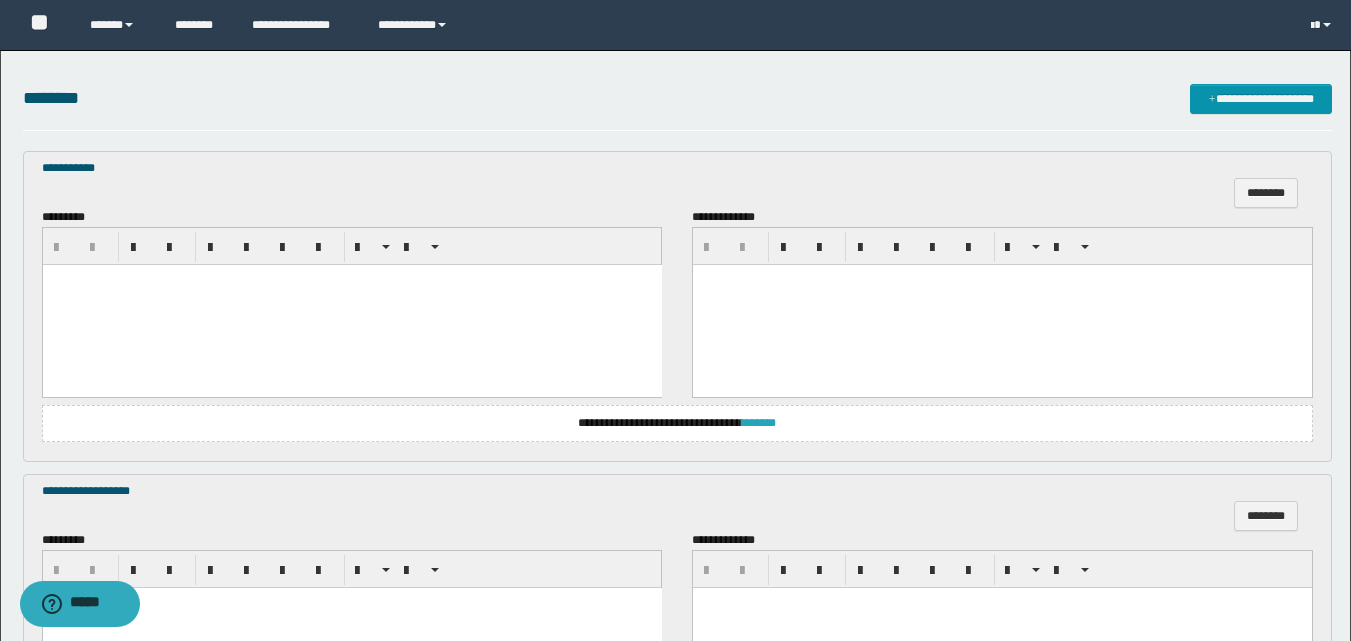 click on "*******" at bounding box center [759, 423] 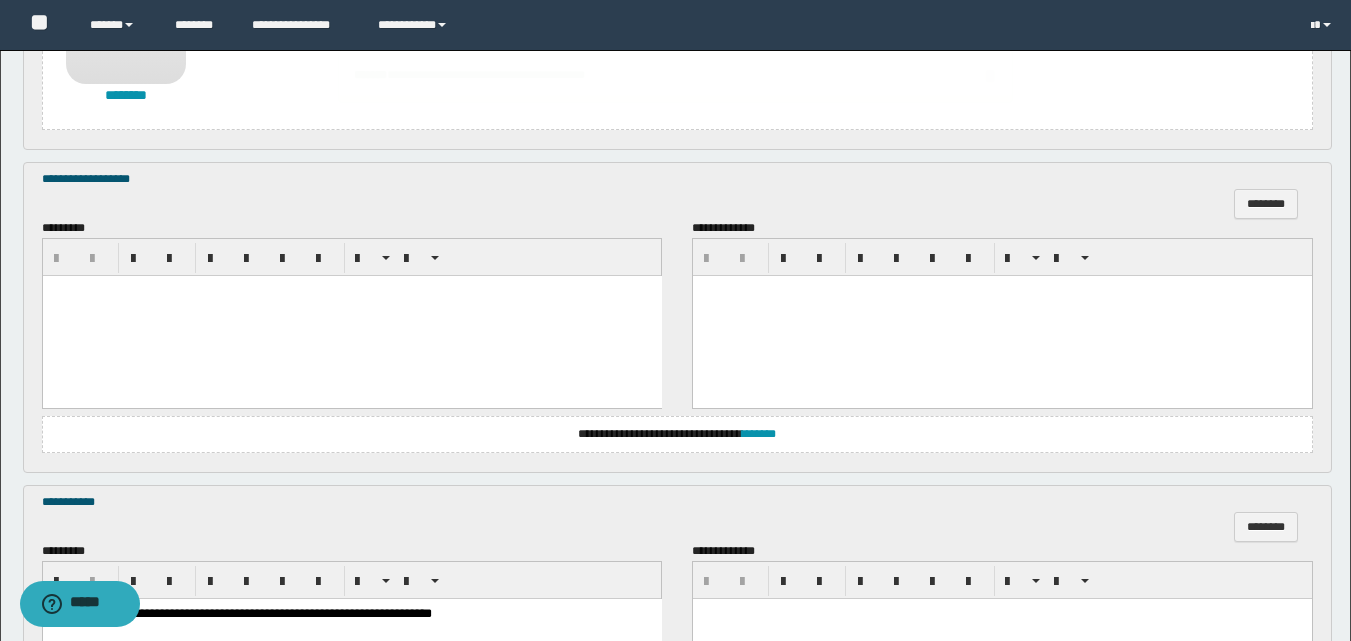 scroll, scrollTop: 1100, scrollLeft: 0, axis: vertical 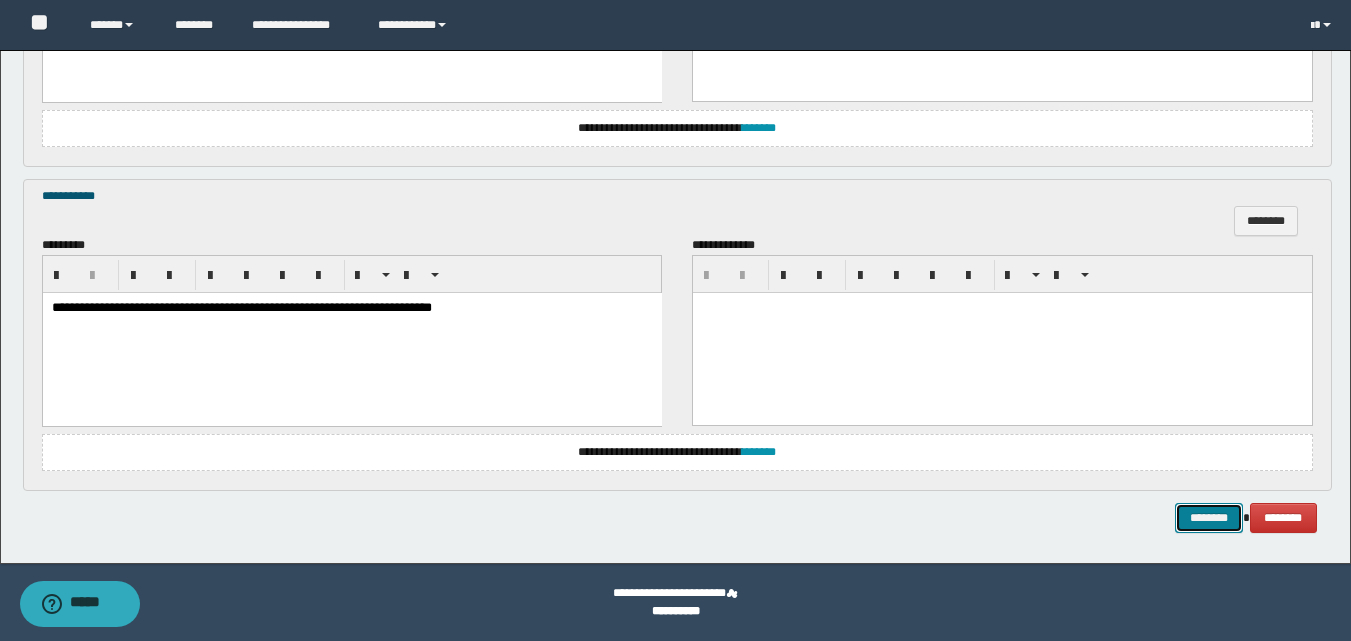 click on "********" at bounding box center (1209, 518) 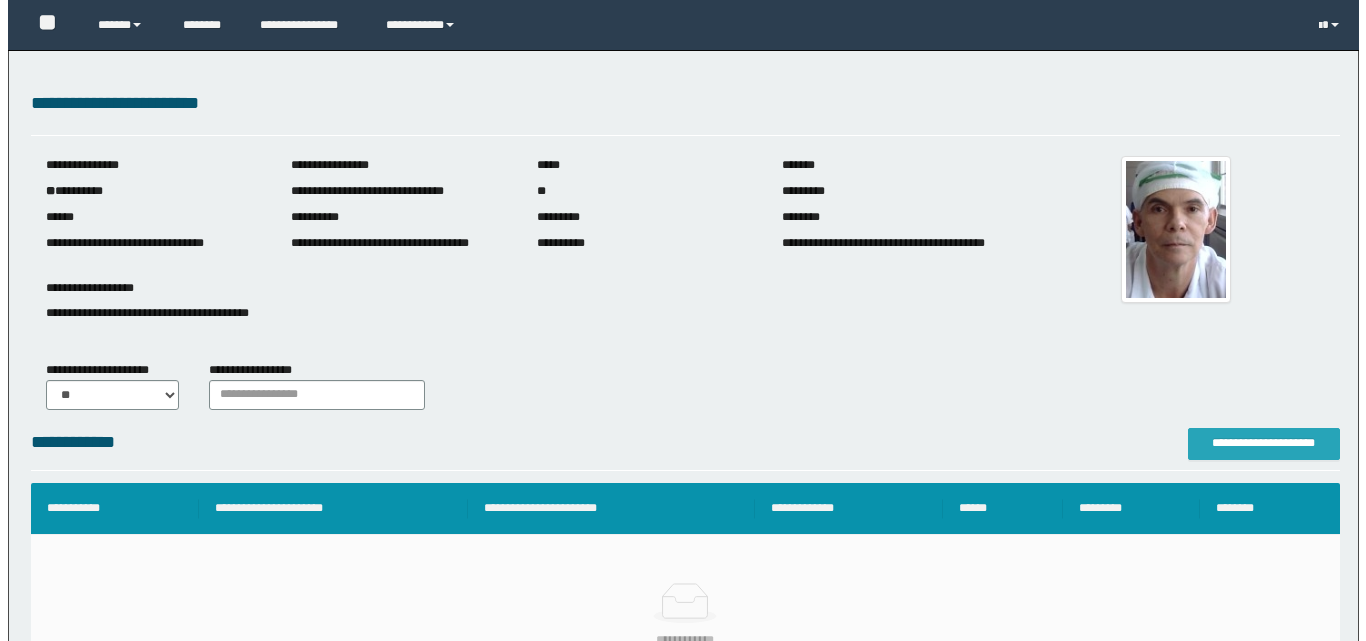 scroll, scrollTop: 0, scrollLeft: 0, axis: both 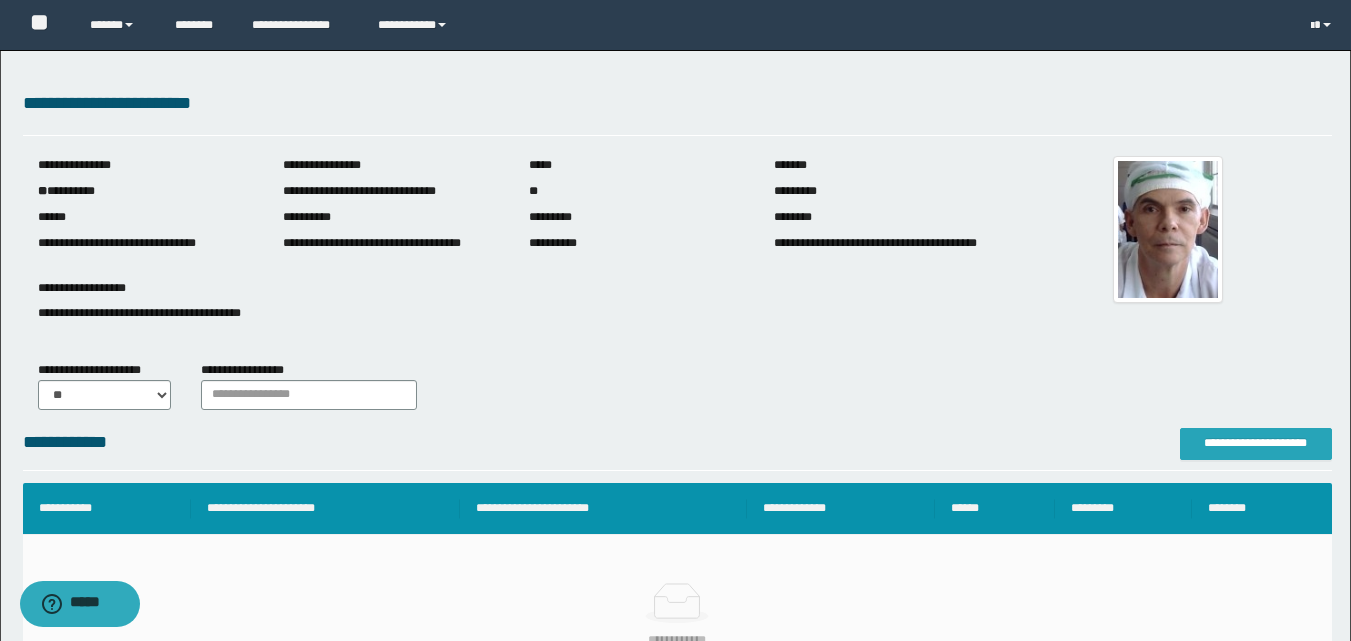 click on "**********" at bounding box center (1256, 443) 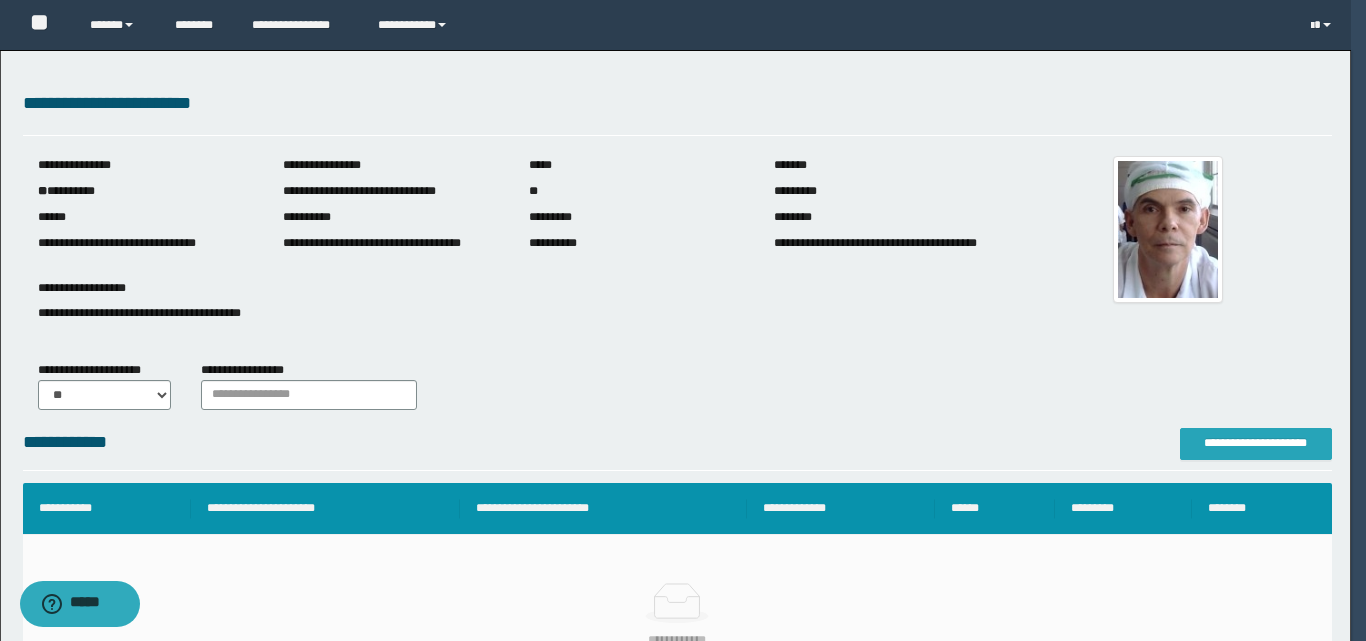 scroll, scrollTop: 0, scrollLeft: 0, axis: both 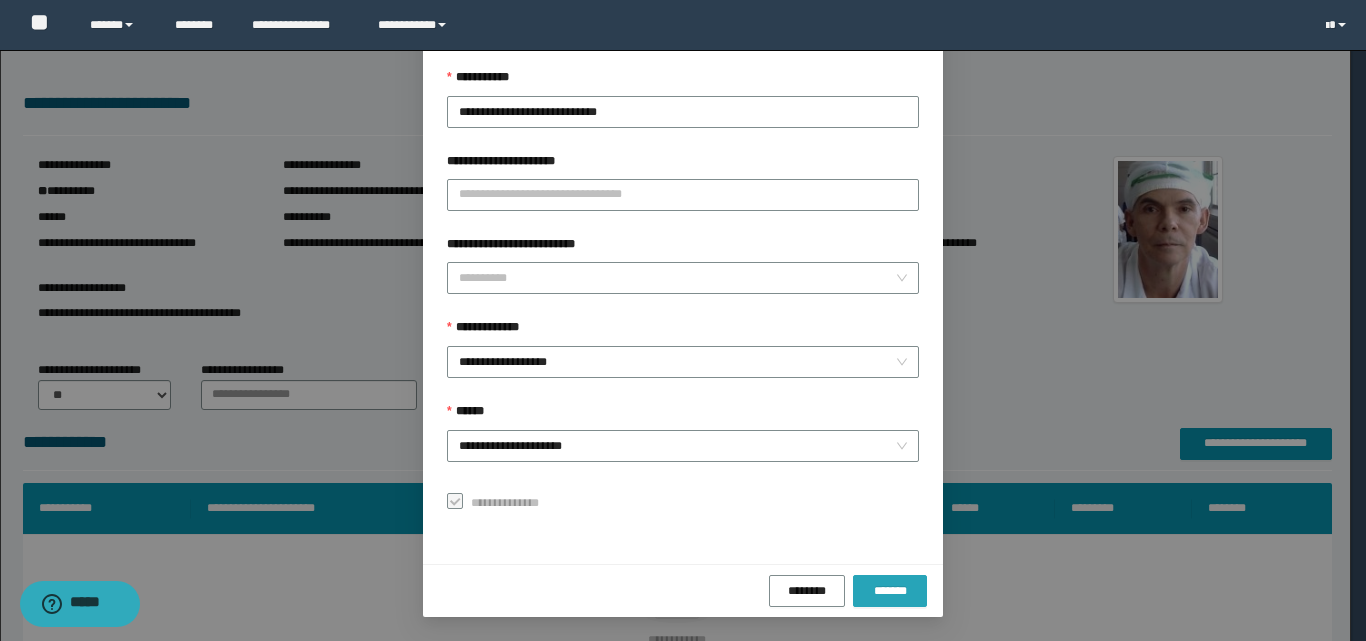 click on "*******" at bounding box center (890, 591) 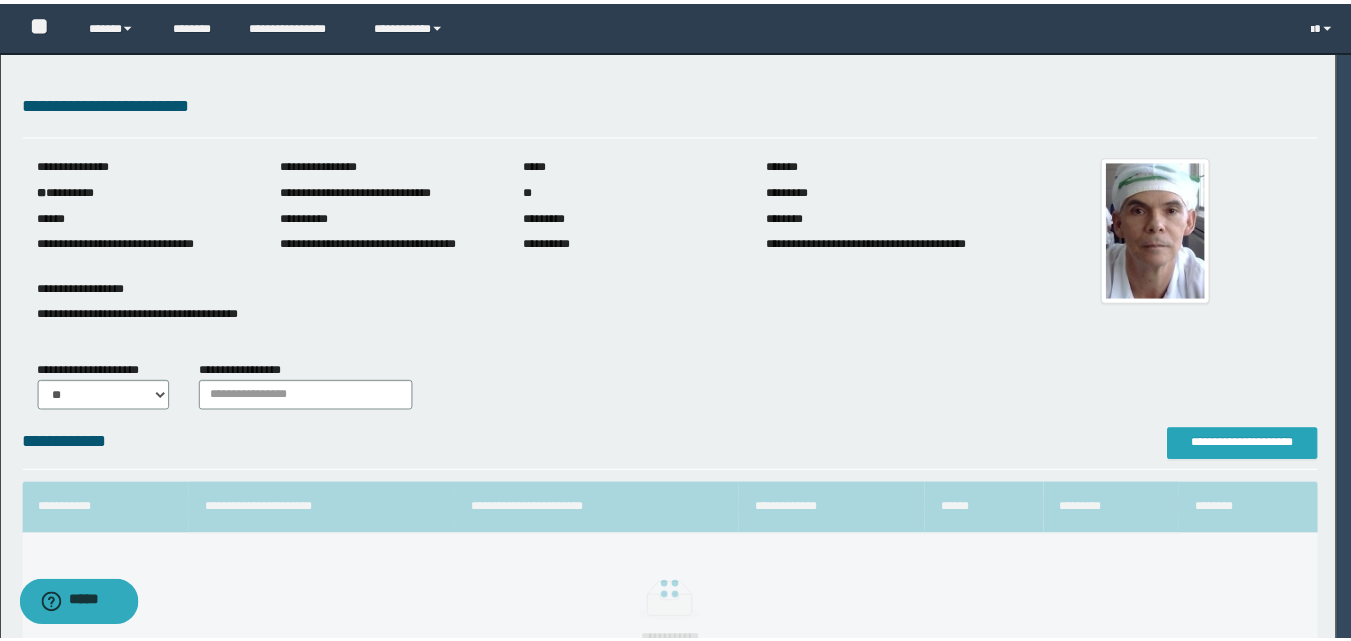 scroll, scrollTop: 0, scrollLeft: 0, axis: both 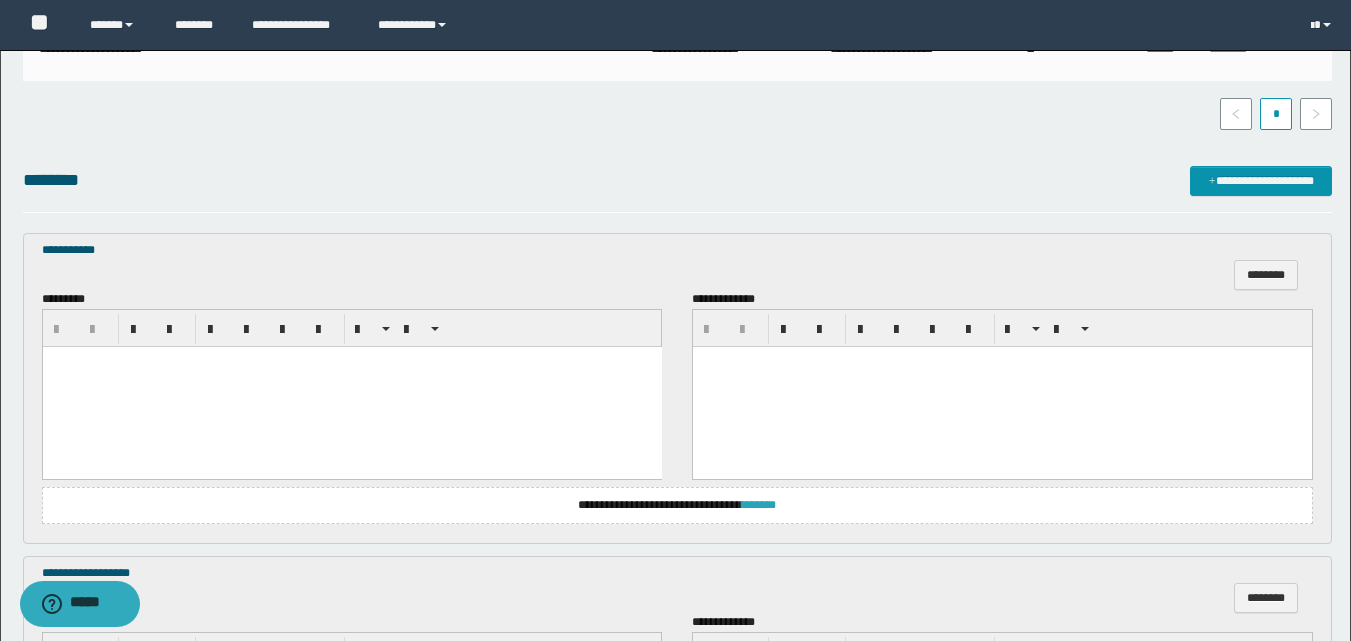 click on "*******" at bounding box center (759, 505) 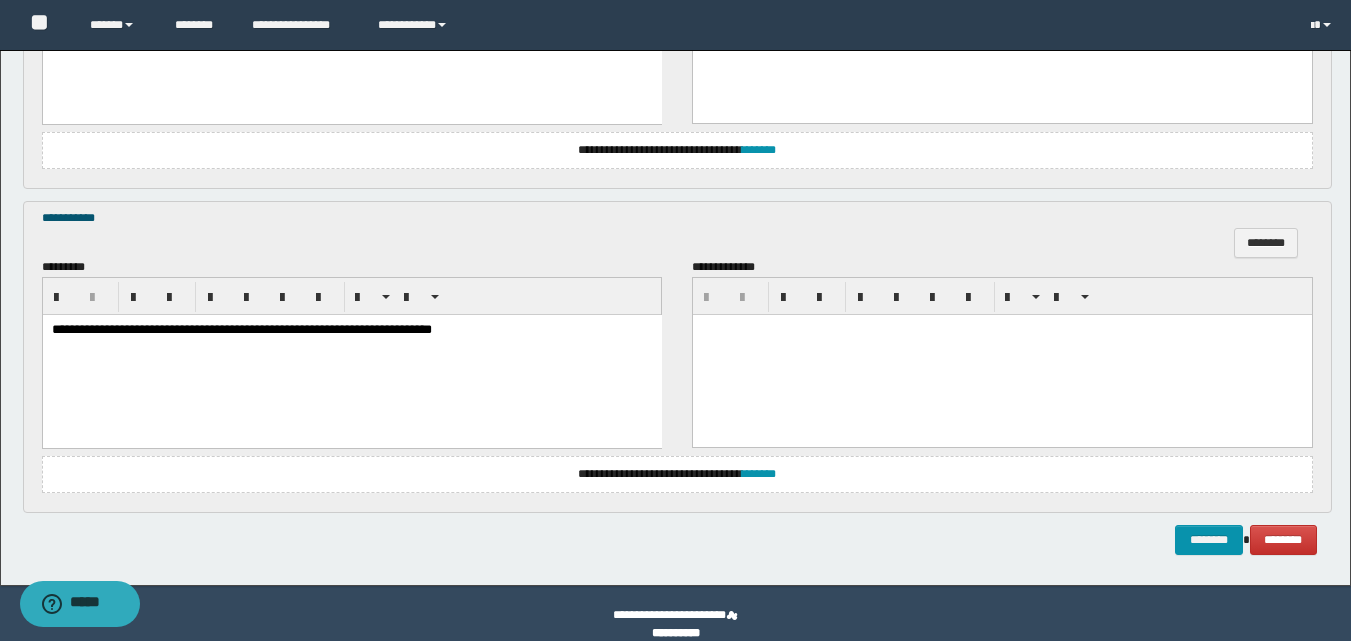 scroll, scrollTop: 1372, scrollLeft: 0, axis: vertical 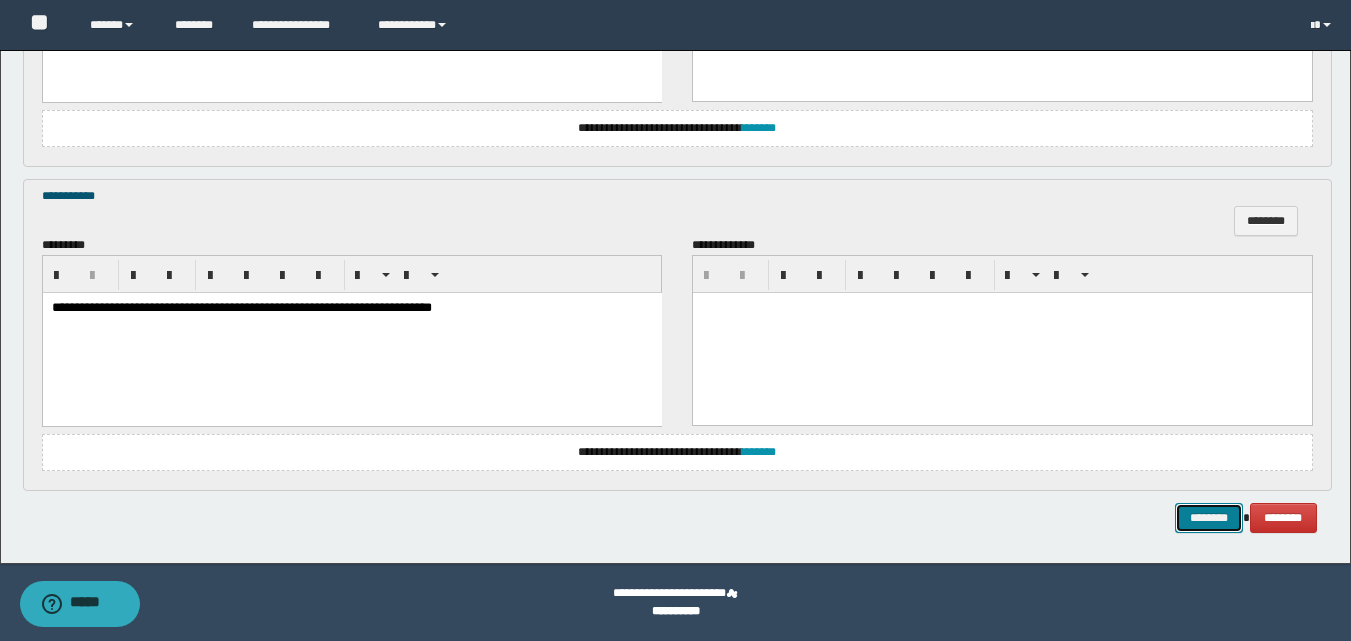 click on "********" at bounding box center (1209, 518) 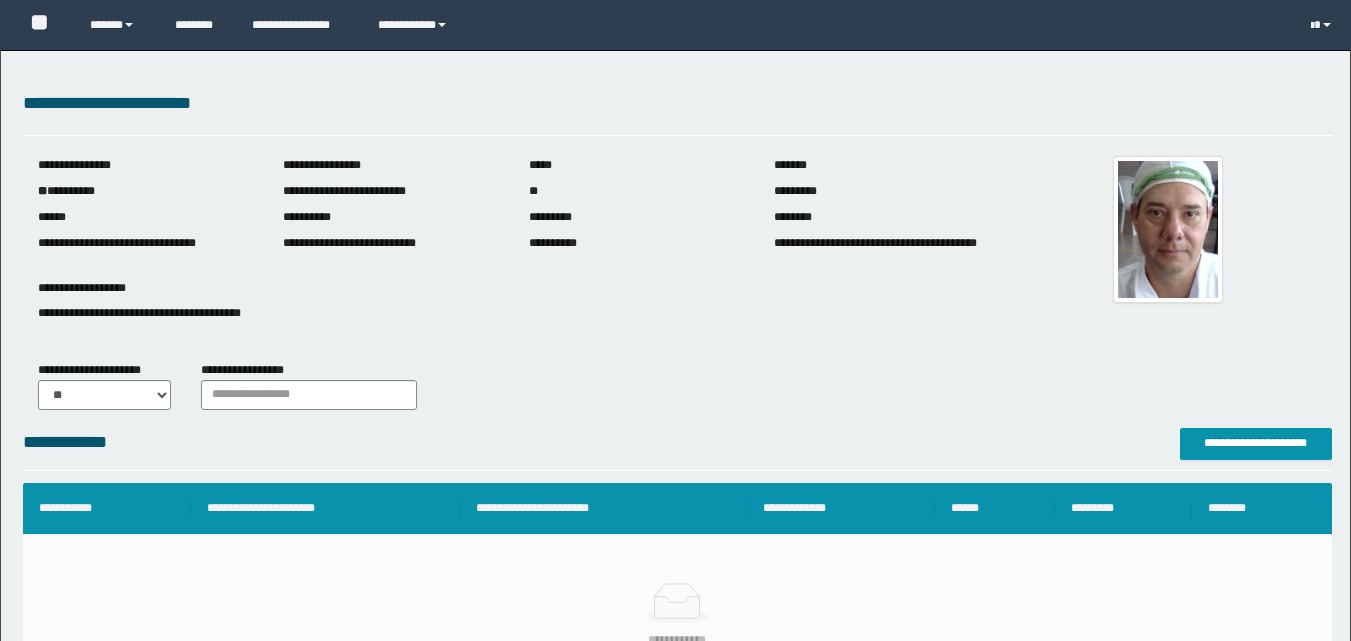 scroll, scrollTop: 0, scrollLeft: 0, axis: both 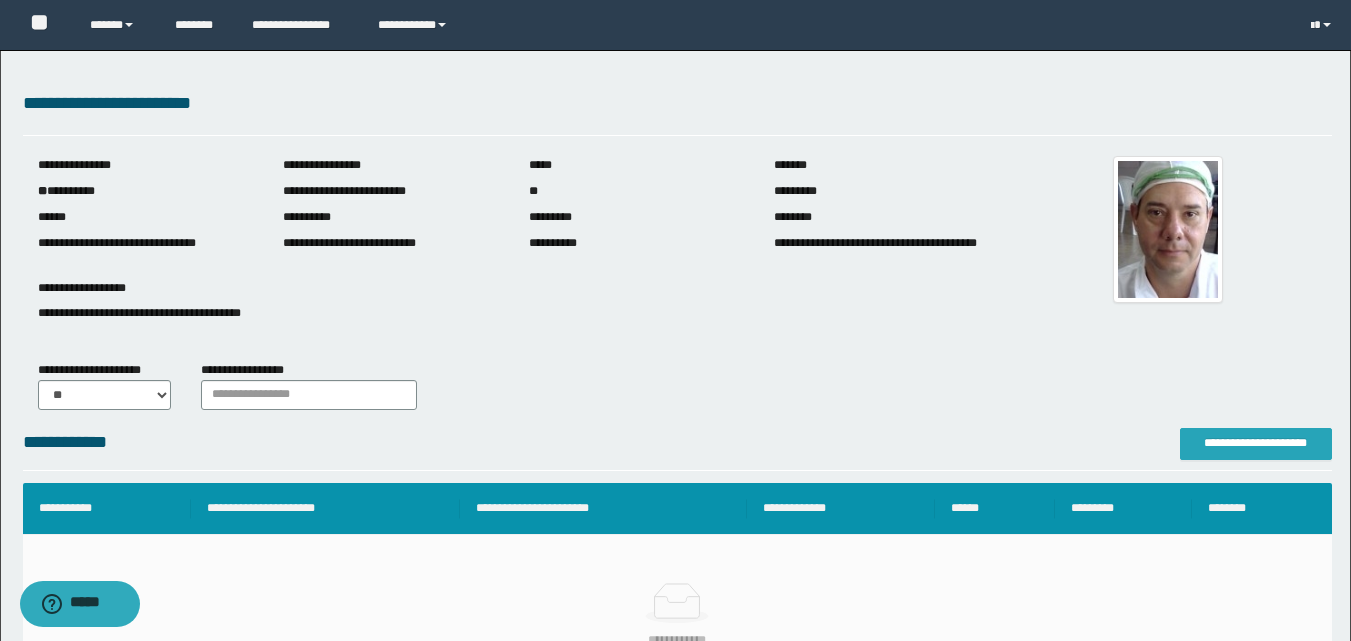 click on "**********" at bounding box center (1256, 443) 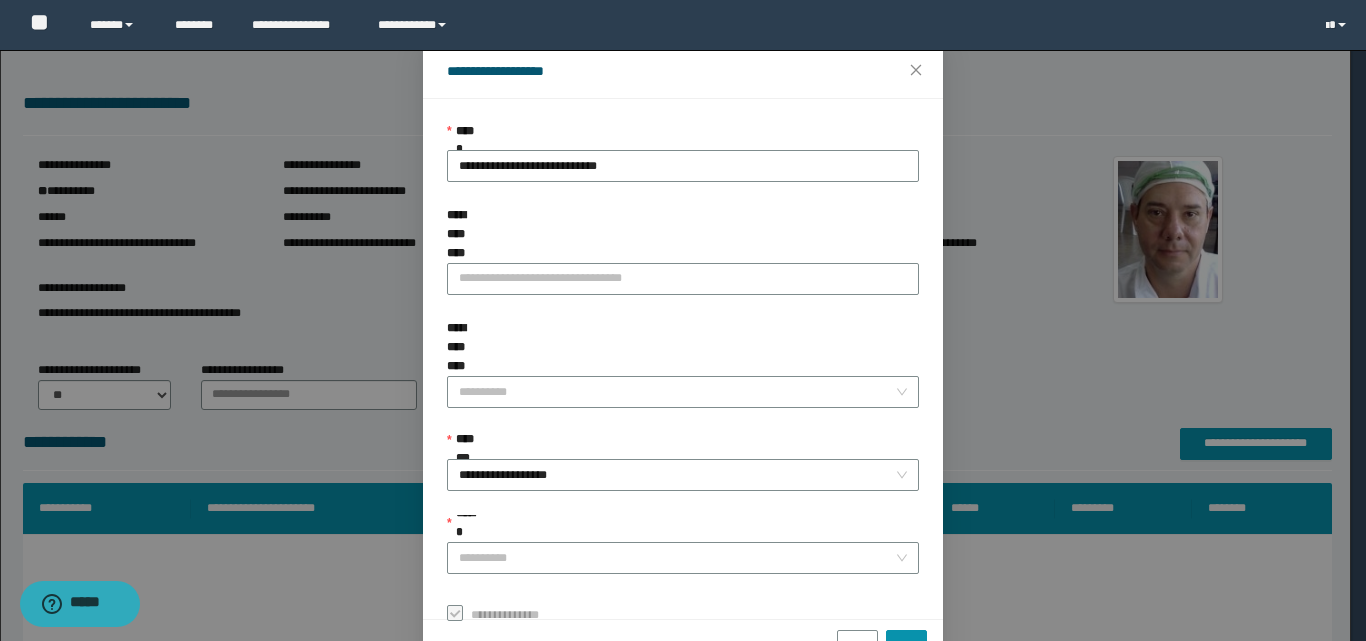 scroll, scrollTop: 111, scrollLeft: 0, axis: vertical 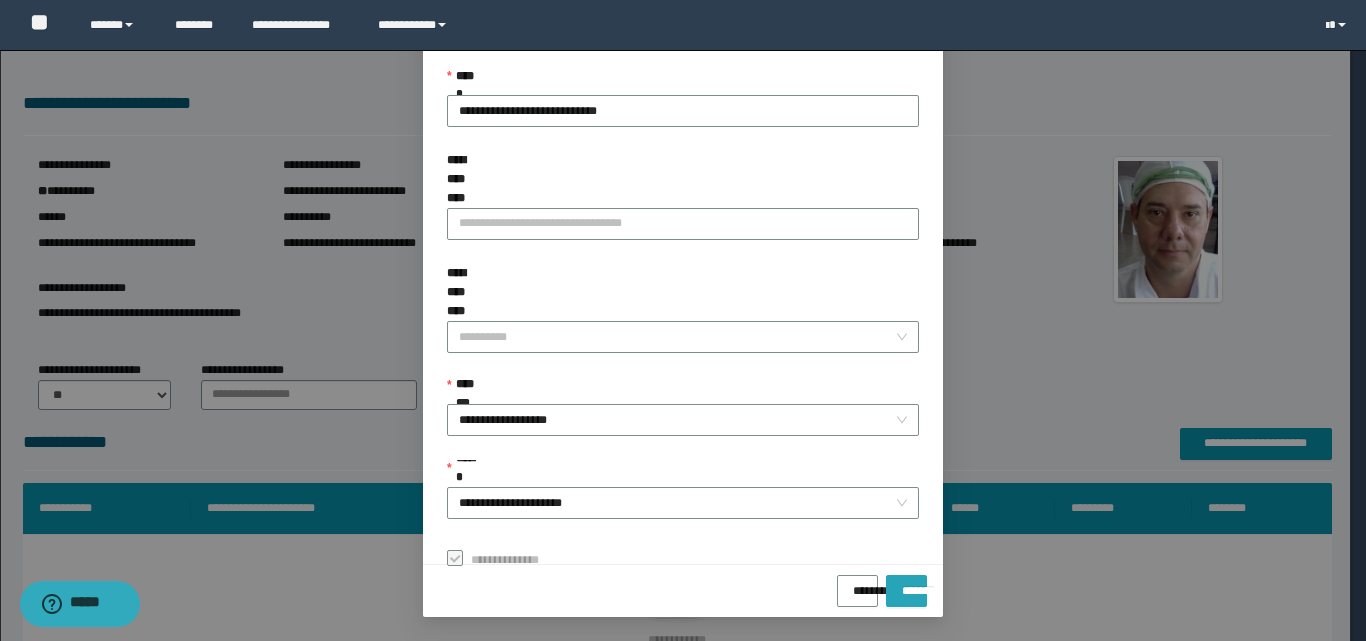 click on "*******" at bounding box center (906, 584) 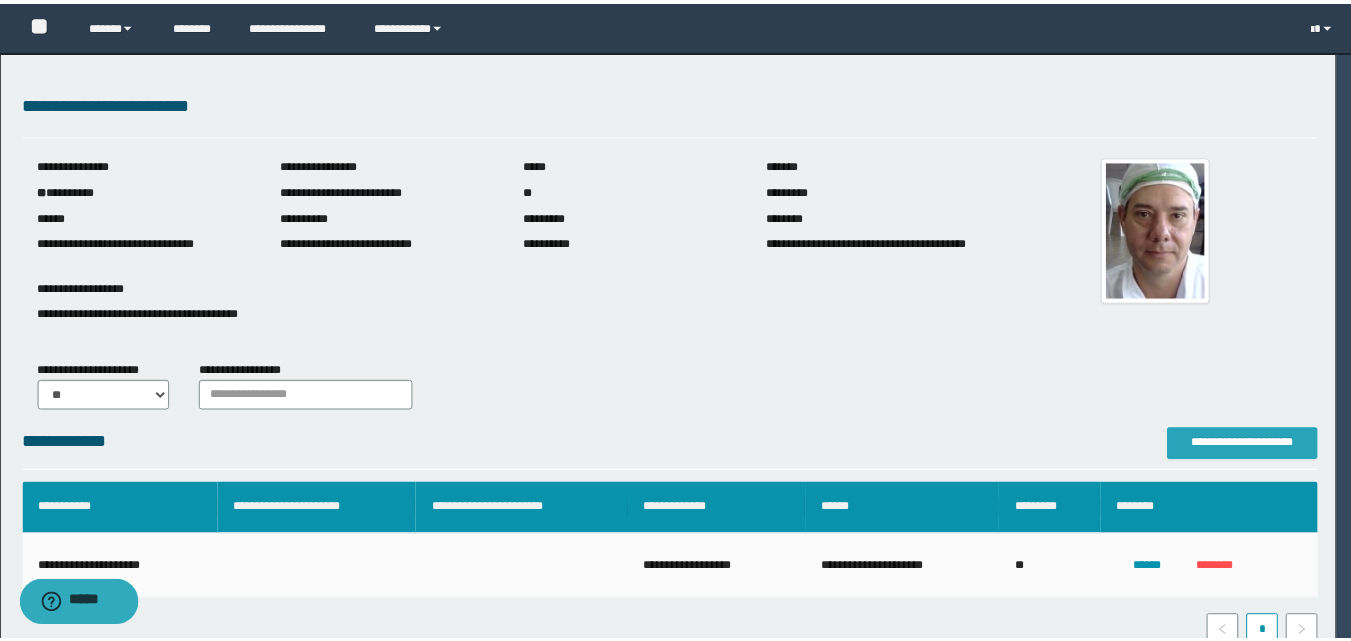 scroll, scrollTop: 0, scrollLeft: 0, axis: both 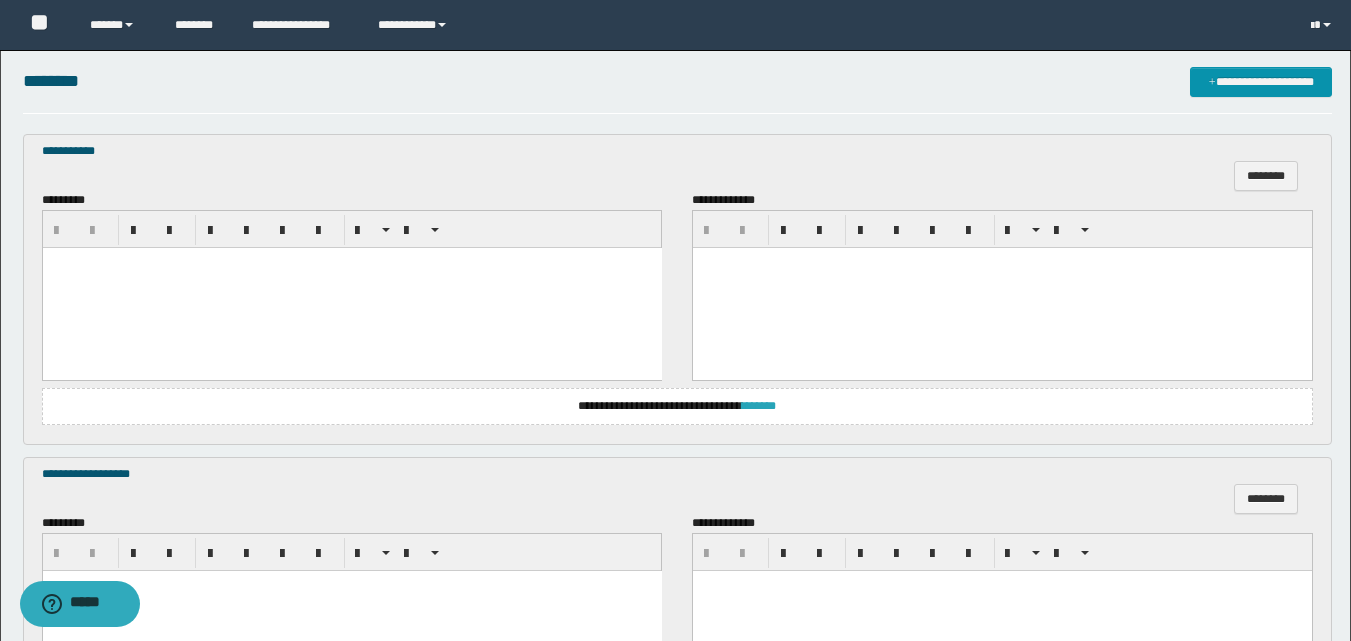click on "*******" at bounding box center (759, 406) 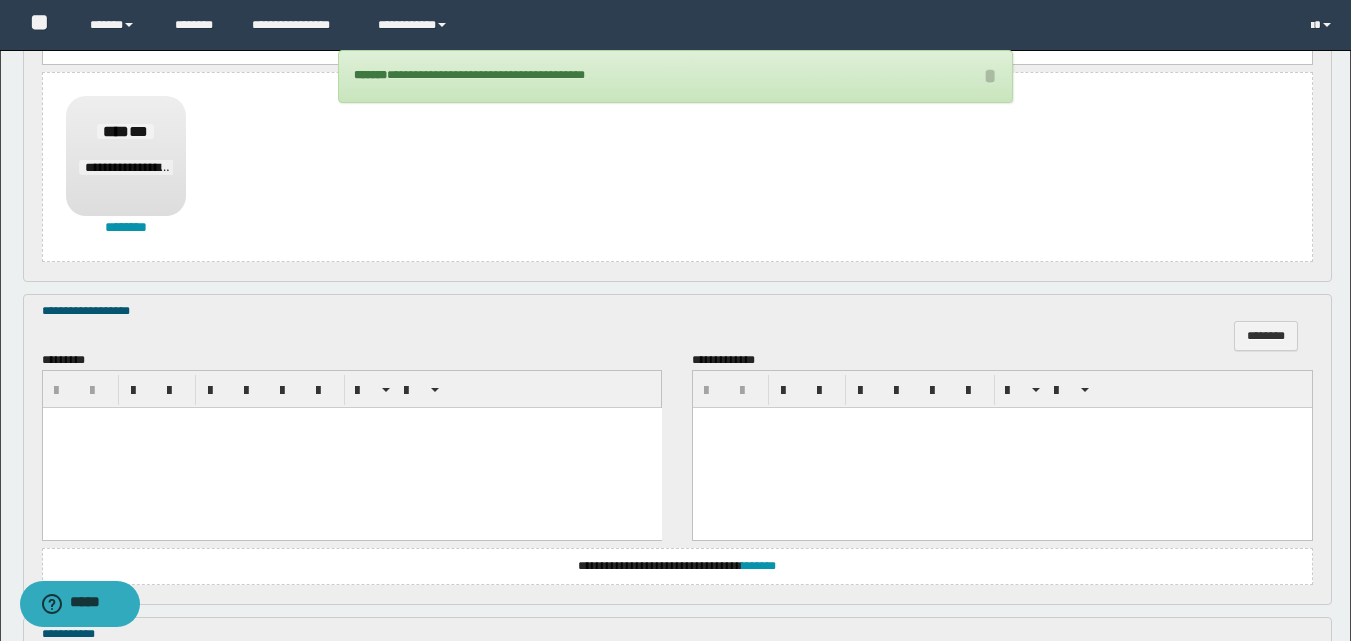 scroll, scrollTop: 1000, scrollLeft: 0, axis: vertical 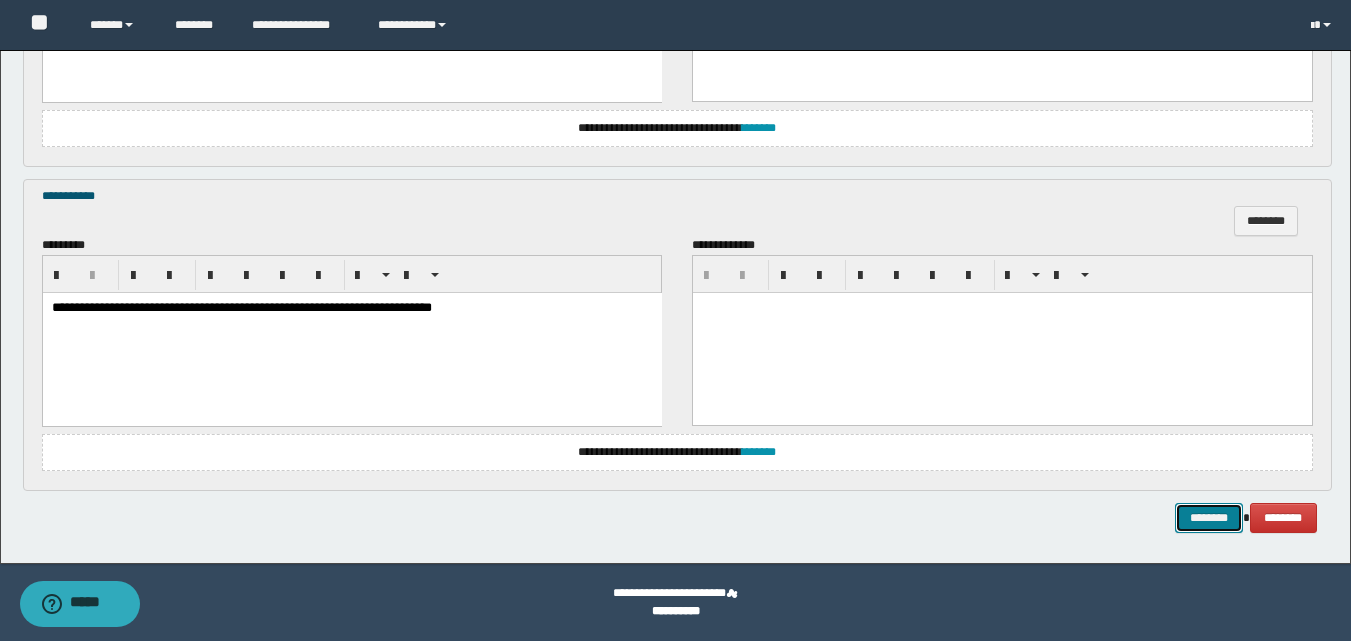 click on "********" at bounding box center [1209, 518] 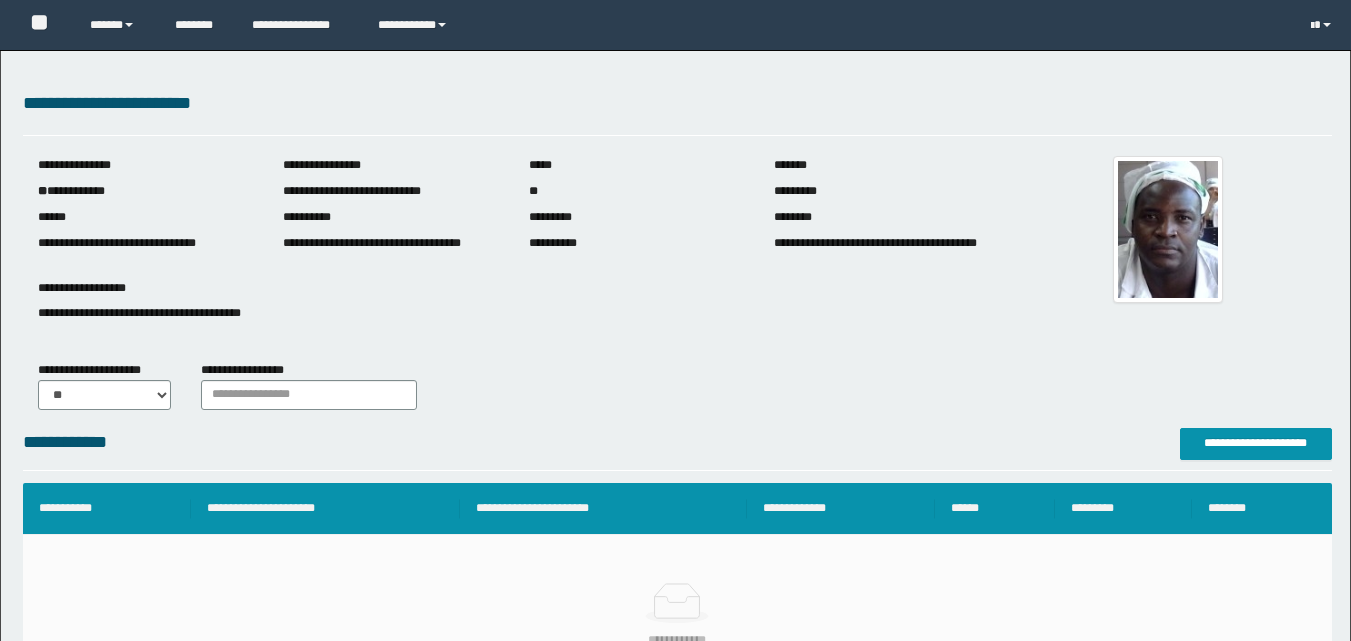 scroll, scrollTop: 0, scrollLeft: 0, axis: both 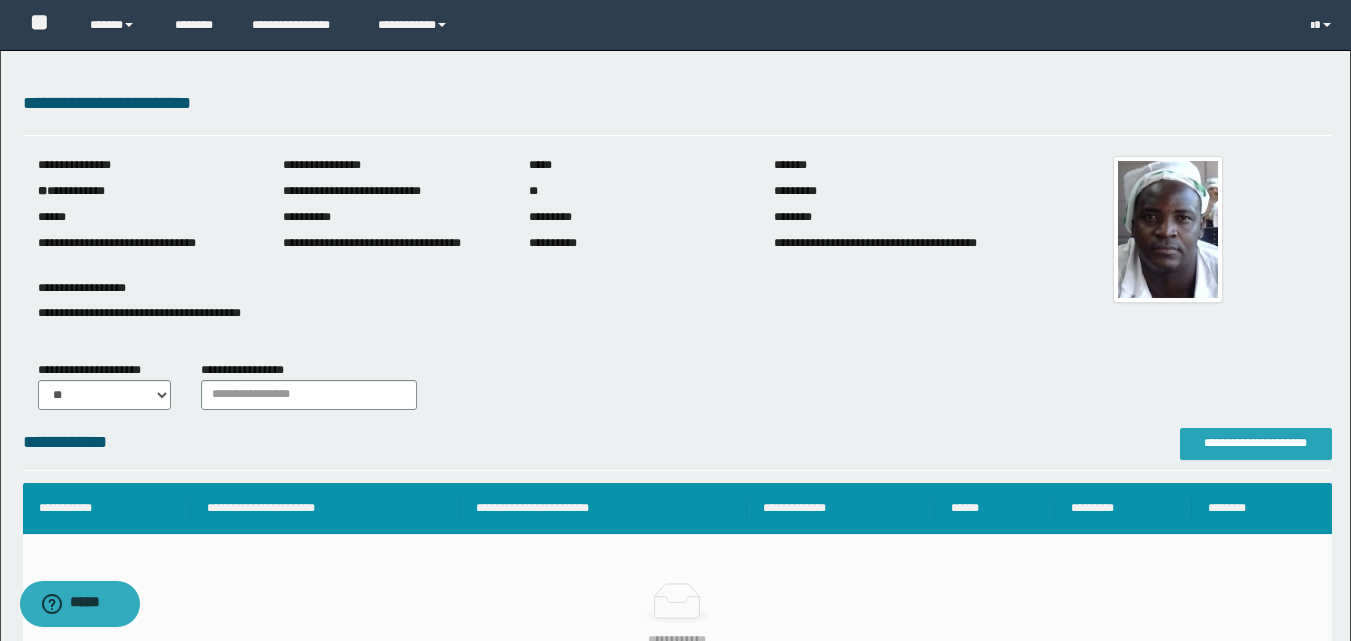 click on "**********" at bounding box center [1256, 444] 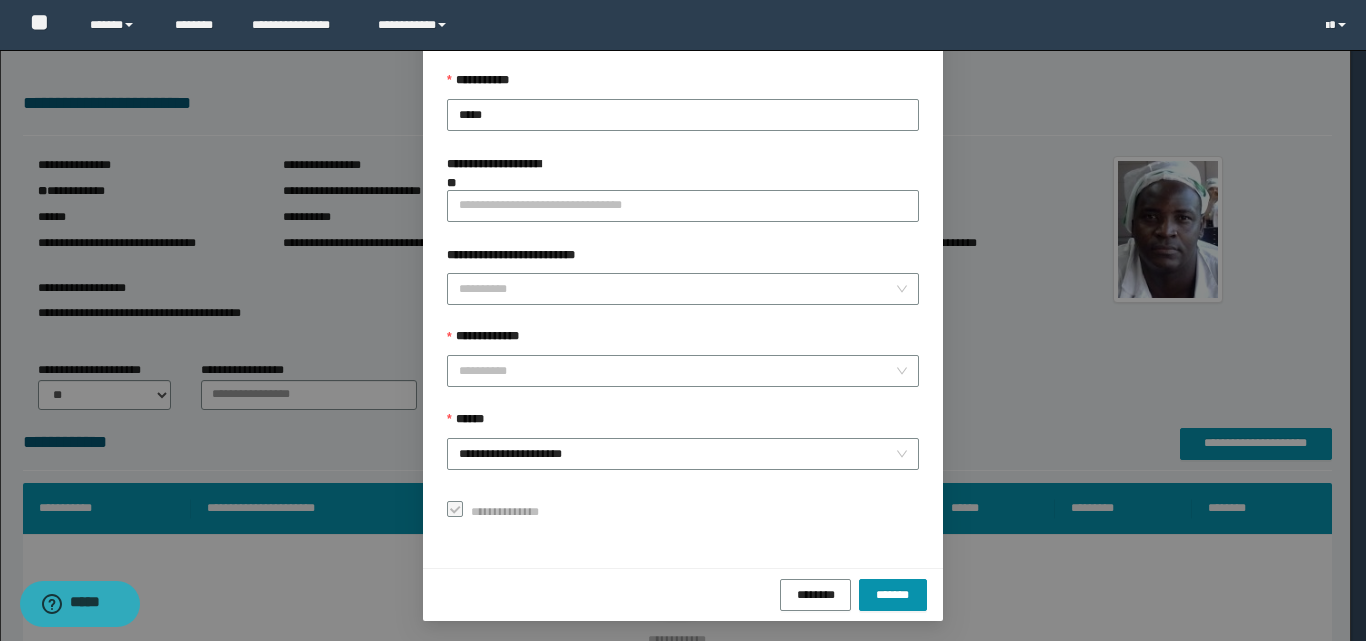 scroll, scrollTop: 111, scrollLeft: 0, axis: vertical 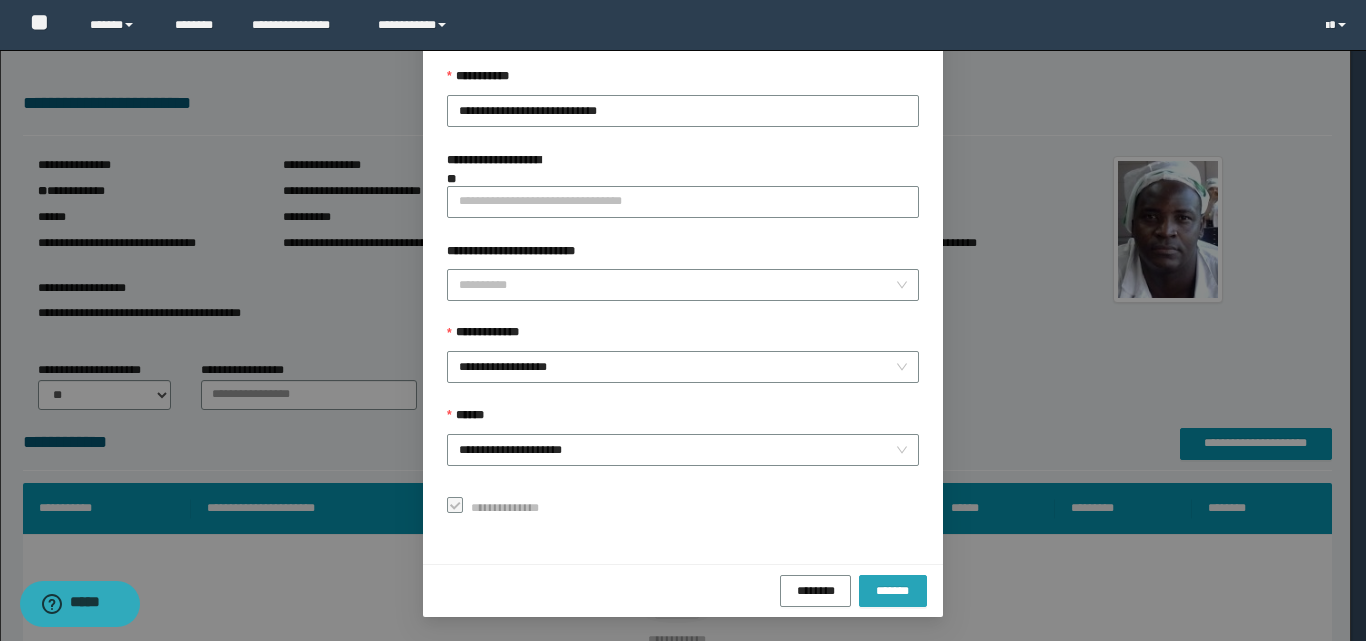 click on "*******" at bounding box center [893, 590] 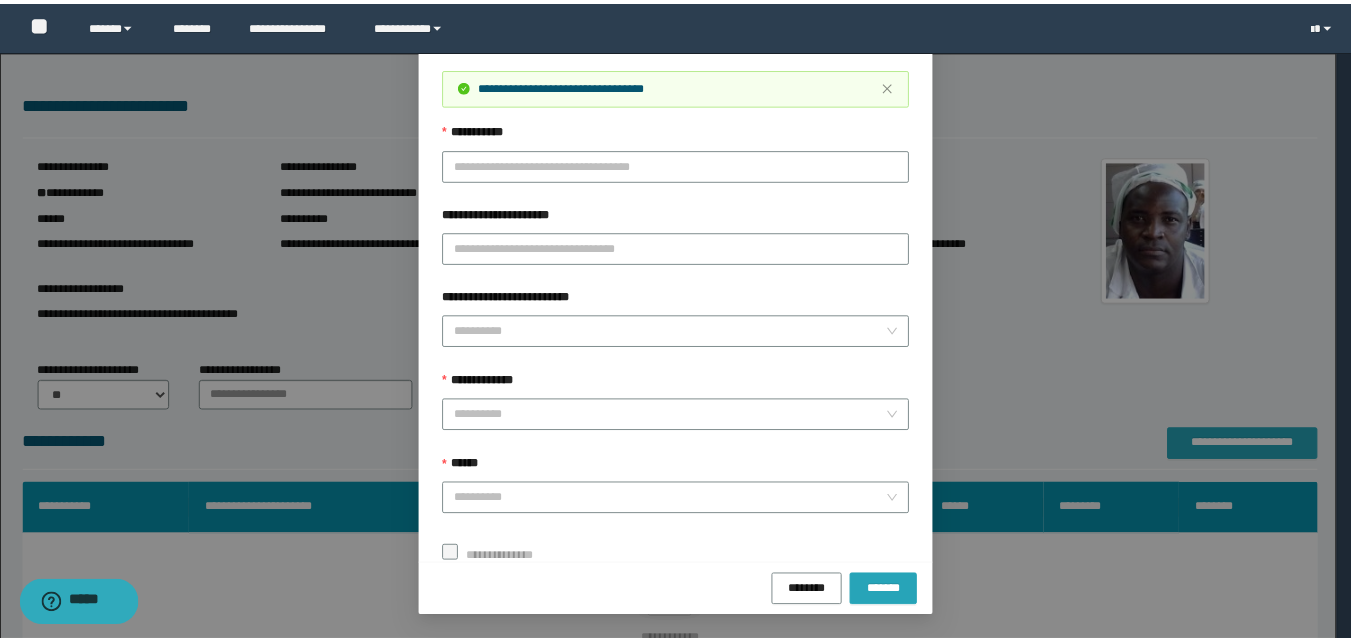 scroll, scrollTop: 0, scrollLeft: 0, axis: both 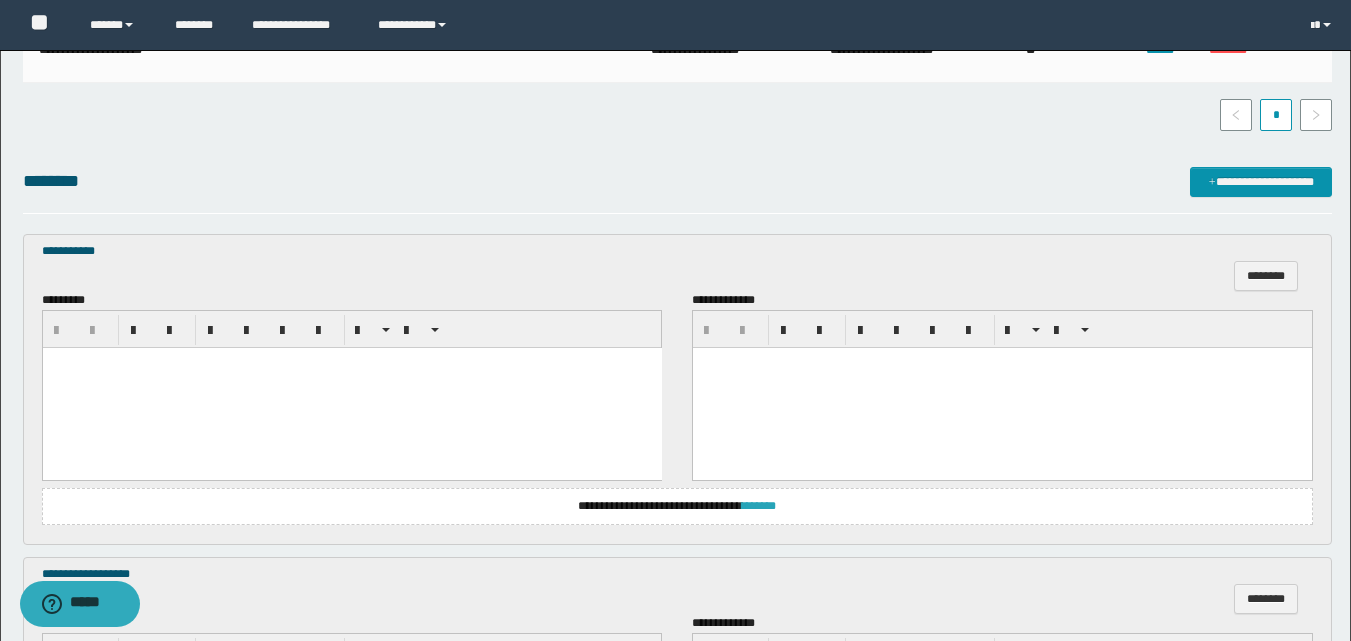 click on "*******" at bounding box center [759, 506] 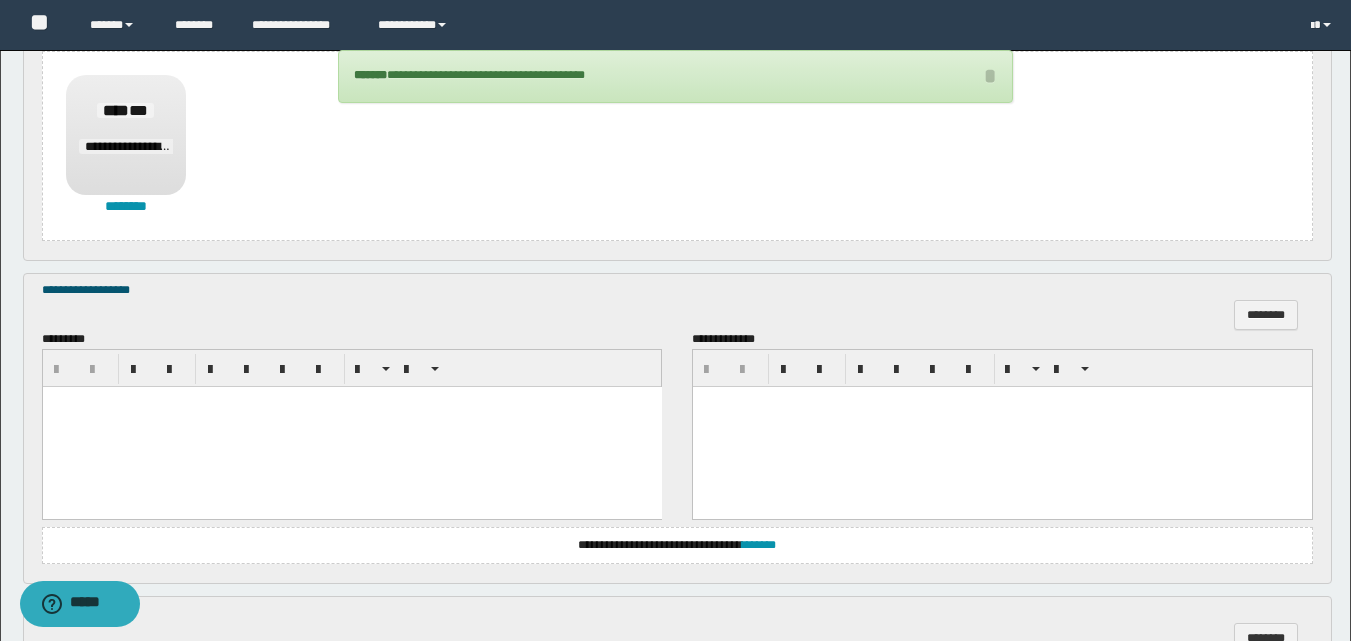 scroll, scrollTop: 1000, scrollLeft: 0, axis: vertical 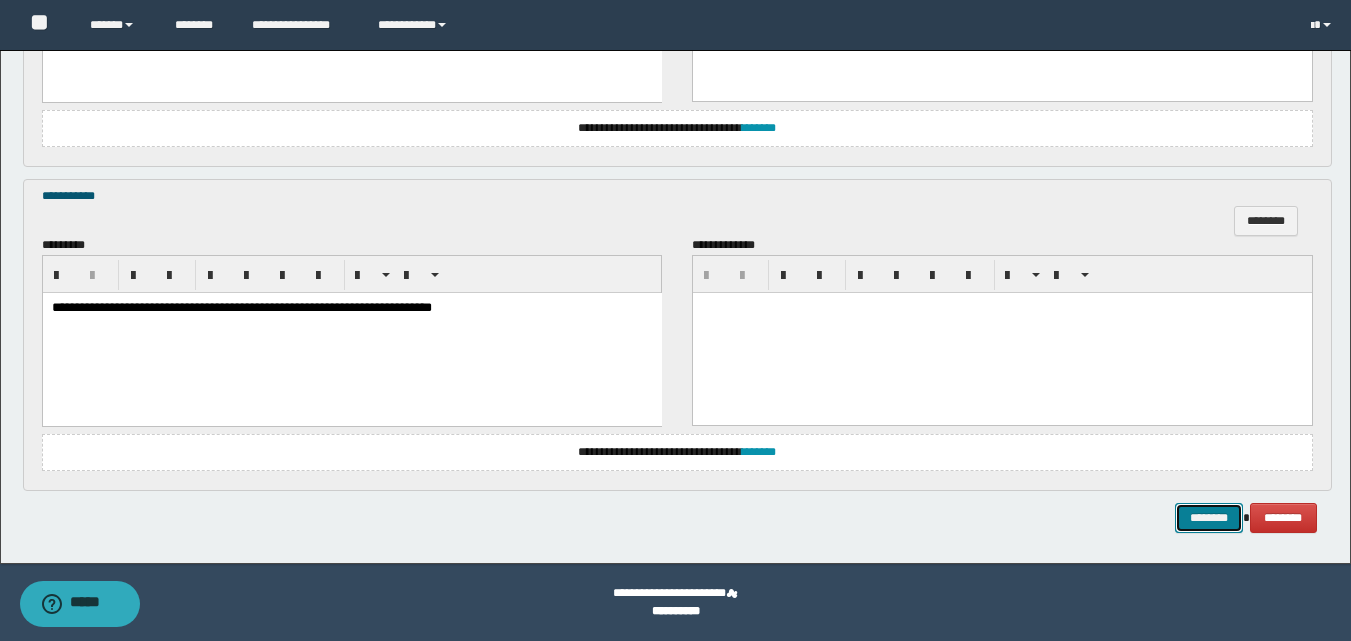 click on "********" at bounding box center (1209, 518) 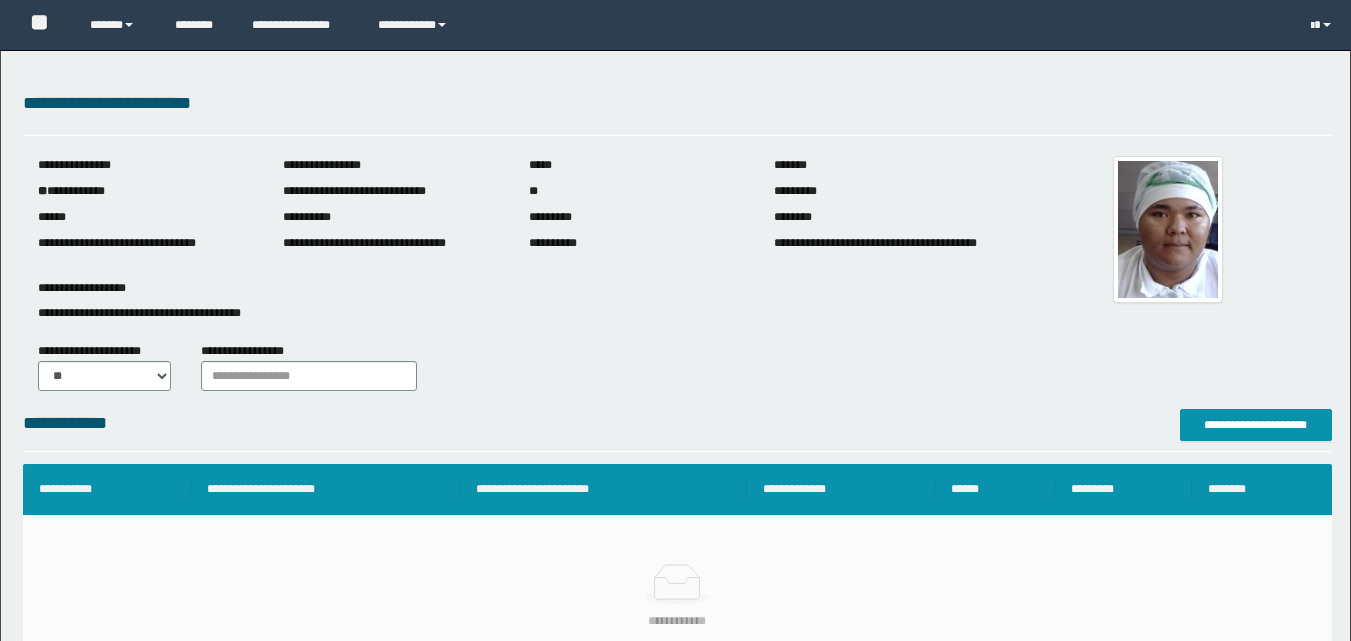 scroll, scrollTop: 0, scrollLeft: 0, axis: both 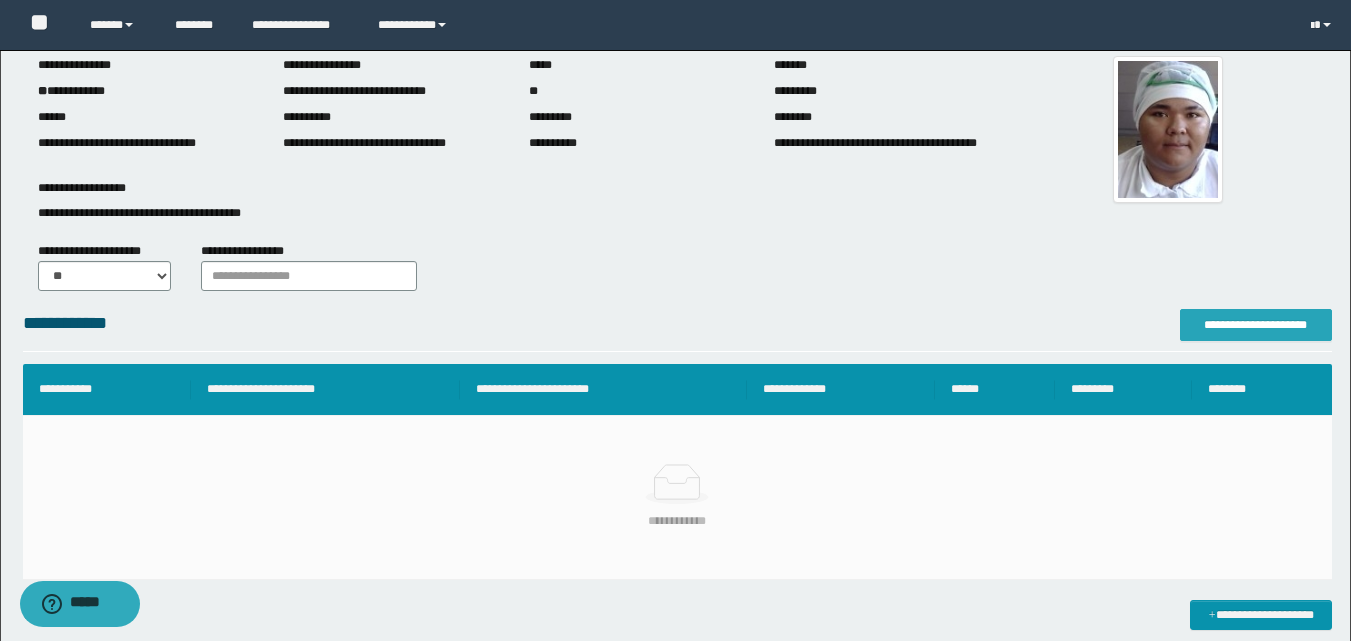 click on "**********" at bounding box center (1256, 325) 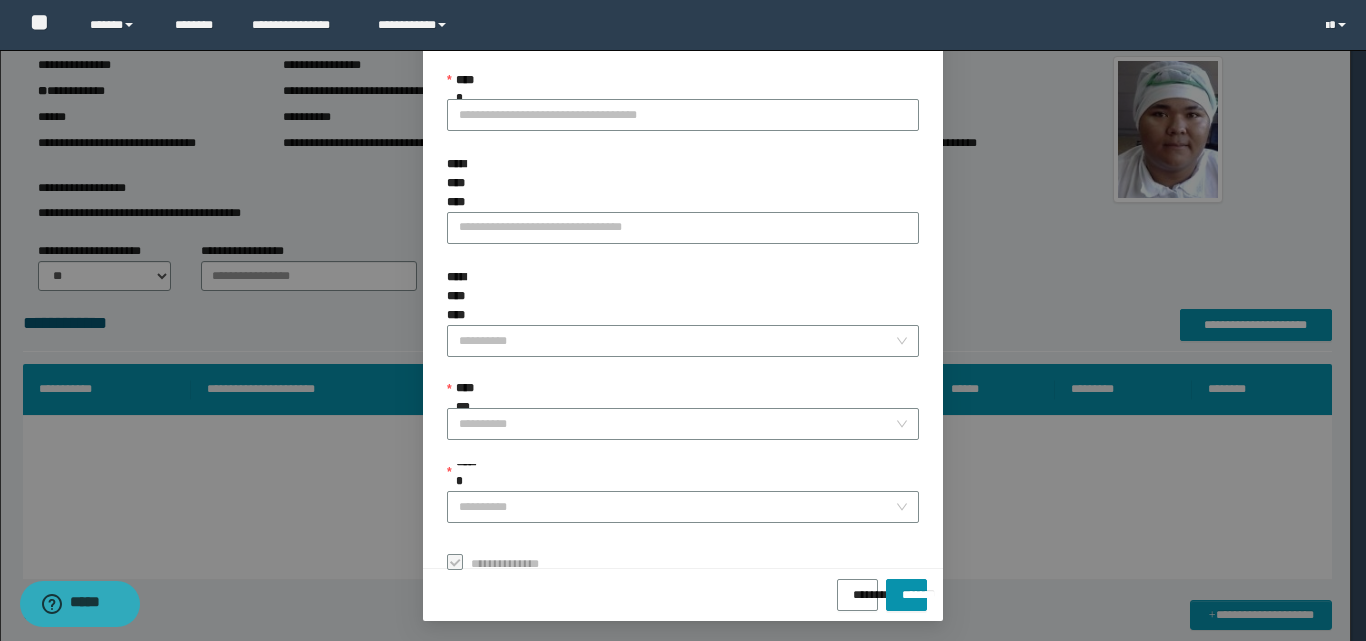 scroll, scrollTop: 111, scrollLeft: 0, axis: vertical 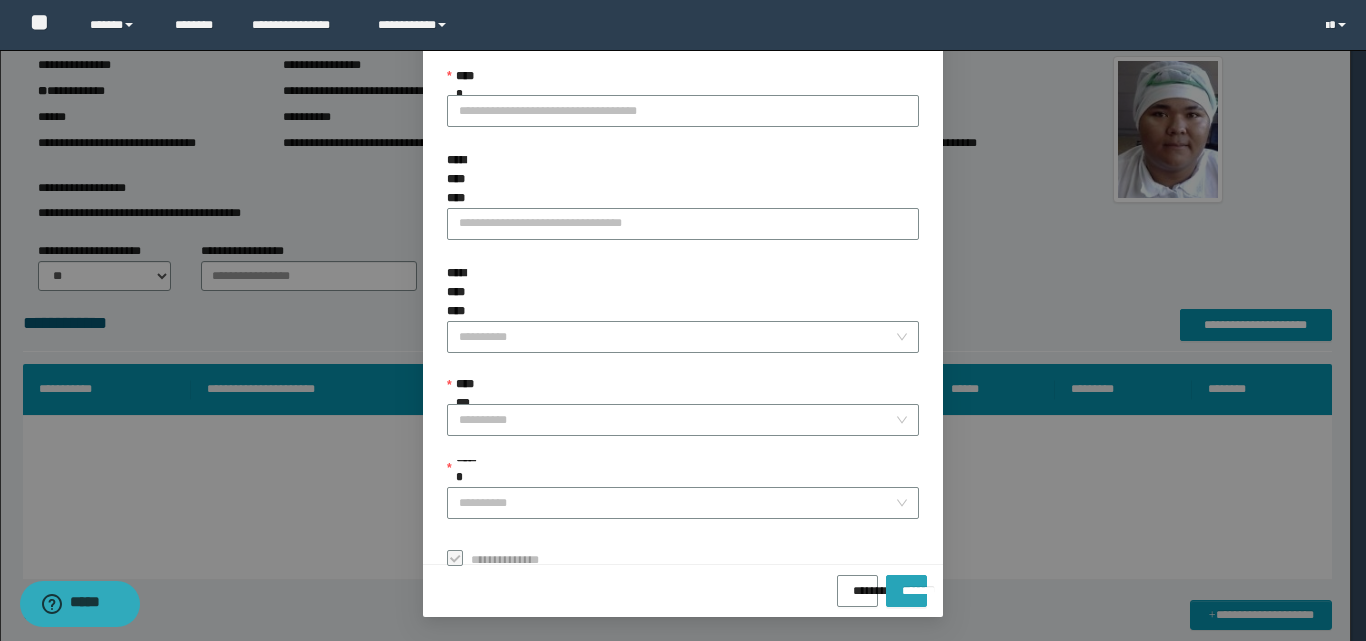 click on "*******" at bounding box center (906, 584) 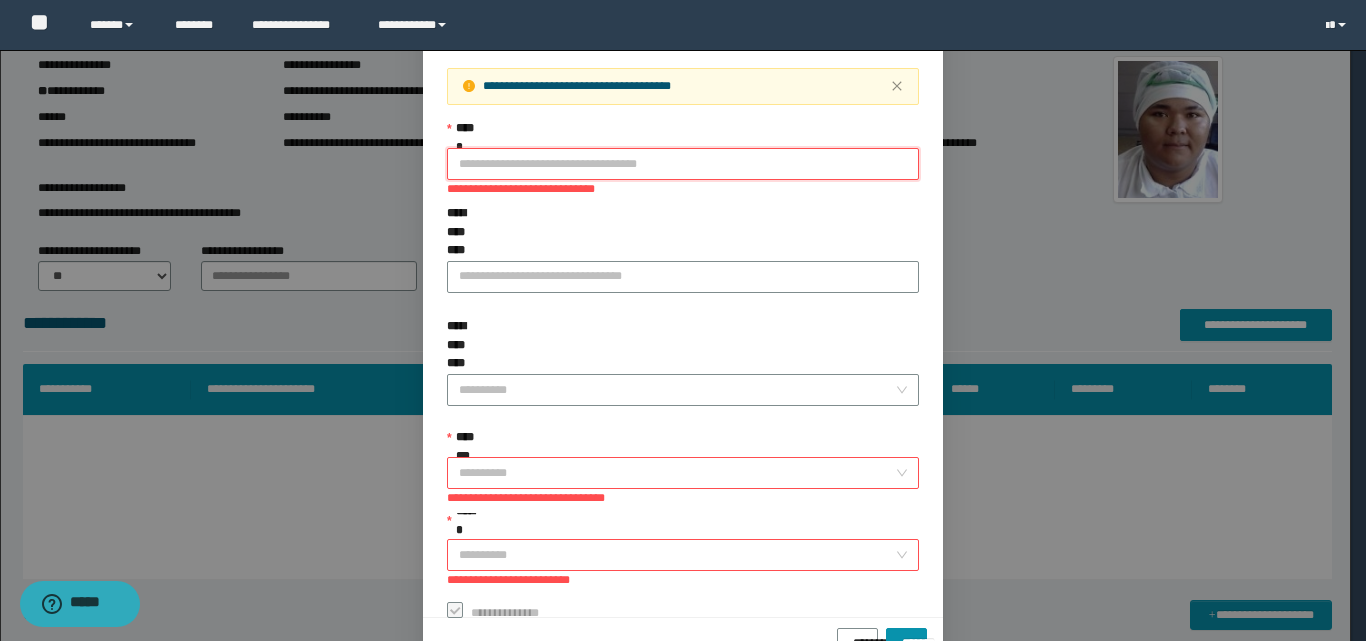click on "**********" at bounding box center (683, 164) 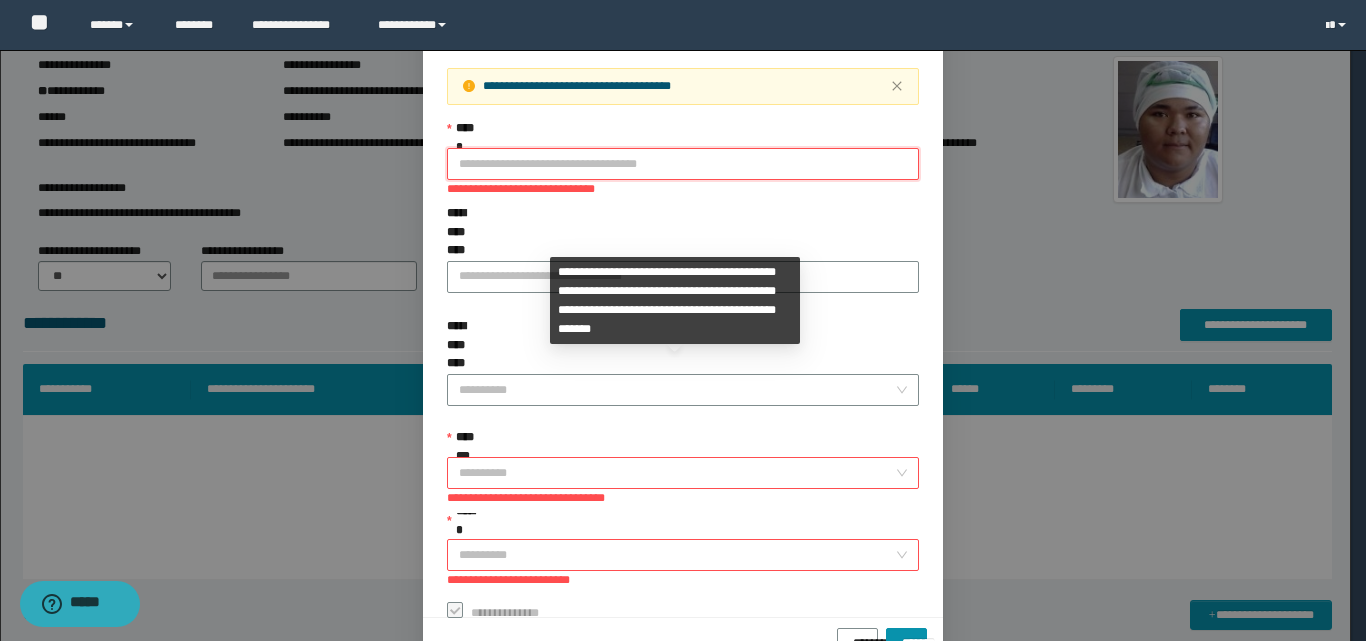 scroll, scrollTop: 164, scrollLeft: 0, axis: vertical 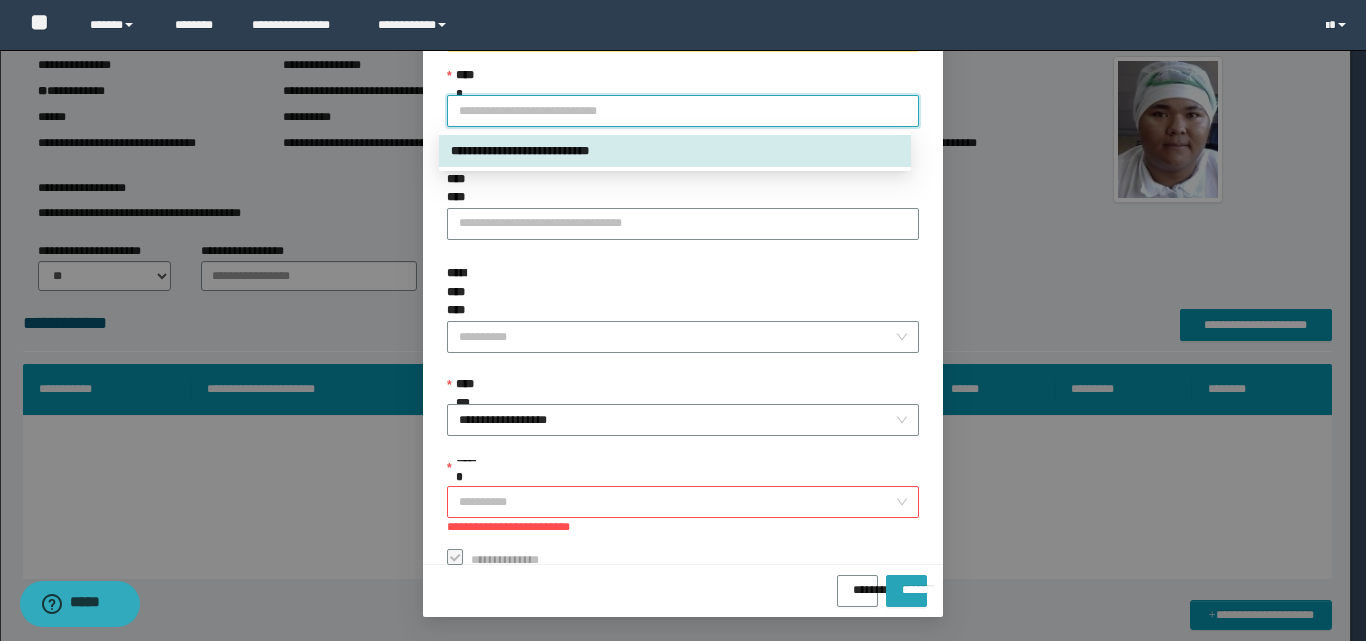 click on "*******" at bounding box center [906, 583] 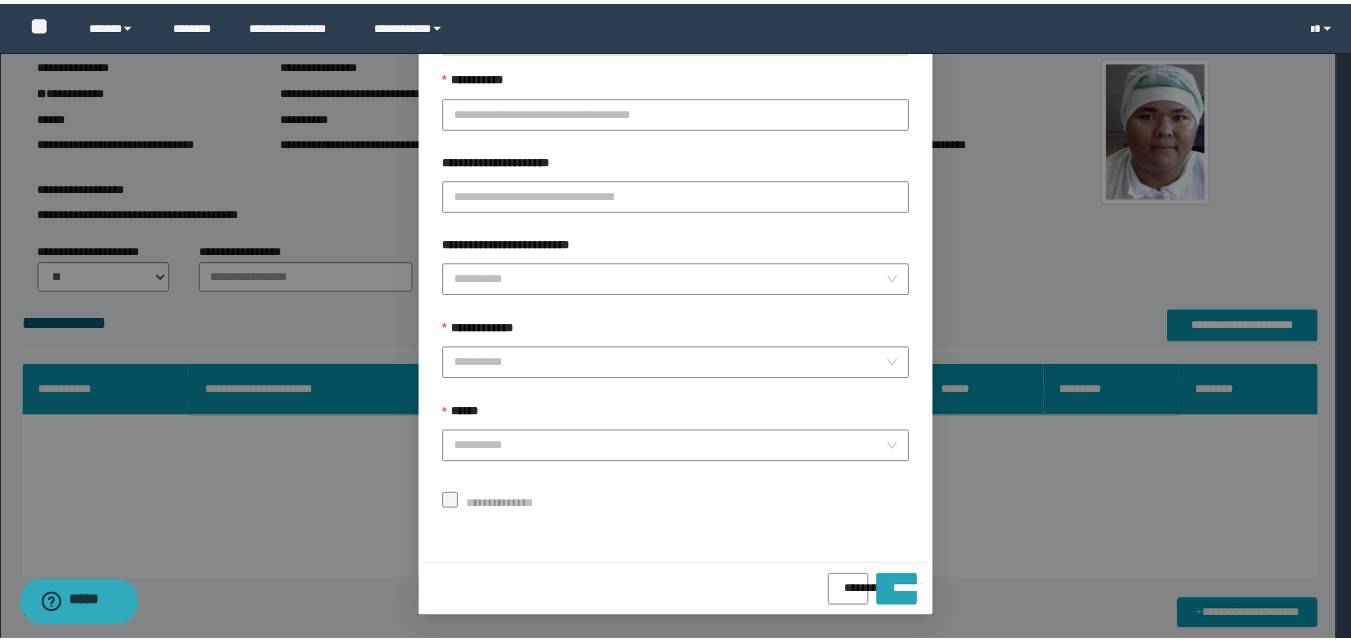 scroll, scrollTop: 64, scrollLeft: 0, axis: vertical 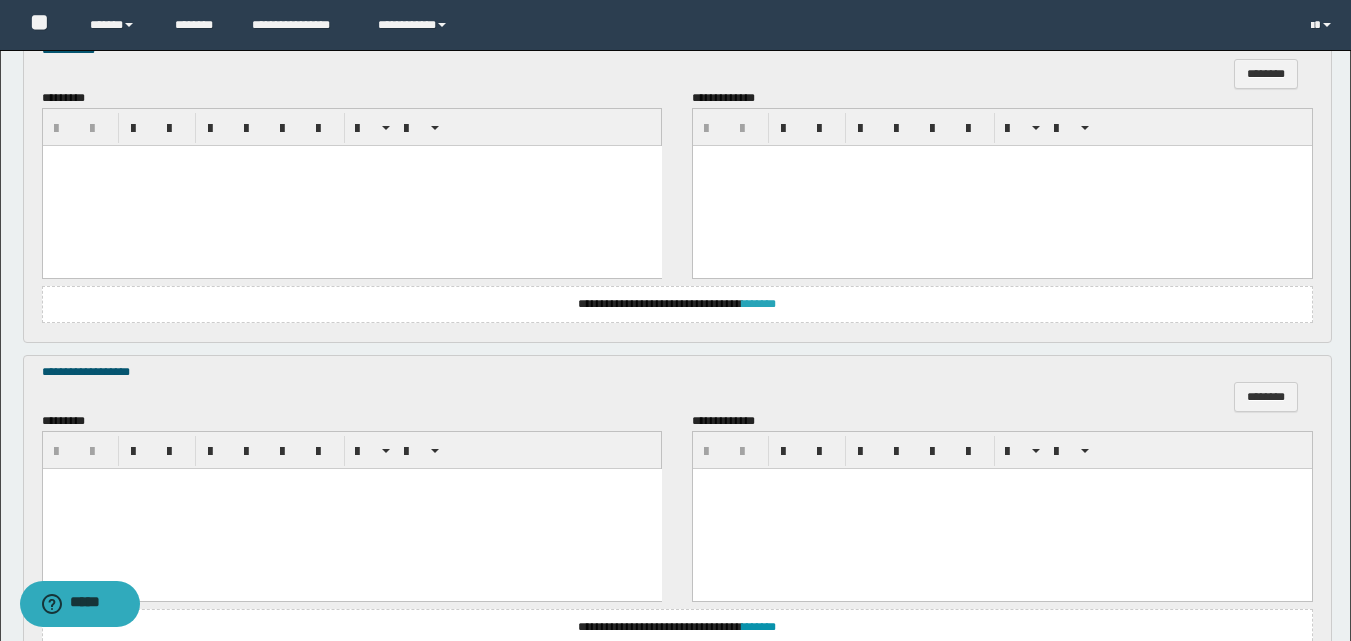 click on "*******" at bounding box center (759, 304) 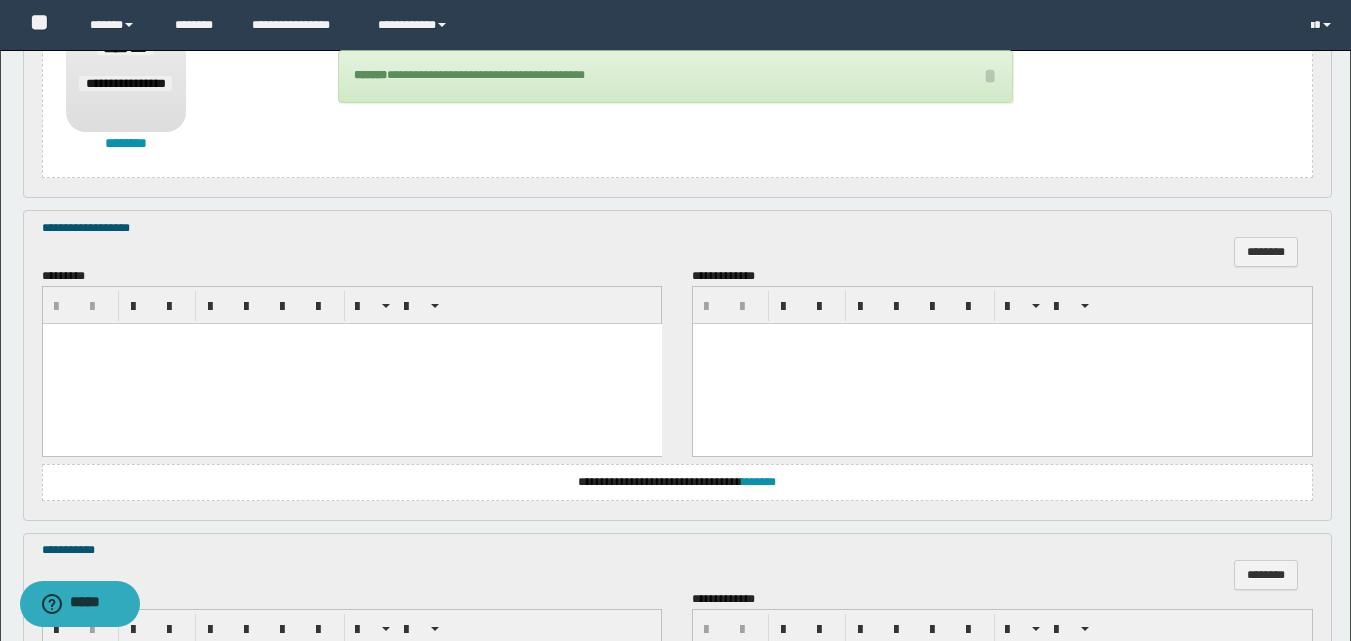 scroll, scrollTop: 1000, scrollLeft: 0, axis: vertical 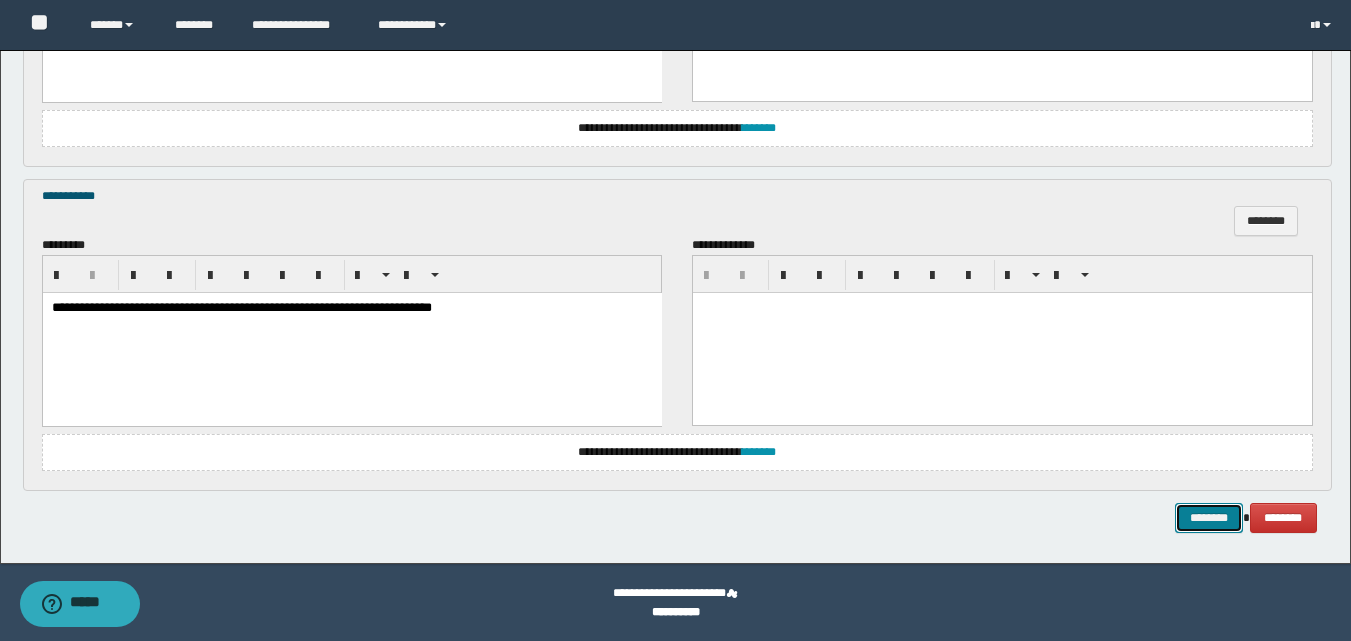 click on "********" at bounding box center [1209, 518] 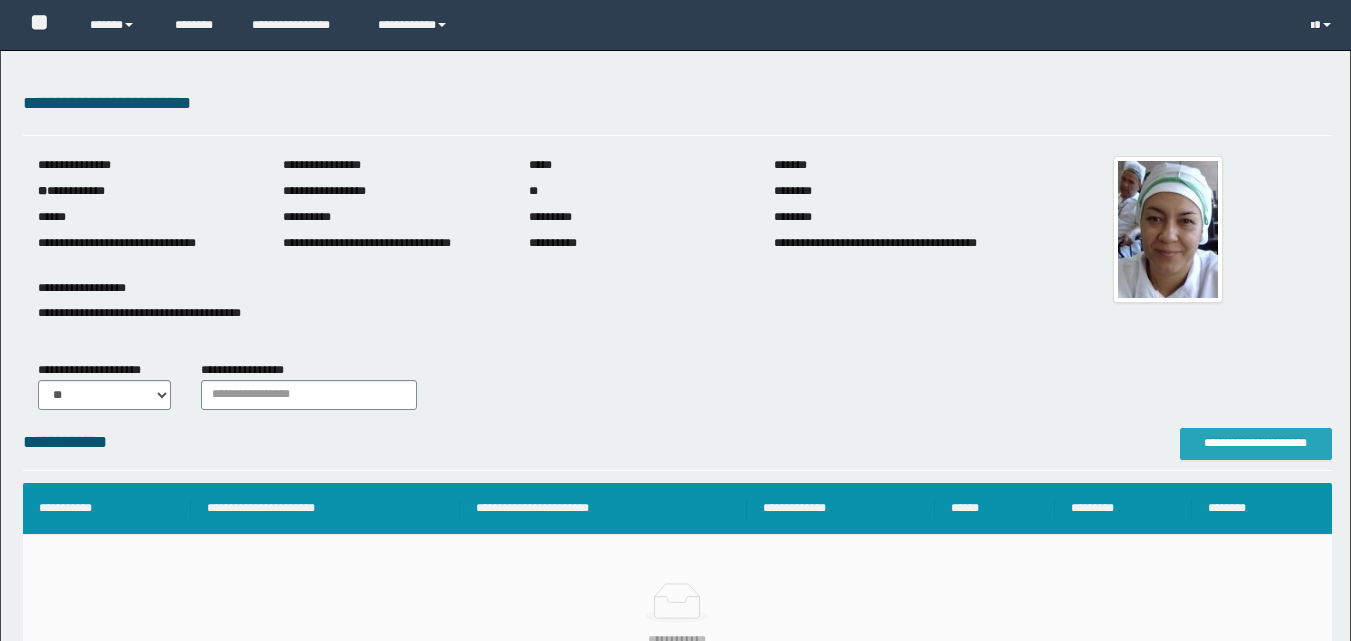 scroll, scrollTop: 0, scrollLeft: 0, axis: both 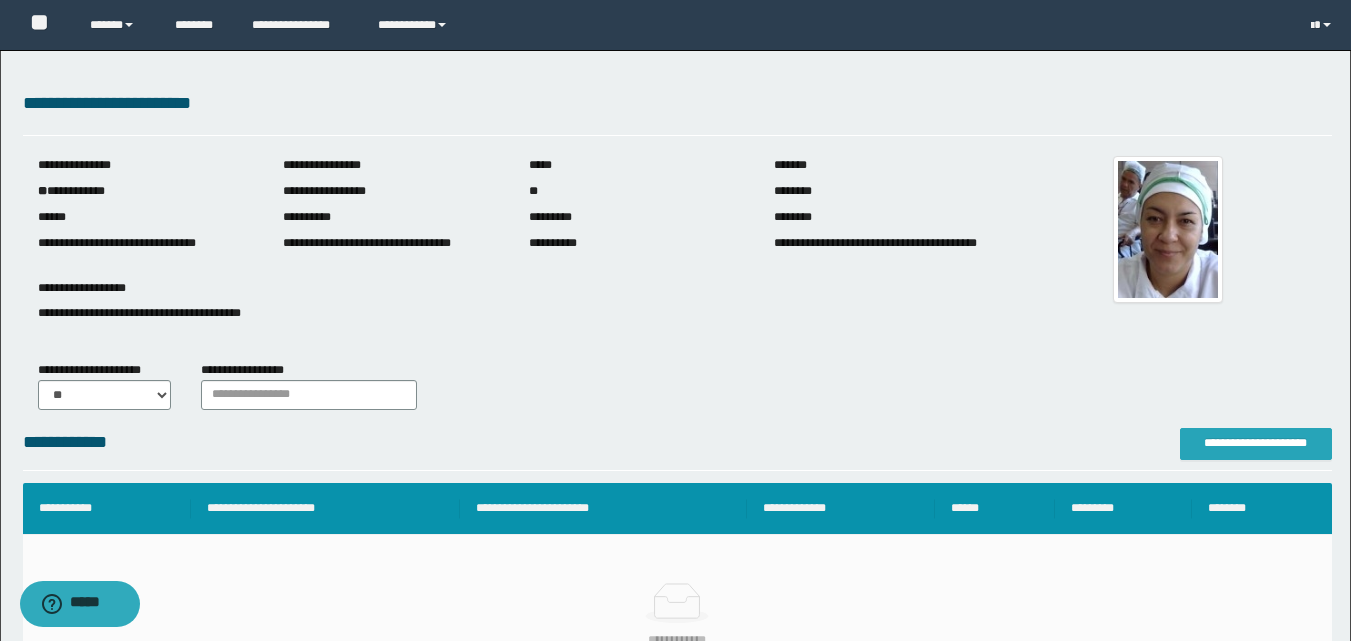 click on "**********" at bounding box center (1256, 443) 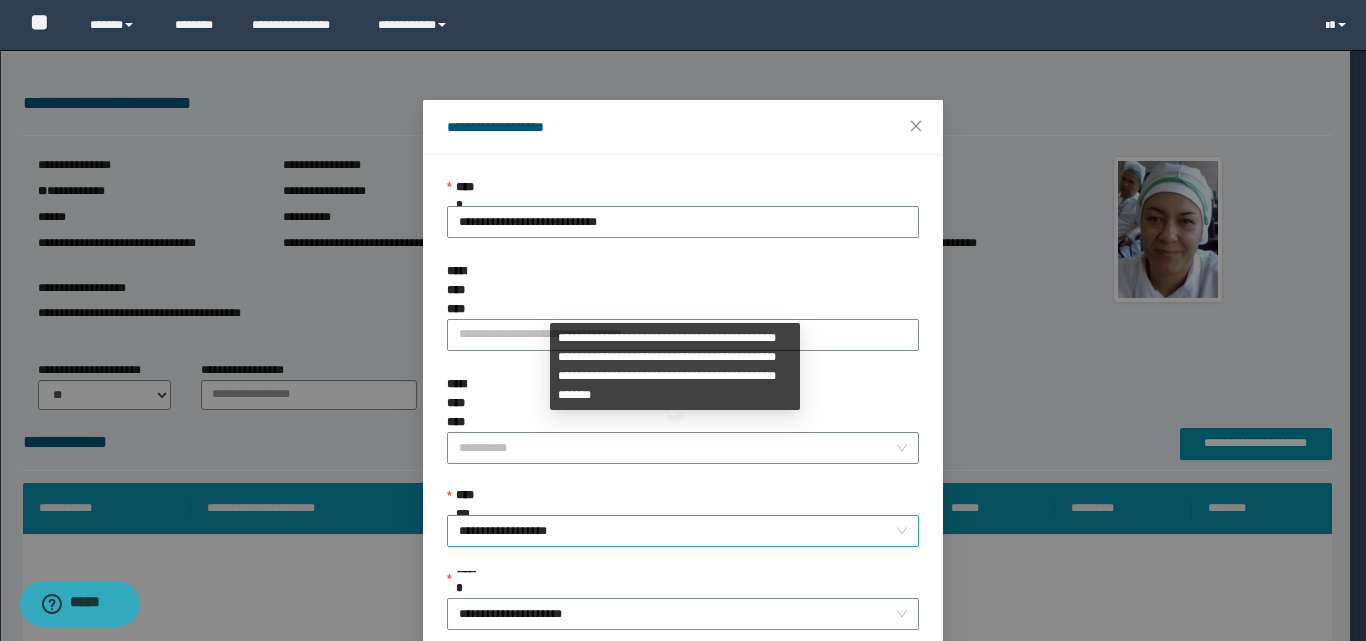scroll, scrollTop: 111, scrollLeft: 0, axis: vertical 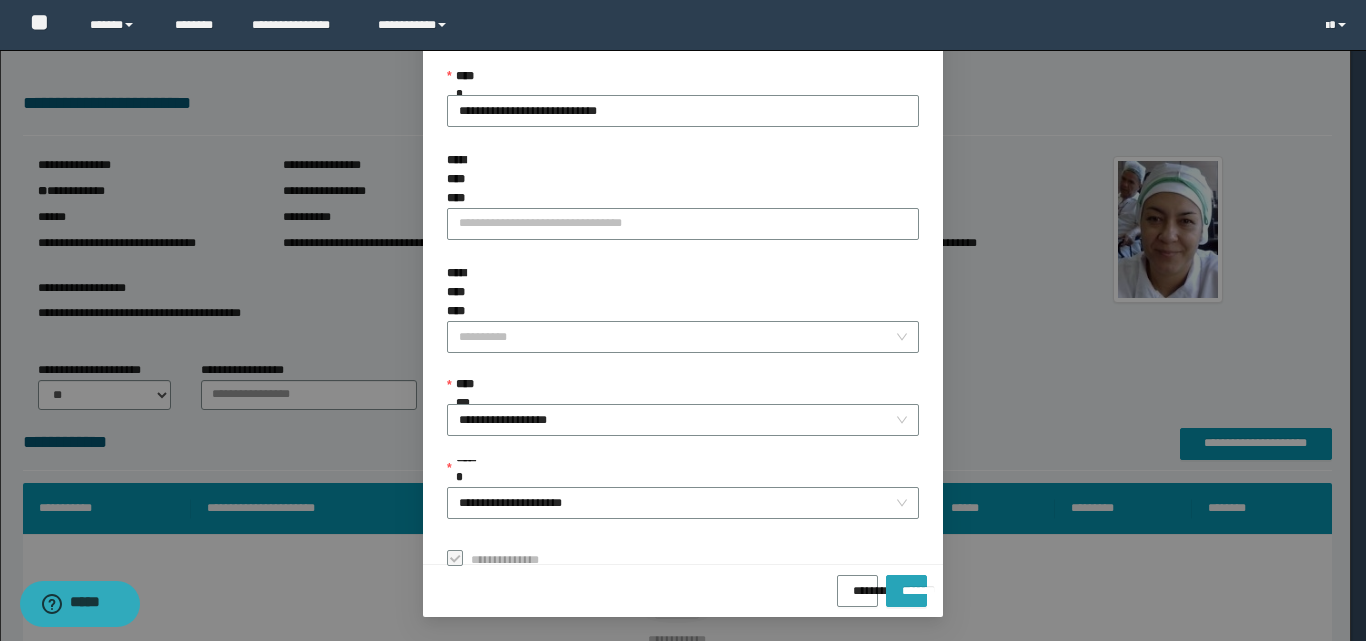 click on "*******" at bounding box center [906, 584] 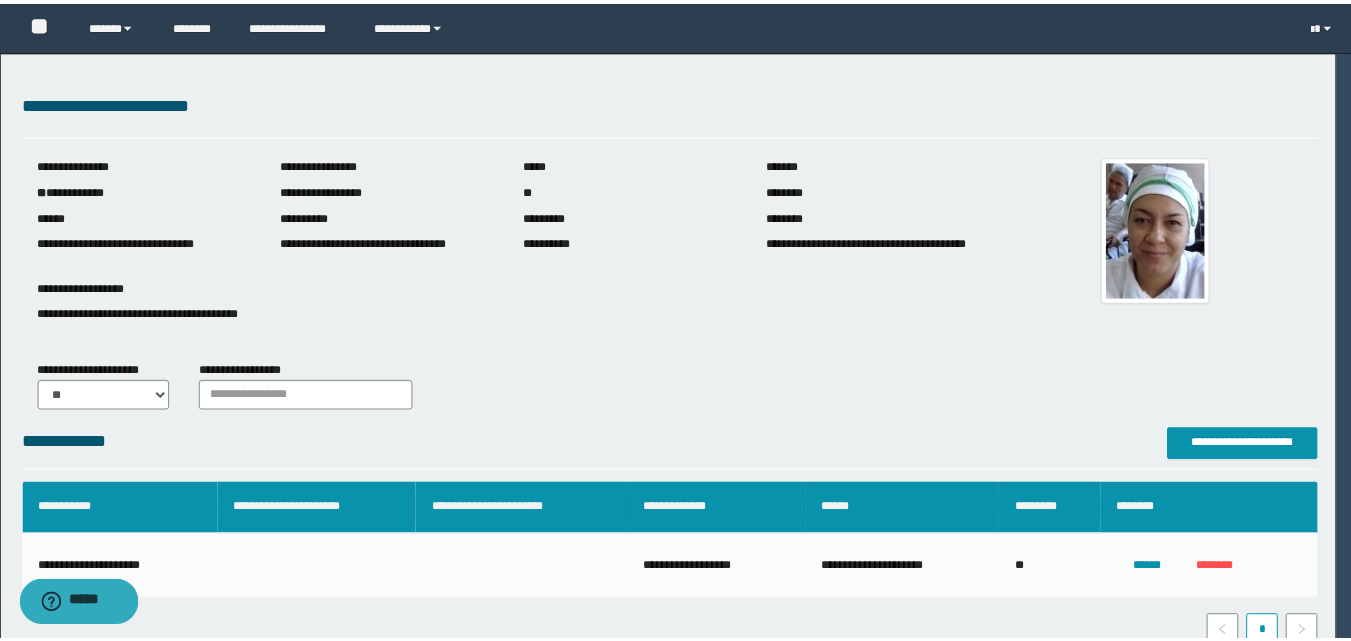 scroll, scrollTop: 64, scrollLeft: 0, axis: vertical 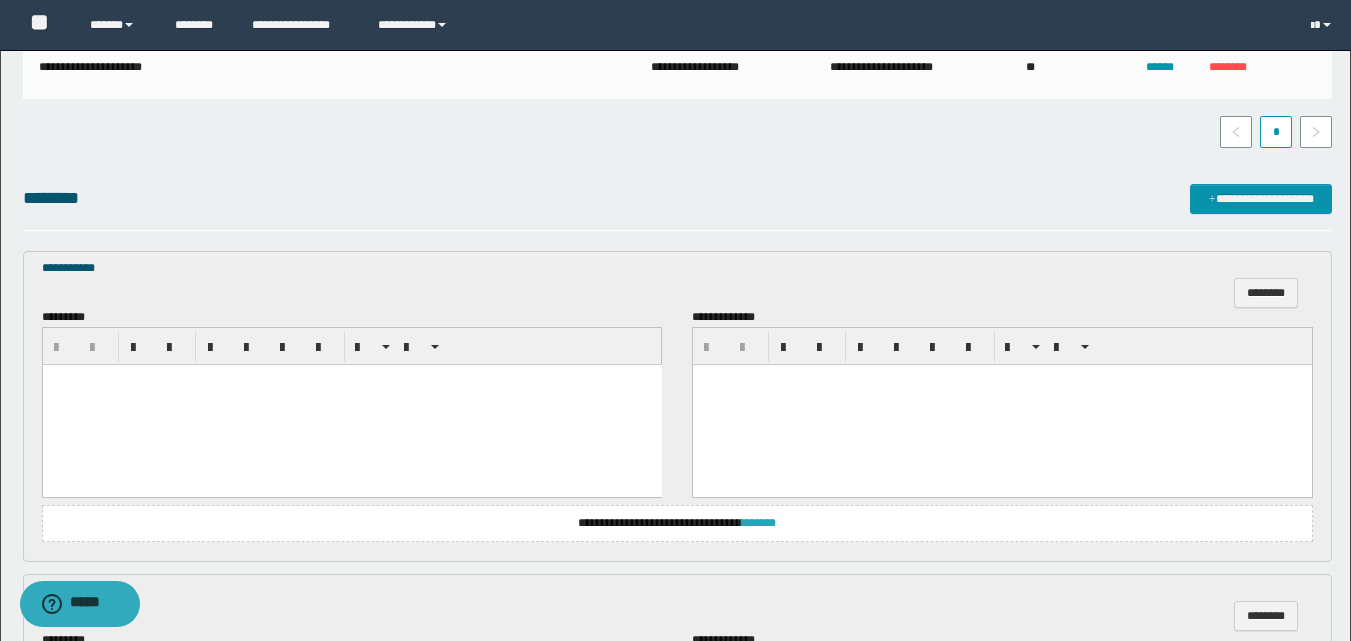 click on "*******" at bounding box center [759, 523] 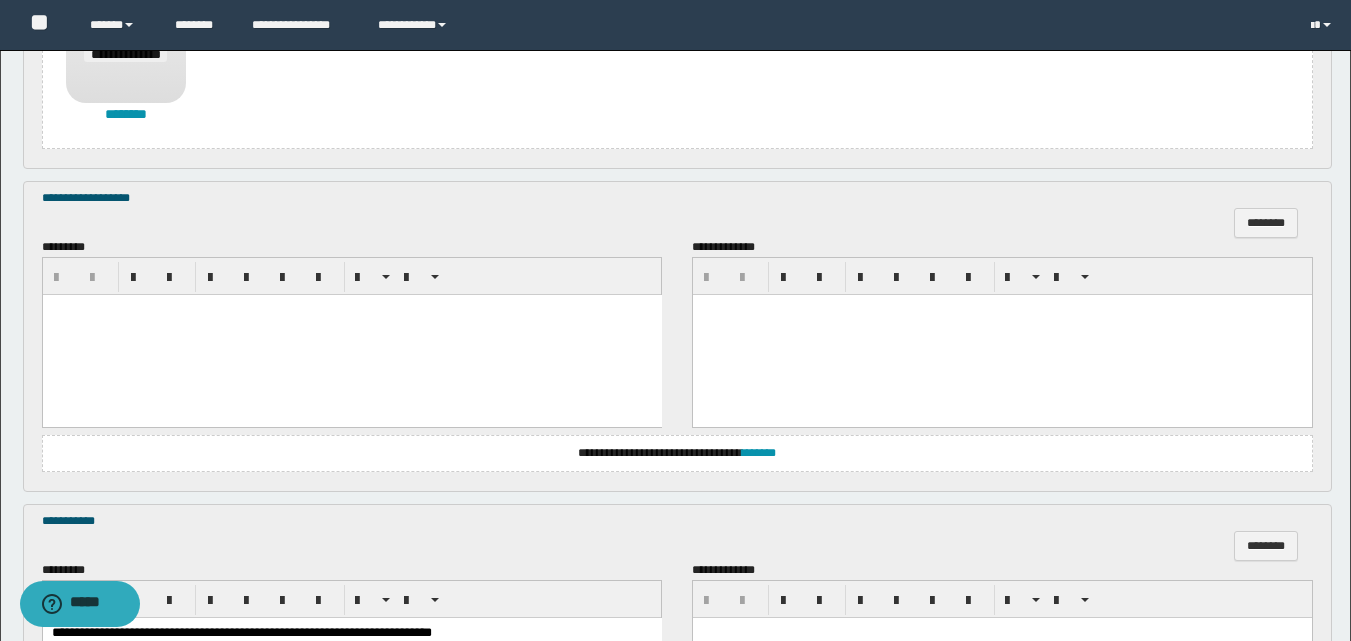 scroll, scrollTop: 1100, scrollLeft: 0, axis: vertical 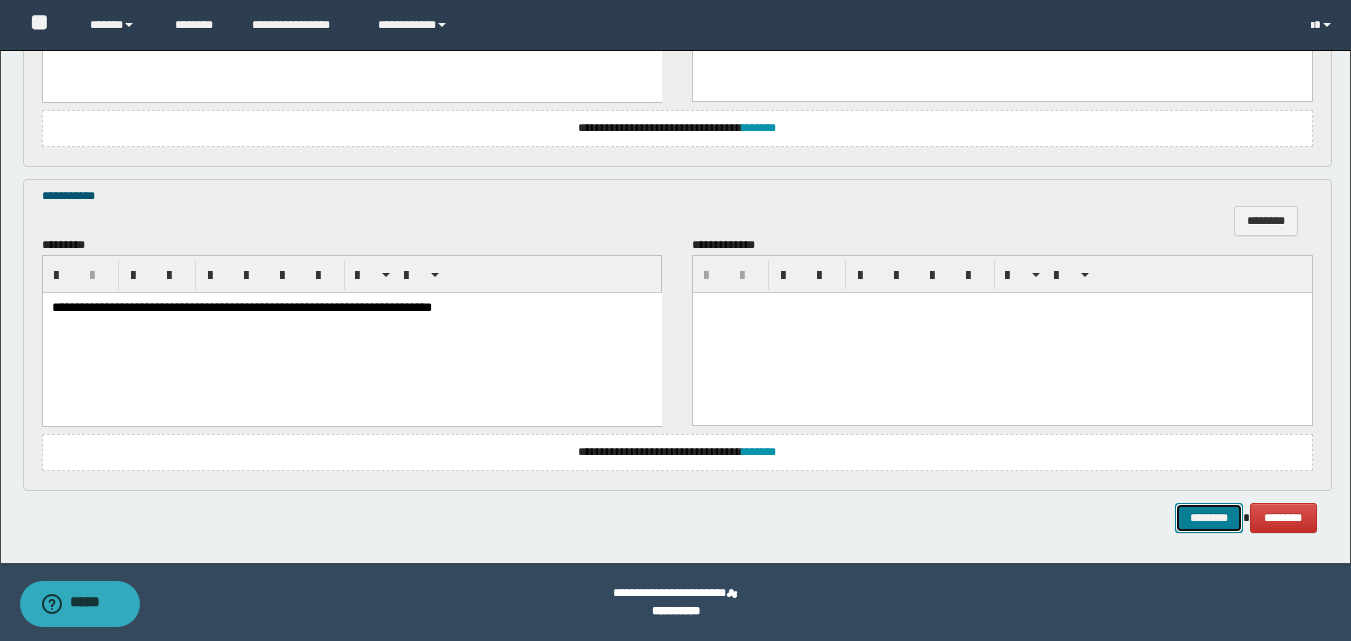 click on "********" at bounding box center (1209, 518) 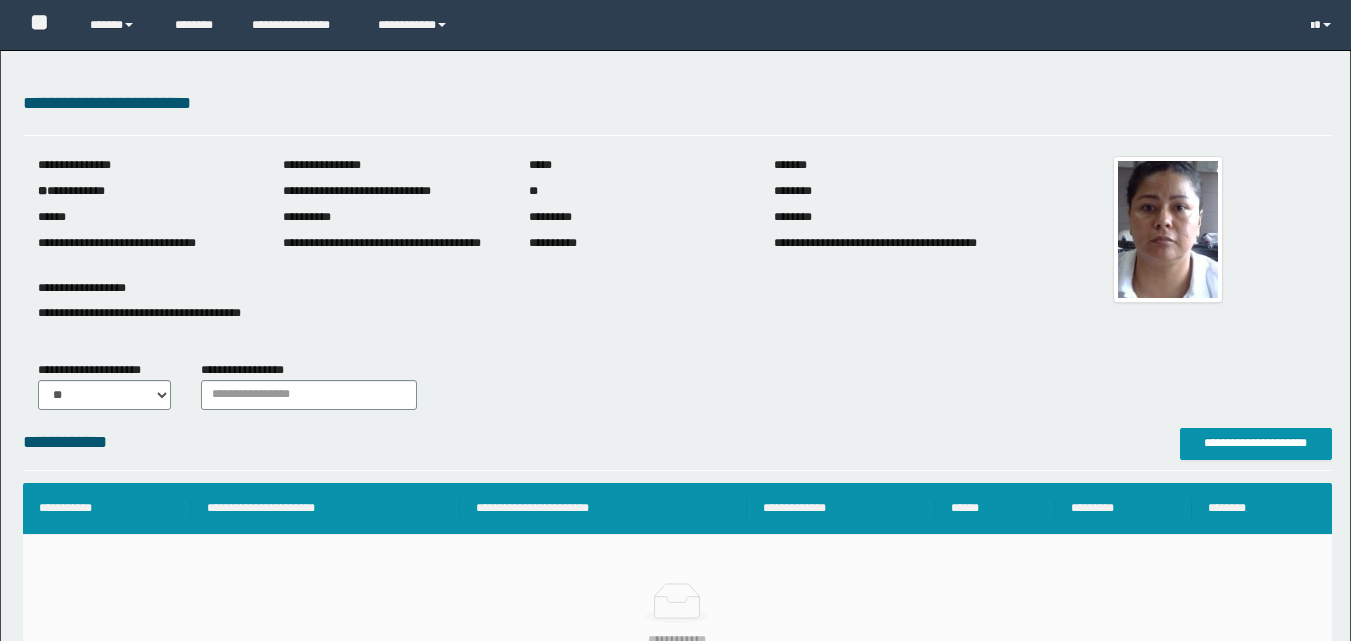scroll, scrollTop: 0, scrollLeft: 0, axis: both 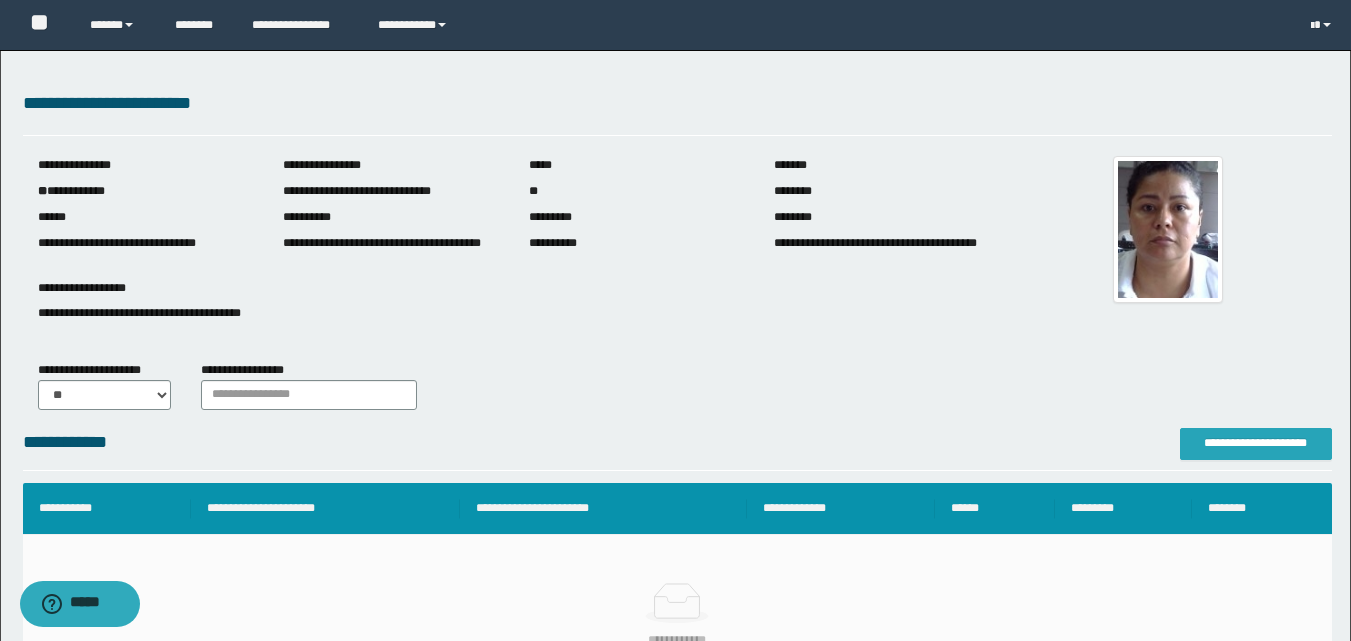 click on "**********" at bounding box center [1256, 443] 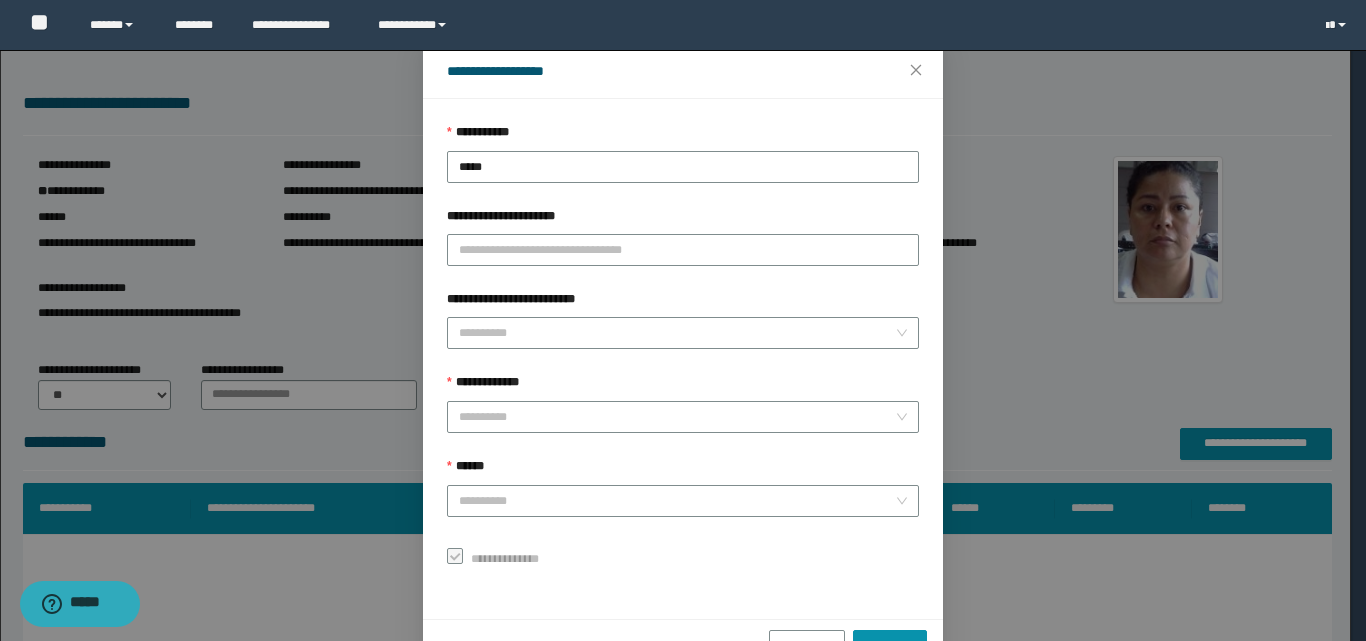 scroll, scrollTop: 111, scrollLeft: 0, axis: vertical 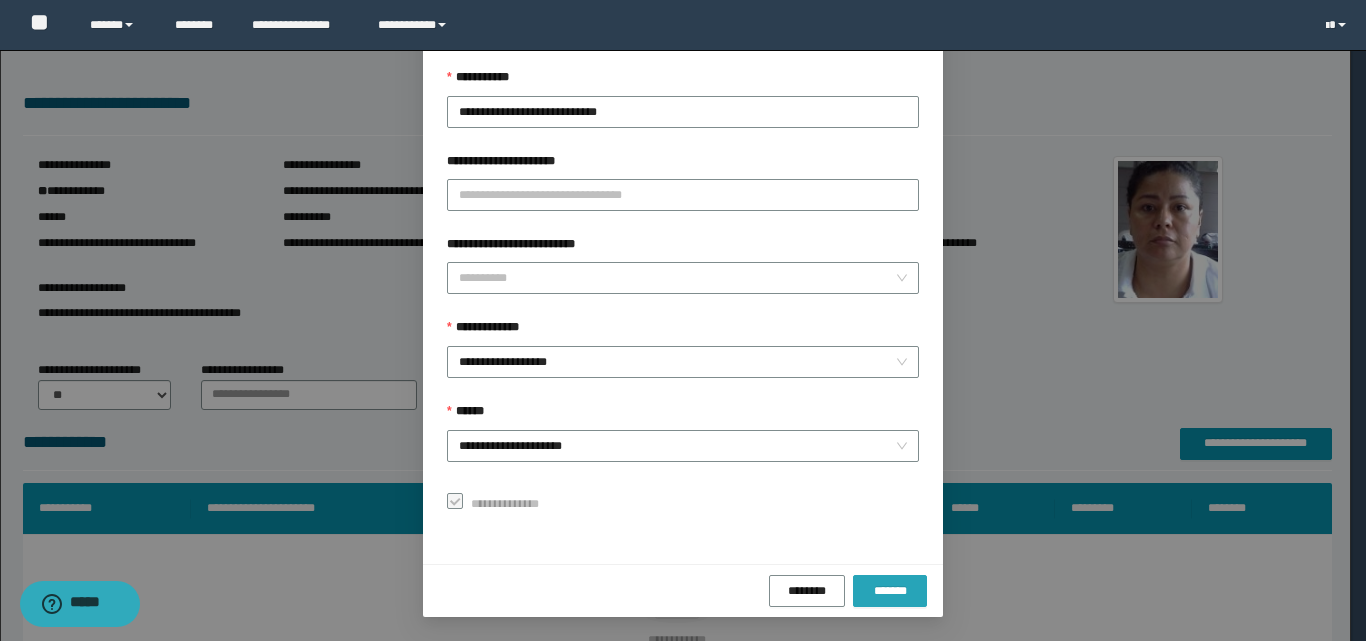 click on "*******" at bounding box center [890, 591] 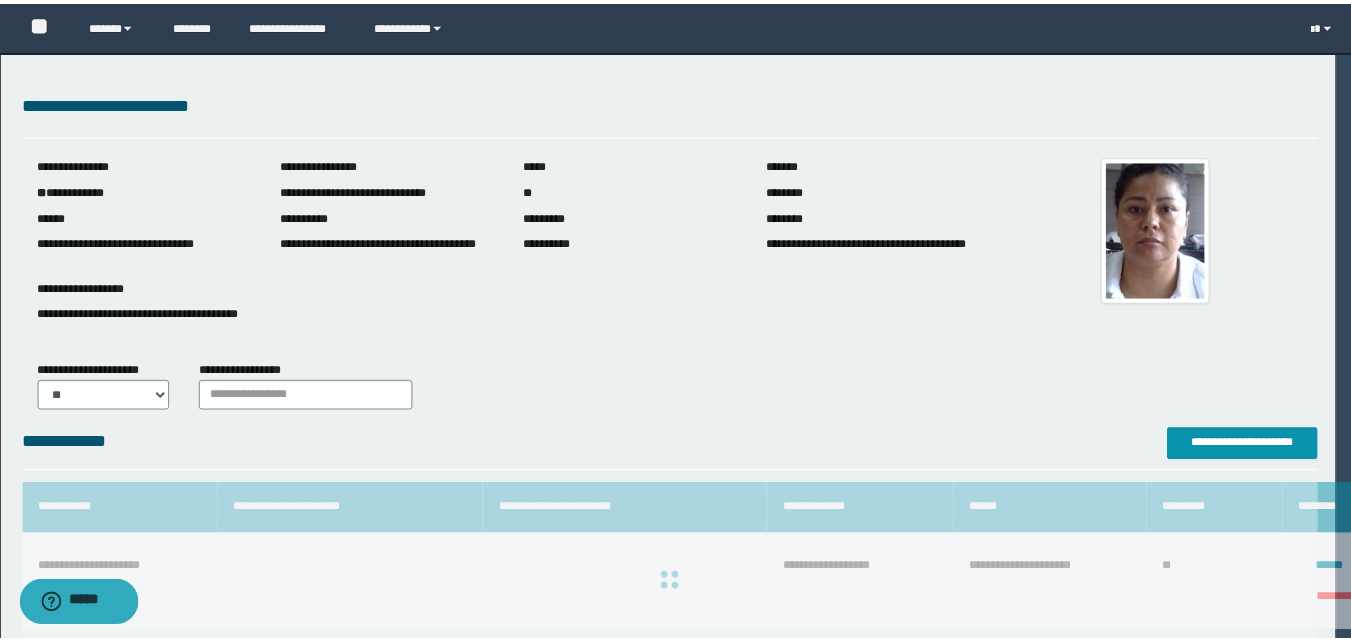 scroll, scrollTop: 64, scrollLeft: 0, axis: vertical 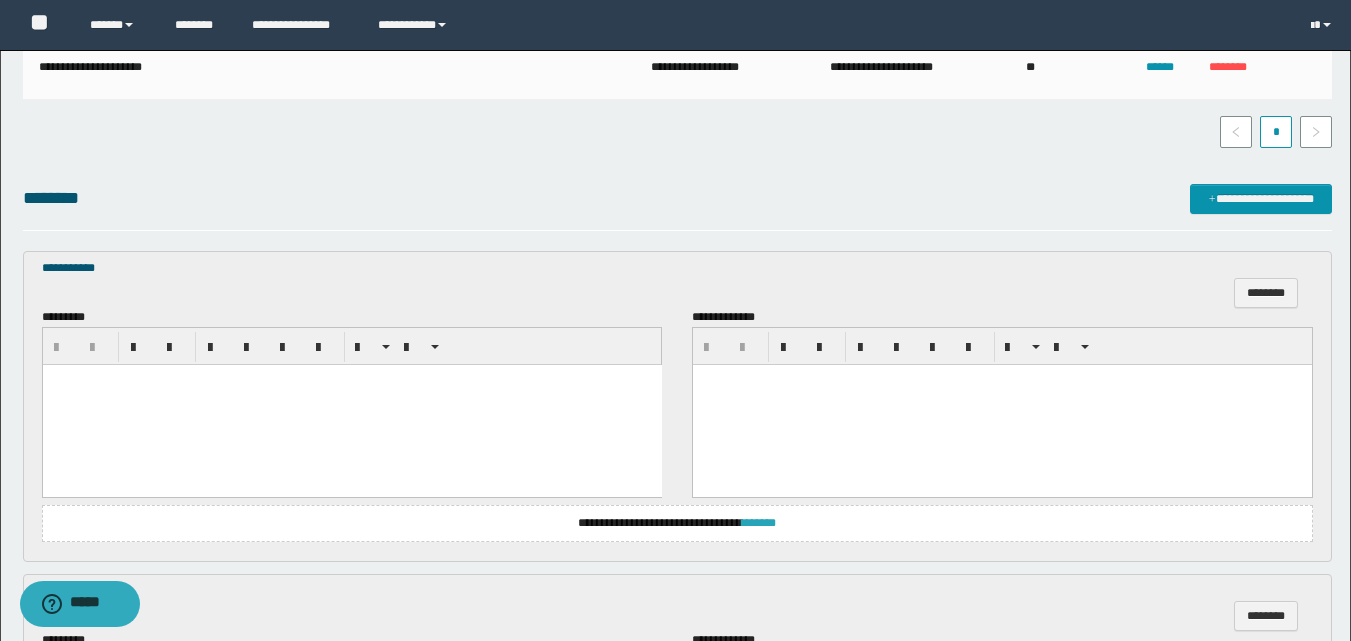 click on "*******" at bounding box center (759, 523) 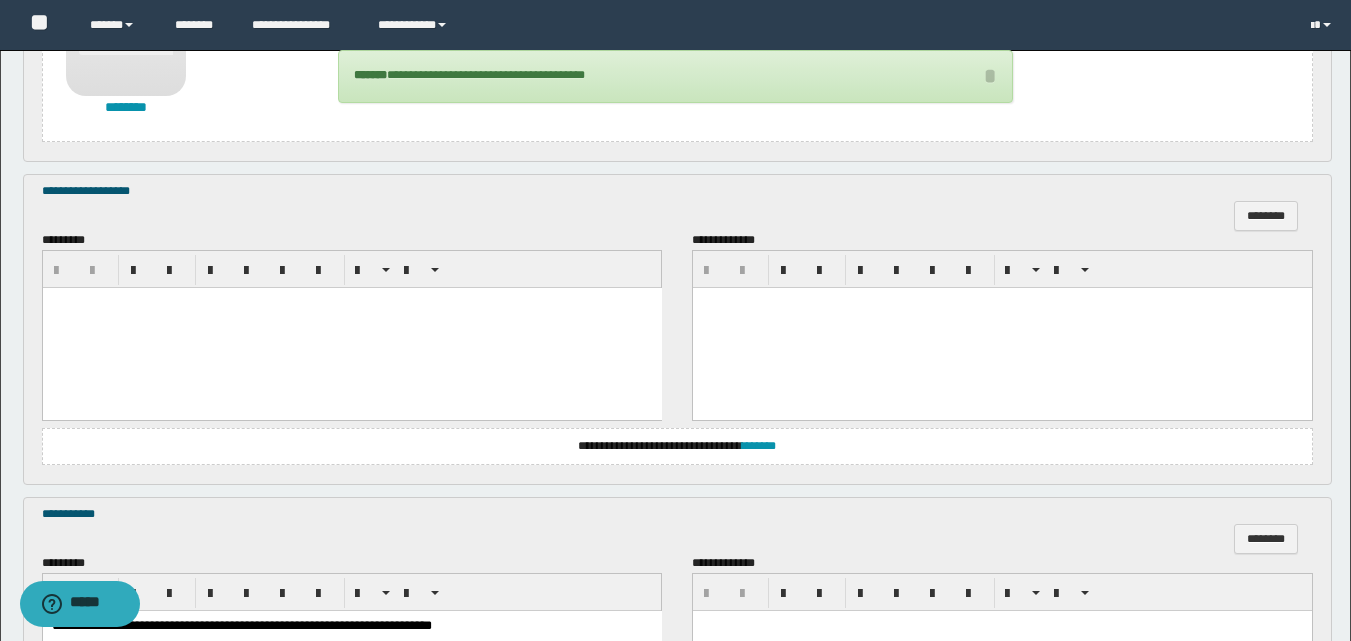 scroll, scrollTop: 1100, scrollLeft: 0, axis: vertical 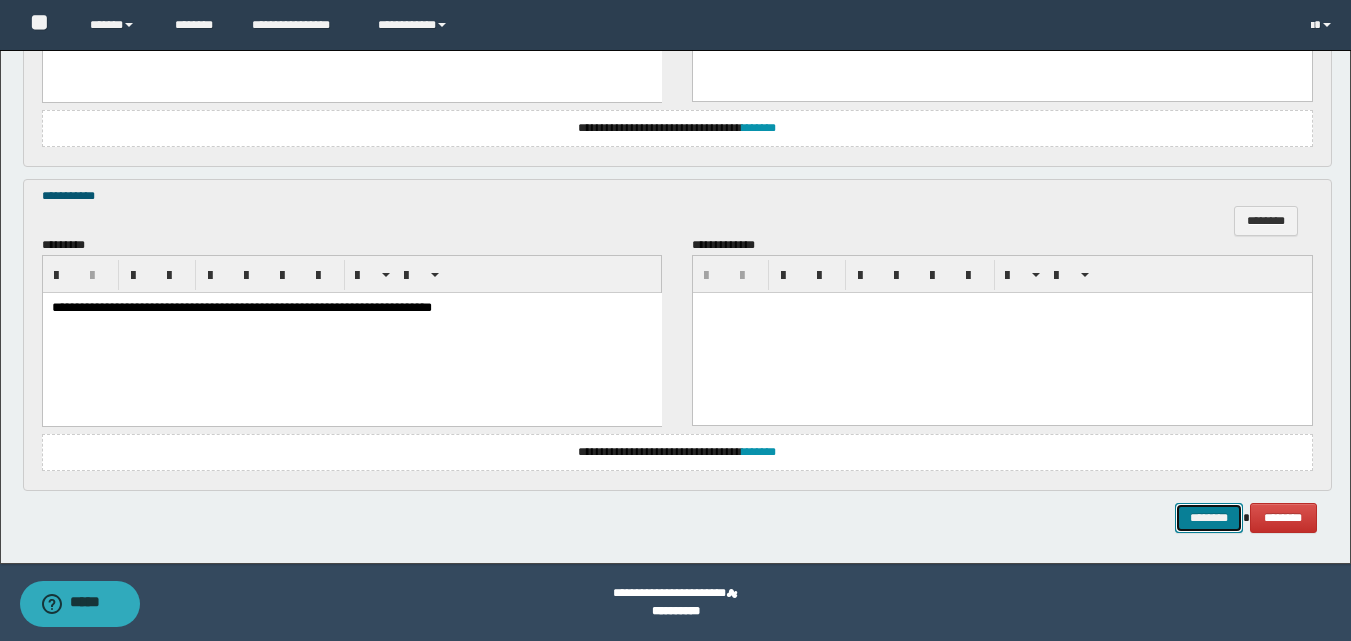 click on "********" at bounding box center [1209, 518] 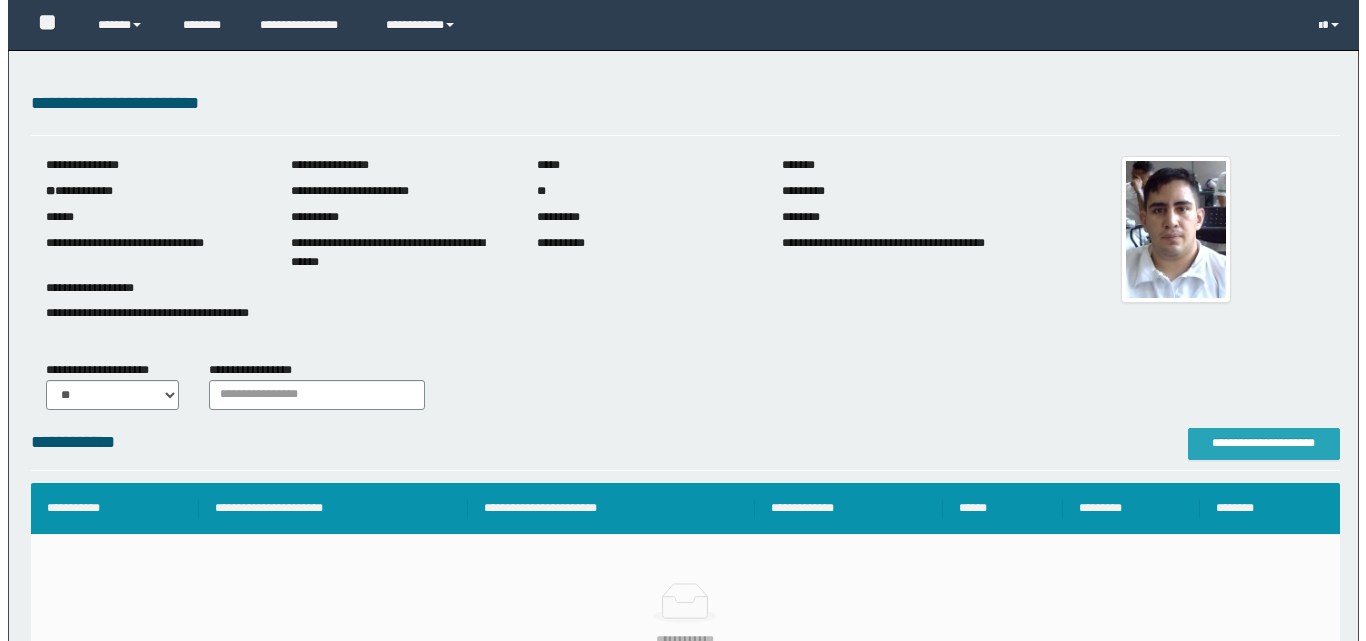 scroll, scrollTop: 0, scrollLeft: 0, axis: both 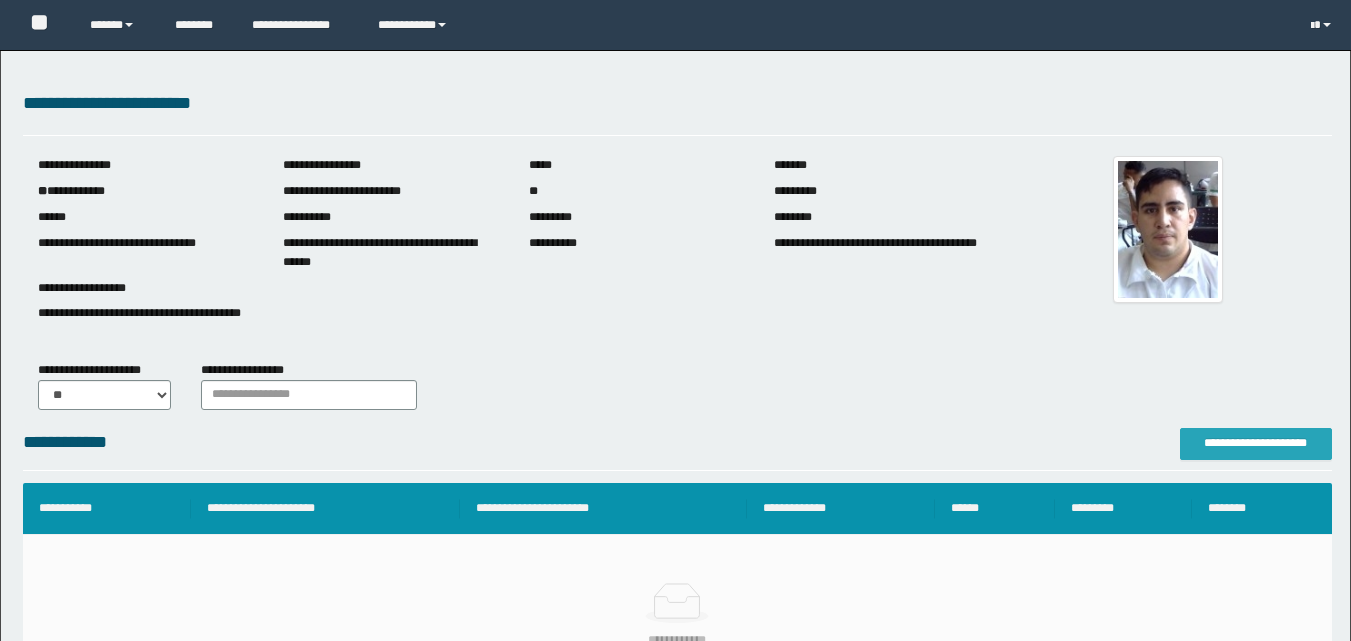 click on "**********" at bounding box center (1256, 443) 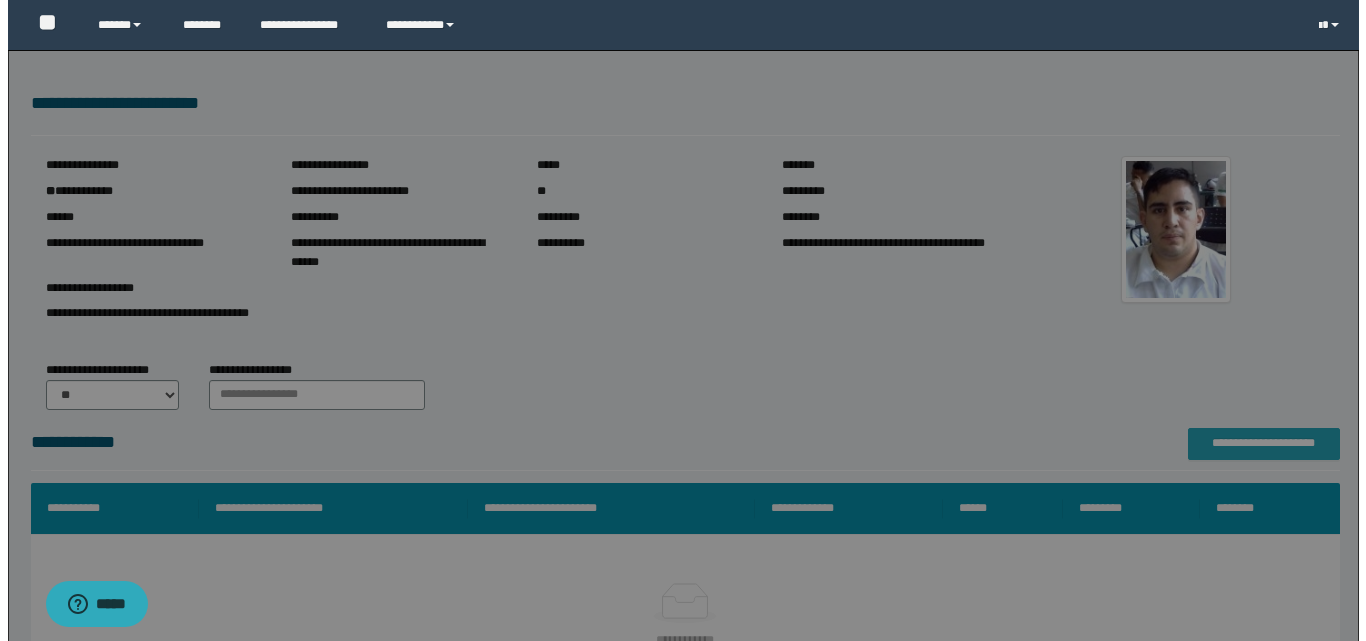 scroll, scrollTop: 0, scrollLeft: 0, axis: both 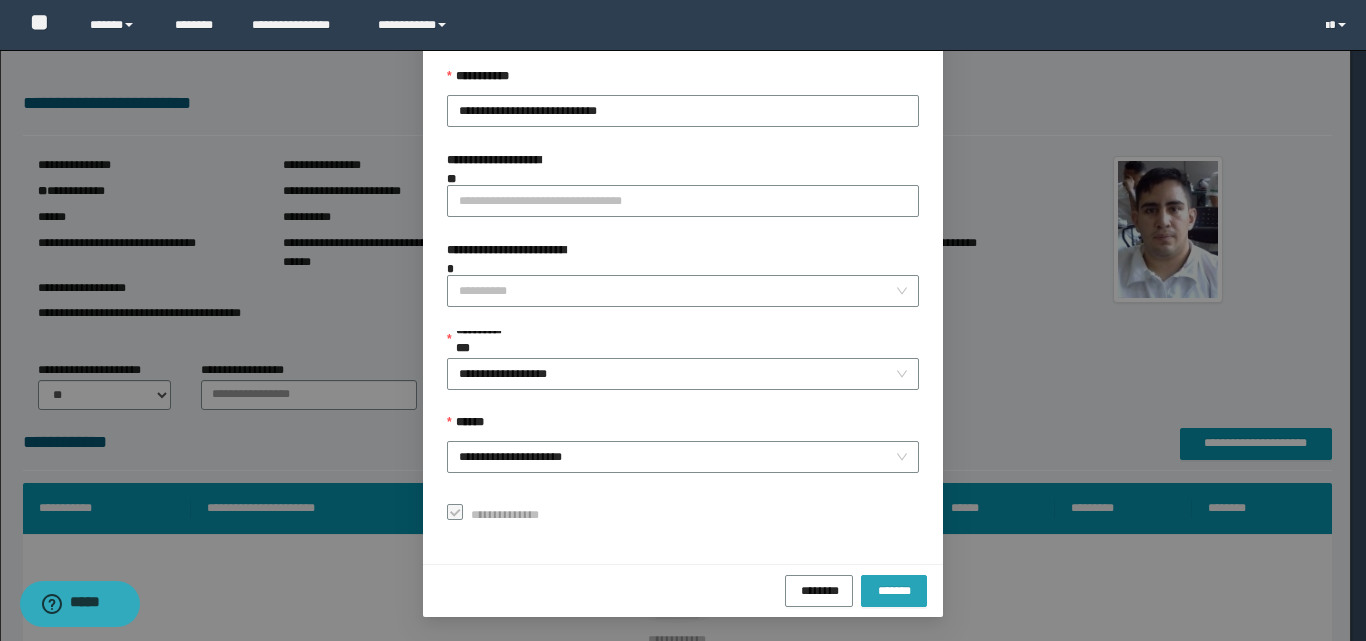 click on "*******" at bounding box center (894, 589) 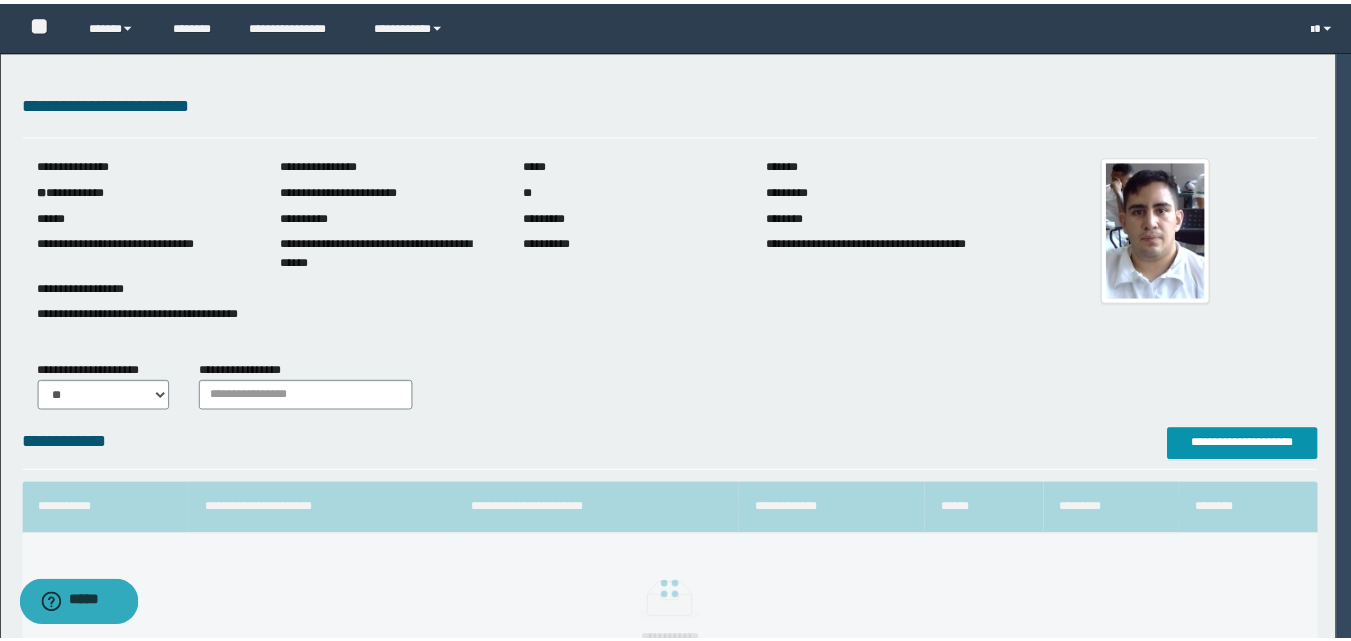scroll, scrollTop: 64, scrollLeft: 0, axis: vertical 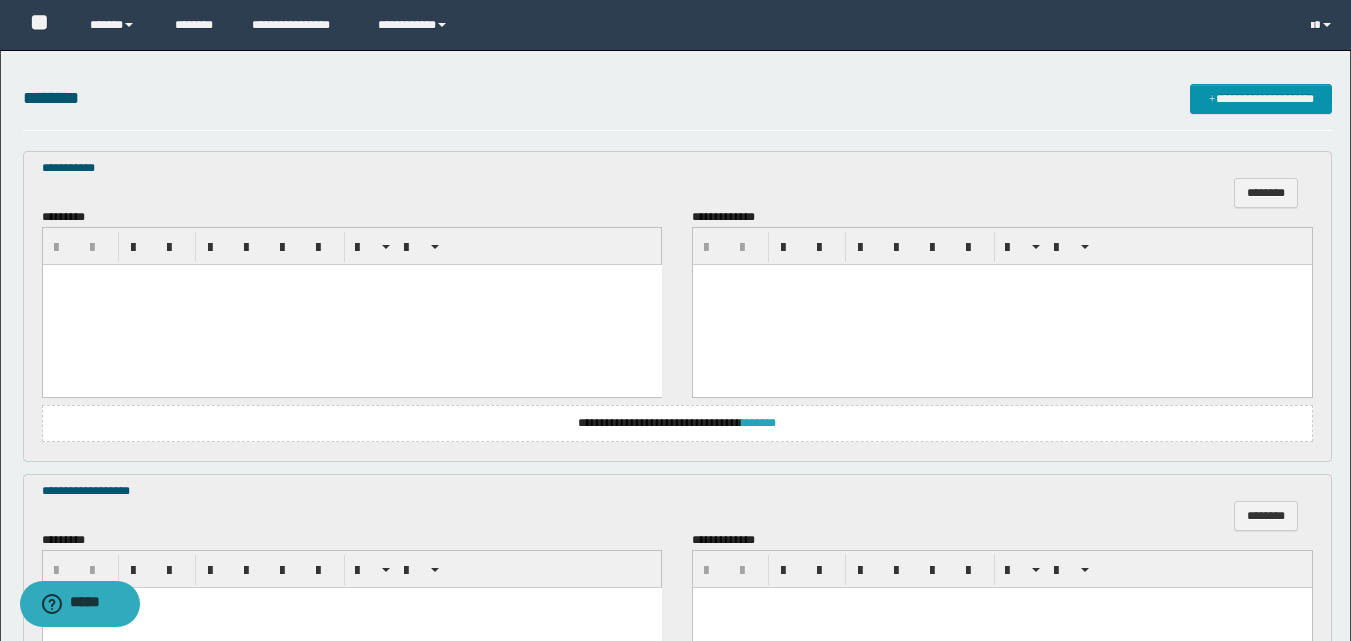 click on "*******" at bounding box center (759, 423) 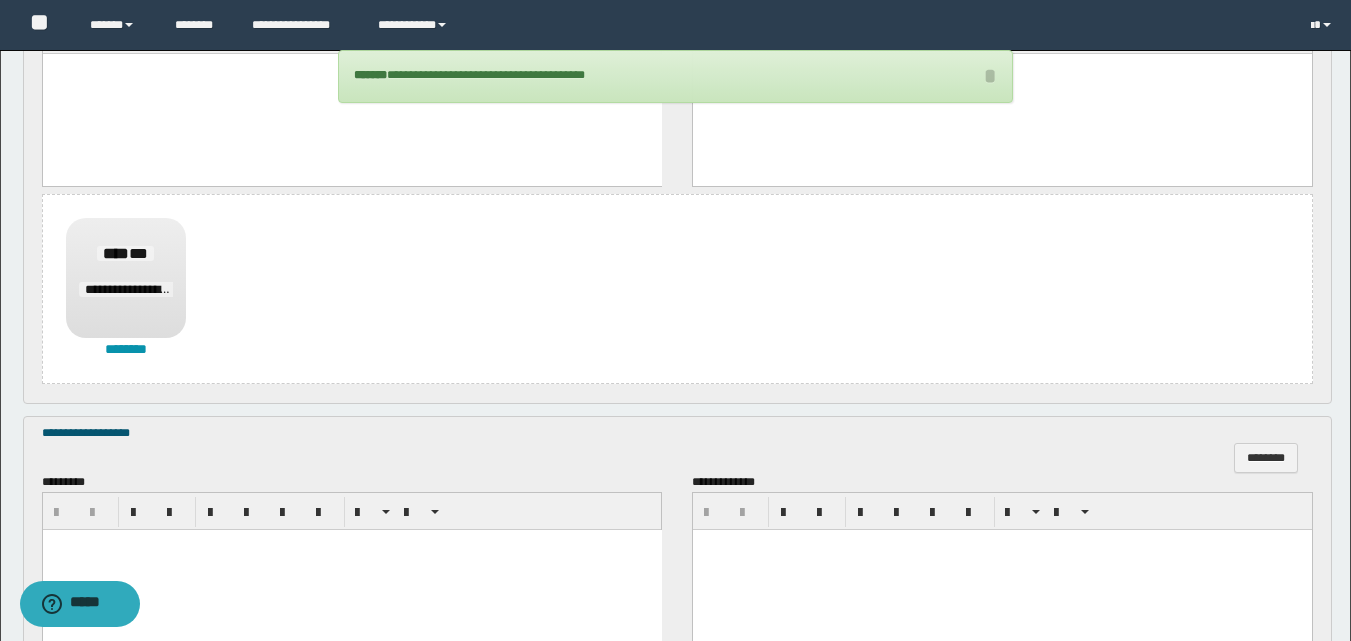 scroll, scrollTop: 1100, scrollLeft: 0, axis: vertical 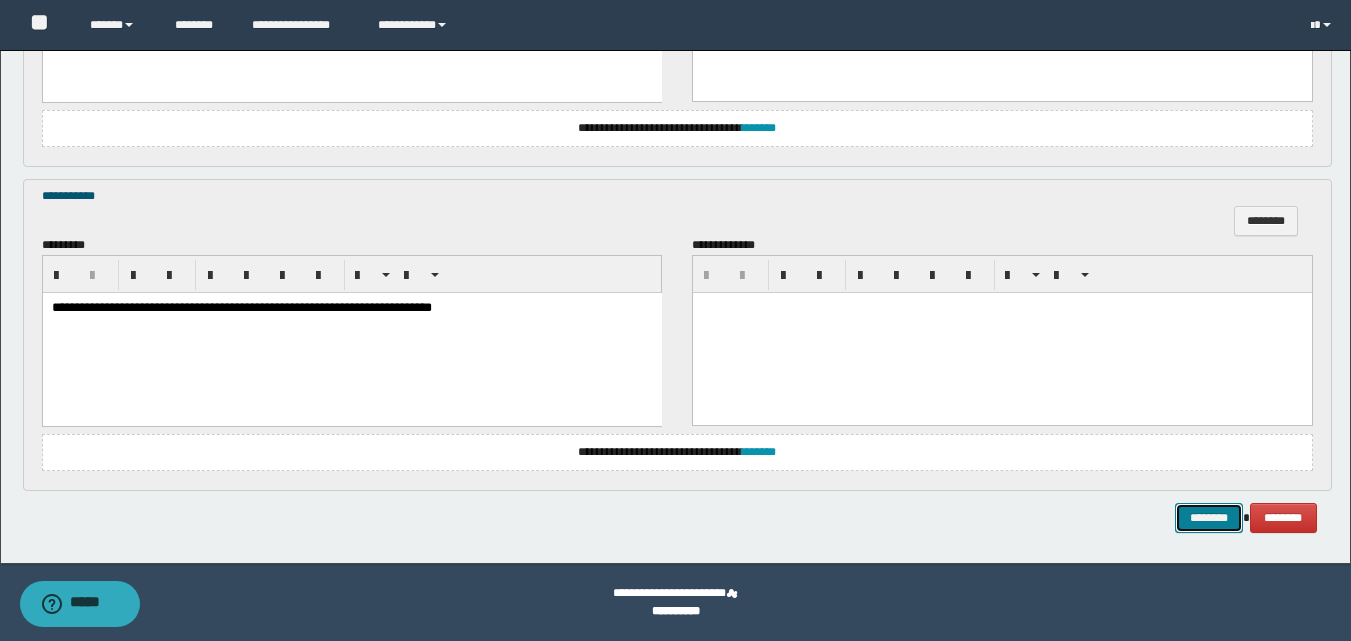 click on "********" at bounding box center [1209, 518] 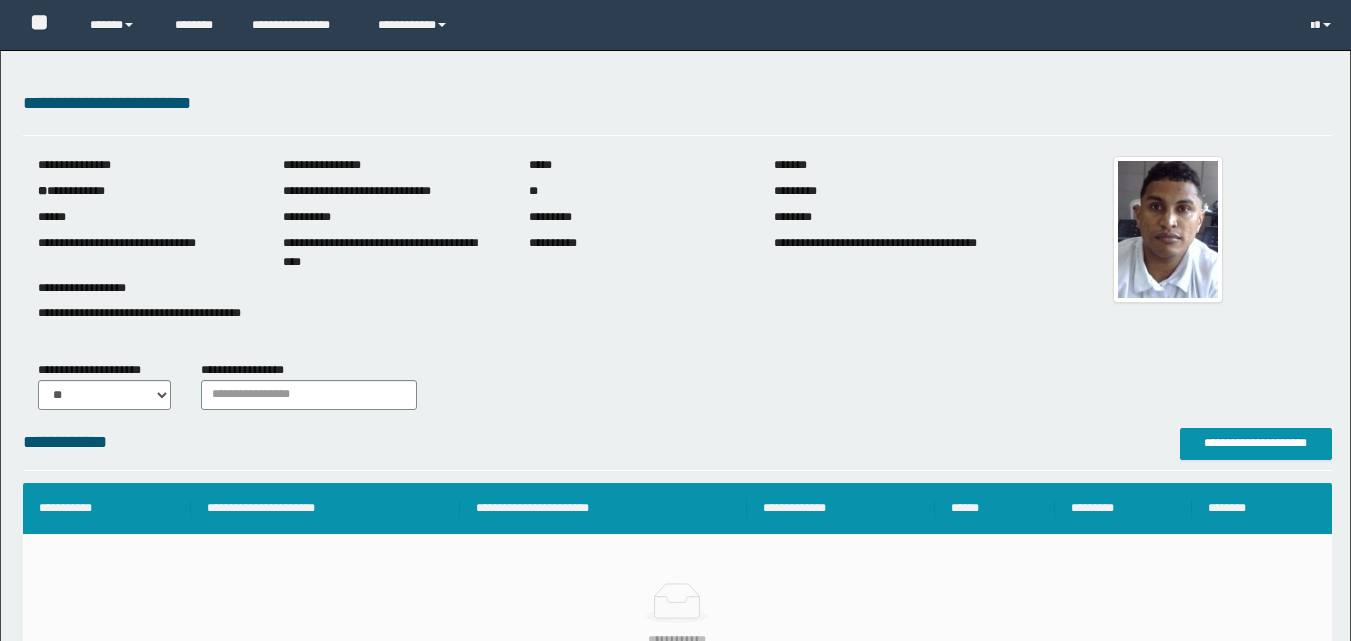 scroll, scrollTop: 0, scrollLeft: 0, axis: both 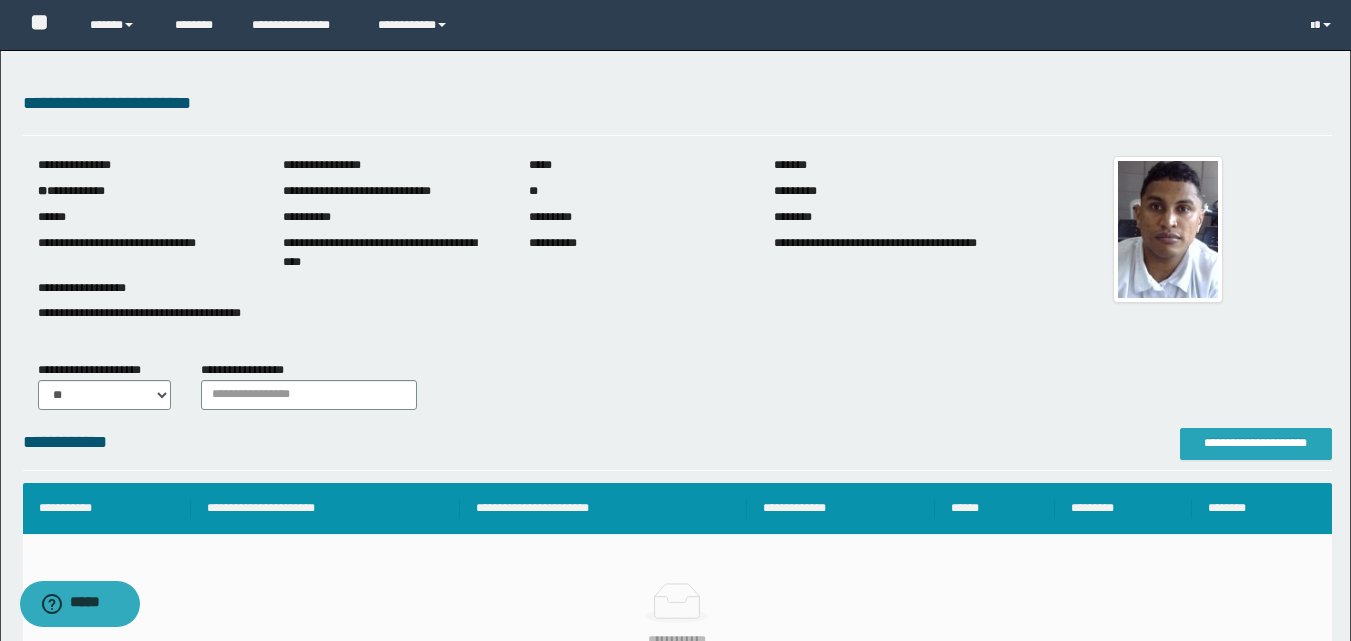 click on "**********" at bounding box center (1256, 443) 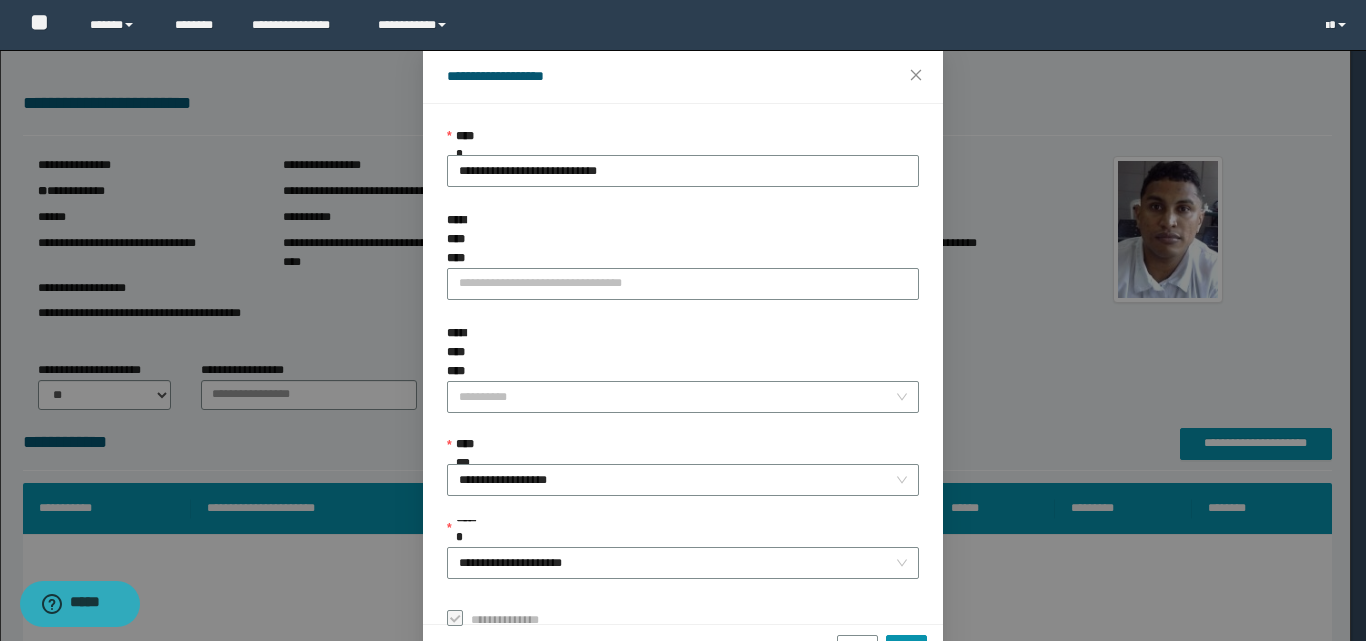 scroll, scrollTop: 111, scrollLeft: 0, axis: vertical 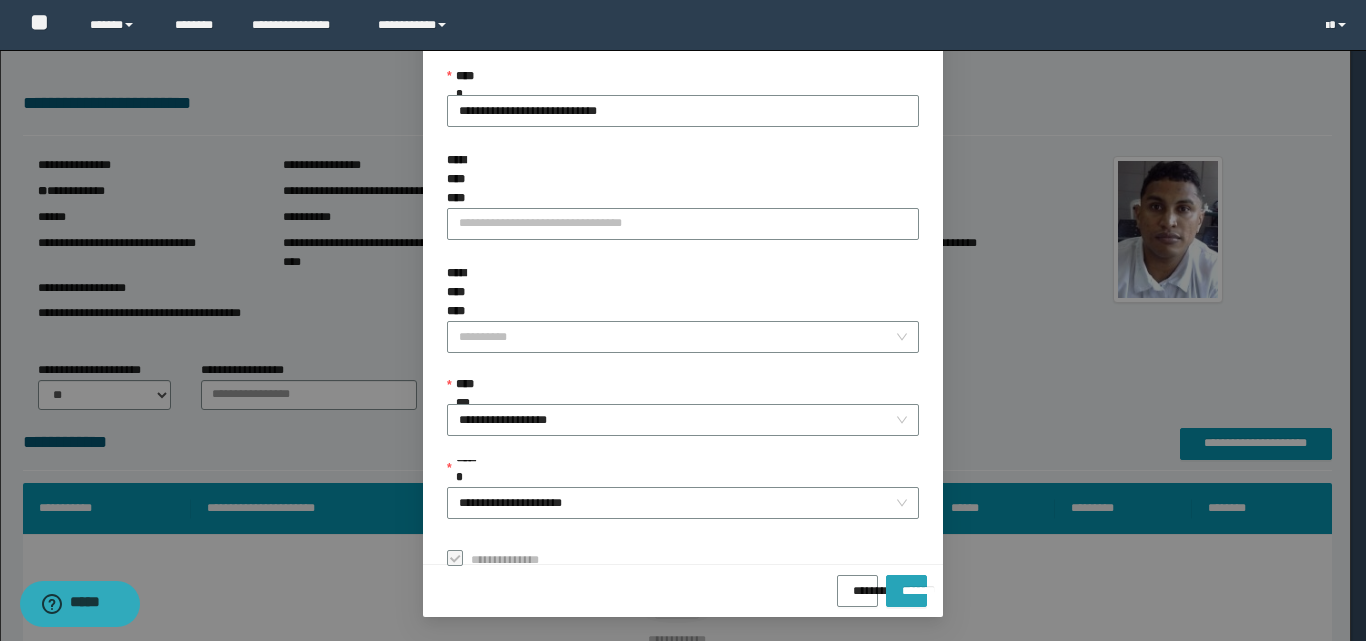 click on "*******" at bounding box center (906, 584) 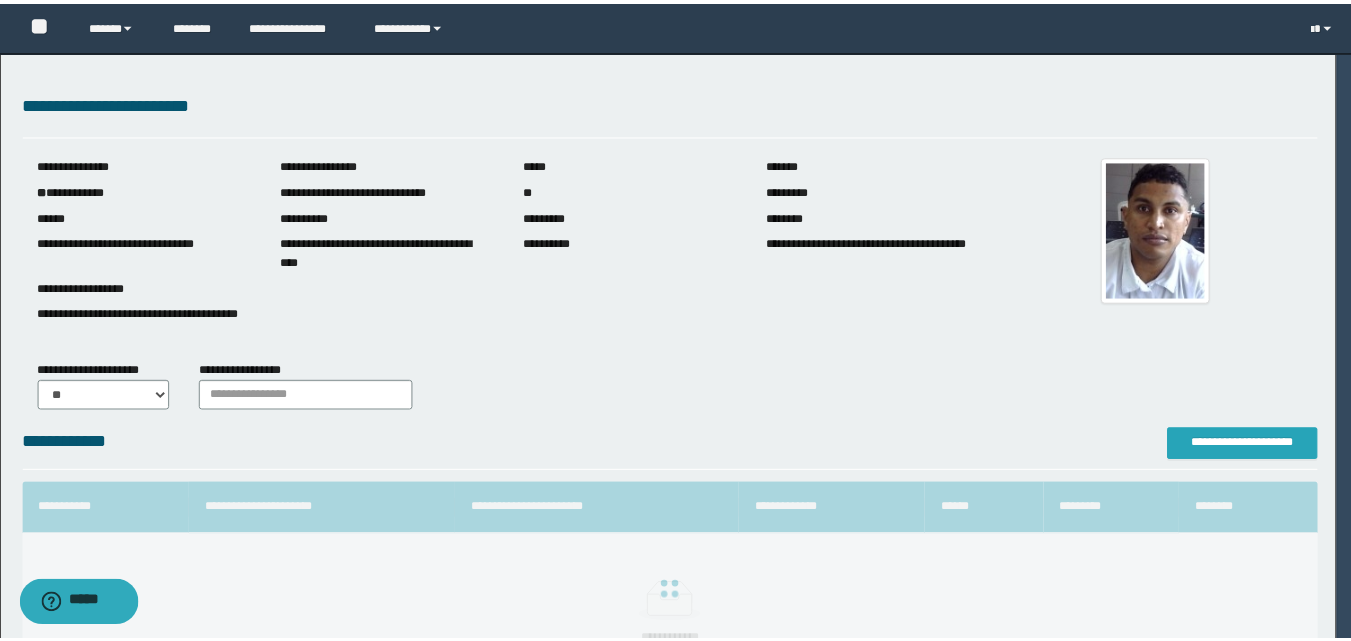 scroll, scrollTop: 0, scrollLeft: 0, axis: both 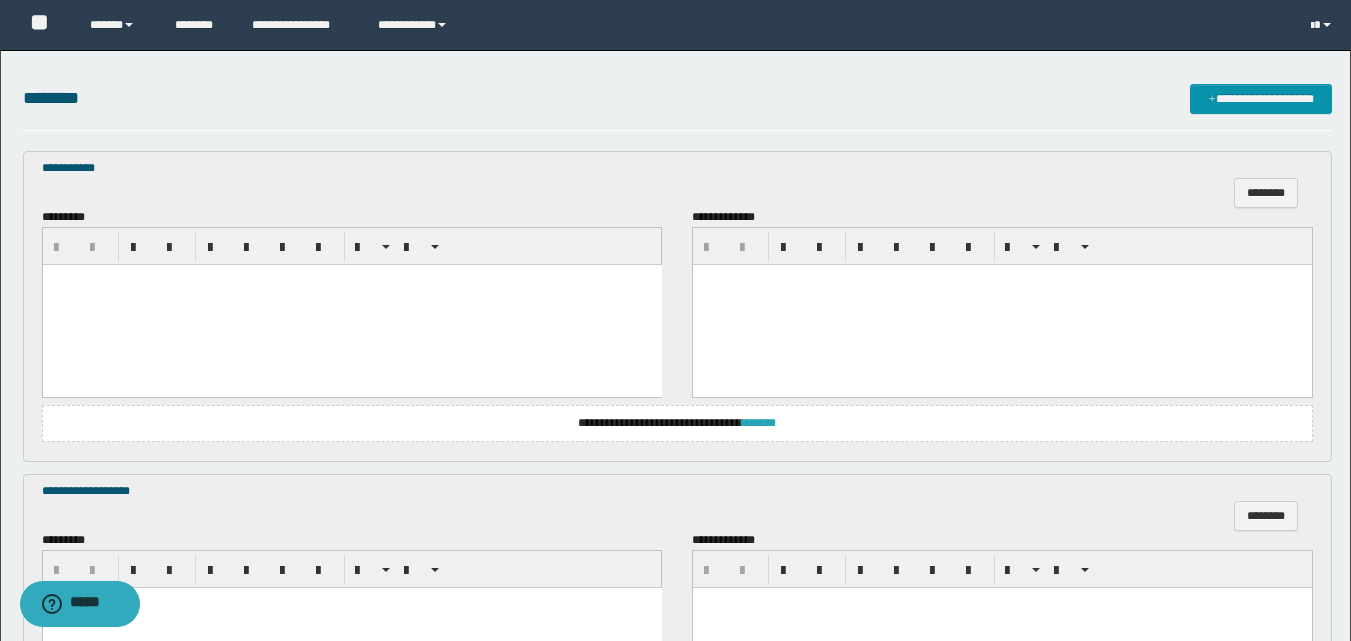 click on "*******" at bounding box center (759, 423) 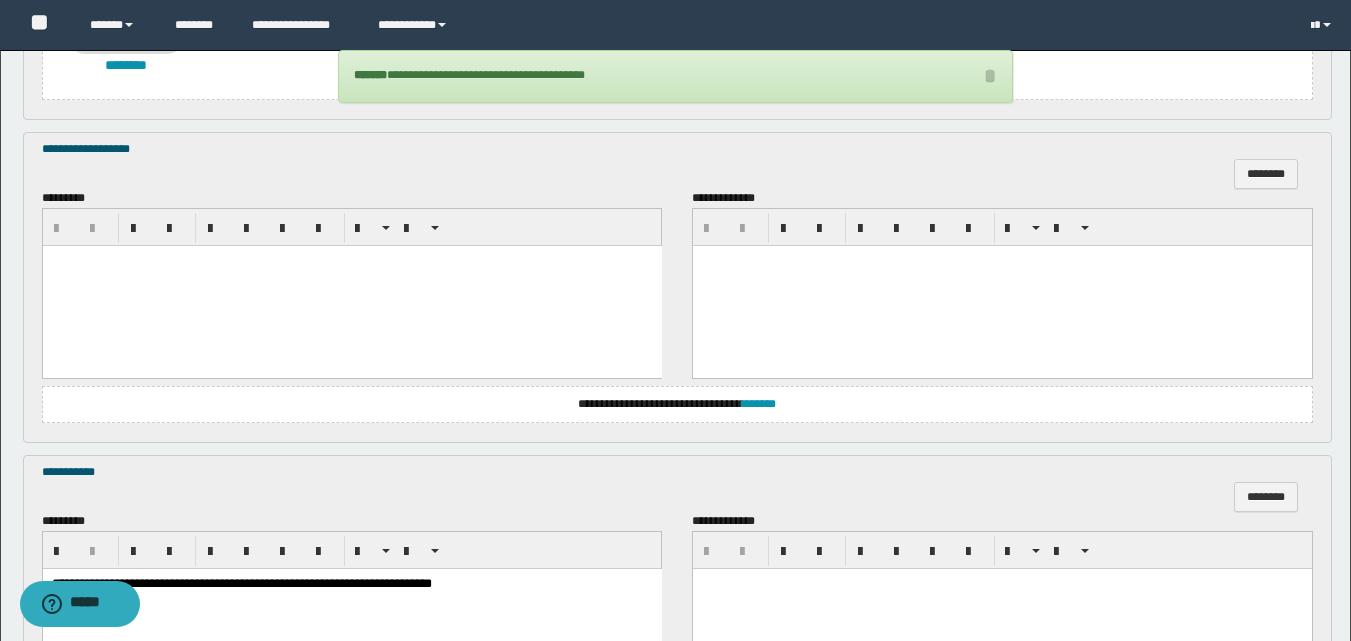 scroll, scrollTop: 1100, scrollLeft: 0, axis: vertical 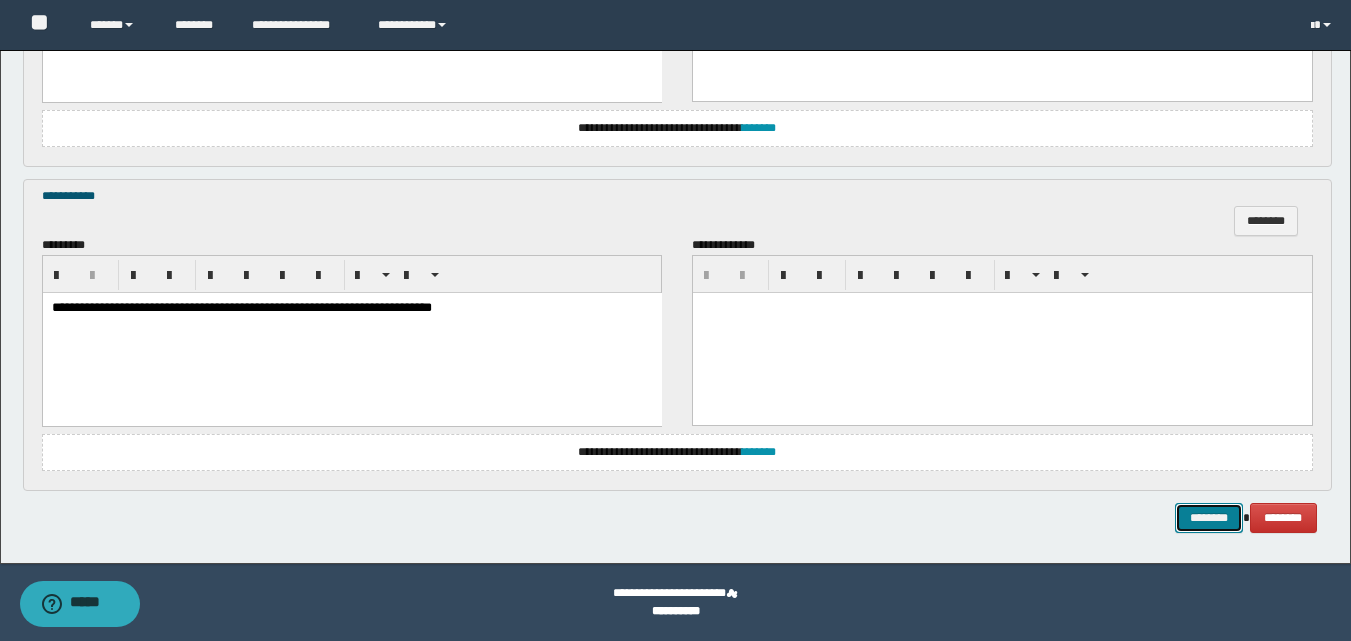 click on "********" at bounding box center (1209, 518) 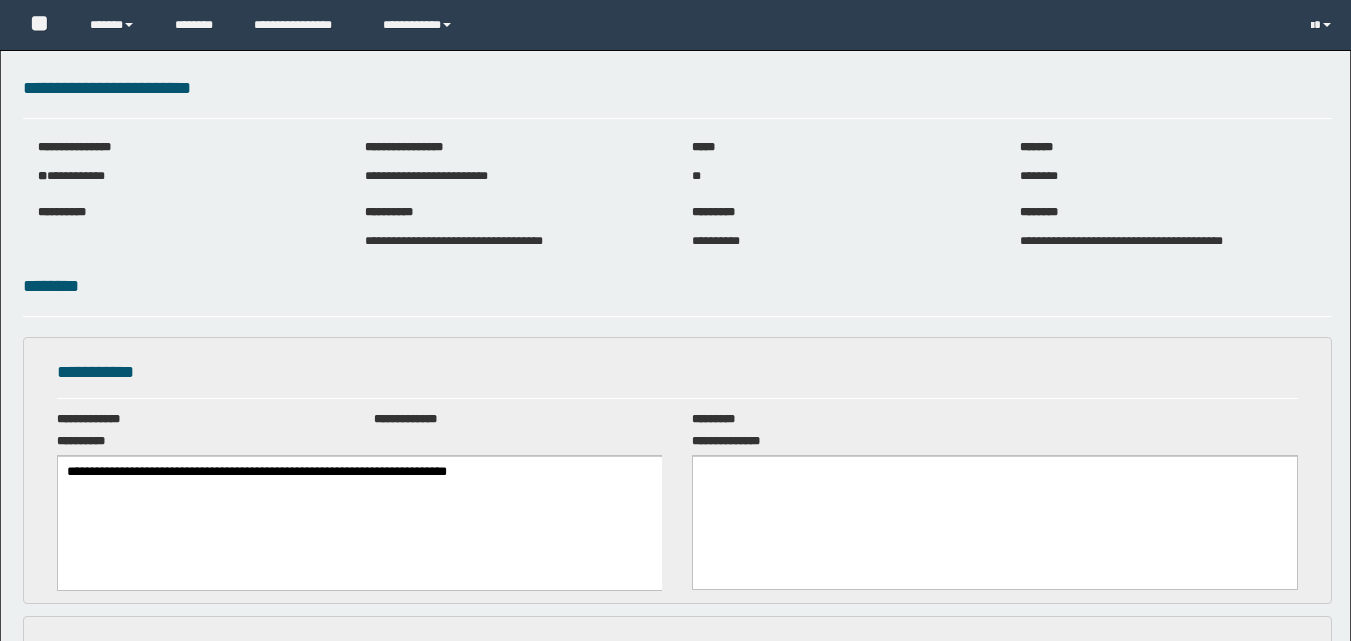 scroll, scrollTop: 0, scrollLeft: 0, axis: both 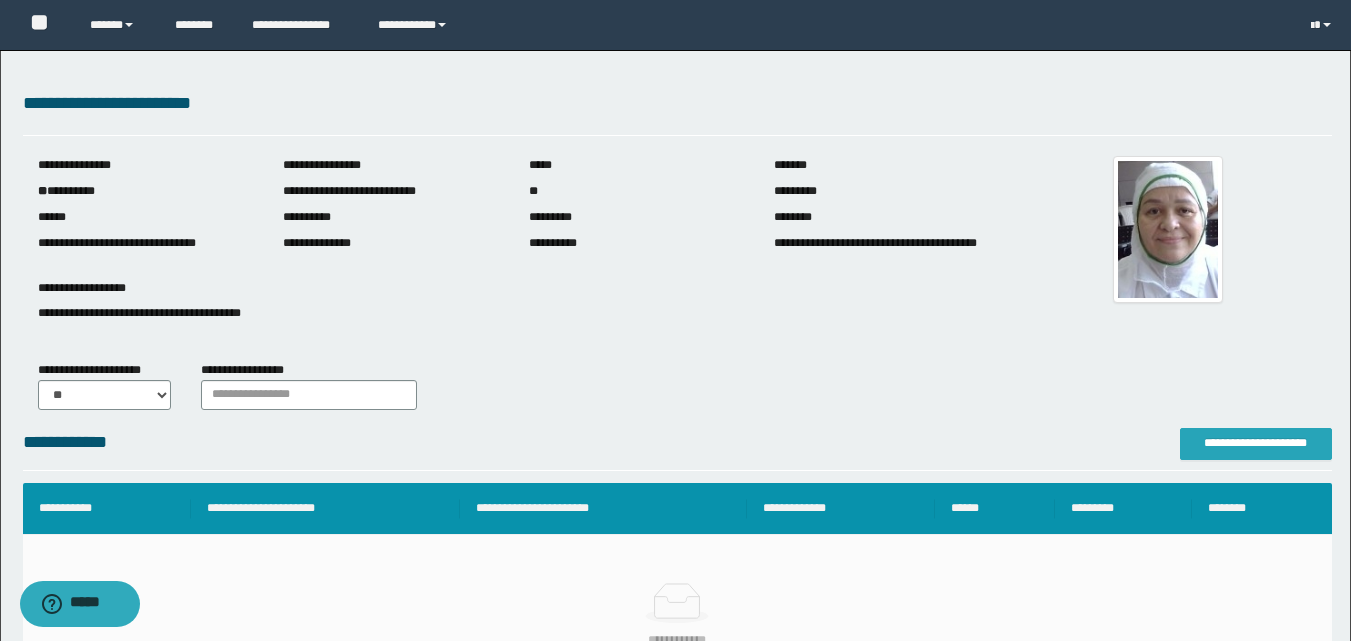 click on "**********" at bounding box center (1256, 443) 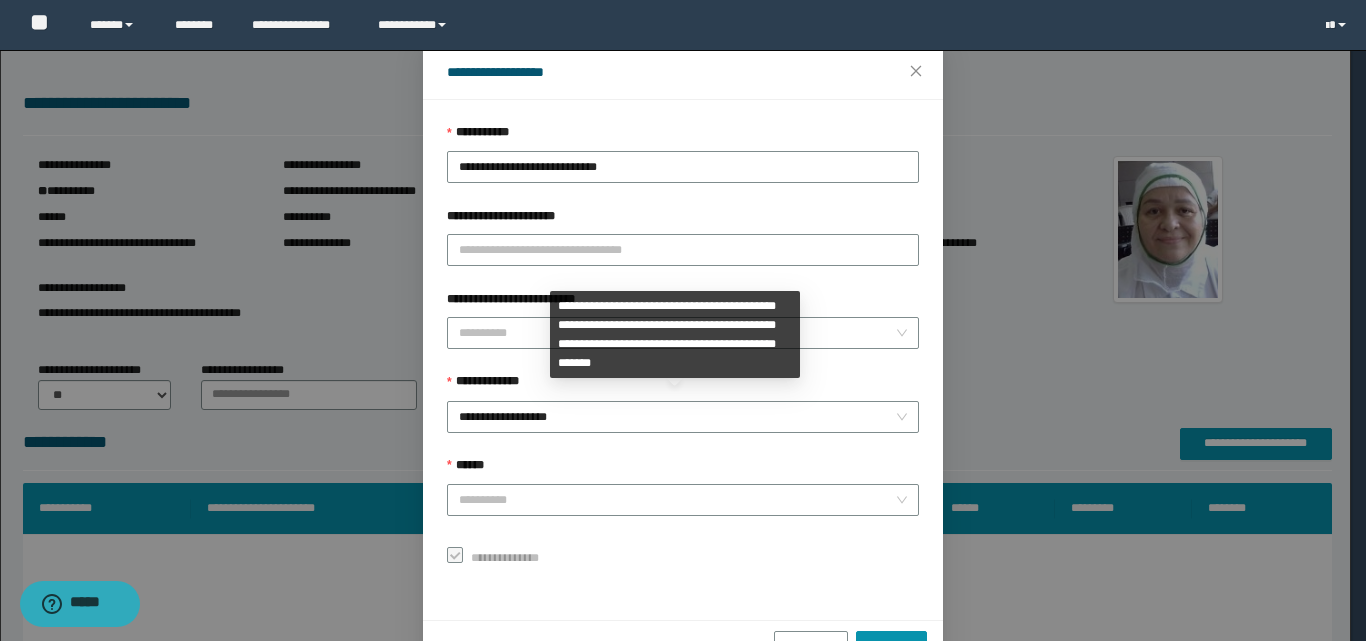 scroll, scrollTop: 111, scrollLeft: 0, axis: vertical 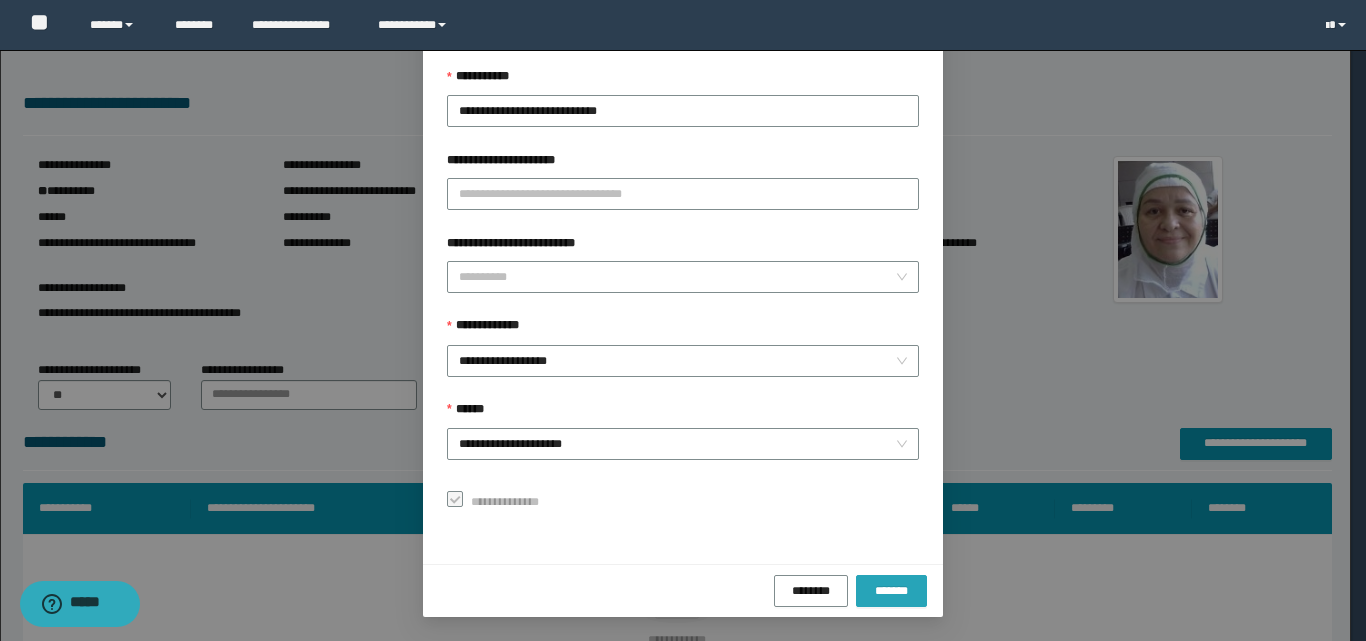 click on "*******" at bounding box center (891, 590) 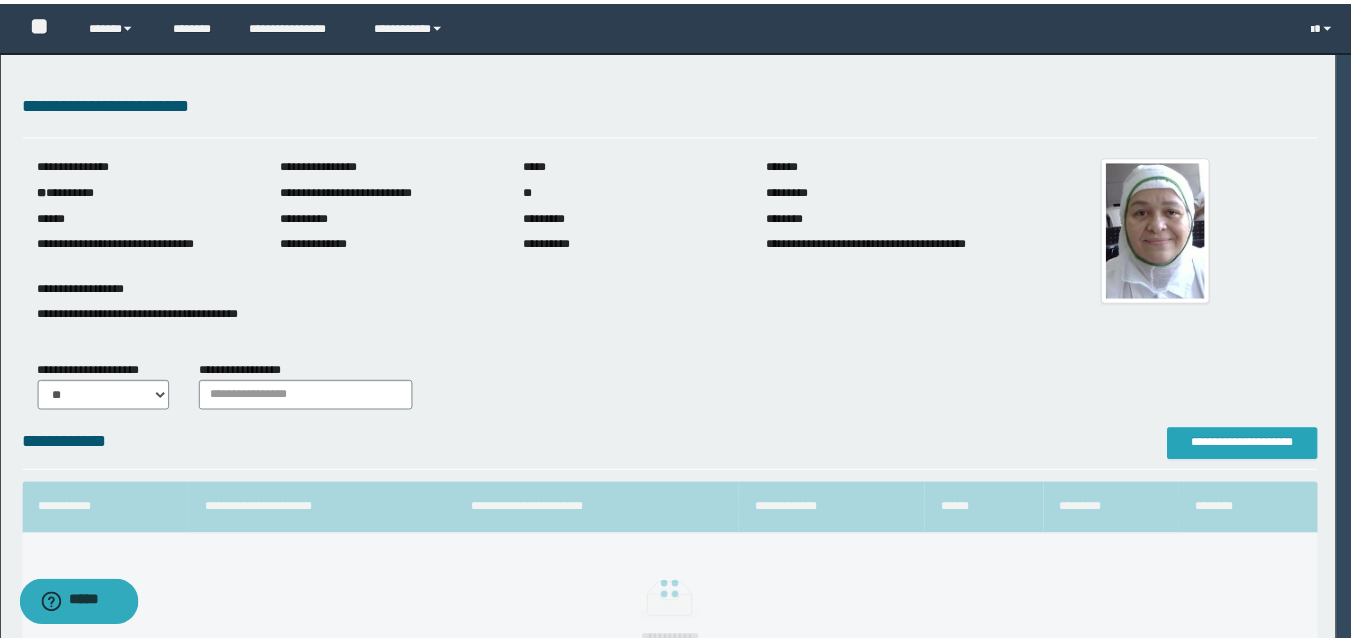 scroll, scrollTop: 0, scrollLeft: 0, axis: both 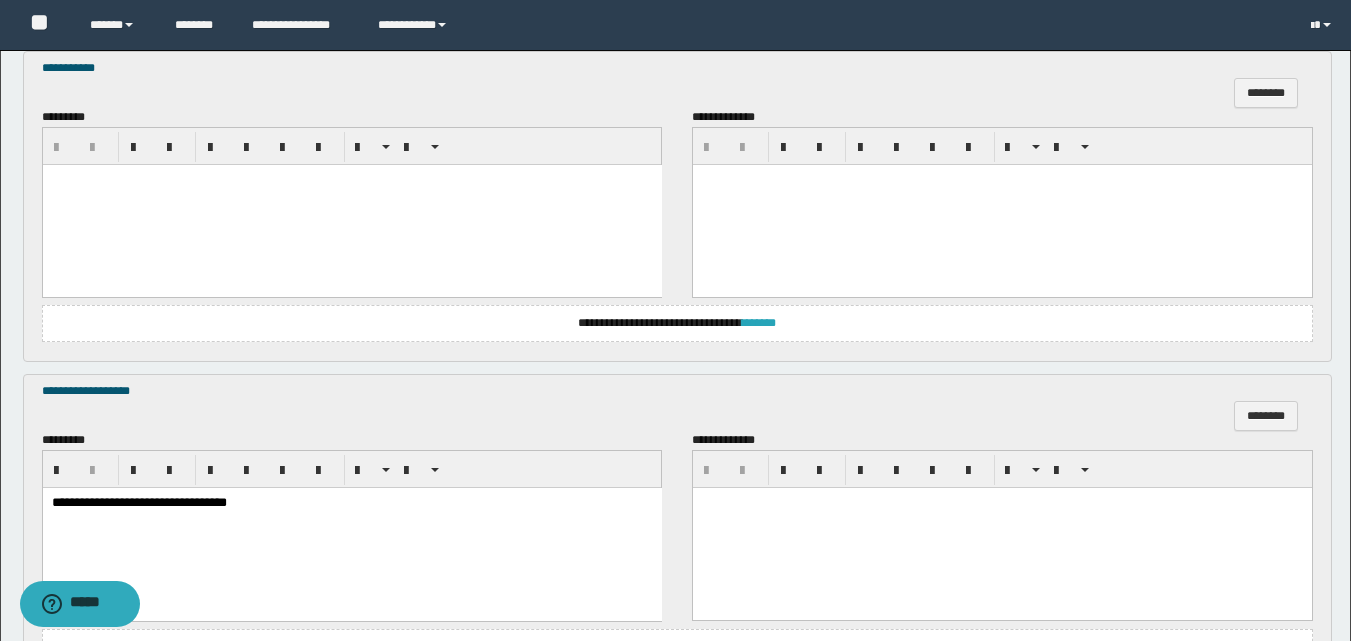 click on "*******" at bounding box center (759, 323) 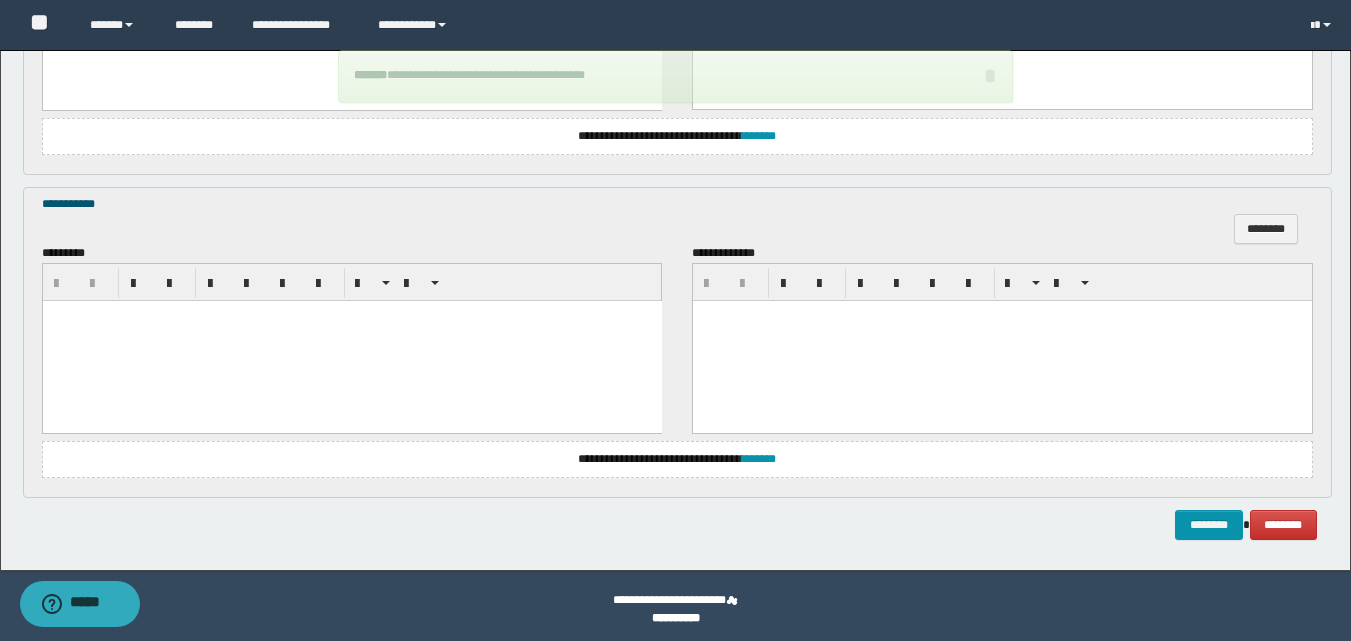 scroll, scrollTop: 1371, scrollLeft: 0, axis: vertical 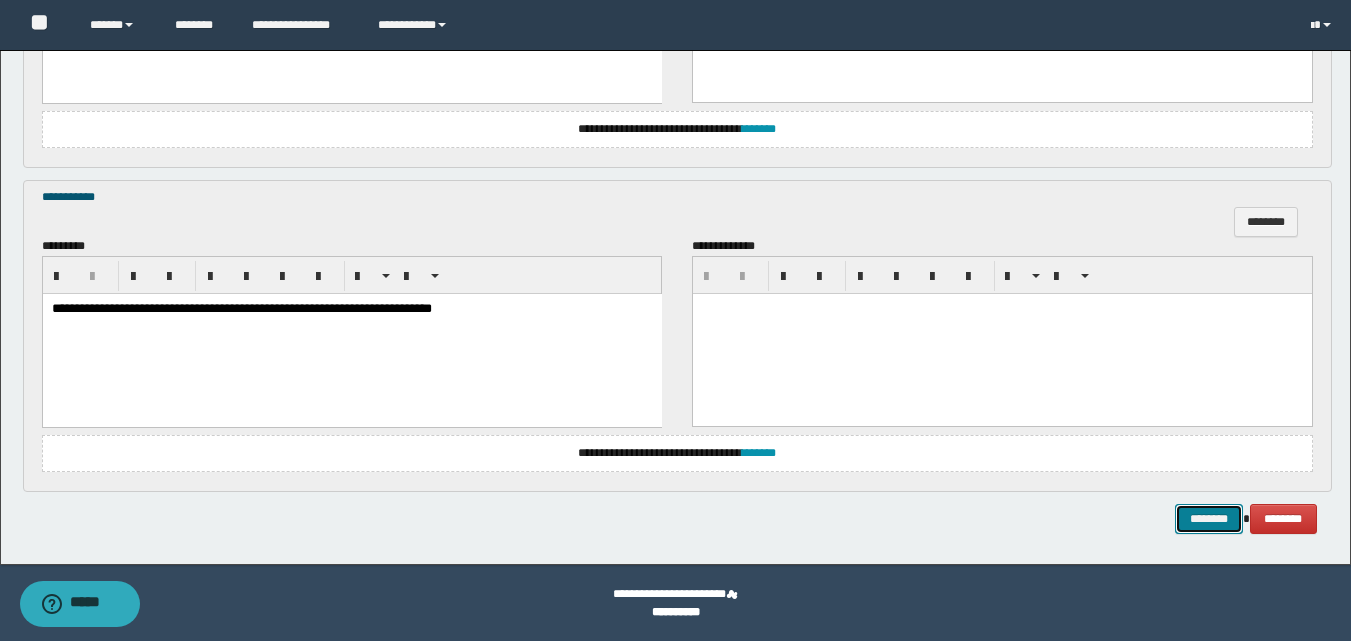 click on "********" at bounding box center (1209, 519) 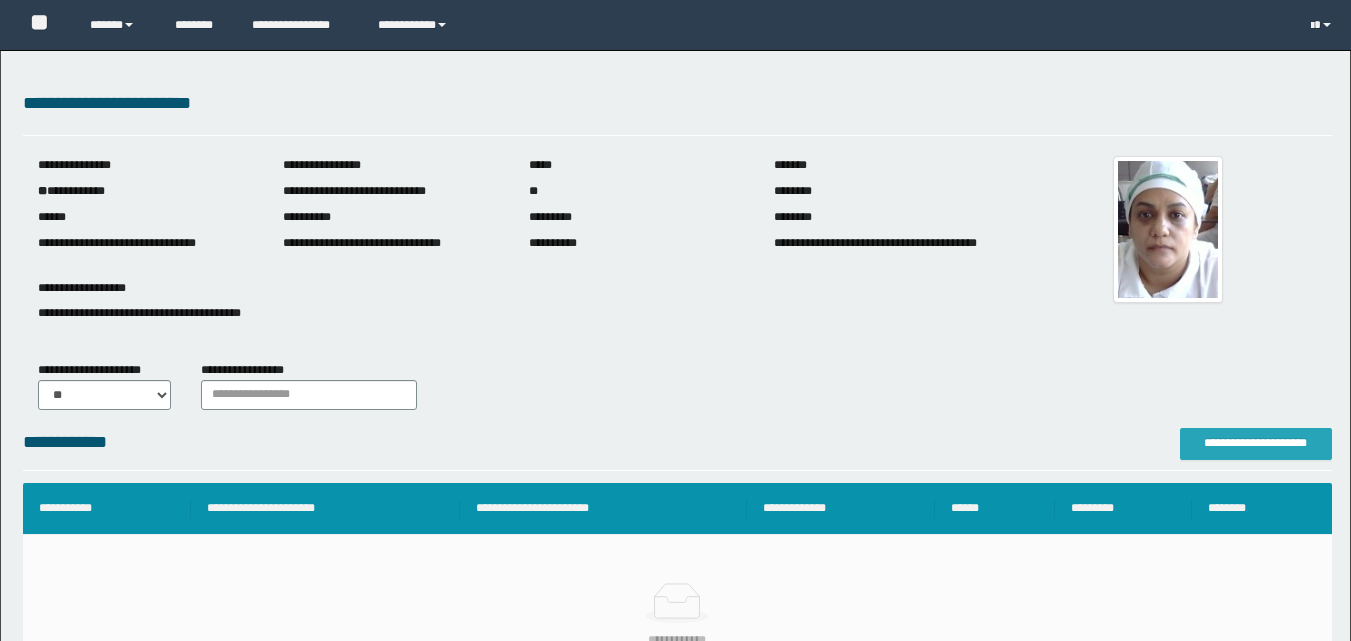 scroll, scrollTop: 0, scrollLeft: 0, axis: both 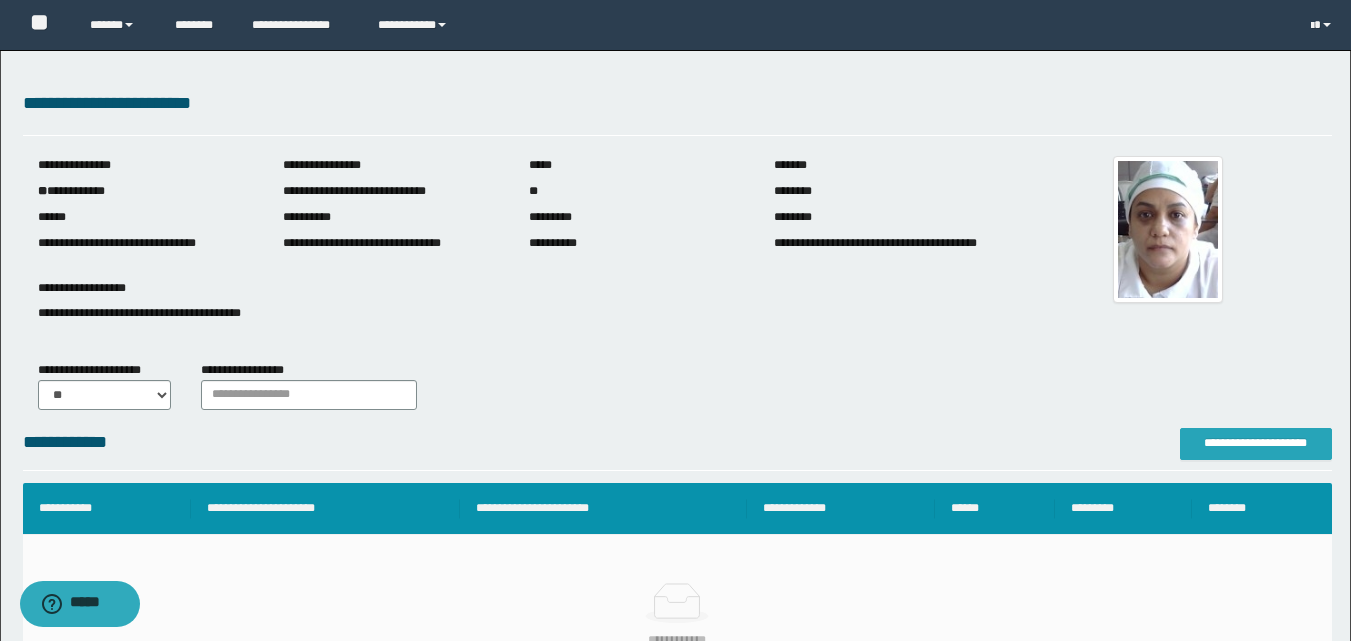 click on "**********" at bounding box center (1256, 443) 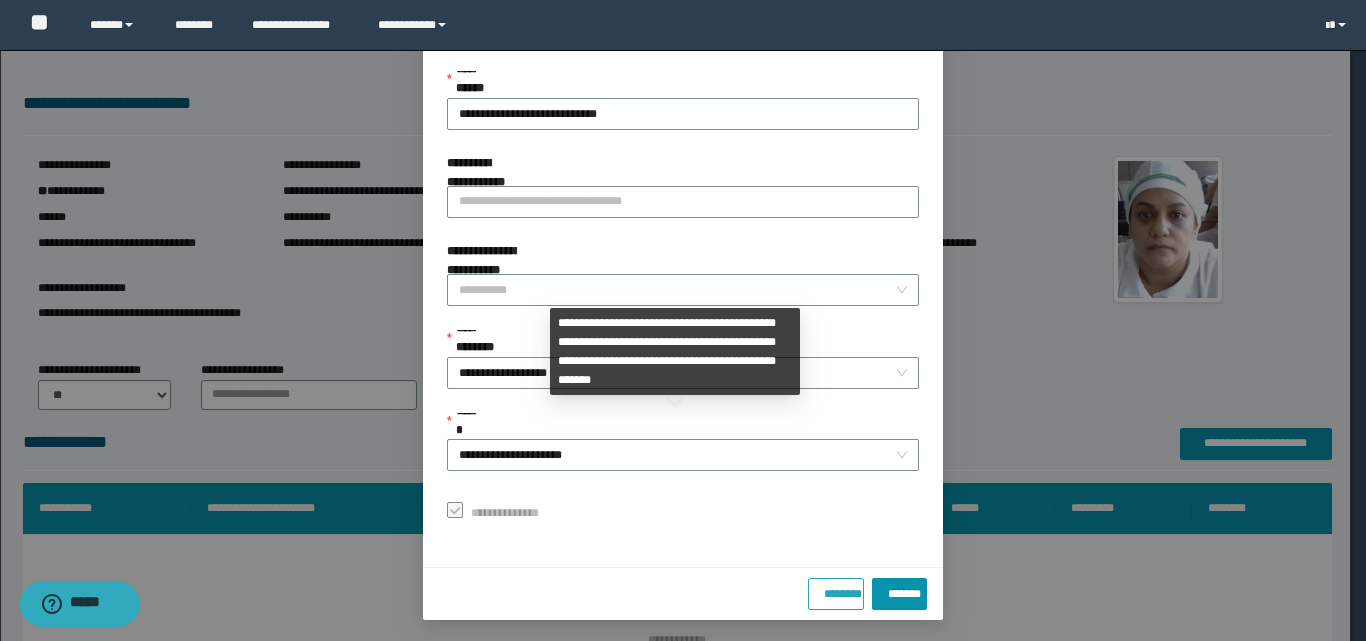 scroll, scrollTop: 111, scrollLeft: 0, axis: vertical 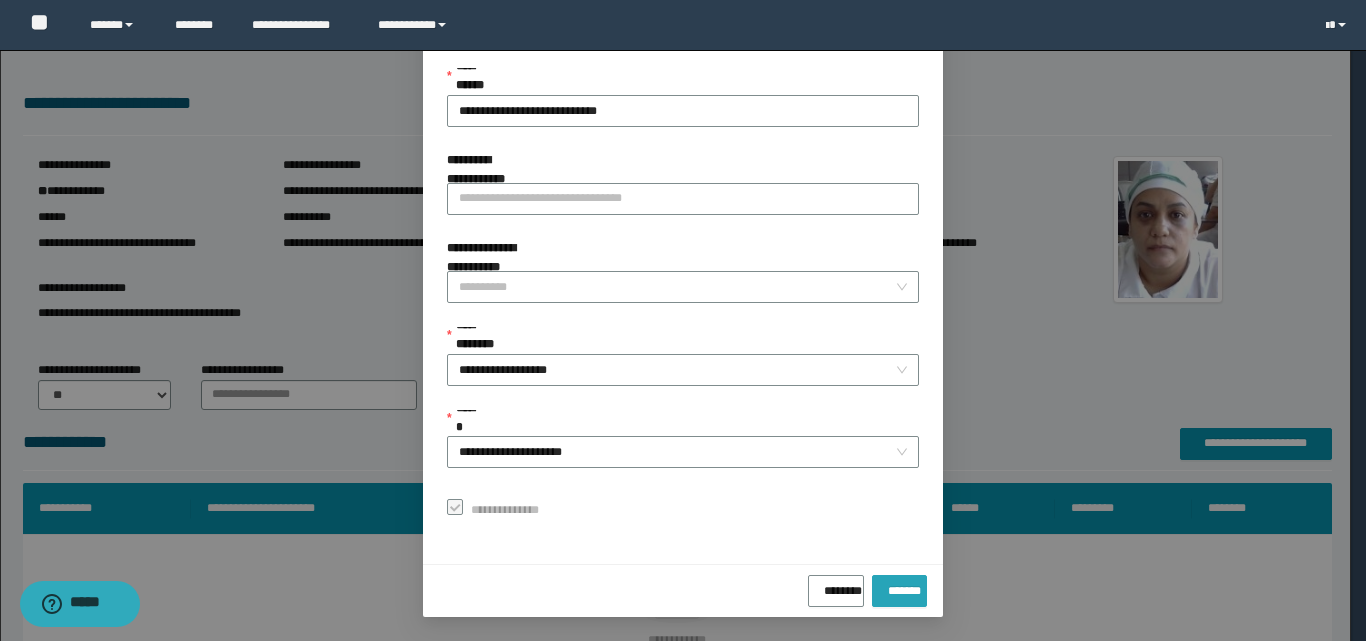 click on "*******" at bounding box center (899, 587) 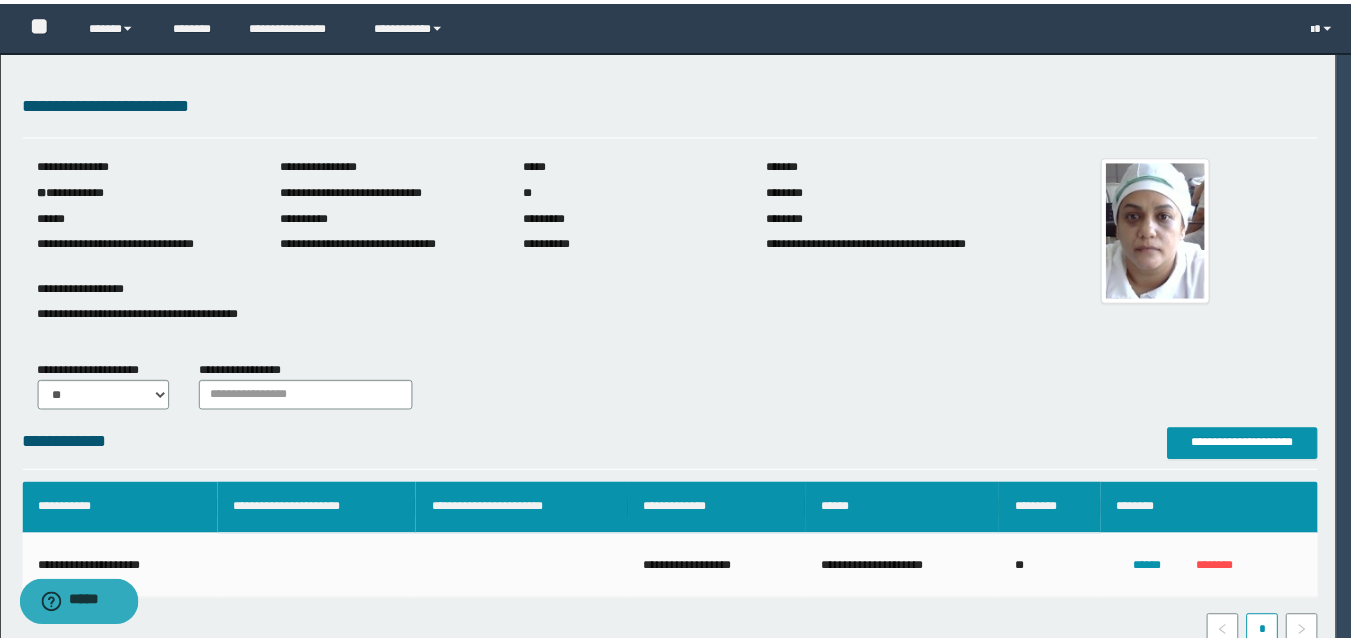 scroll, scrollTop: 64, scrollLeft: 0, axis: vertical 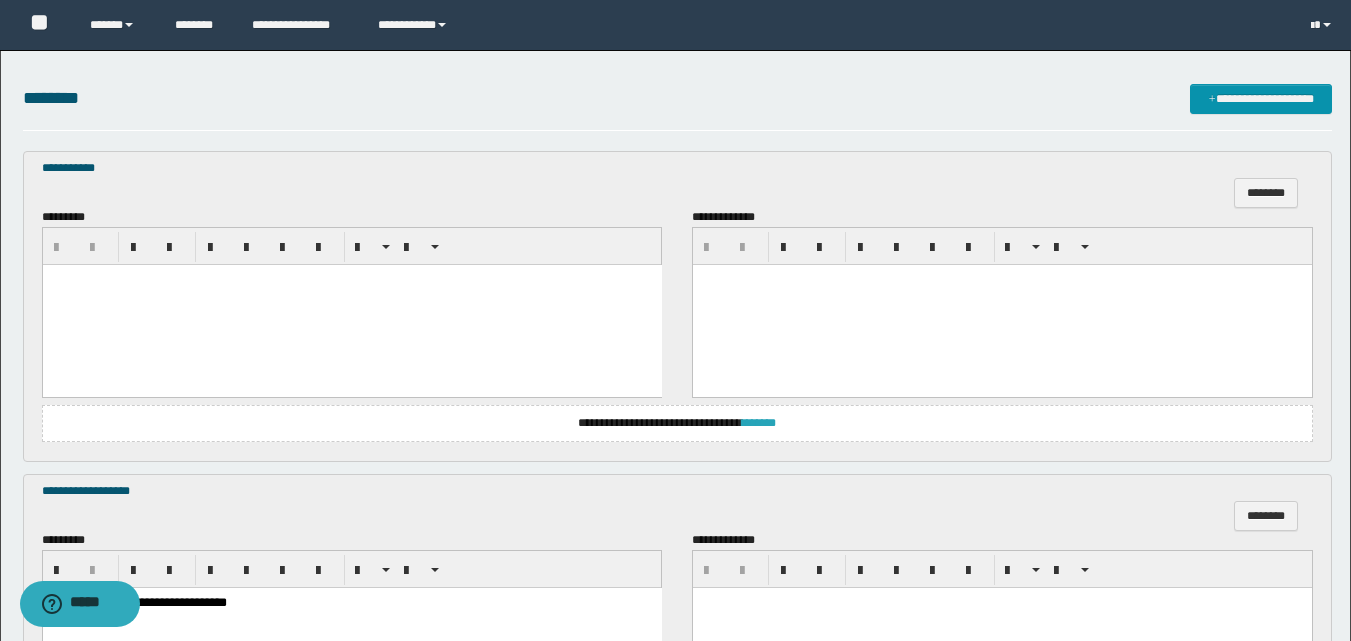 click on "*******" at bounding box center [759, 423] 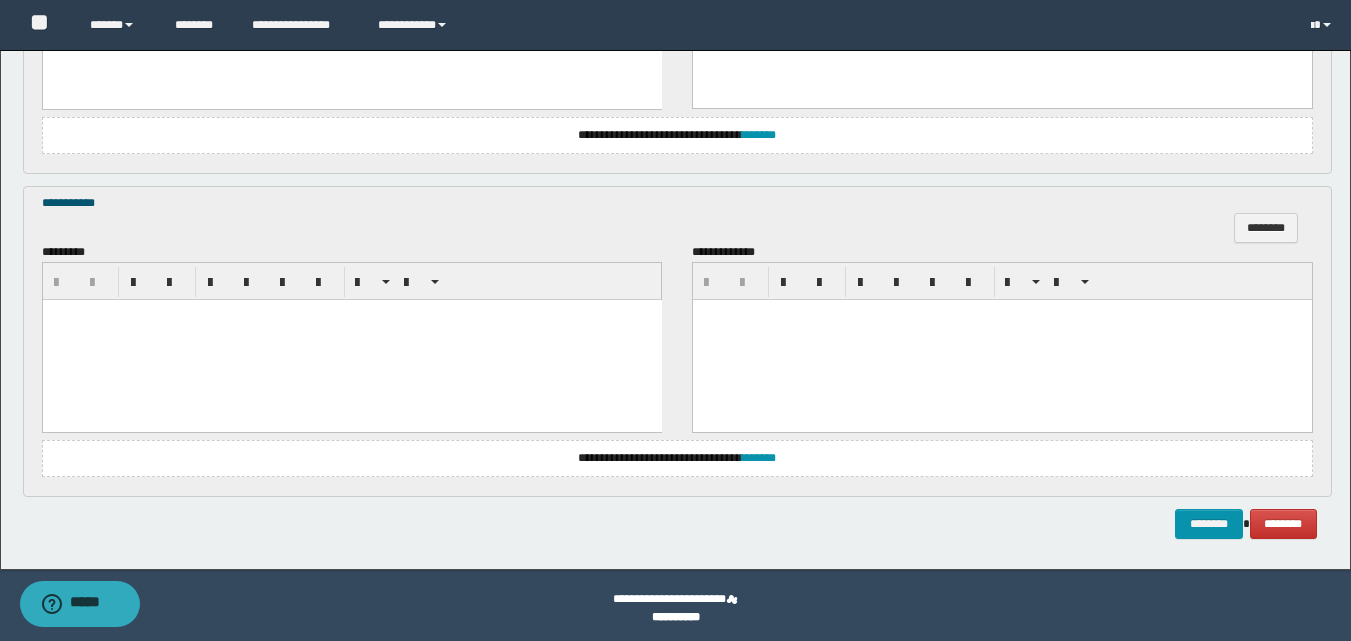 scroll, scrollTop: 1371, scrollLeft: 0, axis: vertical 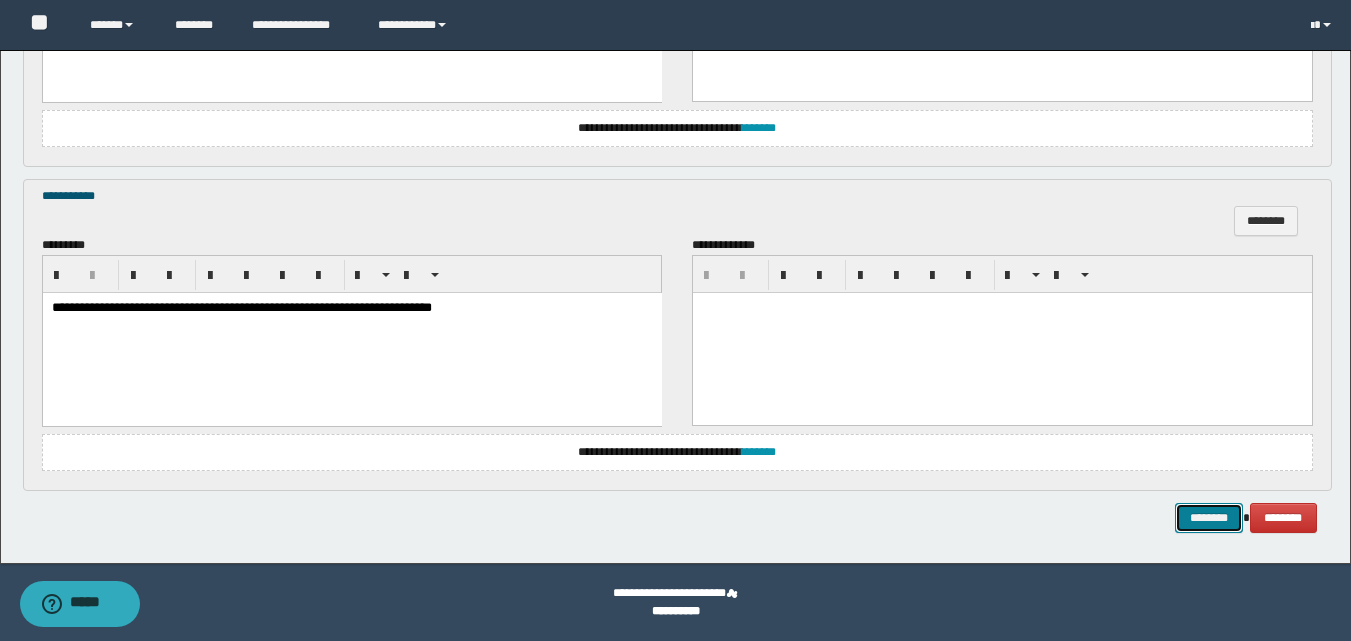 click on "********" at bounding box center [1209, 518] 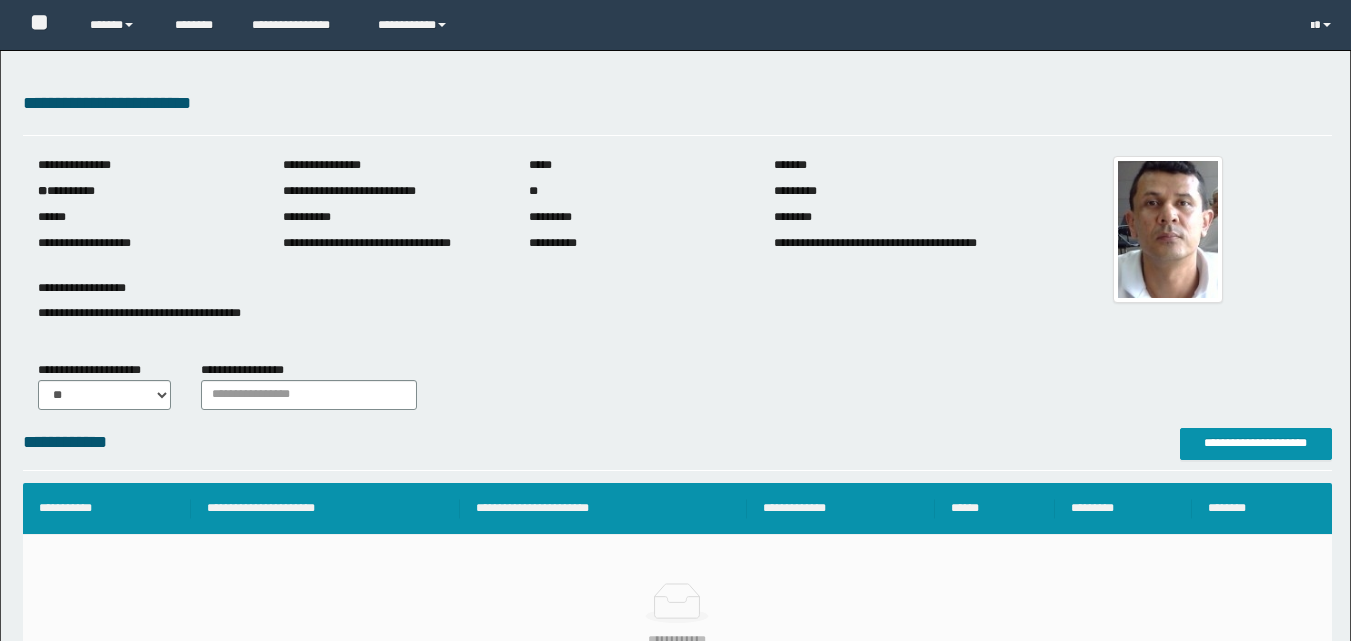 scroll, scrollTop: 0, scrollLeft: 0, axis: both 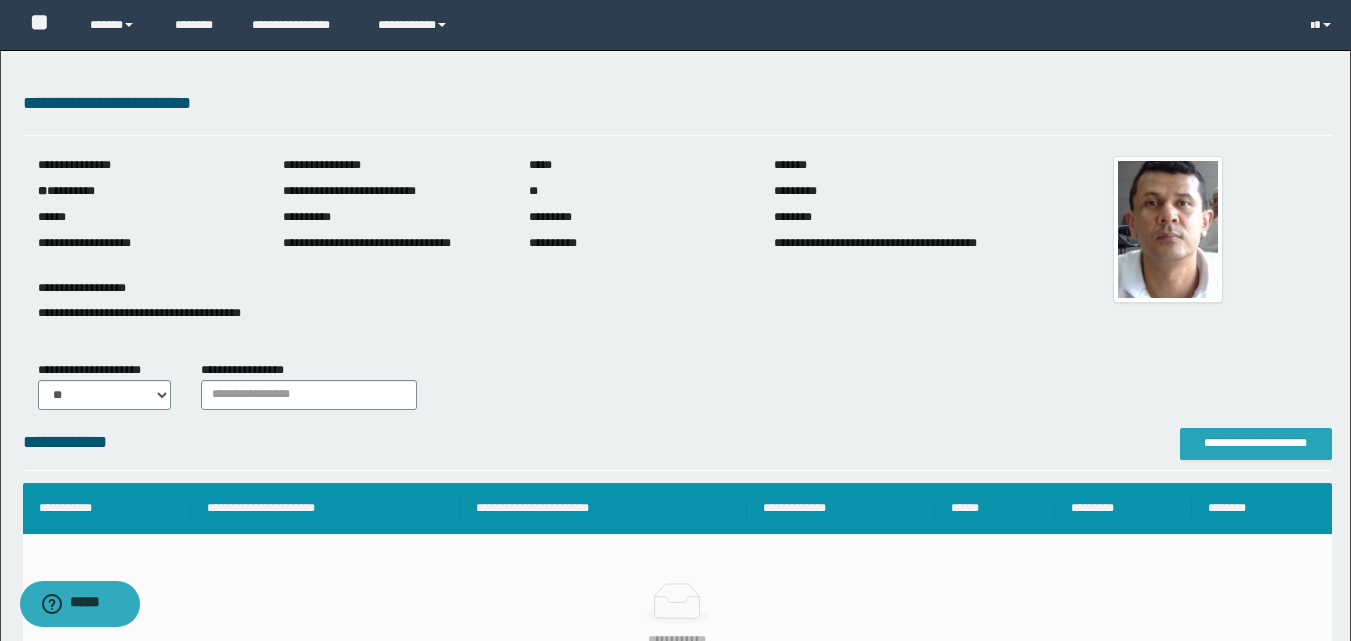 click on "**********" at bounding box center [1256, 444] 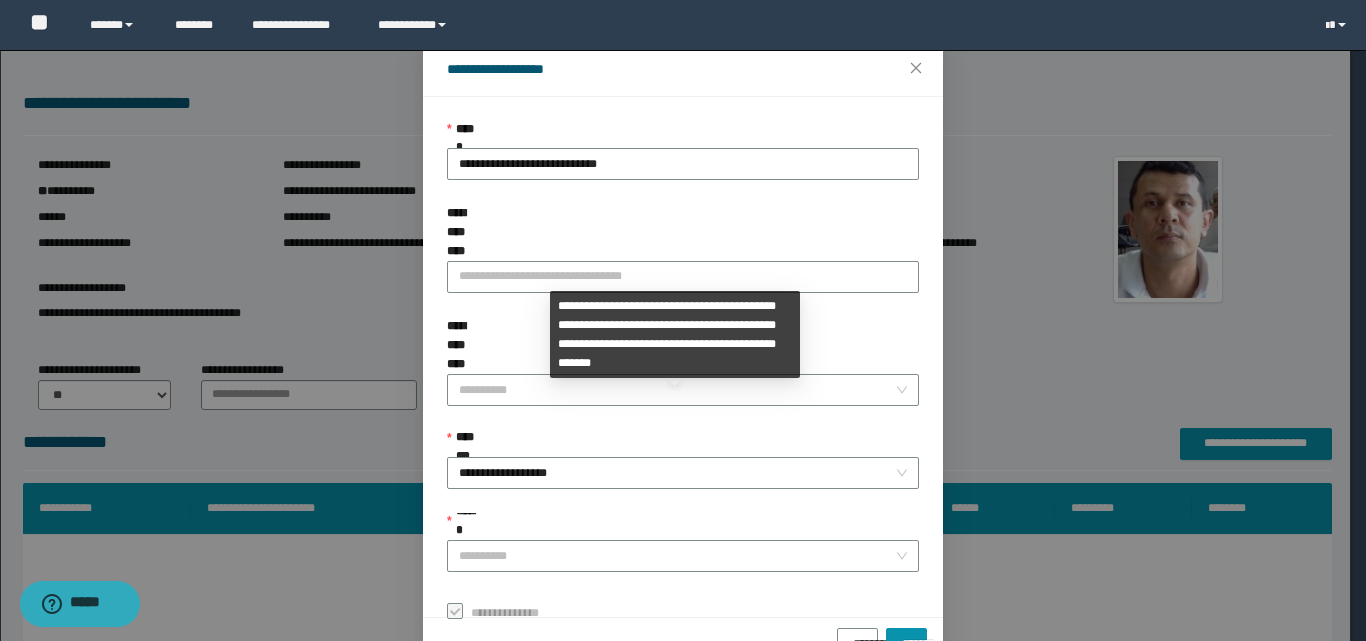 scroll, scrollTop: 111, scrollLeft: 0, axis: vertical 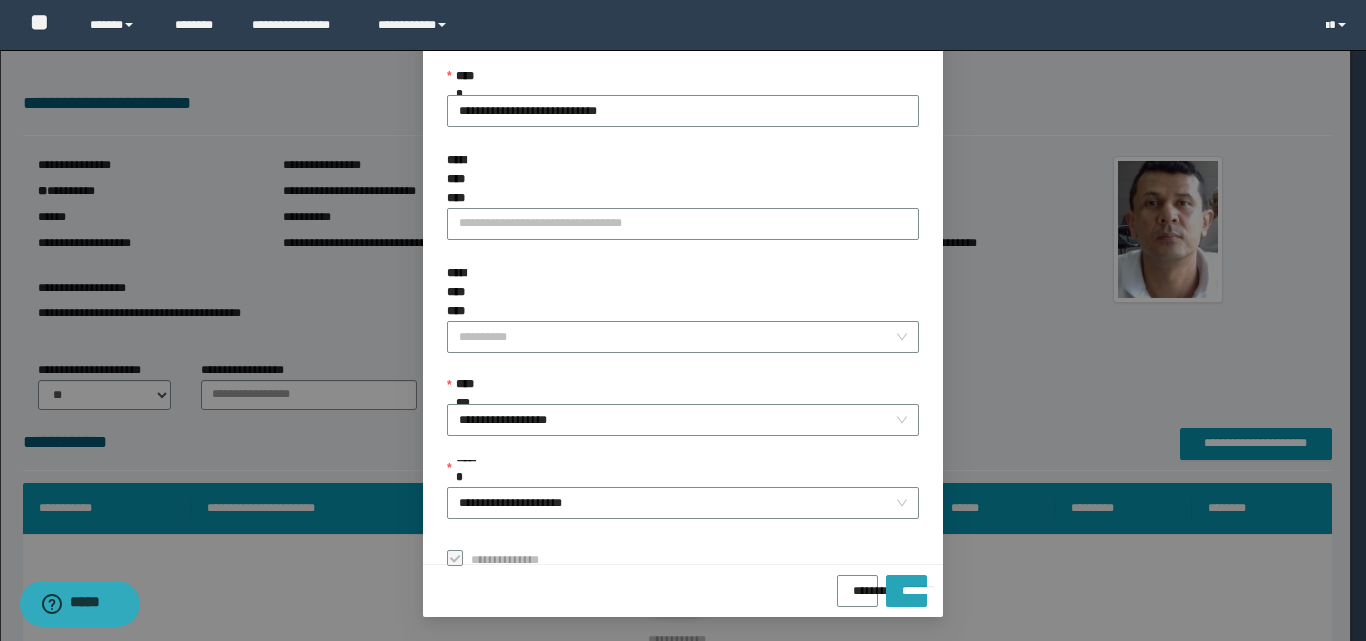 click on "*******" at bounding box center (906, 584) 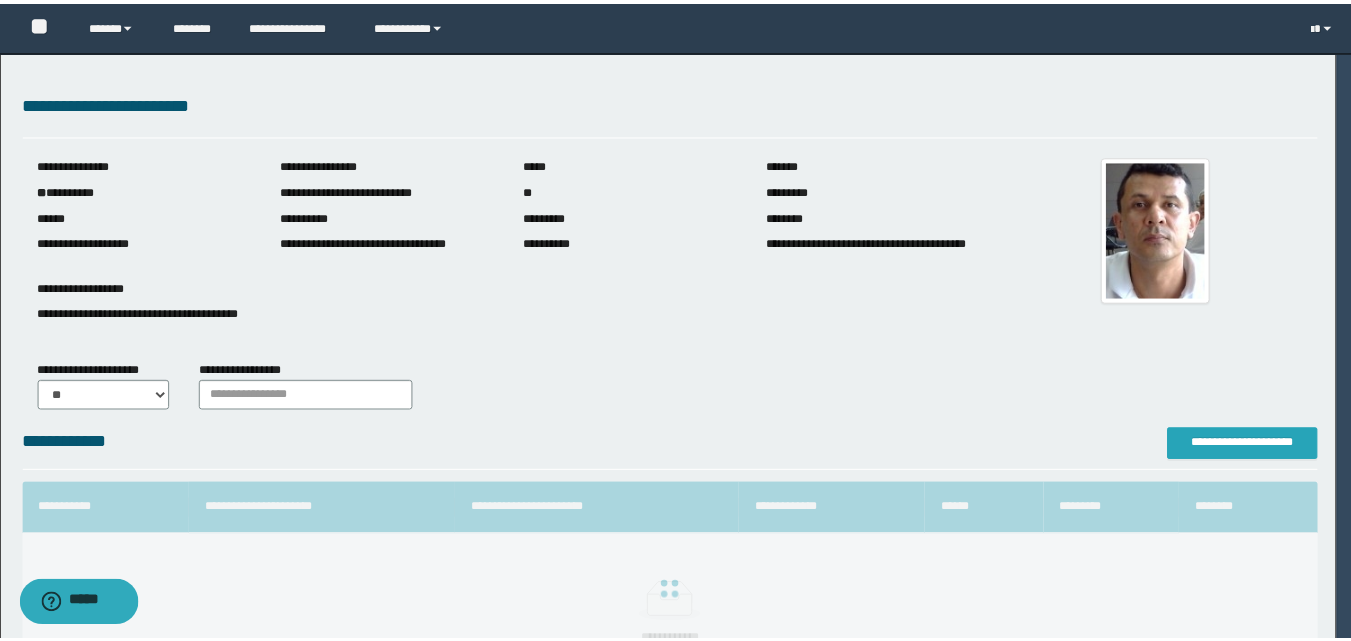 scroll, scrollTop: 0, scrollLeft: 0, axis: both 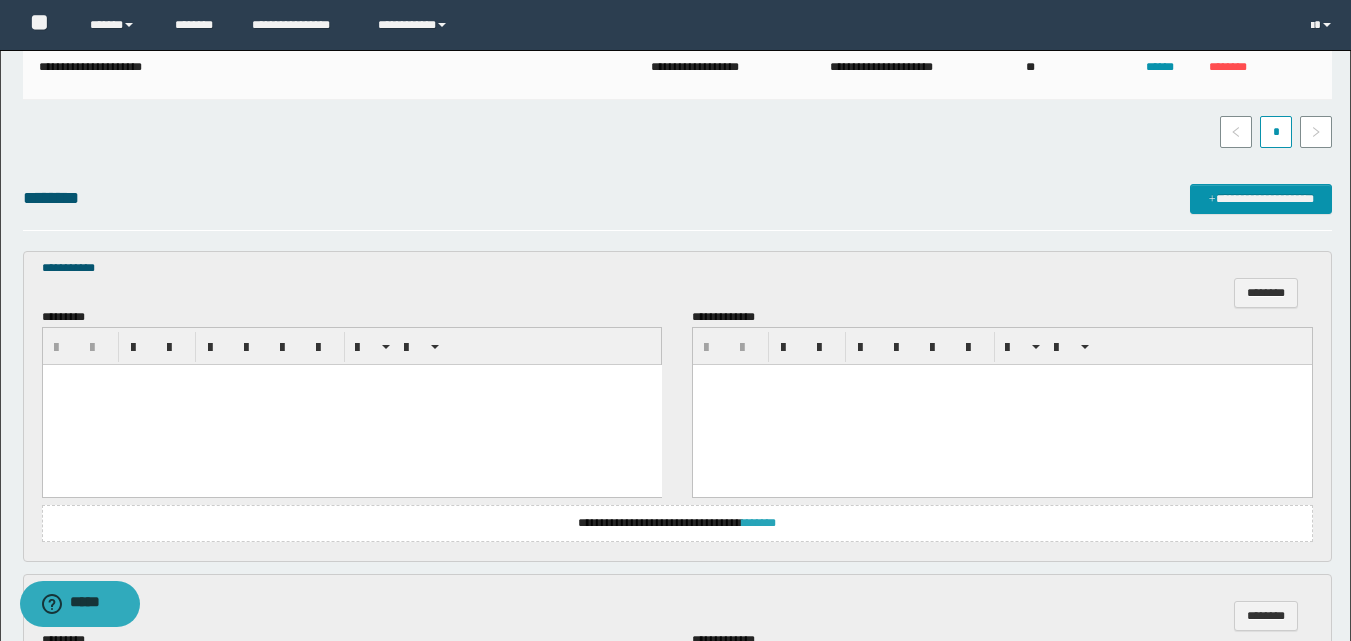 click on "*******" at bounding box center [759, 523] 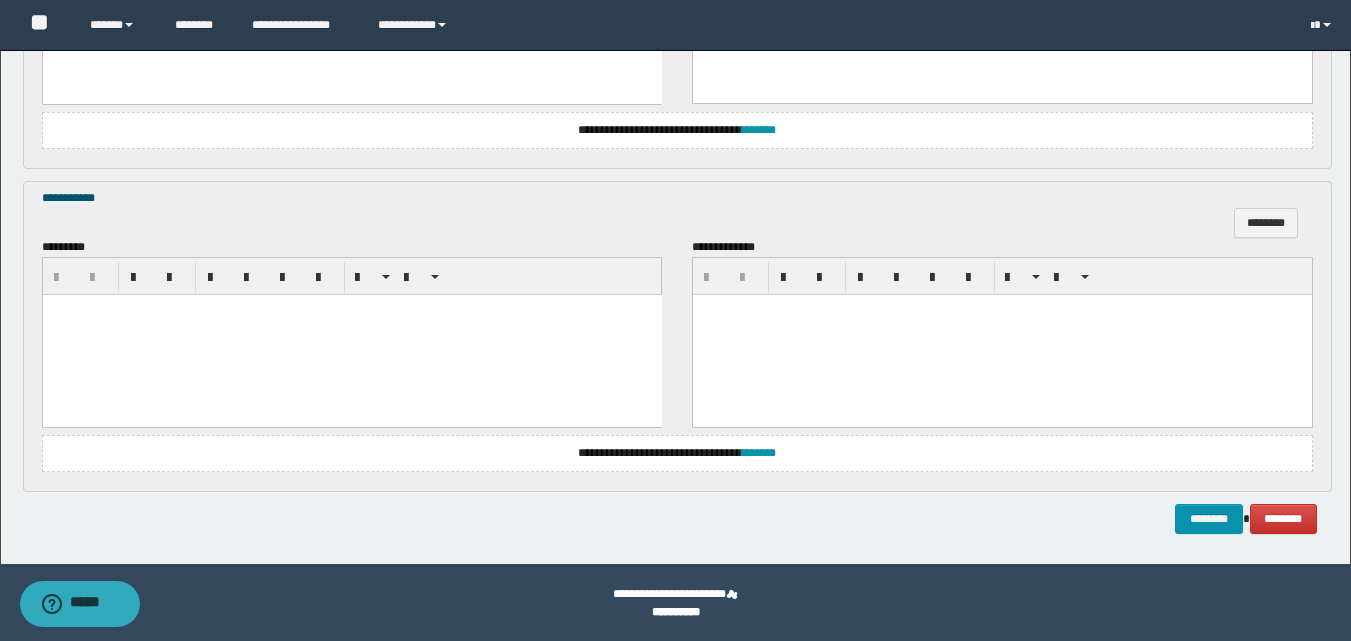 scroll, scrollTop: 1371, scrollLeft: 0, axis: vertical 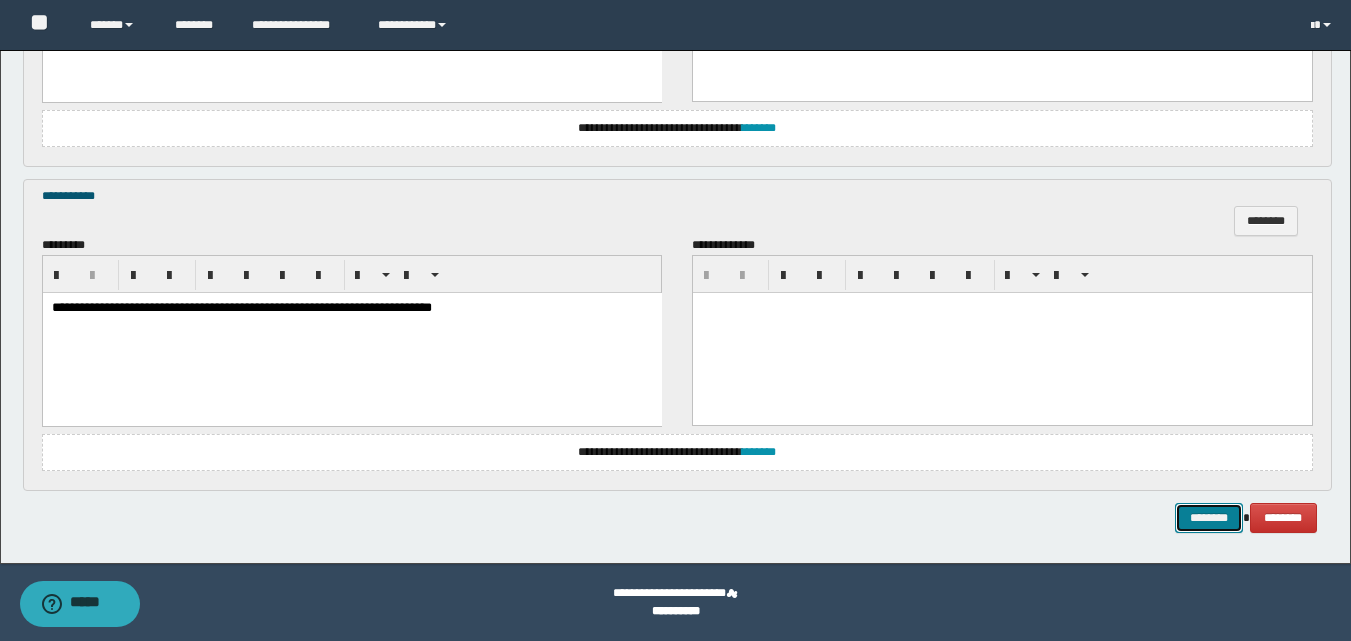 click on "********" at bounding box center [1209, 518] 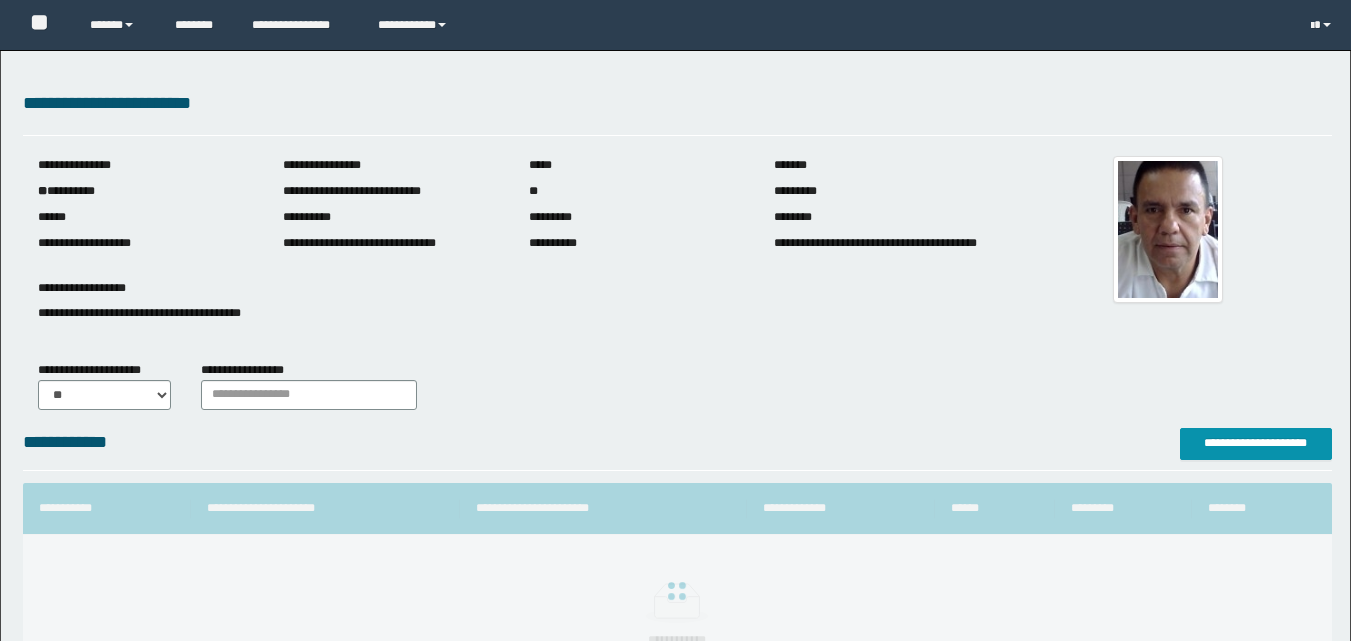 scroll, scrollTop: 0, scrollLeft: 0, axis: both 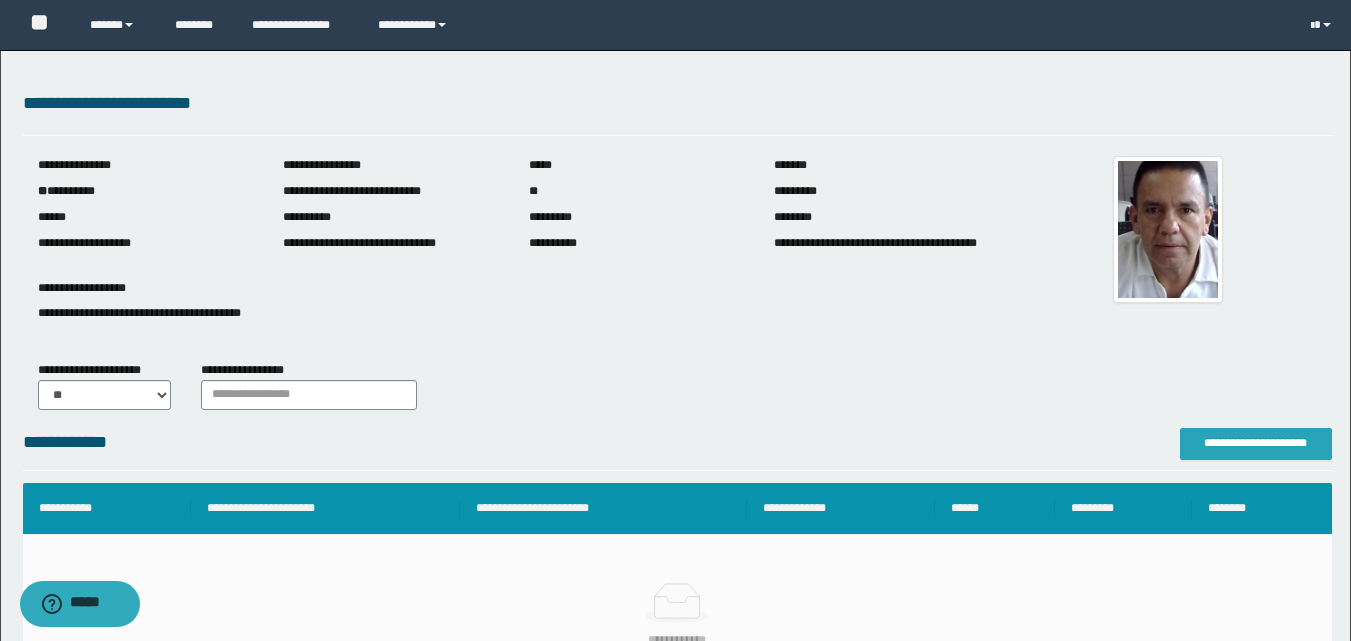 click on "**********" at bounding box center [1256, 443] 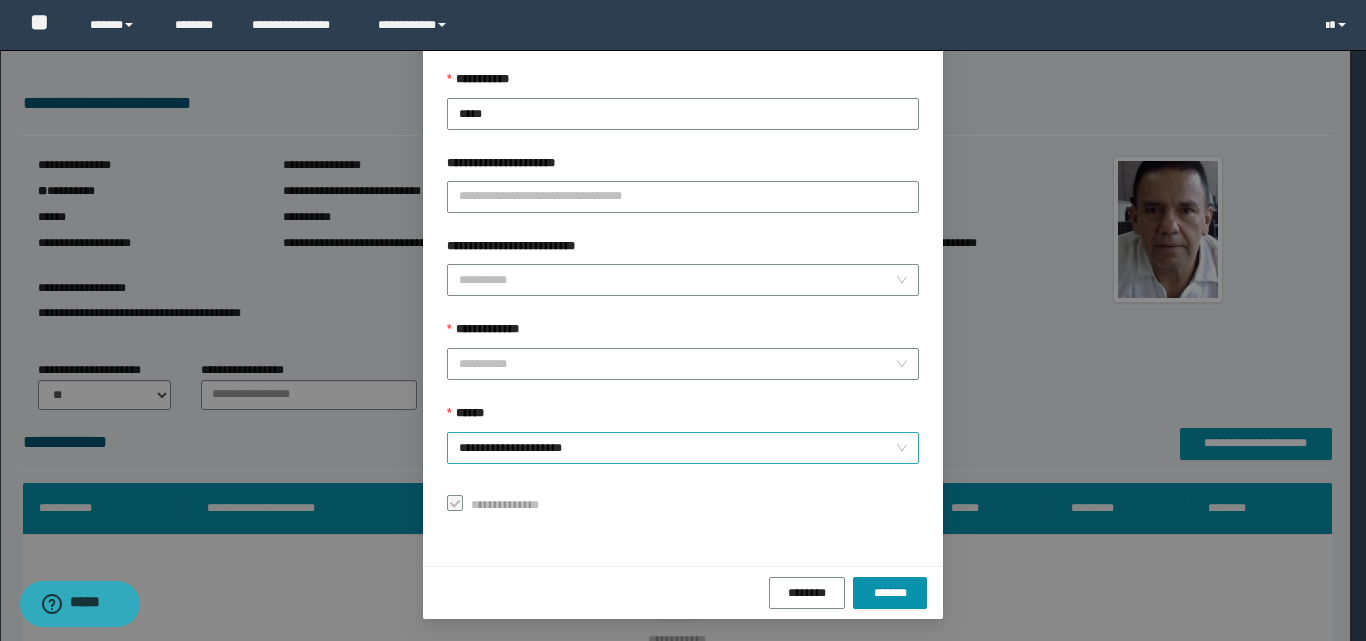 scroll, scrollTop: 111, scrollLeft: 0, axis: vertical 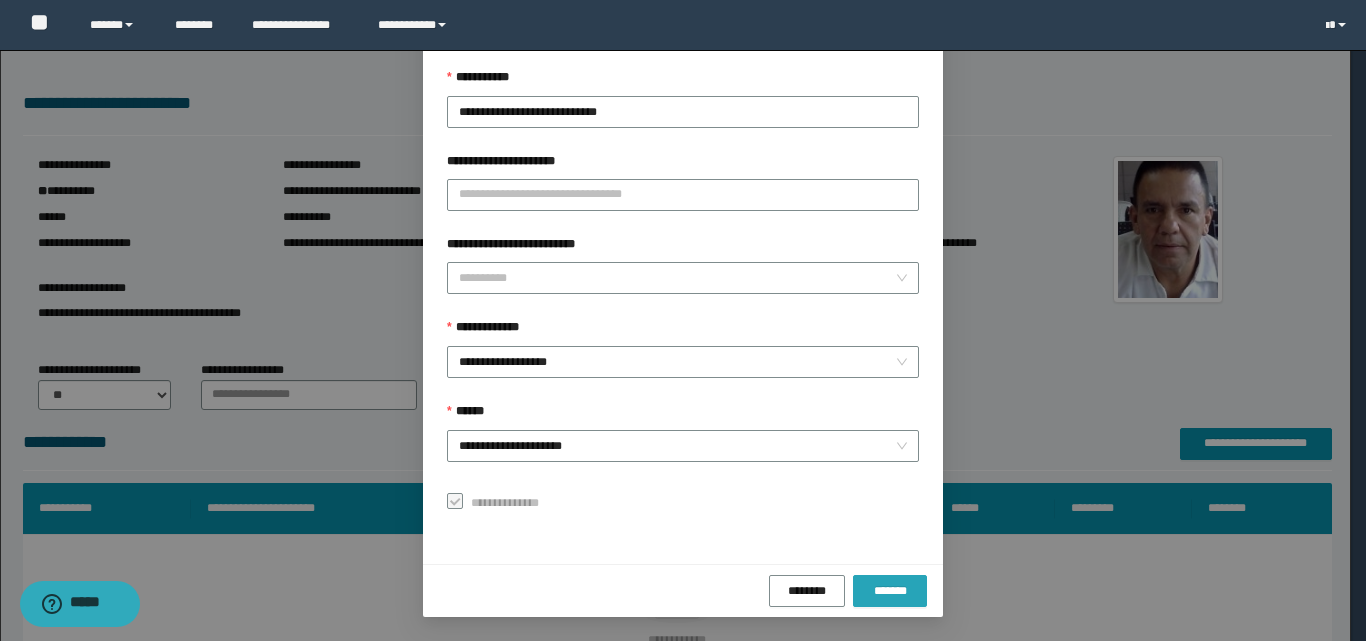 click on "*******" at bounding box center [890, 591] 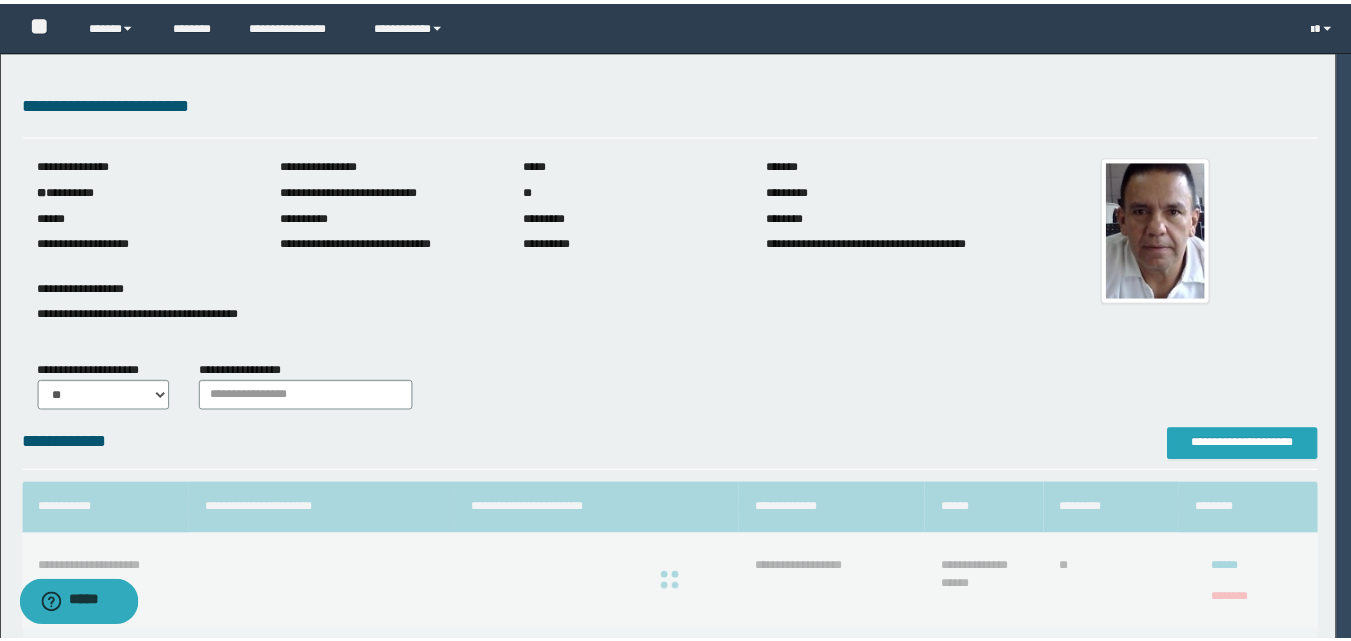 scroll, scrollTop: 0, scrollLeft: 0, axis: both 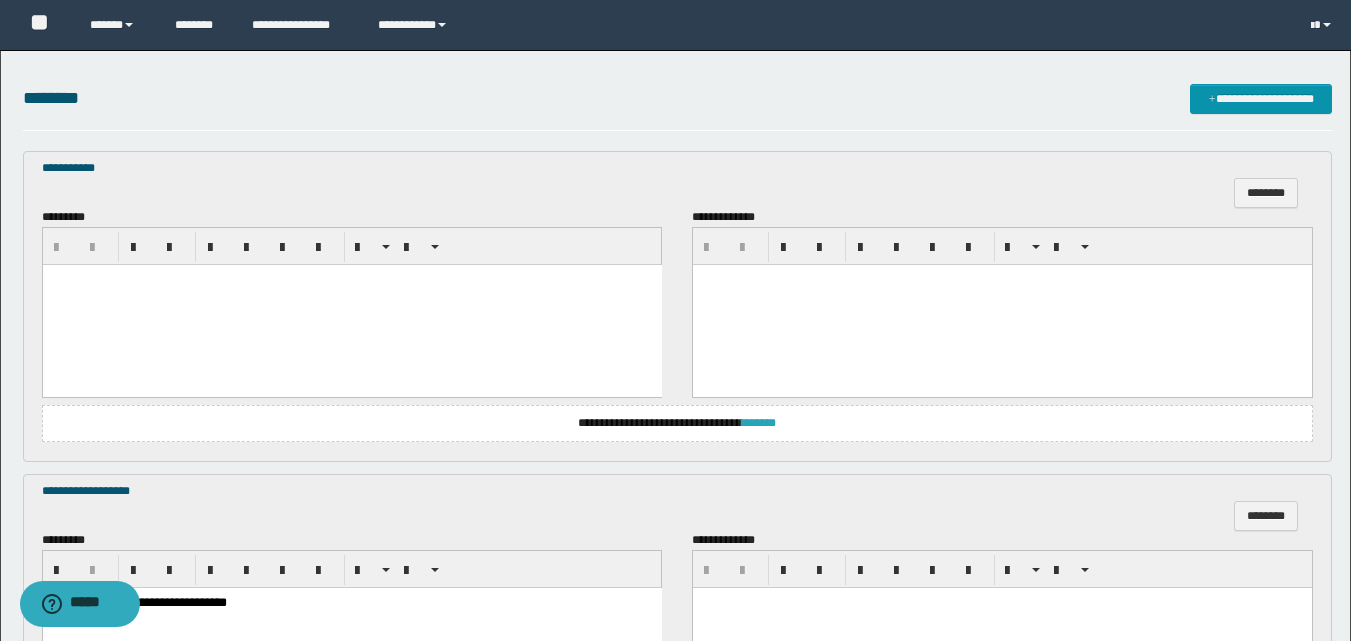 click on "*******" at bounding box center [759, 423] 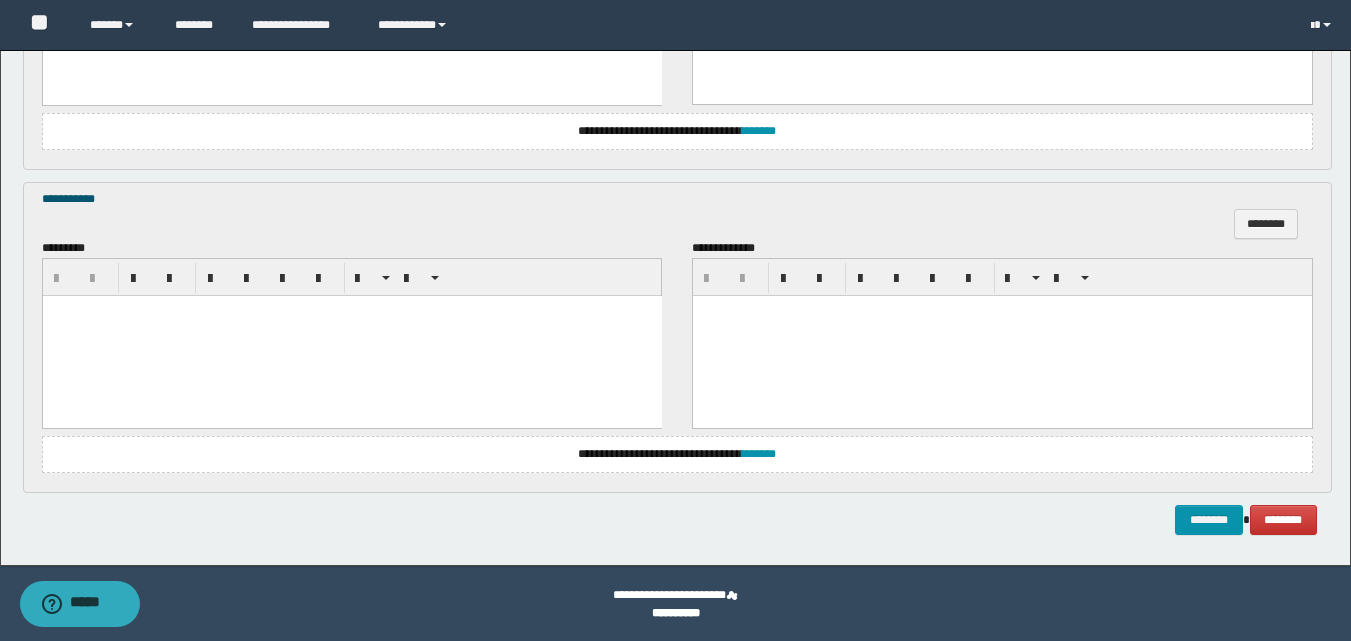scroll, scrollTop: 1371, scrollLeft: 0, axis: vertical 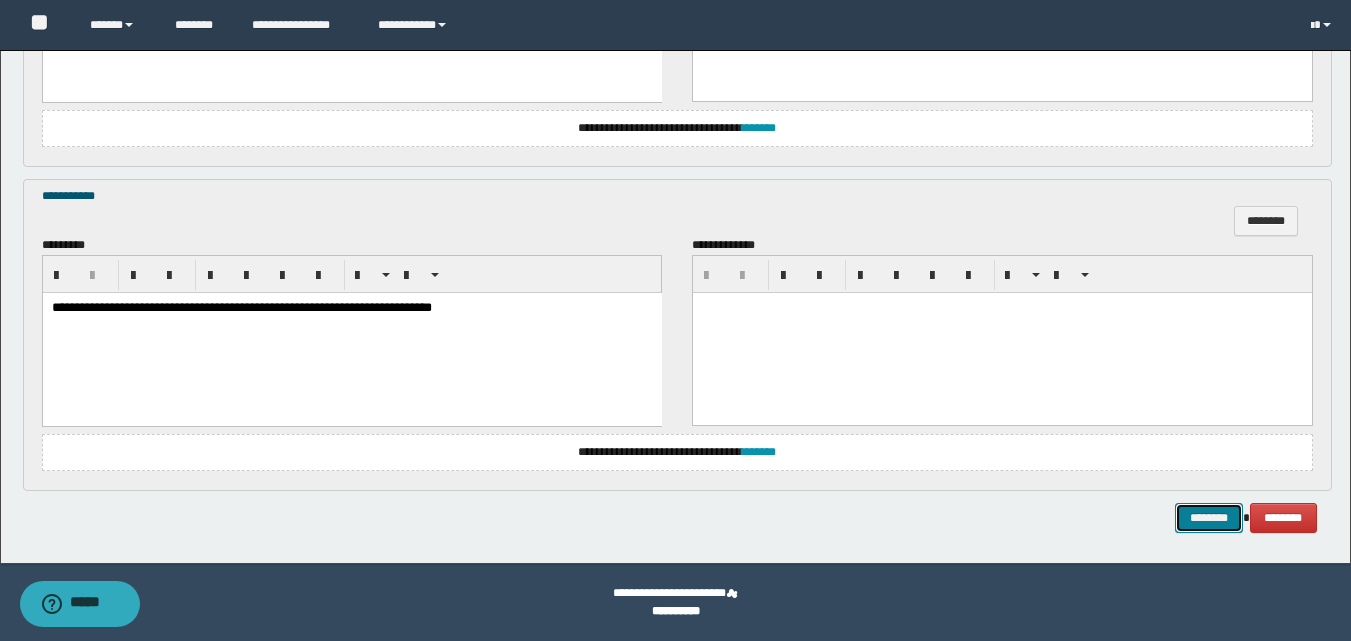 click on "********" at bounding box center (1209, 518) 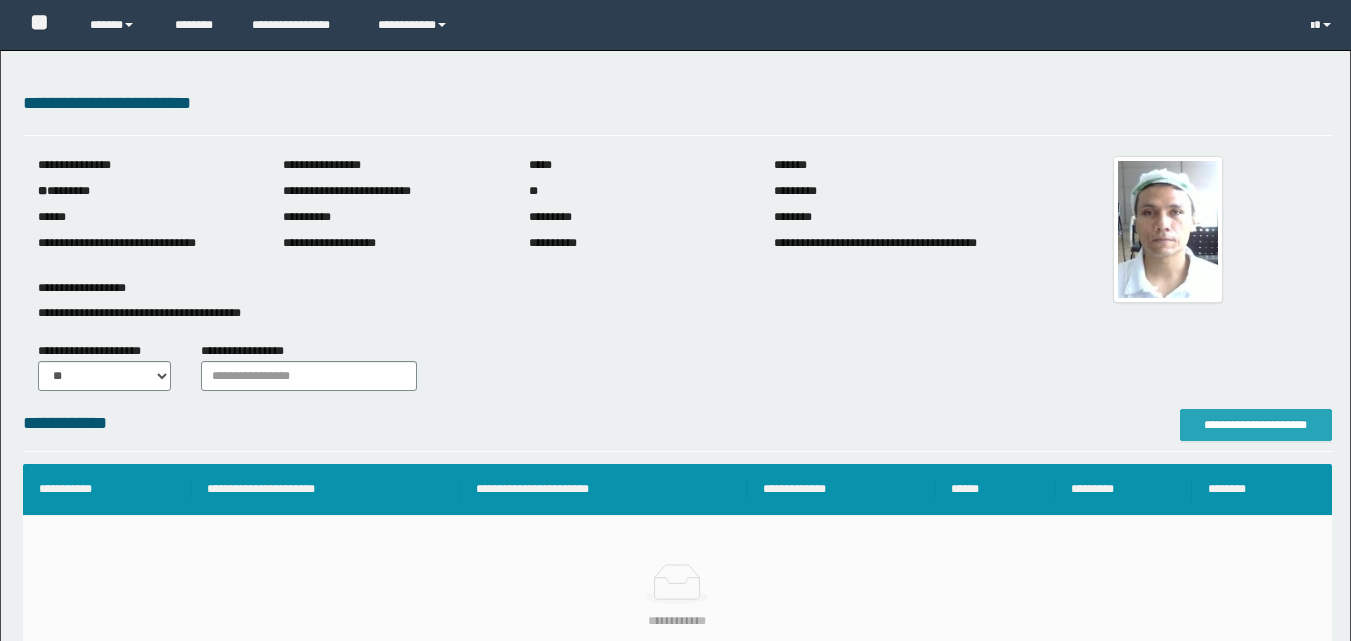 scroll, scrollTop: 0, scrollLeft: 0, axis: both 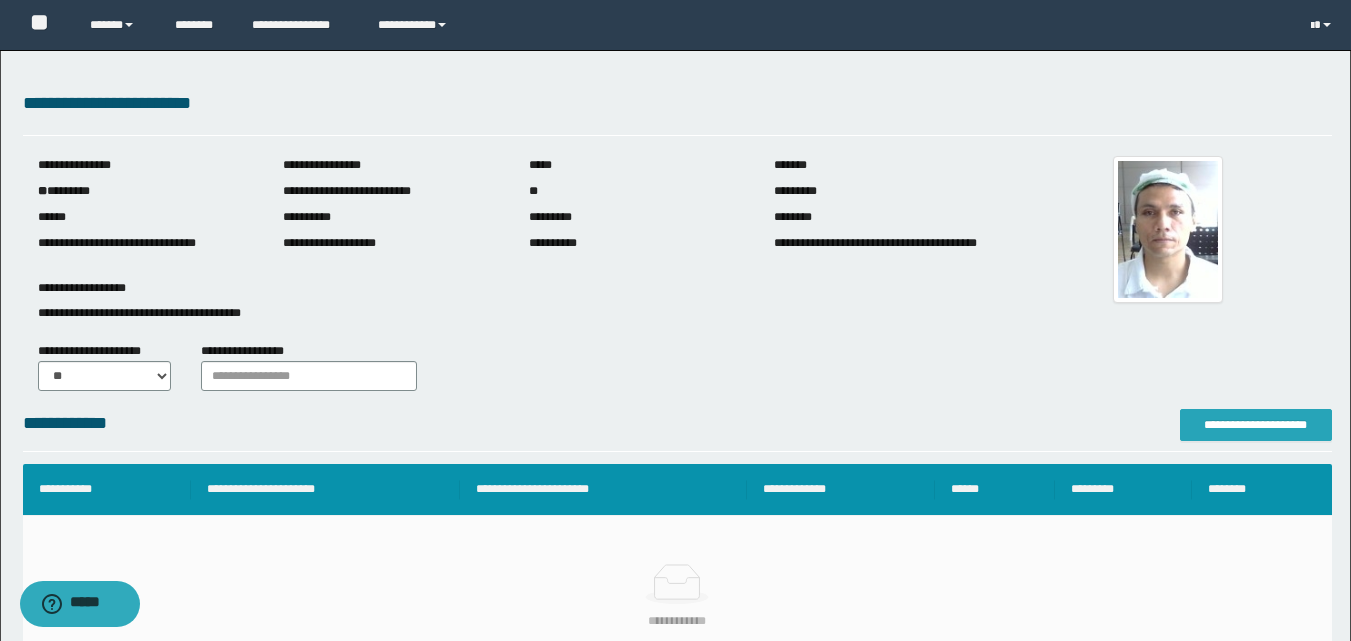 click on "**********" at bounding box center [1256, 425] 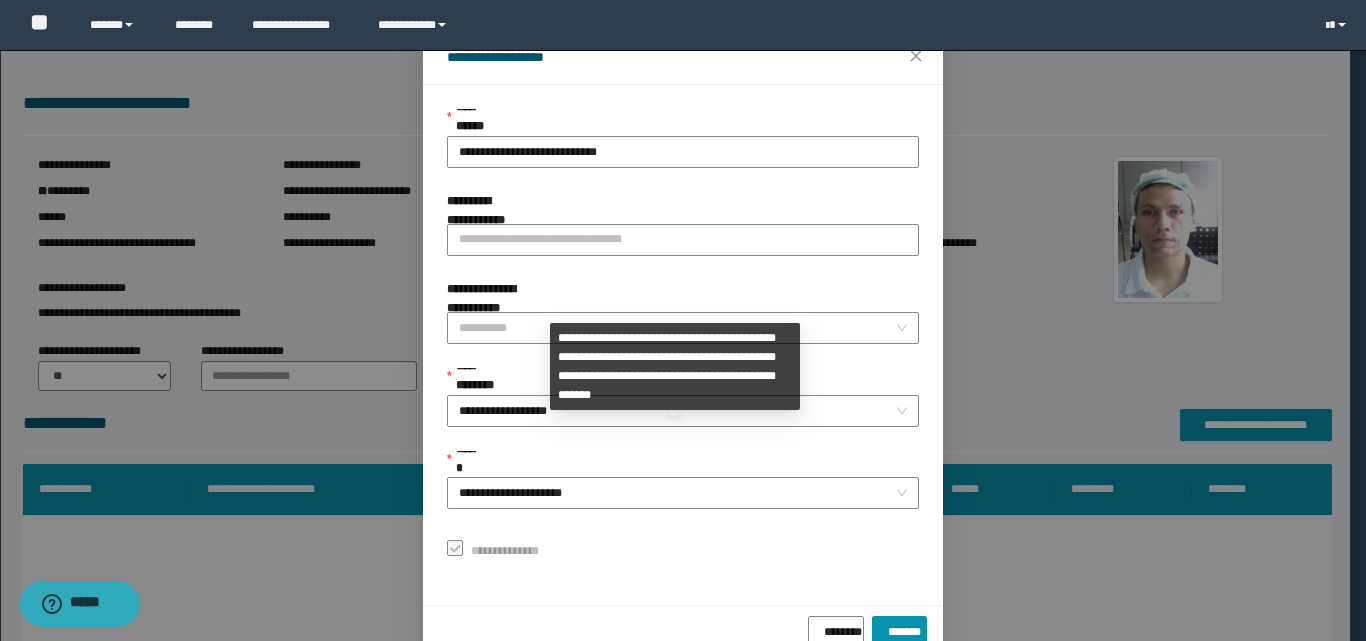 scroll, scrollTop: 111, scrollLeft: 0, axis: vertical 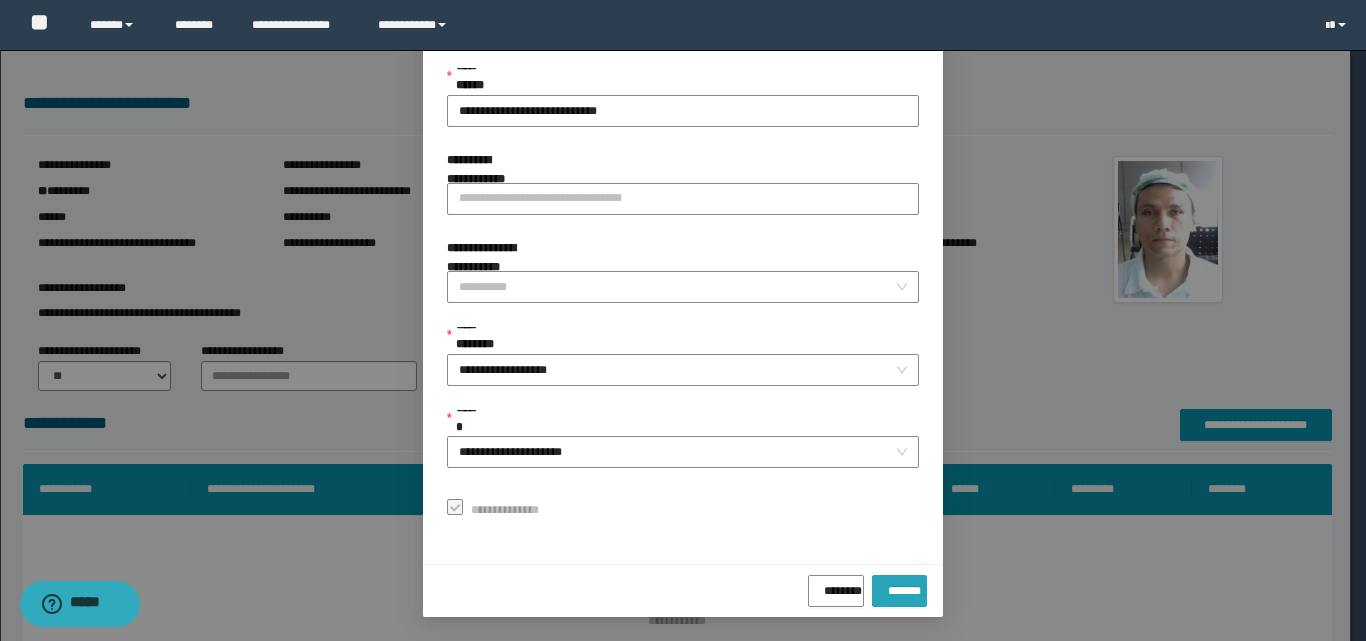 click on "*******" at bounding box center [899, 591] 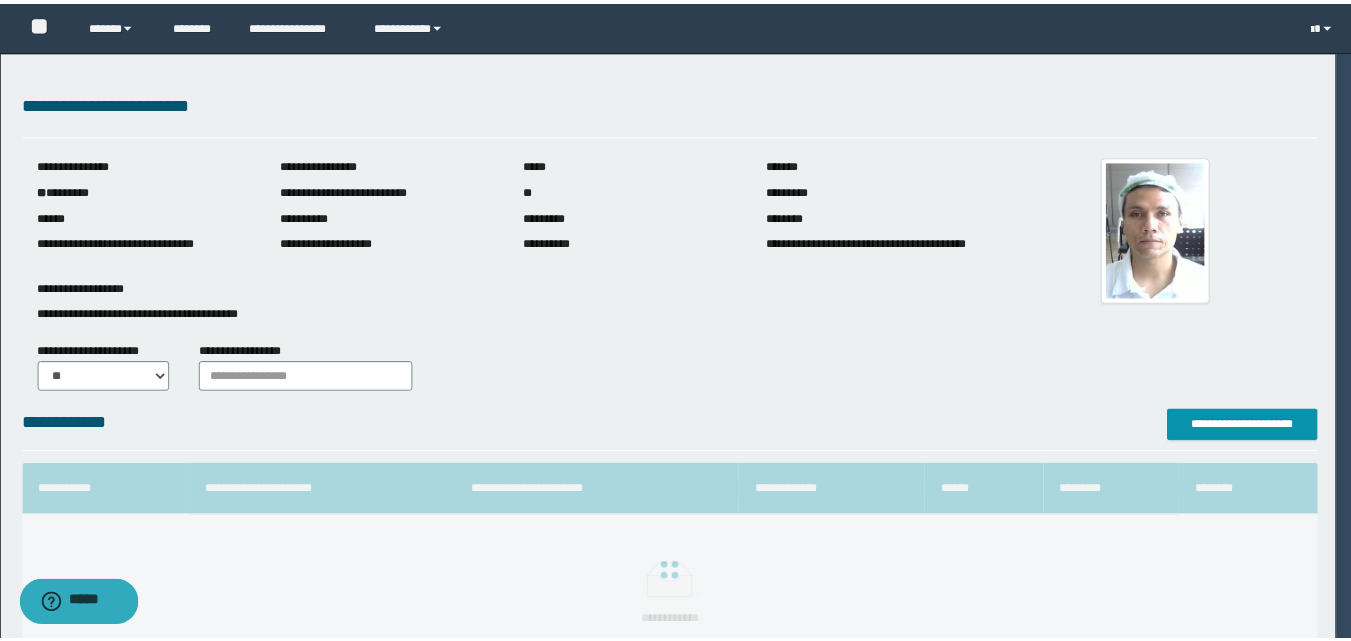 scroll, scrollTop: 64, scrollLeft: 0, axis: vertical 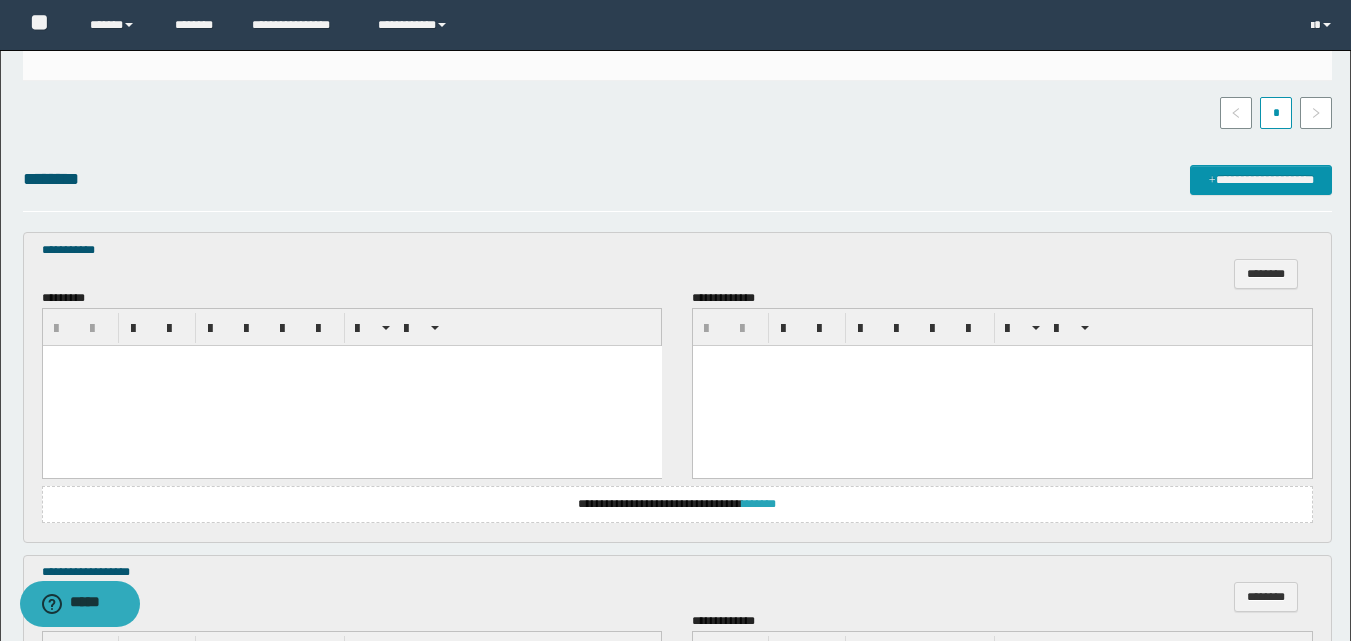 click on "*******" at bounding box center [759, 504] 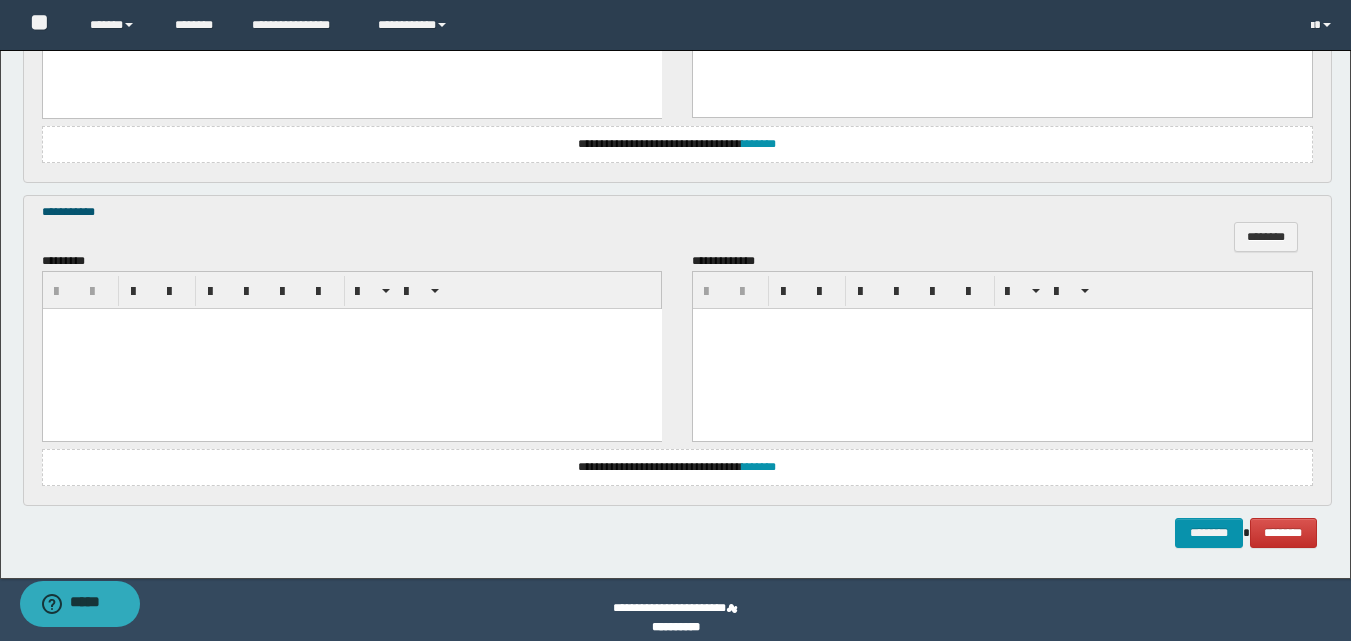 scroll, scrollTop: 1352, scrollLeft: 0, axis: vertical 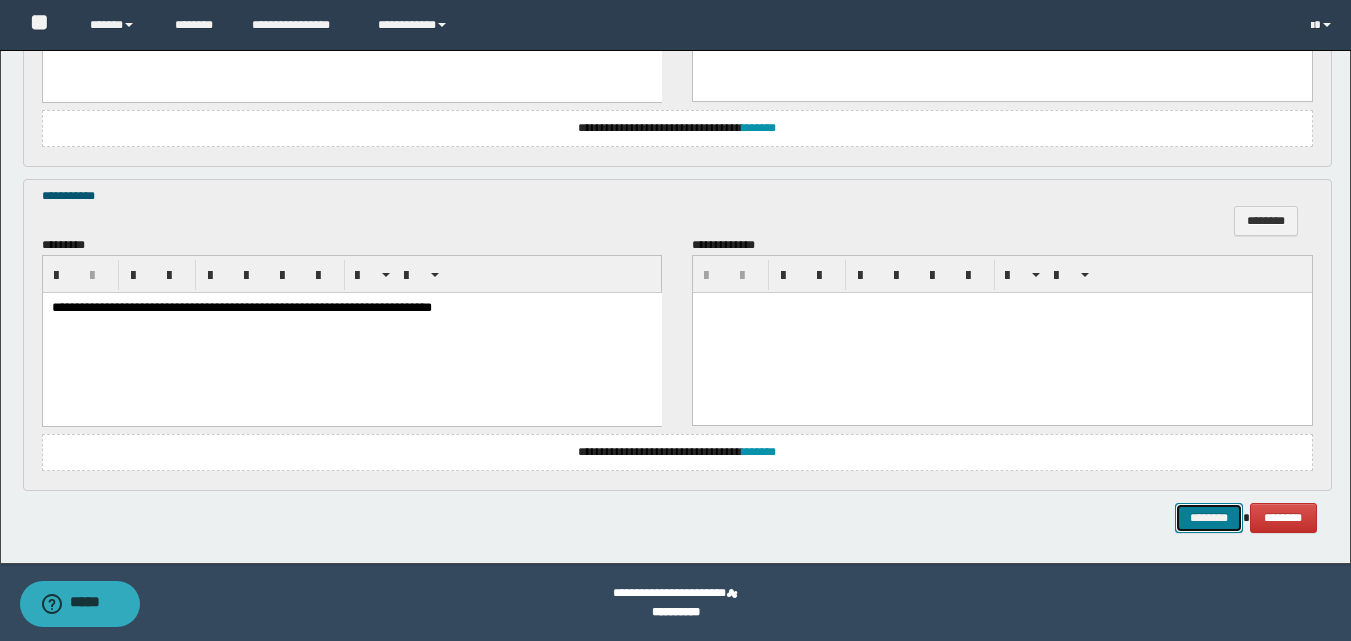 click on "********" at bounding box center [1209, 518] 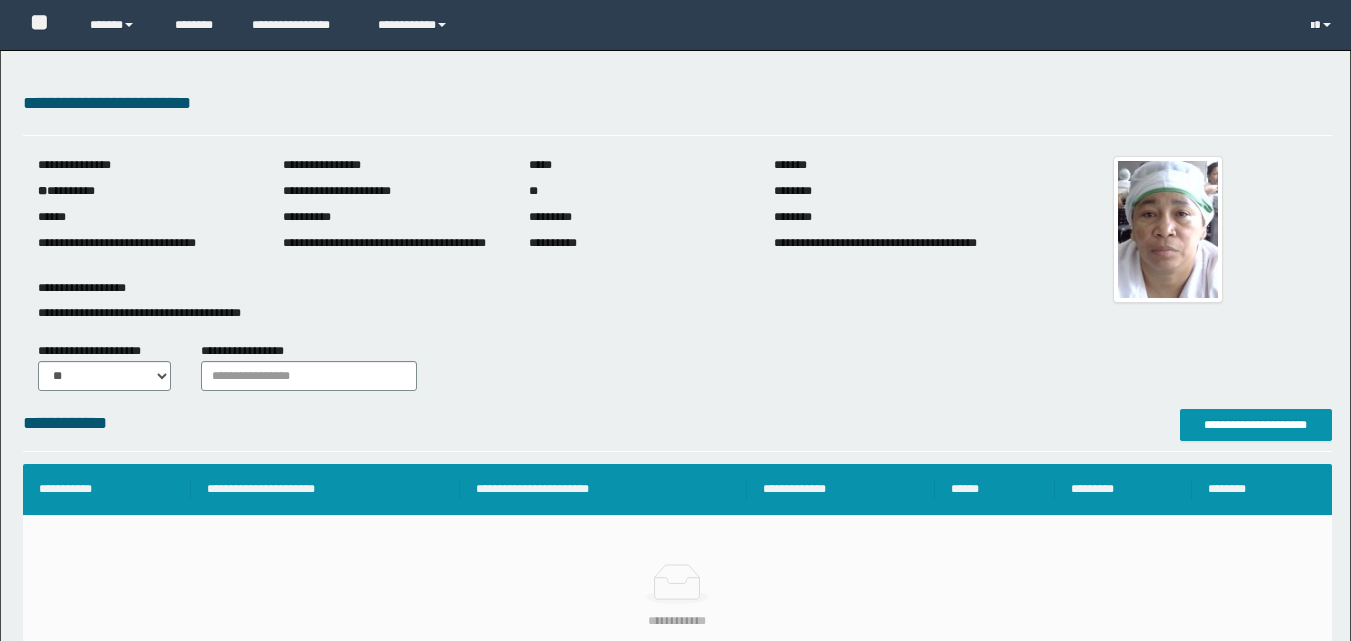 scroll, scrollTop: 0, scrollLeft: 0, axis: both 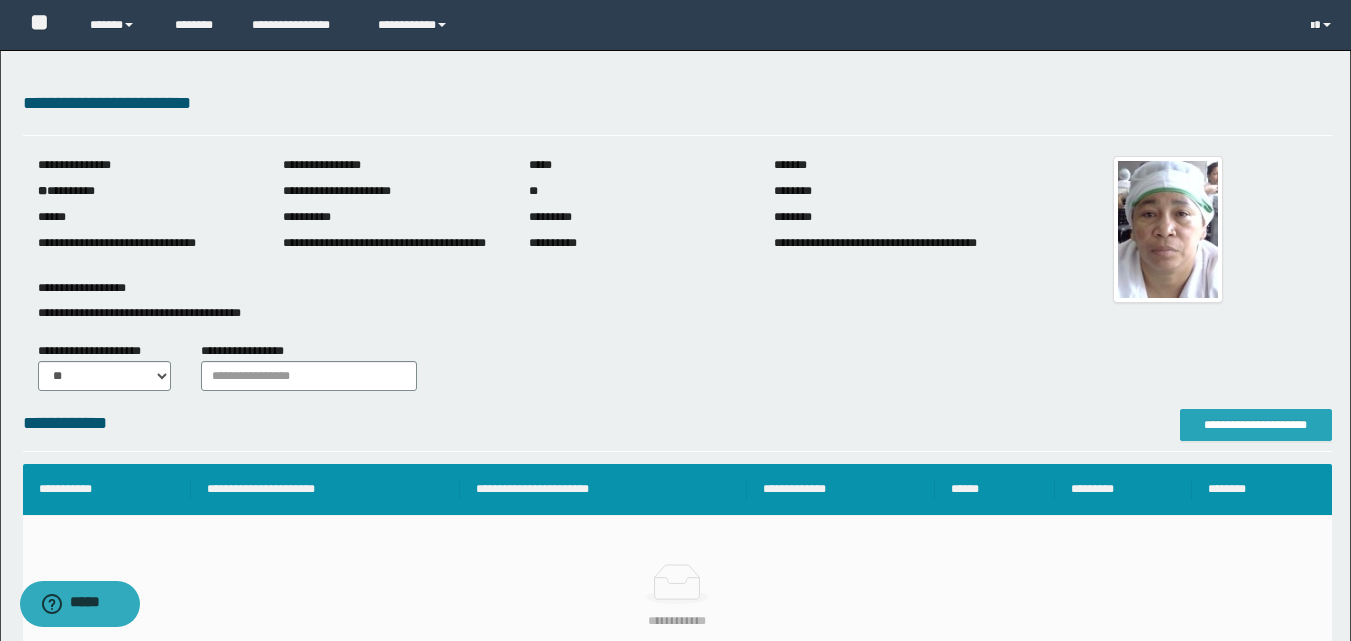 click on "**********" at bounding box center [1256, 425] 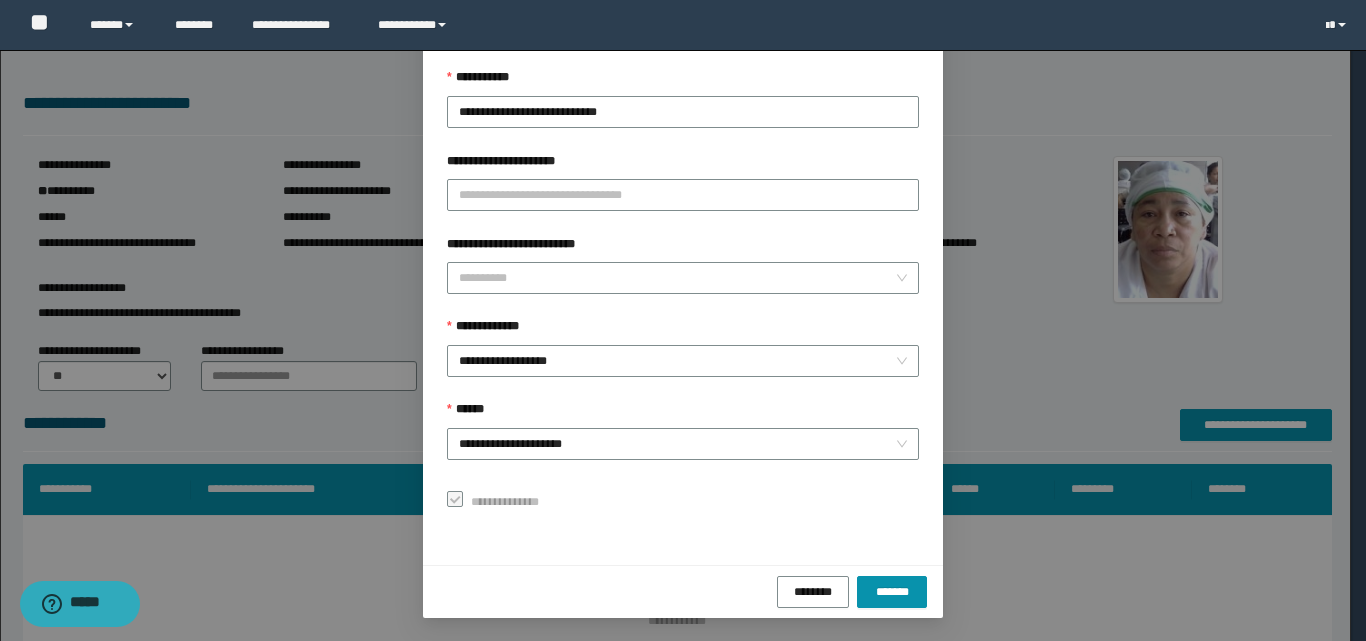 scroll, scrollTop: 111, scrollLeft: 0, axis: vertical 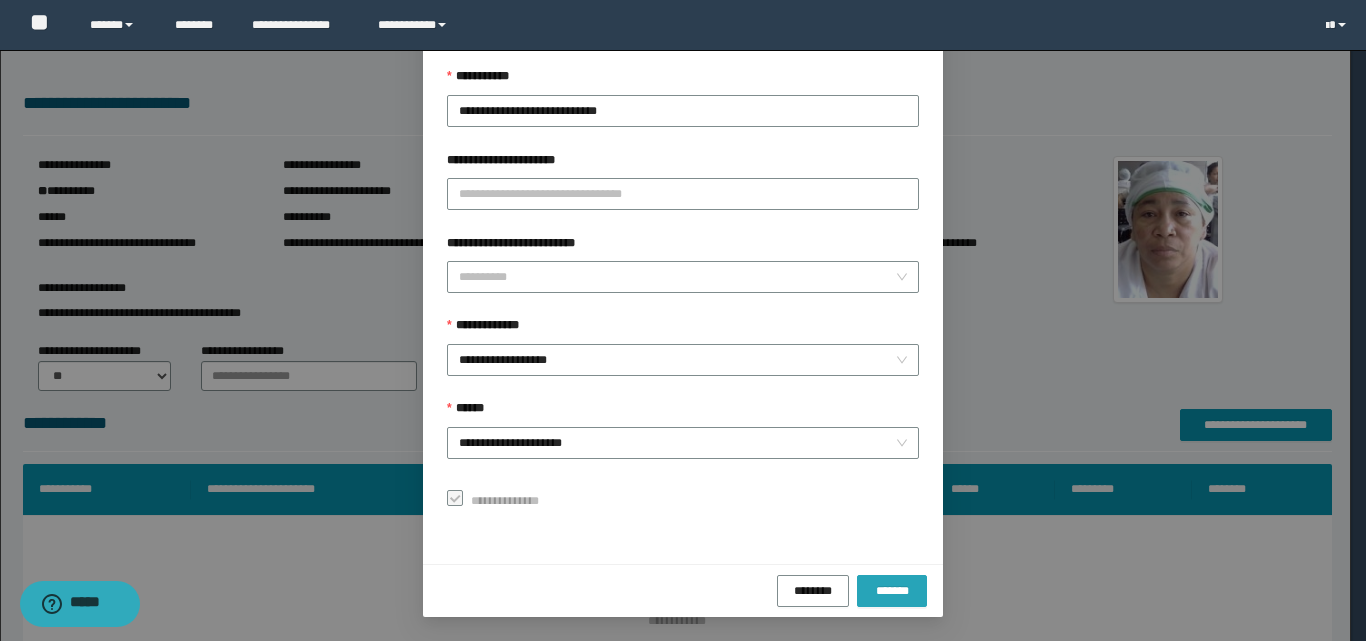 click on "*******" at bounding box center (892, 590) 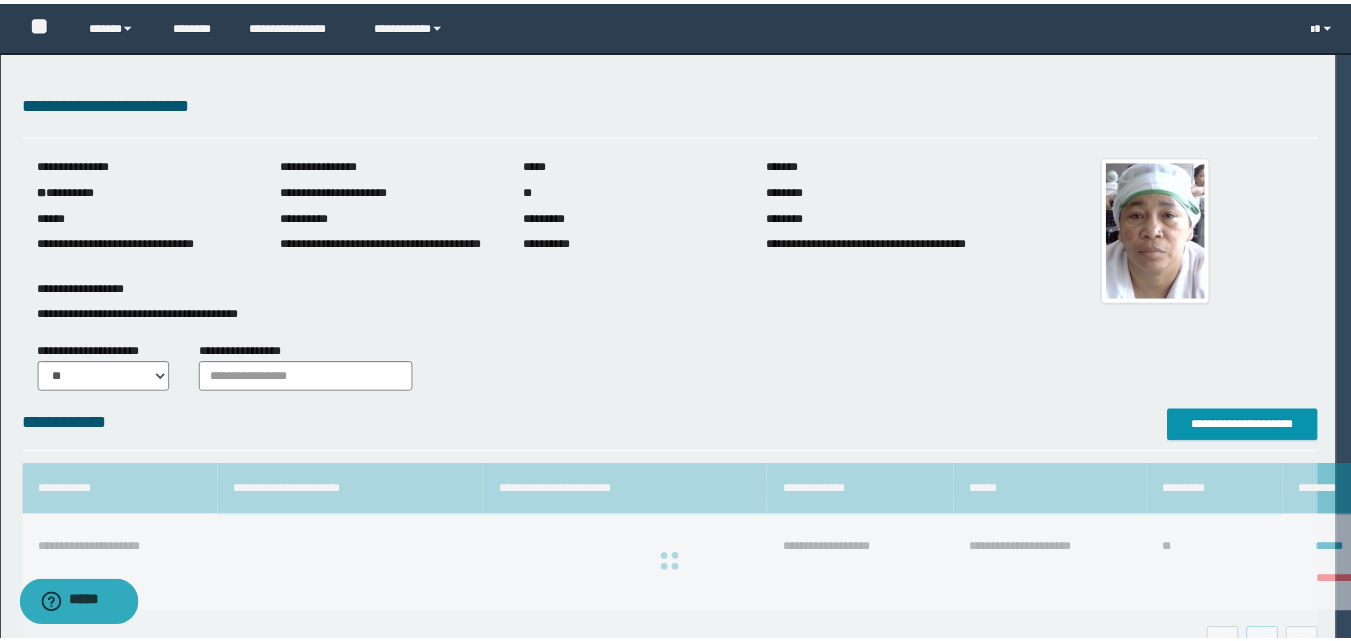 scroll, scrollTop: 64, scrollLeft: 0, axis: vertical 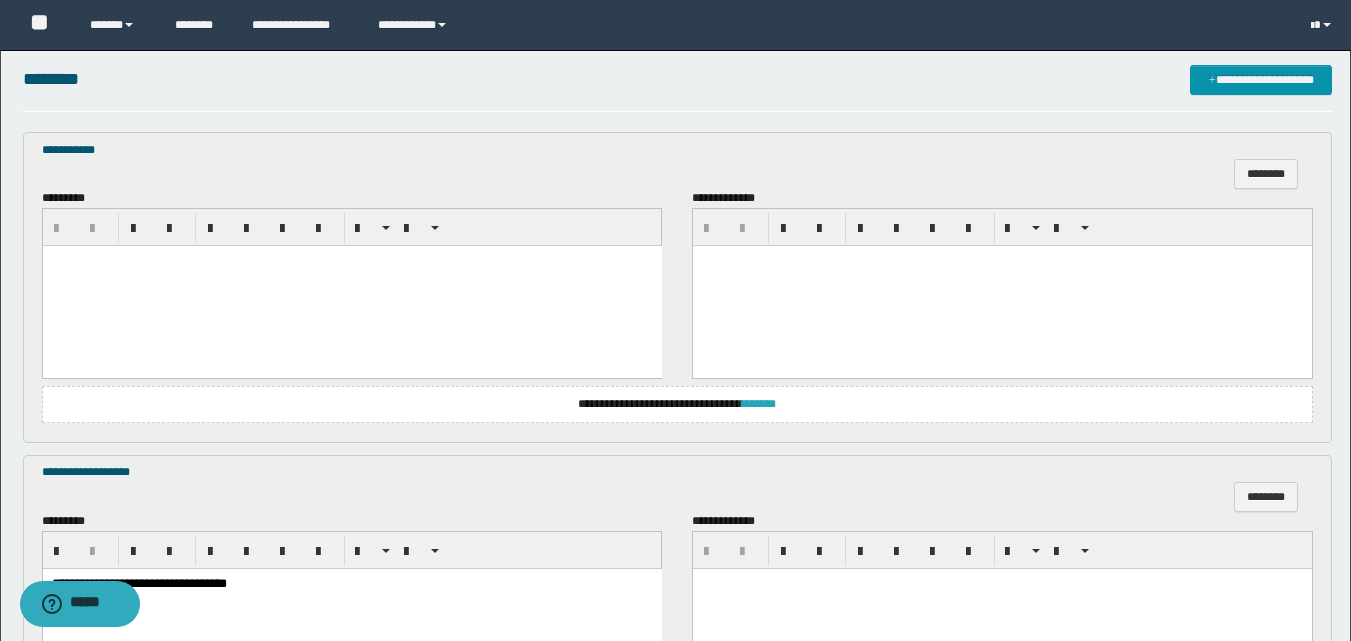 click on "*******" at bounding box center [759, 404] 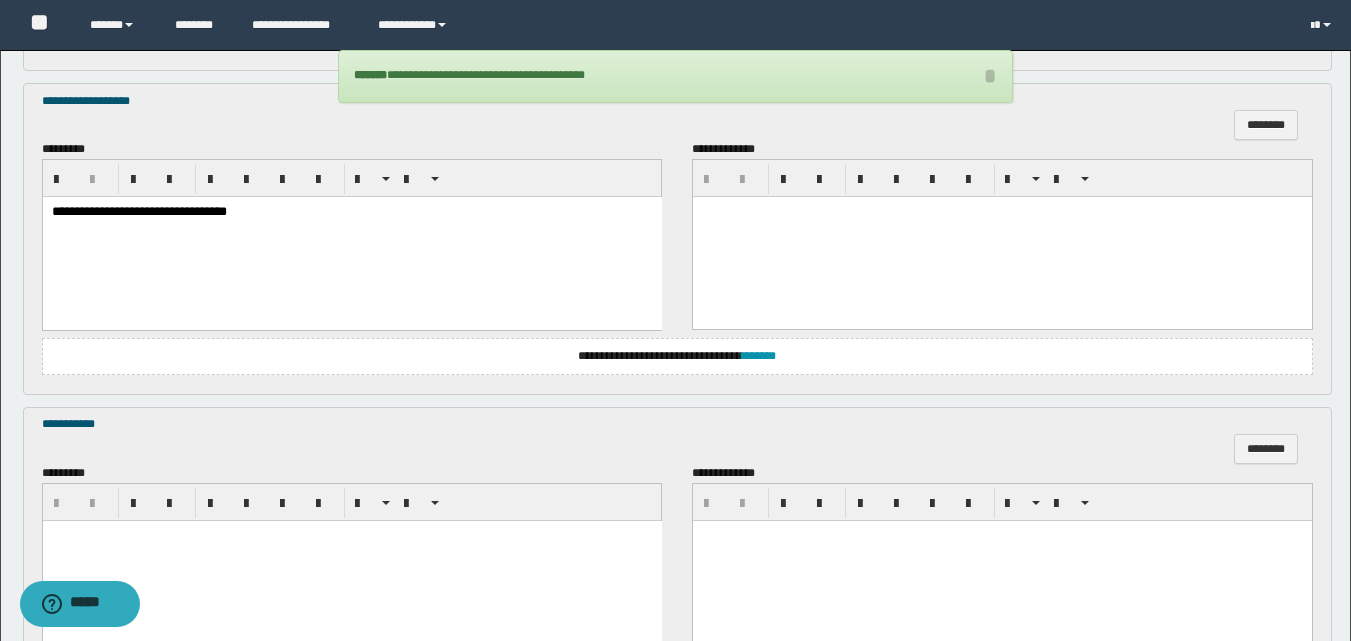 scroll, scrollTop: 1352, scrollLeft: 0, axis: vertical 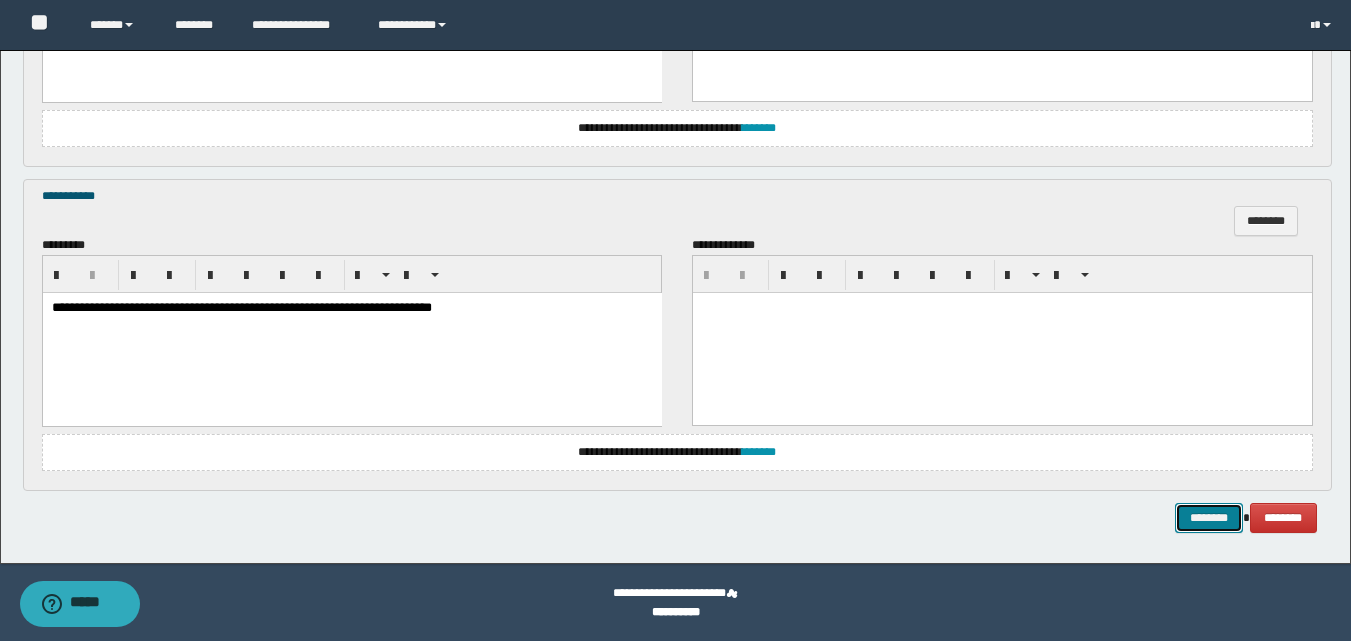 click on "********" at bounding box center [1209, 518] 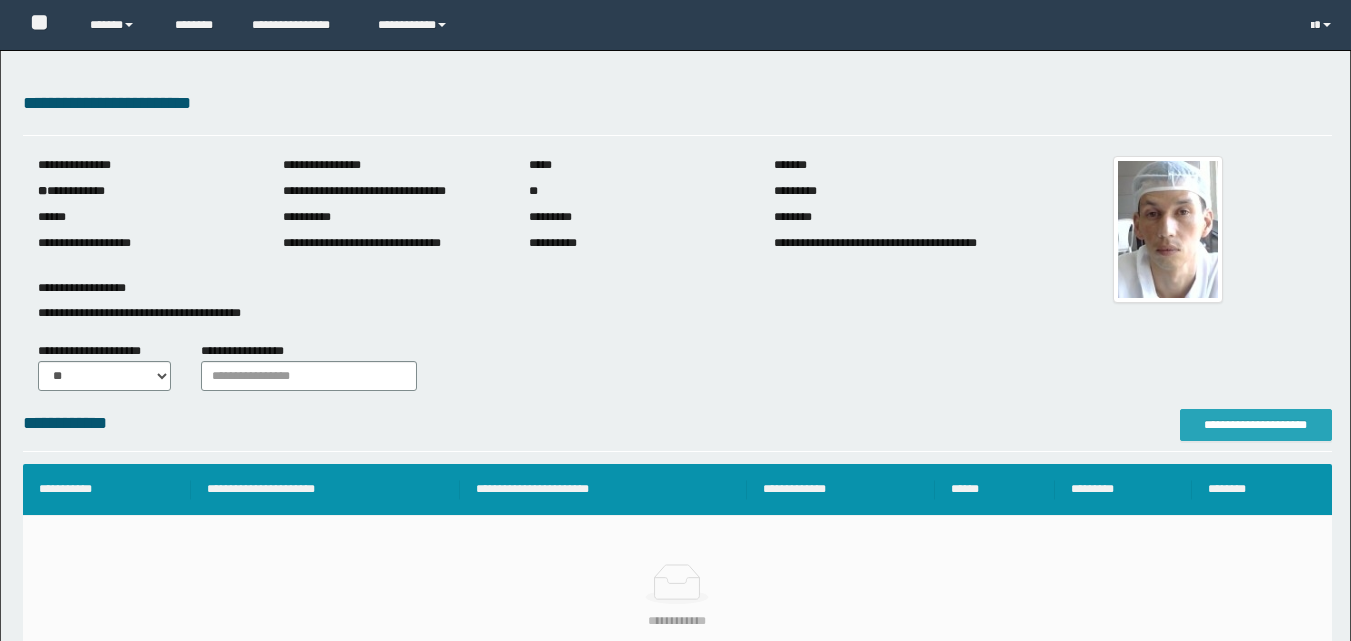 scroll, scrollTop: 0, scrollLeft: 0, axis: both 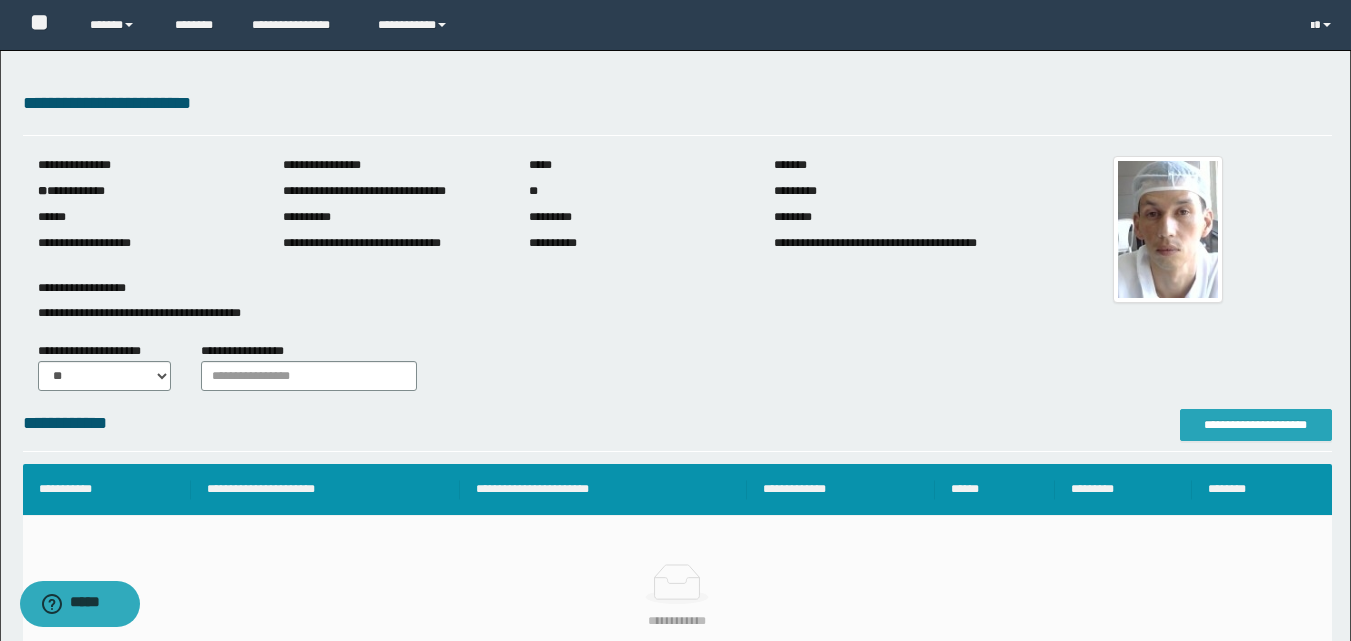 click on "**********" at bounding box center (1256, 425) 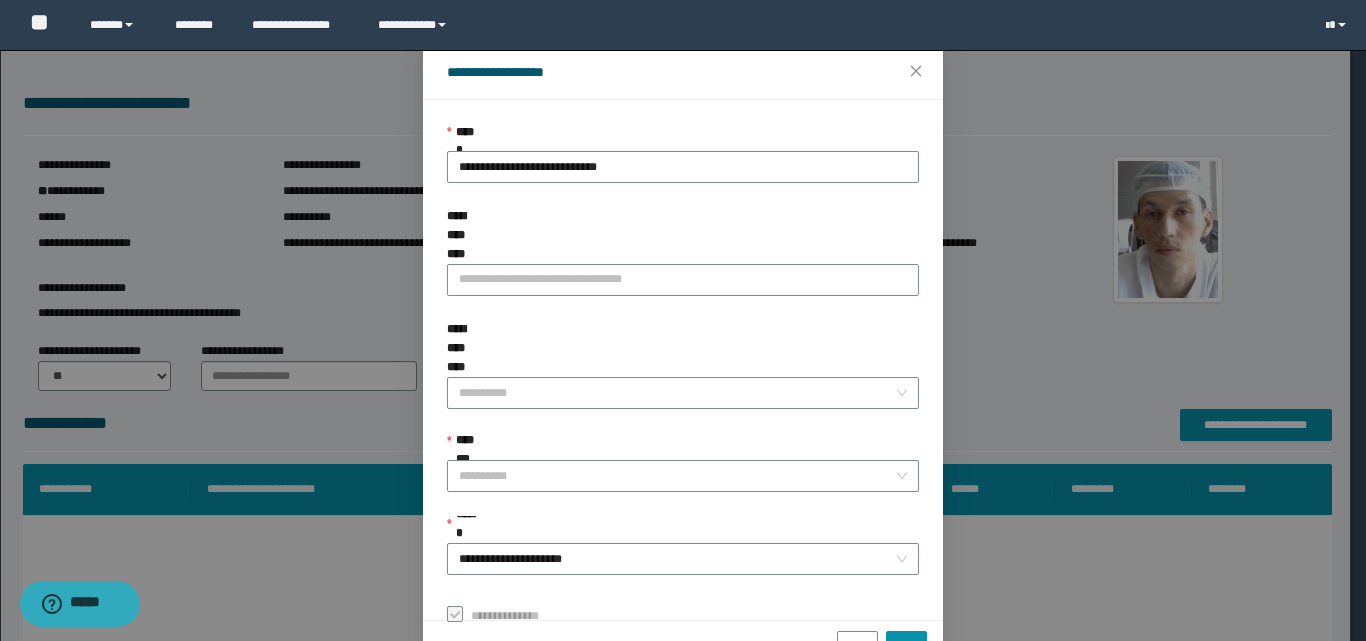 scroll, scrollTop: 111, scrollLeft: 0, axis: vertical 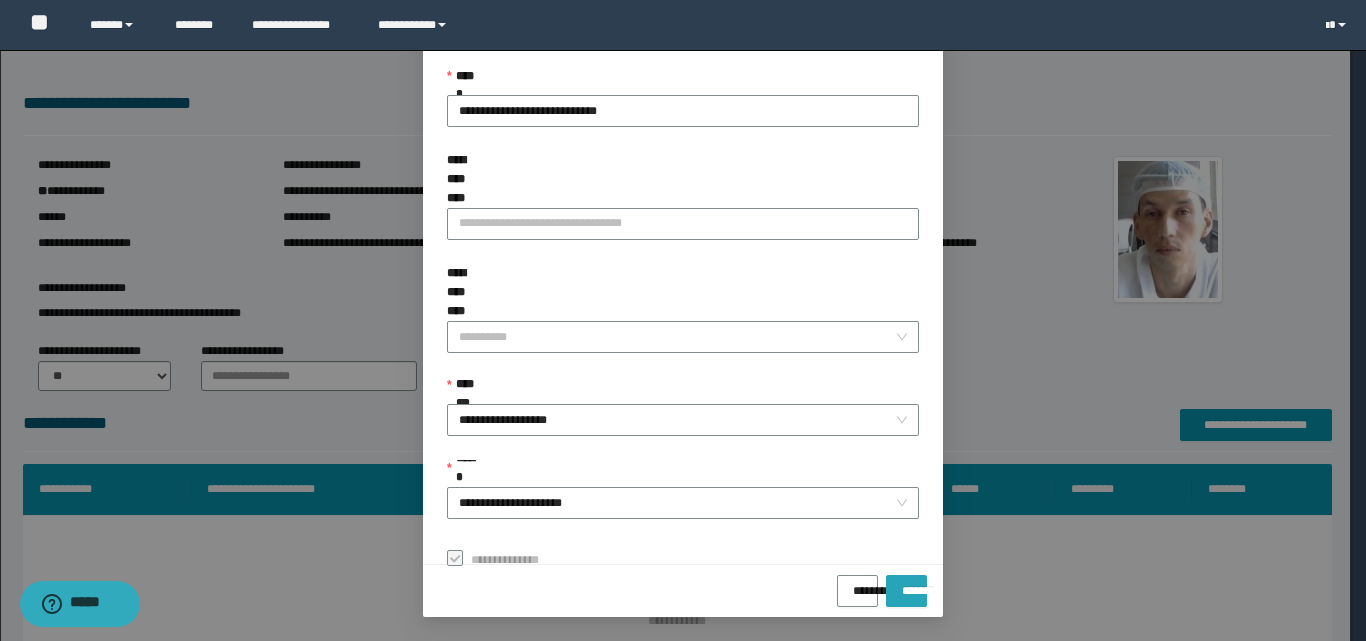 click on "*******" at bounding box center [906, 584] 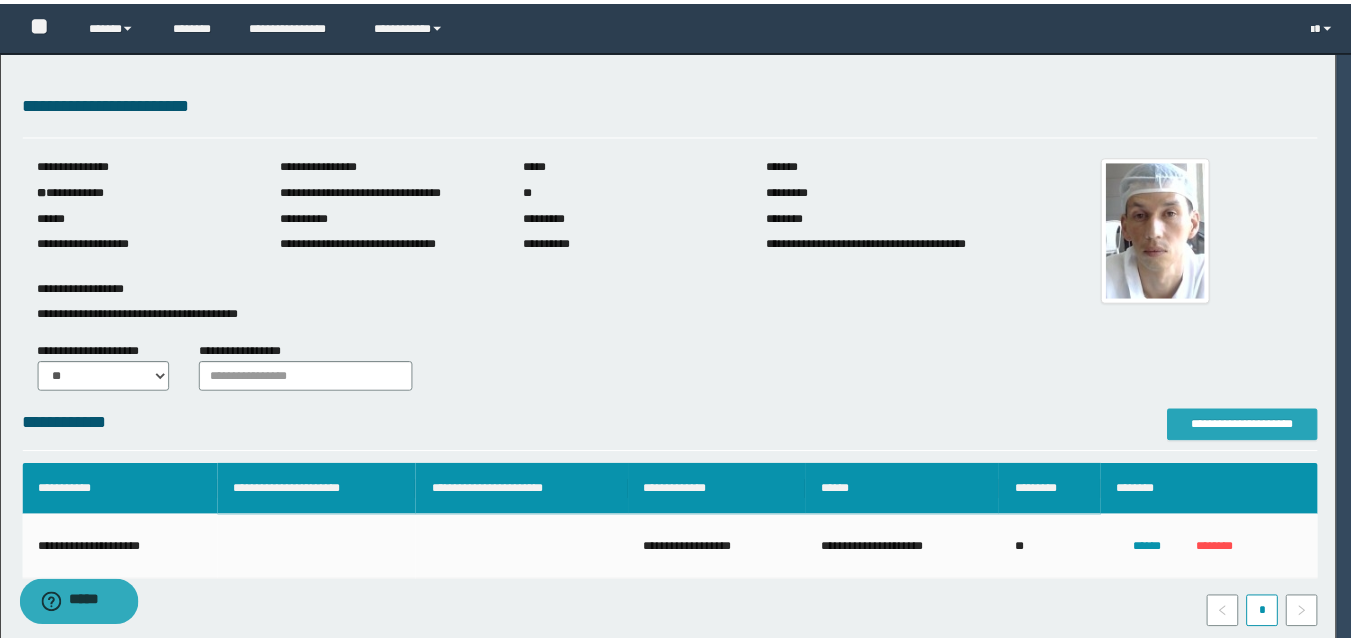 scroll, scrollTop: 0, scrollLeft: 0, axis: both 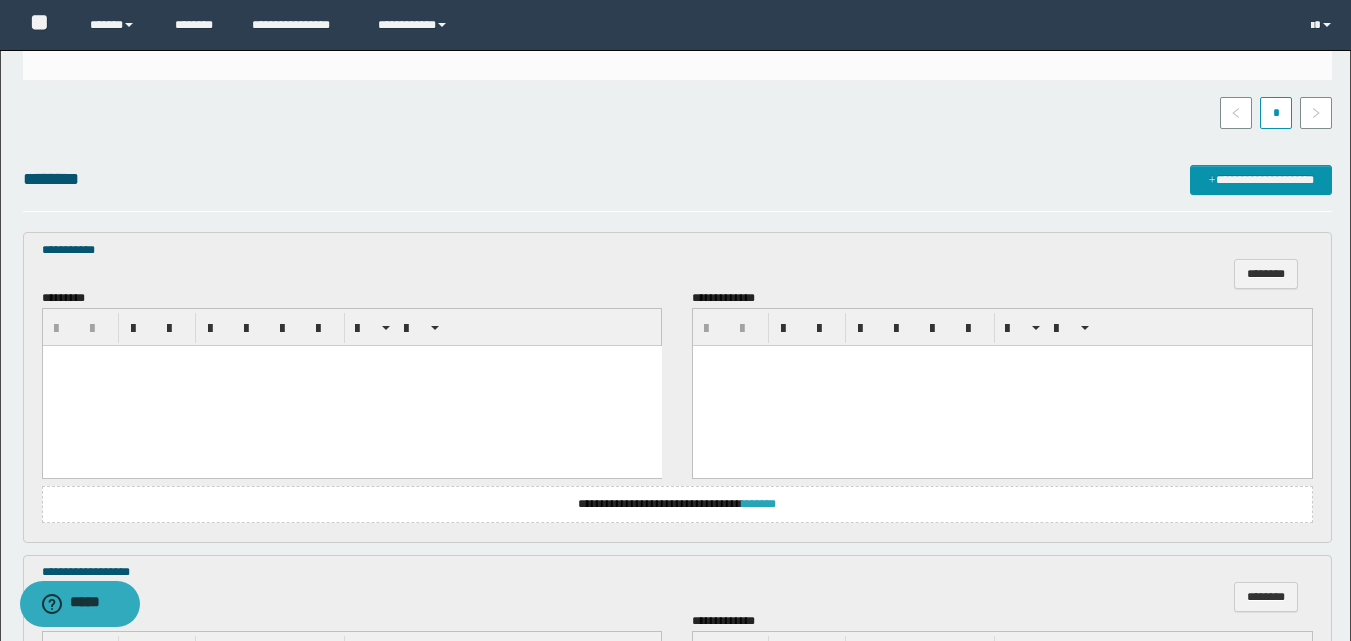 click on "*******" at bounding box center [759, 504] 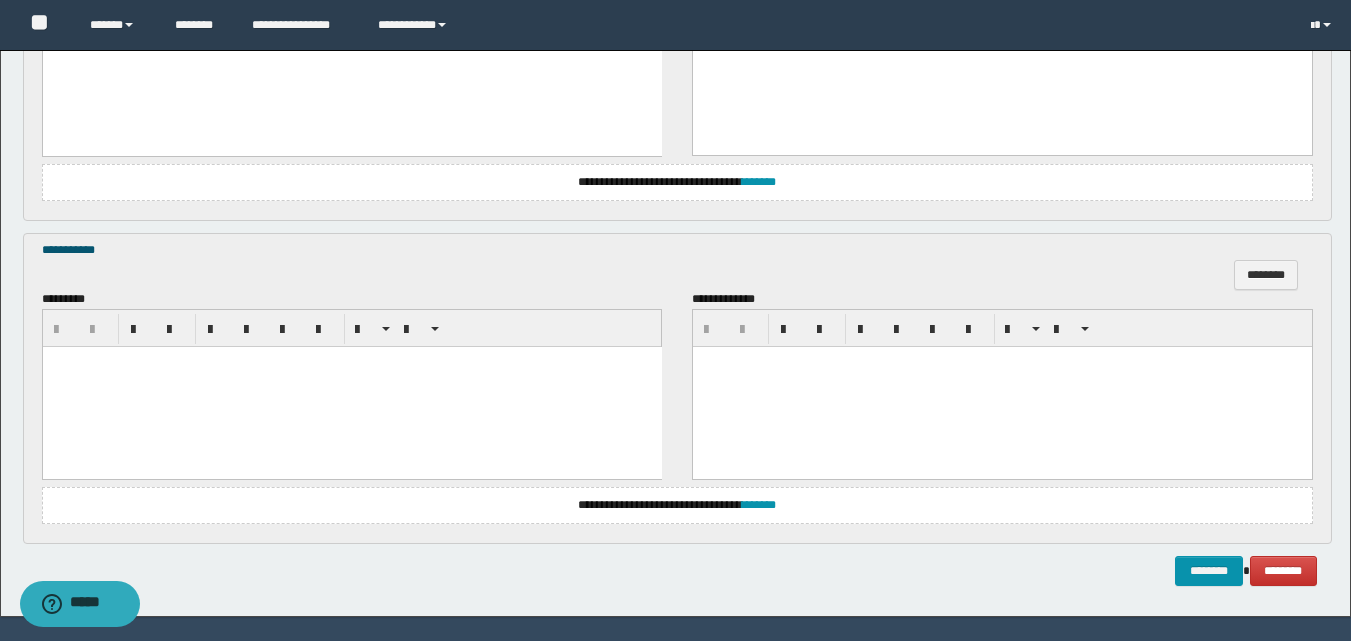 scroll, scrollTop: 1300, scrollLeft: 0, axis: vertical 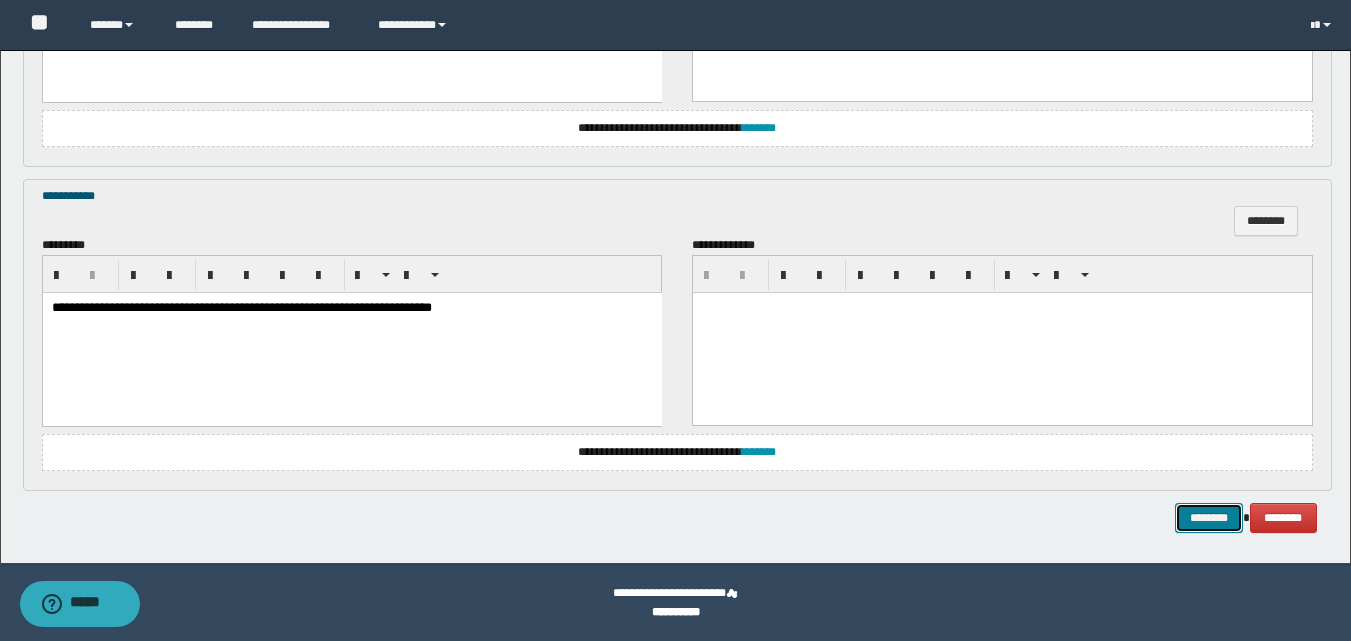 click on "********" at bounding box center [1209, 518] 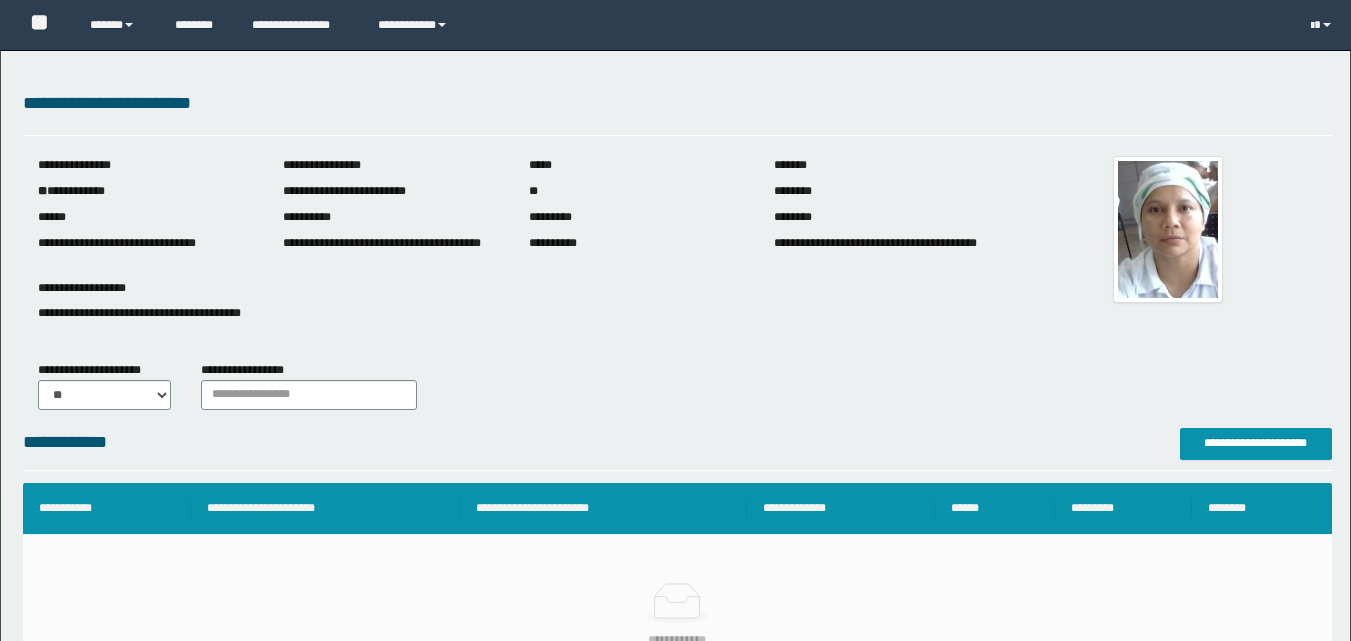 scroll, scrollTop: 0, scrollLeft: 0, axis: both 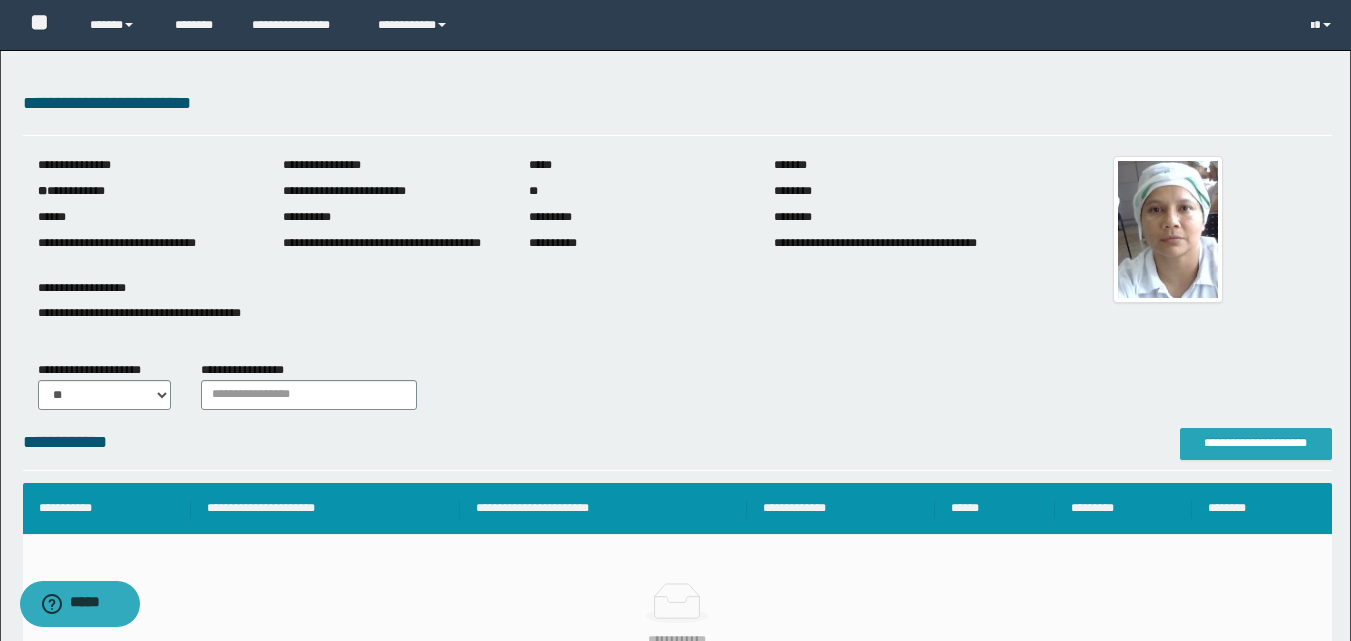 click on "**********" at bounding box center (1256, 443) 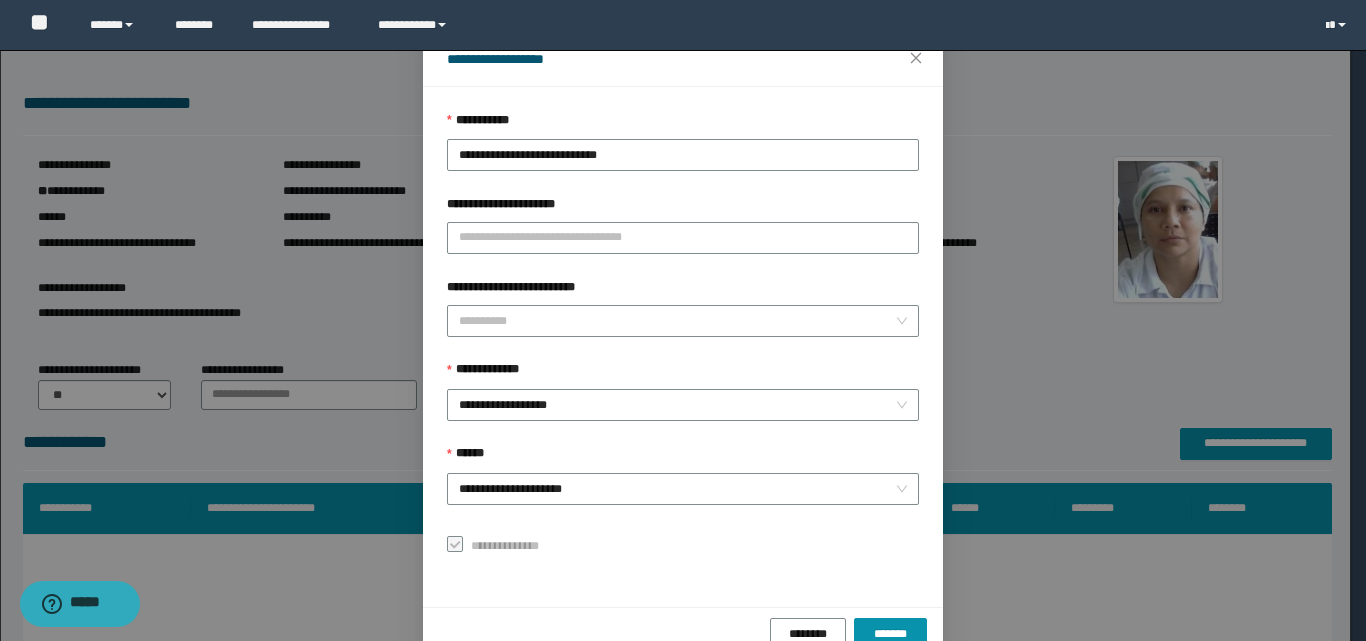 scroll, scrollTop: 111, scrollLeft: 0, axis: vertical 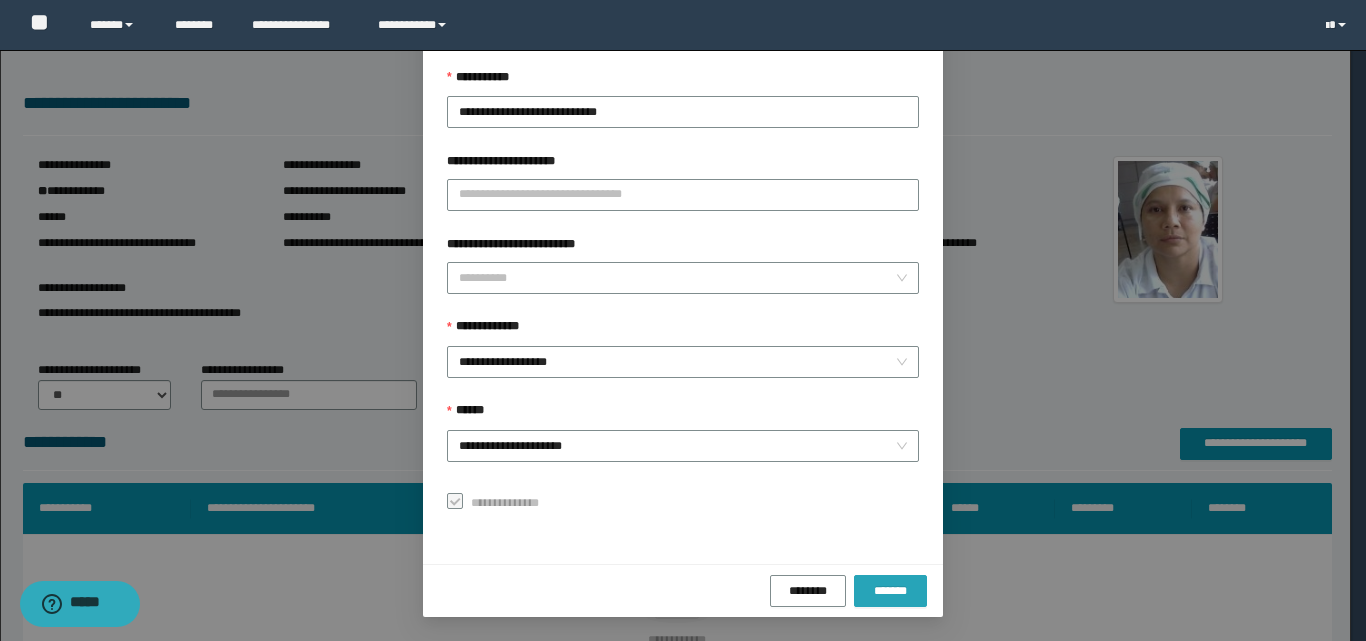 click on "*******" at bounding box center [890, 591] 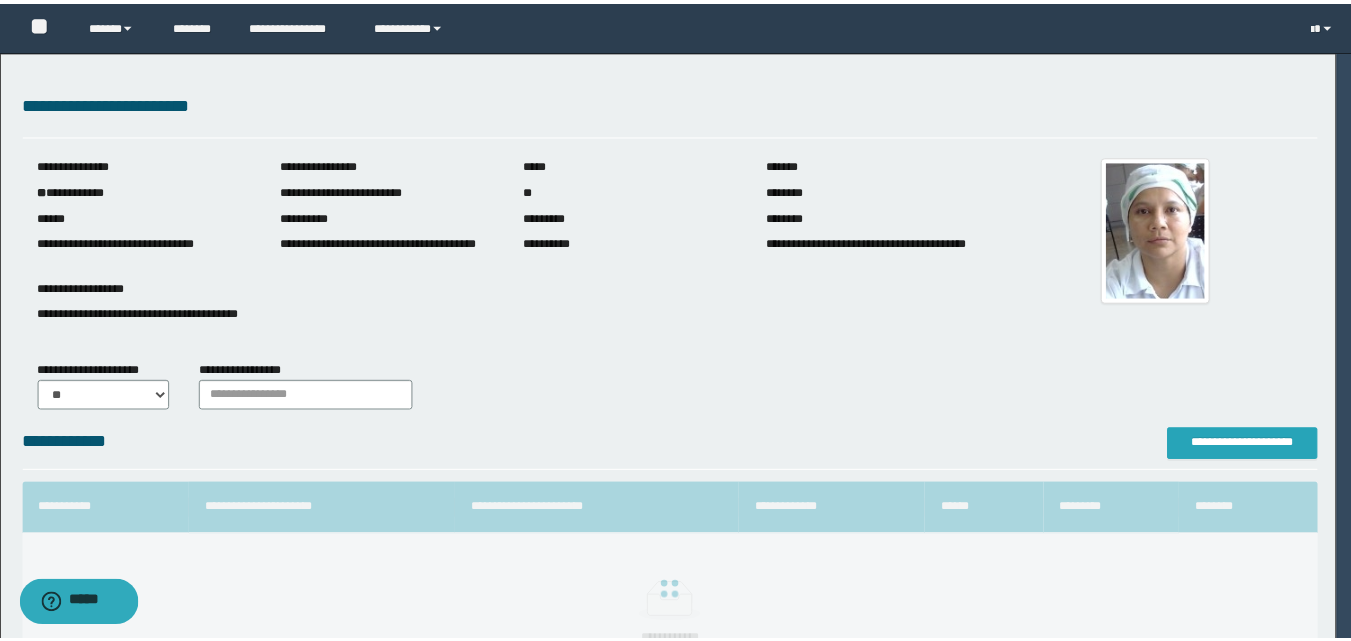 scroll, scrollTop: 0, scrollLeft: 0, axis: both 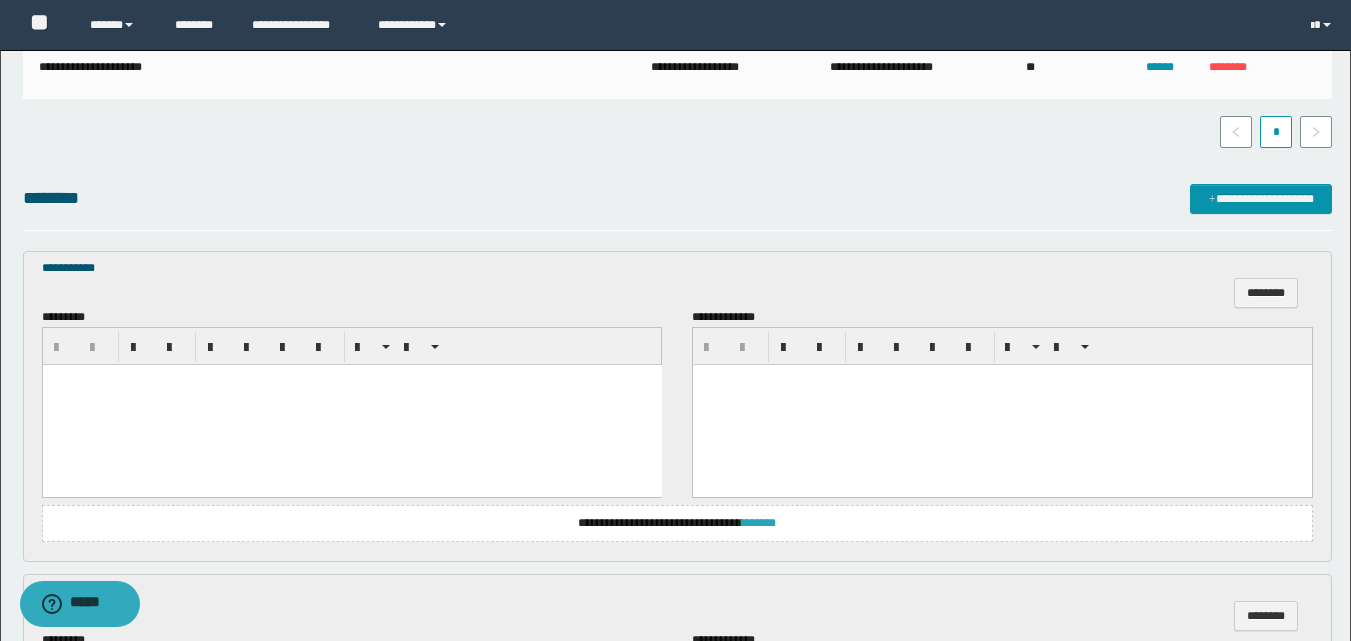 click on "*******" at bounding box center (759, 523) 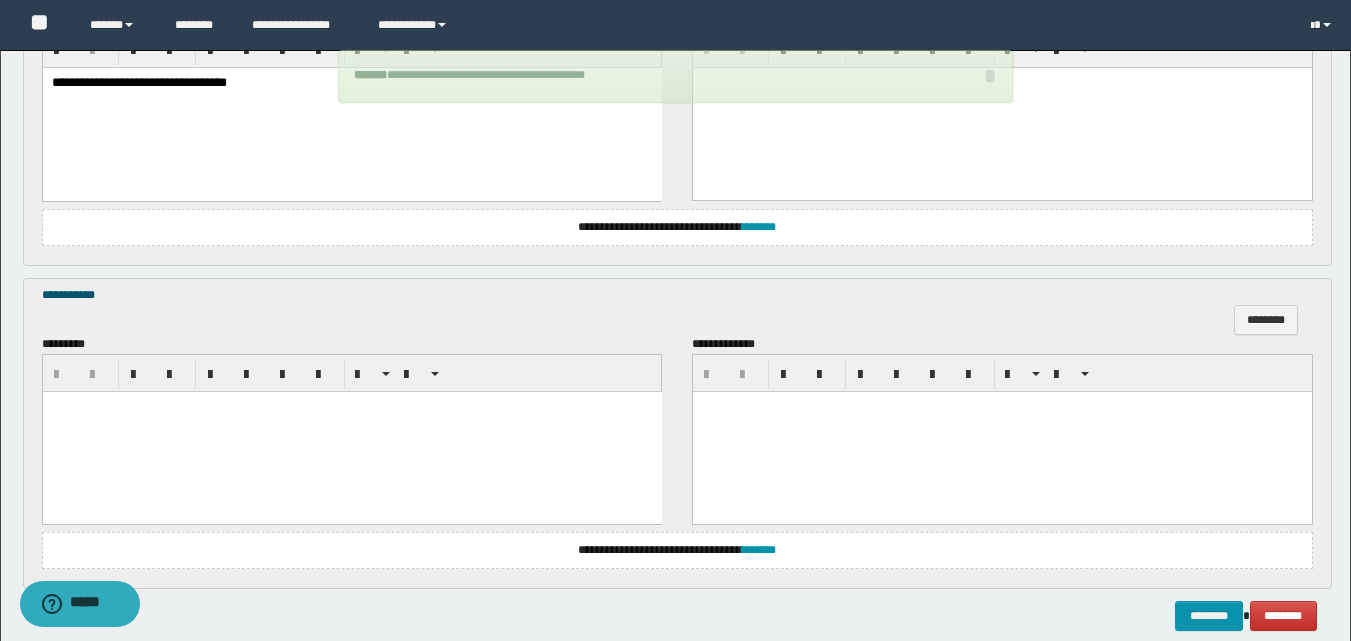 scroll, scrollTop: 1300, scrollLeft: 0, axis: vertical 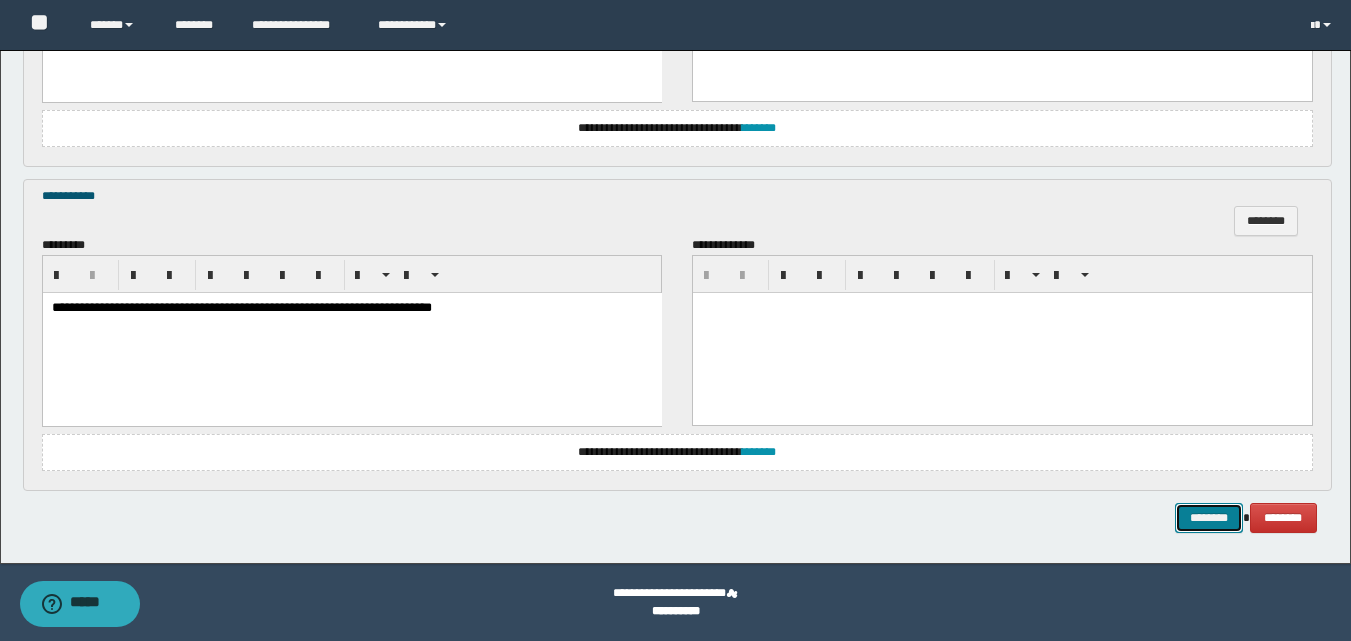 click on "********" at bounding box center [1209, 518] 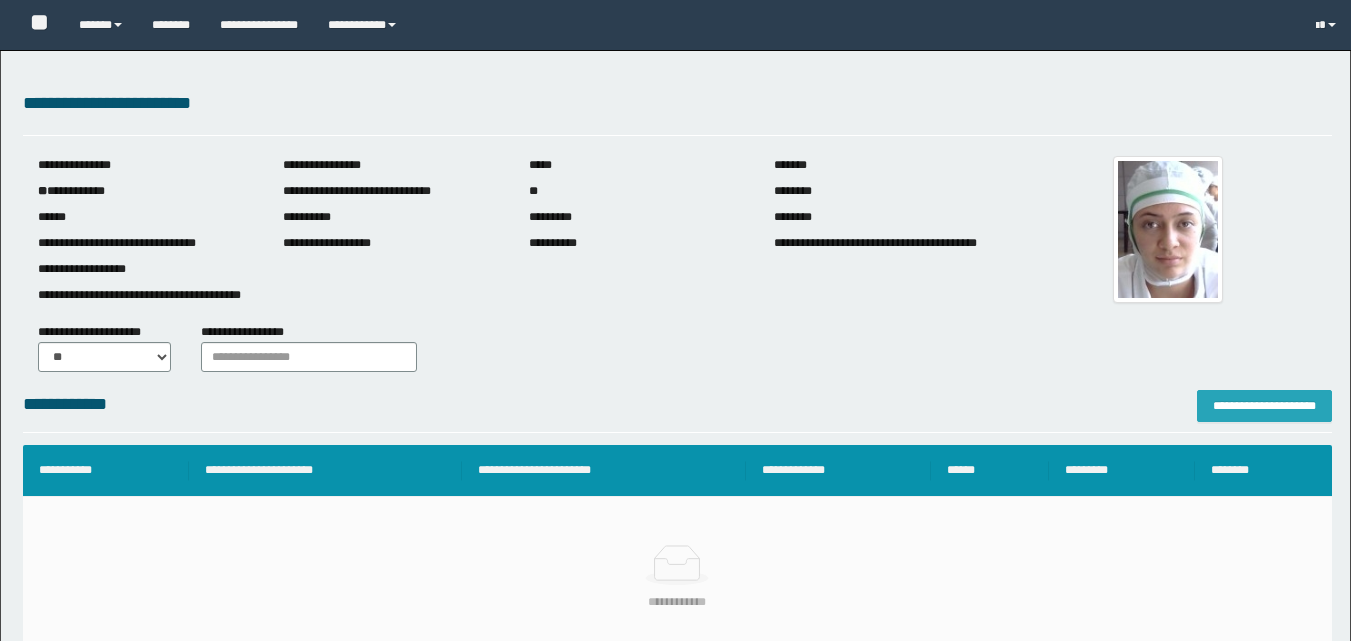 click on "**********" at bounding box center (1264, 406) 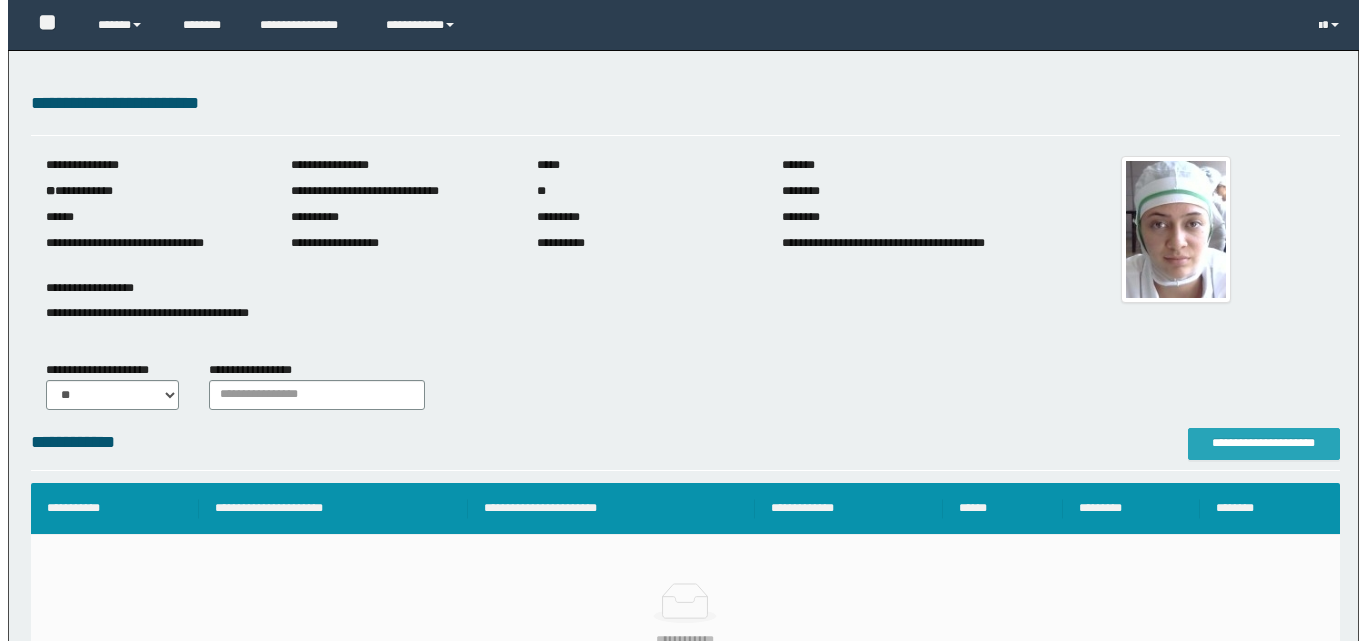 scroll, scrollTop: 0, scrollLeft: 0, axis: both 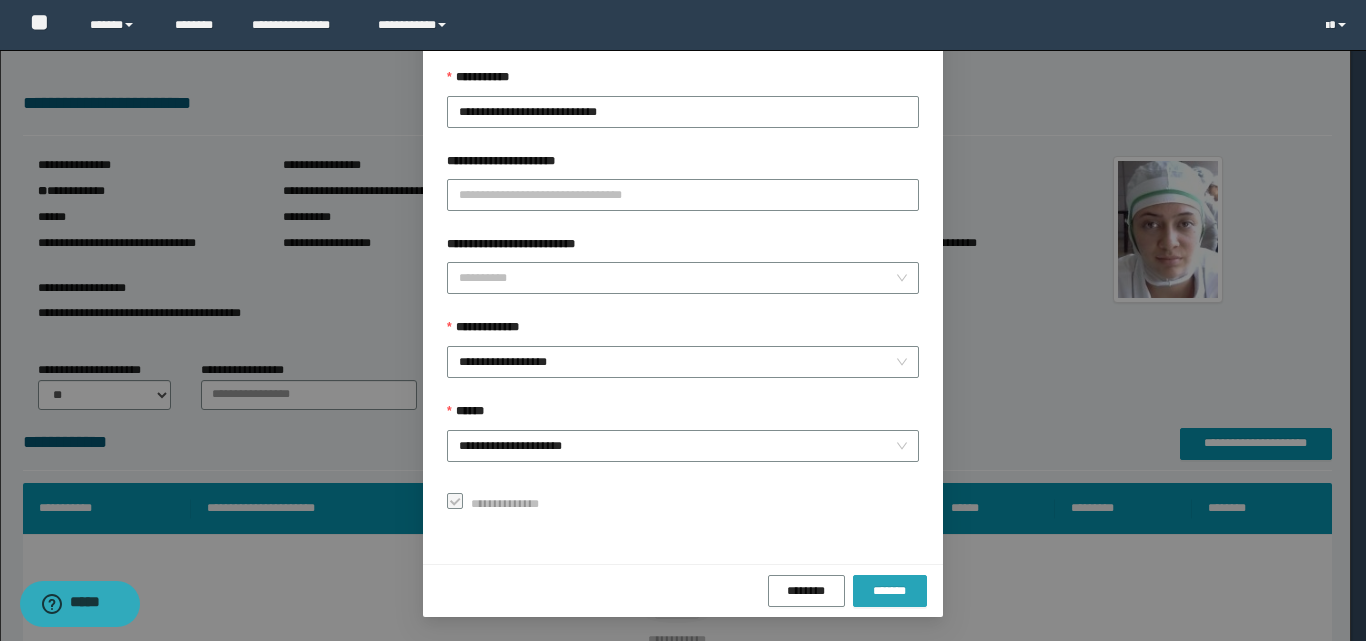 click on "*******" at bounding box center (890, 591) 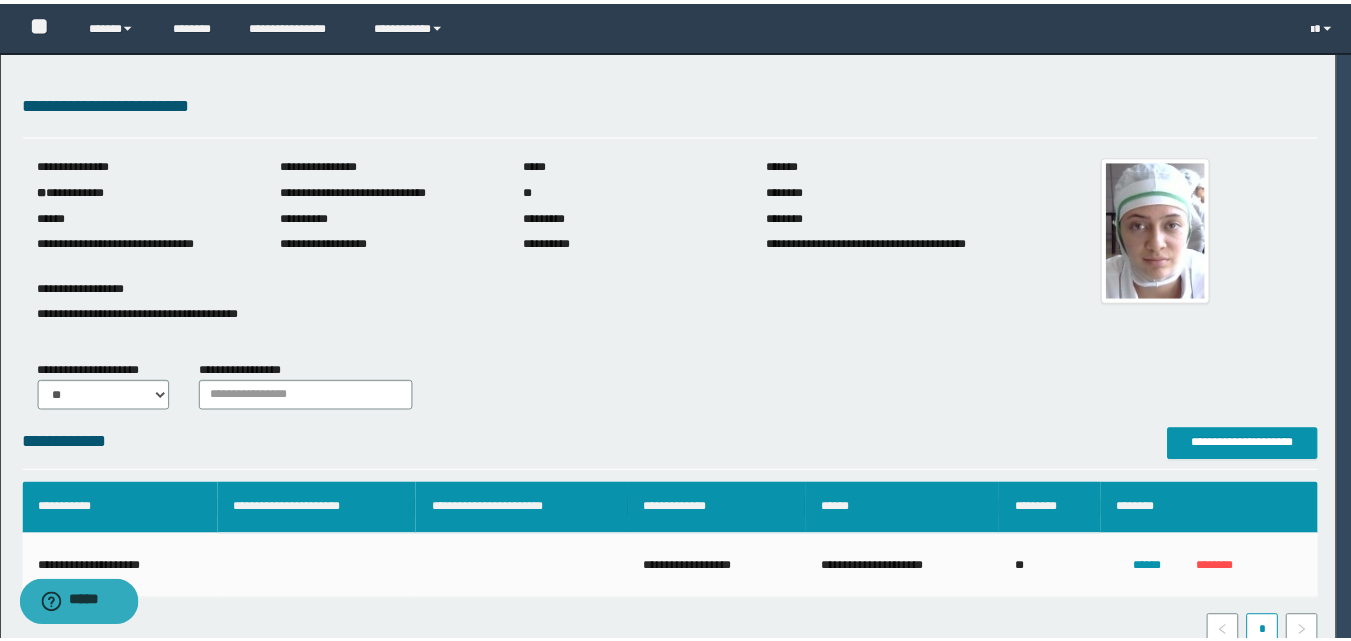 scroll, scrollTop: 64, scrollLeft: 0, axis: vertical 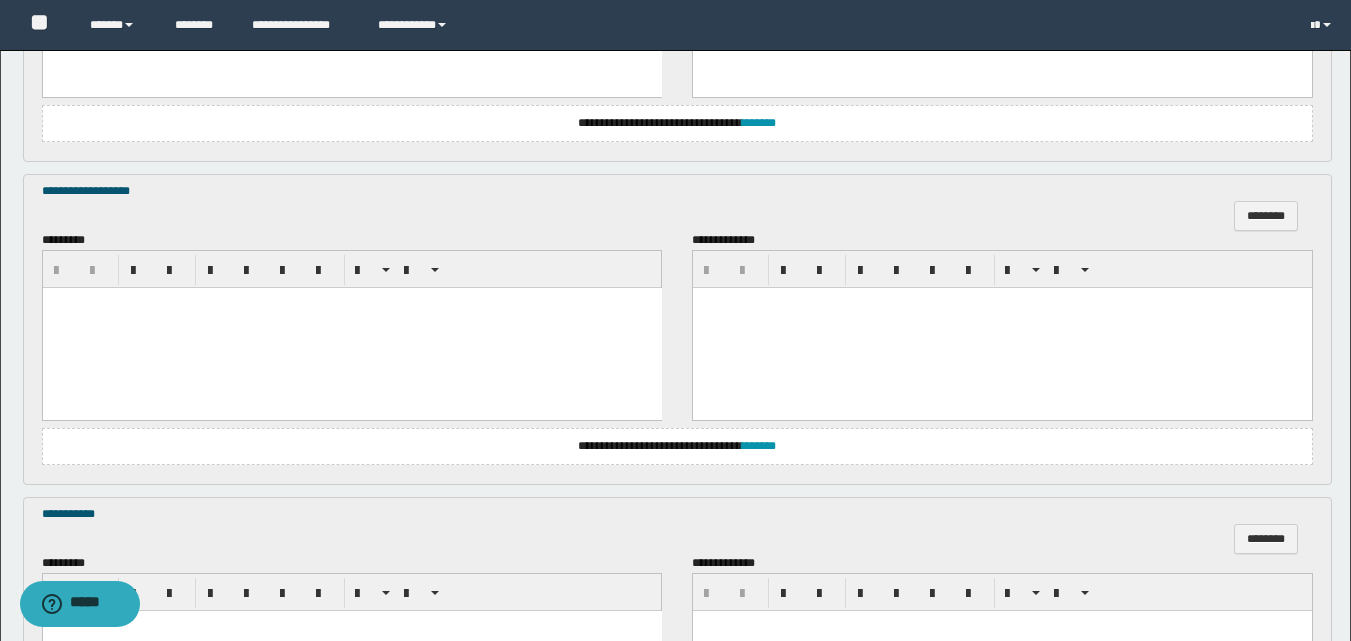 drag, startPoint x: 82, startPoint y: 360, endPoint x: 69, endPoint y: 319, distance: 43.011627 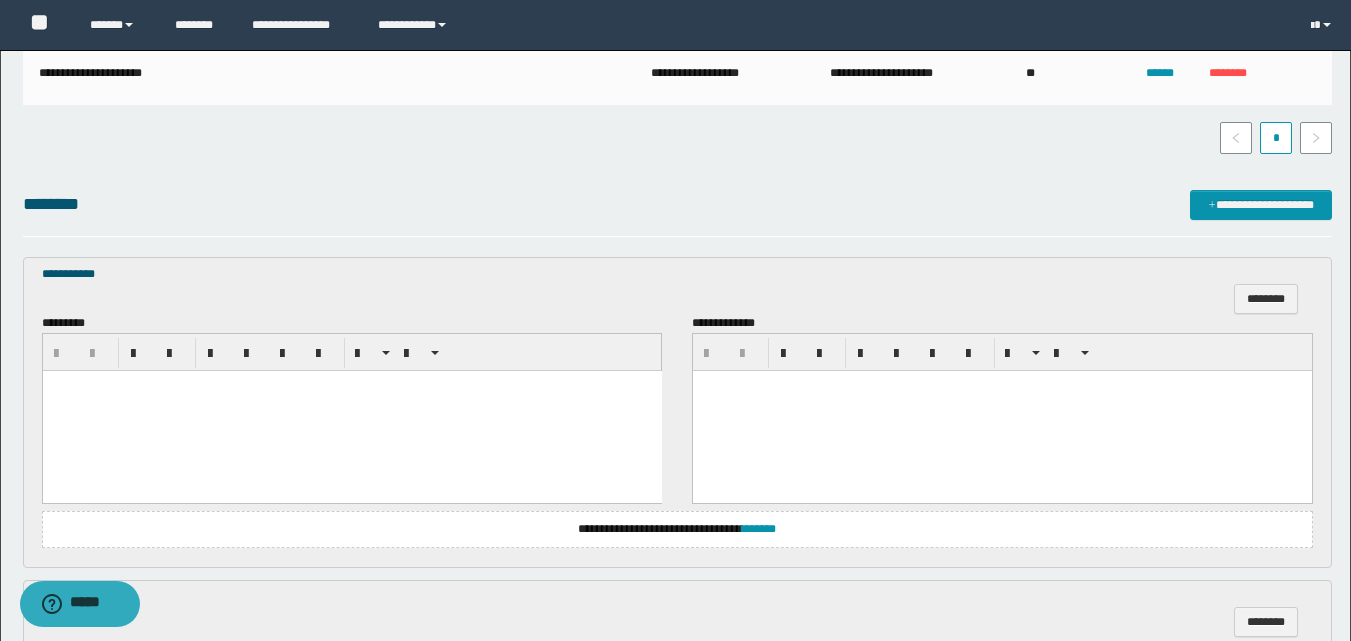 scroll, scrollTop: 500, scrollLeft: 0, axis: vertical 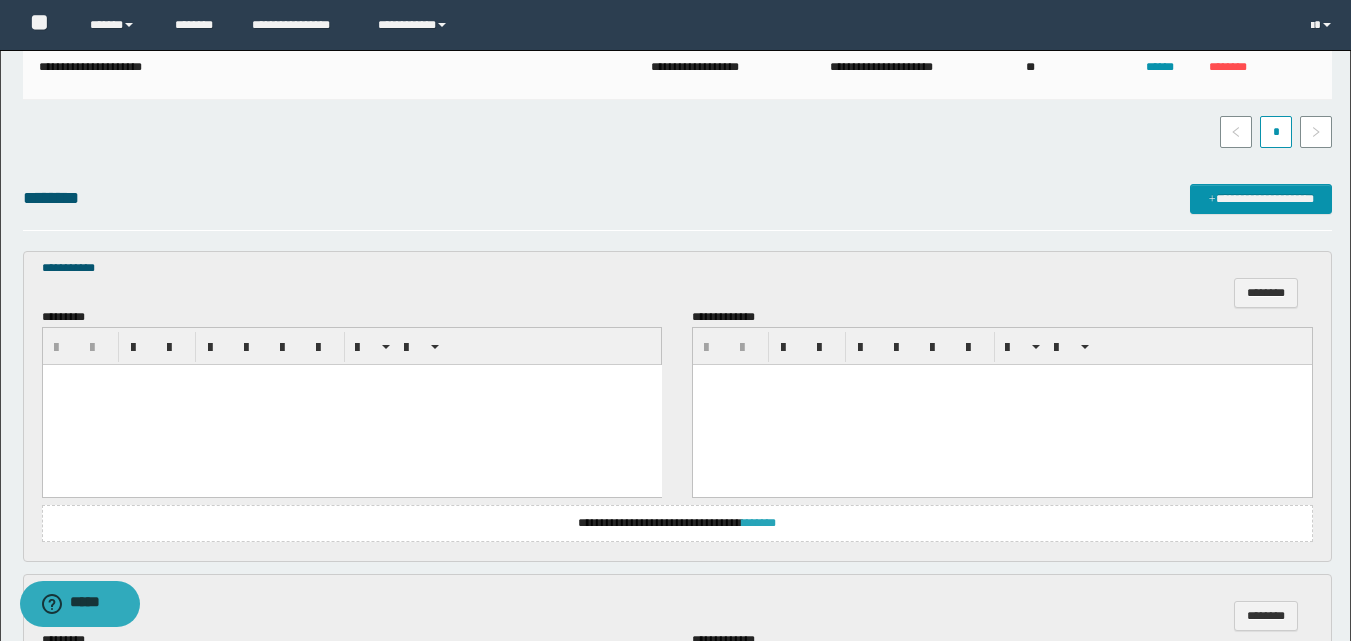 click on "*******" at bounding box center [759, 523] 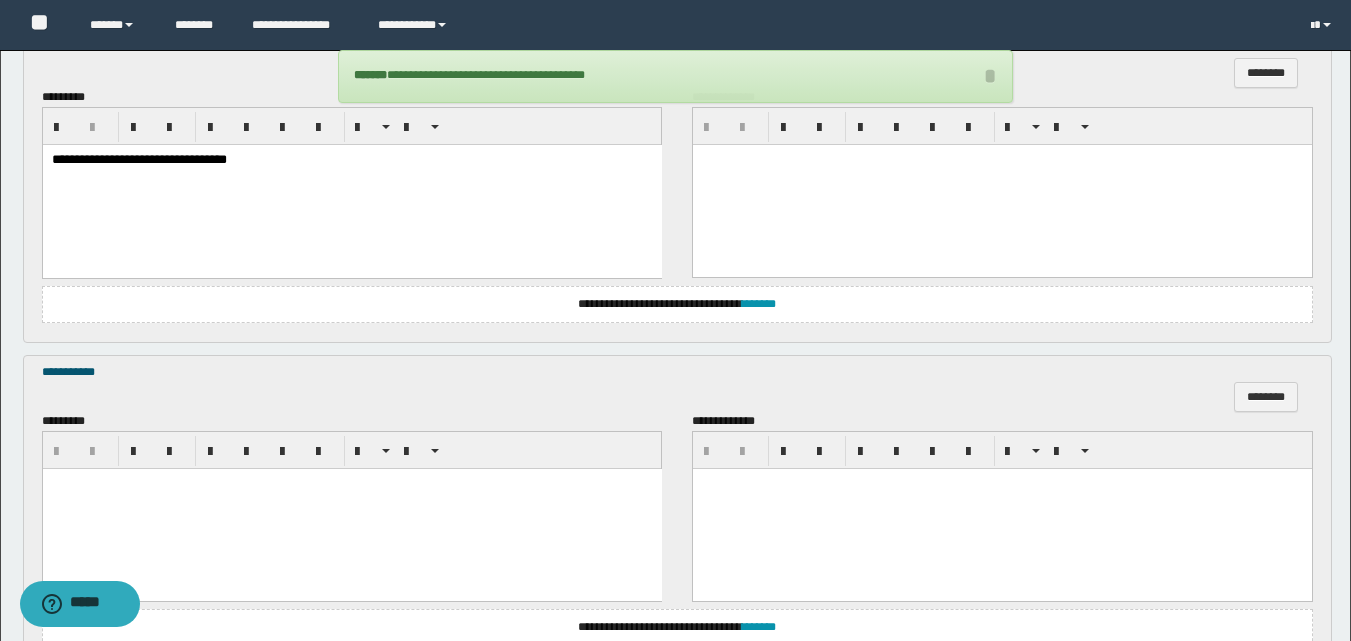scroll, scrollTop: 1300, scrollLeft: 0, axis: vertical 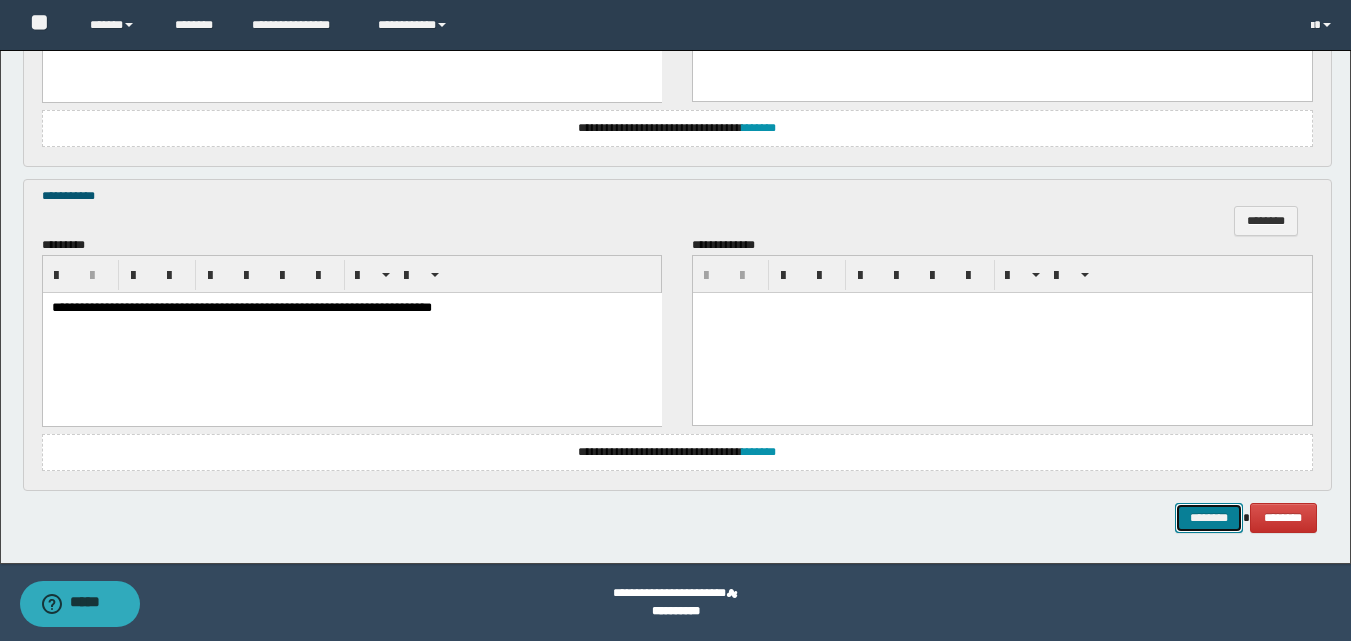 click on "********" at bounding box center (1209, 518) 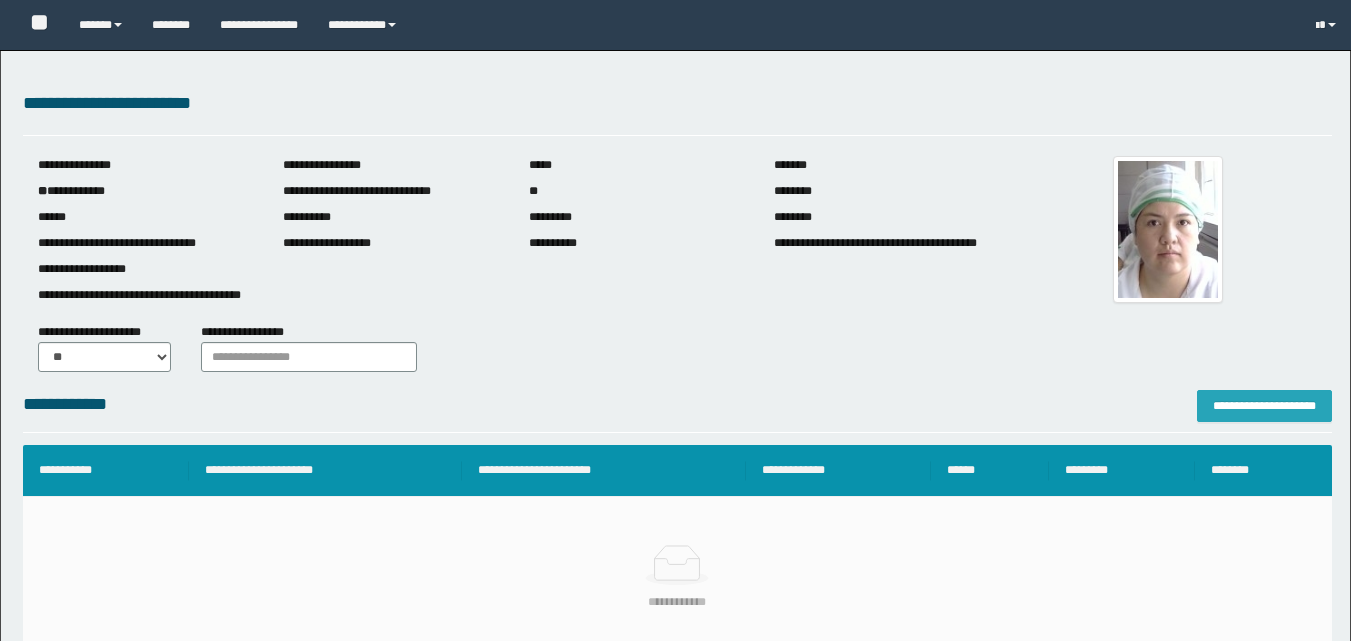 click on "**********" at bounding box center [1264, 406] 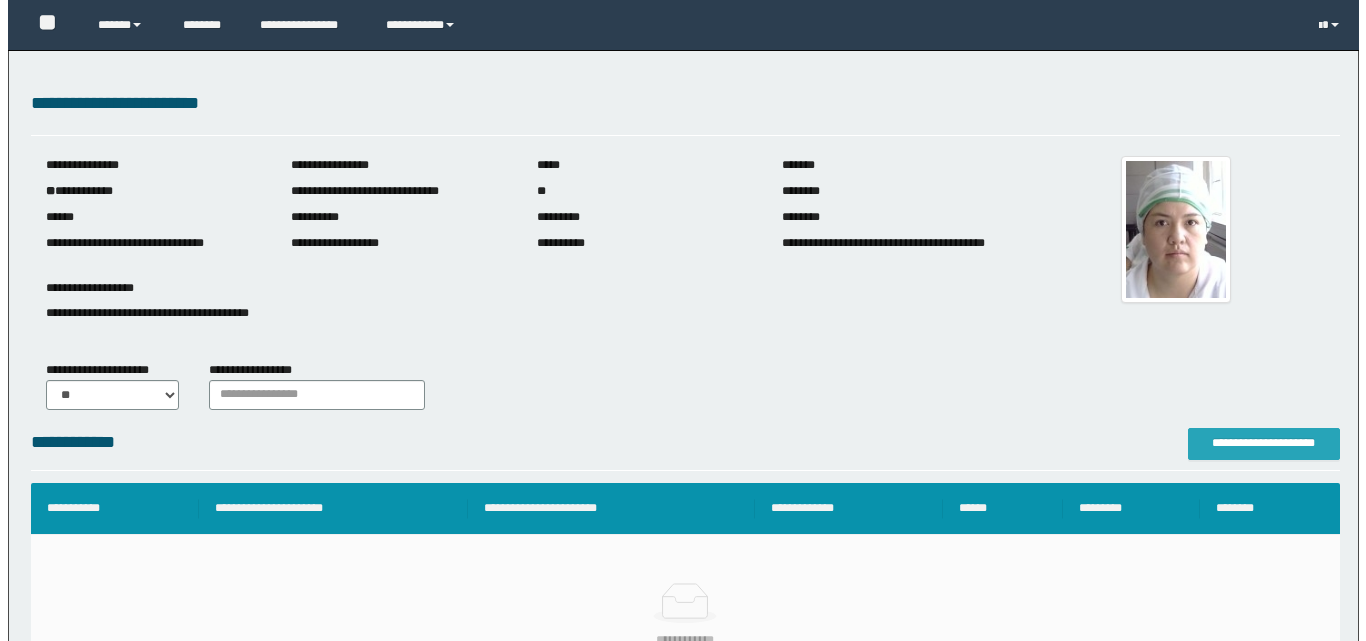 scroll, scrollTop: 0, scrollLeft: 0, axis: both 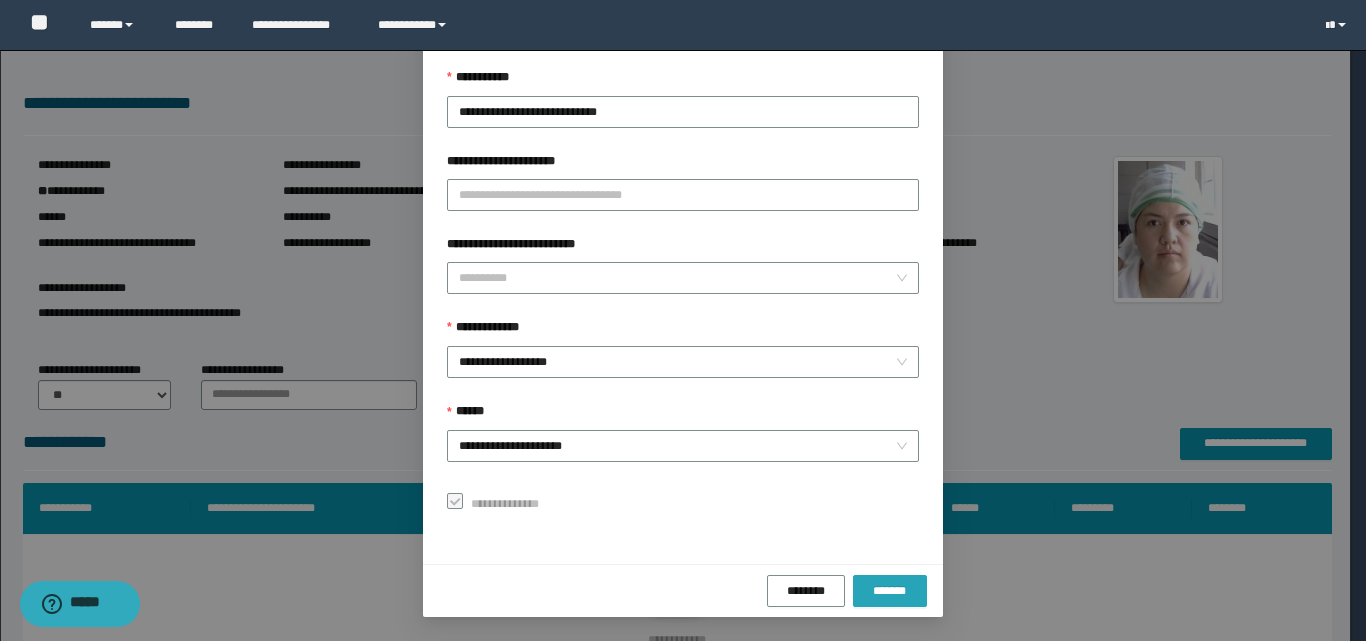 click on "*******" at bounding box center (890, 591) 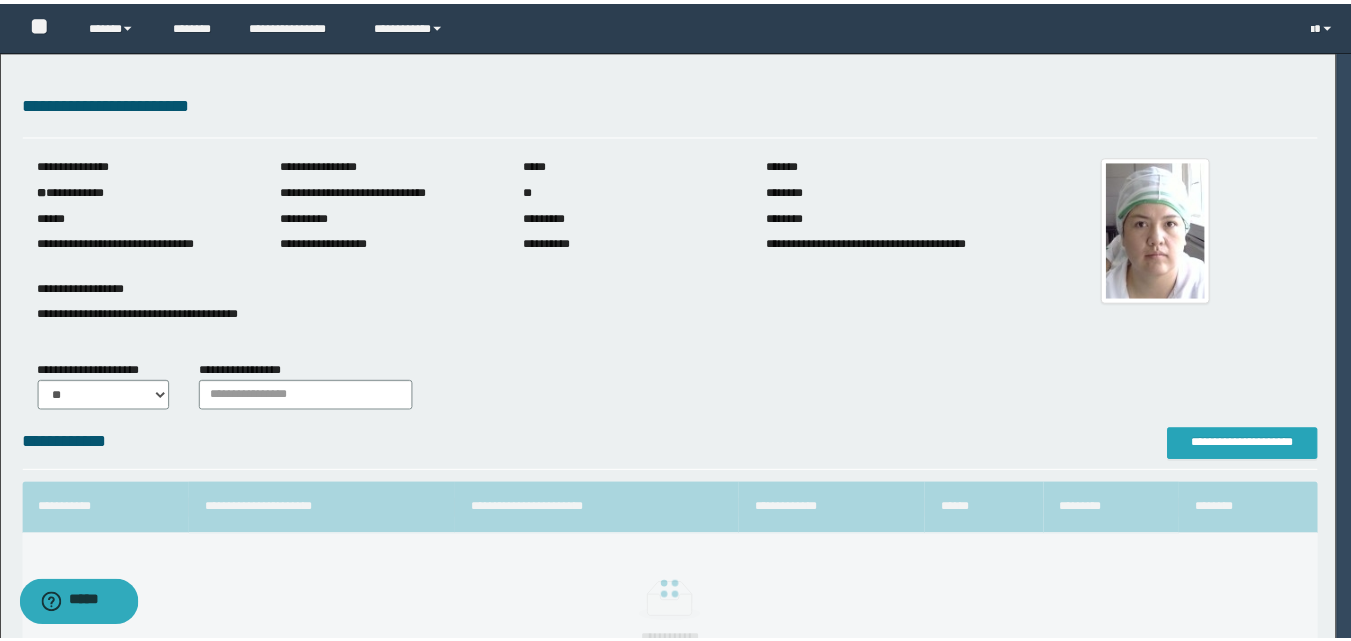 scroll, scrollTop: 0, scrollLeft: 0, axis: both 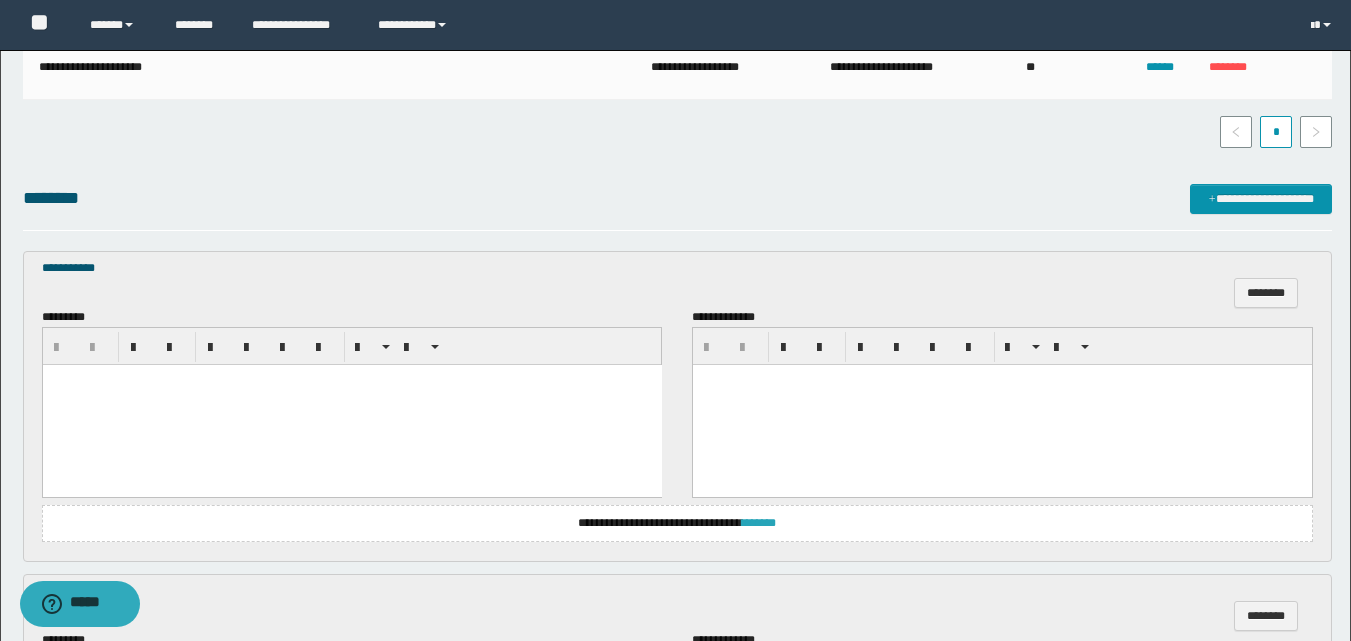 click on "*******" at bounding box center (759, 523) 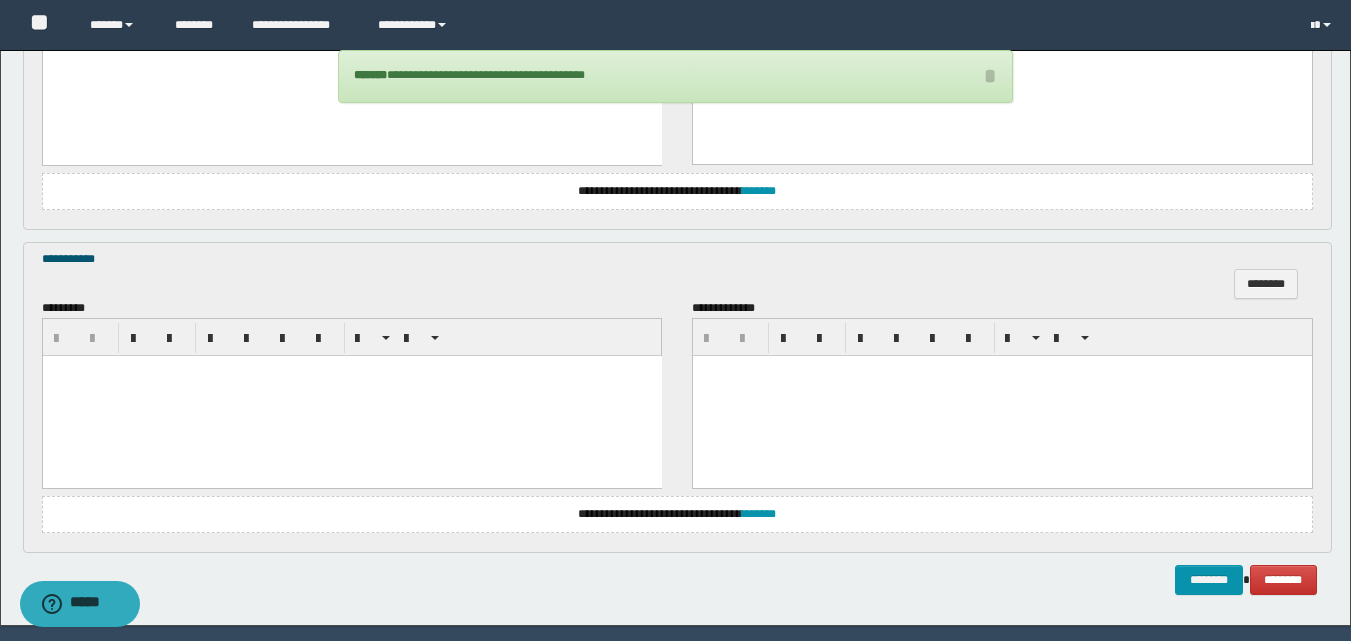 scroll, scrollTop: 1371, scrollLeft: 0, axis: vertical 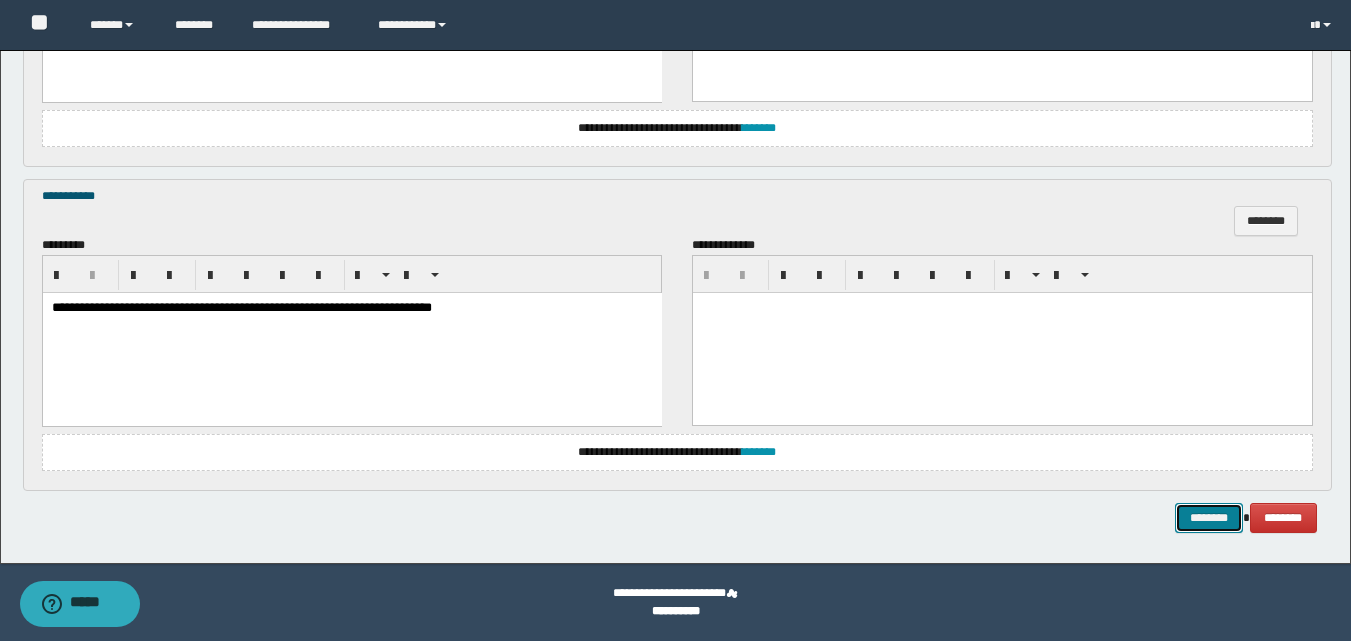 click on "********" at bounding box center [1209, 518] 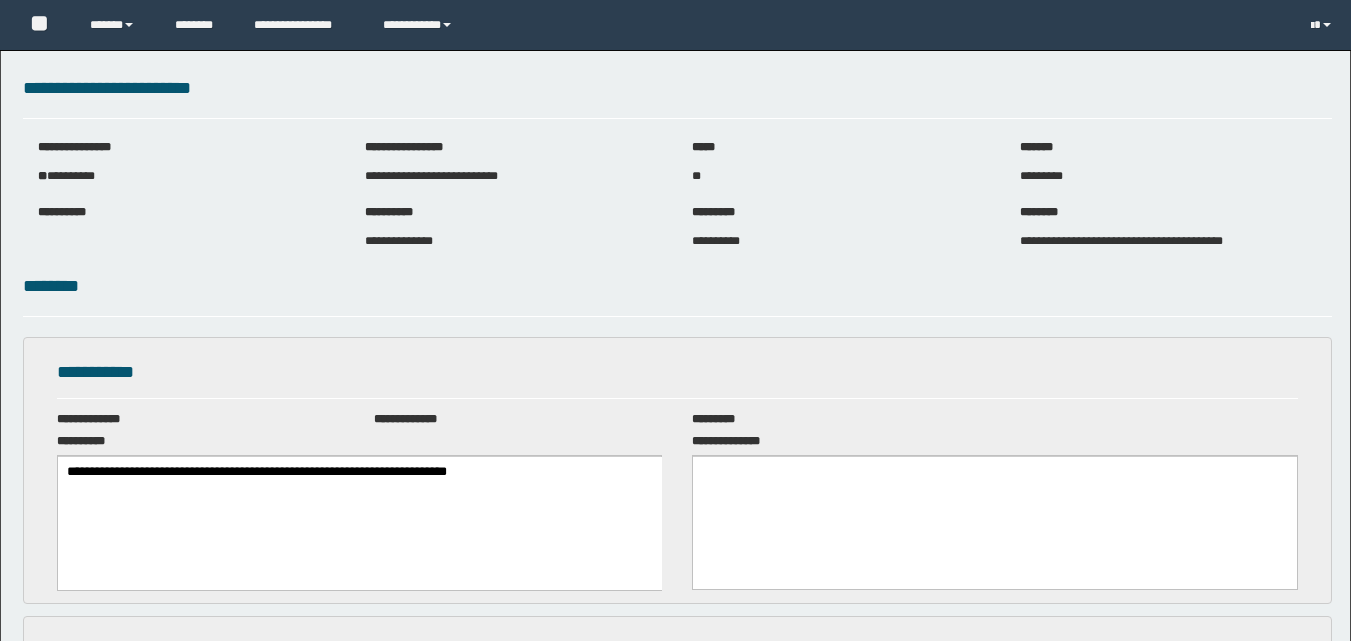 scroll, scrollTop: 0, scrollLeft: 0, axis: both 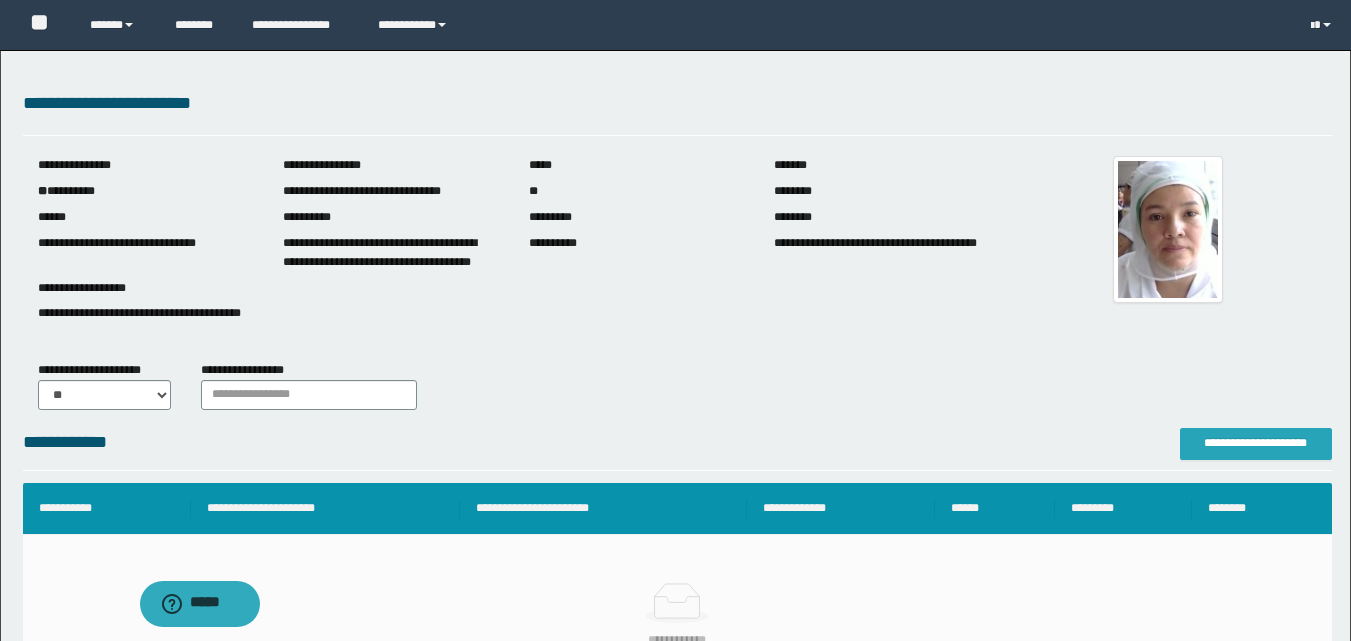 click on "**********" at bounding box center (1256, 443) 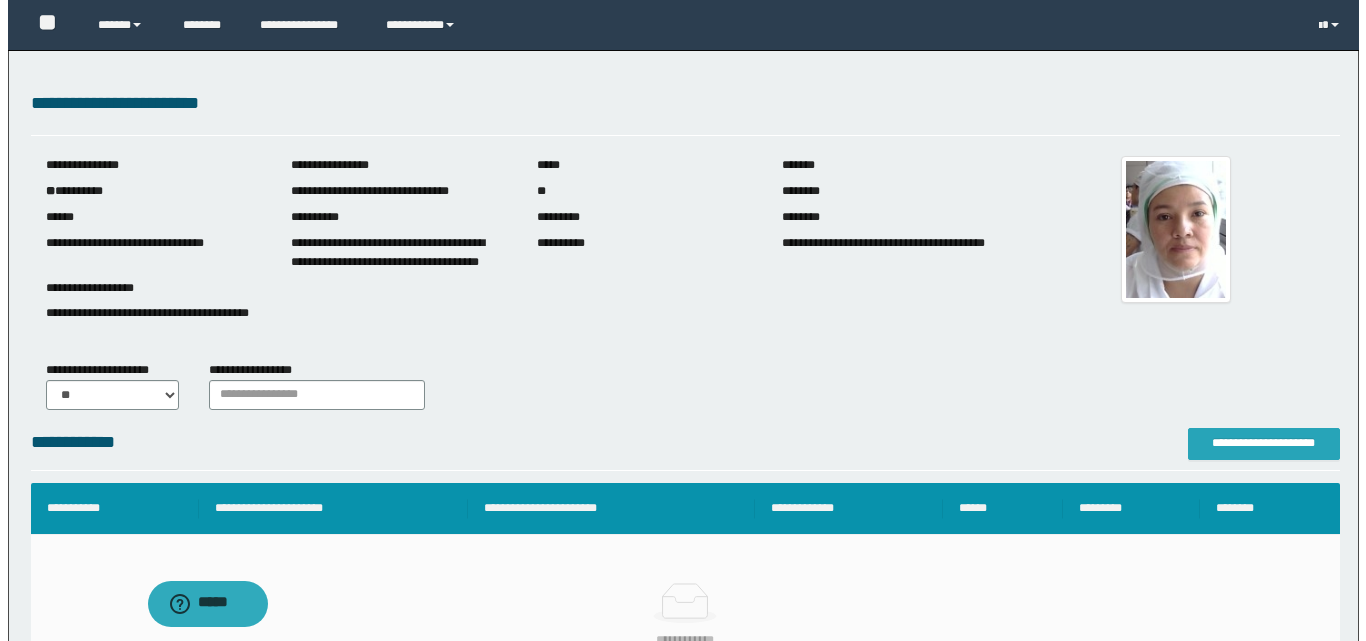 scroll, scrollTop: 0, scrollLeft: 0, axis: both 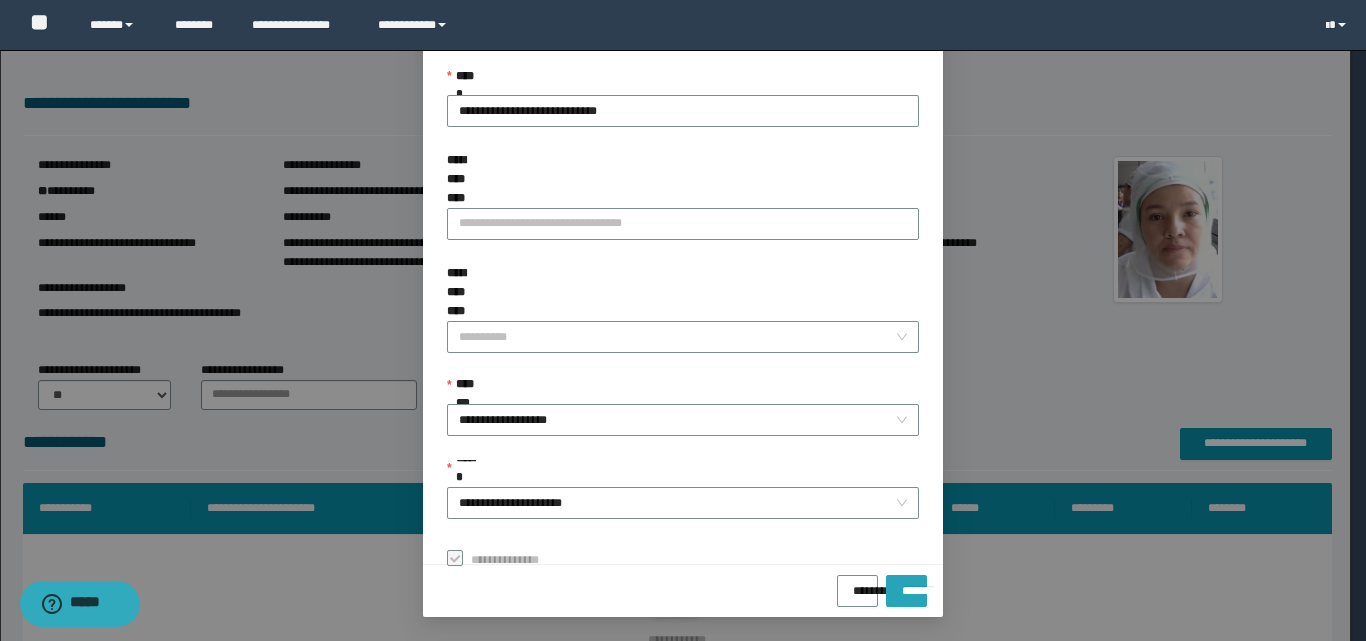 click on "*******" at bounding box center [906, 584] 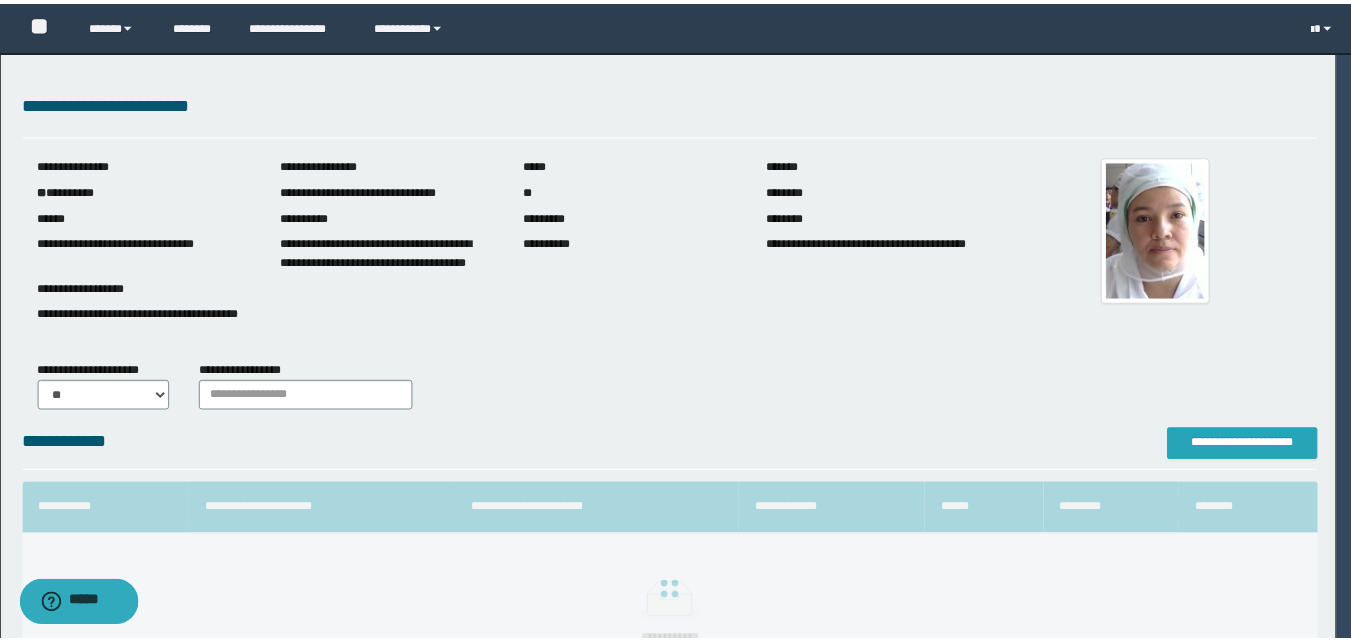 scroll, scrollTop: 0, scrollLeft: 0, axis: both 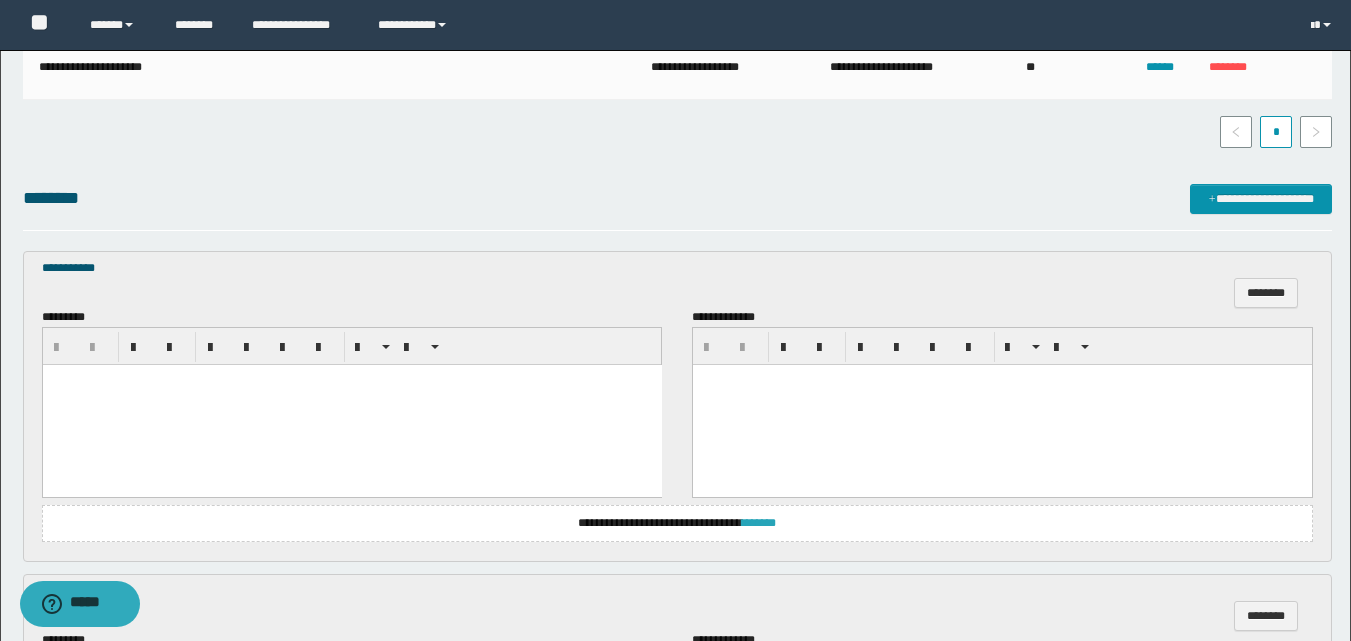 click on "*******" at bounding box center (759, 523) 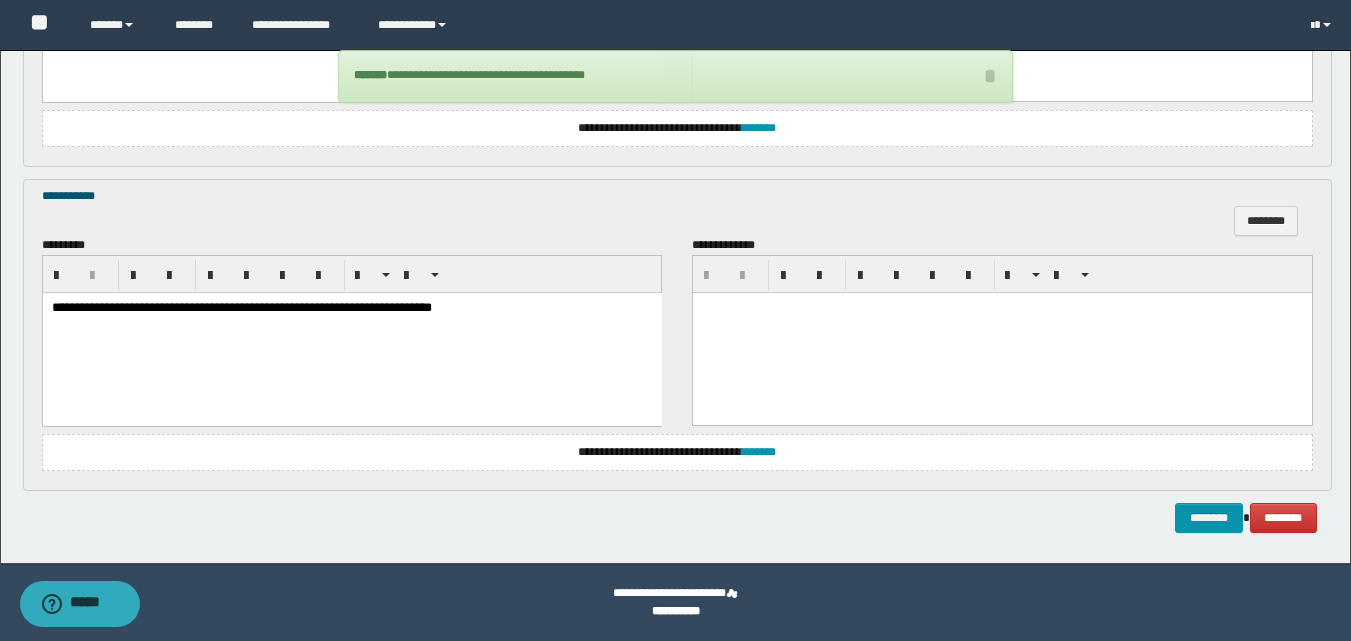 scroll, scrollTop: 1372, scrollLeft: 0, axis: vertical 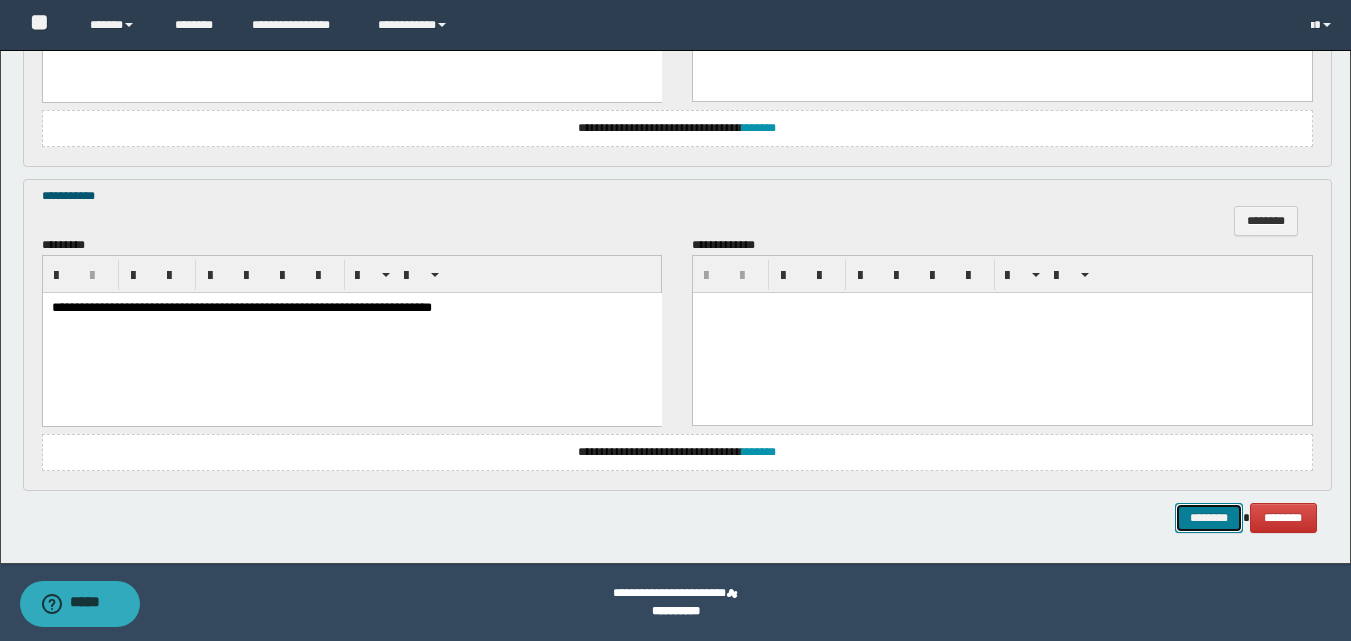 click on "********" at bounding box center [1209, 518] 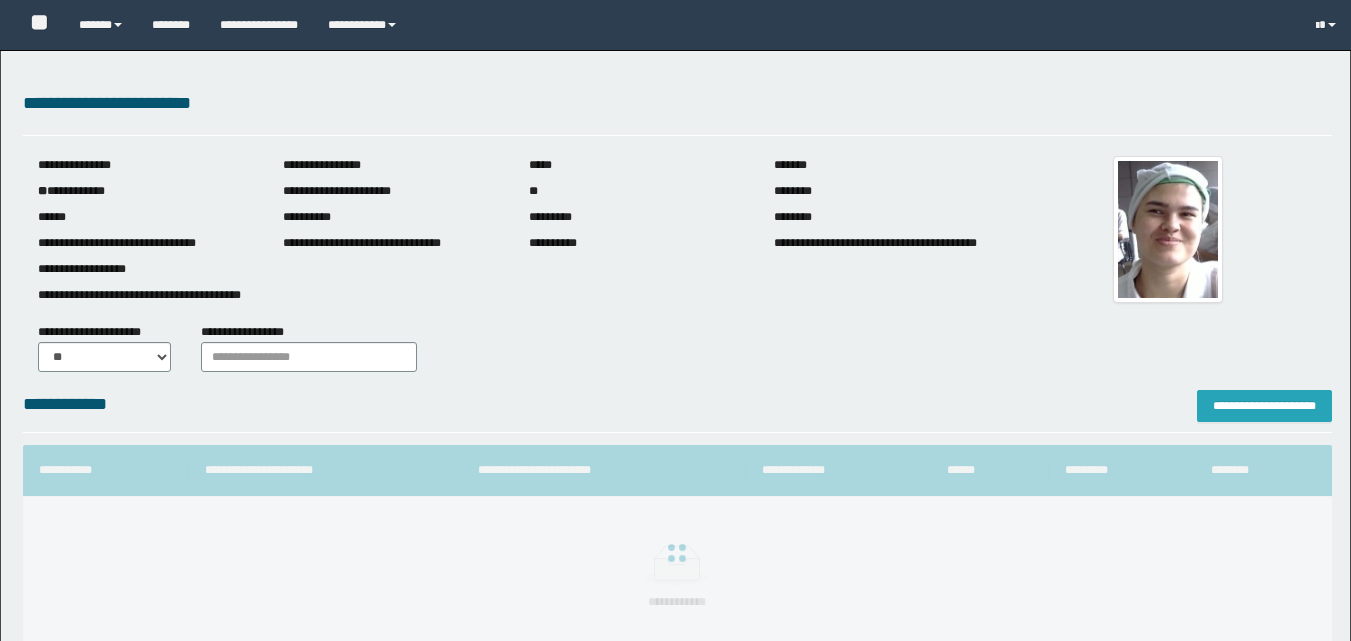 click on "**********" at bounding box center (1264, 406) 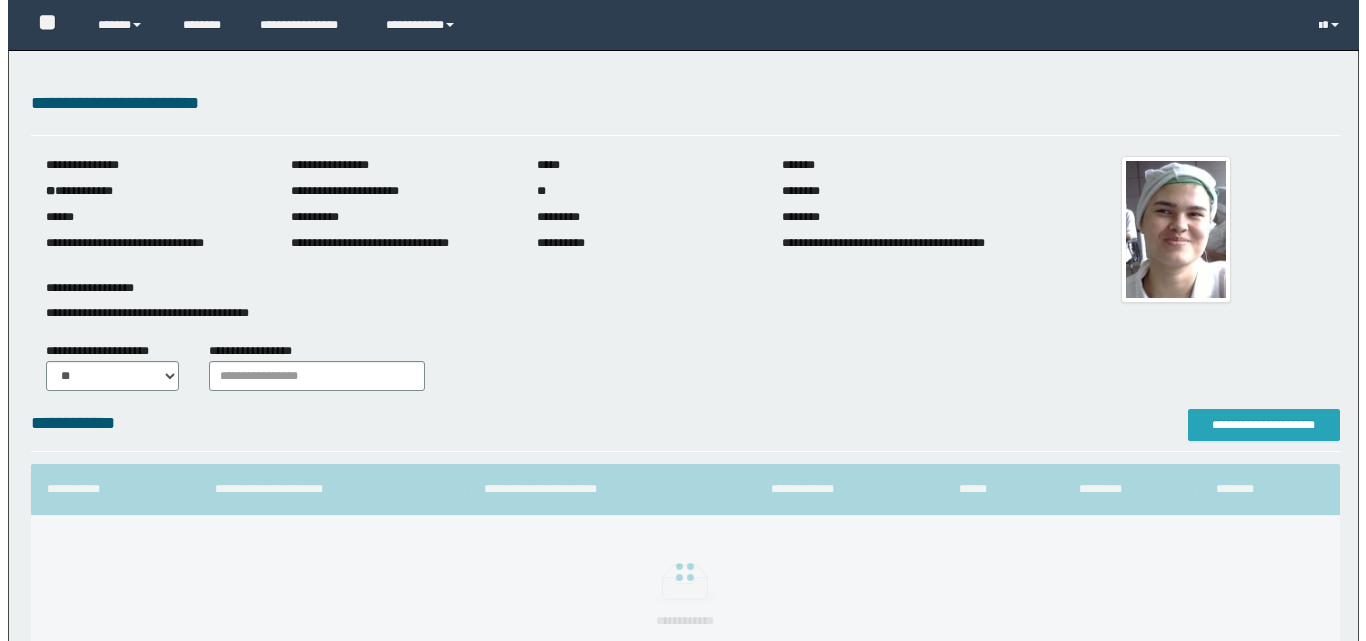 scroll, scrollTop: 0, scrollLeft: 0, axis: both 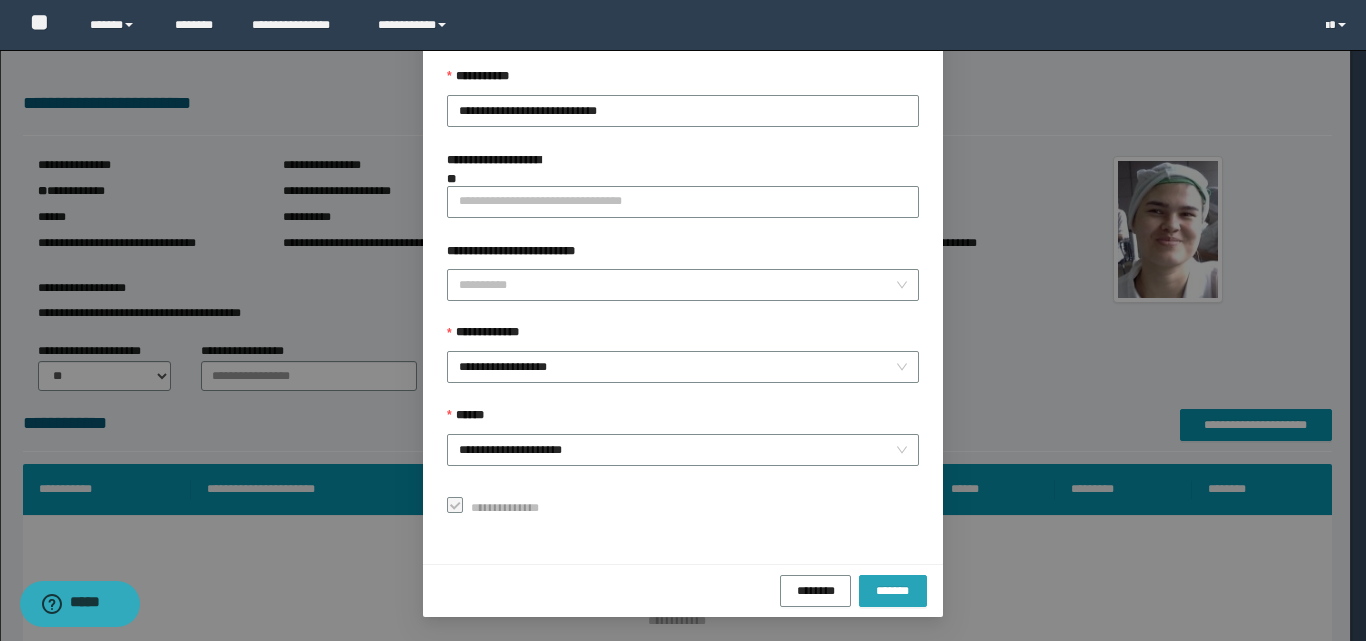 click on "*******" at bounding box center [893, 590] 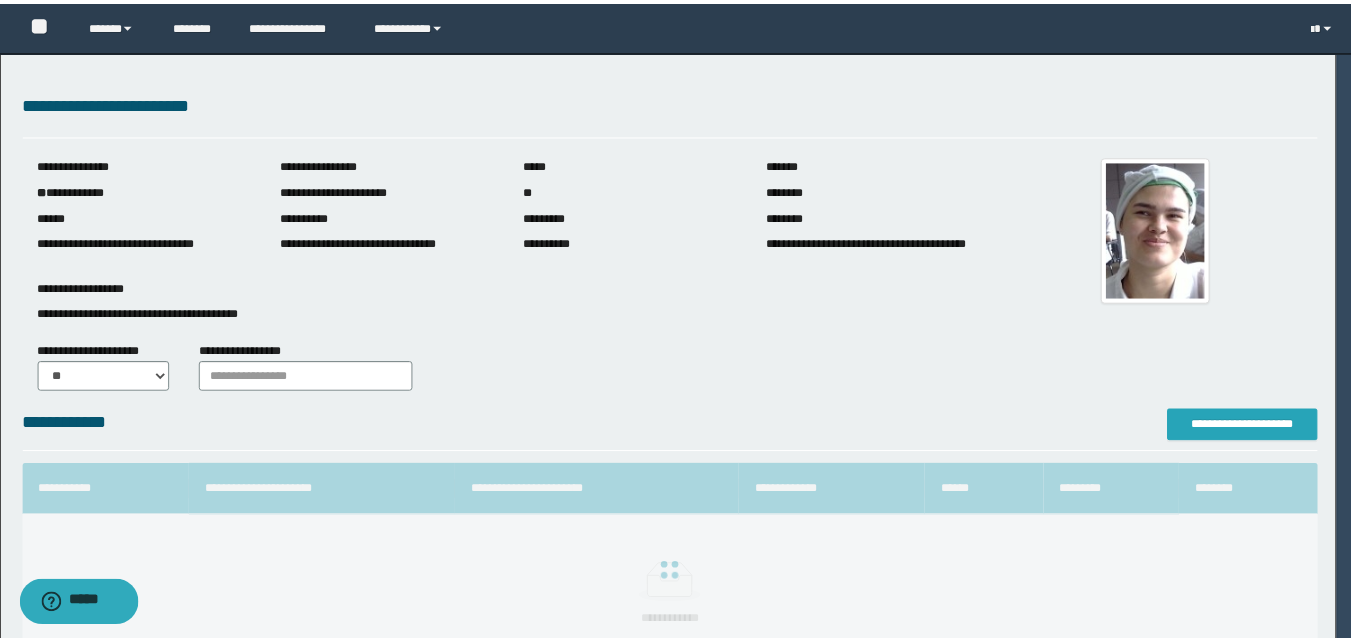 scroll, scrollTop: 0, scrollLeft: 0, axis: both 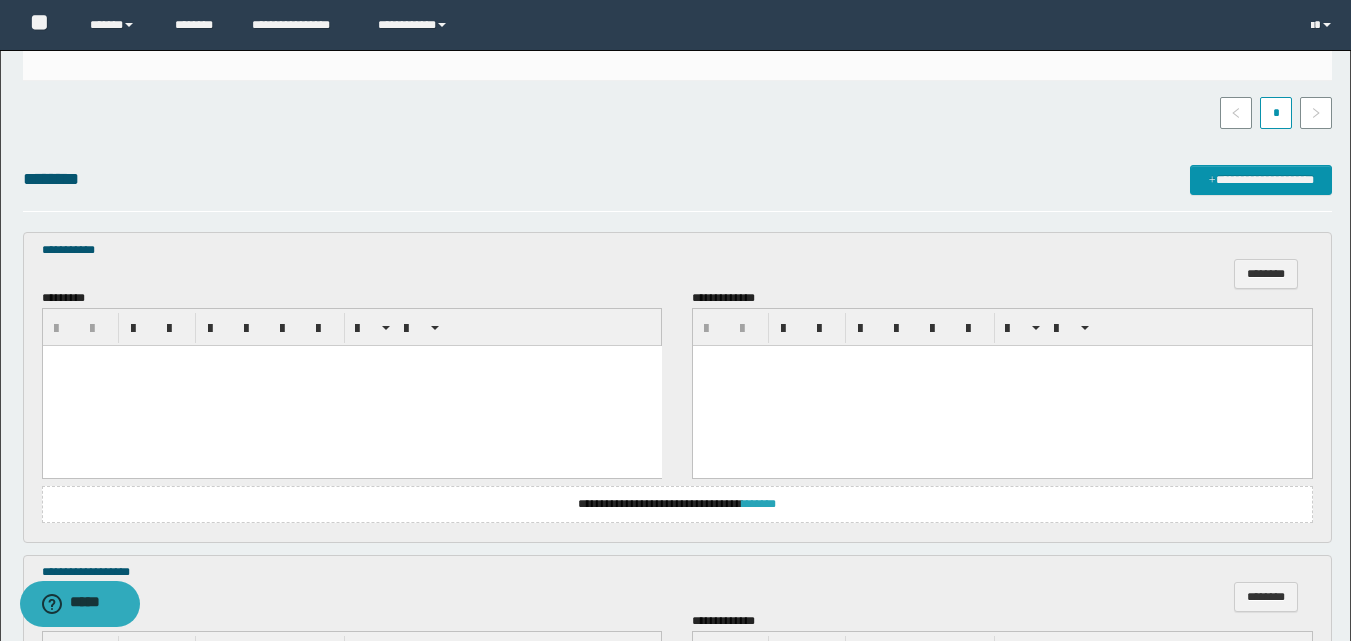 click on "*******" at bounding box center [759, 504] 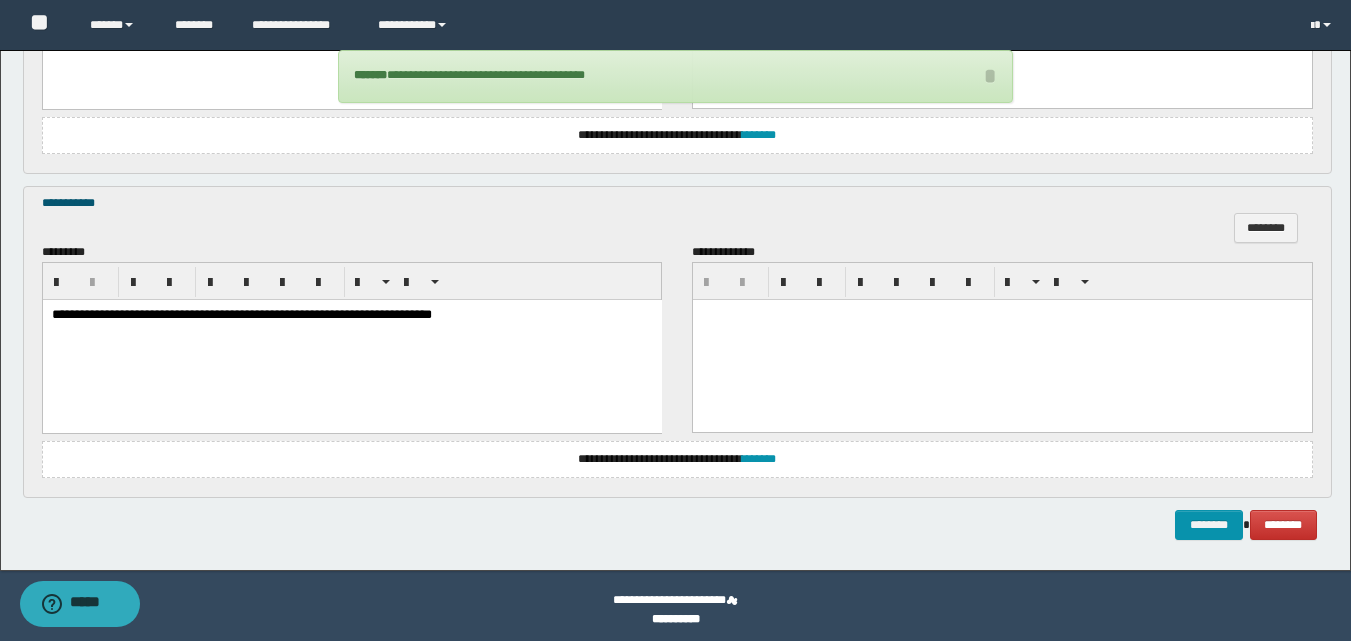 scroll, scrollTop: 1353, scrollLeft: 0, axis: vertical 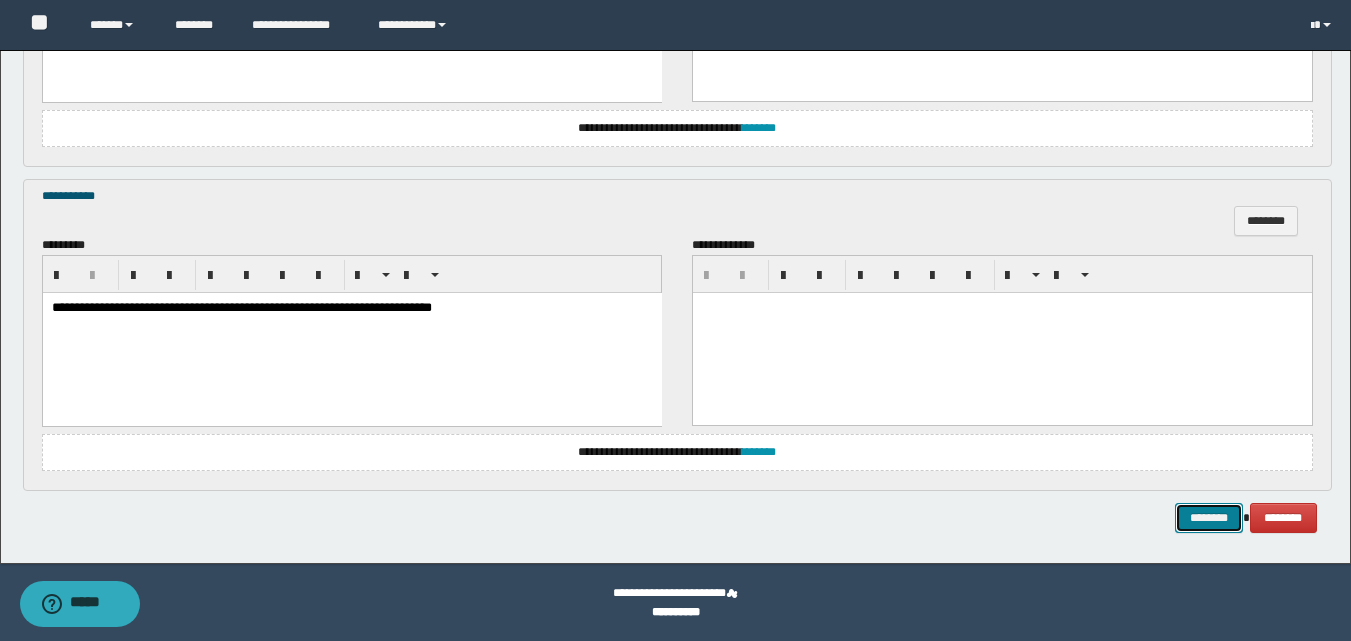click on "********" at bounding box center [1209, 518] 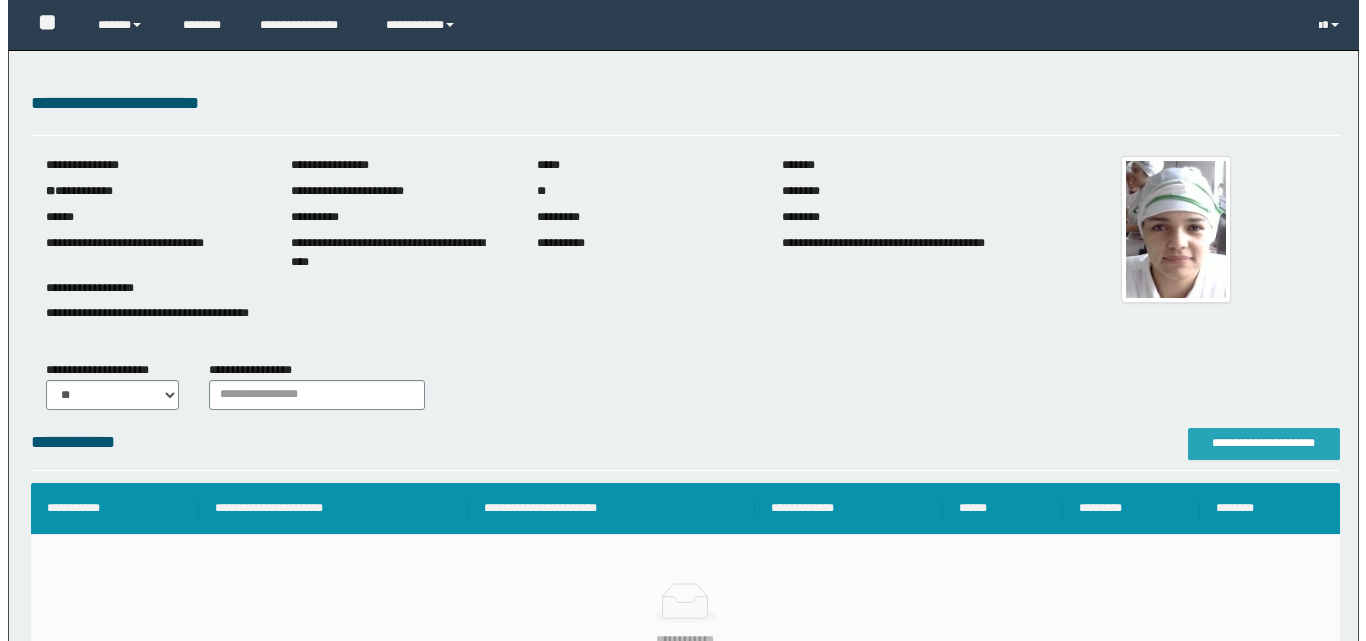 scroll, scrollTop: 0, scrollLeft: 0, axis: both 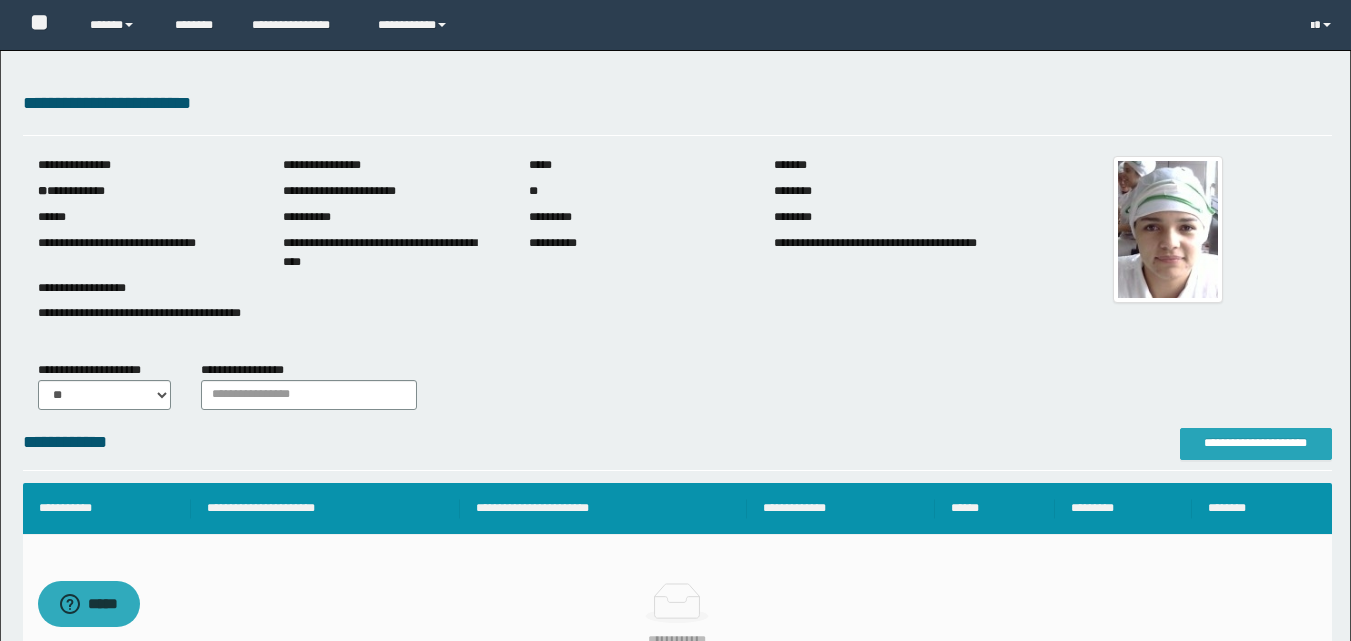 click on "**********" at bounding box center (1256, 444) 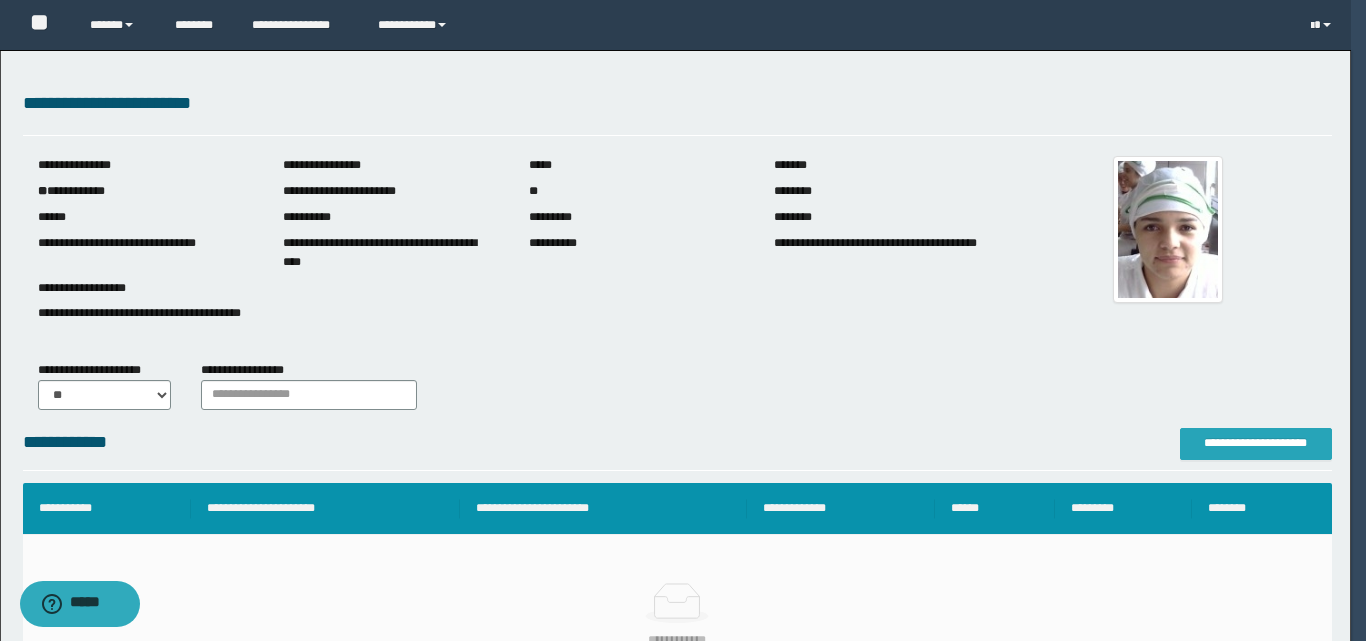 scroll, scrollTop: 0, scrollLeft: 0, axis: both 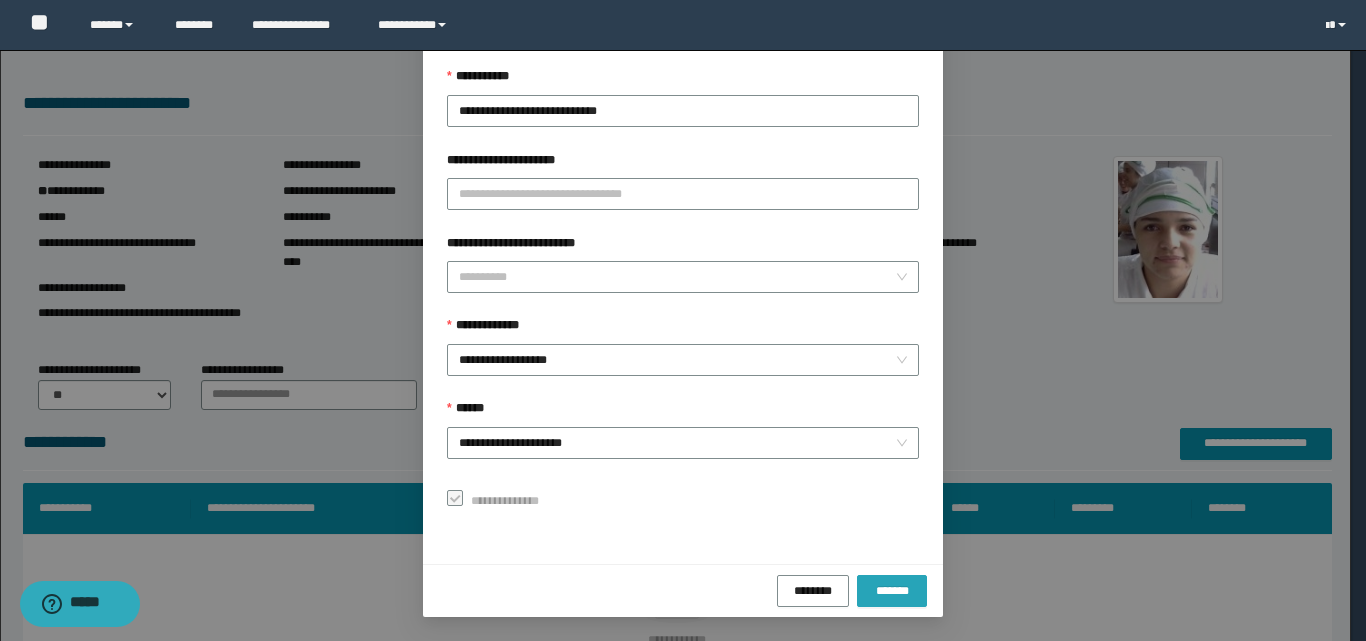 click on "*******" at bounding box center (892, 590) 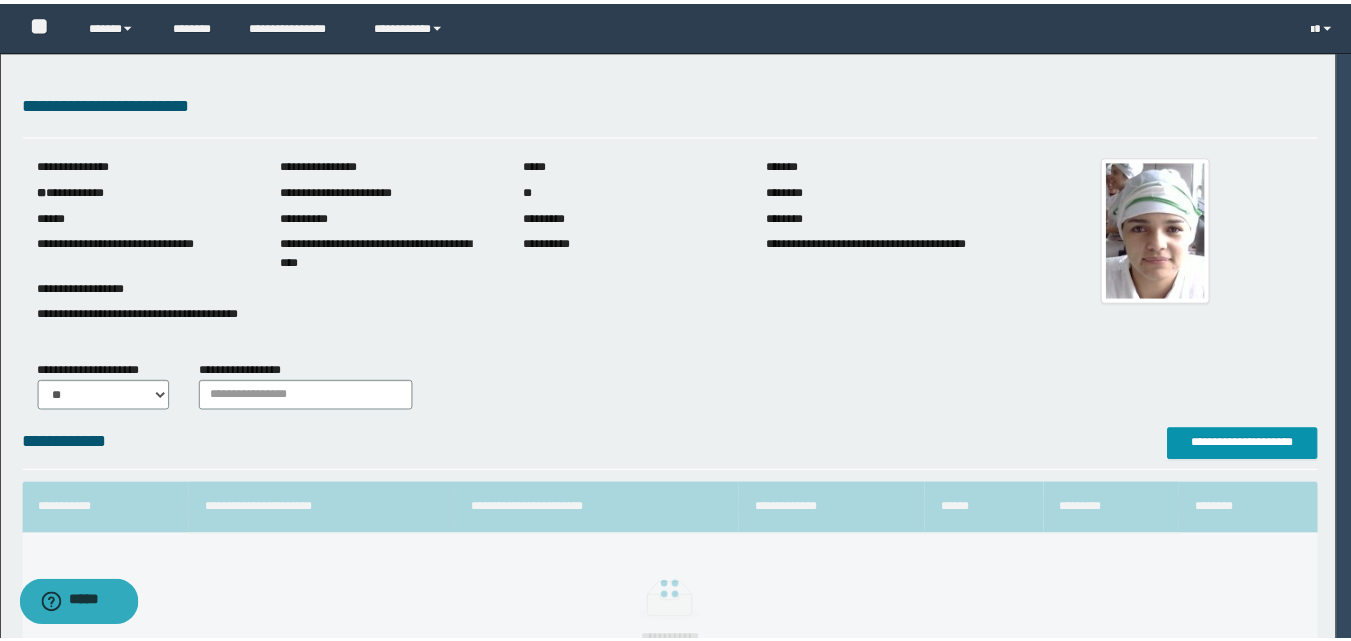 scroll, scrollTop: 64, scrollLeft: 0, axis: vertical 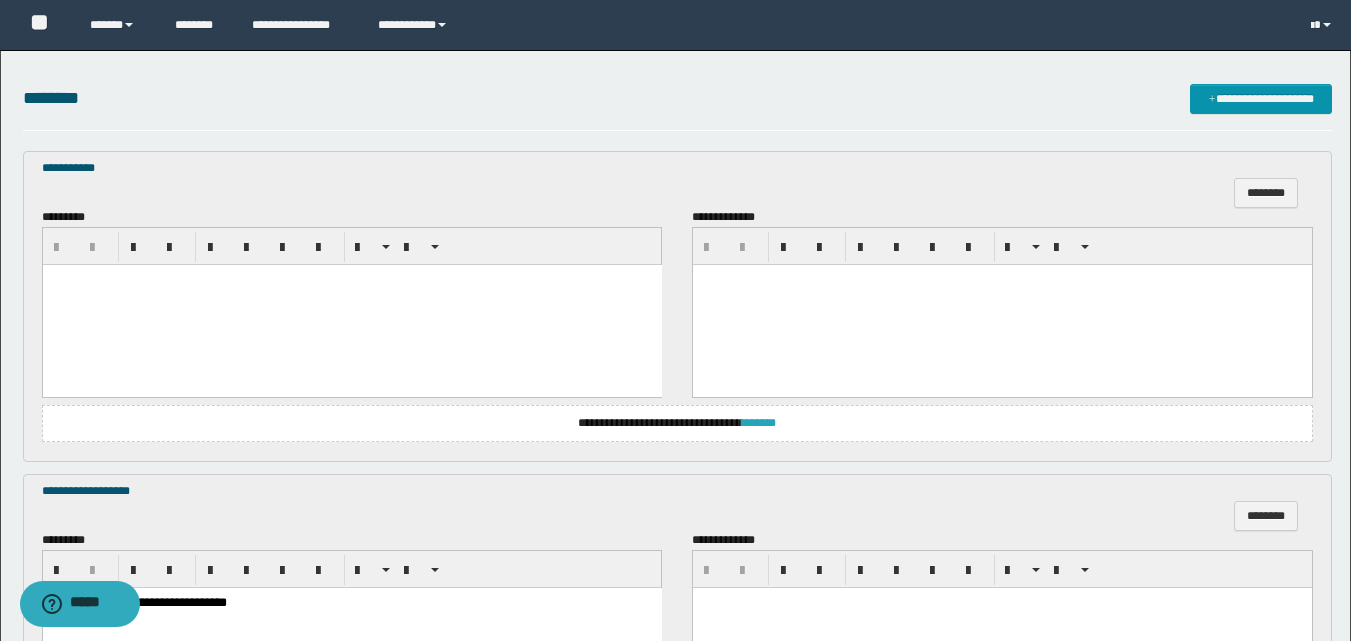 click on "*******" at bounding box center [759, 423] 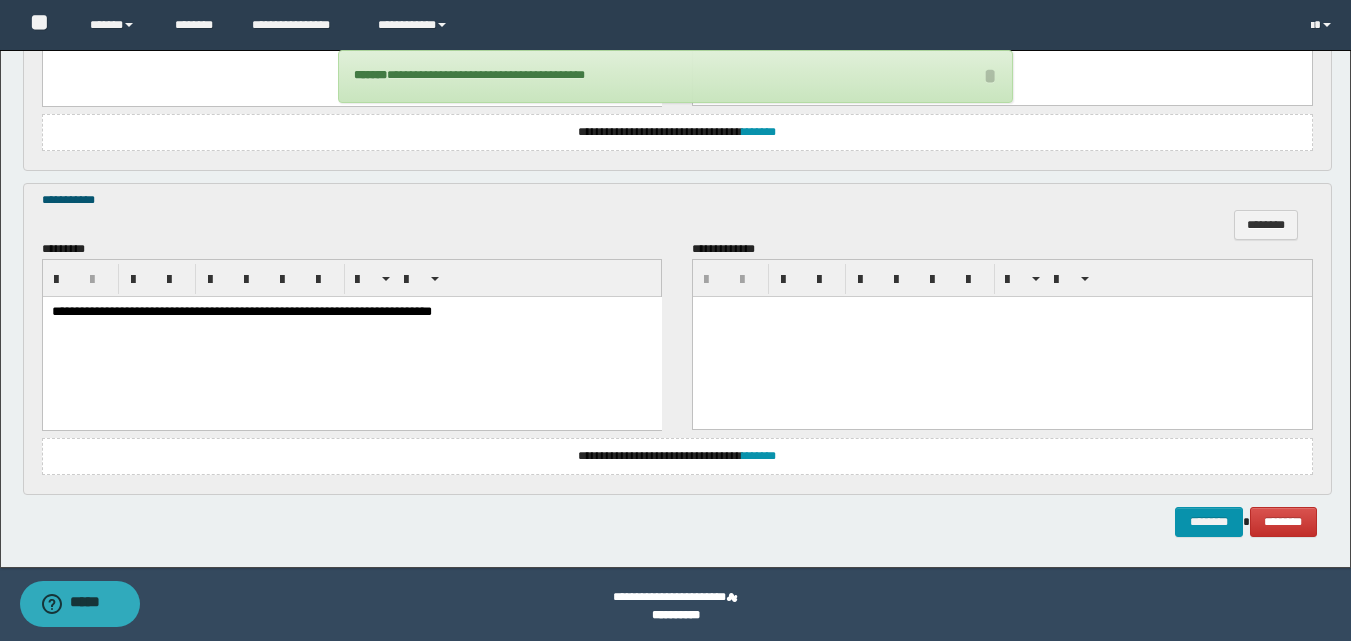 scroll, scrollTop: 1372, scrollLeft: 0, axis: vertical 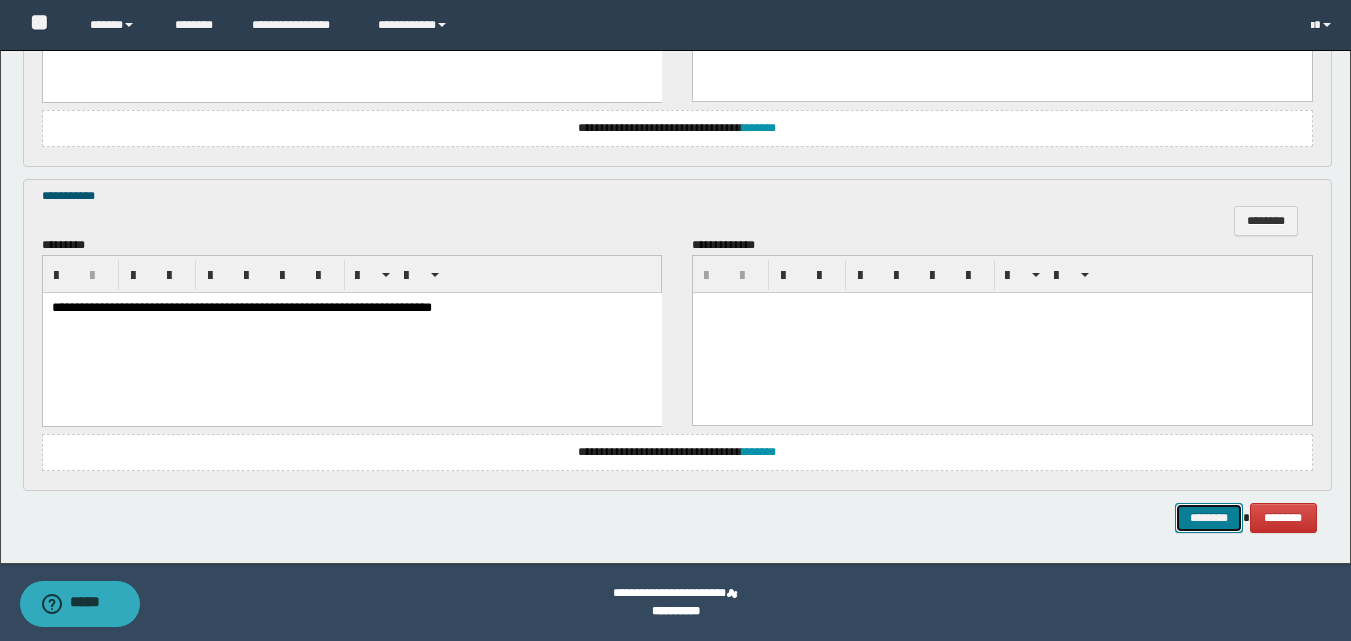 click on "********" at bounding box center (1209, 518) 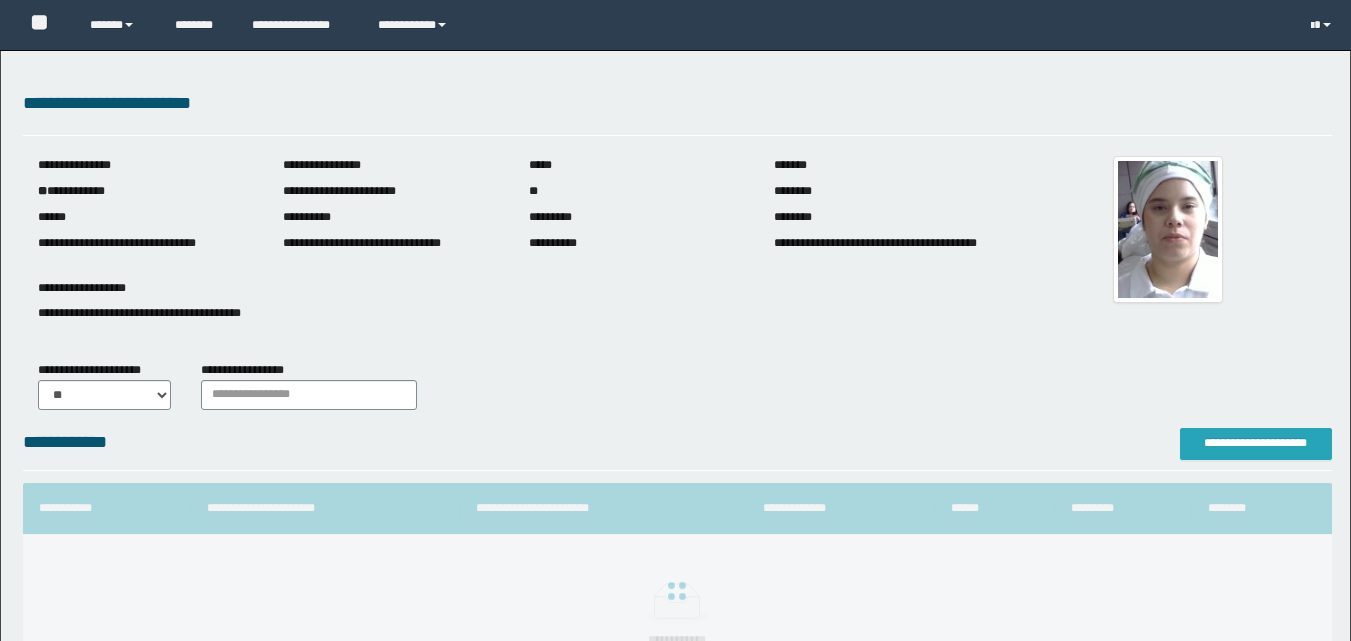 scroll, scrollTop: 0, scrollLeft: 0, axis: both 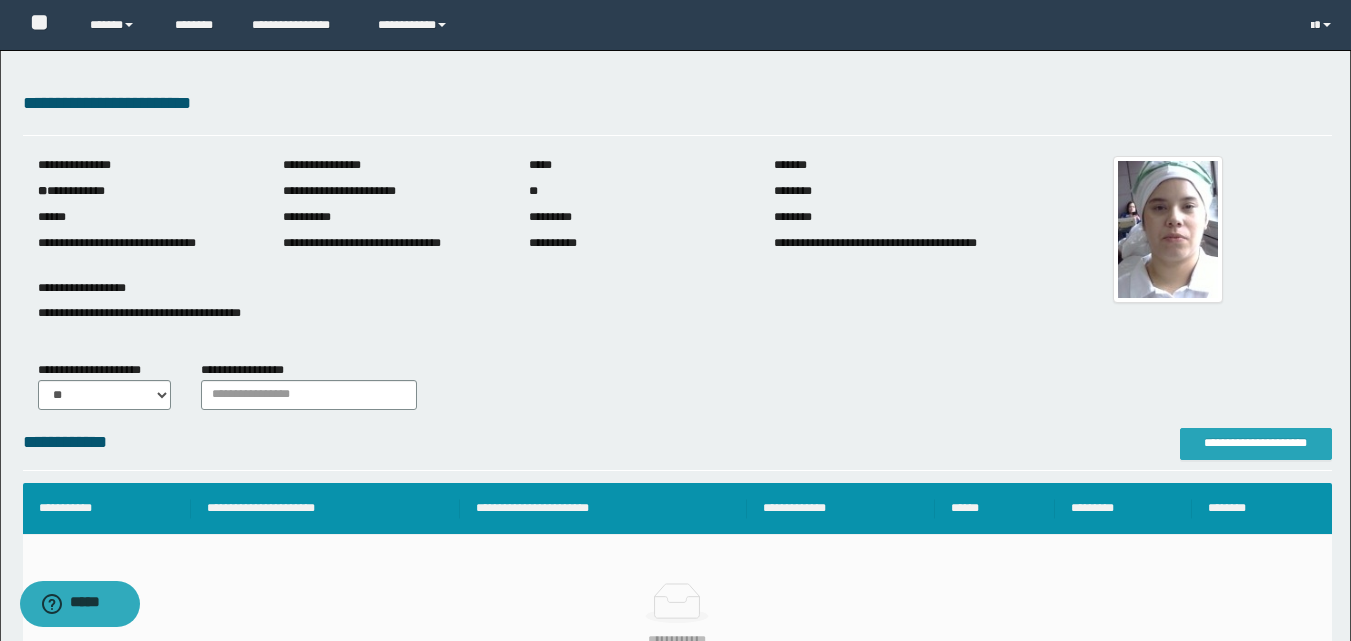 click on "**********" at bounding box center [1256, 443] 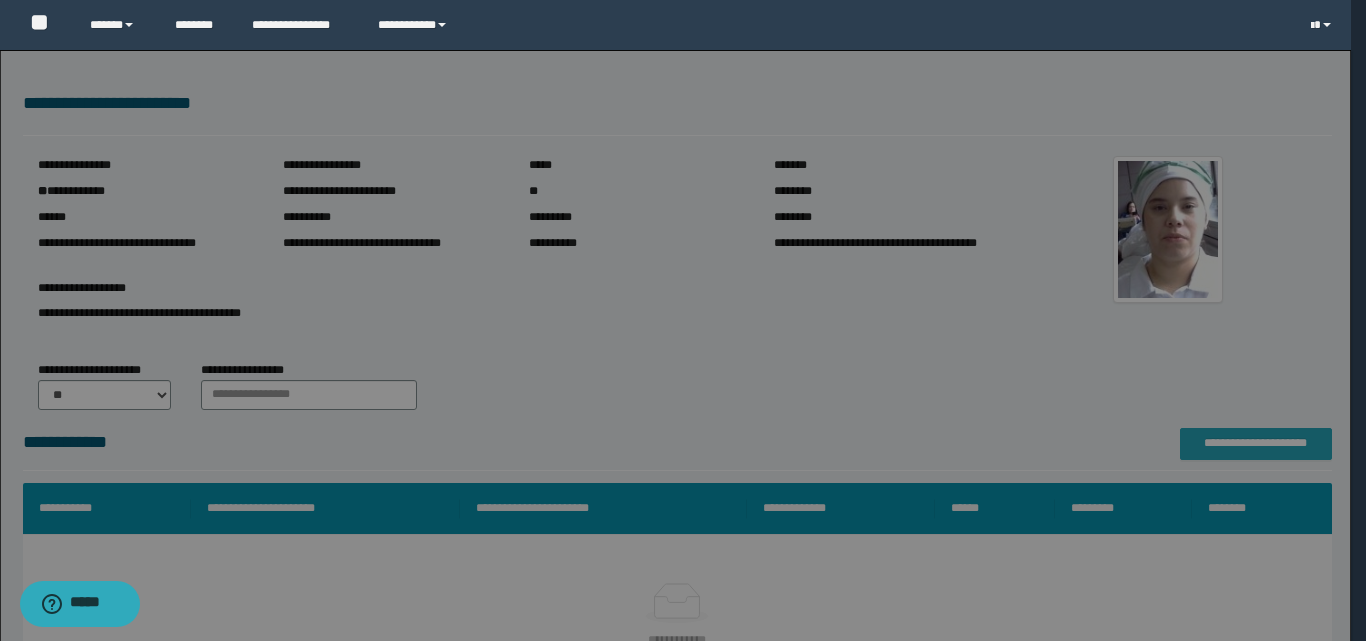 scroll, scrollTop: 0, scrollLeft: 0, axis: both 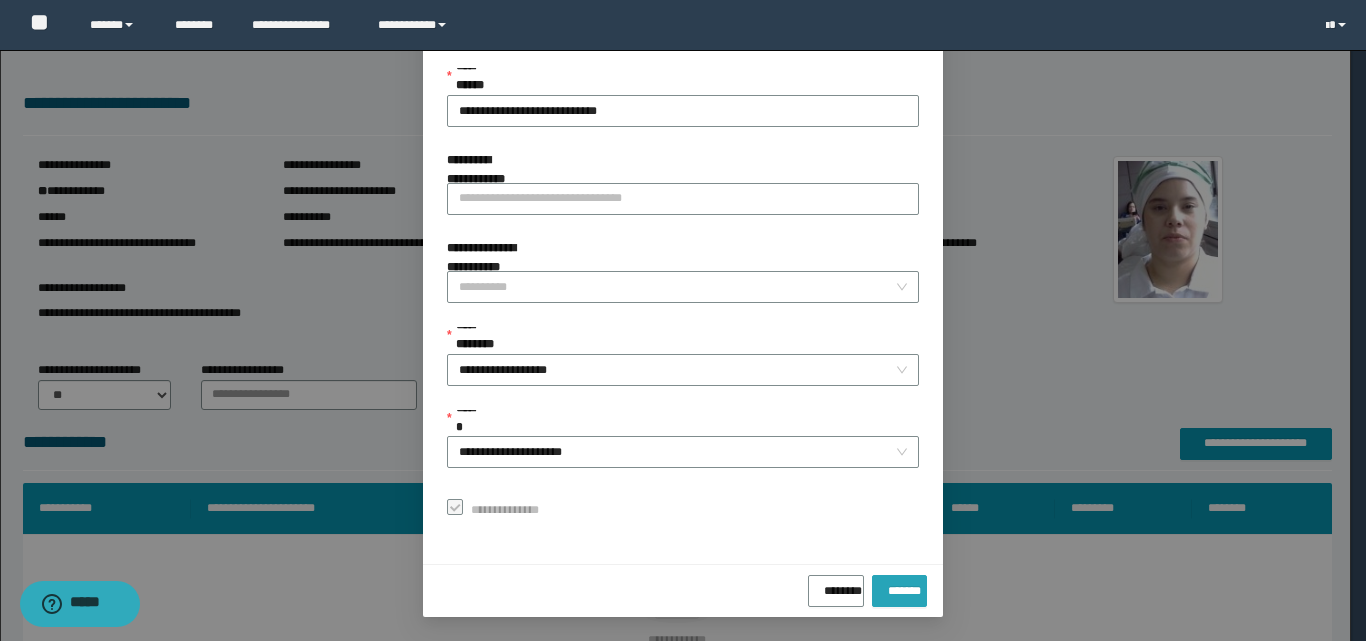 click on "*******" at bounding box center (899, 591) 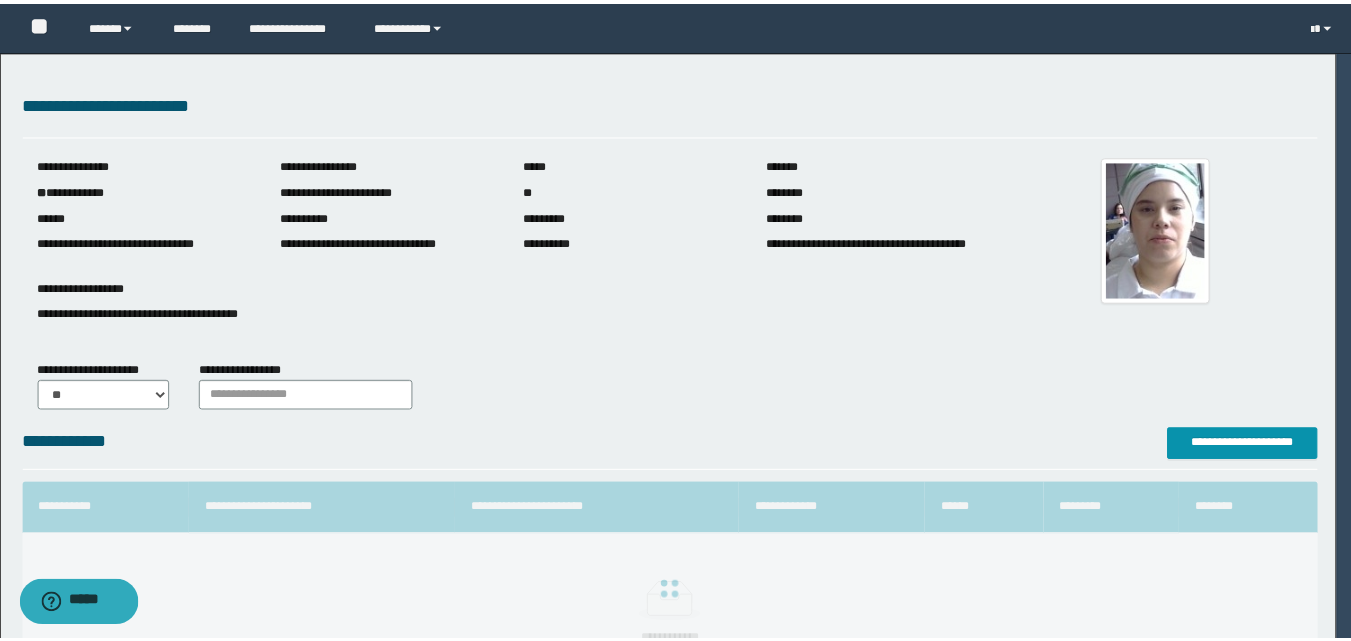 scroll, scrollTop: 64, scrollLeft: 0, axis: vertical 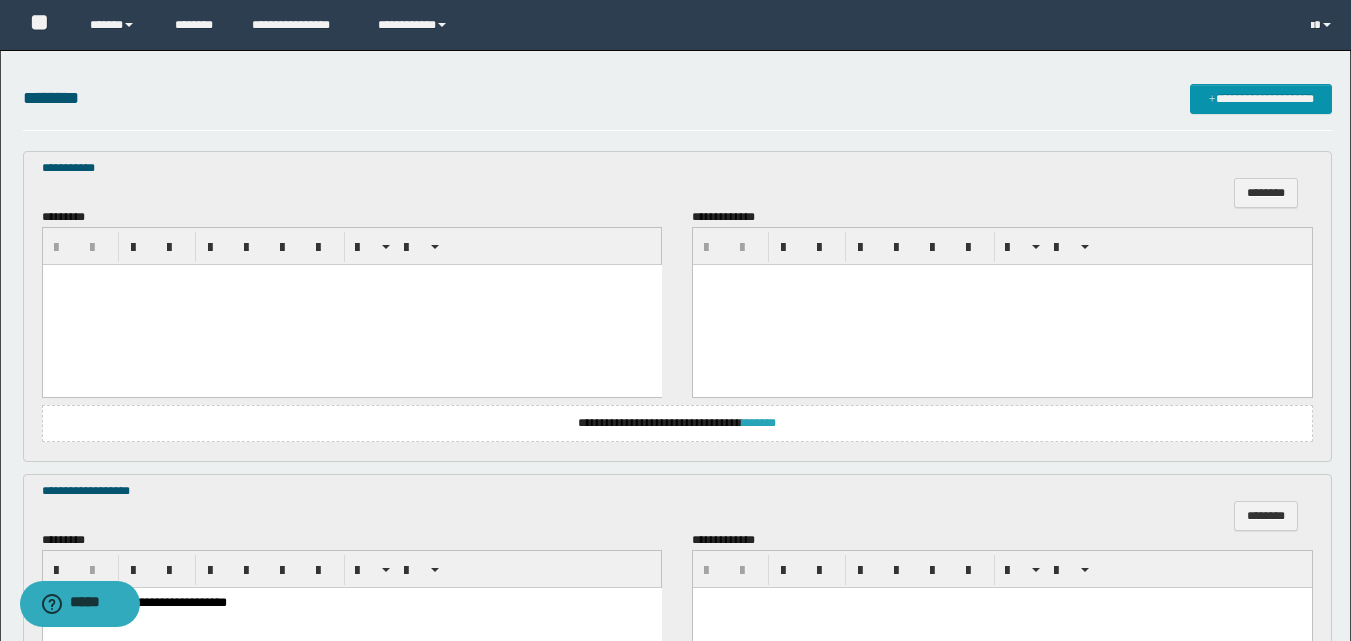 click on "*******" at bounding box center [759, 423] 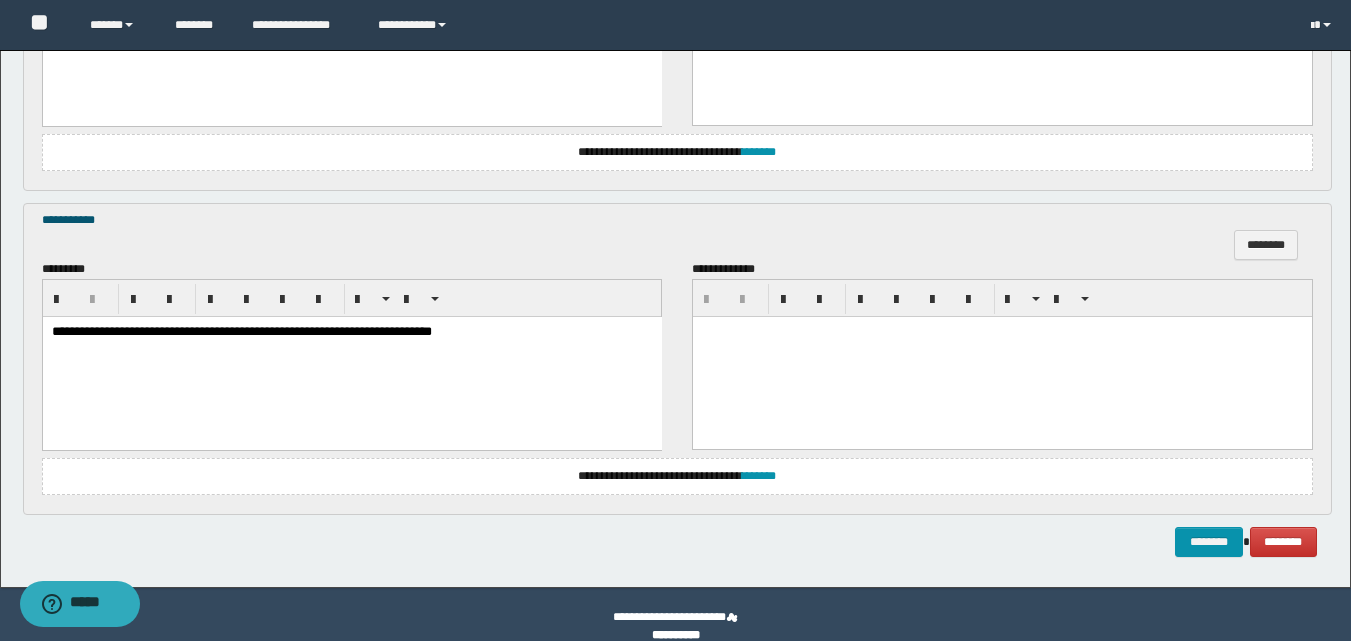 scroll, scrollTop: 1372, scrollLeft: 0, axis: vertical 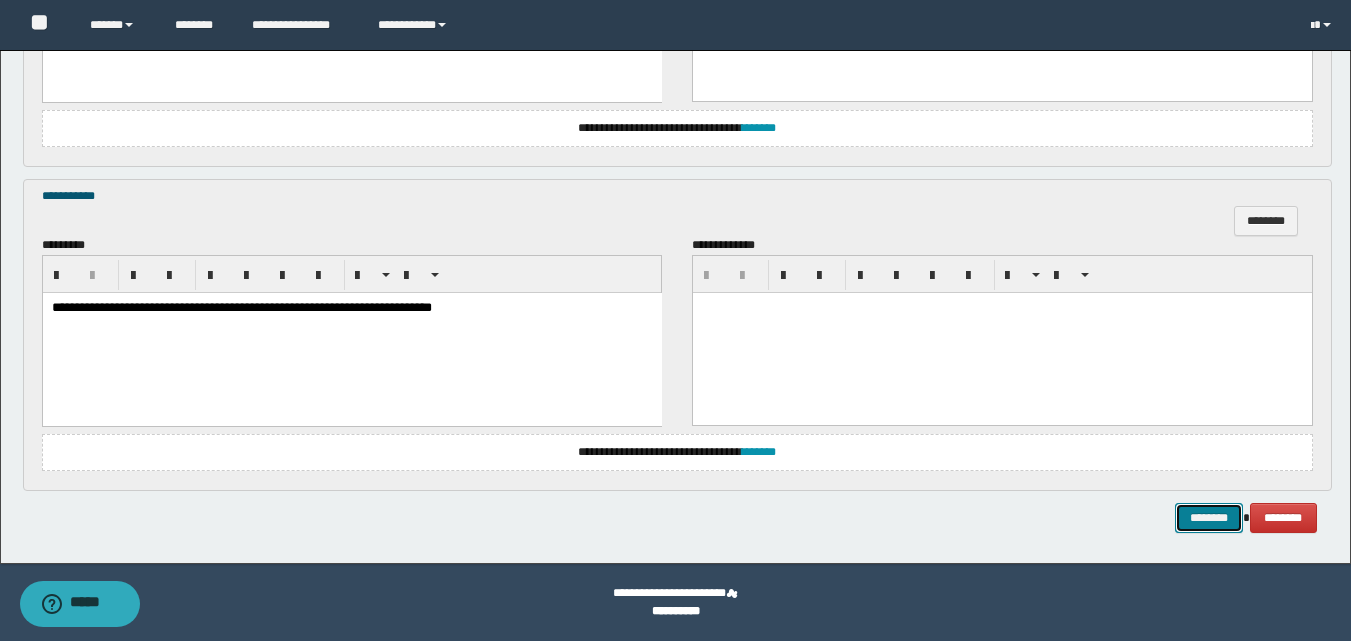 click on "********" at bounding box center (1209, 518) 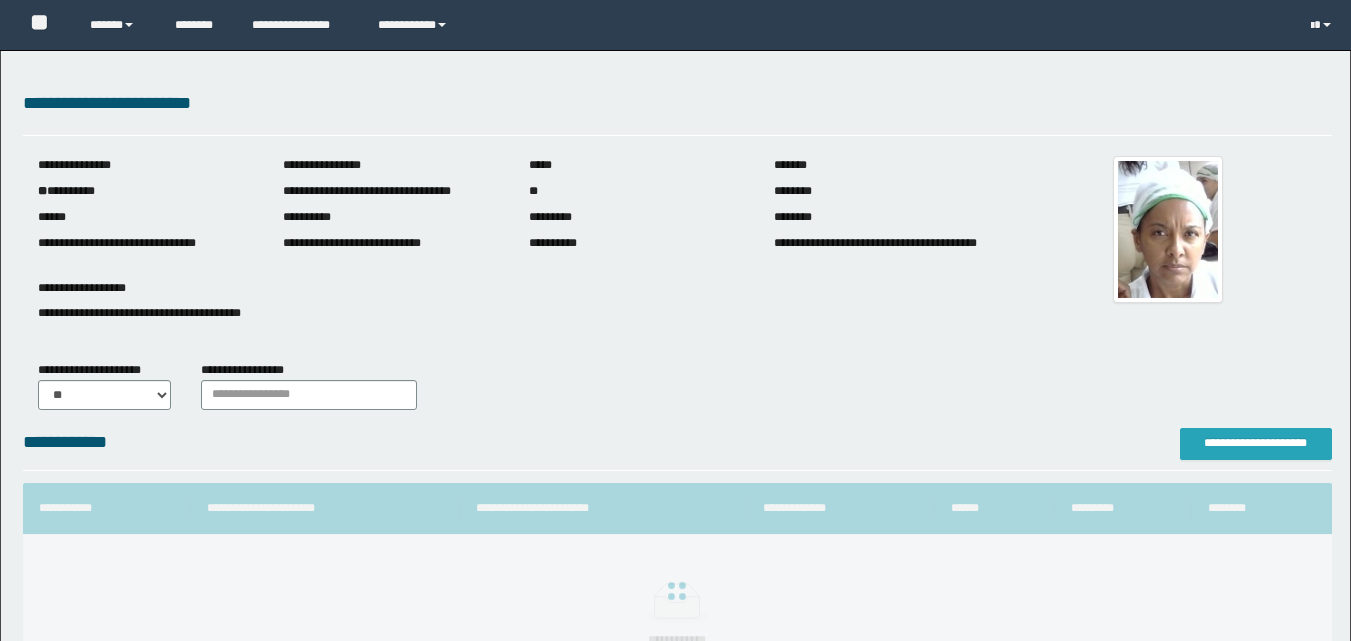 scroll, scrollTop: 0, scrollLeft: 0, axis: both 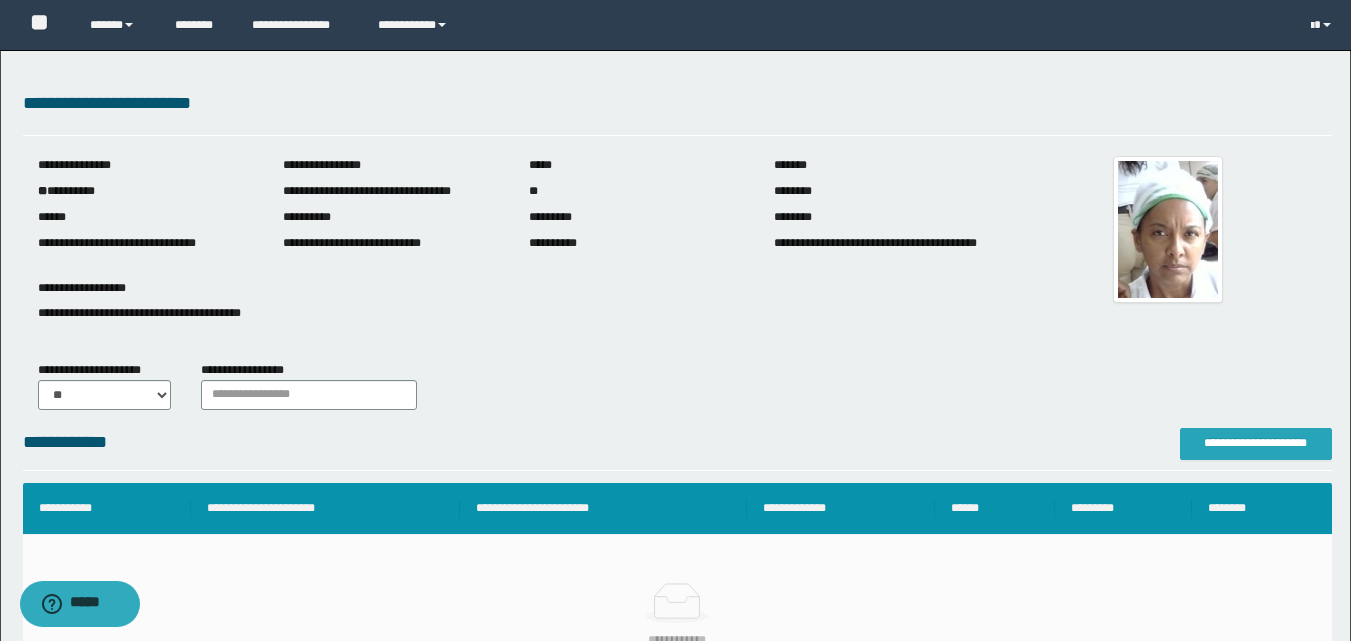 click on "**********" at bounding box center [1256, 444] 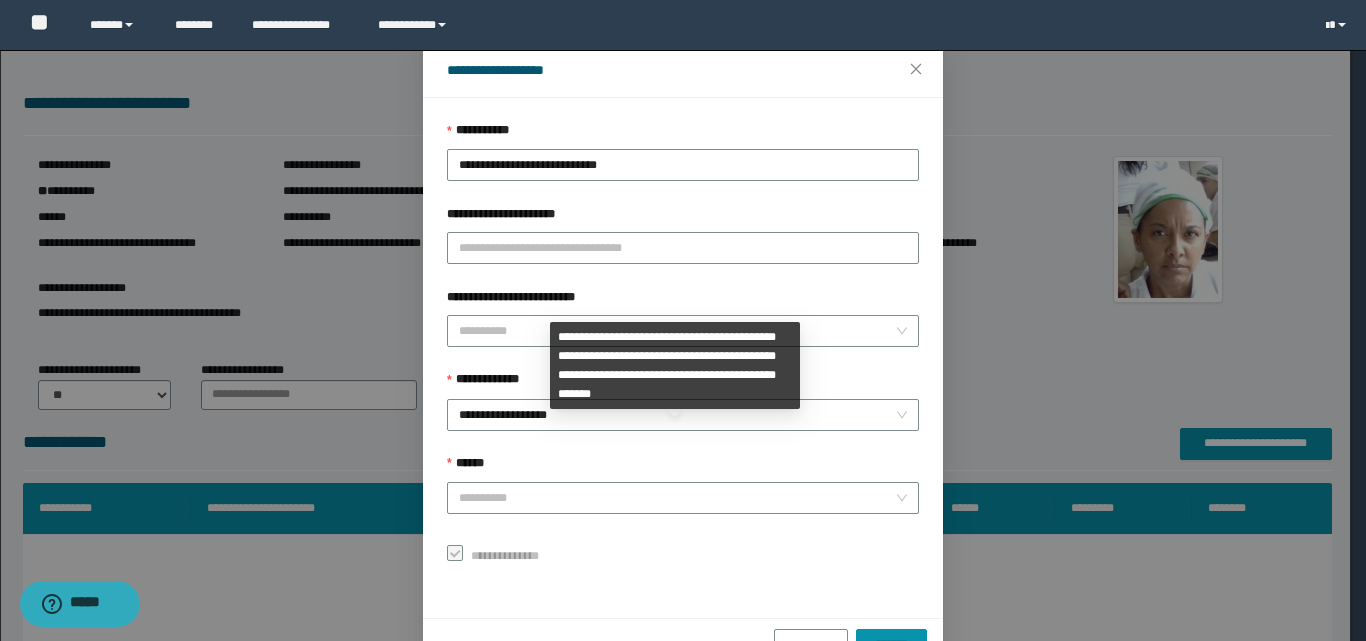 scroll, scrollTop: 111, scrollLeft: 0, axis: vertical 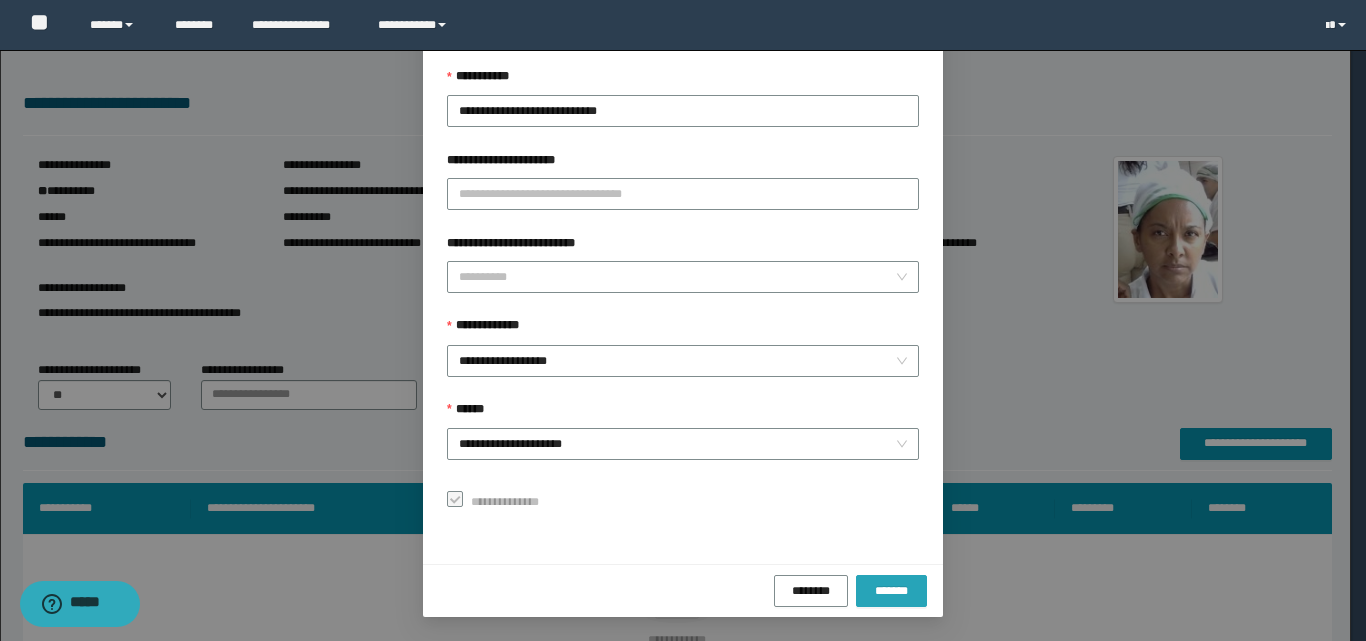click on "*******" at bounding box center (891, 590) 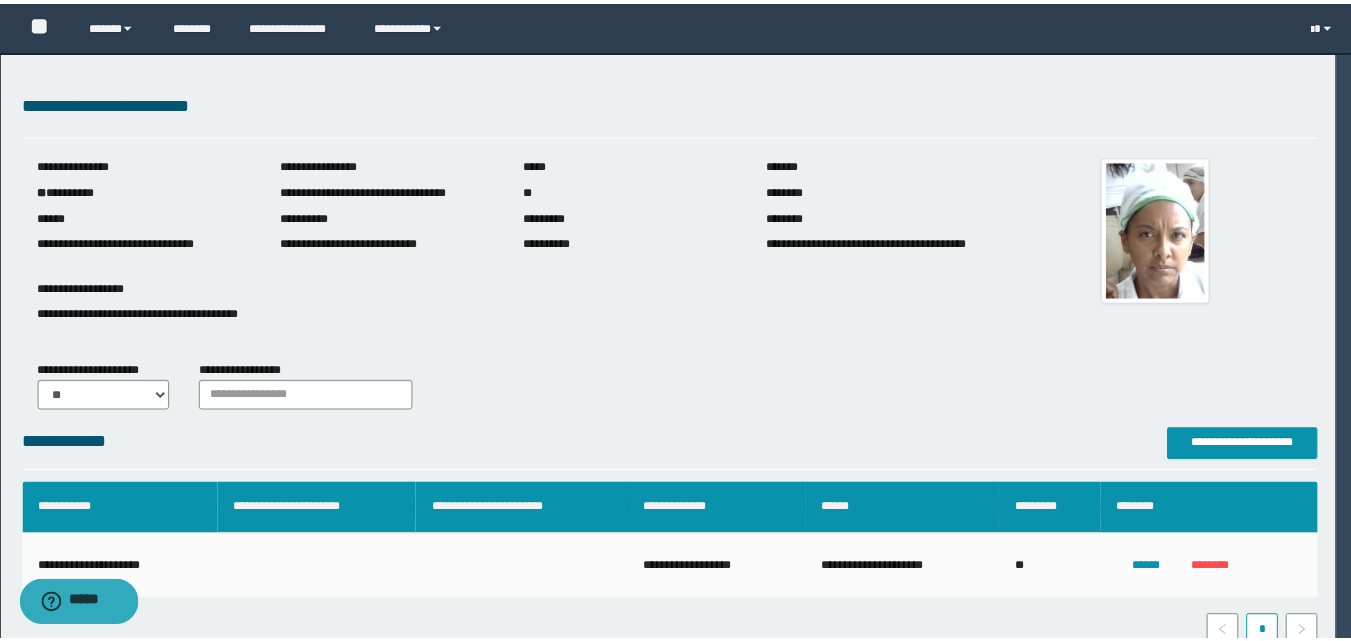 scroll, scrollTop: 64, scrollLeft: 0, axis: vertical 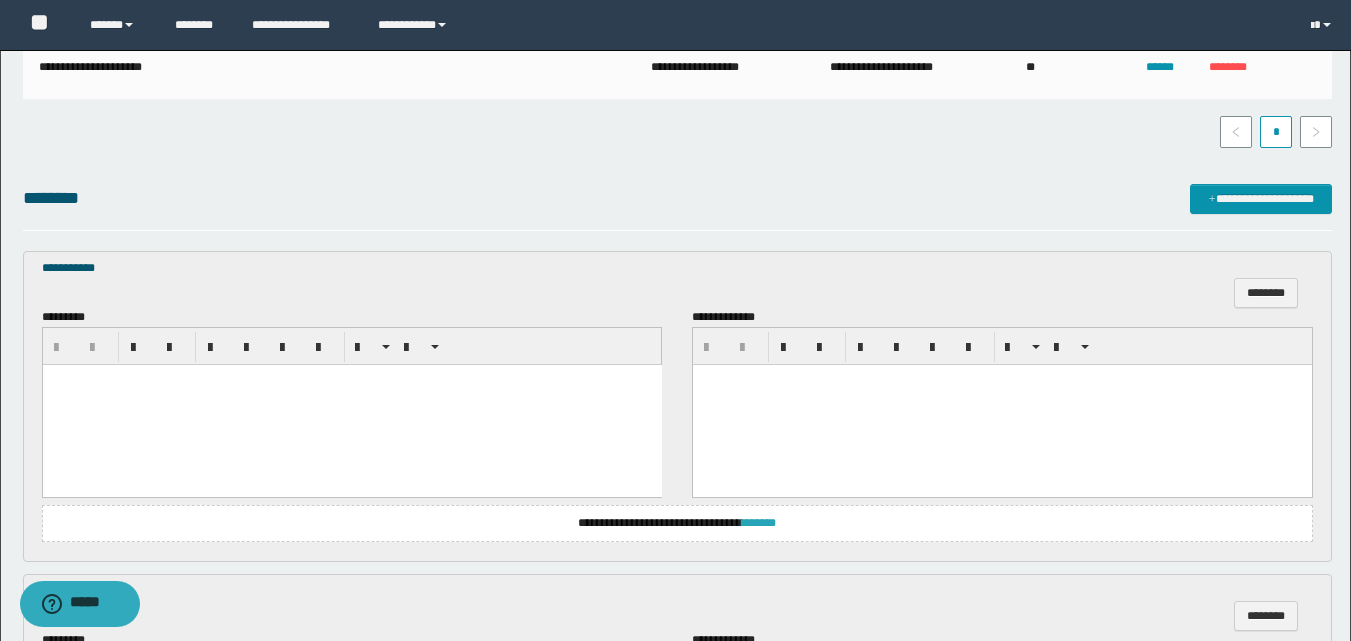 click on "*******" at bounding box center (759, 523) 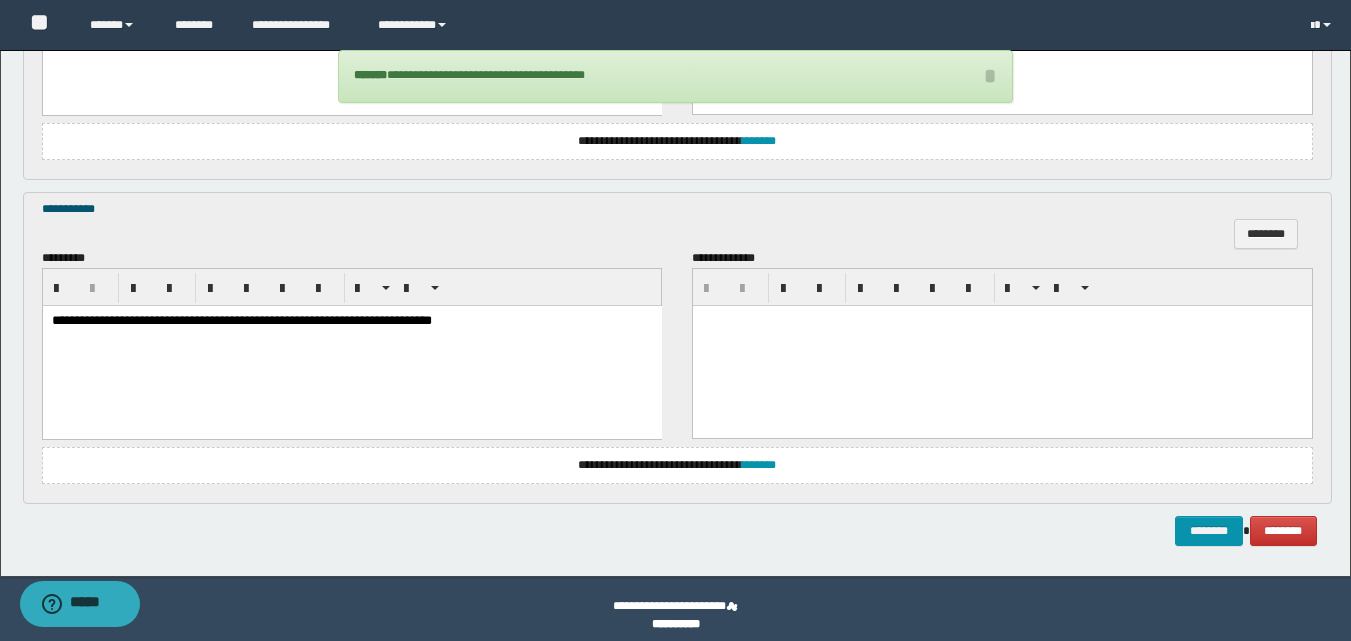 scroll, scrollTop: 1372, scrollLeft: 0, axis: vertical 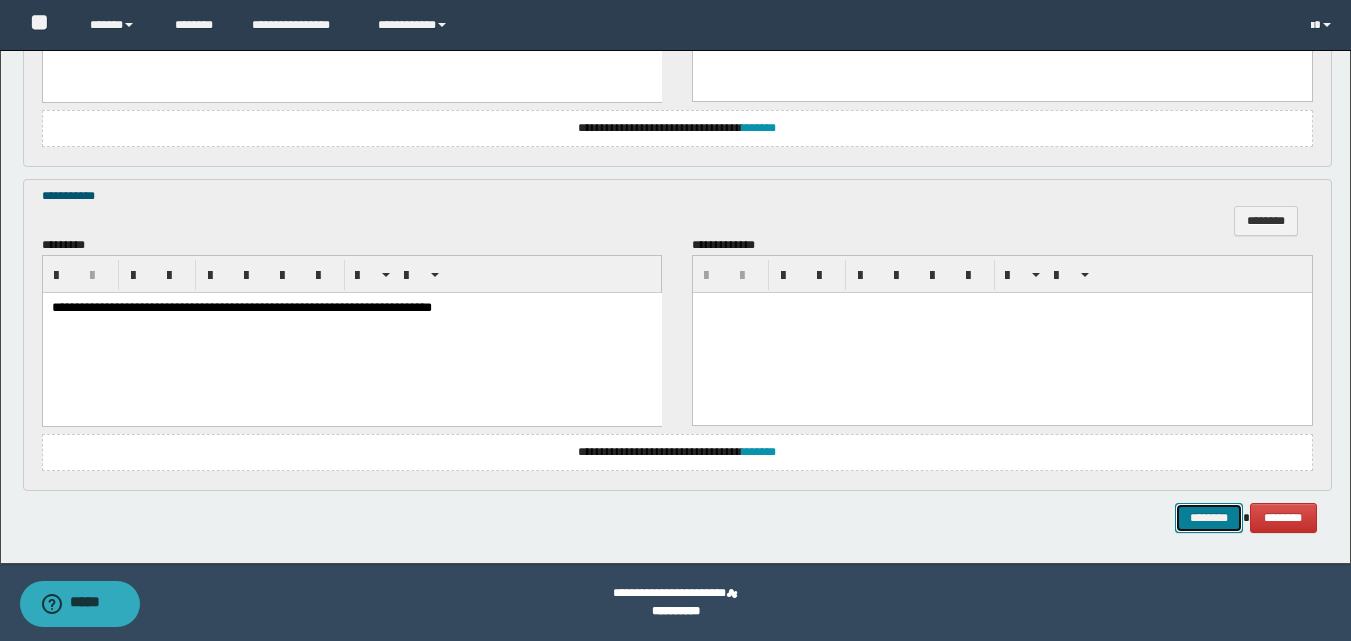 click on "********" at bounding box center [1209, 518] 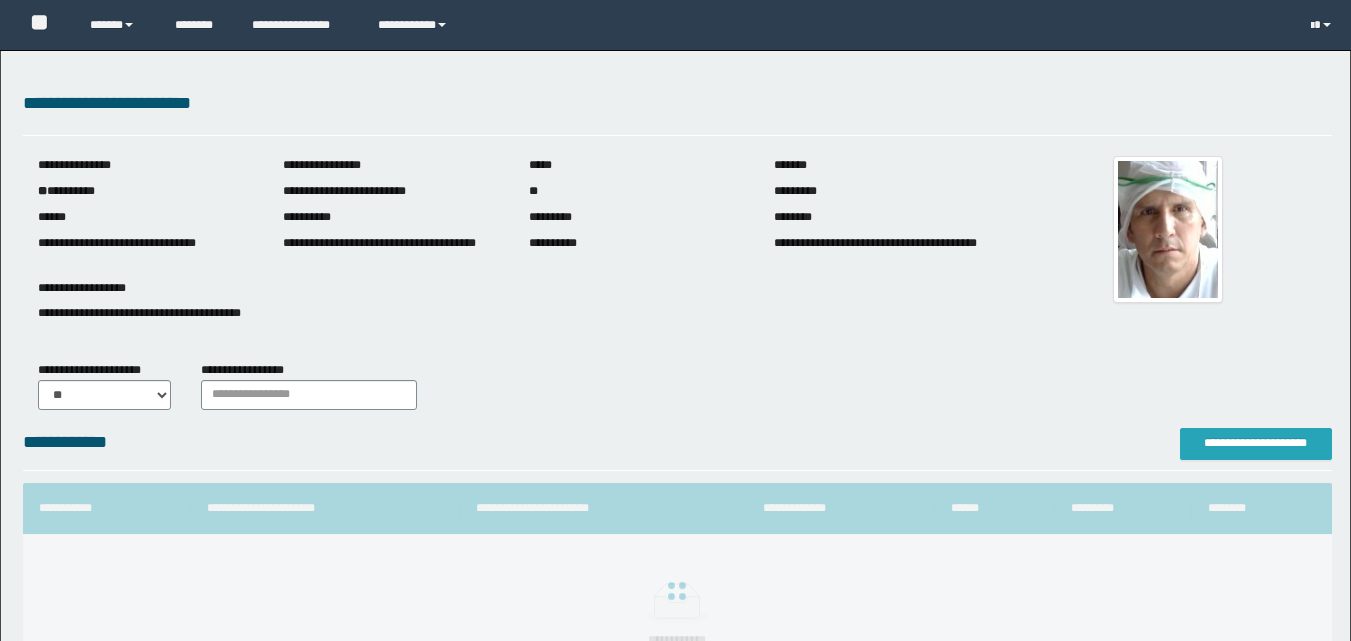 click on "**********" at bounding box center (1256, 443) 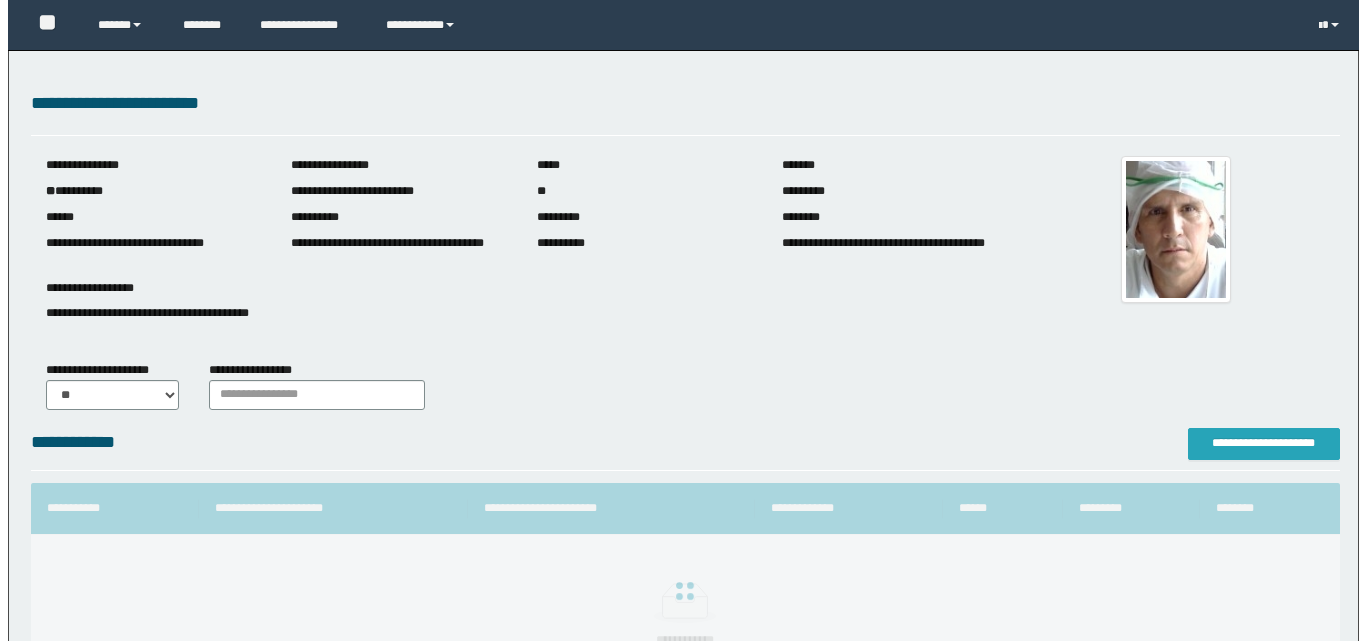 scroll, scrollTop: 0, scrollLeft: 0, axis: both 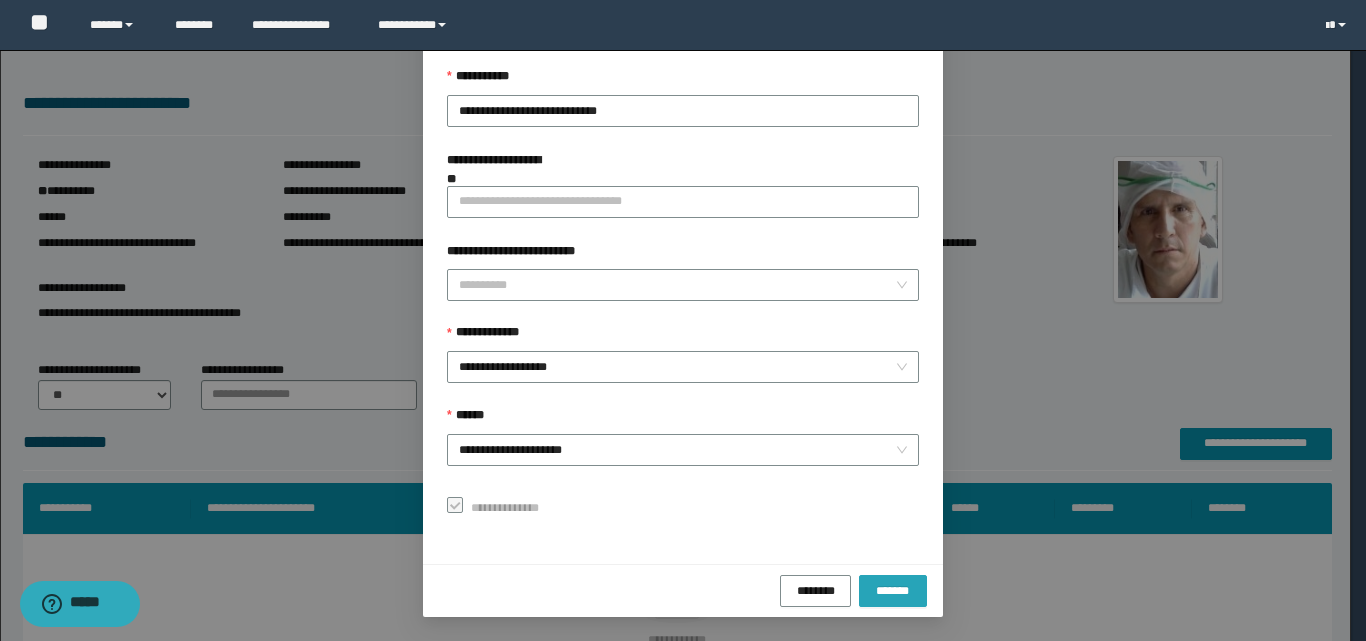 click on "*******" at bounding box center (893, 590) 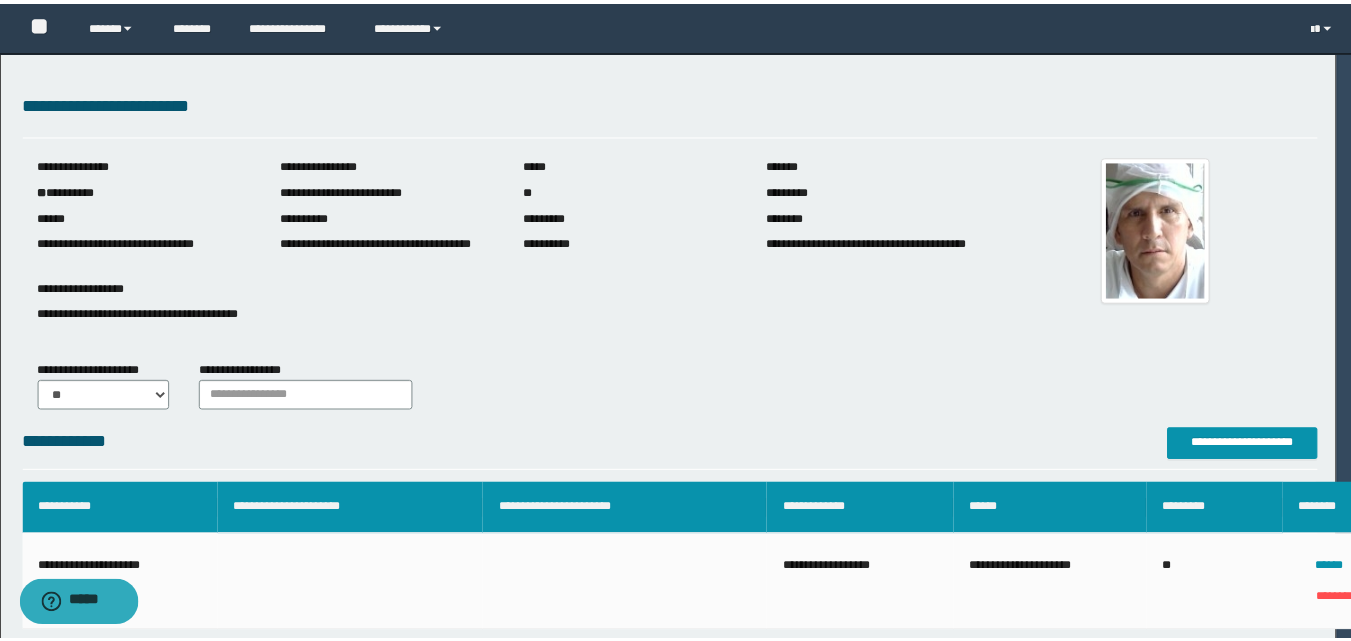 scroll, scrollTop: 64, scrollLeft: 0, axis: vertical 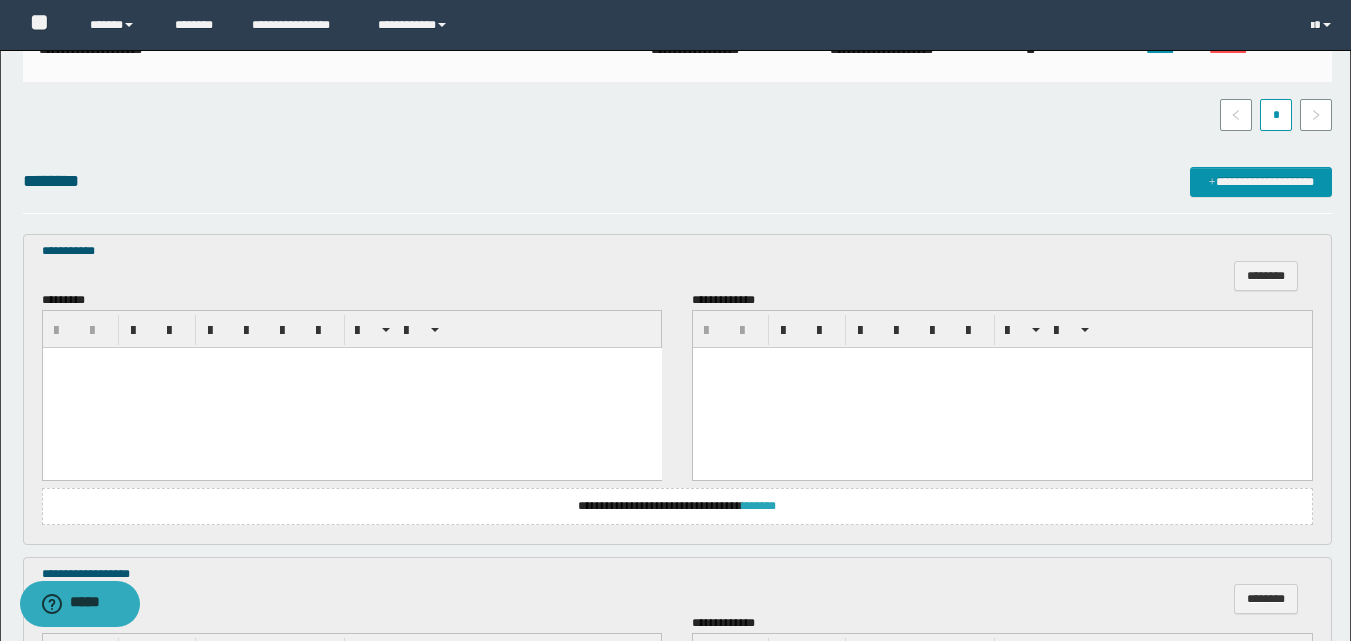 click on "*******" at bounding box center [759, 506] 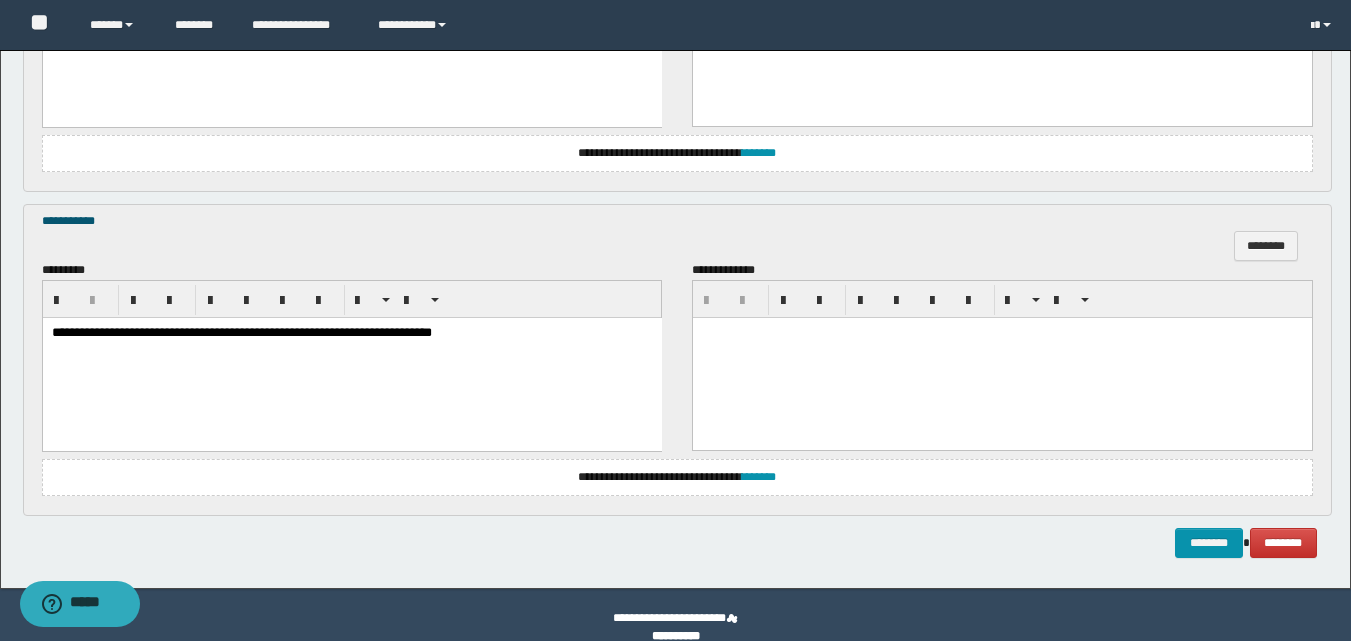 scroll, scrollTop: 1372, scrollLeft: 0, axis: vertical 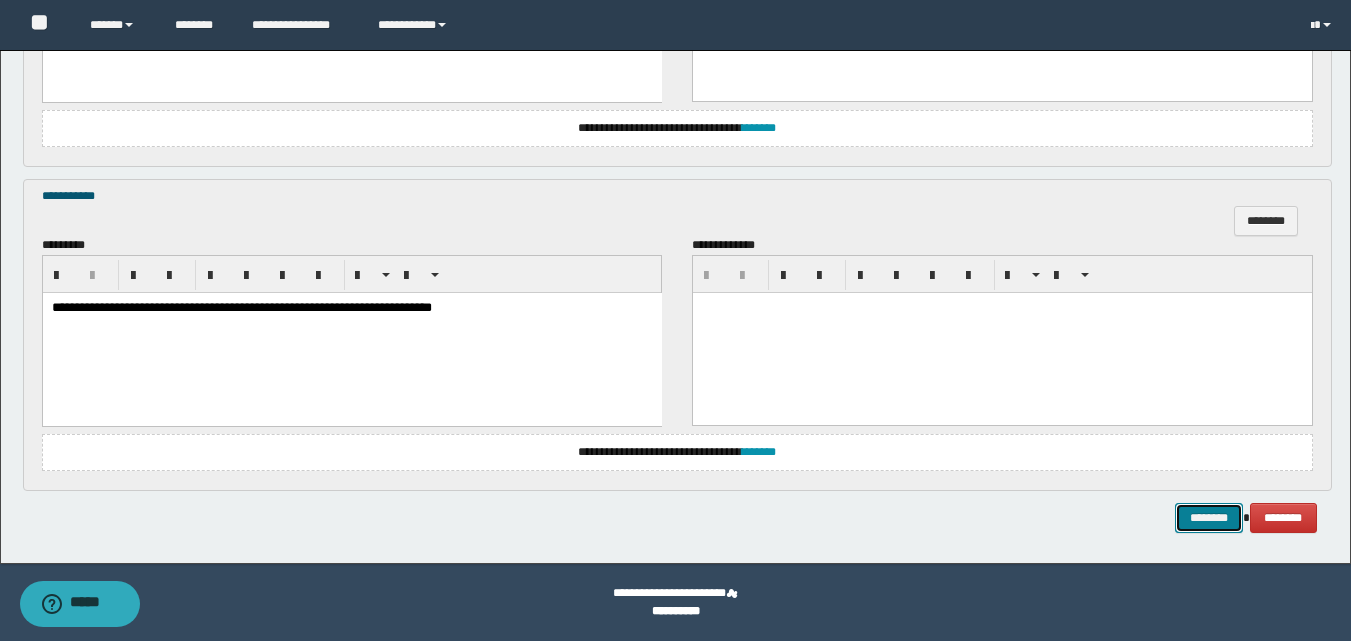 click on "********" at bounding box center (1209, 518) 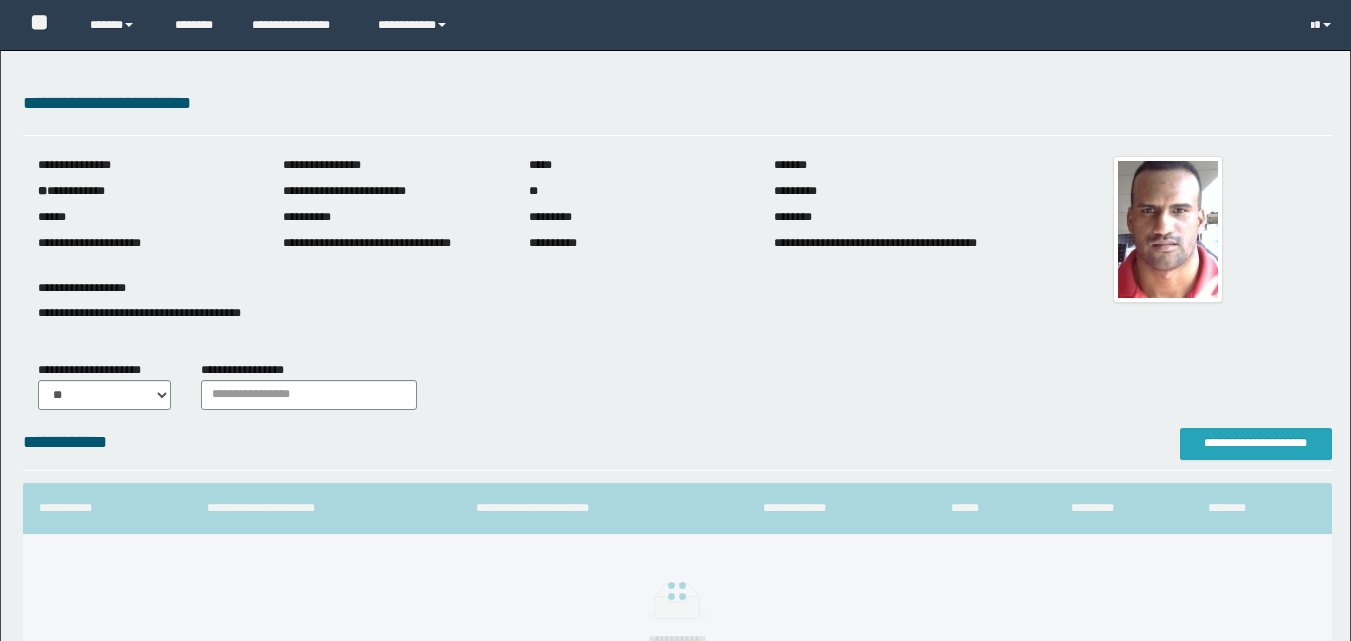 scroll, scrollTop: 0, scrollLeft: 0, axis: both 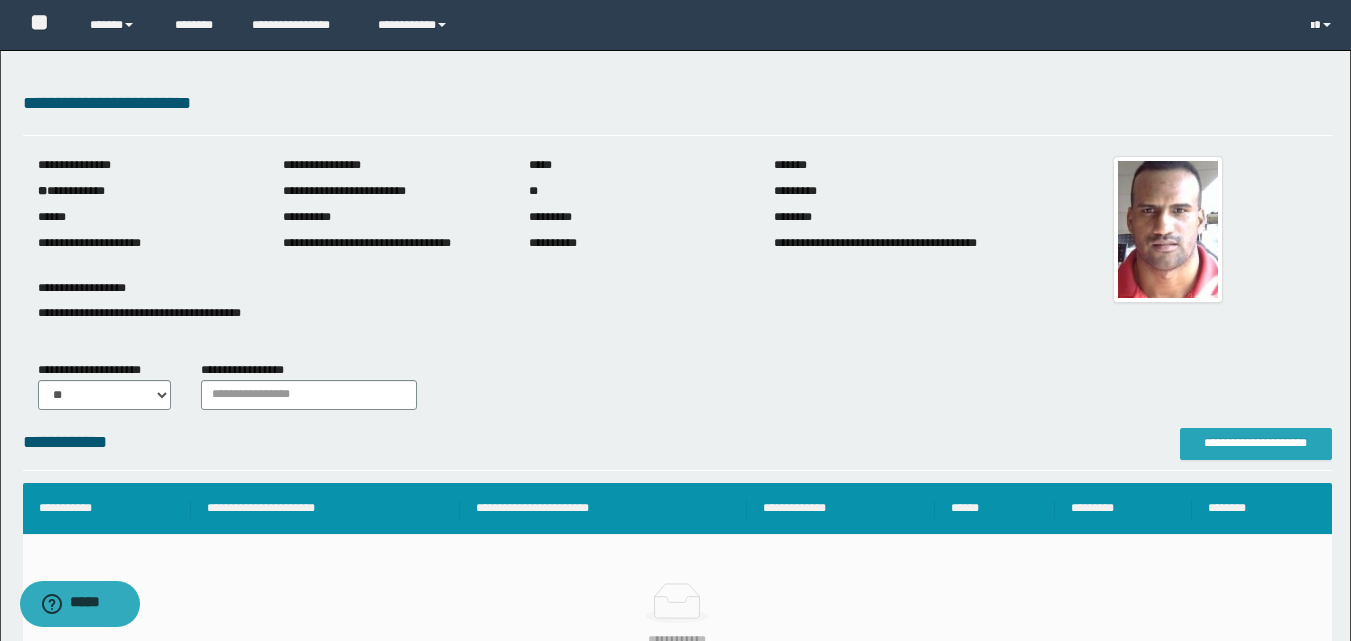 click on "**********" at bounding box center [1256, 443] 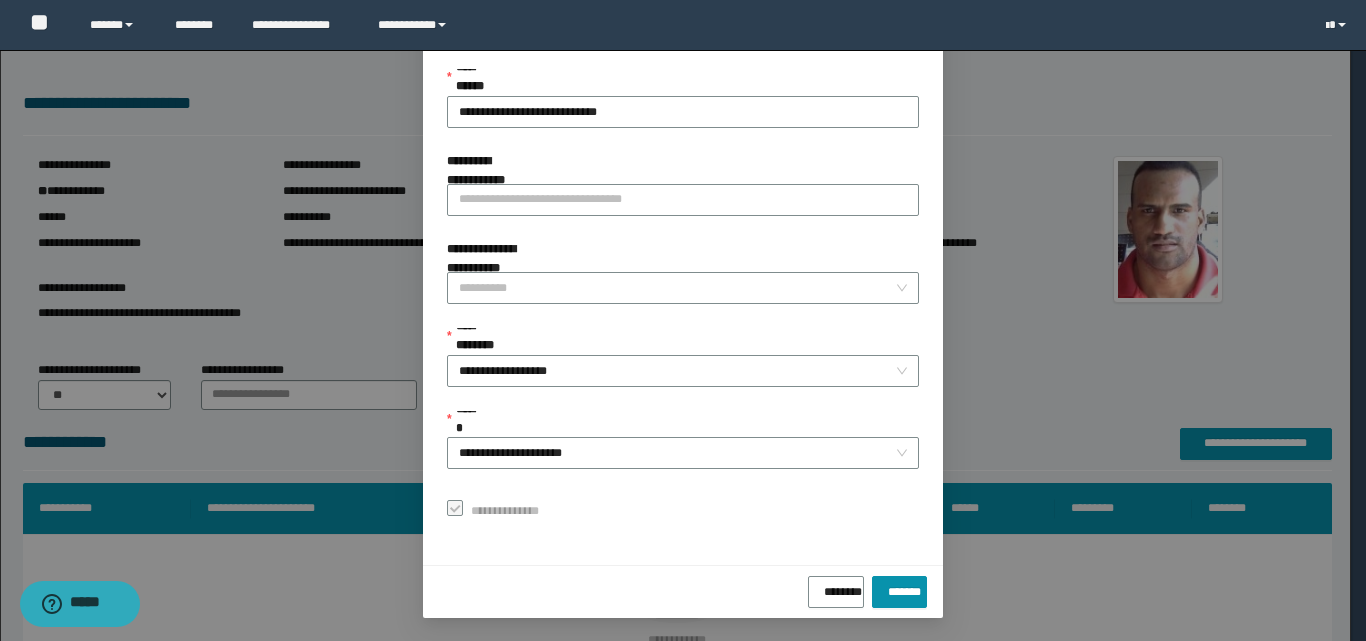 scroll, scrollTop: 111, scrollLeft: 0, axis: vertical 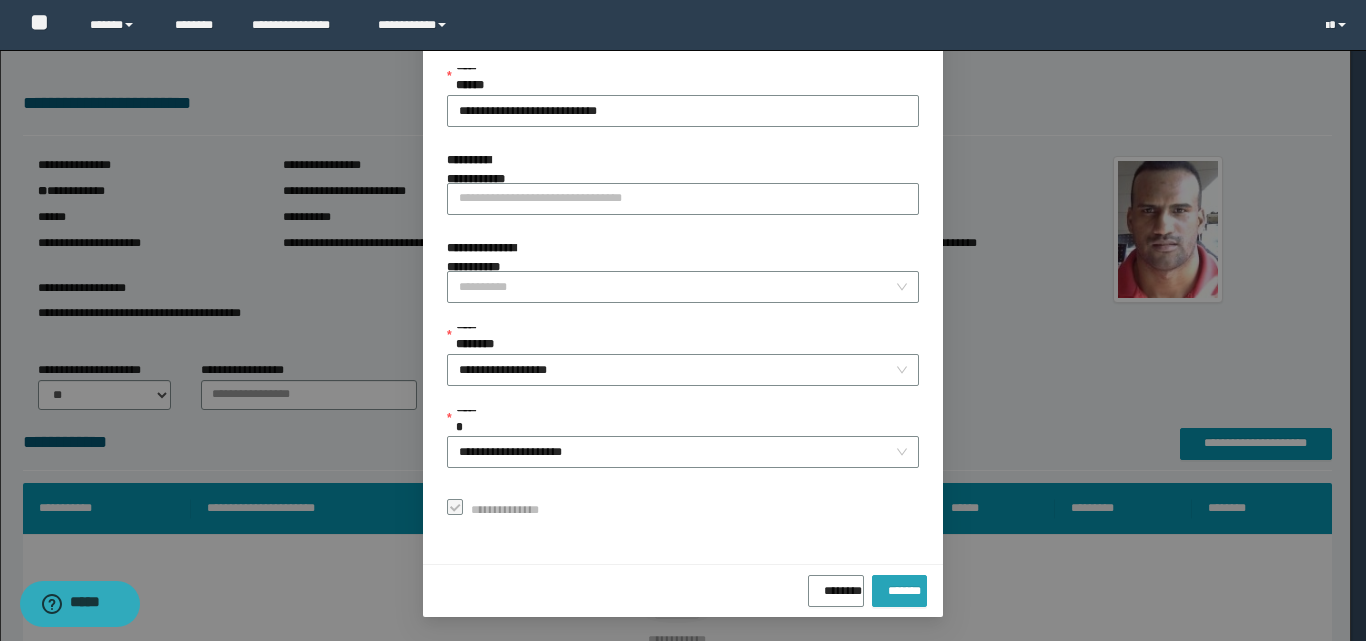 click on "*******" at bounding box center (899, 587) 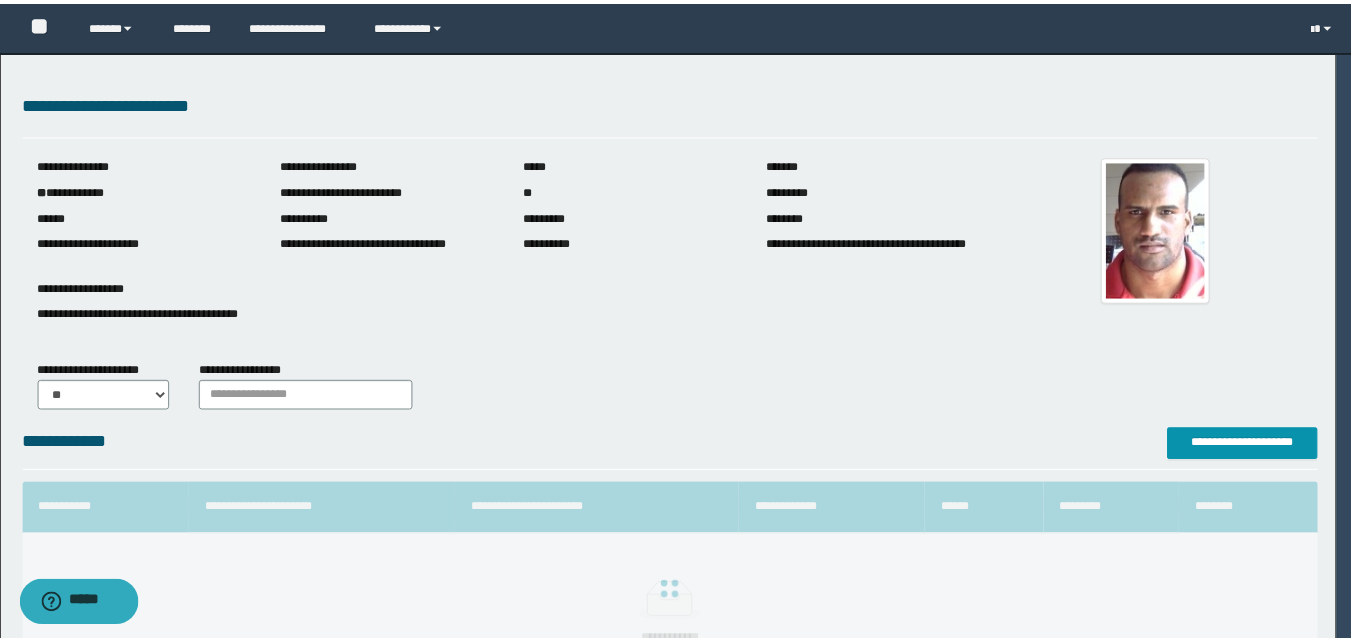 scroll, scrollTop: 64, scrollLeft: 0, axis: vertical 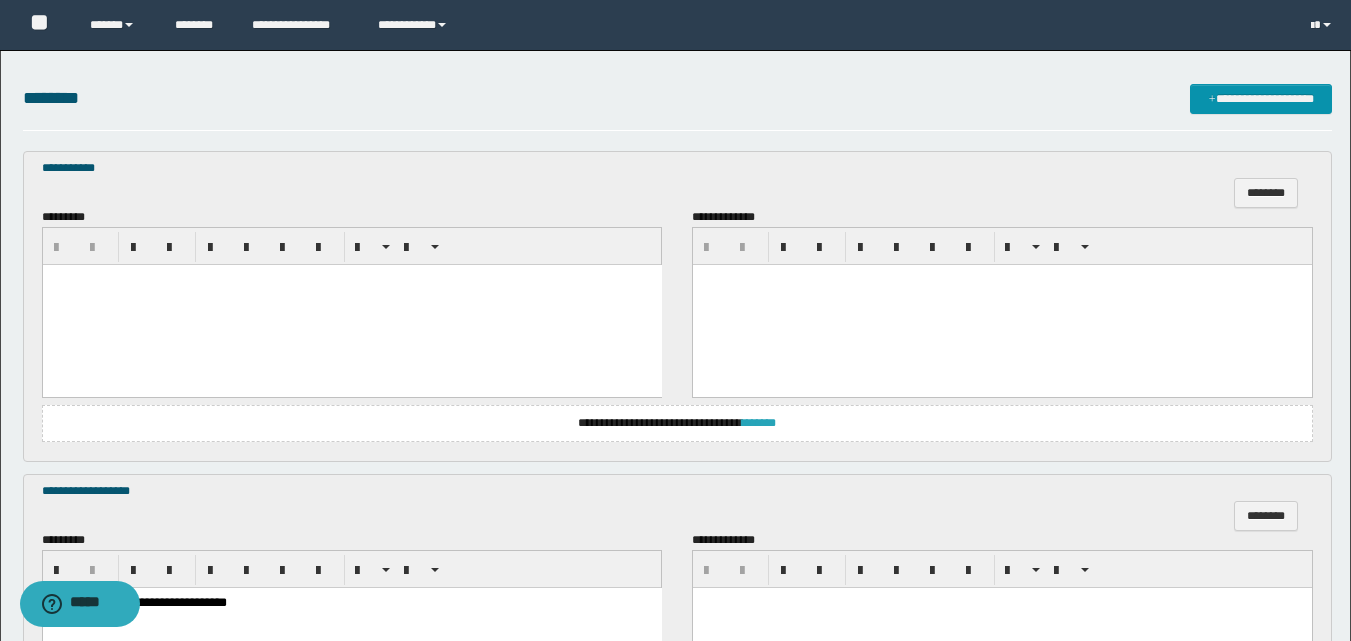 click on "*******" at bounding box center [759, 423] 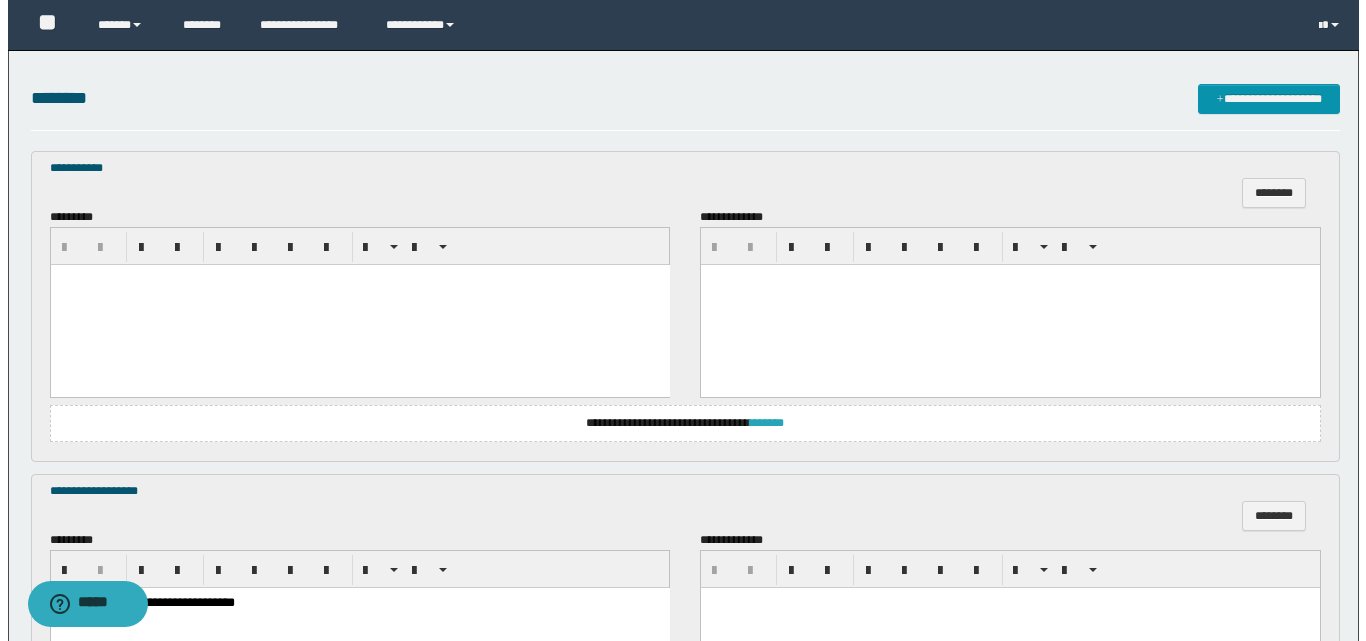 scroll, scrollTop: 0, scrollLeft: 0, axis: both 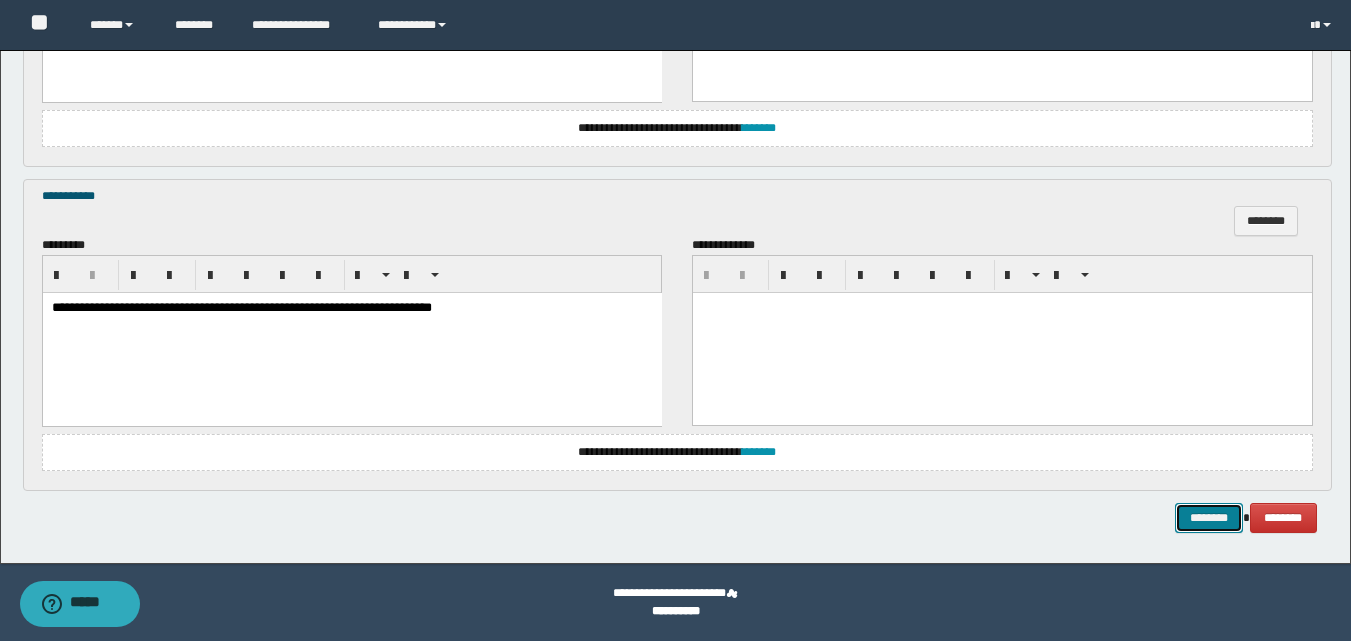 click on "********" at bounding box center (1209, 518) 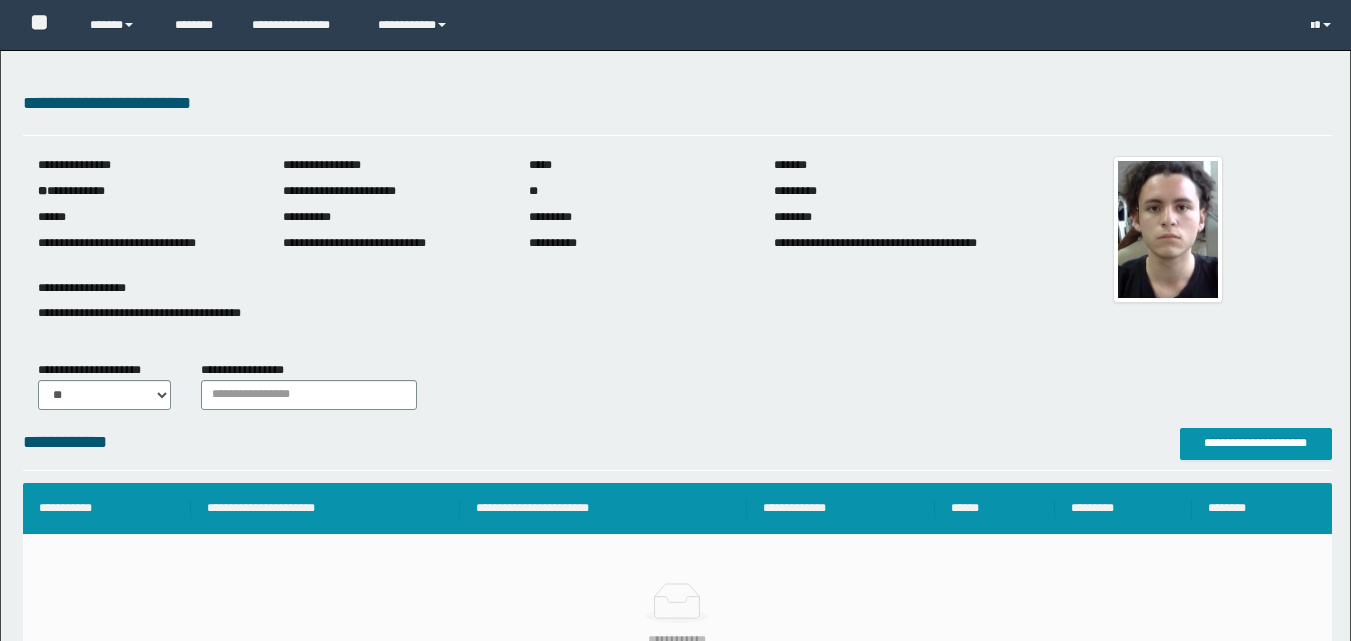 scroll, scrollTop: 0, scrollLeft: 0, axis: both 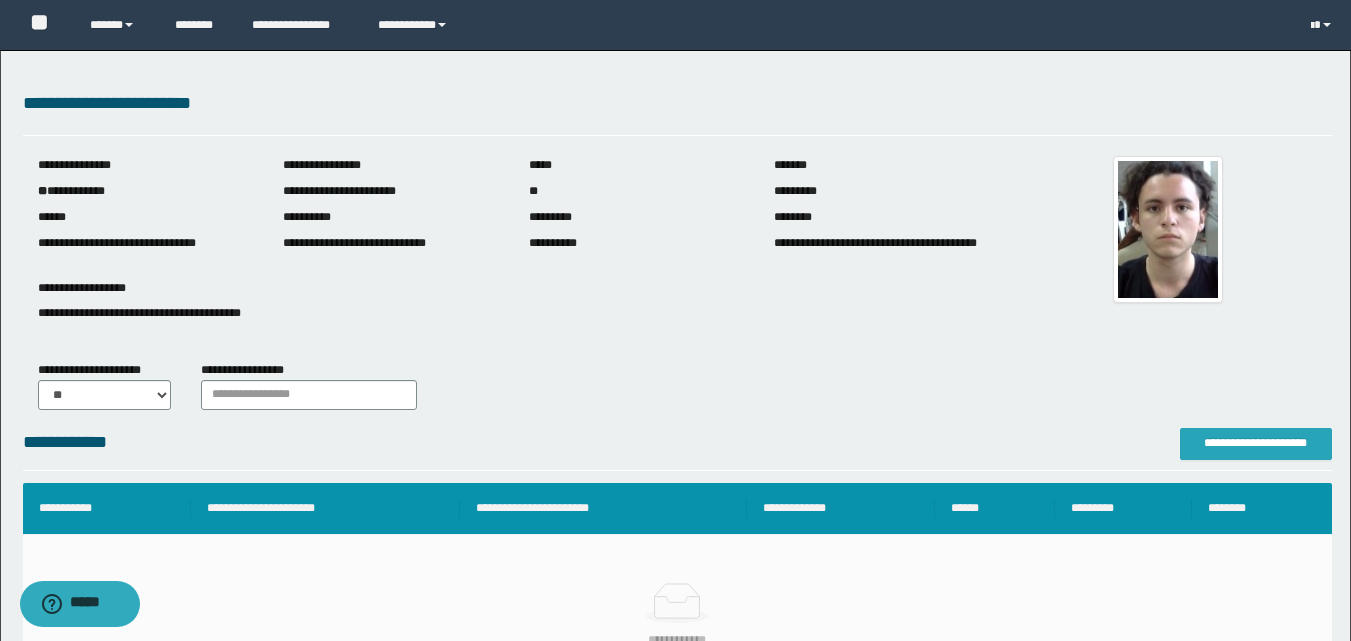 click on "**********" at bounding box center [1256, 443] 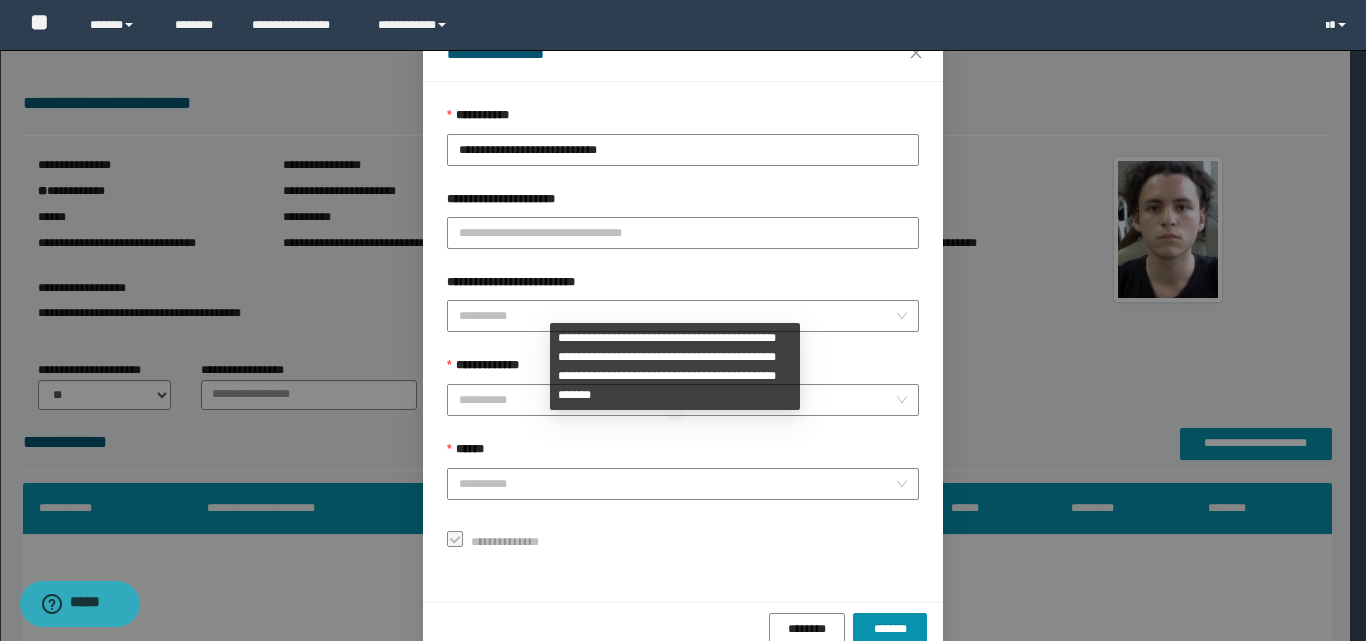 scroll, scrollTop: 111, scrollLeft: 0, axis: vertical 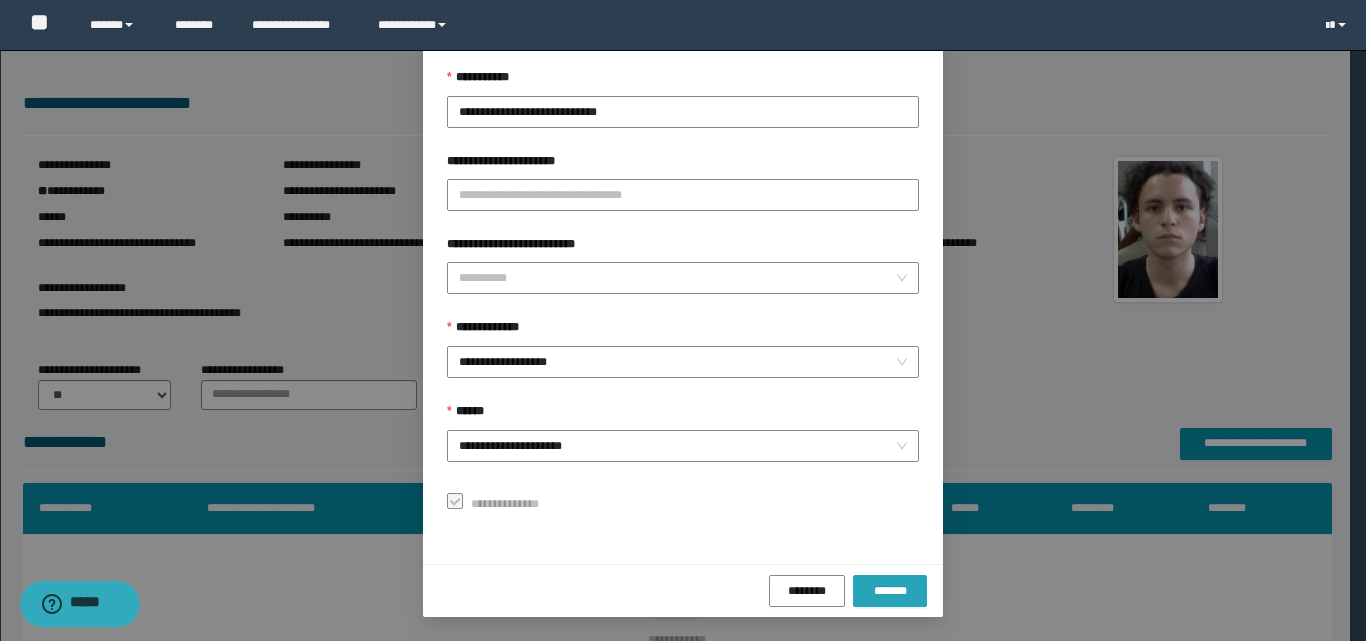 click on "*******" at bounding box center (890, 591) 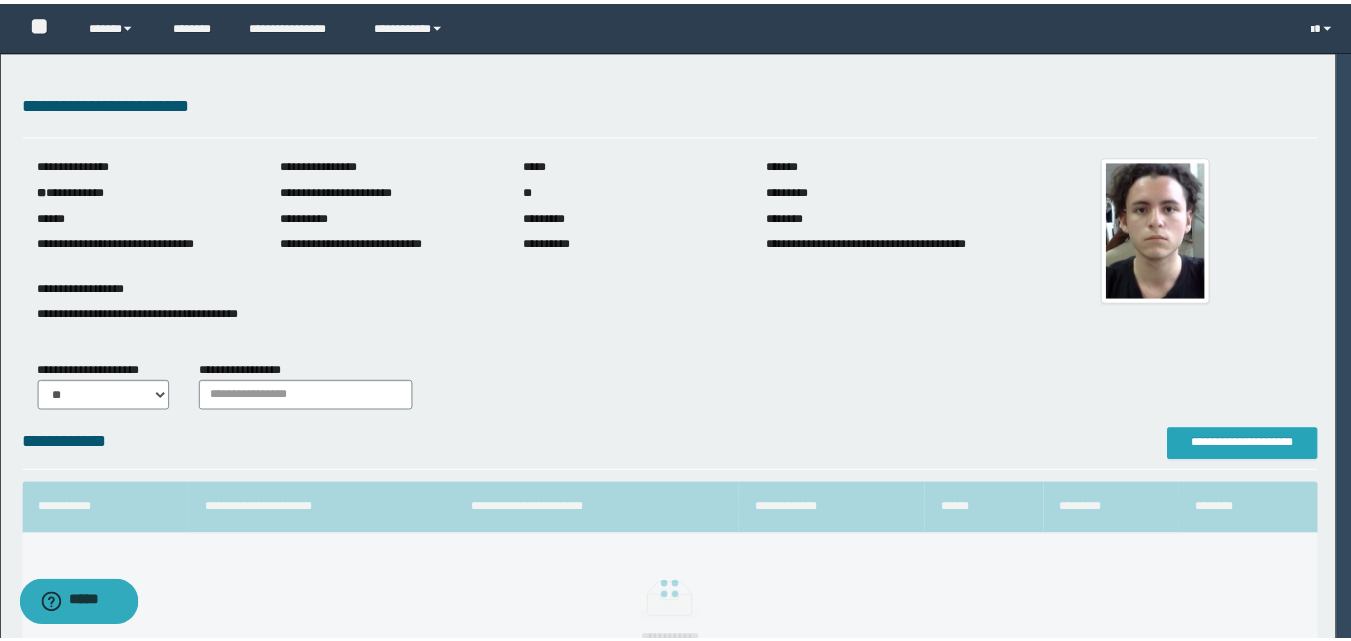 scroll, scrollTop: 0, scrollLeft: 0, axis: both 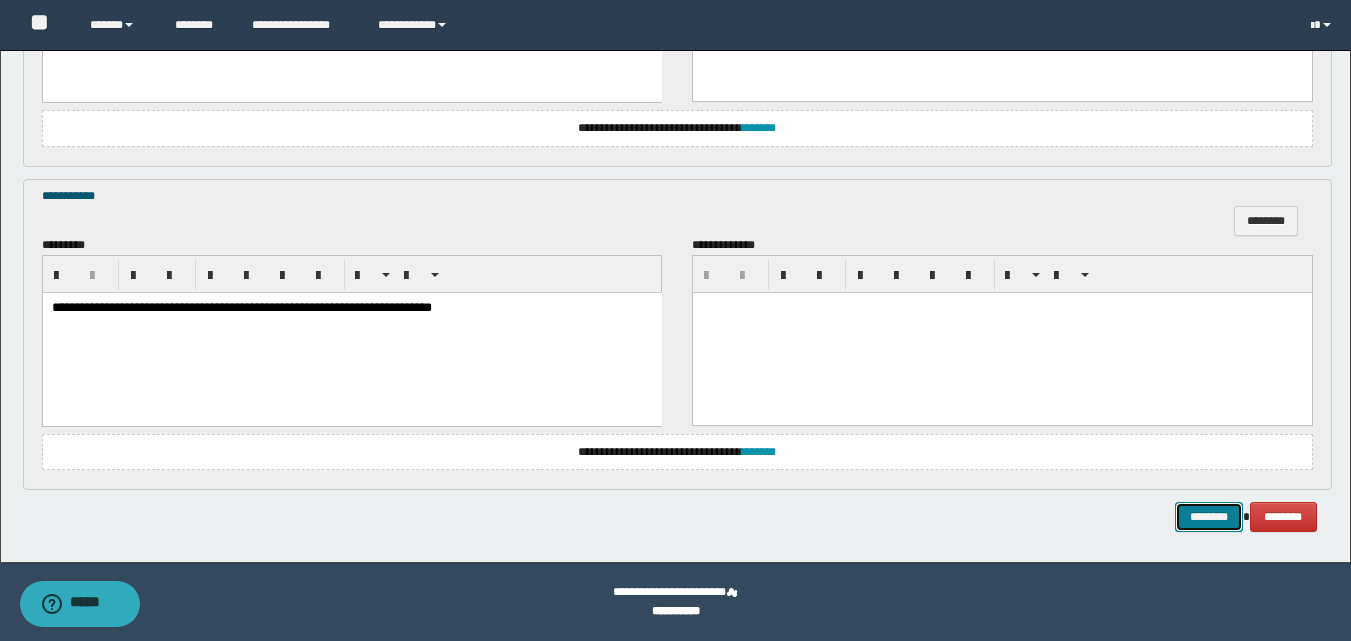 click on "********" at bounding box center (1209, 517) 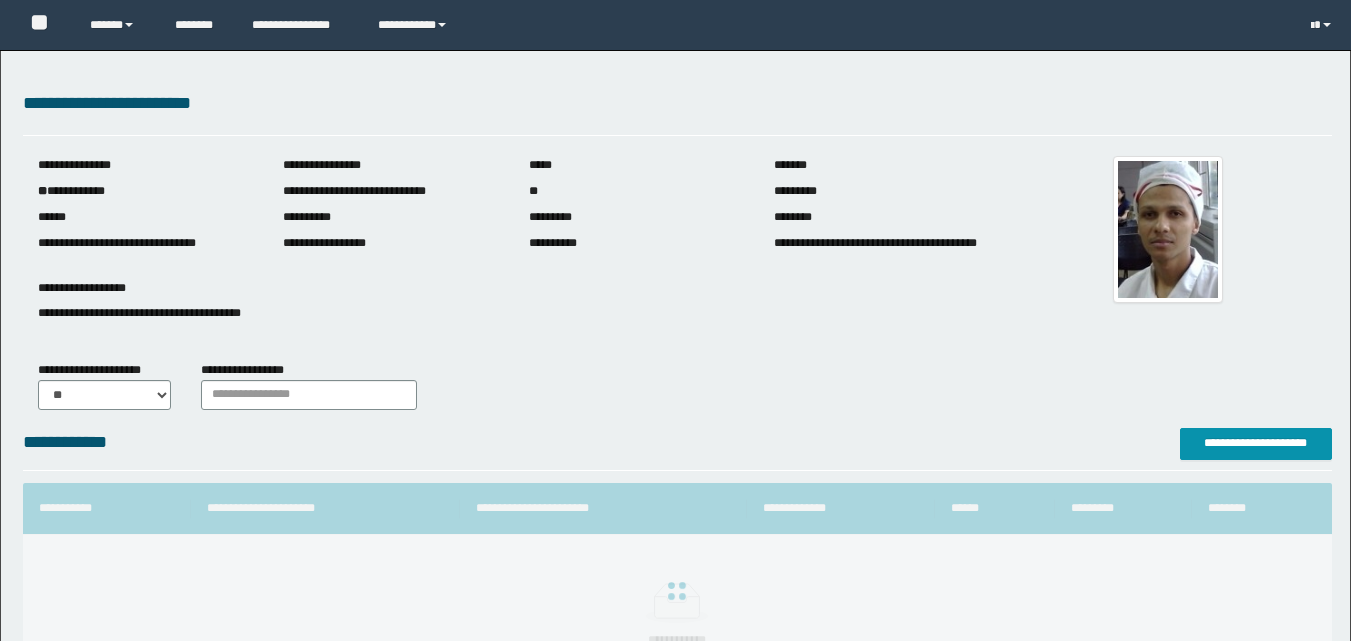 scroll, scrollTop: 0, scrollLeft: 0, axis: both 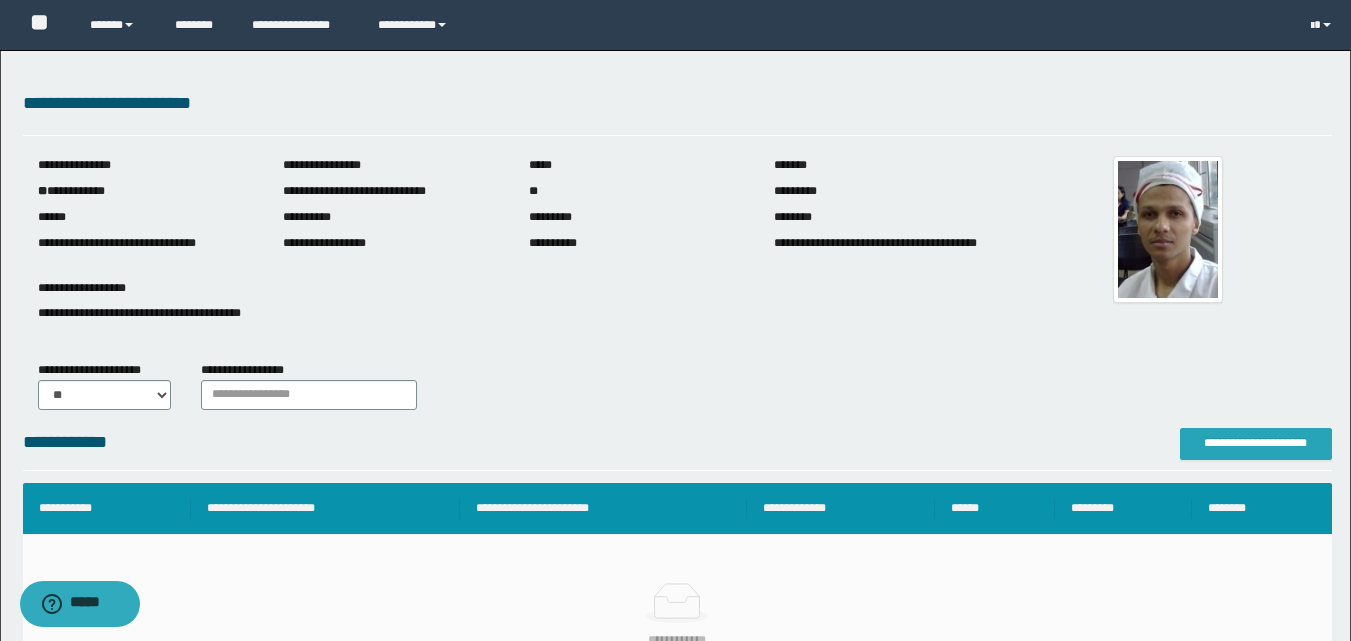 click on "**********" at bounding box center (1256, 443) 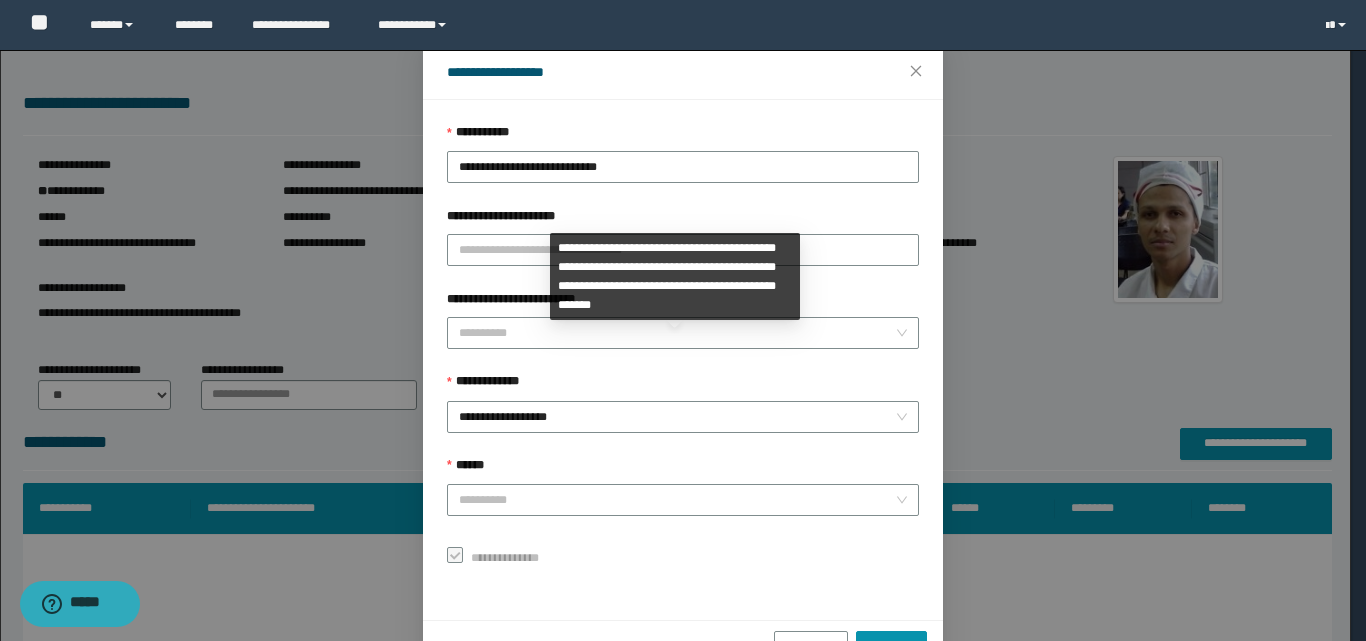 scroll, scrollTop: 111, scrollLeft: 0, axis: vertical 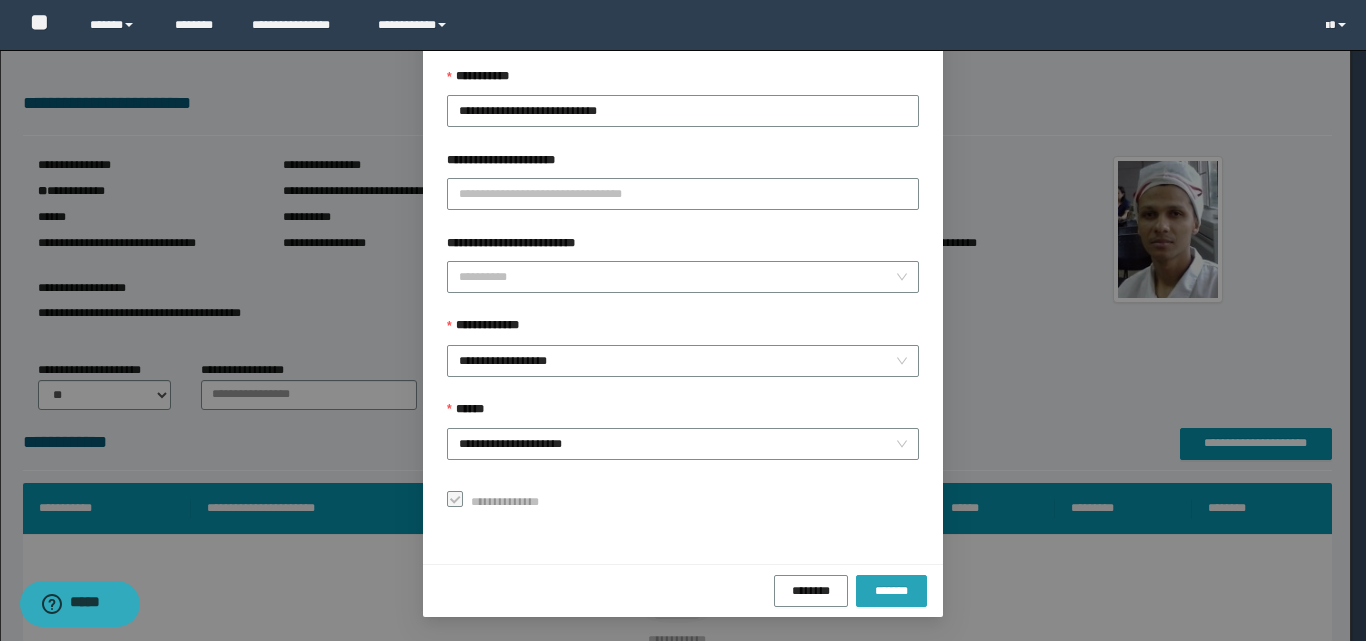 click on "*******" at bounding box center [891, 590] 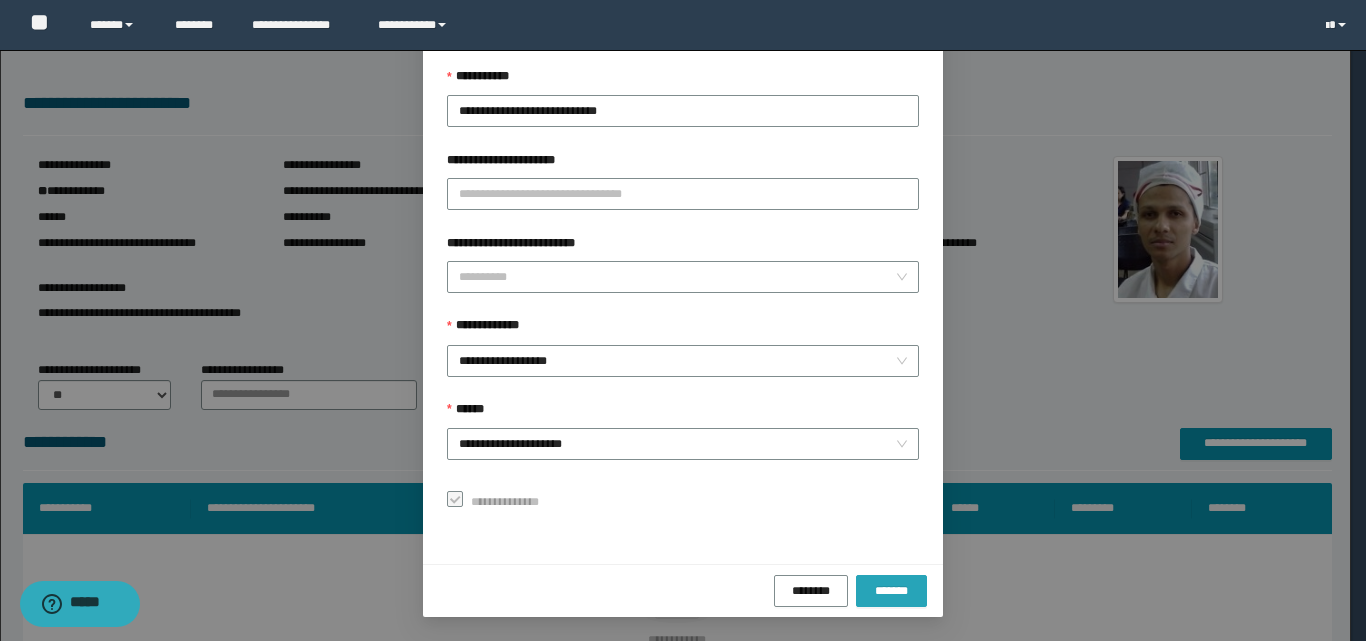 click on "*******" at bounding box center (891, 590) 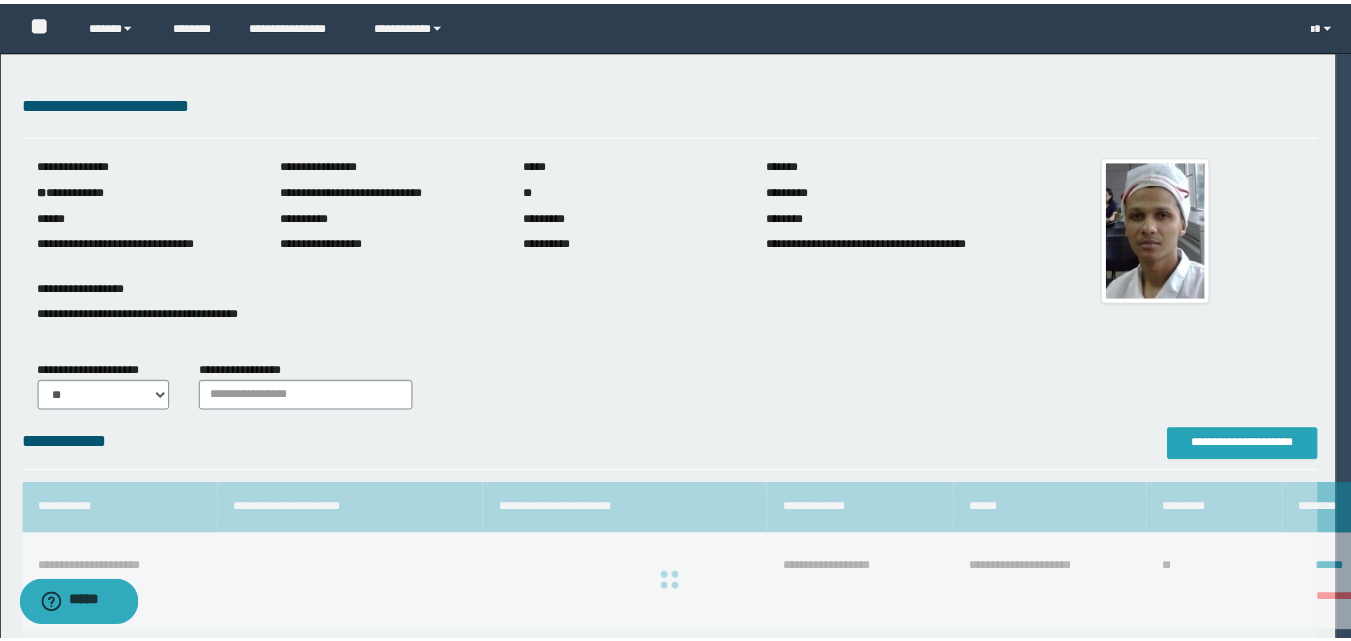 scroll, scrollTop: 0, scrollLeft: 0, axis: both 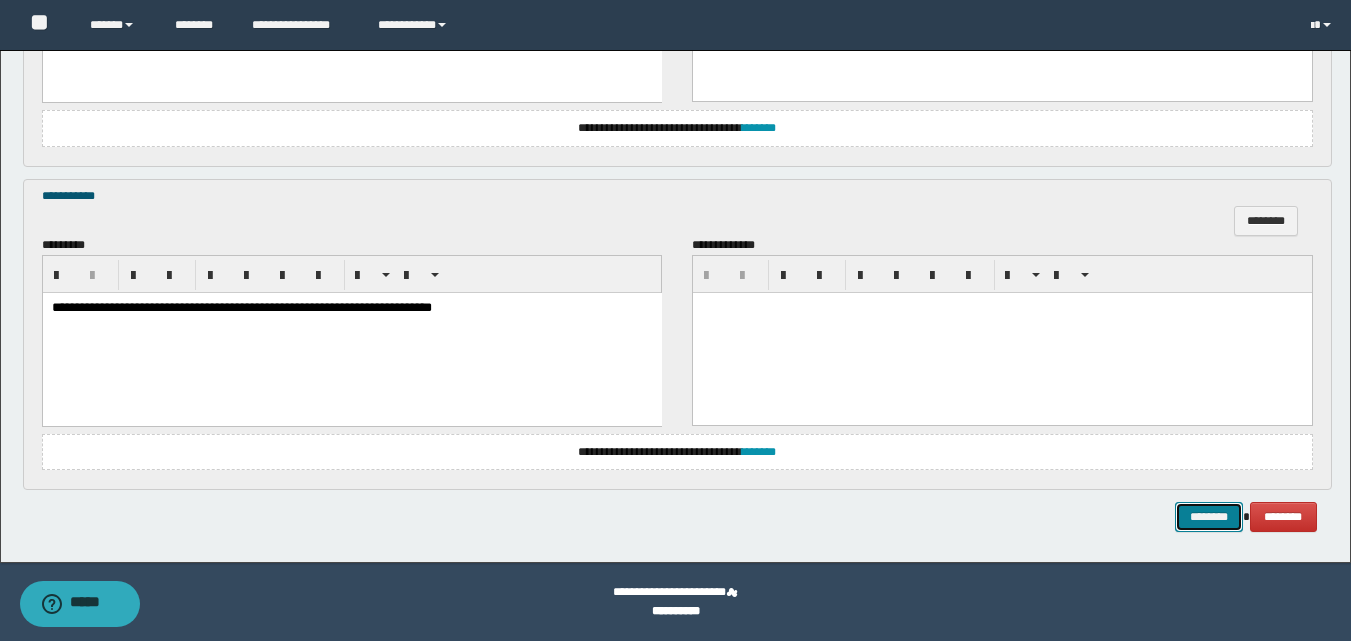 click on "********" at bounding box center [1209, 517] 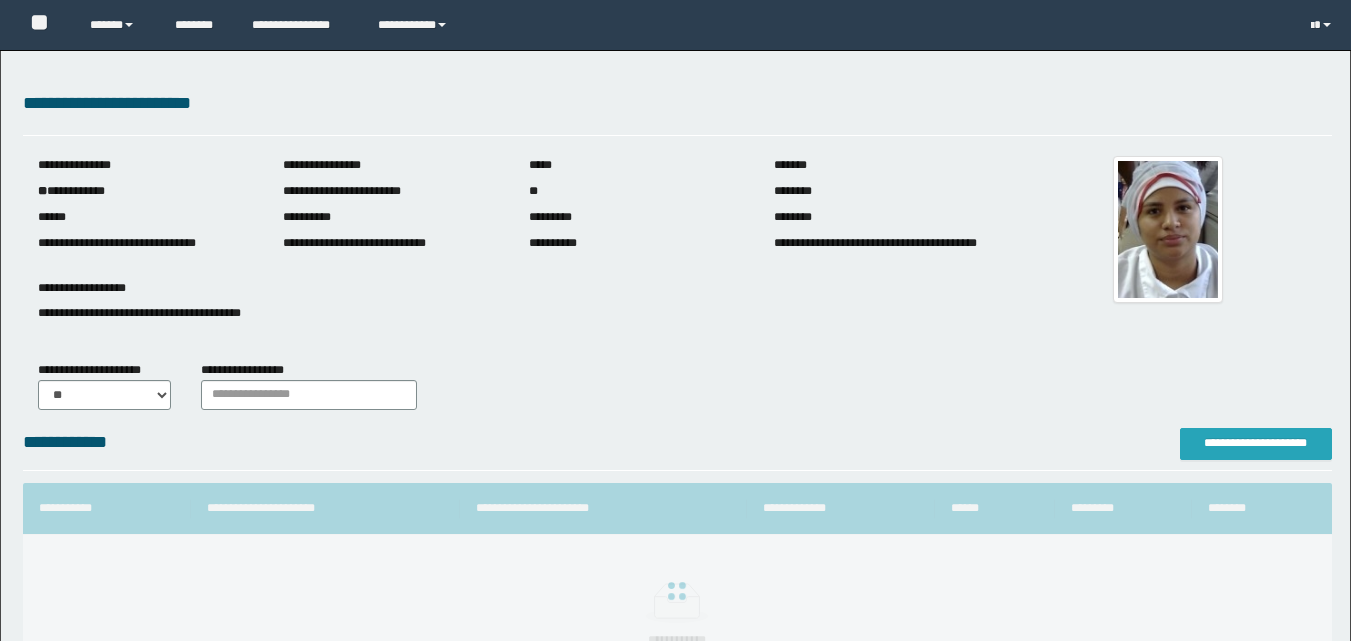 click on "**********" at bounding box center [1256, 443] 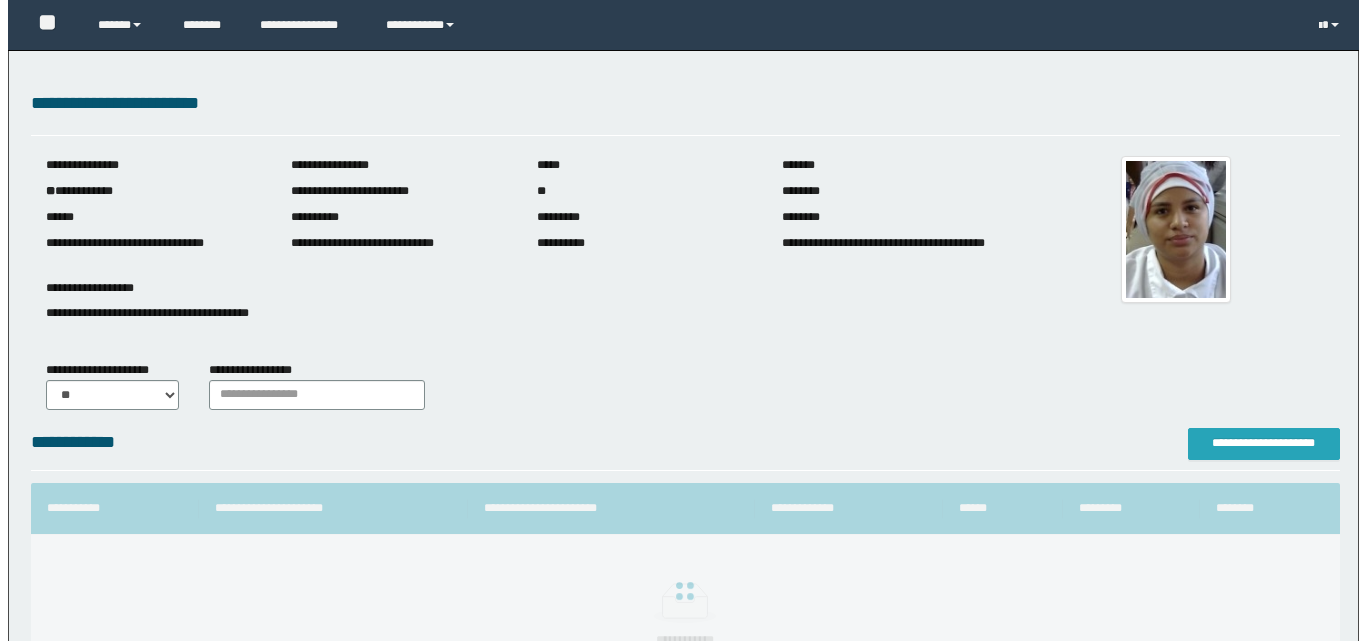scroll, scrollTop: 0, scrollLeft: 0, axis: both 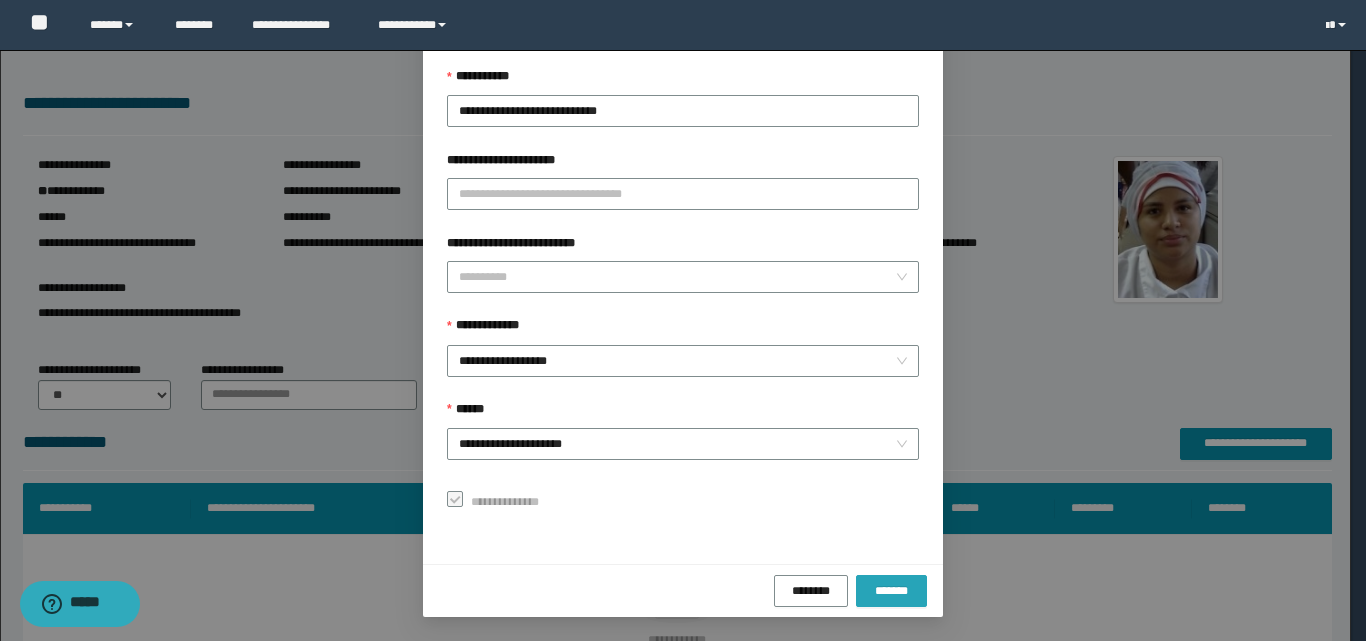 click on "*******" at bounding box center [891, 591] 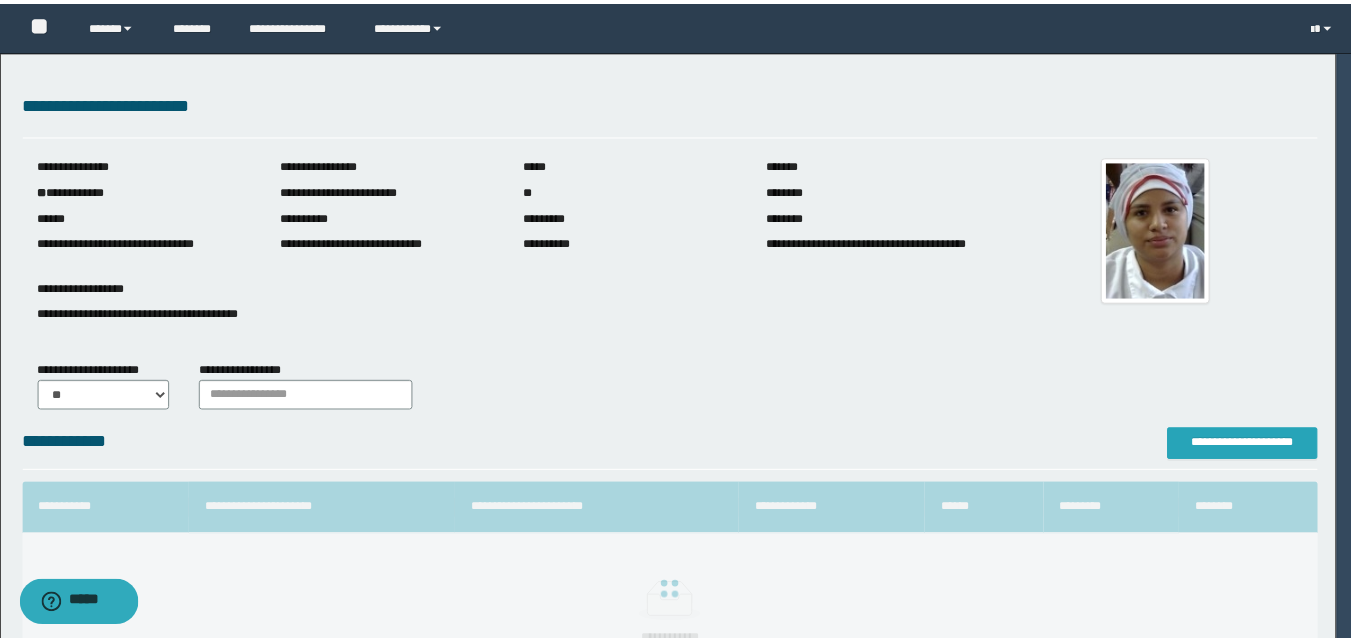 scroll, scrollTop: 0, scrollLeft: 0, axis: both 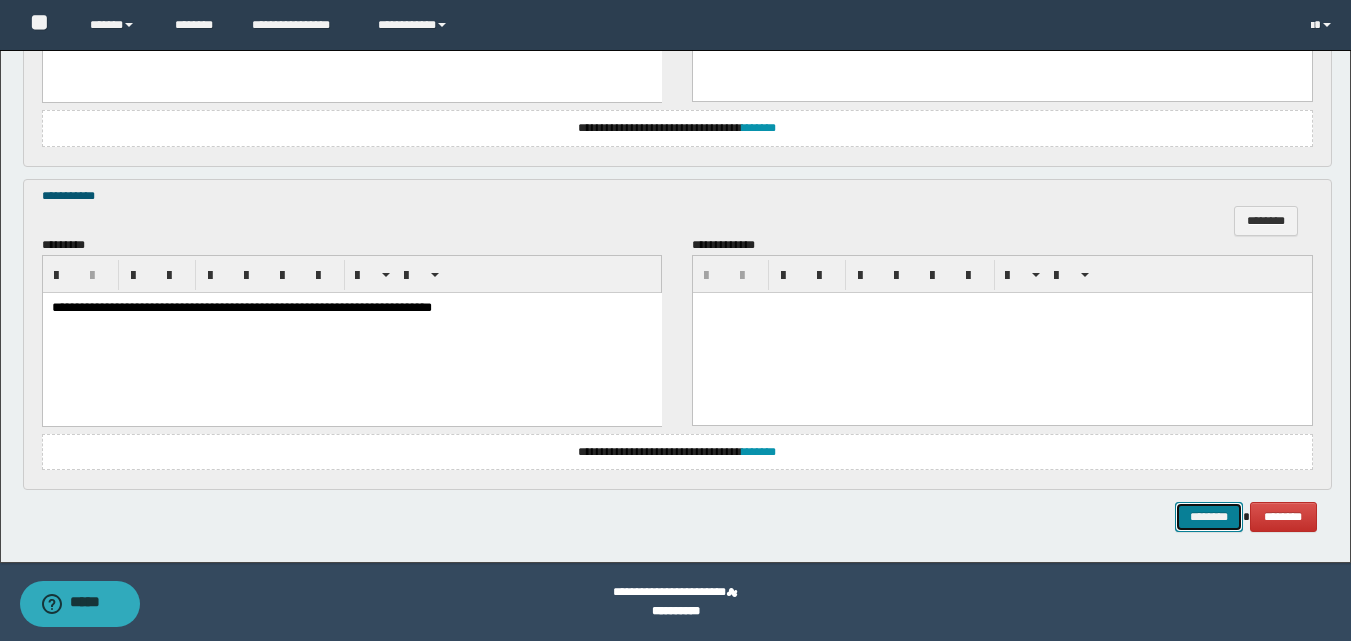 click on "********" at bounding box center (1209, 517) 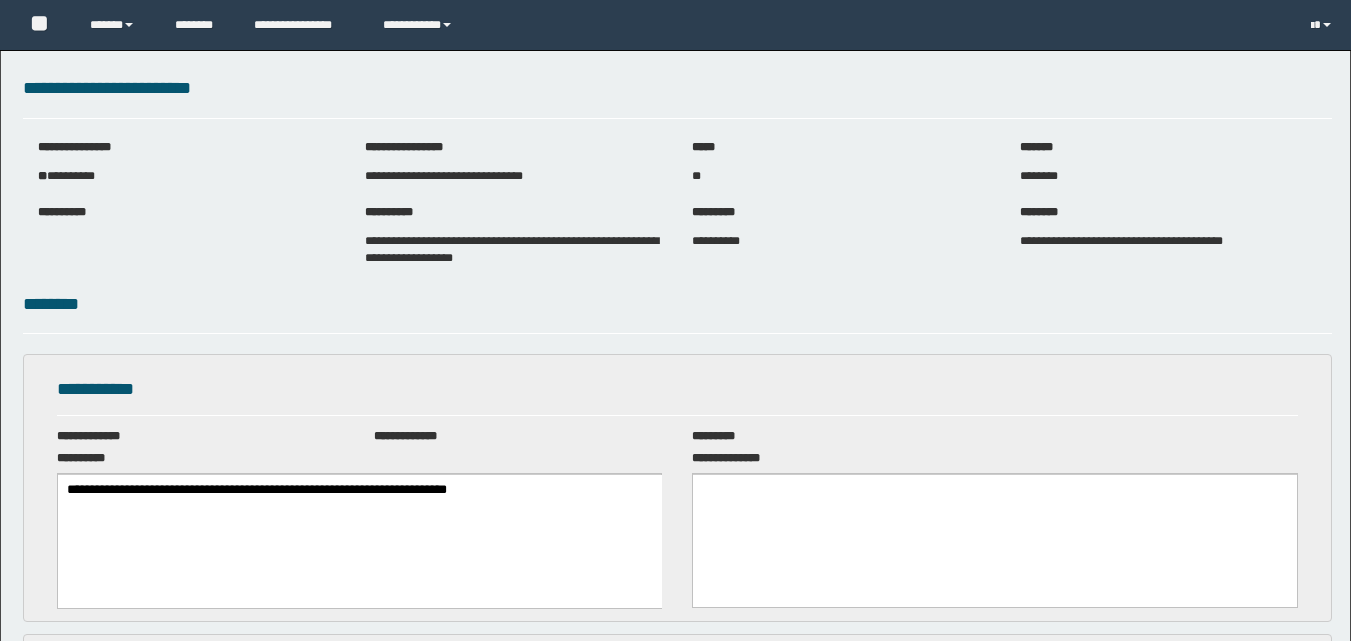 scroll, scrollTop: 0, scrollLeft: 0, axis: both 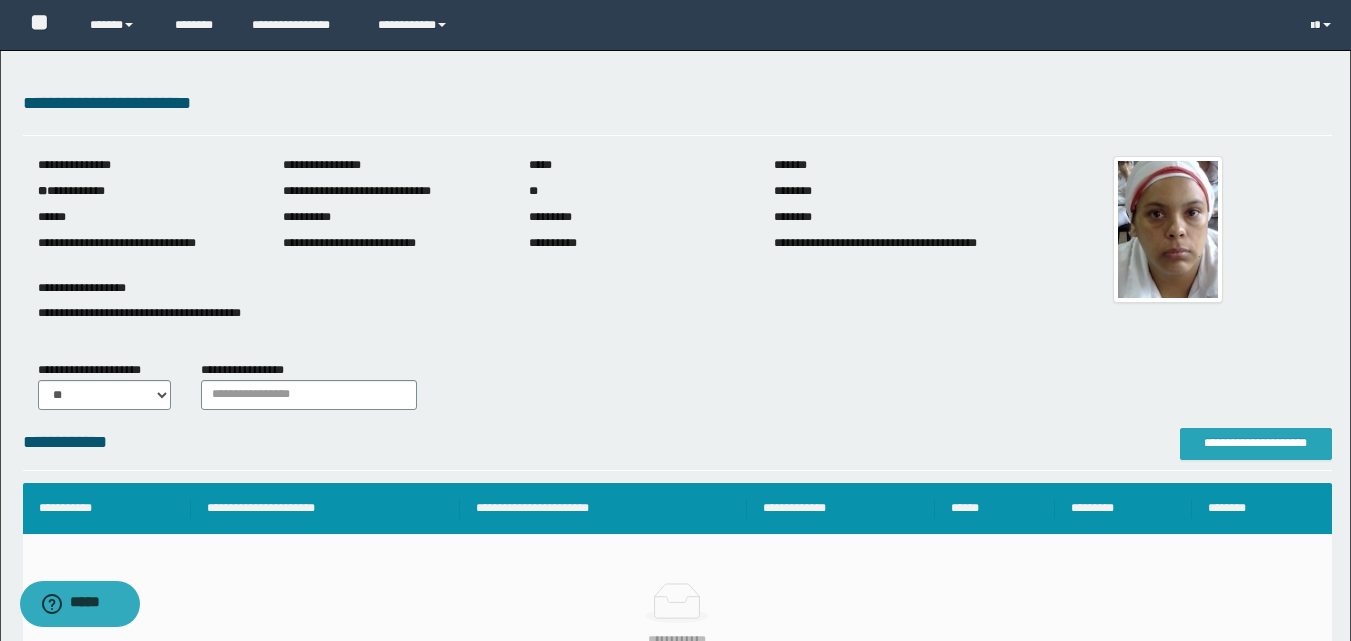click on "**********" at bounding box center (1256, 443) 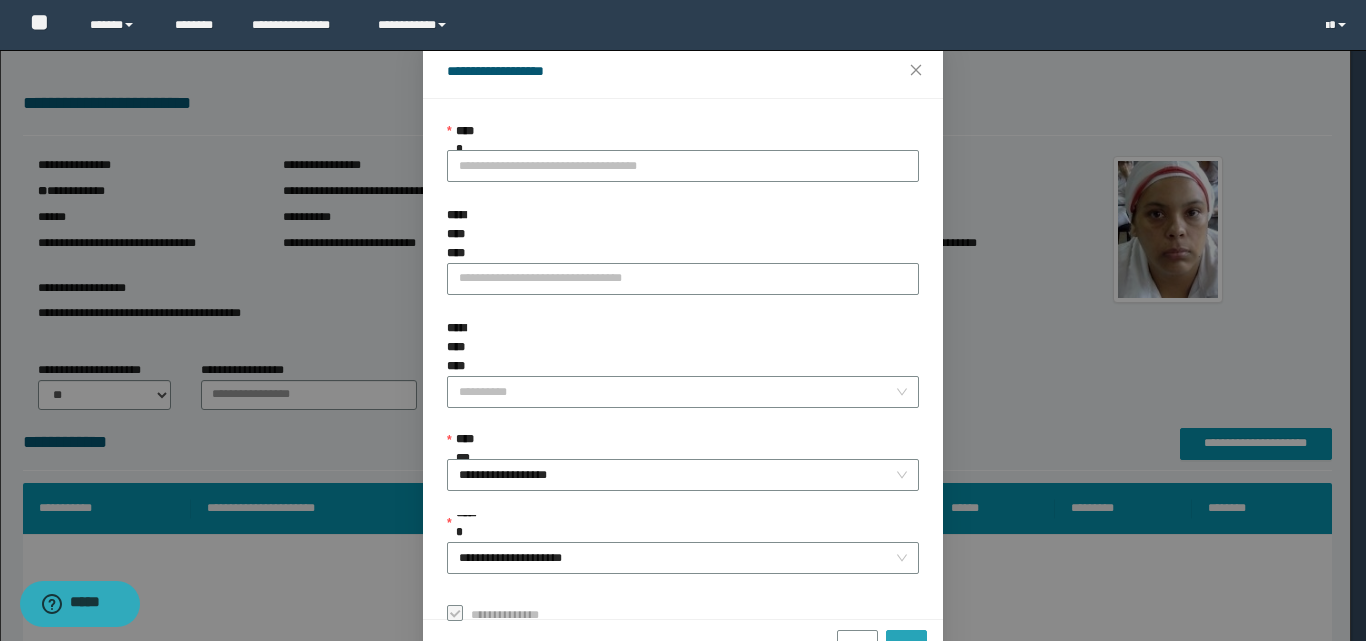 scroll, scrollTop: 111, scrollLeft: 0, axis: vertical 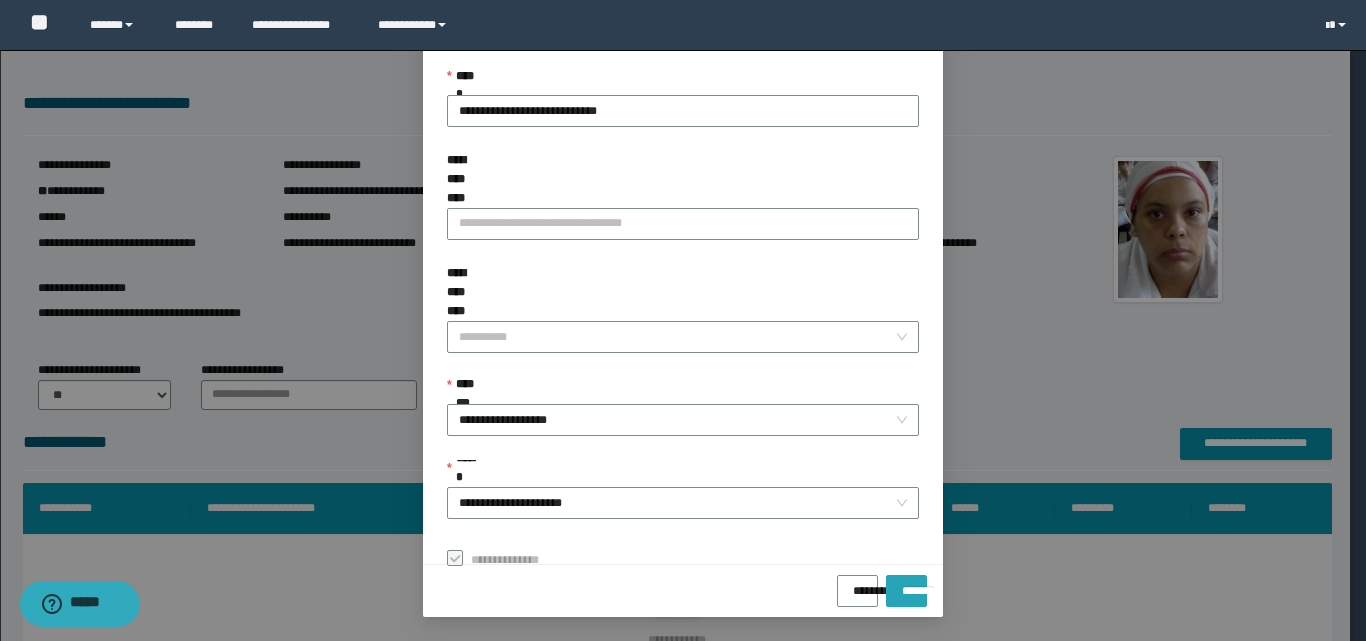 click on "*******" at bounding box center (906, 584) 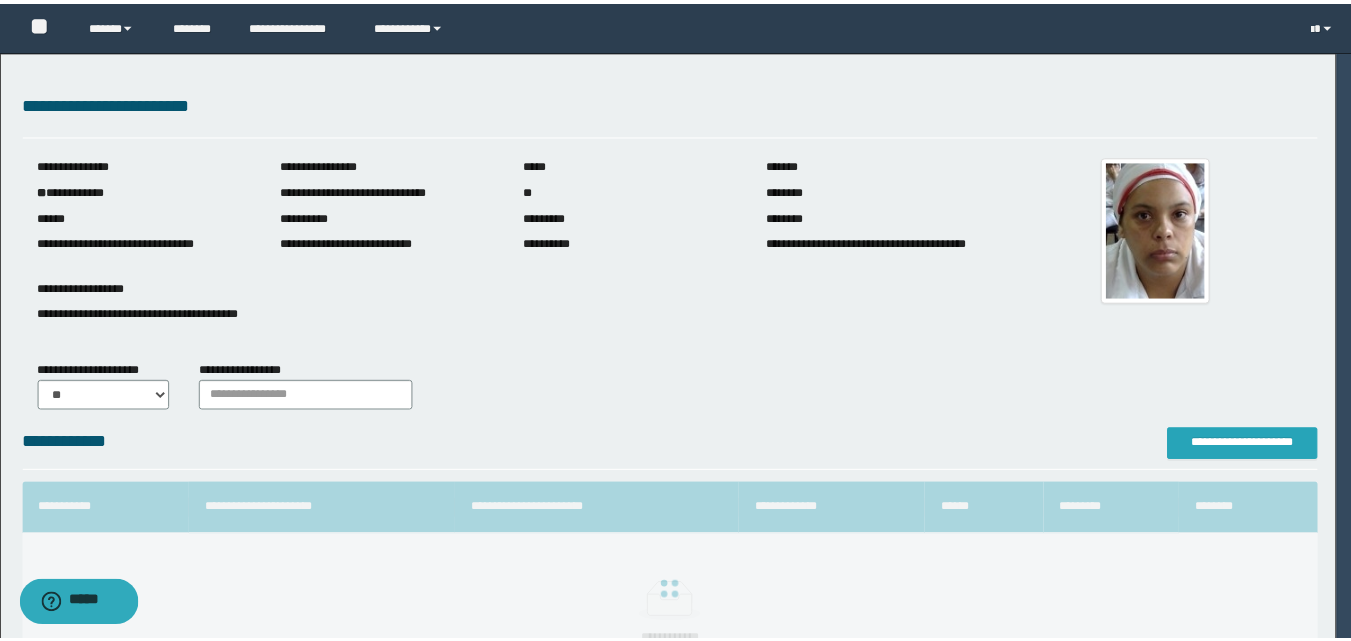 scroll, scrollTop: 0, scrollLeft: 0, axis: both 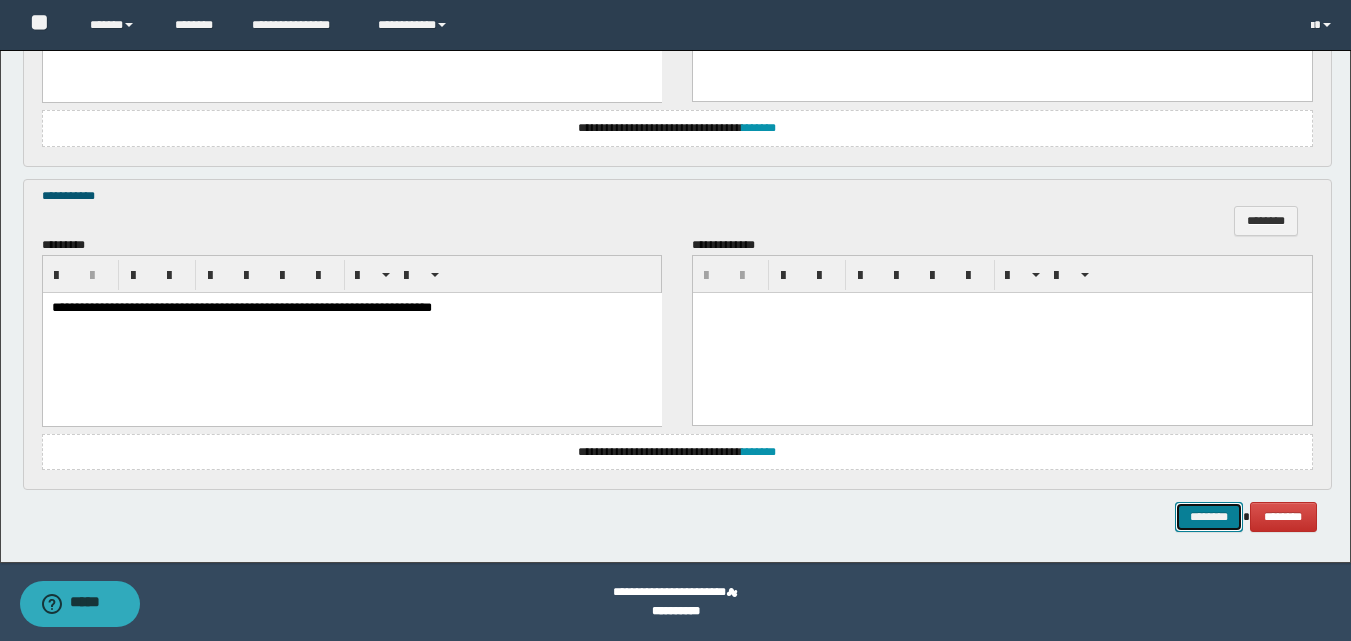 click on "********" at bounding box center [1209, 517] 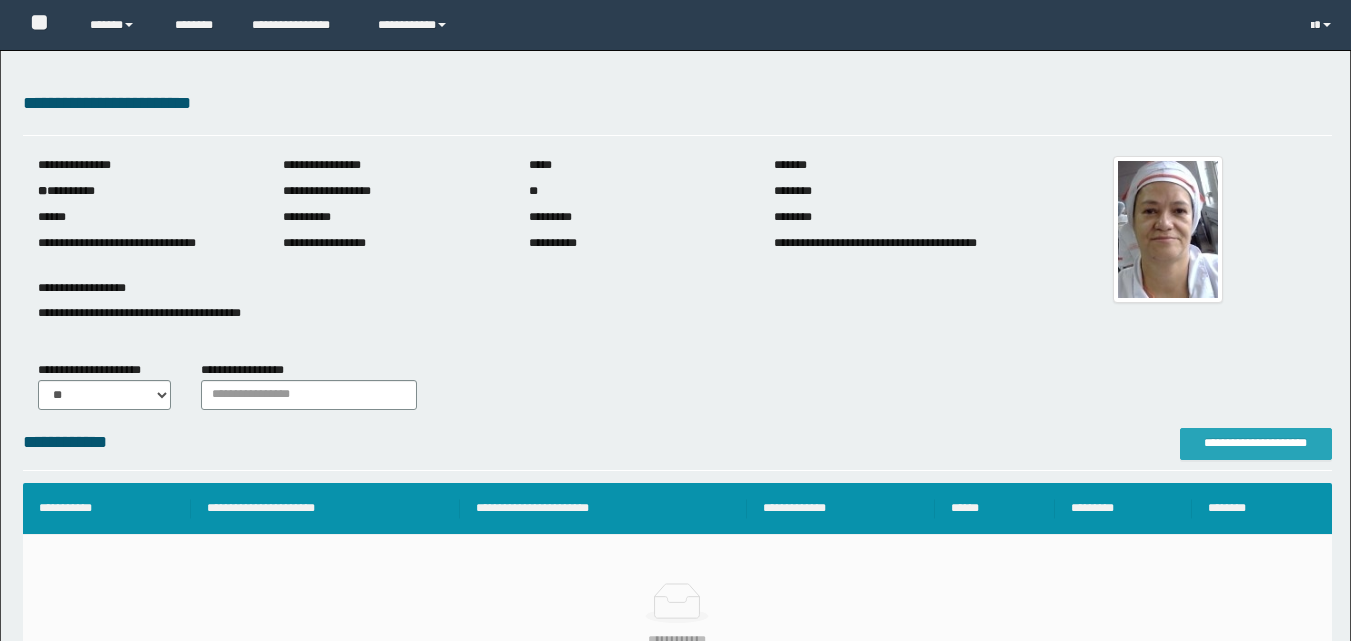 scroll, scrollTop: 0, scrollLeft: 0, axis: both 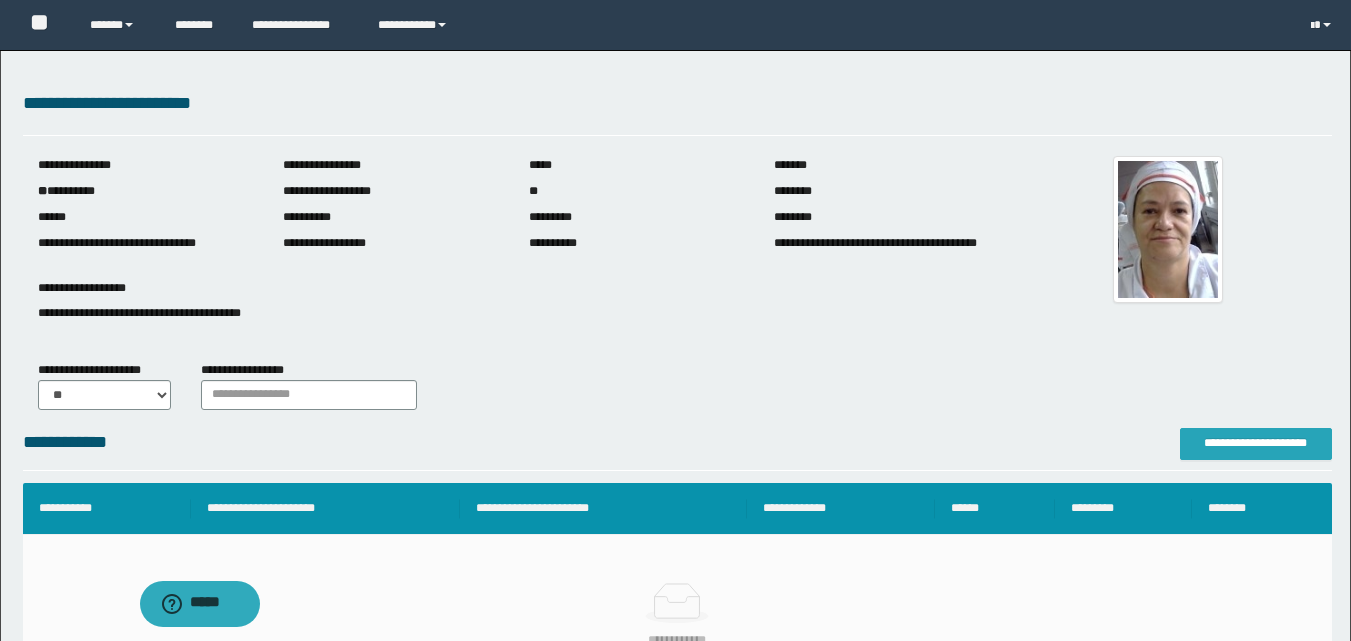 click on "**********" at bounding box center [1256, 443] 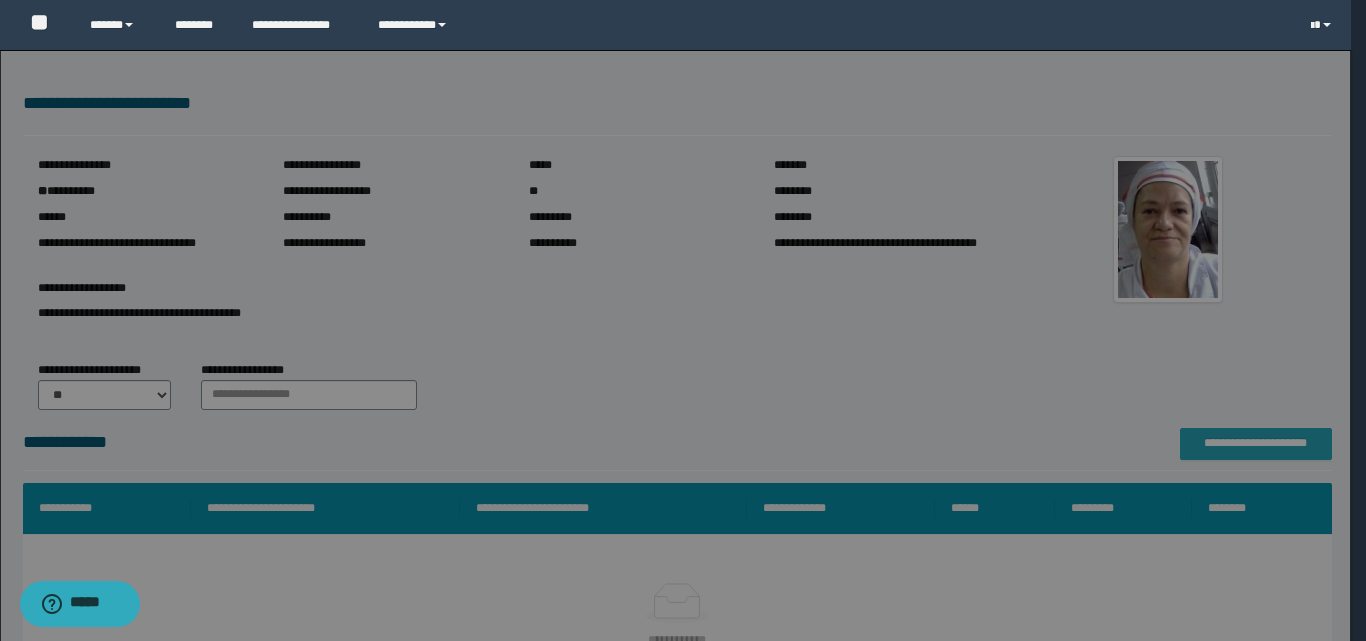 scroll, scrollTop: 0, scrollLeft: 0, axis: both 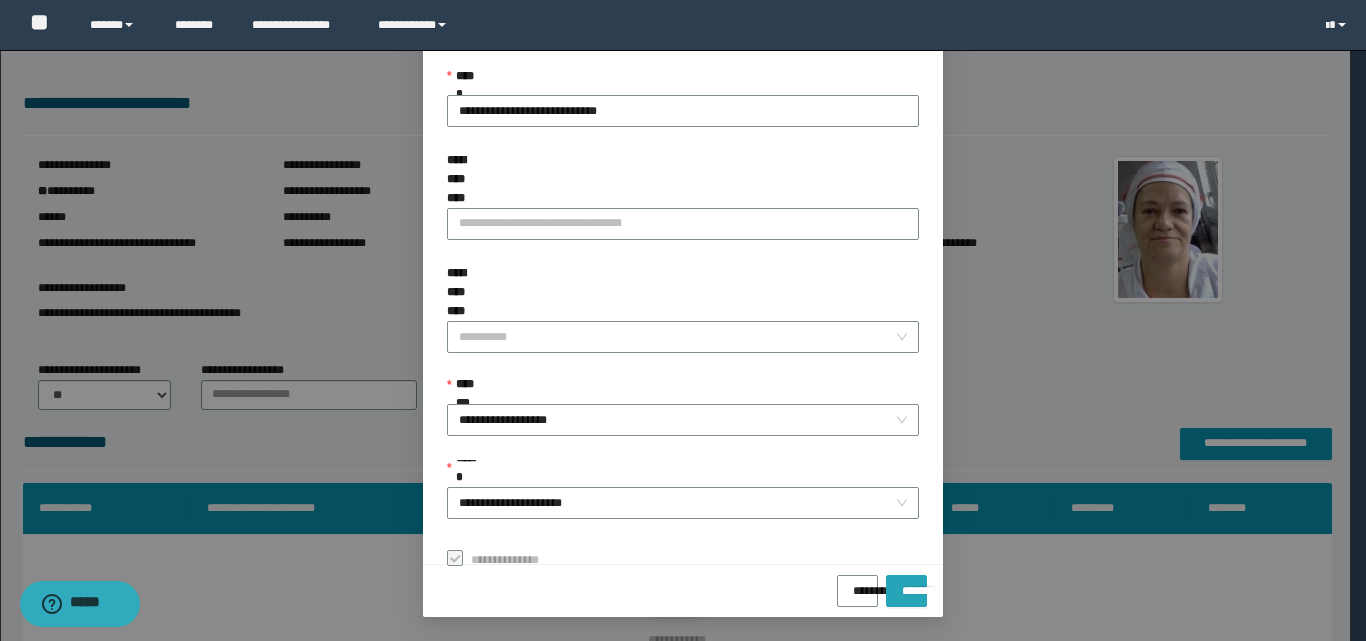 click on "*******" at bounding box center (906, 591) 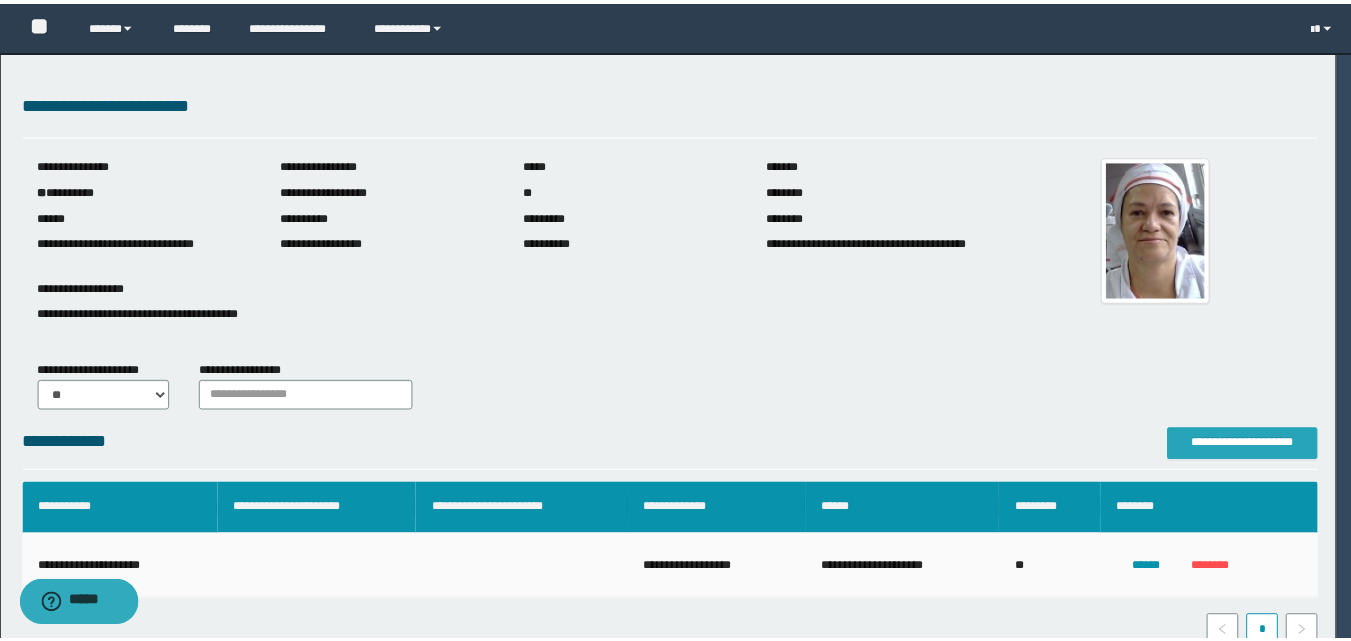 scroll, scrollTop: 0, scrollLeft: 0, axis: both 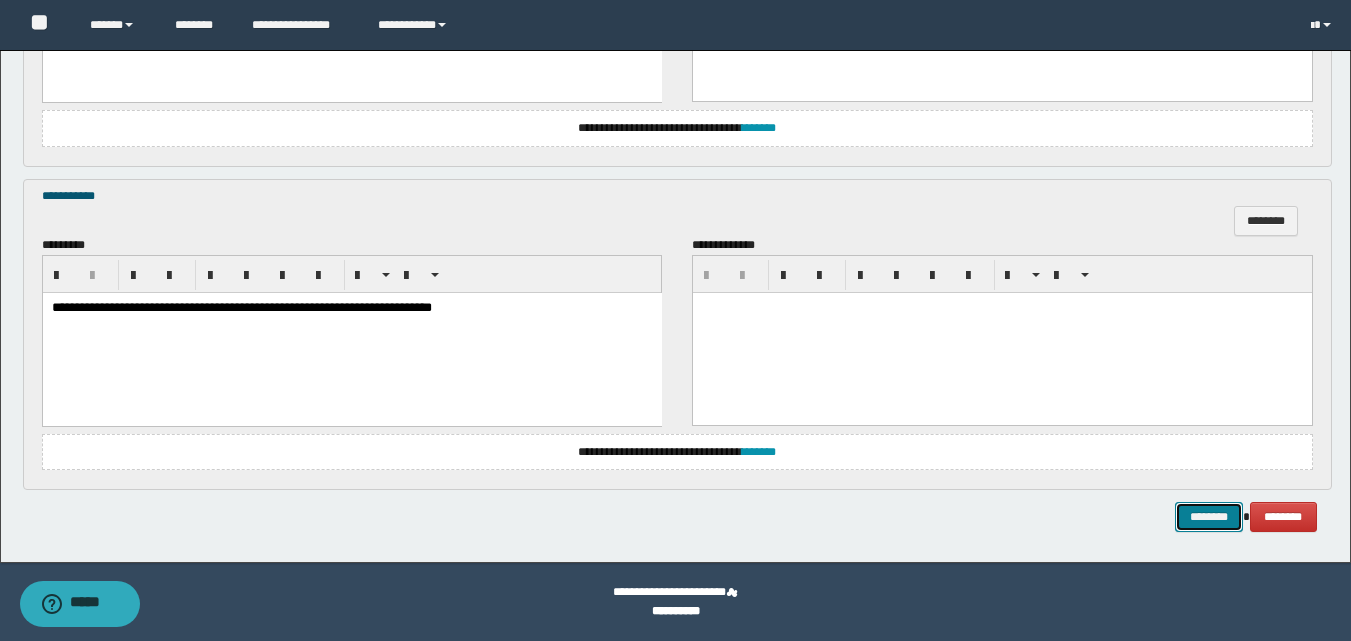 click on "********" at bounding box center [1209, 517] 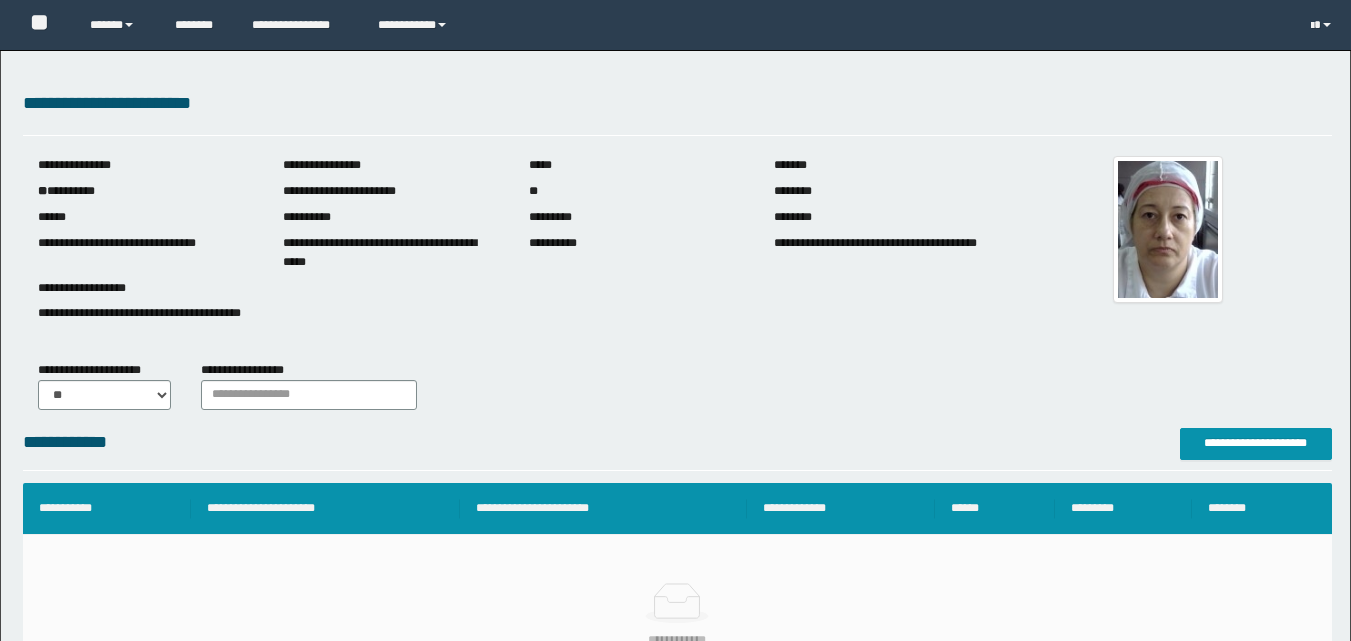 scroll, scrollTop: 0, scrollLeft: 0, axis: both 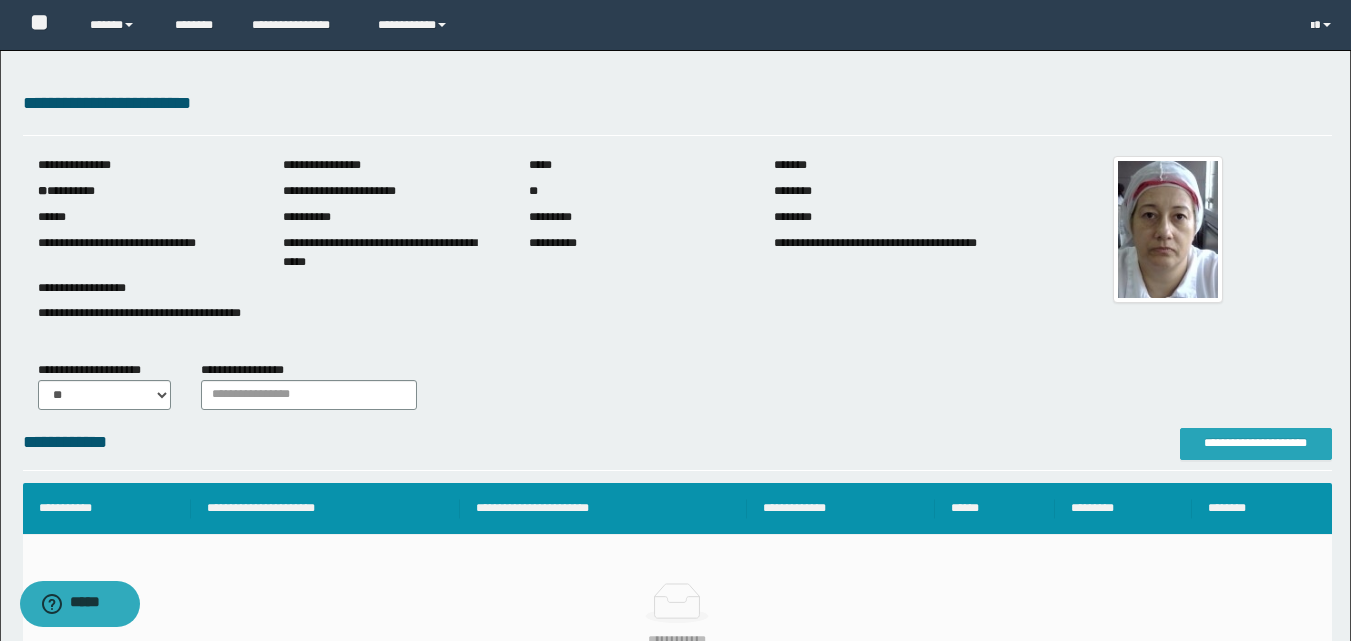 click on "**********" at bounding box center (1256, 443) 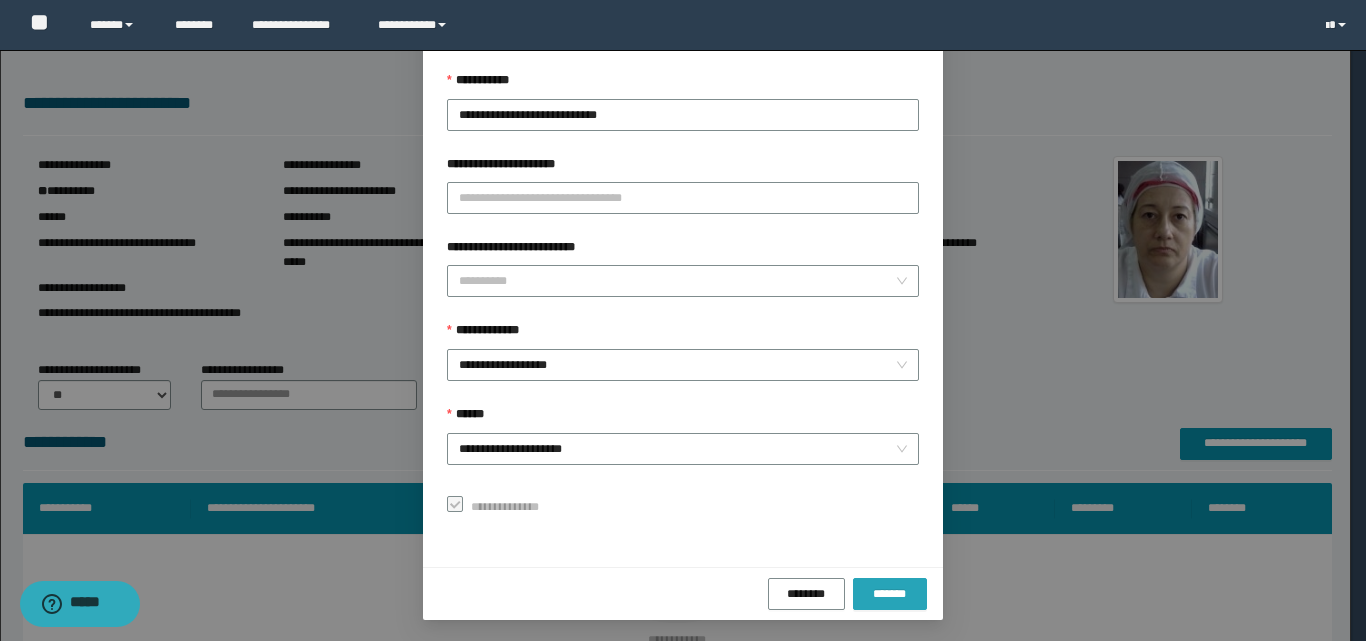 scroll, scrollTop: 111, scrollLeft: 0, axis: vertical 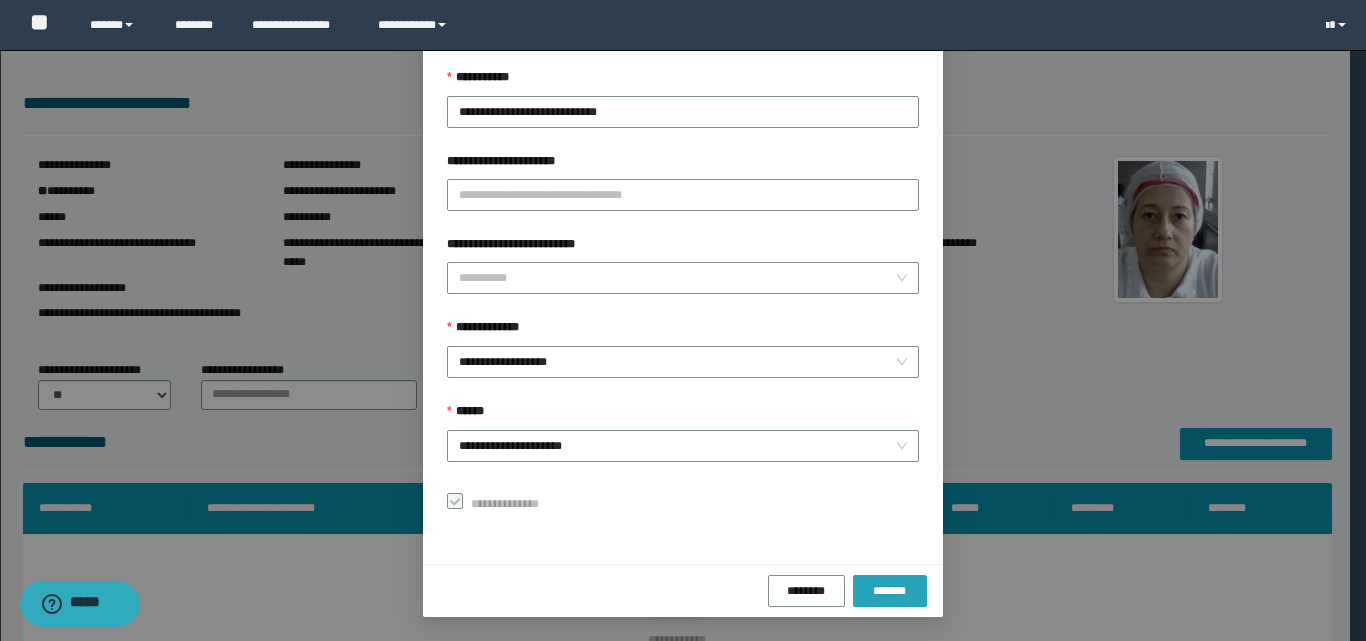 click on "*******" at bounding box center [890, 591] 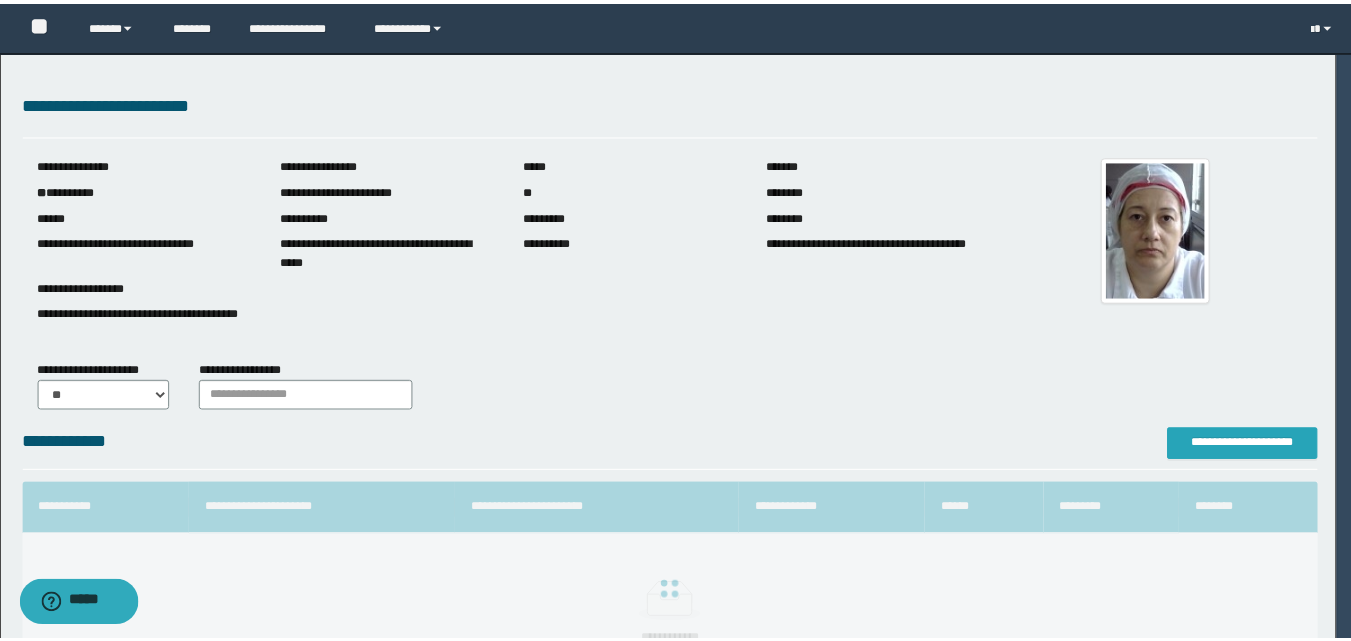 scroll, scrollTop: 0, scrollLeft: 0, axis: both 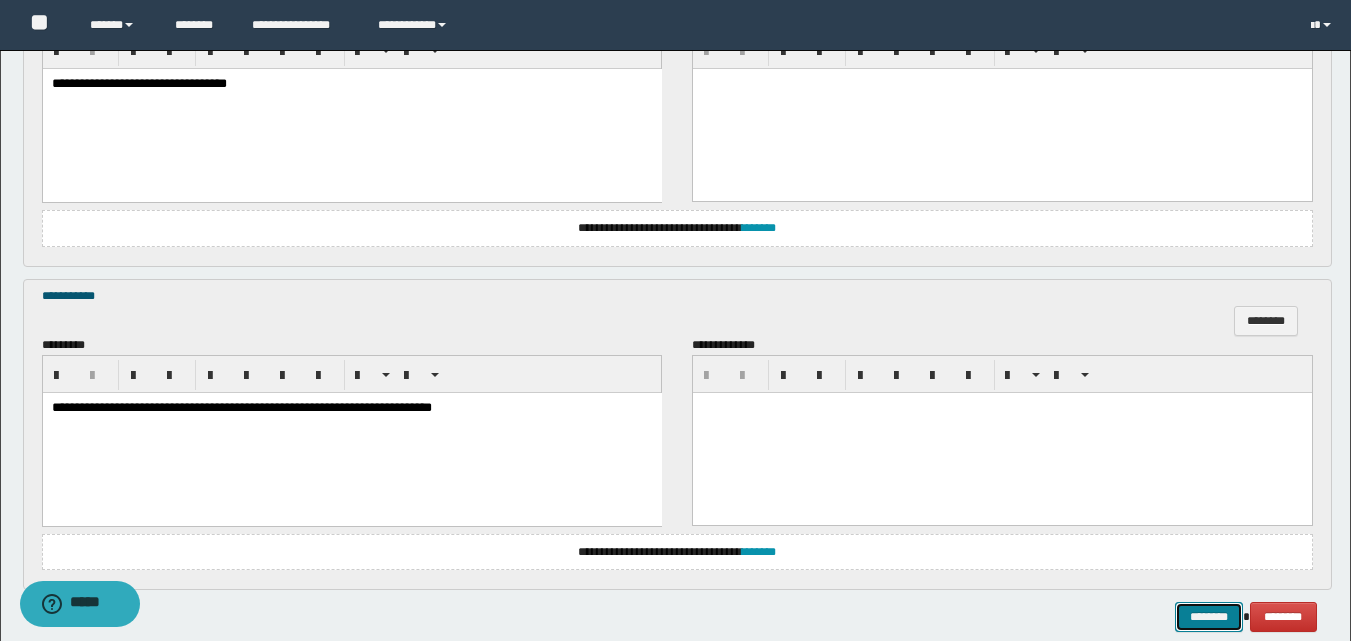 click on "********" at bounding box center (1209, 617) 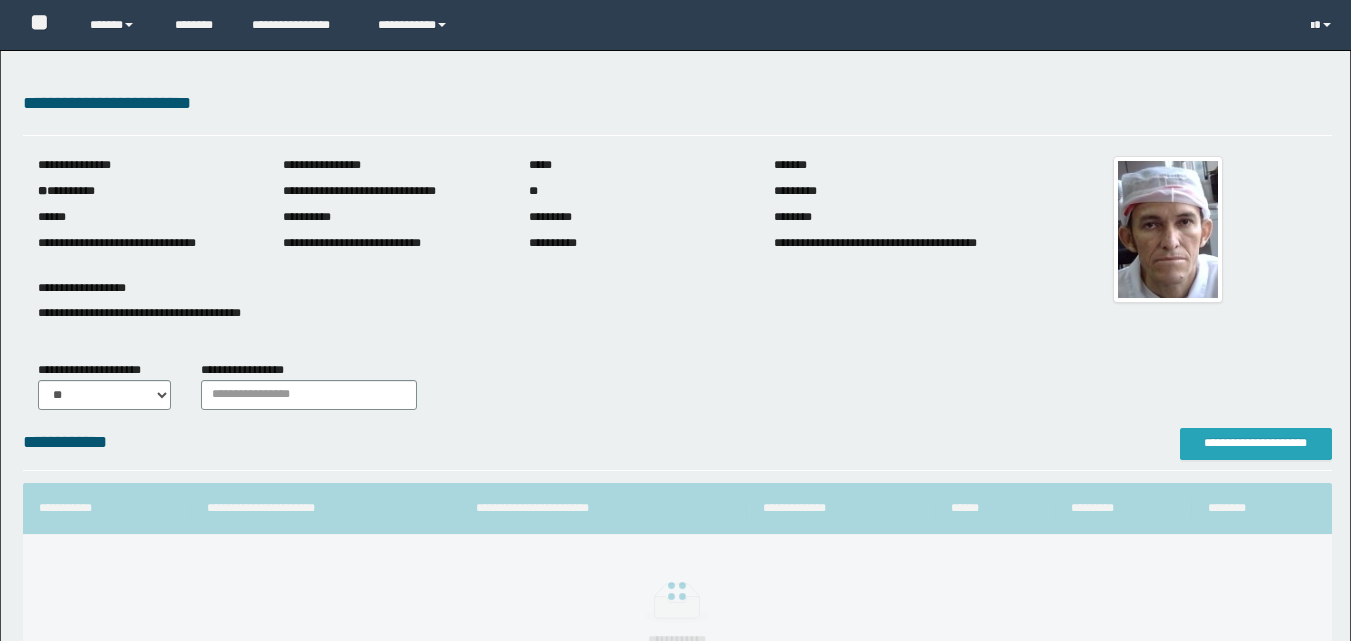 scroll, scrollTop: 0, scrollLeft: 0, axis: both 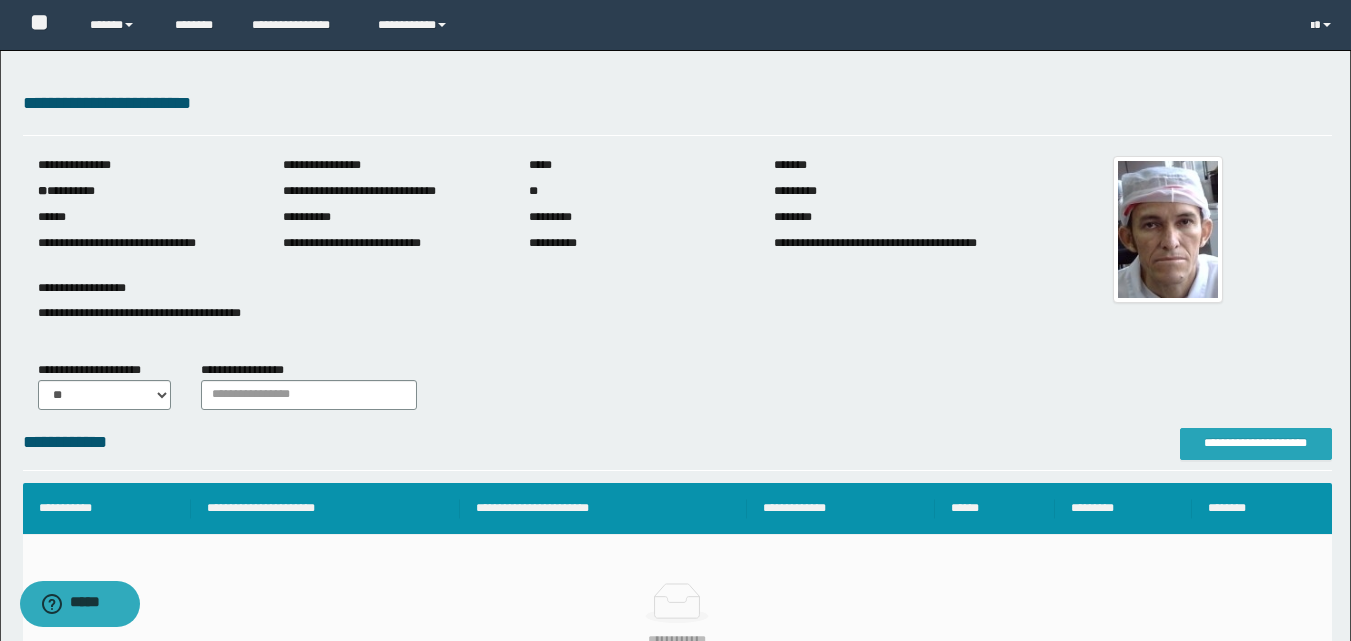 click on "**********" at bounding box center (1256, 443) 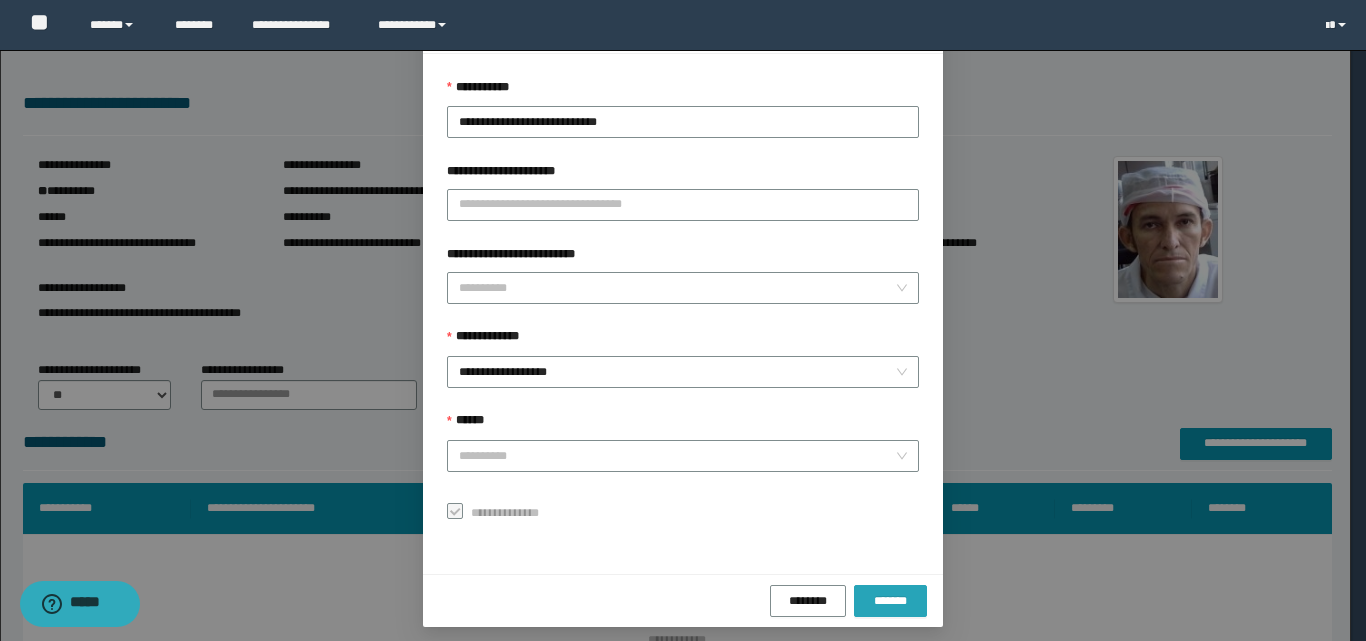 scroll, scrollTop: 111, scrollLeft: 0, axis: vertical 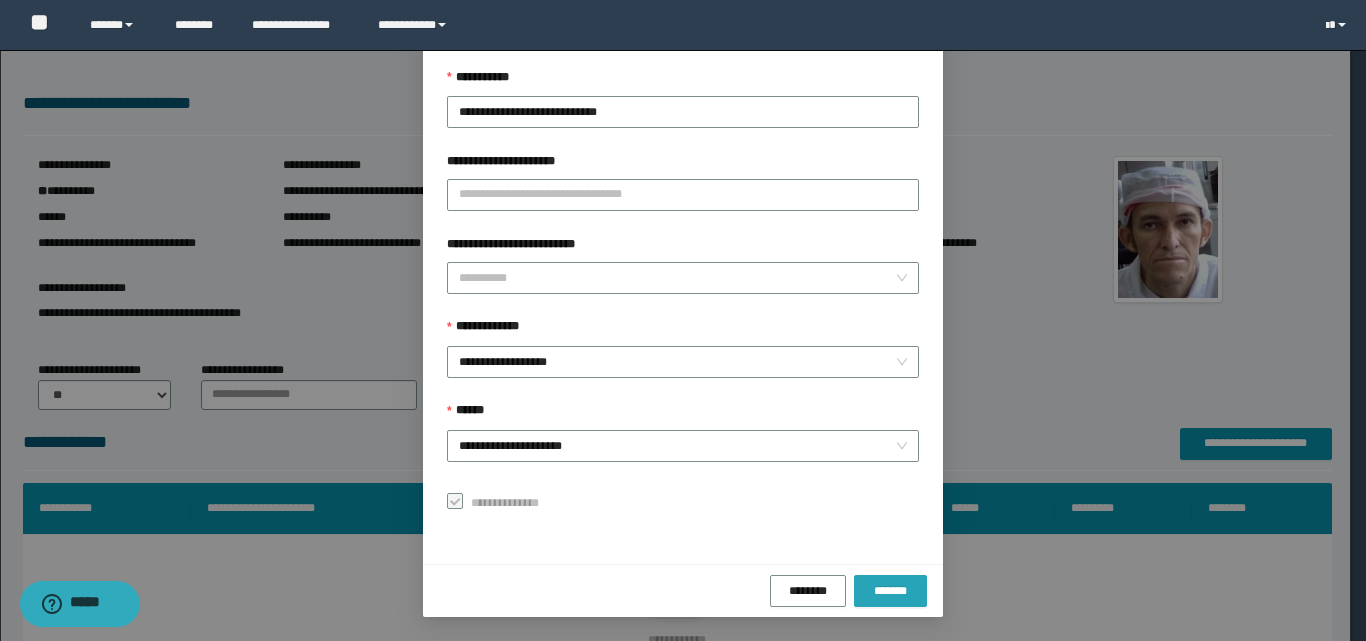 click on "*******" at bounding box center (890, 591) 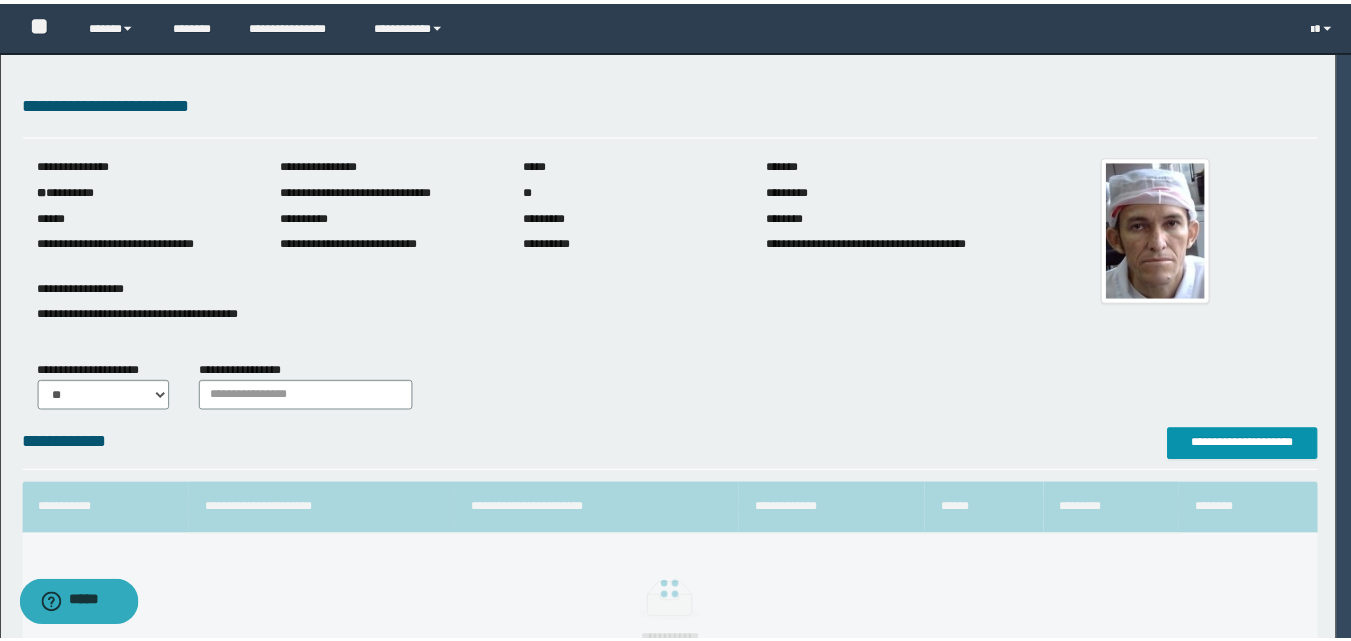 scroll, scrollTop: 64, scrollLeft: 0, axis: vertical 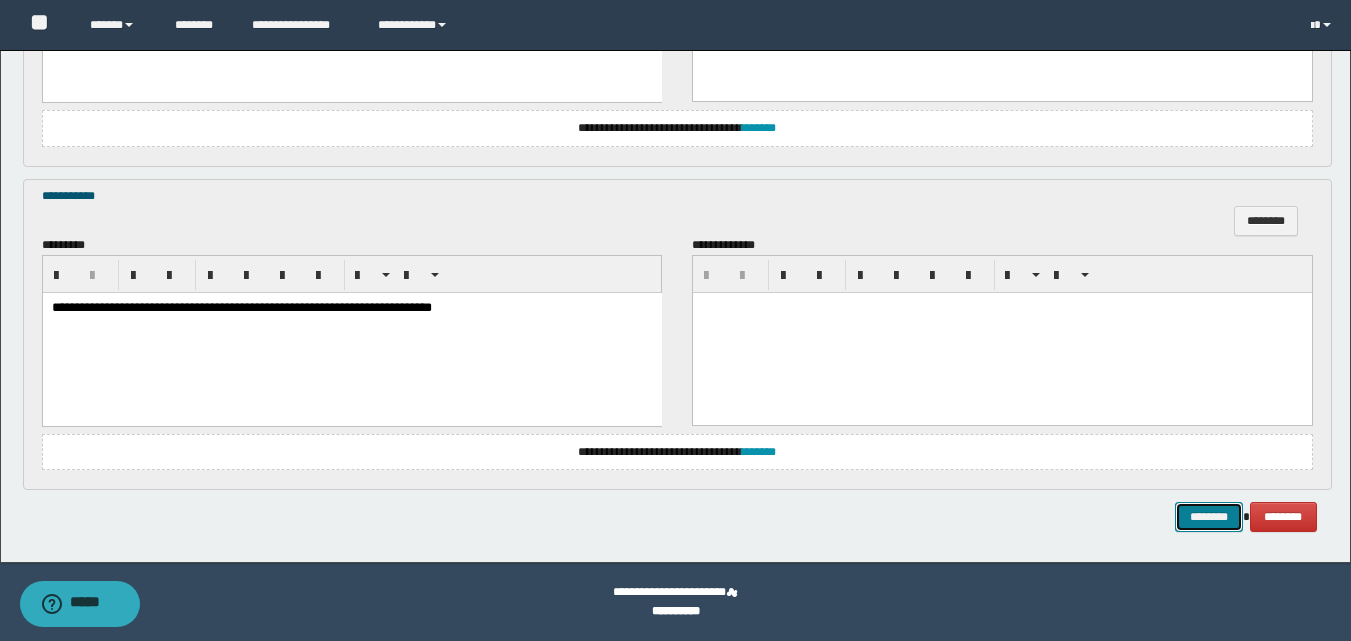 click on "********" at bounding box center (1209, 517) 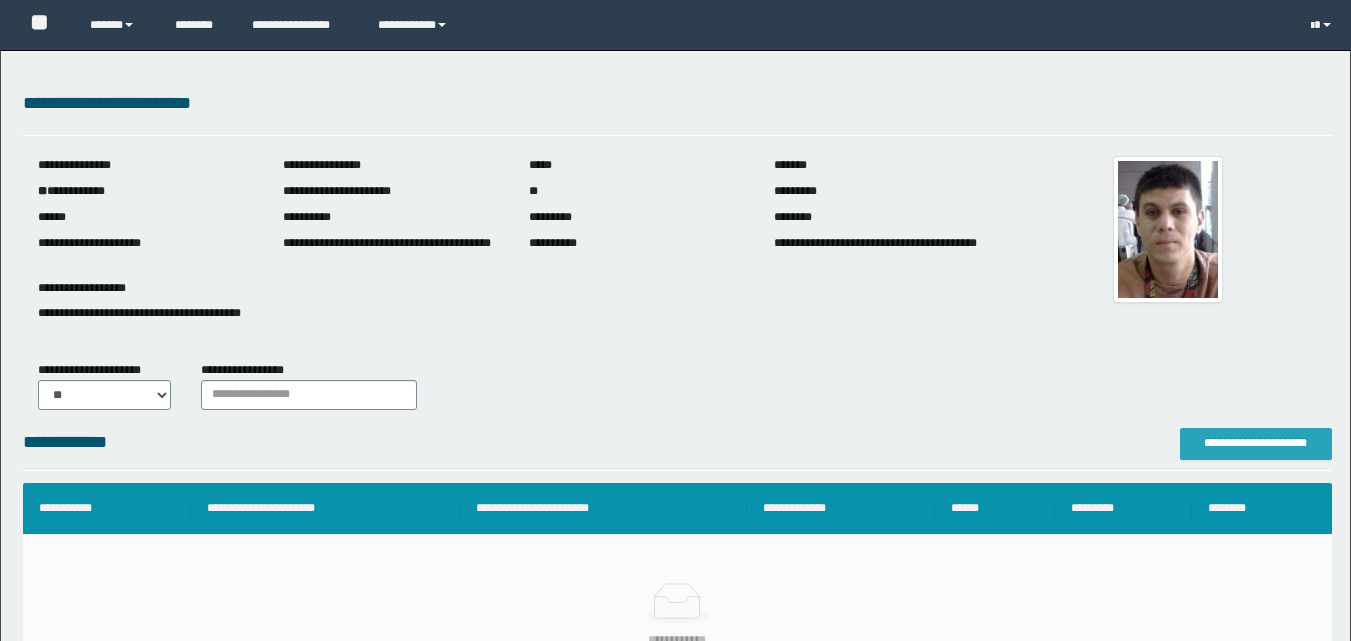 scroll, scrollTop: 0, scrollLeft: 0, axis: both 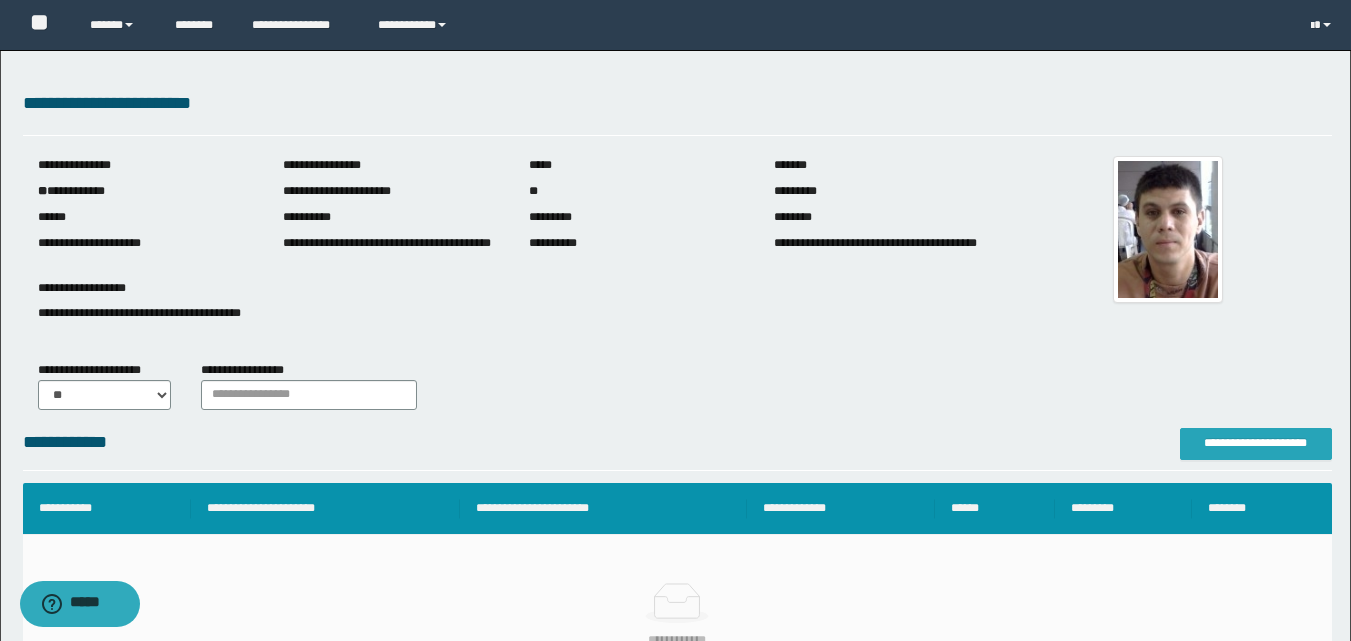 click on "**********" at bounding box center (1256, 443) 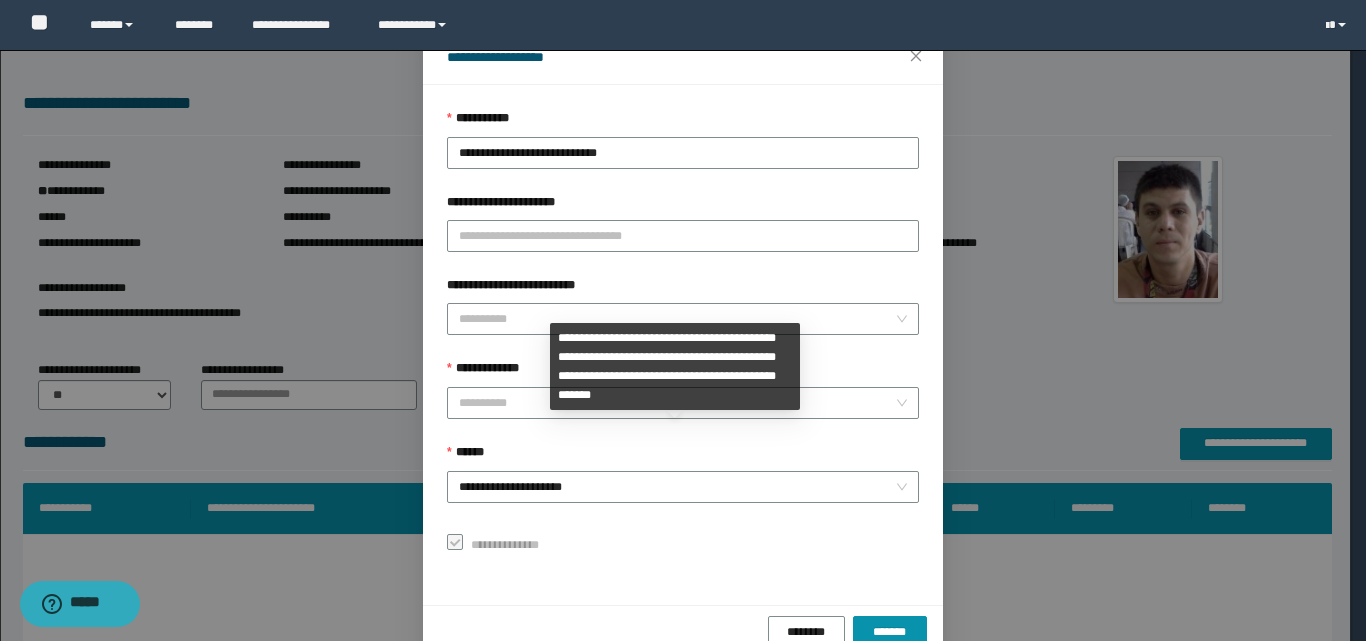 scroll, scrollTop: 111, scrollLeft: 0, axis: vertical 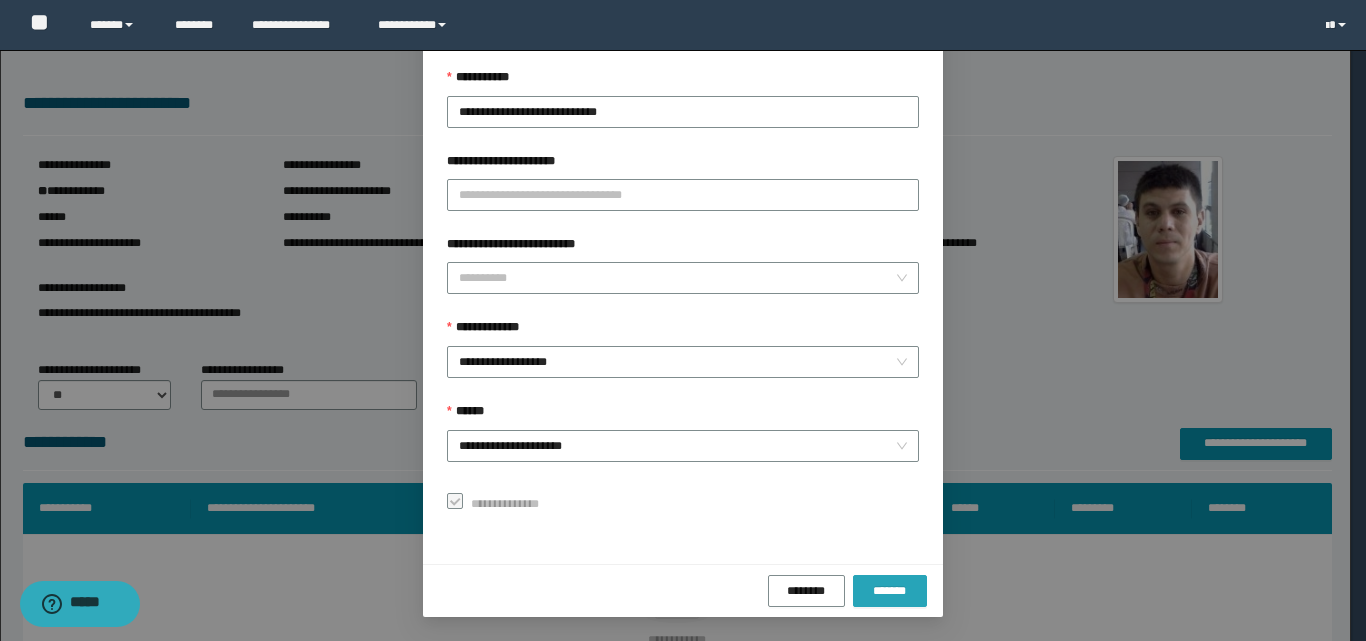 click on "*******" at bounding box center (890, 591) 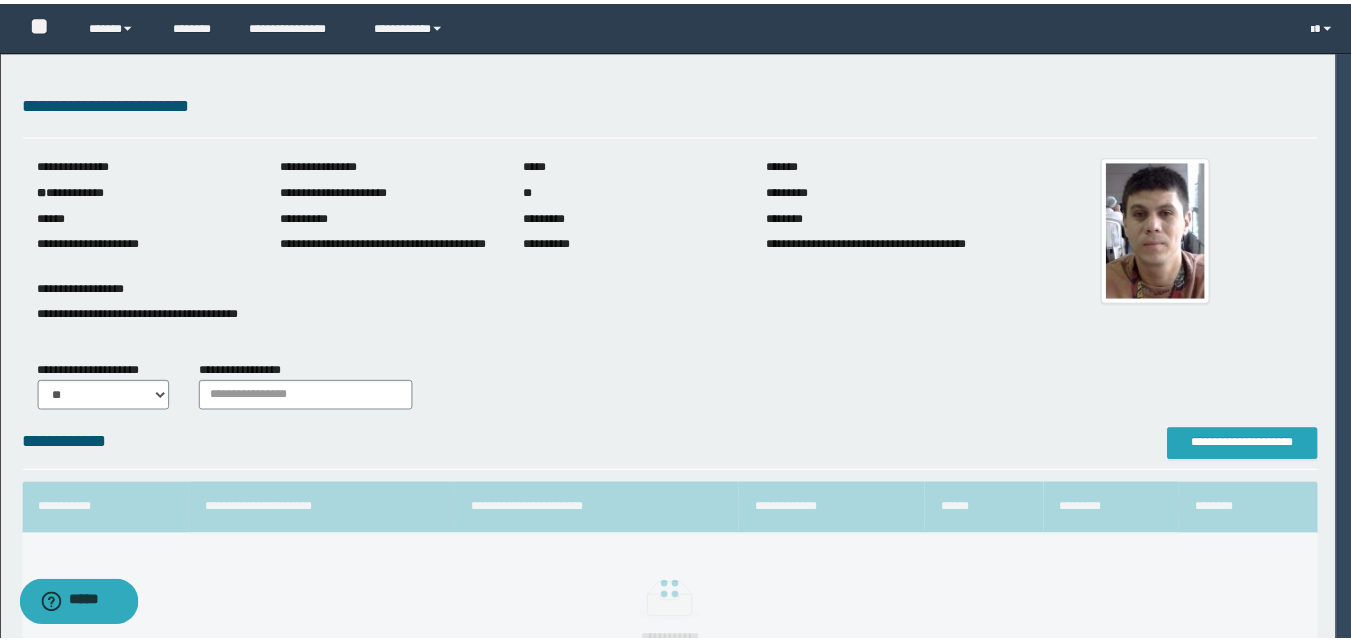 scroll, scrollTop: 0, scrollLeft: 0, axis: both 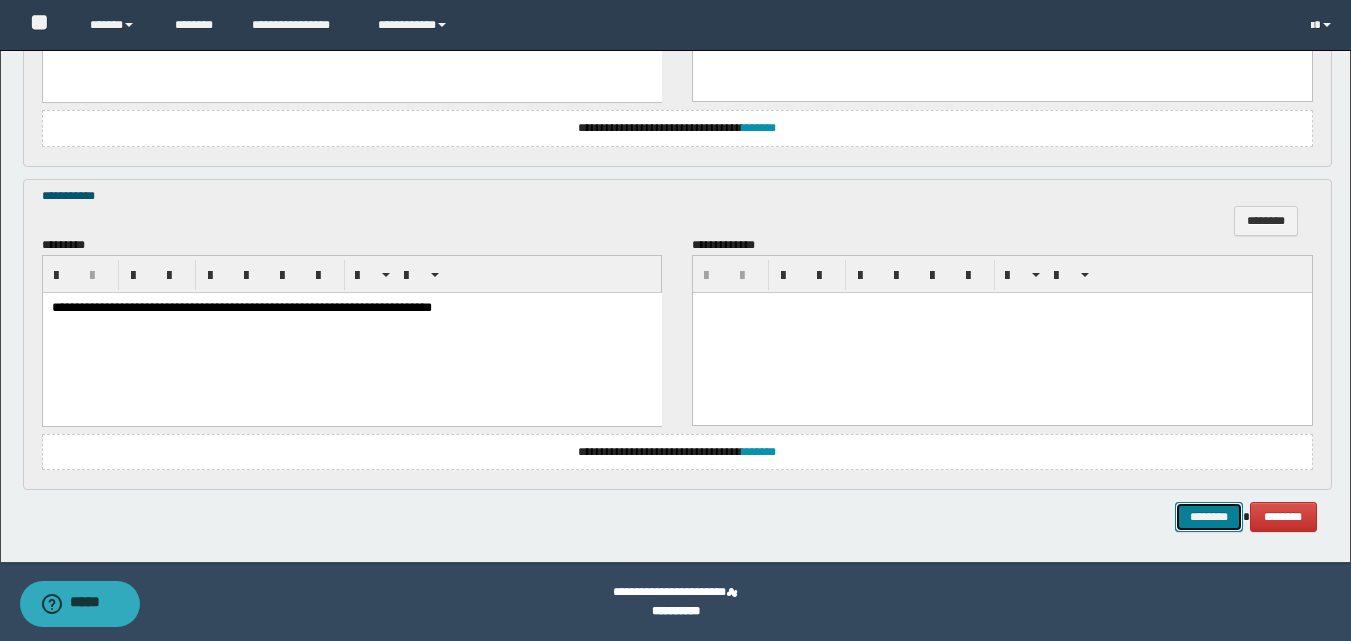 click on "********" at bounding box center [1209, 517] 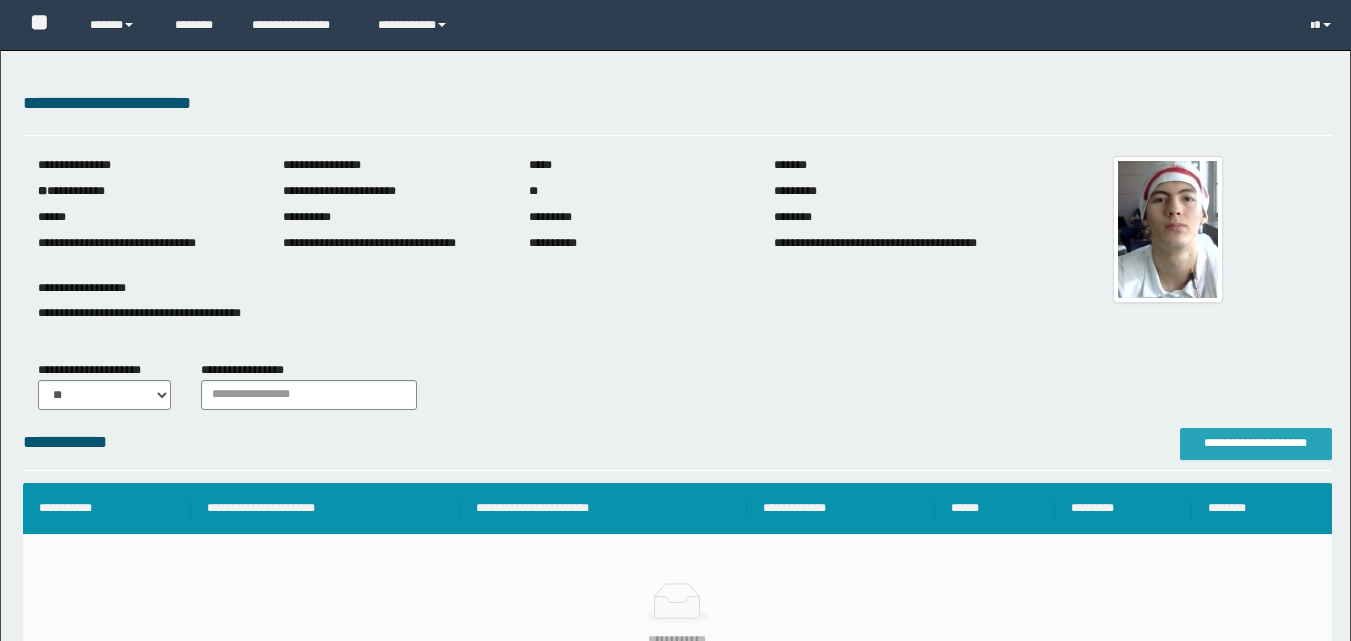 scroll, scrollTop: 0, scrollLeft: 0, axis: both 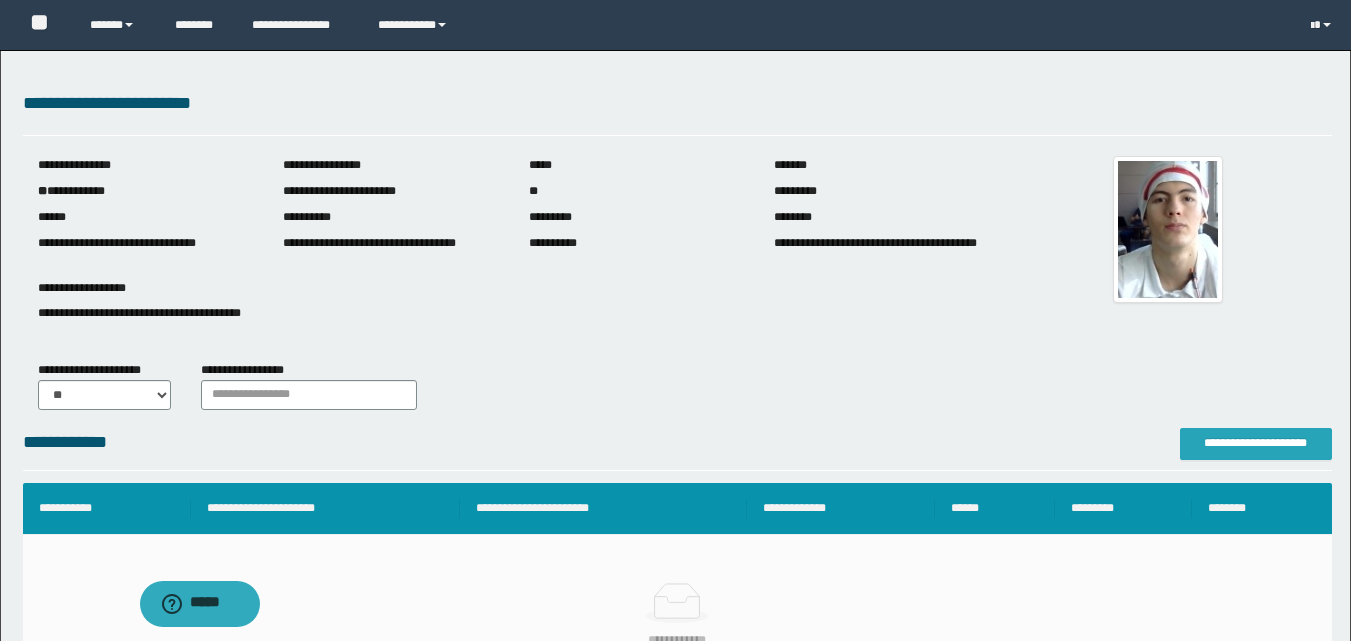 click on "**********" at bounding box center [1256, 443] 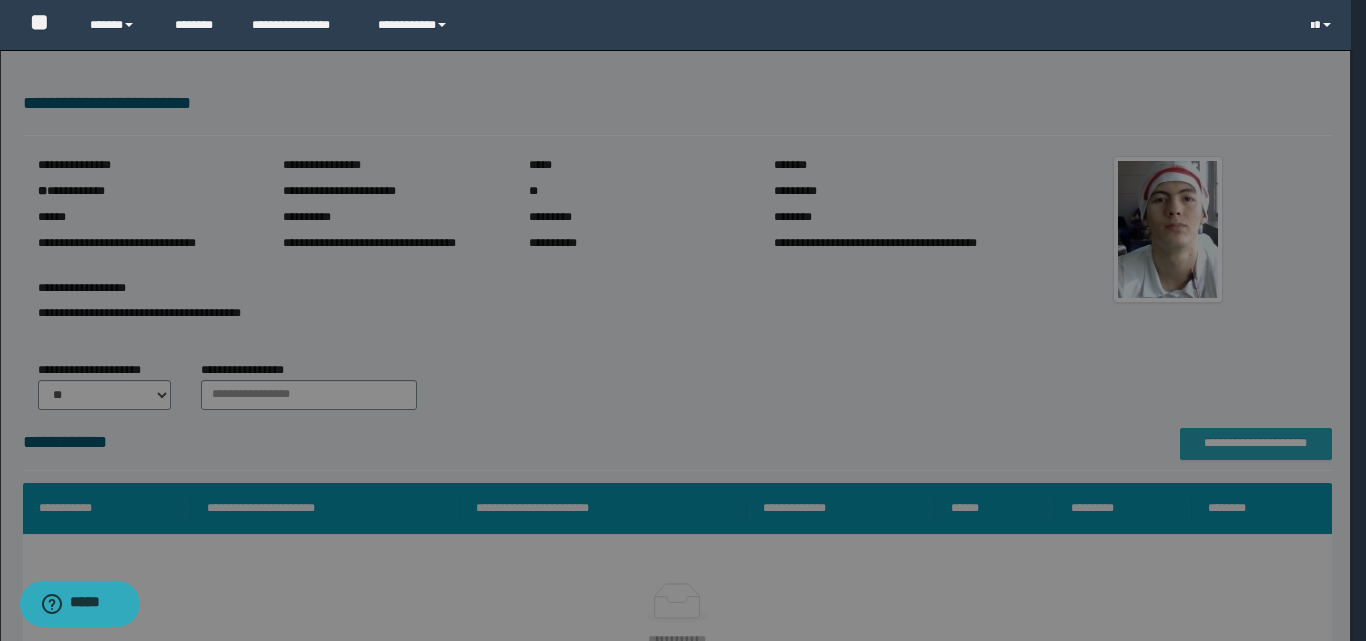 scroll, scrollTop: 0, scrollLeft: 0, axis: both 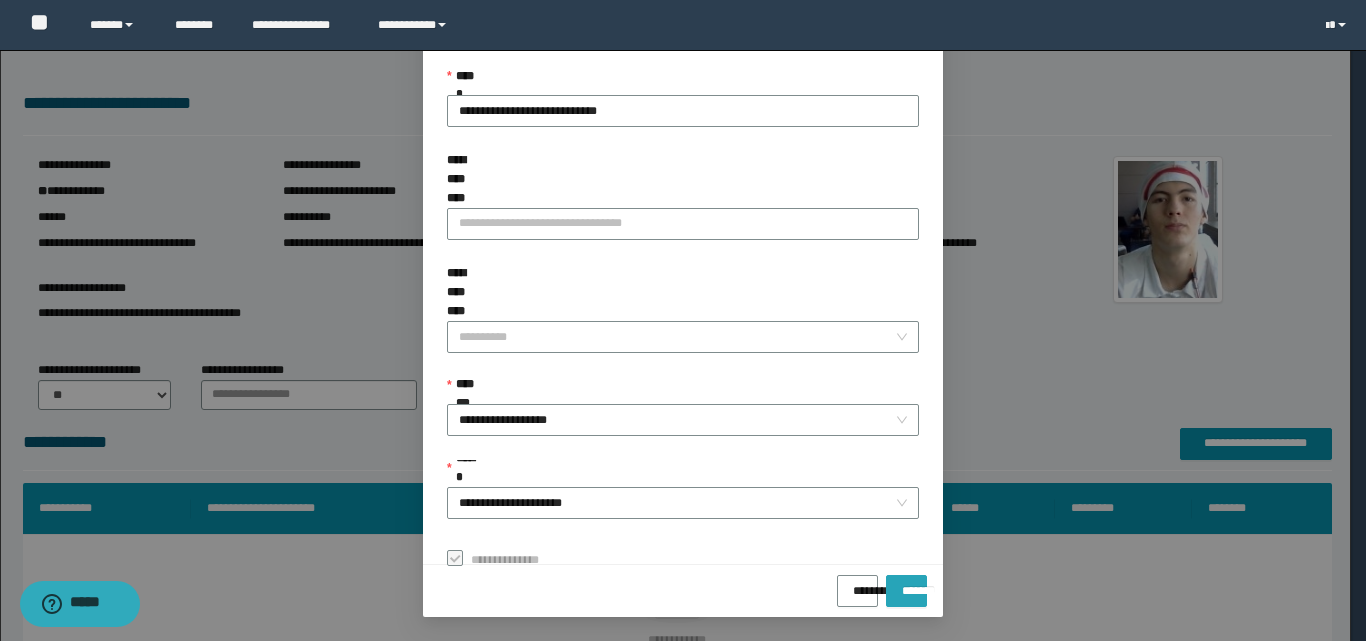click on "*******" at bounding box center [906, 584] 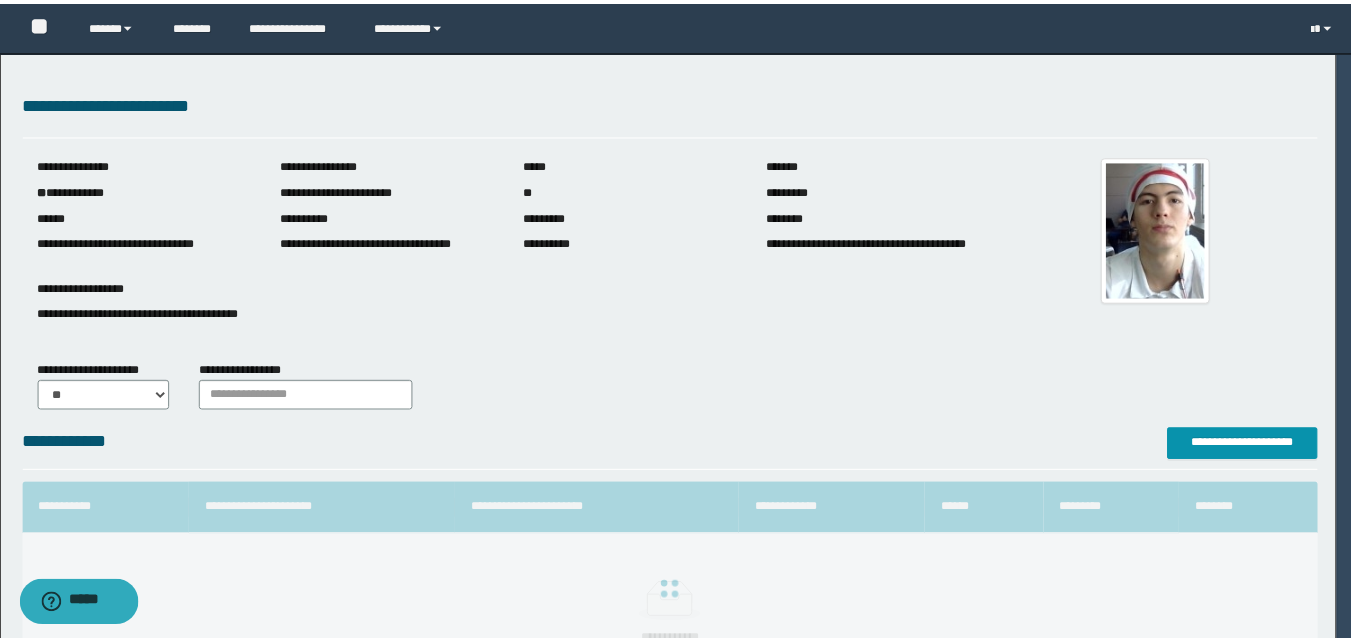 scroll, scrollTop: 64, scrollLeft: 0, axis: vertical 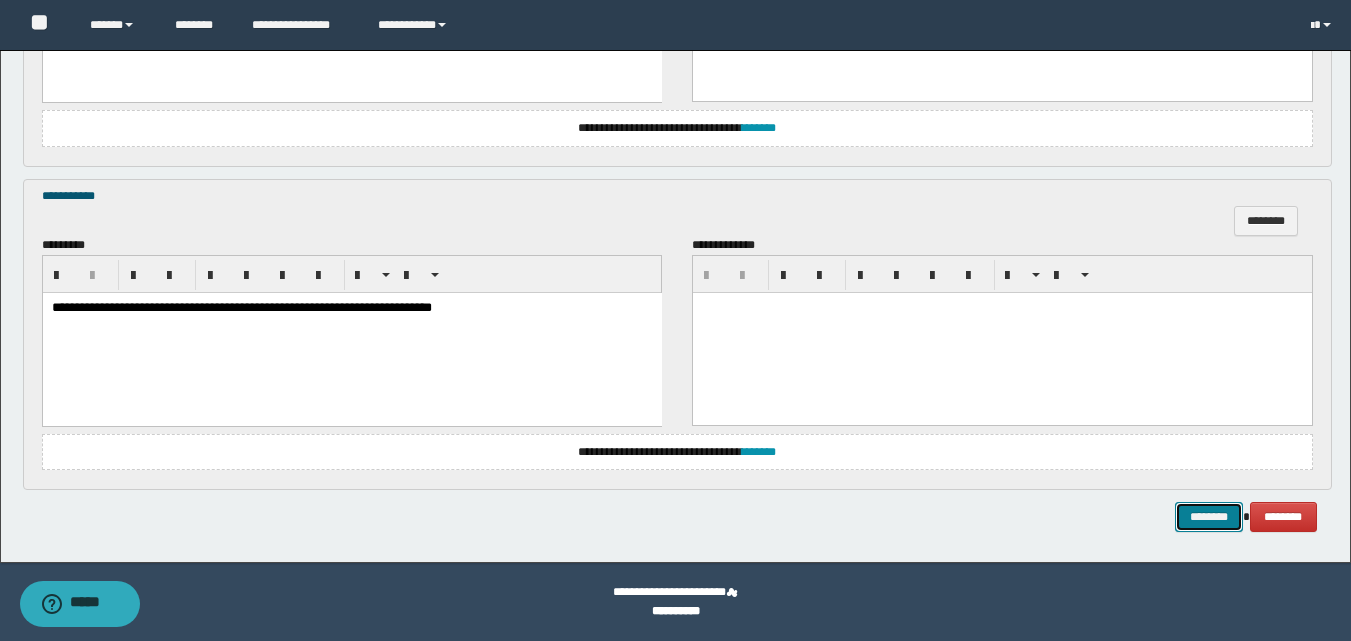 click on "********" at bounding box center [1209, 517] 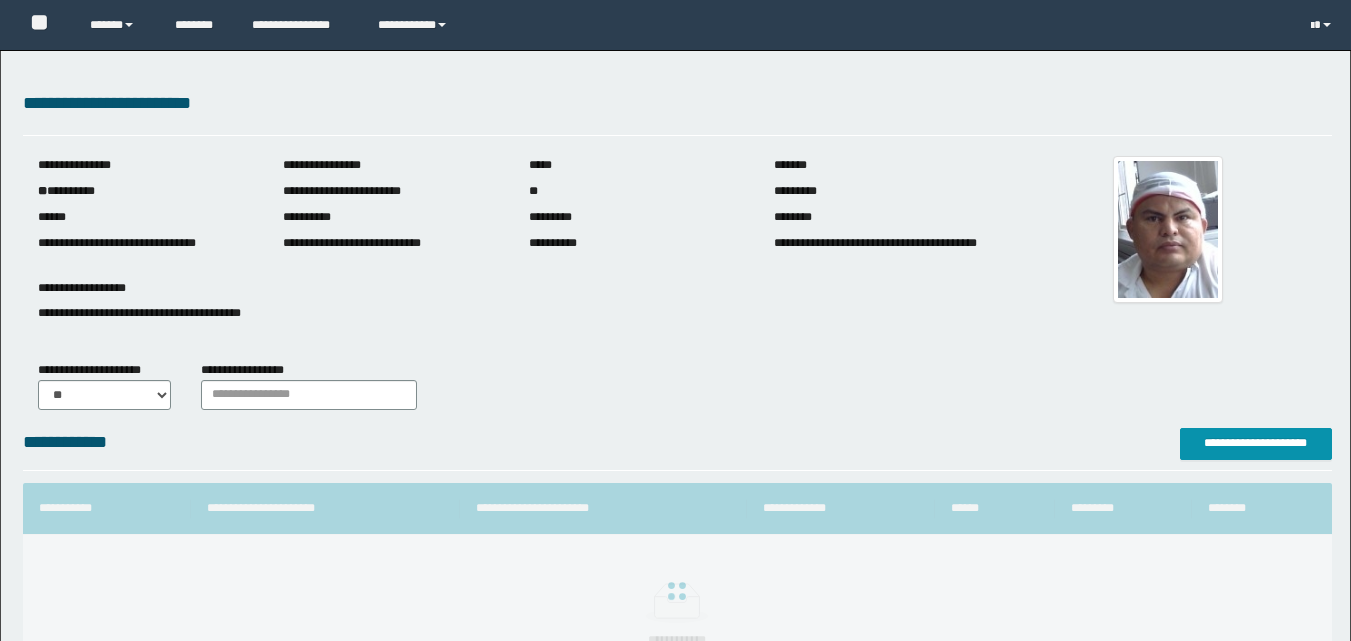 scroll, scrollTop: 0, scrollLeft: 0, axis: both 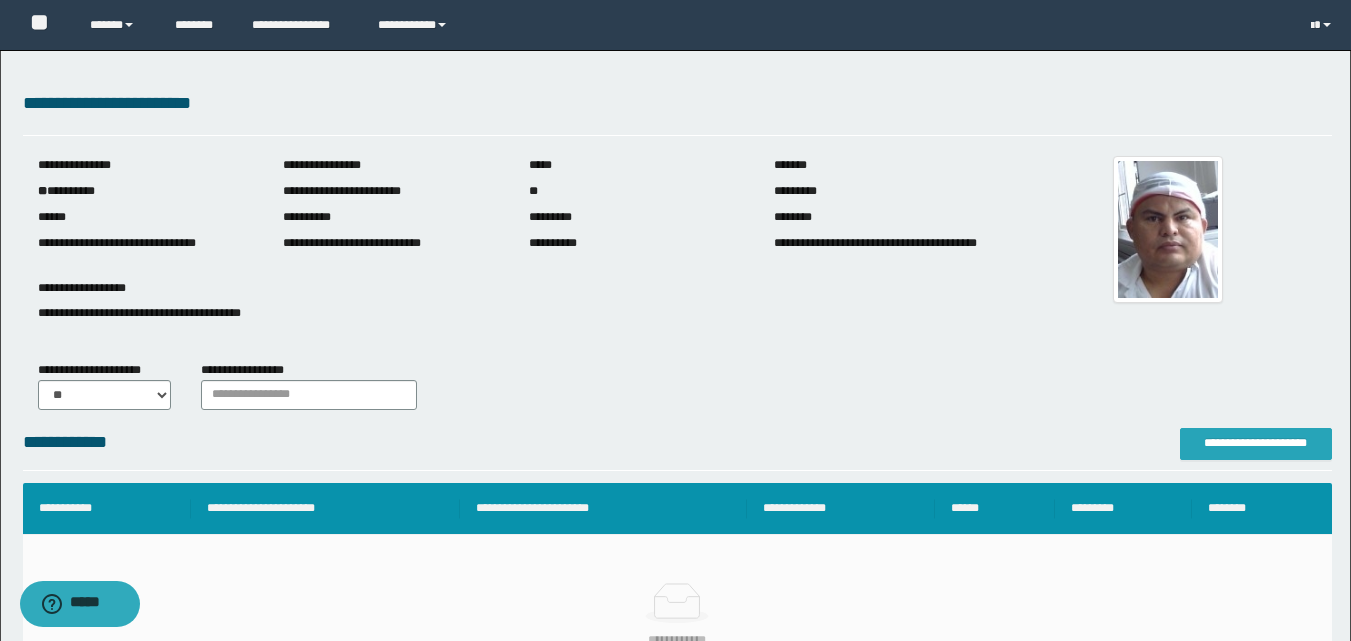 click on "**********" at bounding box center (1256, 444) 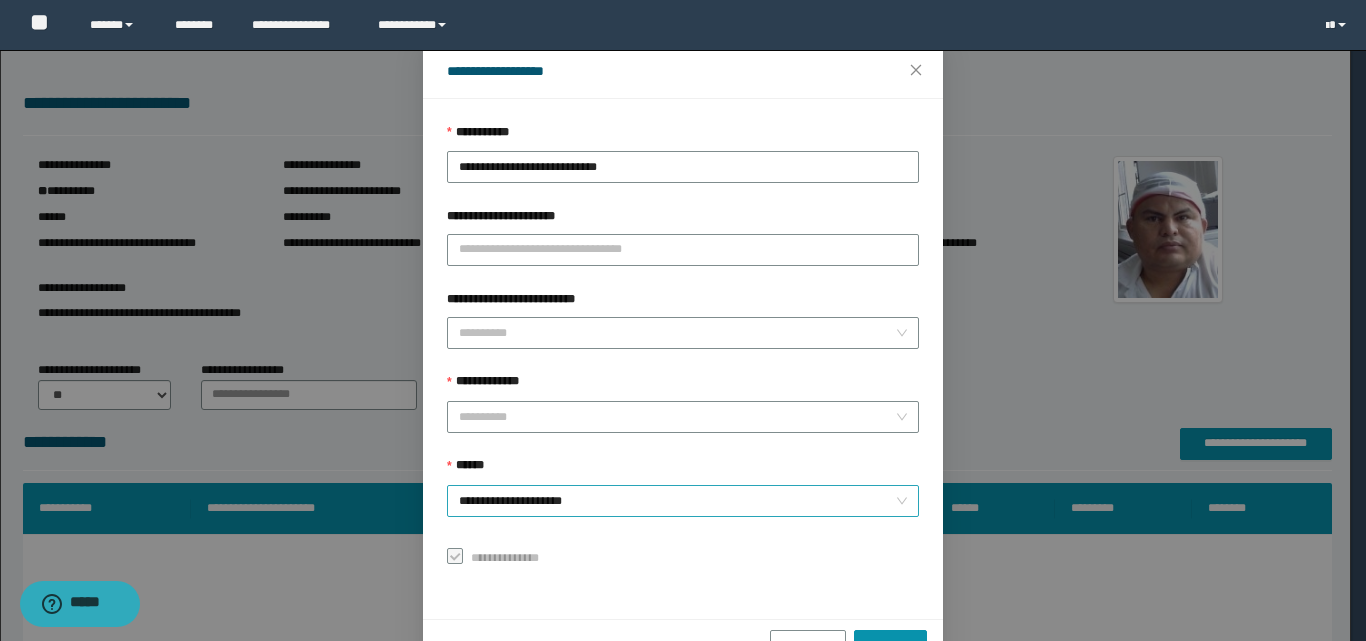 scroll, scrollTop: 111, scrollLeft: 0, axis: vertical 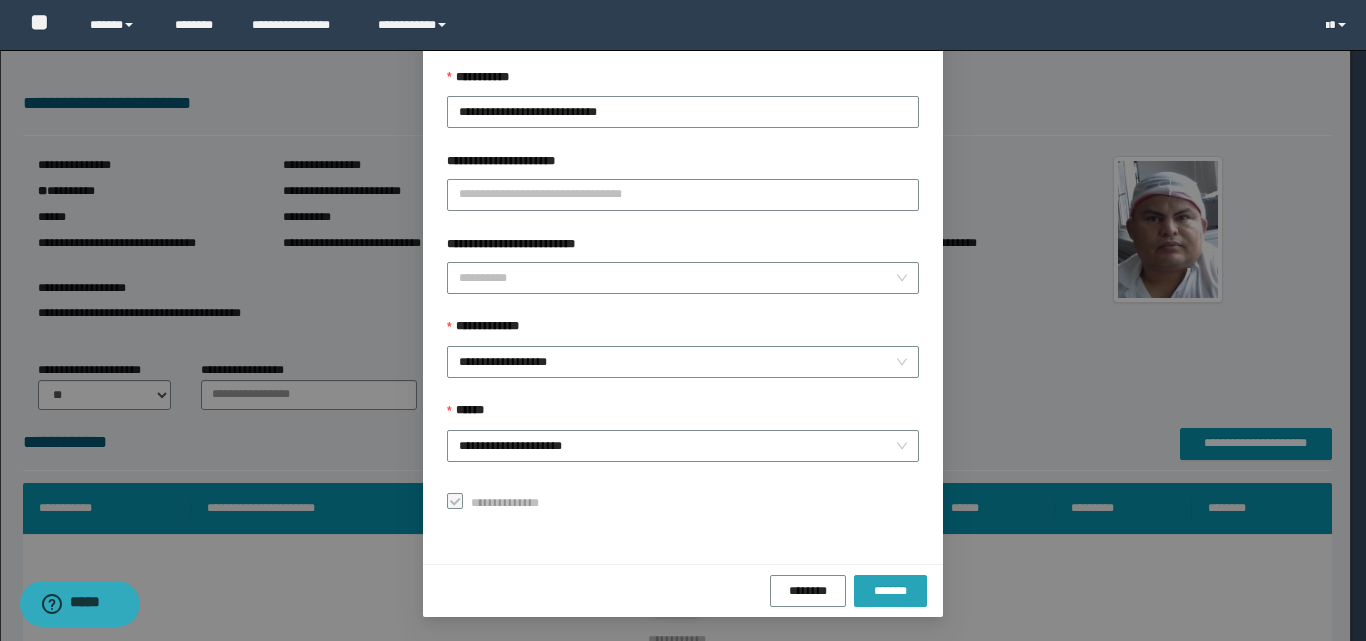 click on "*******" at bounding box center (890, 591) 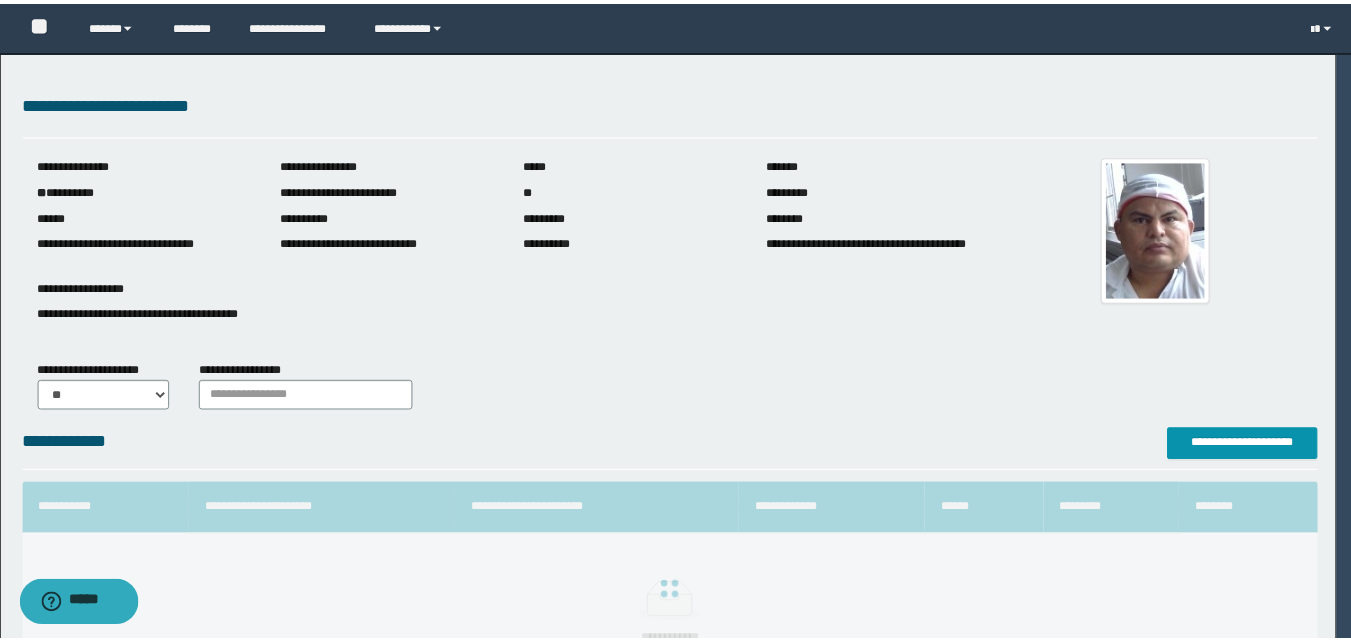 scroll, scrollTop: 64, scrollLeft: 0, axis: vertical 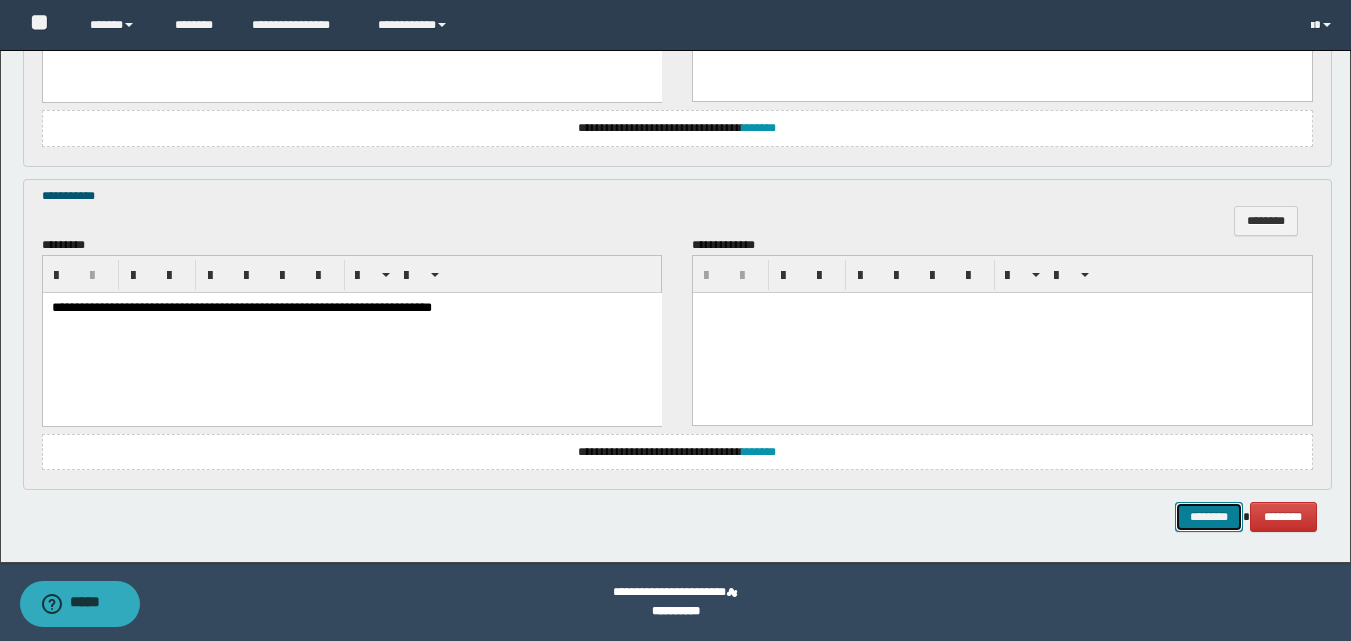 click on "********" at bounding box center (1209, 517) 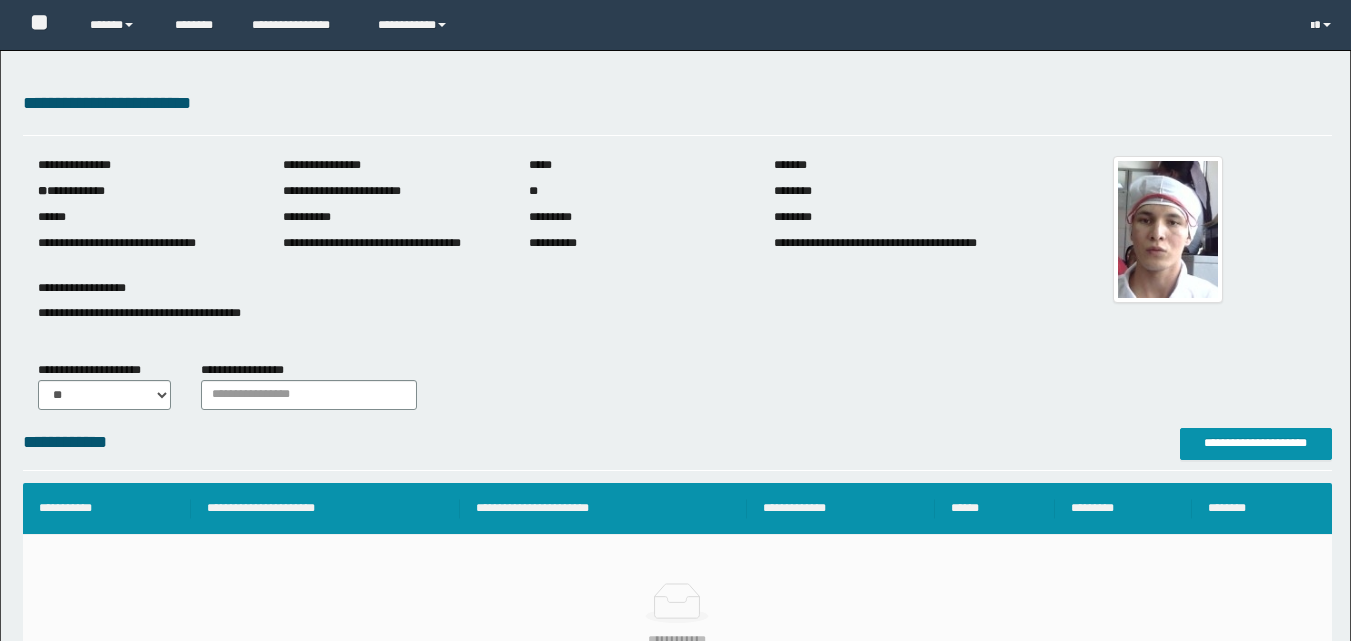 scroll, scrollTop: 0, scrollLeft: 0, axis: both 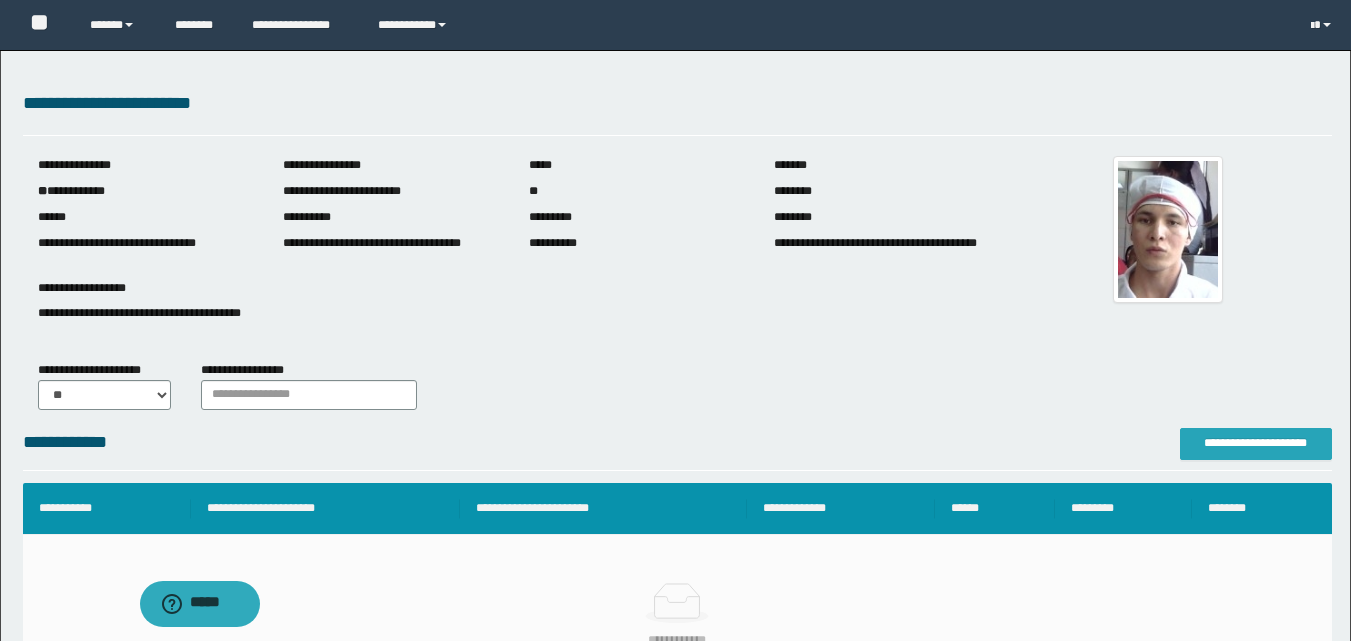 click on "**********" at bounding box center [1256, 444] 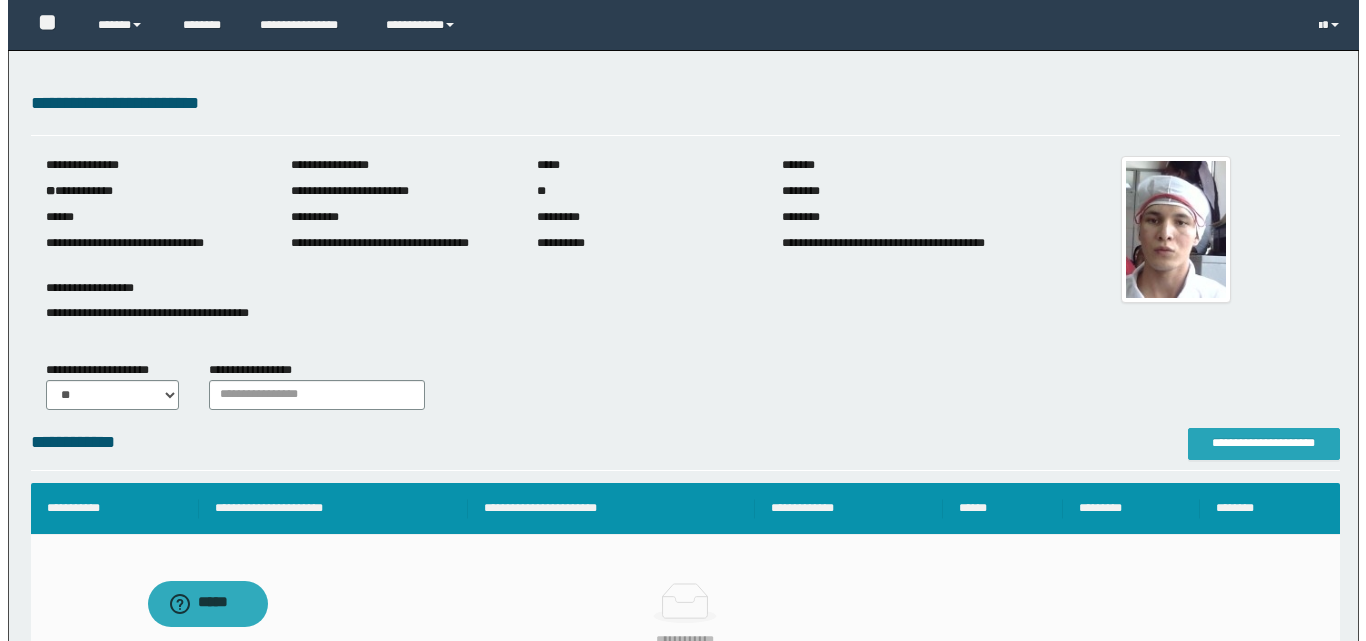 scroll, scrollTop: 0, scrollLeft: 0, axis: both 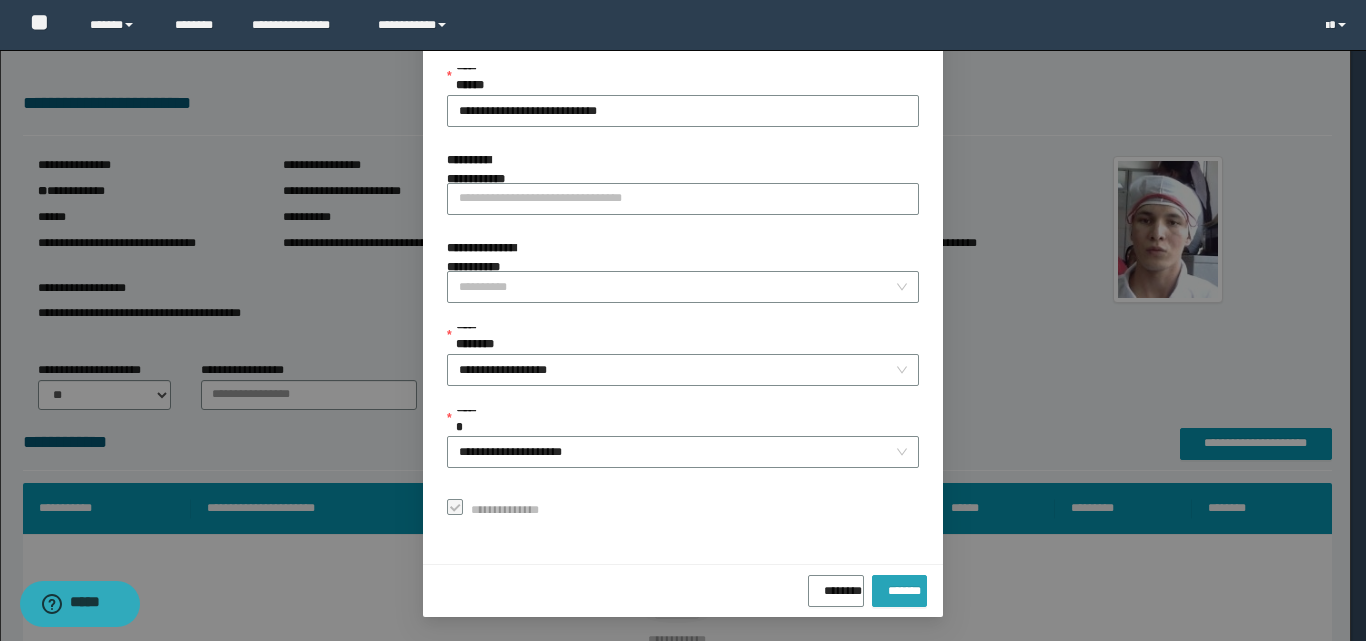 click on "*******" at bounding box center [899, 587] 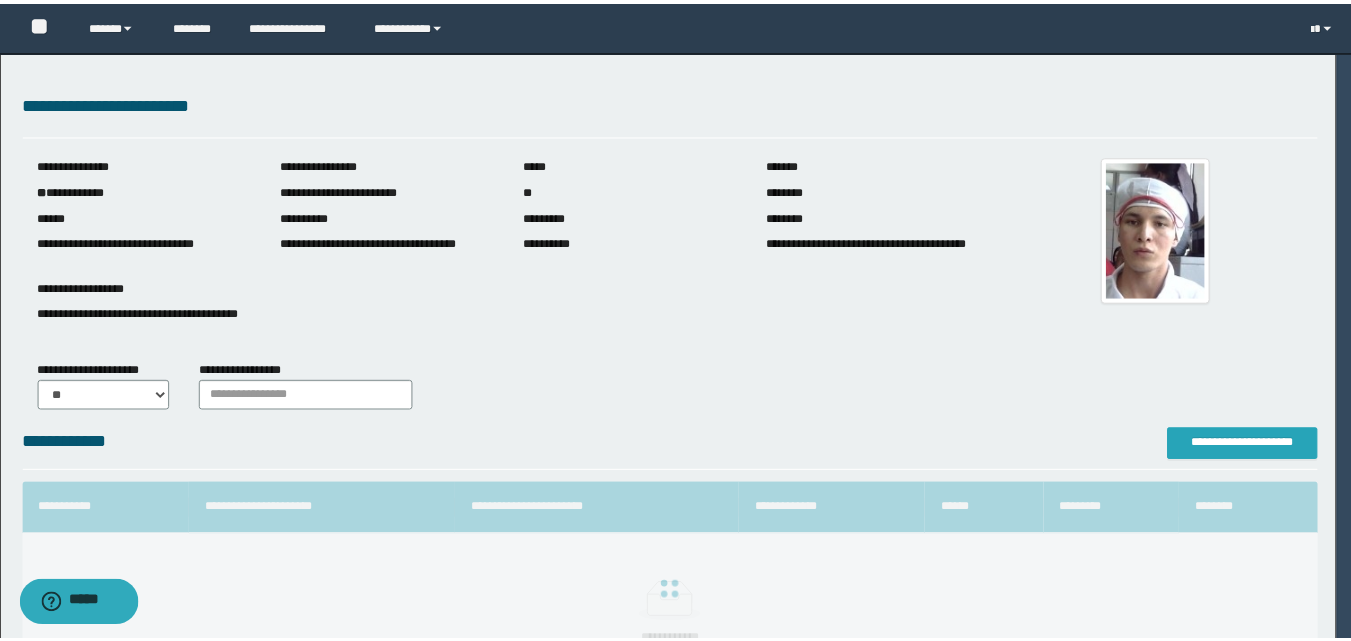 scroll, scrollTop: 0, scrollLeft: 0, axis: both 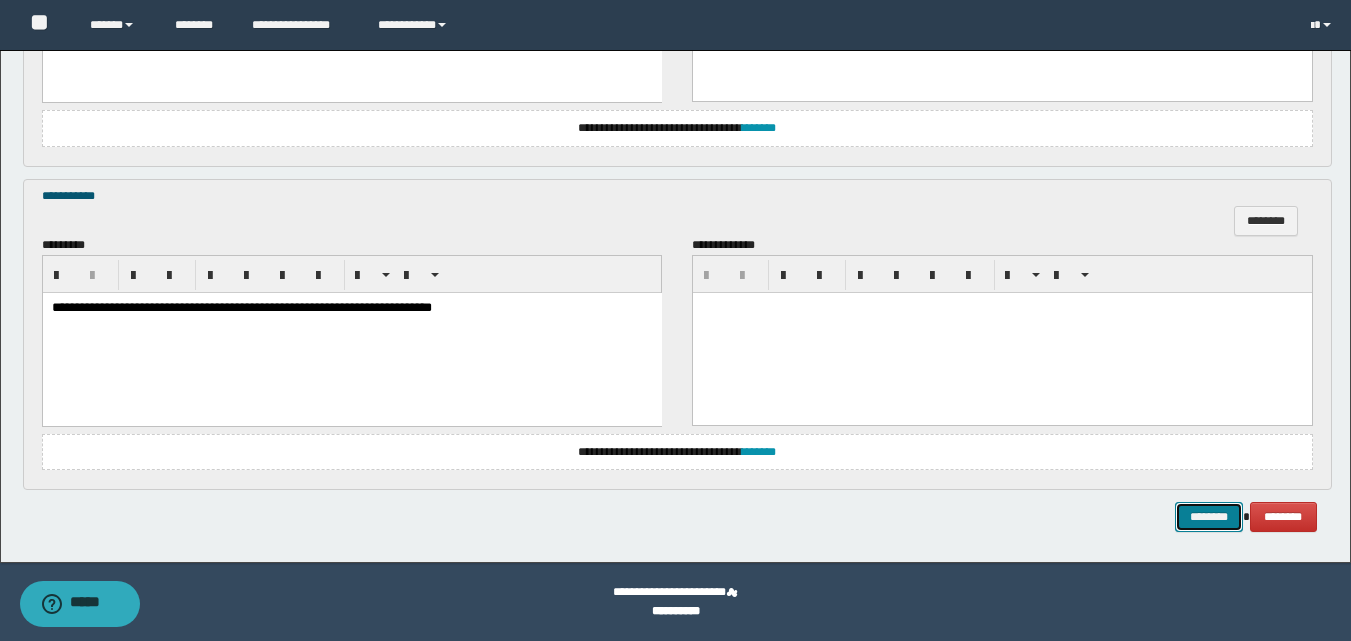 click on "********" at bounding box center [1209, 517] 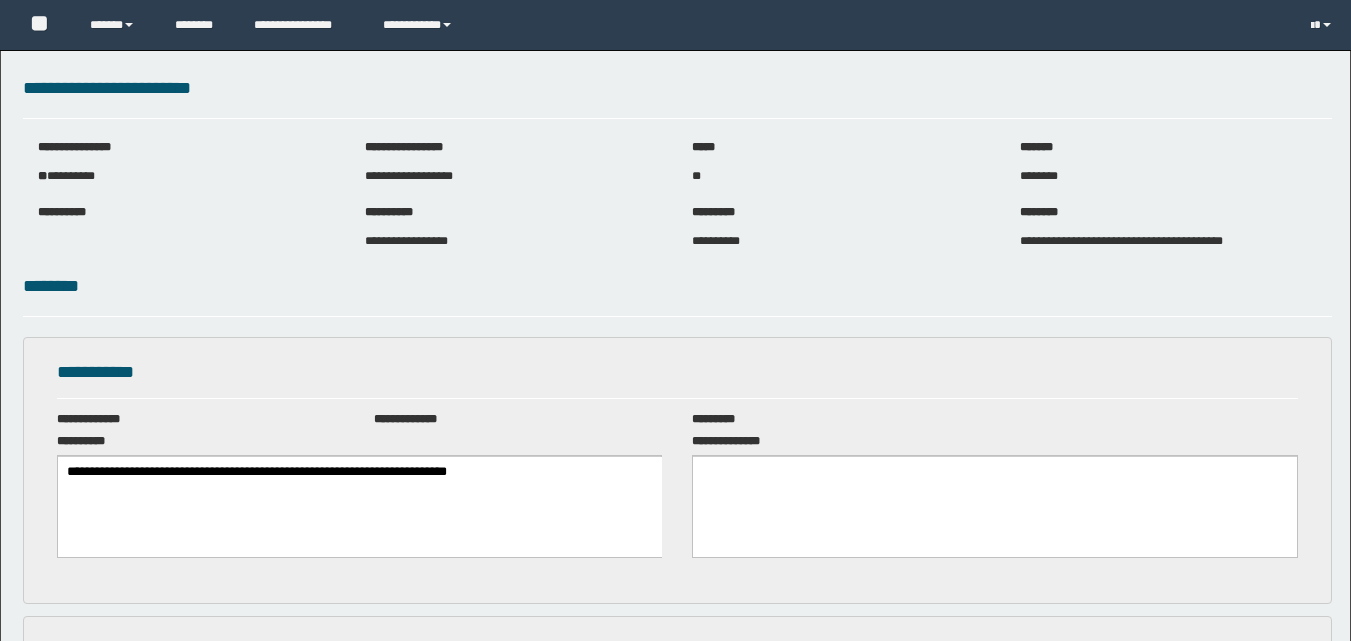 scroll, scrollTop: 0, scrollLeft: 0, axis: both 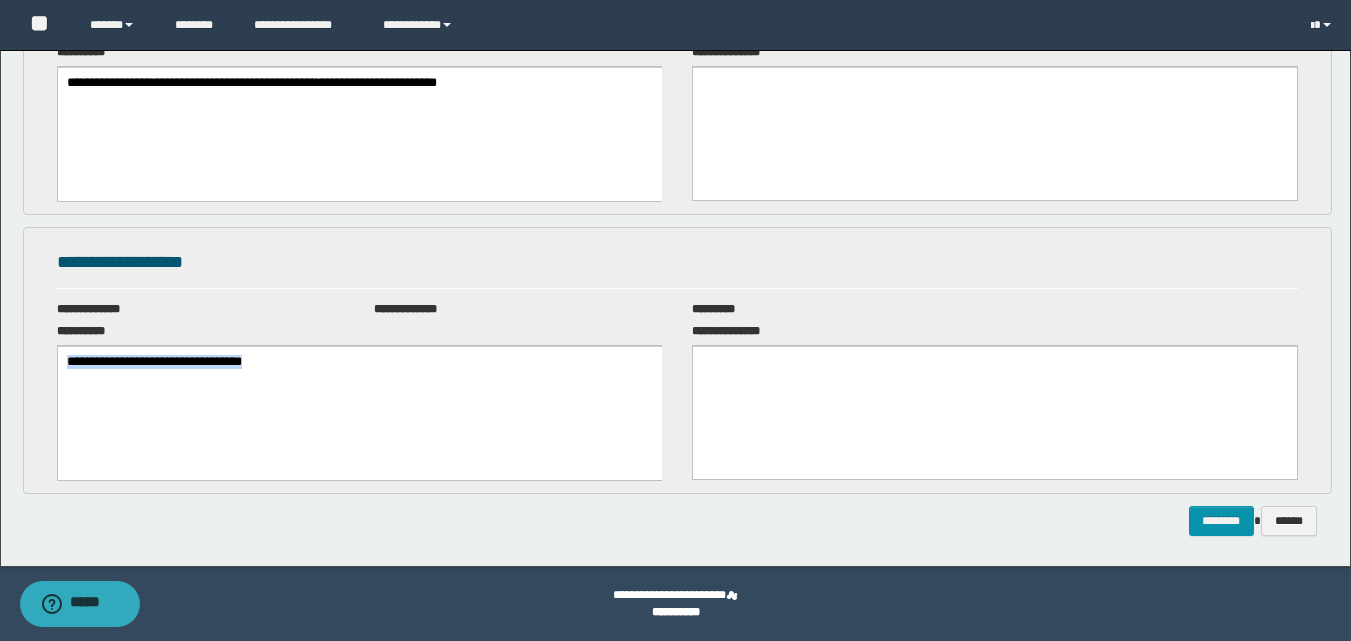 drag, startPoint x: 324, startPoint y: 369, endPoint x: 41, endPoint y: 349, distance: 283.70584 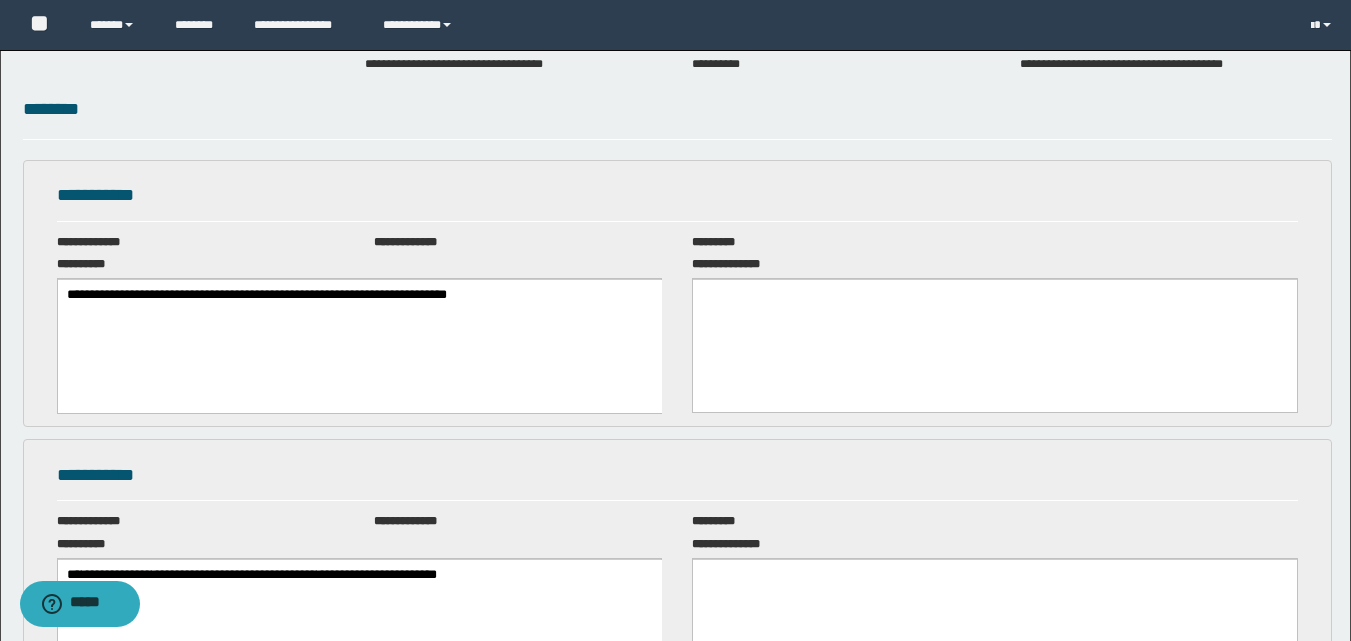 scroll, scrollTop: 169, scrollLeft: 0, axis: vertical 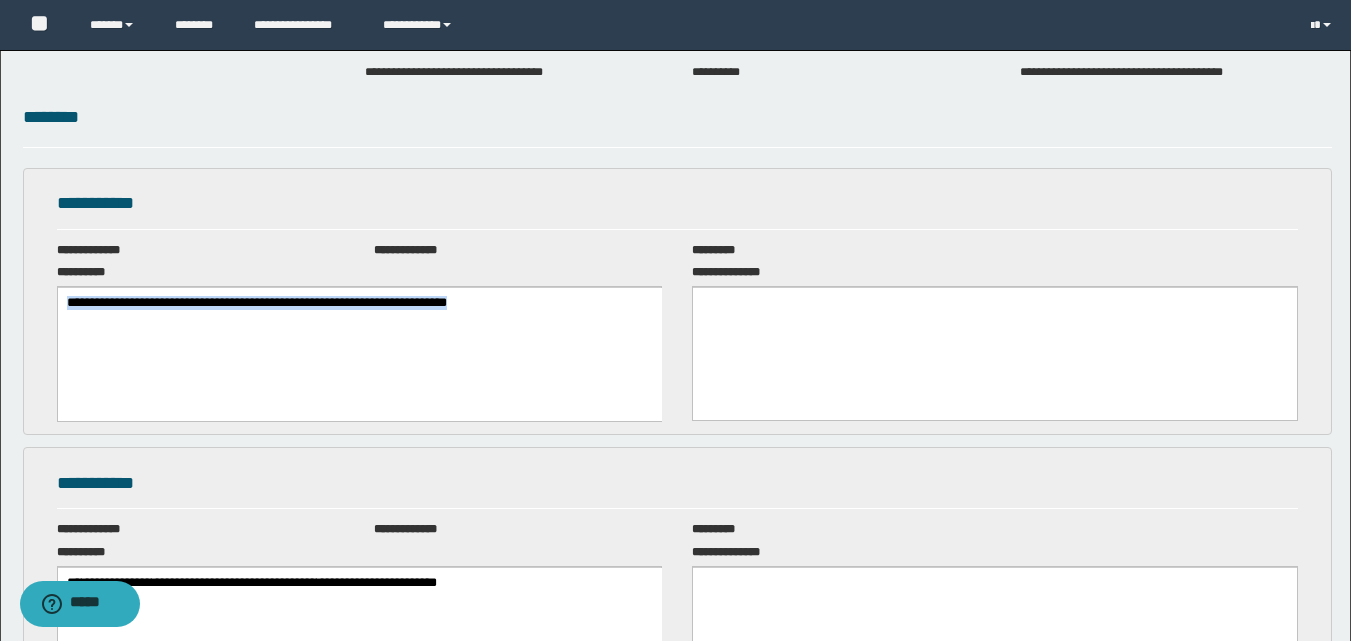 drag, startPoint x: 601, startPoint y: 301, endPoint x: -1, endPoint y: 269, distance: 602.8499 